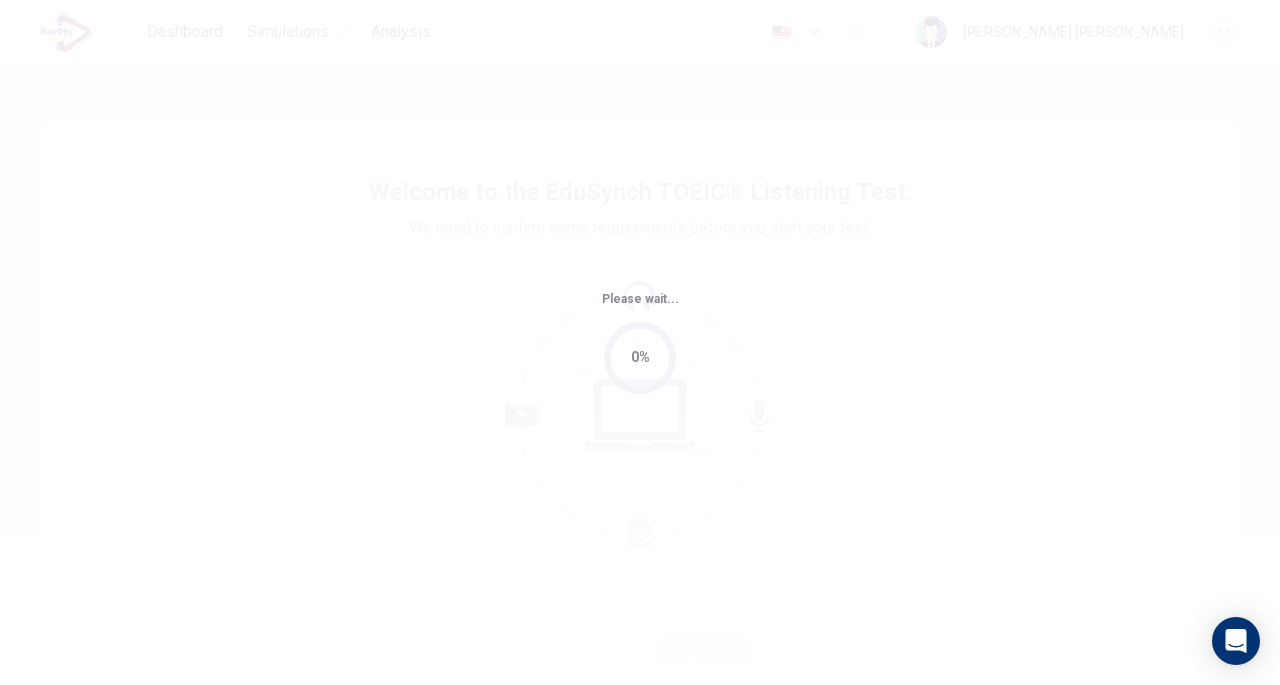 scroll, scrollTop: 0, scrollLeft: 0, axis: both 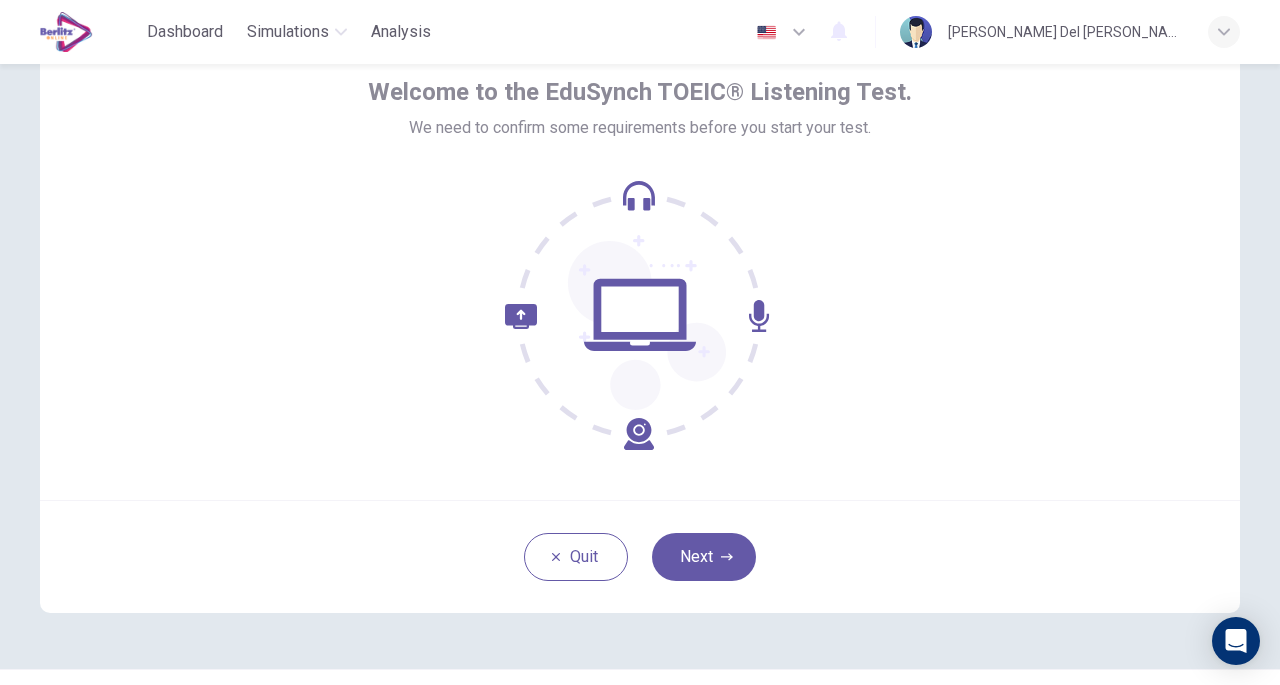 click on "Next" at bounding box center (704, 557) 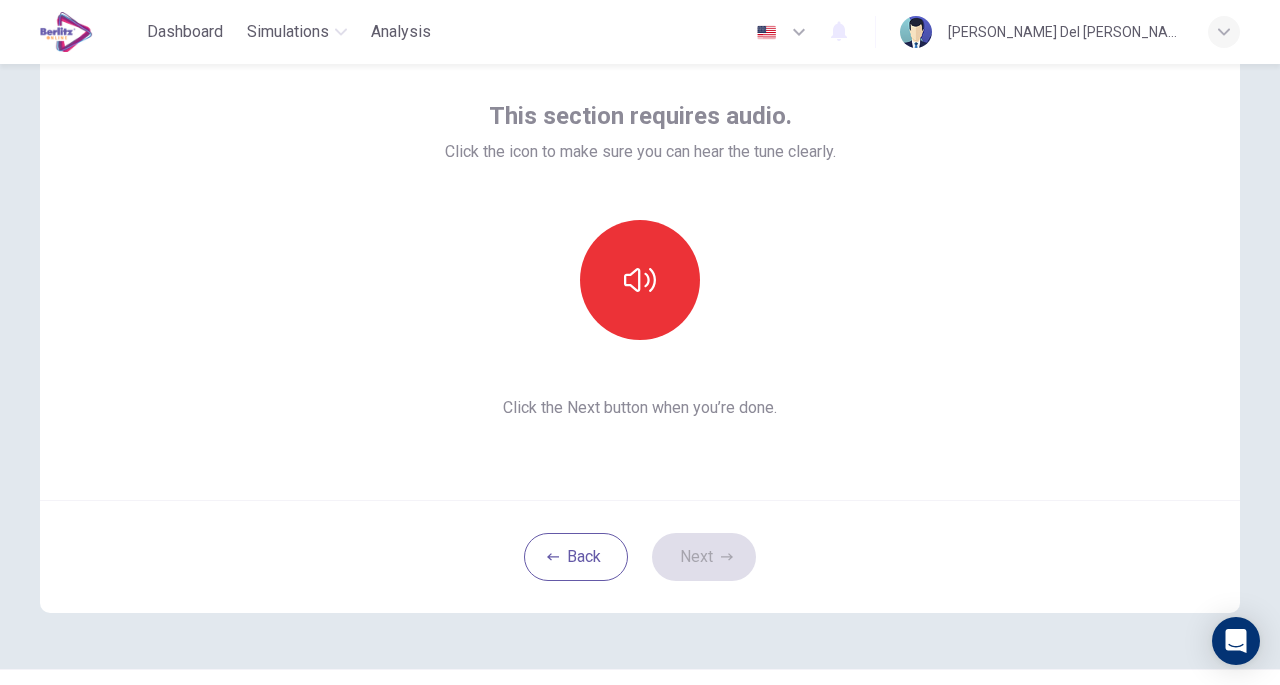 click at bounding box center [640, 280] 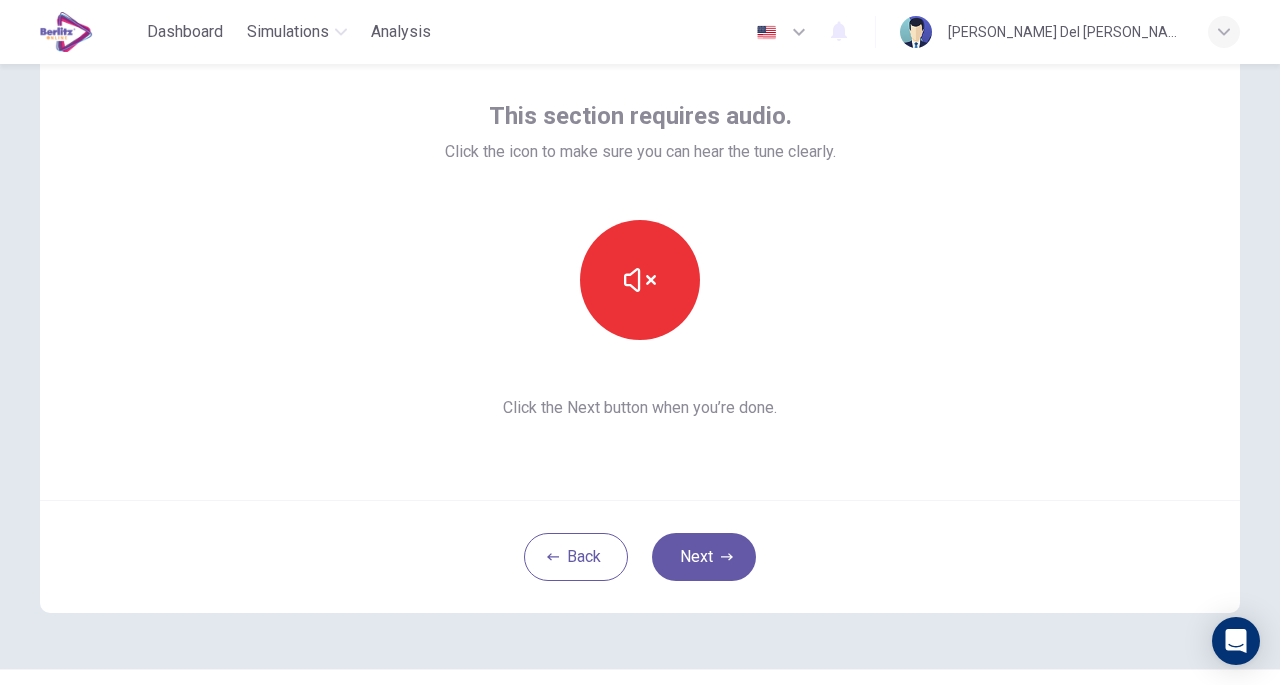 type 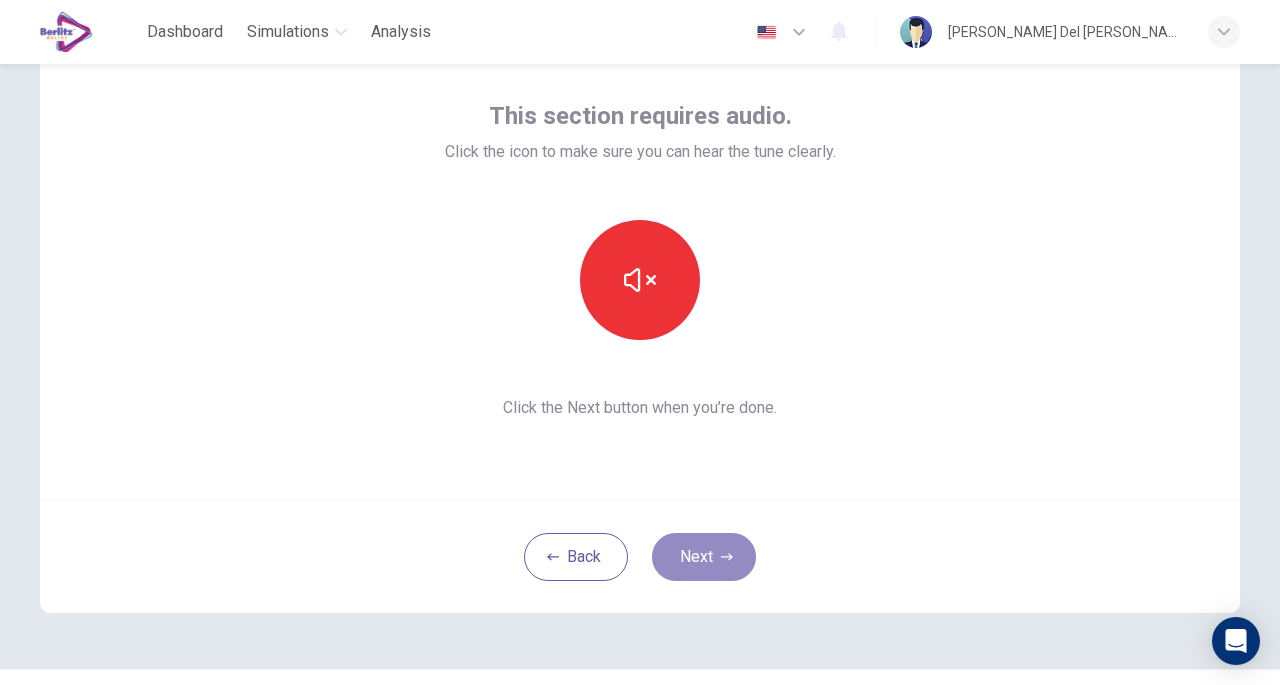 click on "Next" at bounding box center (704, 557) 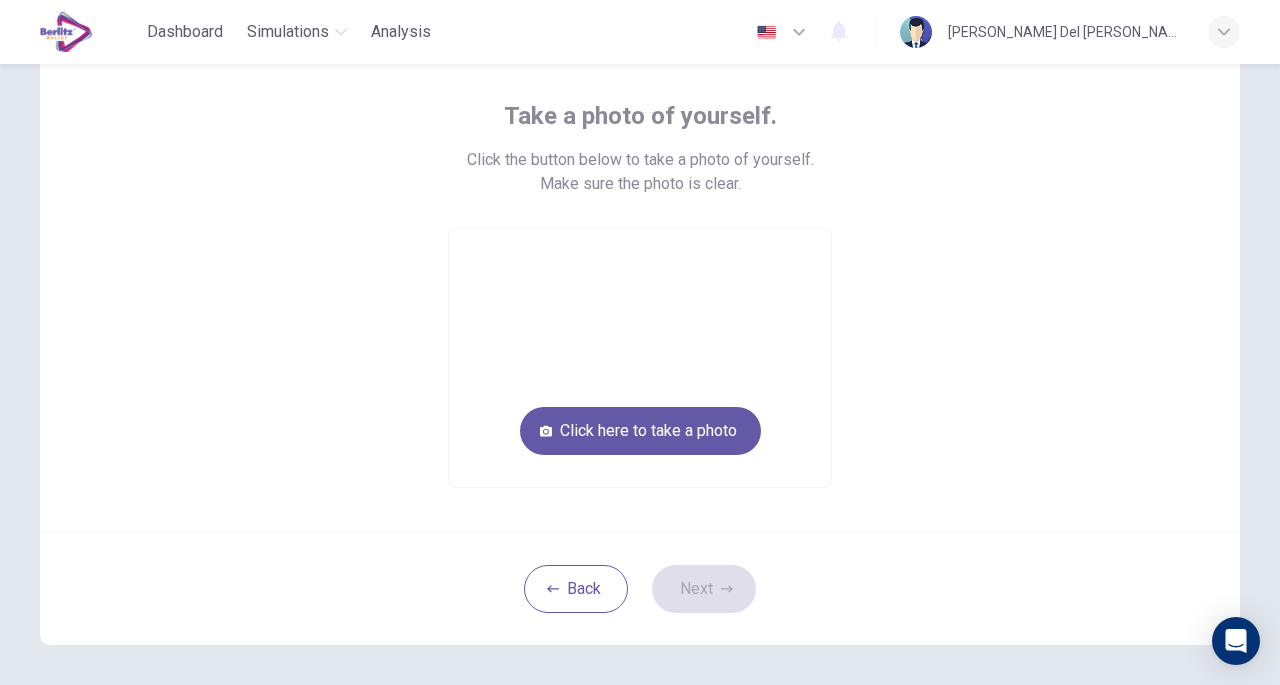 click on "Click here to take a photo" at bounding box center (640, 431) 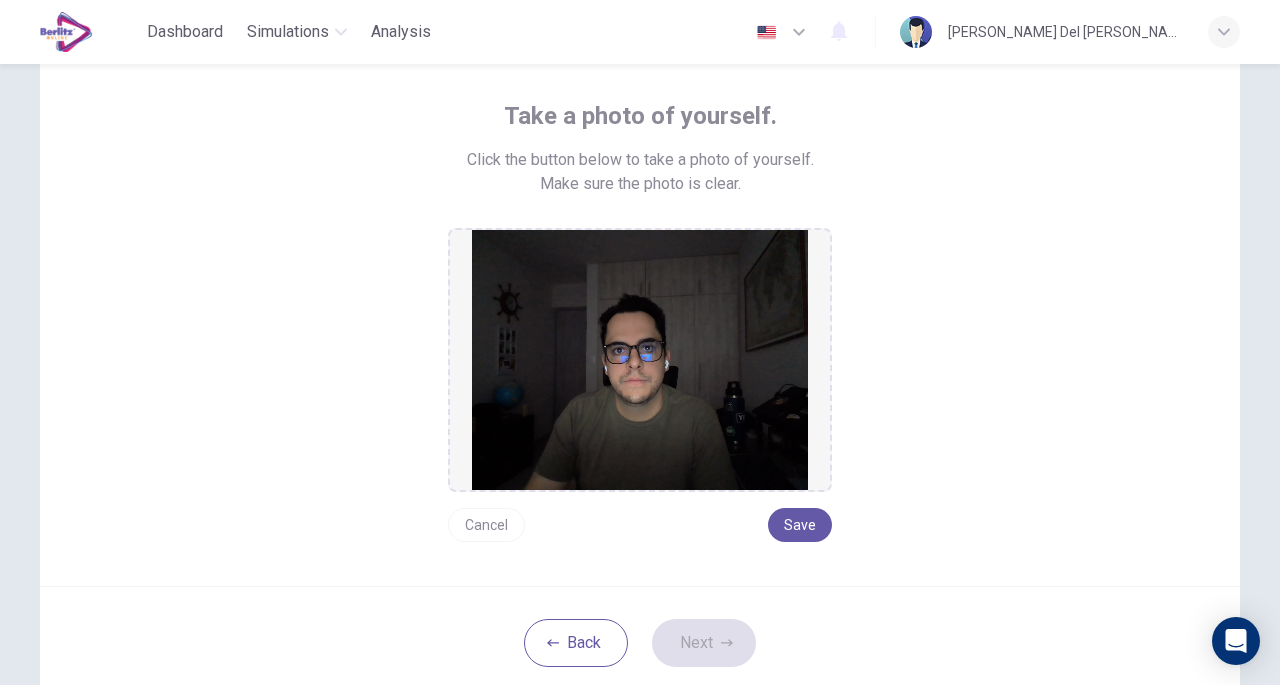 click on "Save" at bounding box center (800, 525) 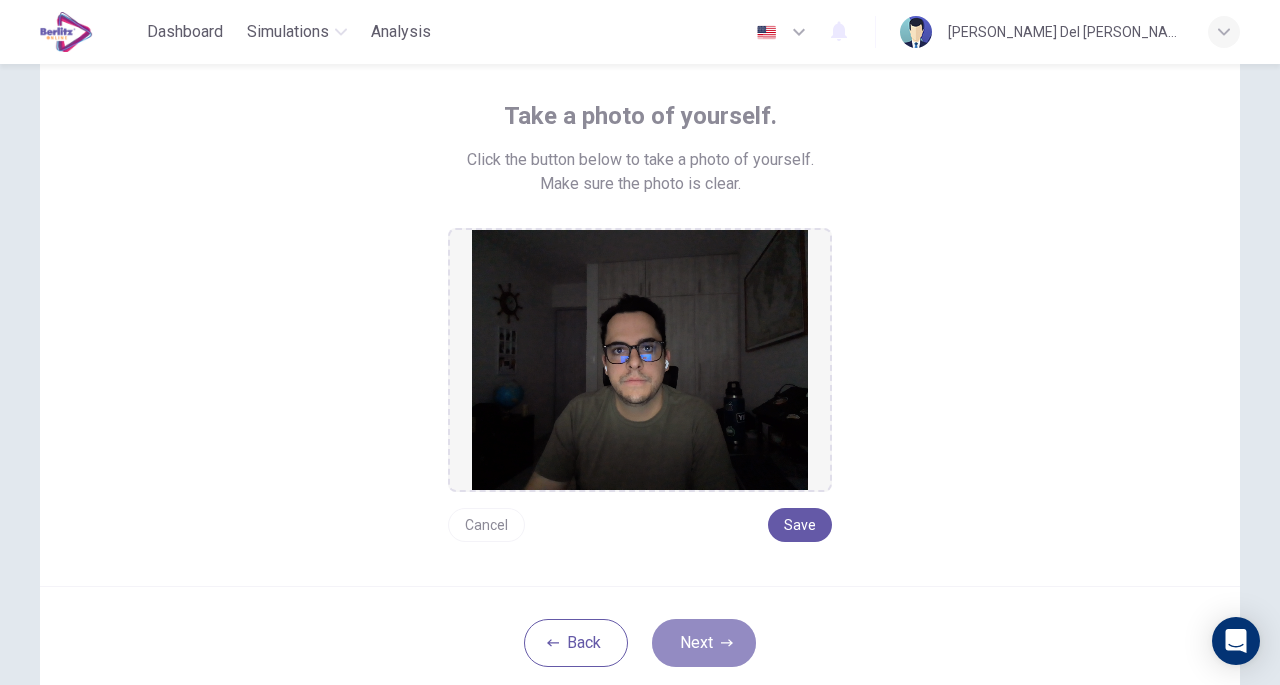 click on "Next" at bounding box center (704, 643) 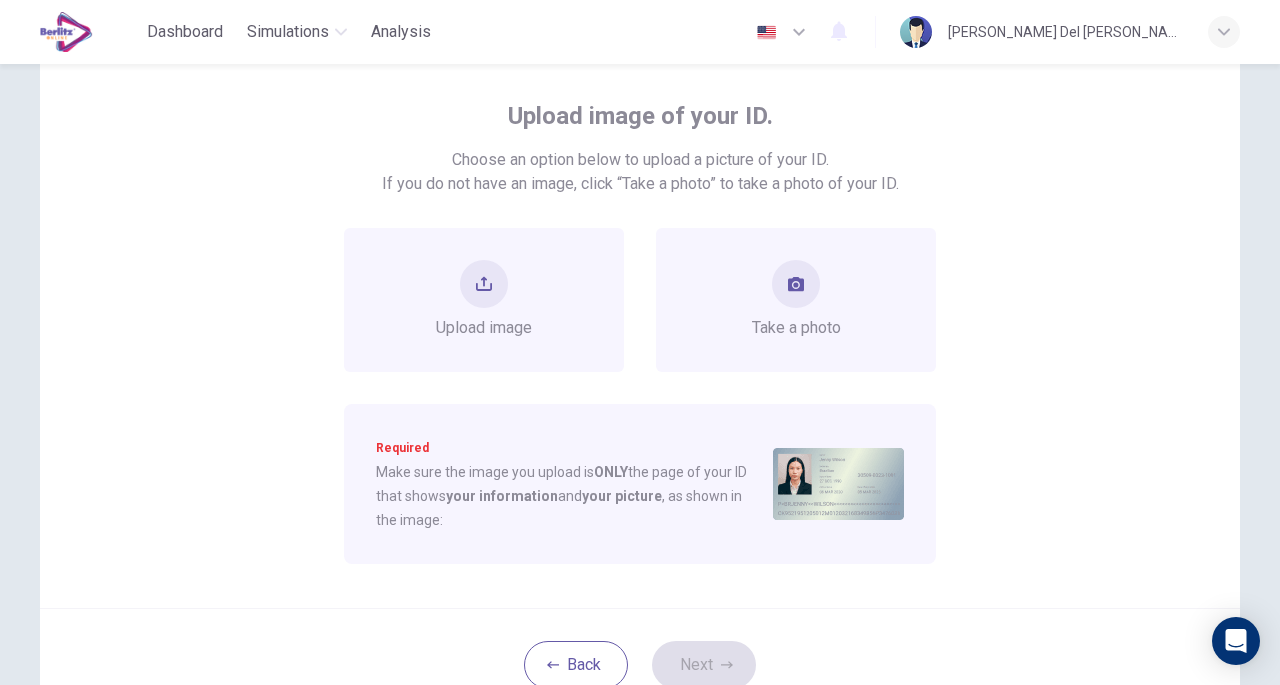 click on "Take a photo" at bounding box center [796, 328] 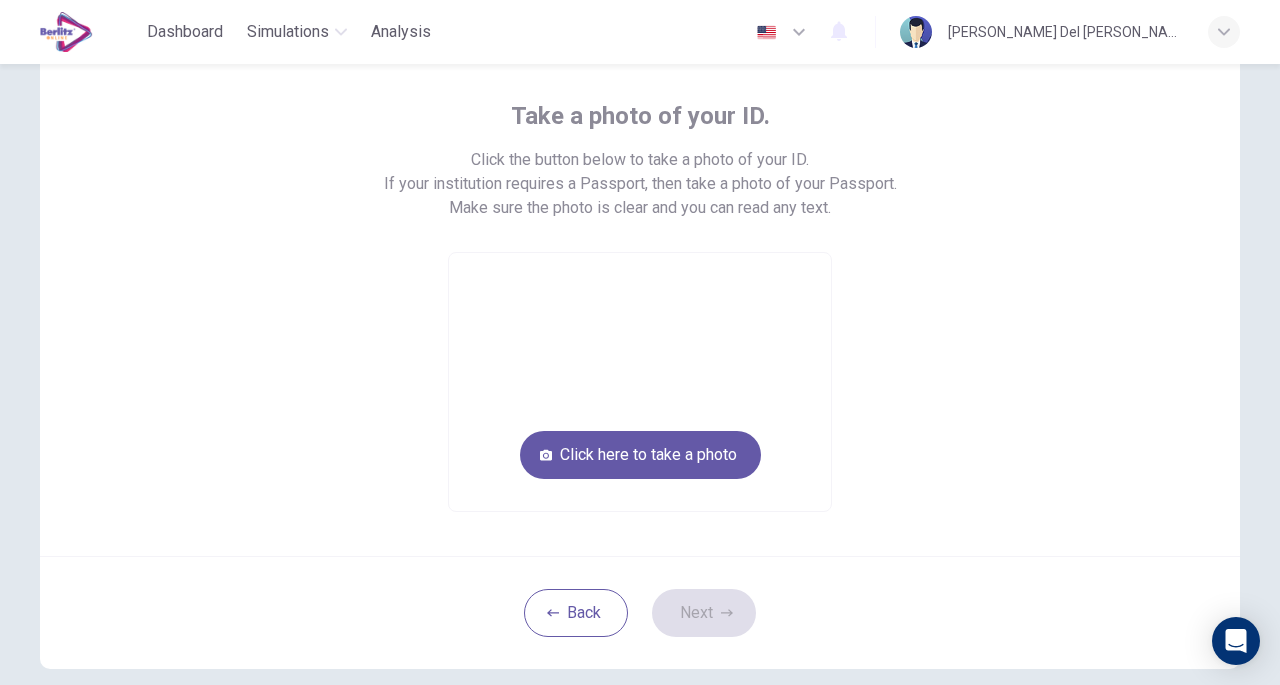 click on "Click here to take a photo" at bounding box center [640, 455] 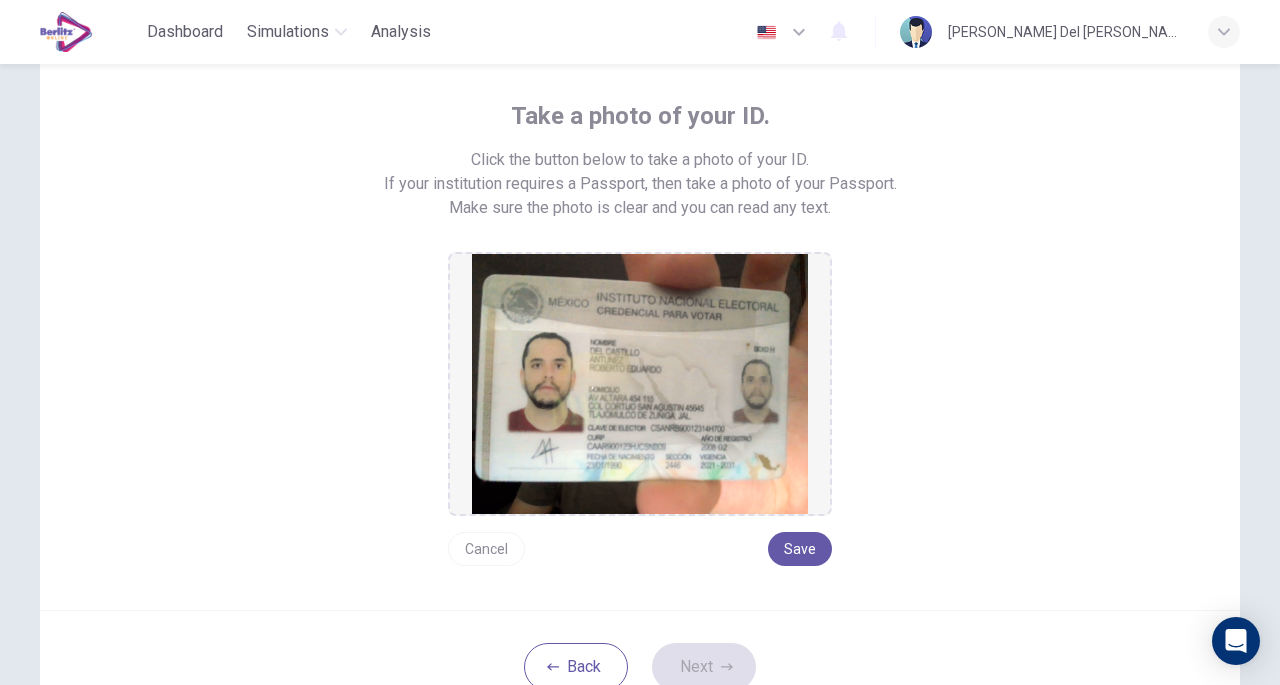 click on "Save" at bounding box center (800, 549) 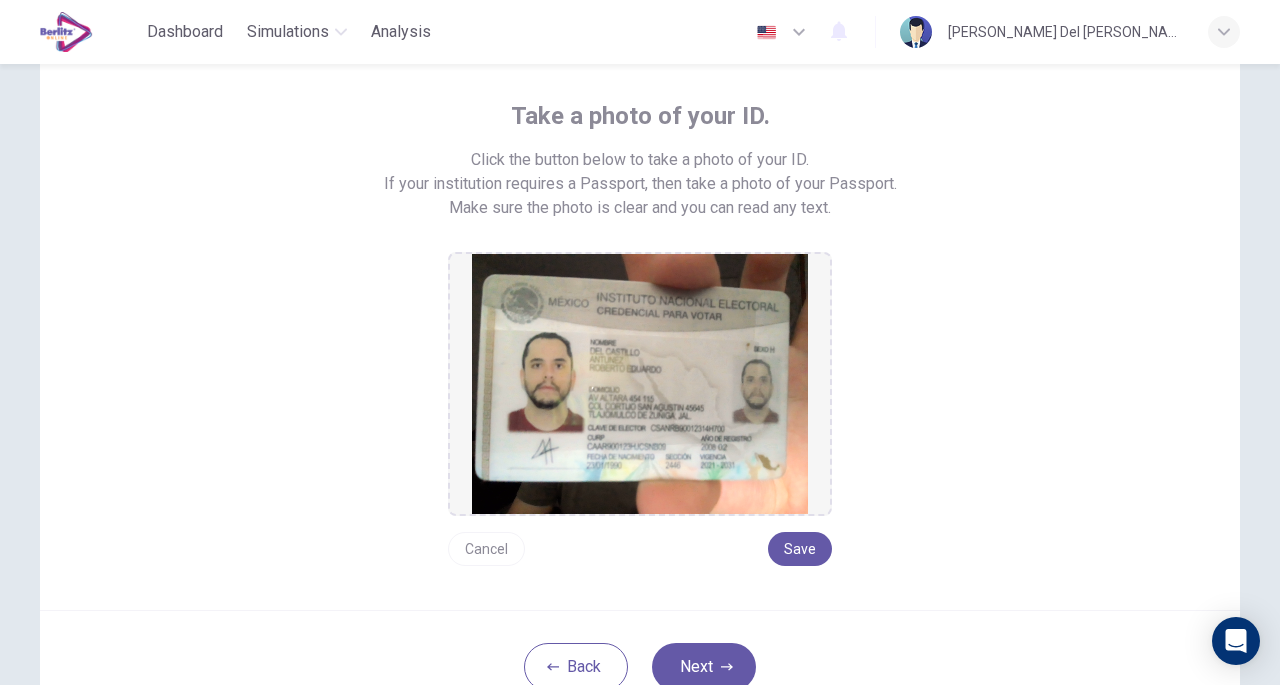 click on "Next" at bounding box center (704, 667) 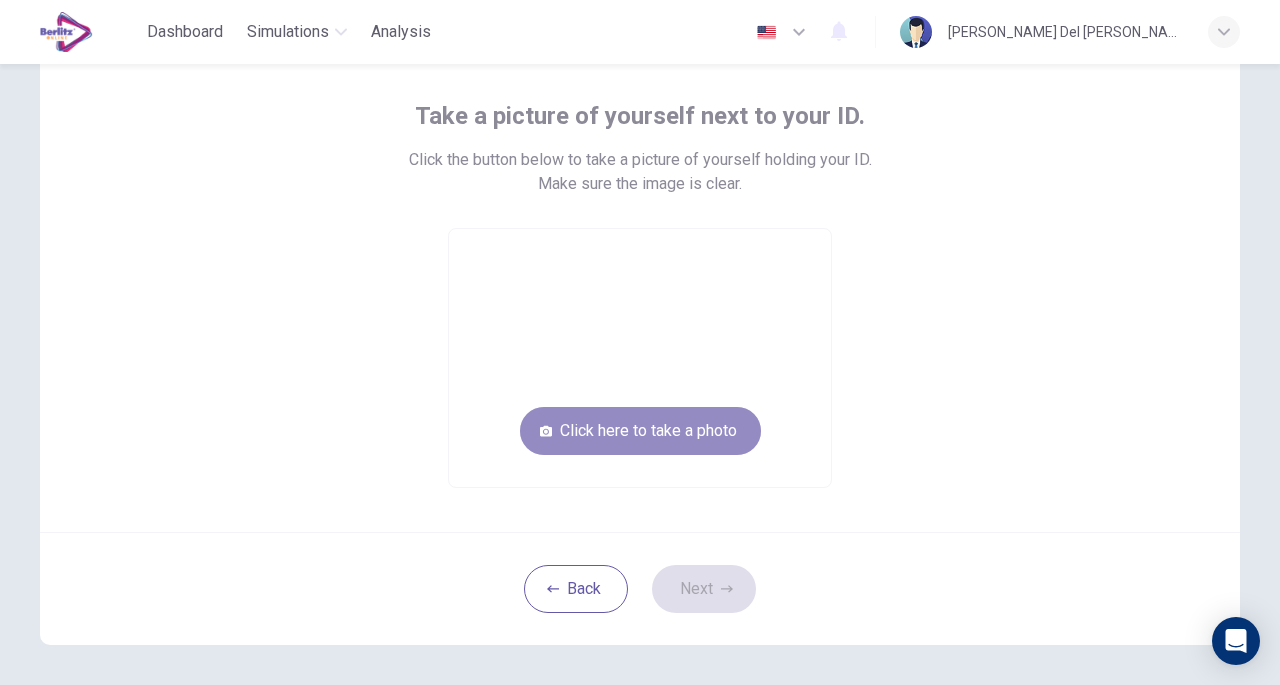 click on "Click here to take a photo" at bounding box center [640, 431] 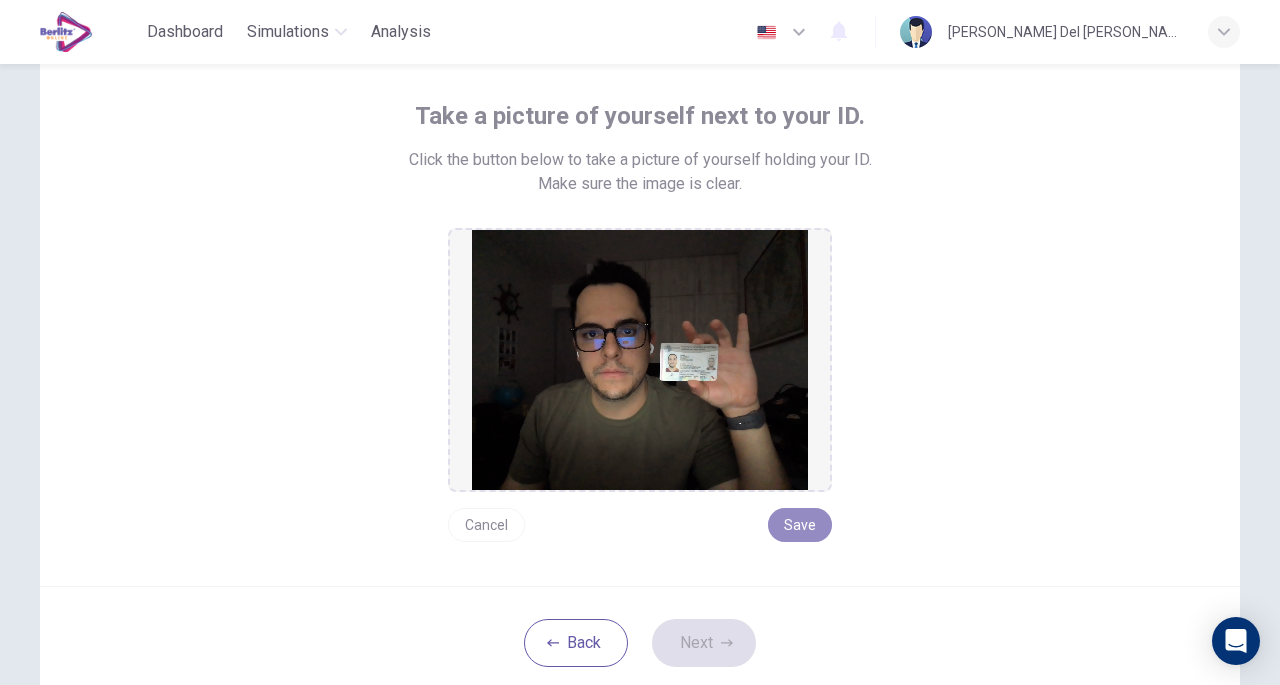 click on "Save" at bounding box center (800, 525) 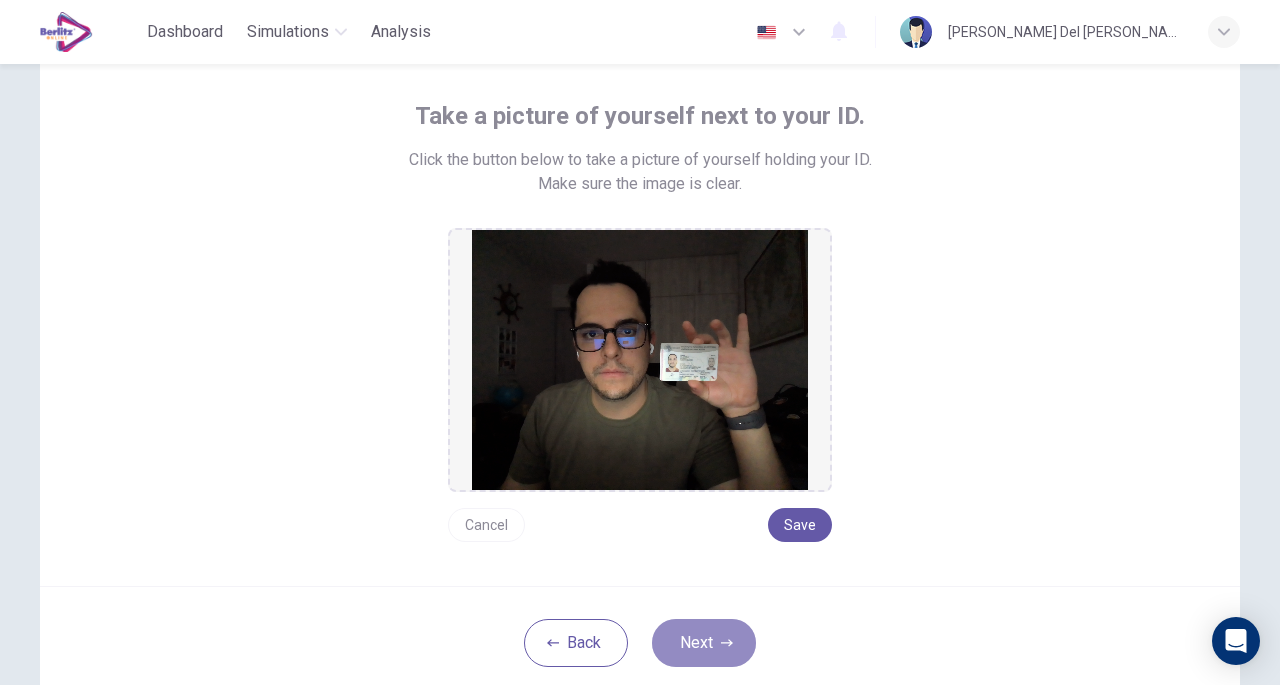 click 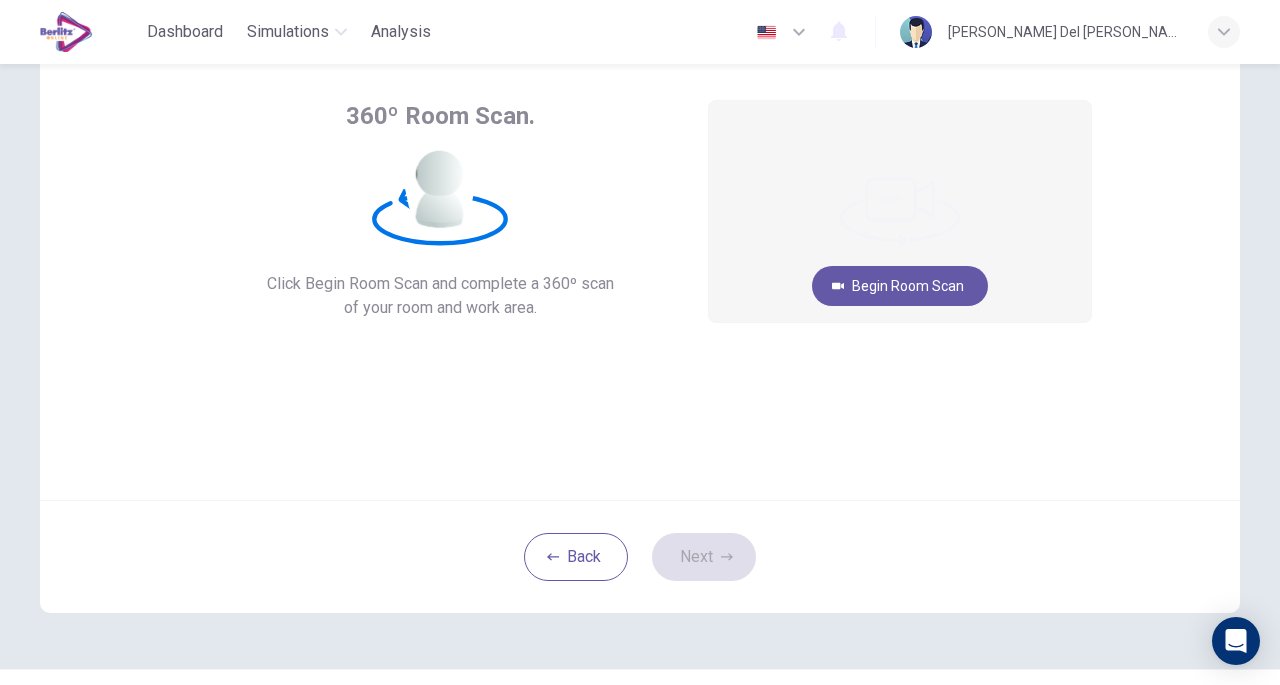 click on "Begin Room Scan" at bounding box center (900, 286) 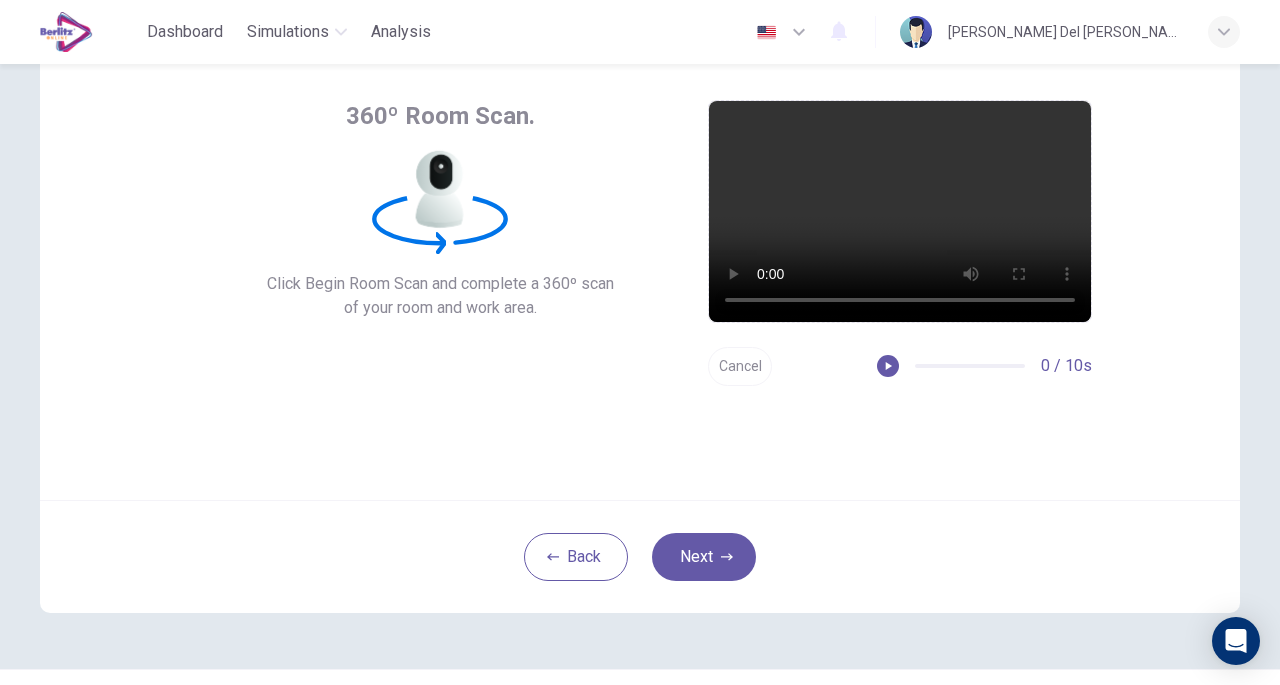 click on "Next" at bounding box center [704, 557] 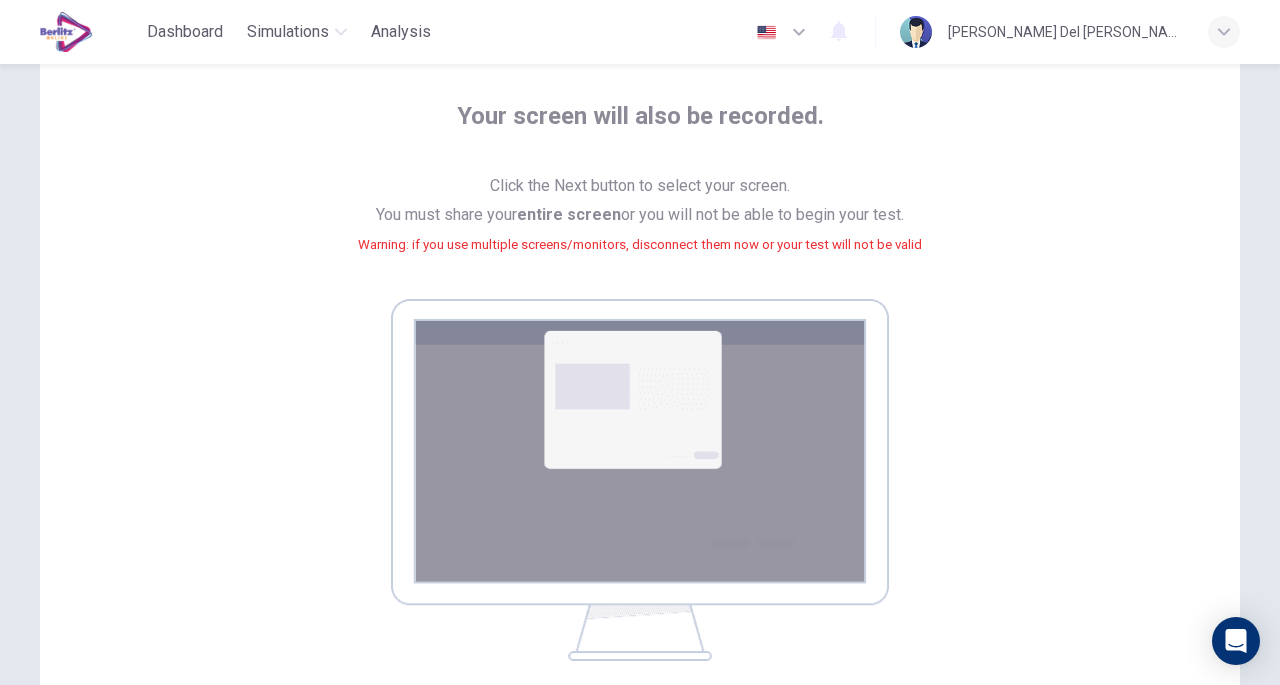 click at bounding box center [640, 480] 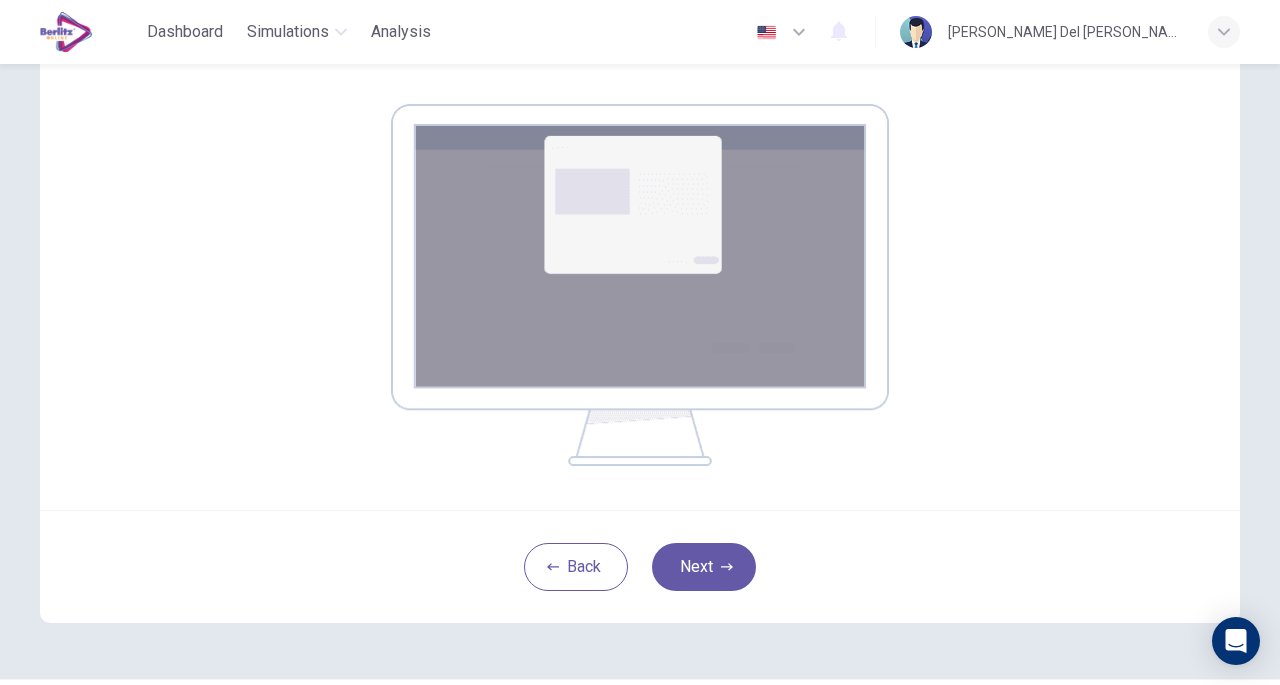 scroll, scrollTop: 353, scrollLeft: 0, axis: vertical 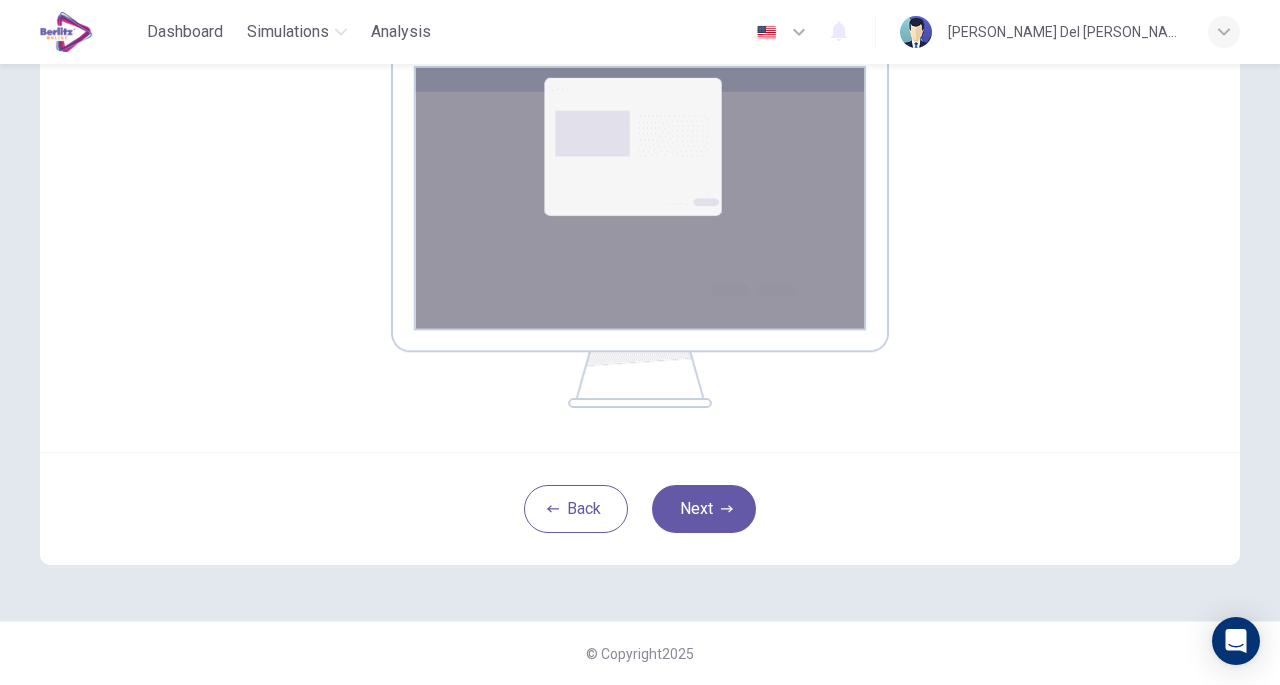 click 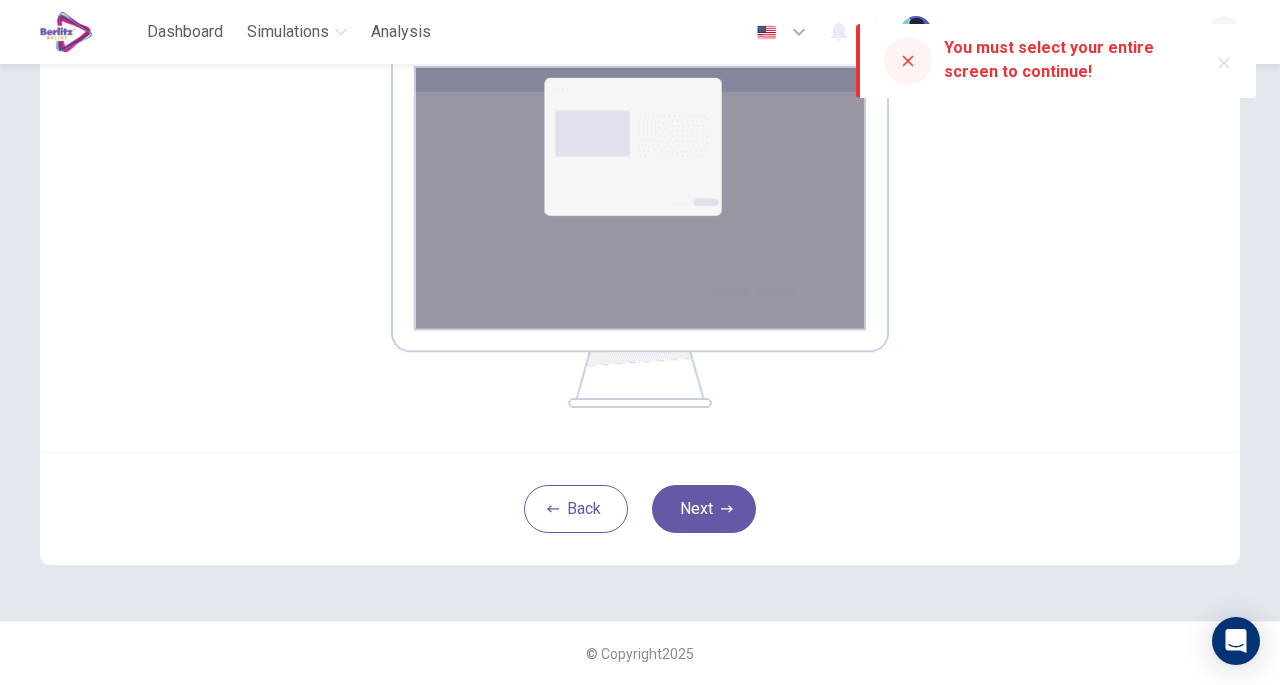click on "Next" at bounding box center [704, 509] 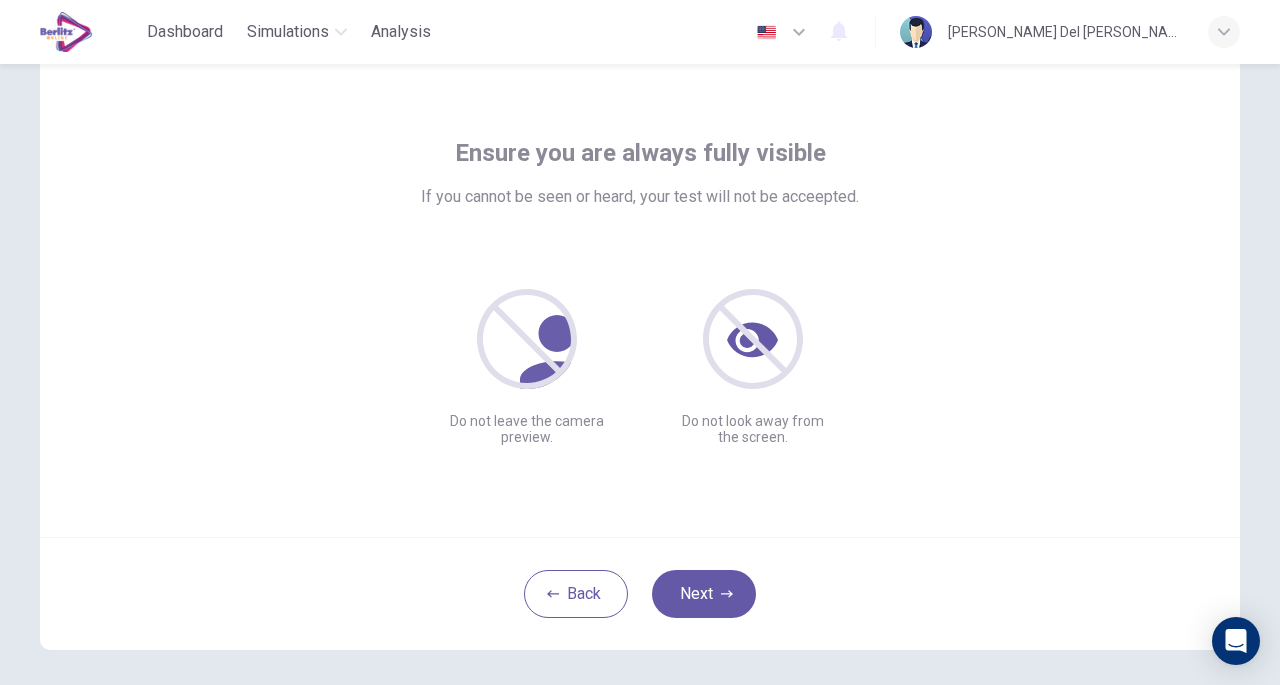 scroll, scrollTop: 147, scrollLeft: 0, axis: vertical 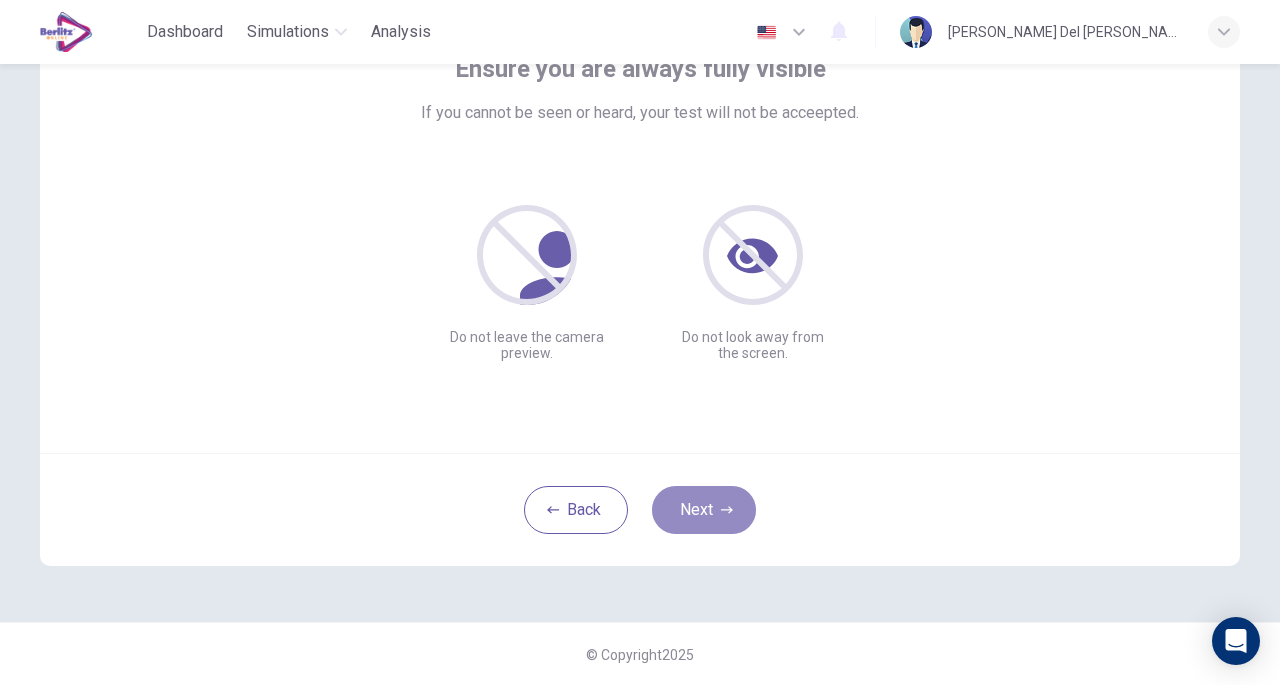click on "Next" at bounding box center (704, 510) 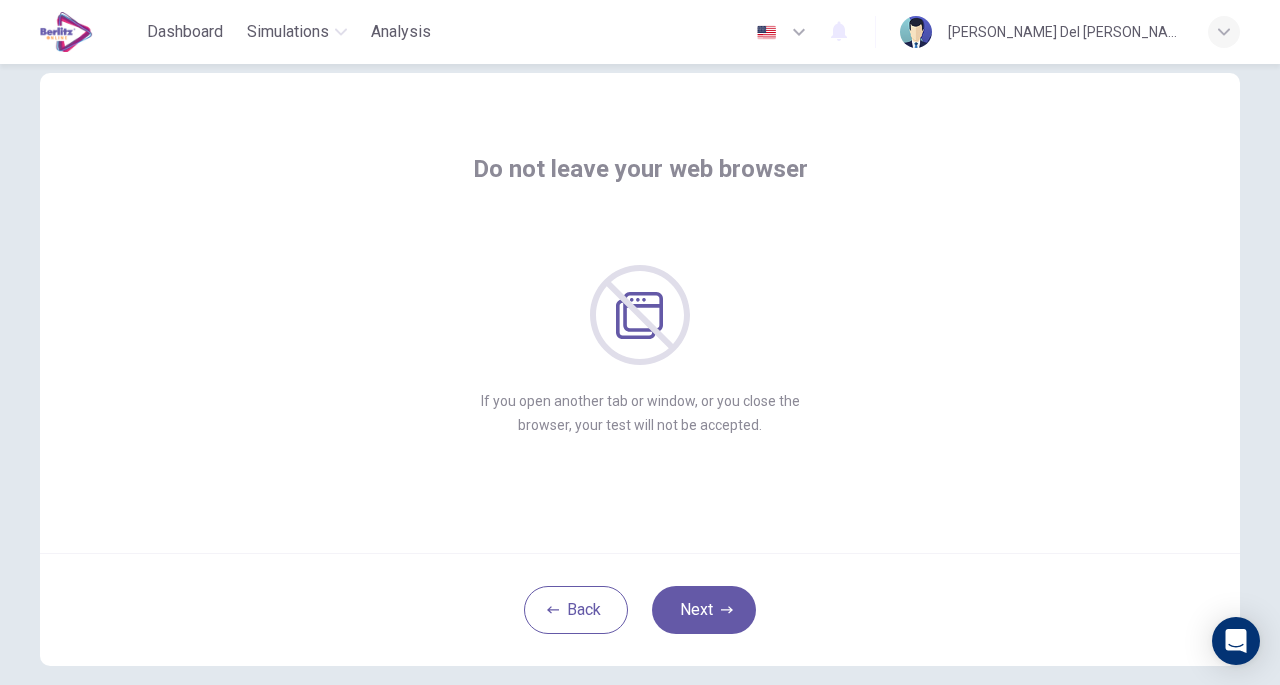 scroll, scrollTop: 147, scrollLeft: 0, axis: vertical 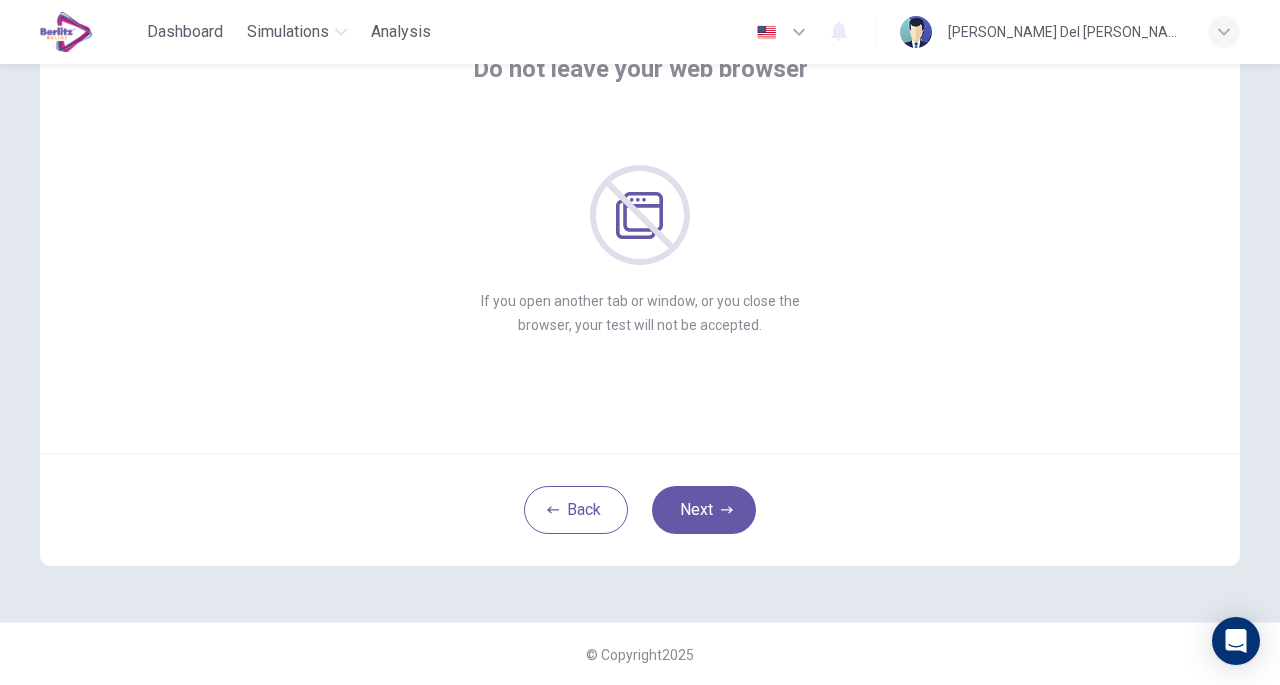 click on "Next" at bounding box center [704, 510] 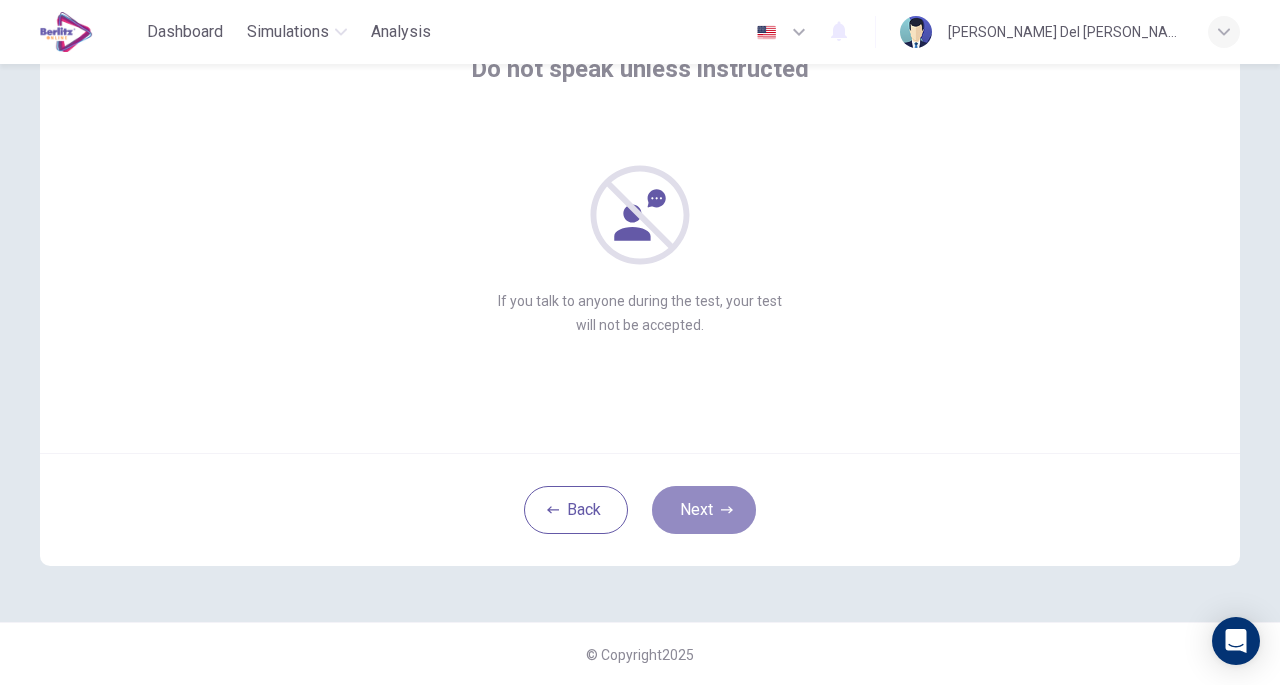 click on "Next" at bounding box center [704, 510] 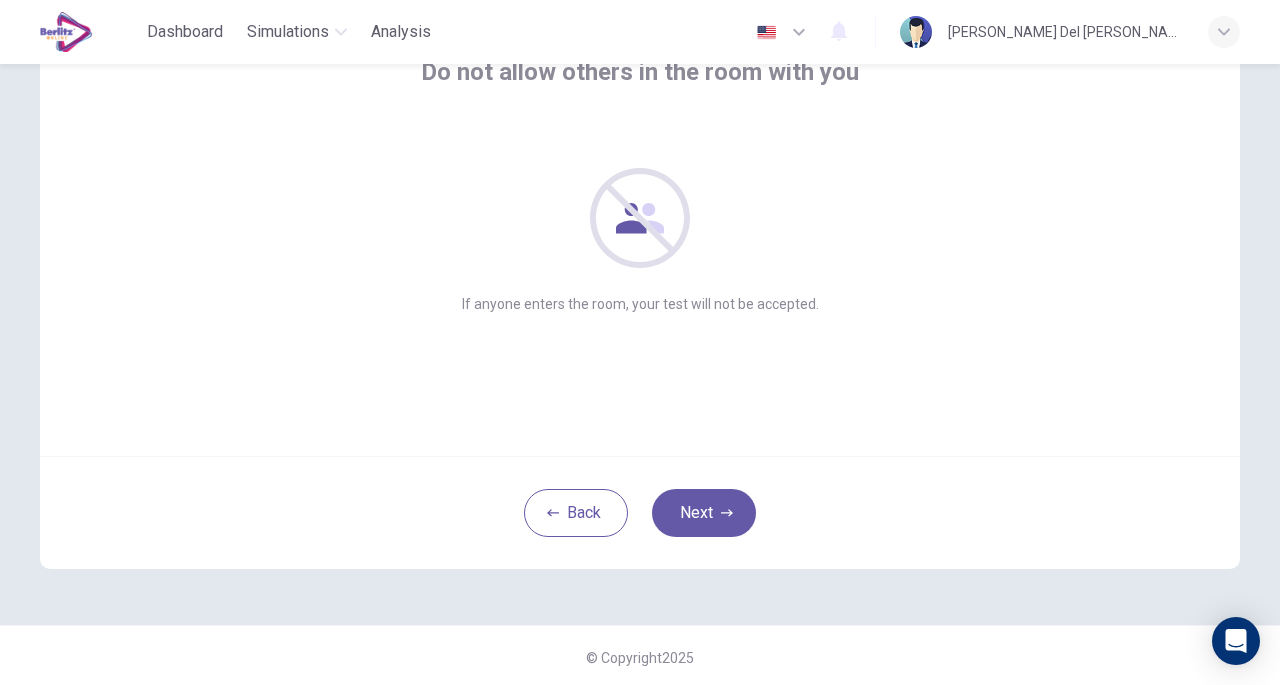 scroll, scrollTop: 147, scrollLeft: 0, axis: vertical 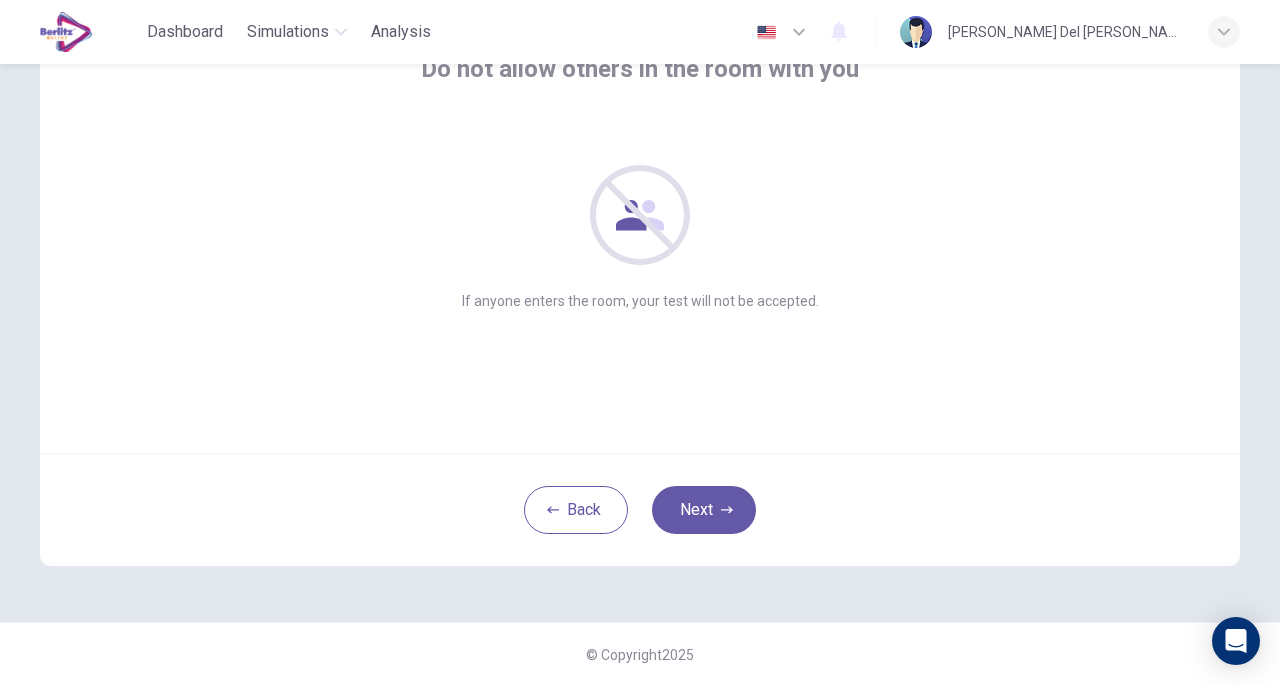 click on "Next" at bounding box center [704, 510] 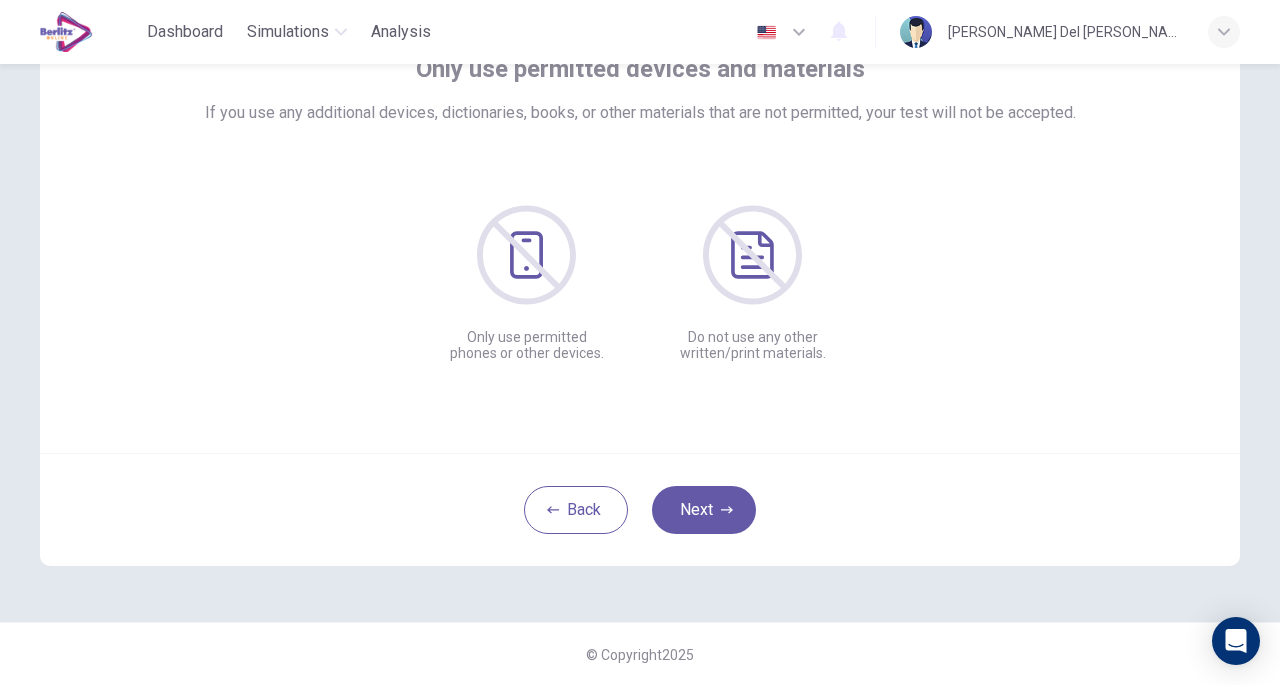 click on "Next" at bounding box center (704, 510) 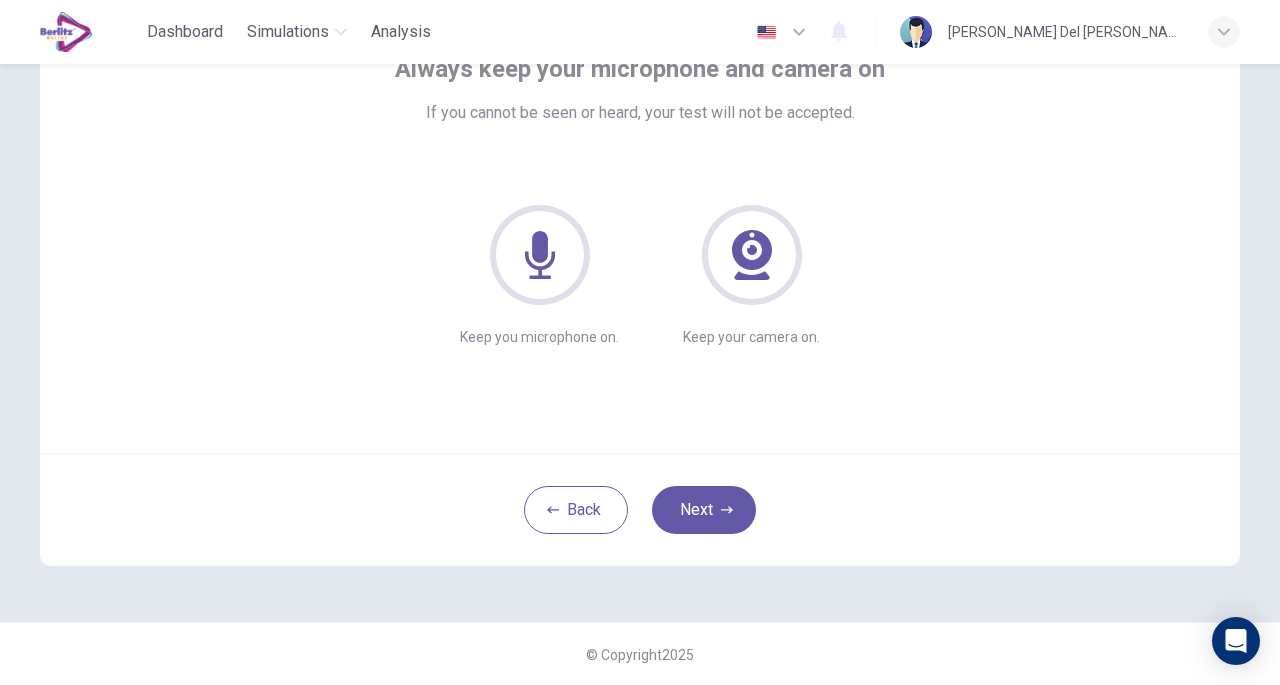 click on "Next" at bounding box center (704, 510) 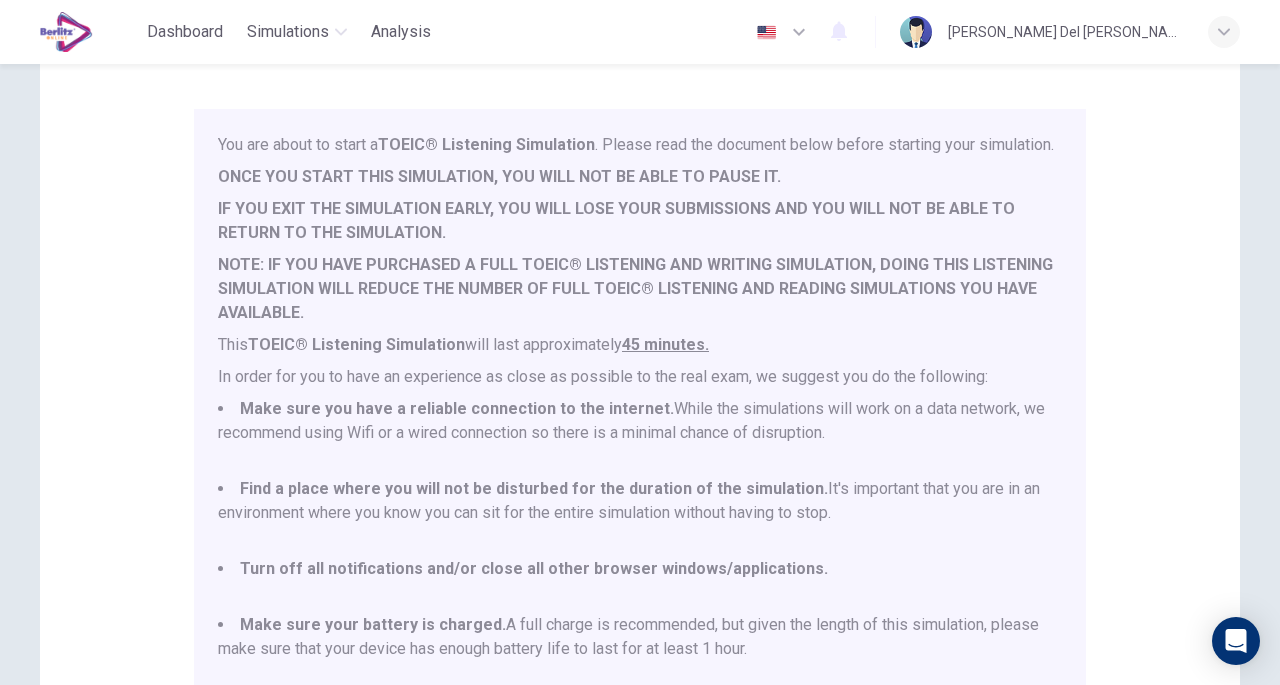scroll, scrollTop: 52, scrollLeft: 0, axis: vertical 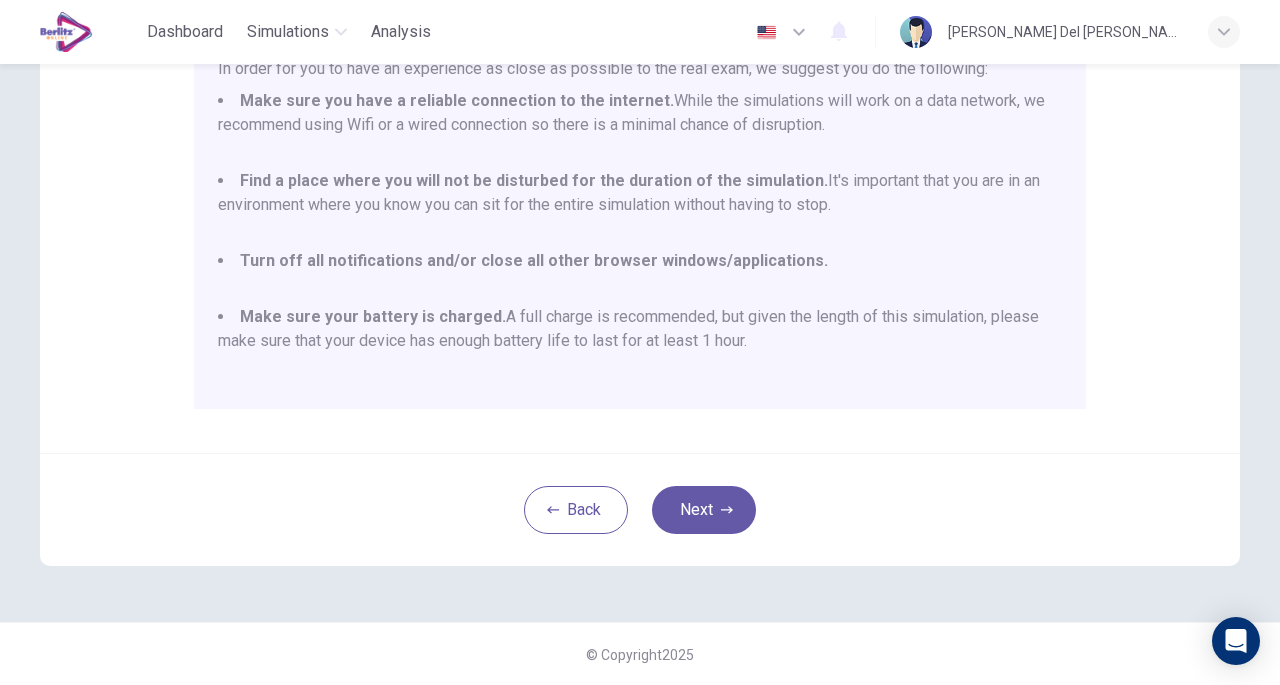 click on "Next" at bounding box center (704, 510) 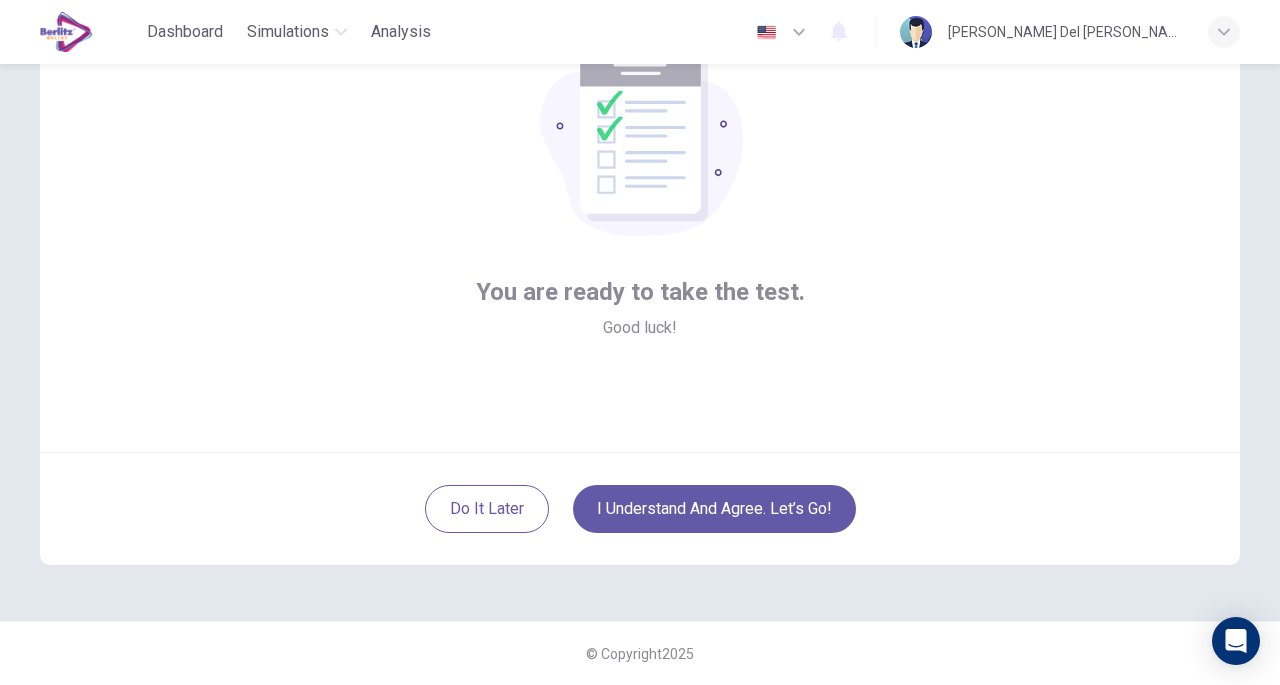 scroll, scrollTop: 147, scrollLeft: 0, axis: vertical 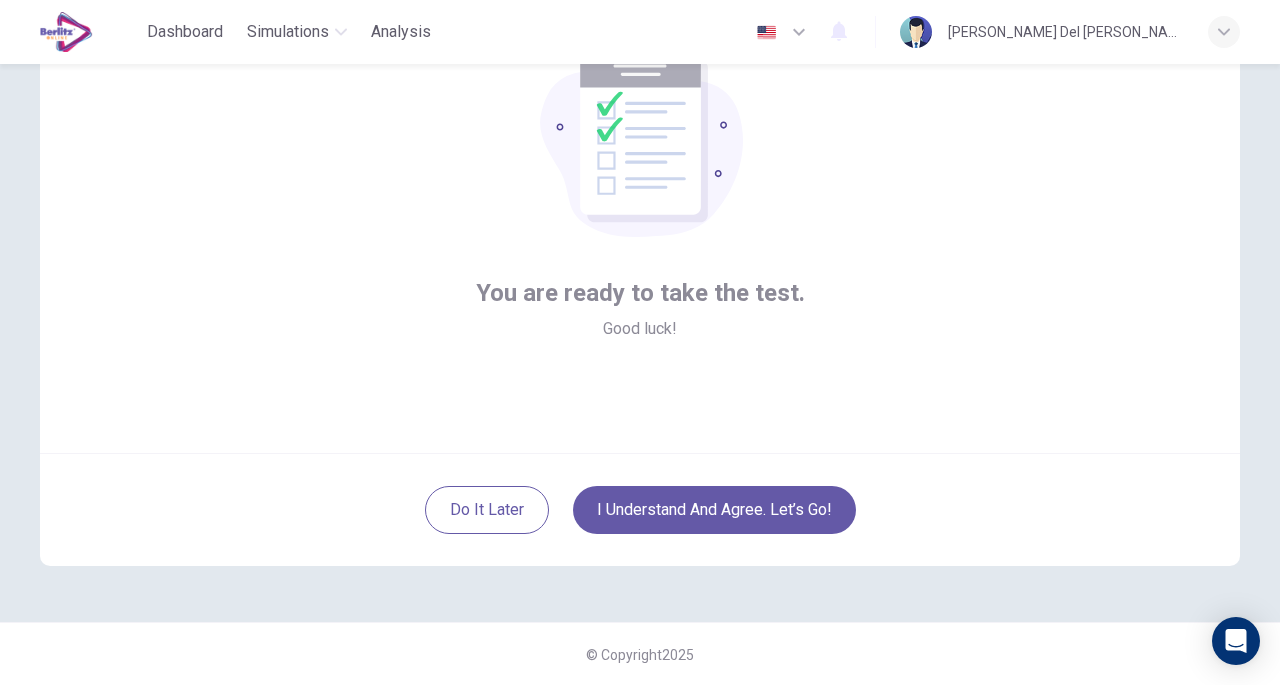 click on "I understand and agree. Let’s go!" at bounding box center (714, 510) 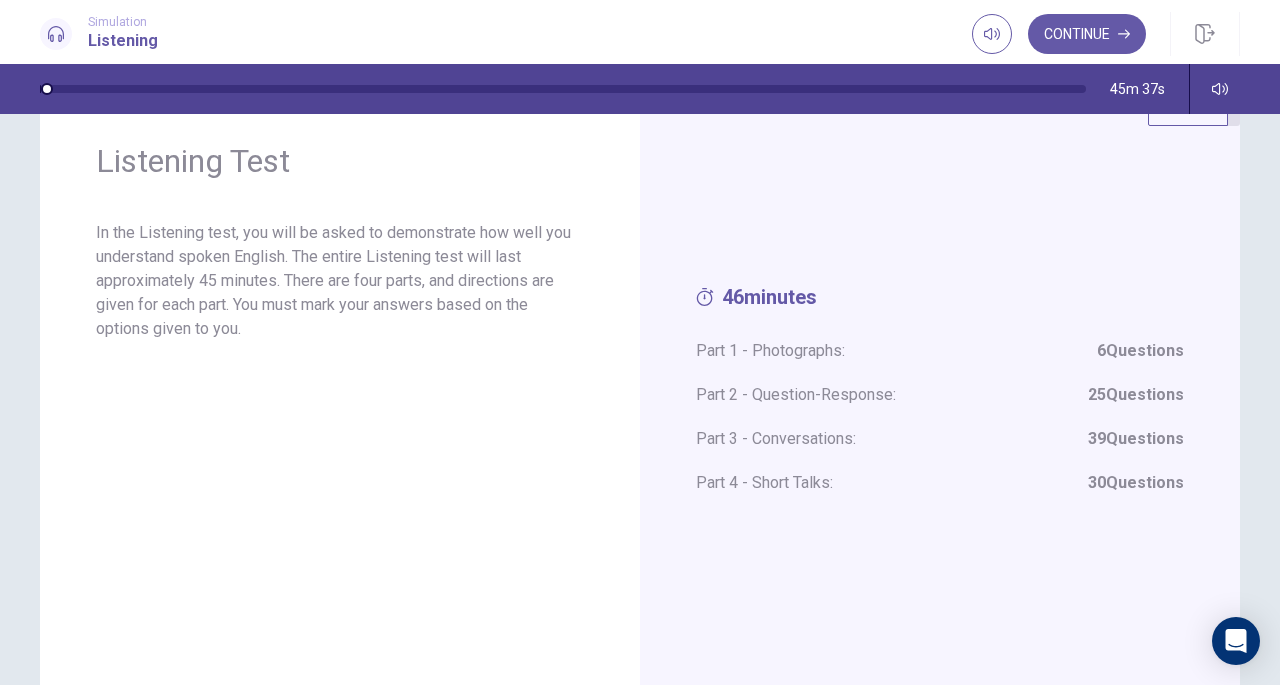 scroll, scrollTop: 100, scrollLeft: 0, axis: vertical 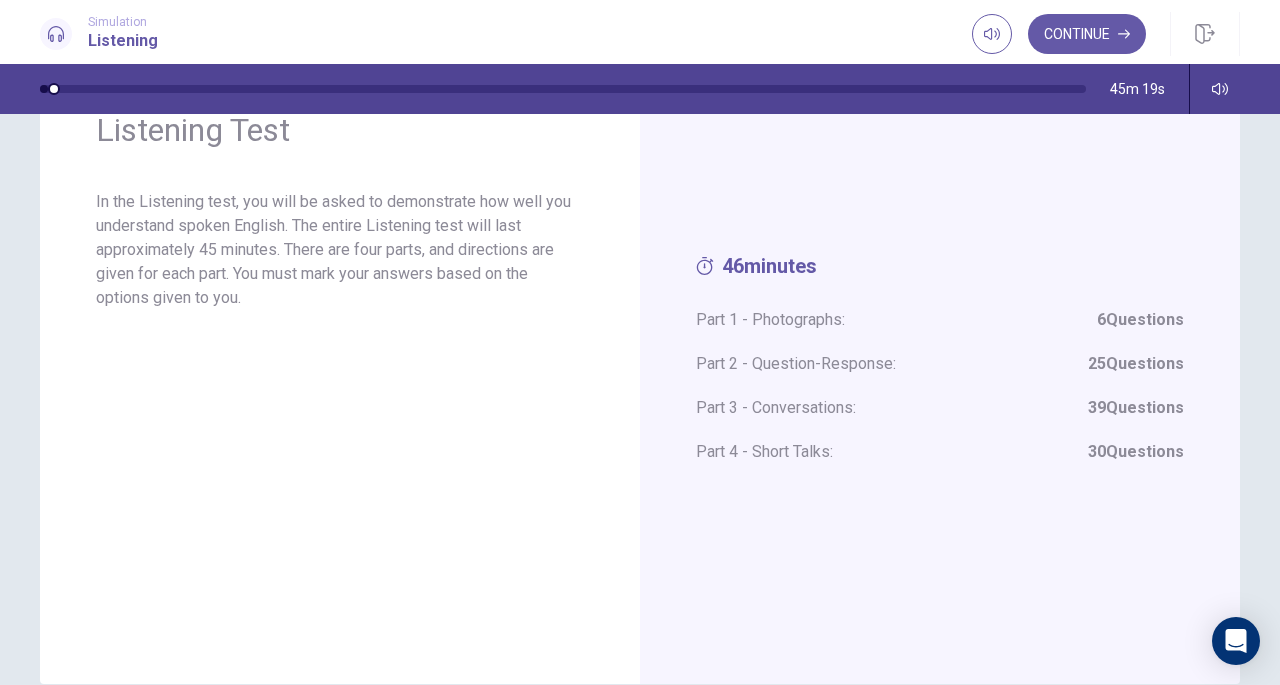 click on "46  minutes Part 1 - Photographs:  6  Questions Part 2 - Question-Response:  25  Questions Part 3 - Conversations:  39  Questions Part 4 - Short Talks:  30  Questions" at bounding box center [940, 369] 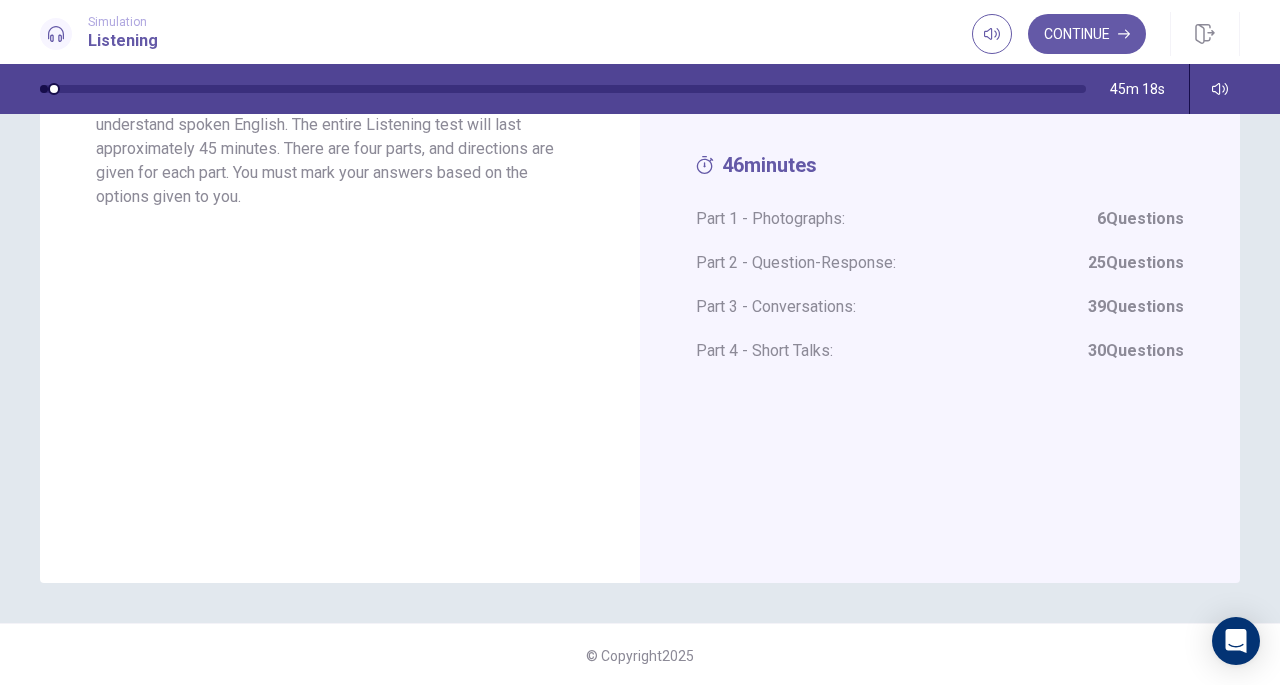 scroll, scrollTop: 202, scrollLeft: 0, axis: vertical 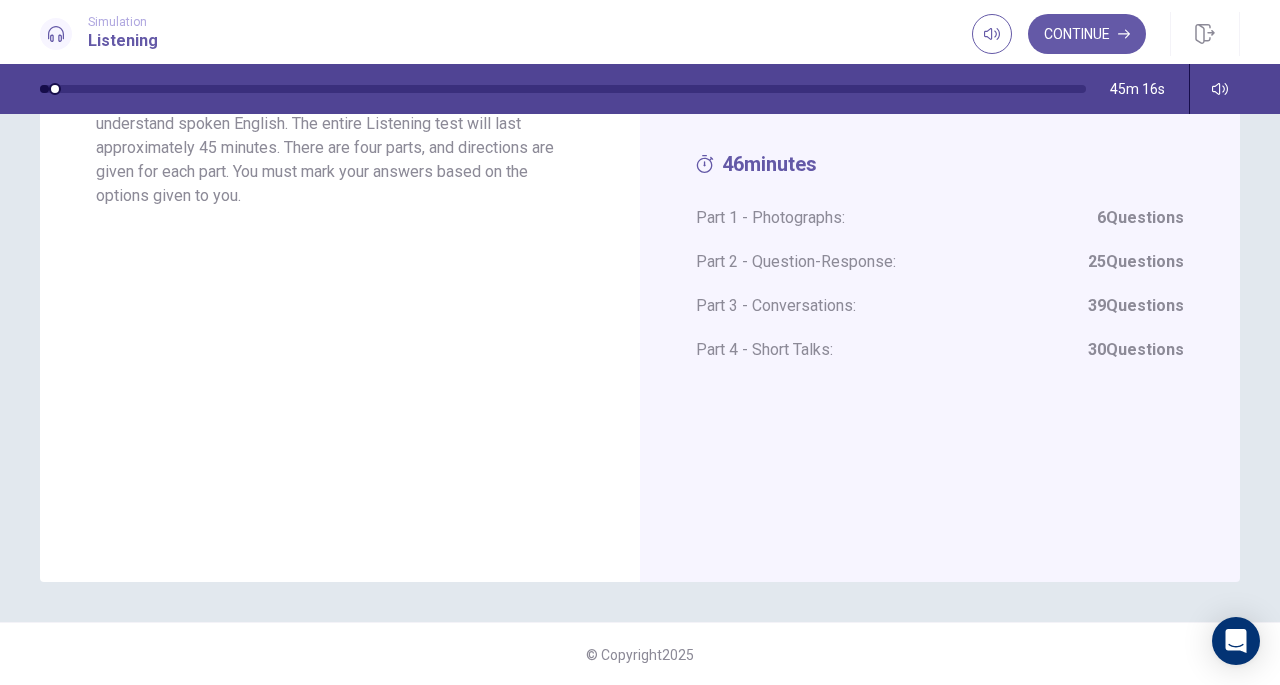 click on "46  minutes Part 1 - Photographs:  6  Questions Part 2 - Question-Response:  25  Questions Part 3 - Conversations:  39  Questions Part 4 - Short Talks:  30  Questions" at bounding box center (940, 267) 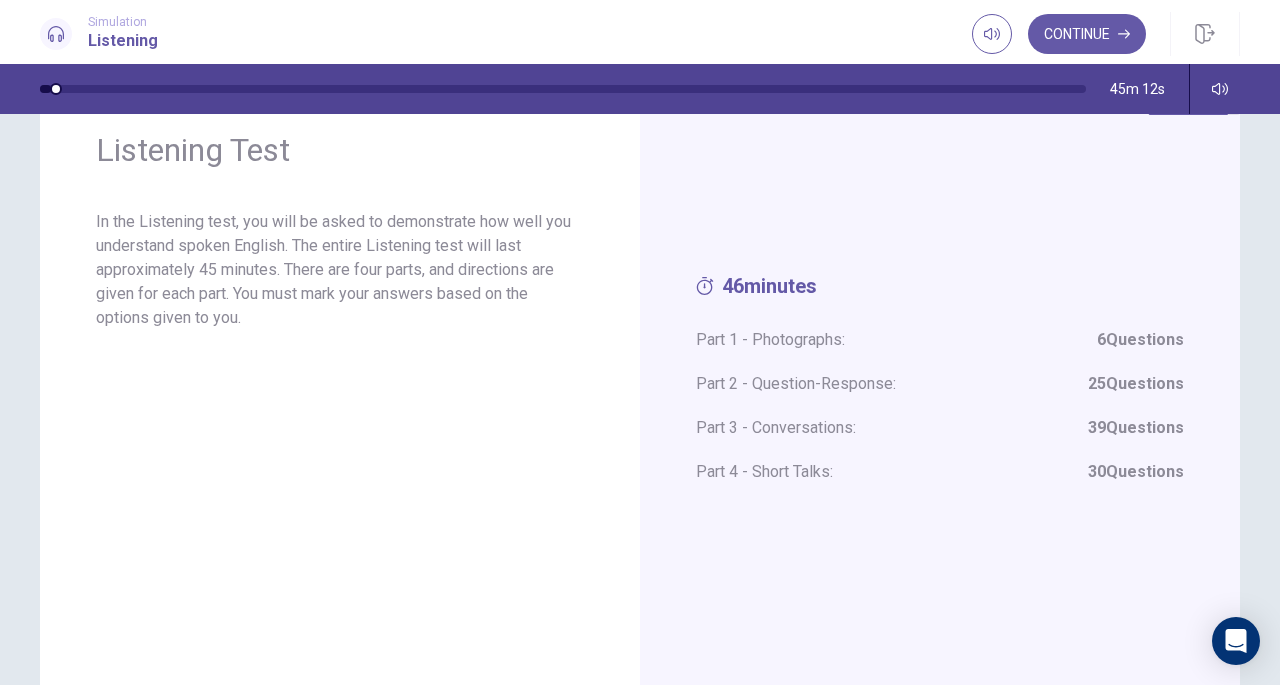 scroll, scrollTop: 0, scrollLeft: 0, axis: both 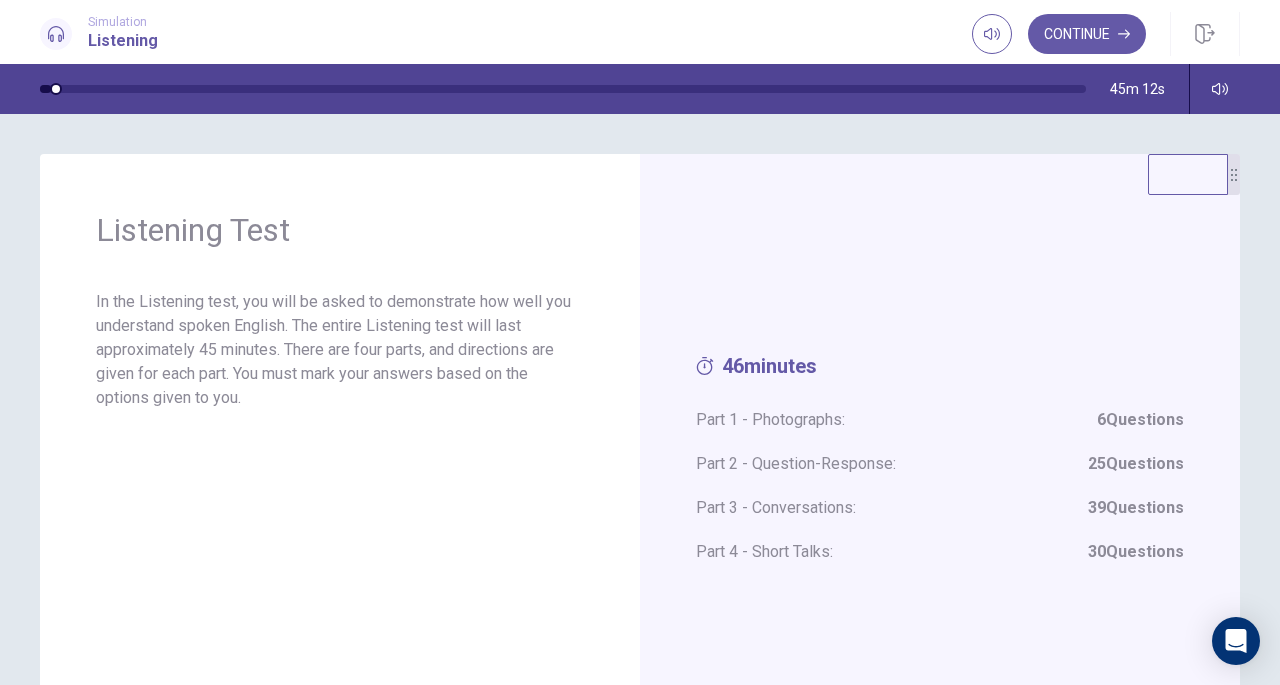 click on "46  minutes Part 1 - Photographs:  6  Questions Part 2 - Question-Response:  25  Questions Part 3 - Conversations:  39  Questions Part 4 - Short Talks:  30  Questions" at bounding box center [940, 469] 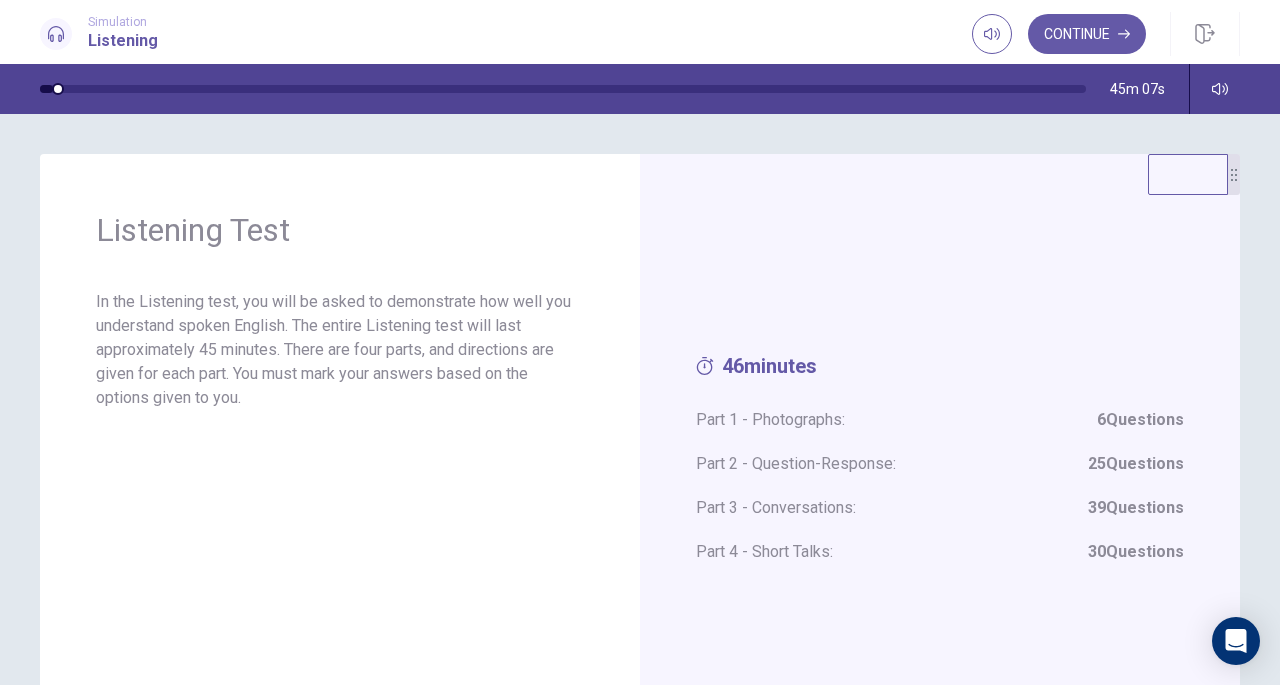 click on "46  minutes Part 1 - Photographs:  6  Questions Part 2 - Question-Response:  25  Questions Part 3 - Conversations:  39  Questions Part 4 - Short Talks:  30  Questions" at bounding box center [940, 469] 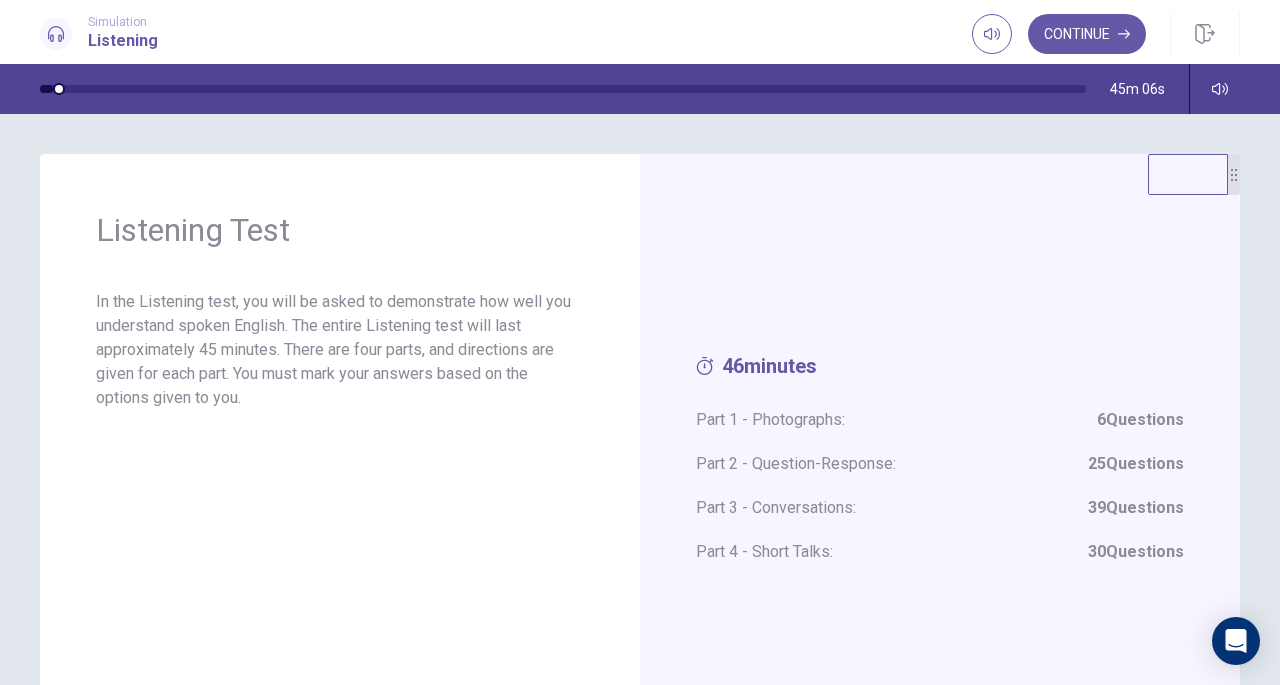 click on "46  minutes Part 1 - Photographs:  6  Questions Part 2 - Question-Response:  25  Questions Part 3 - Conversations:  39  Questions Part 4 - Short Talks:  30  Questions" at bounding box center [940, 469] 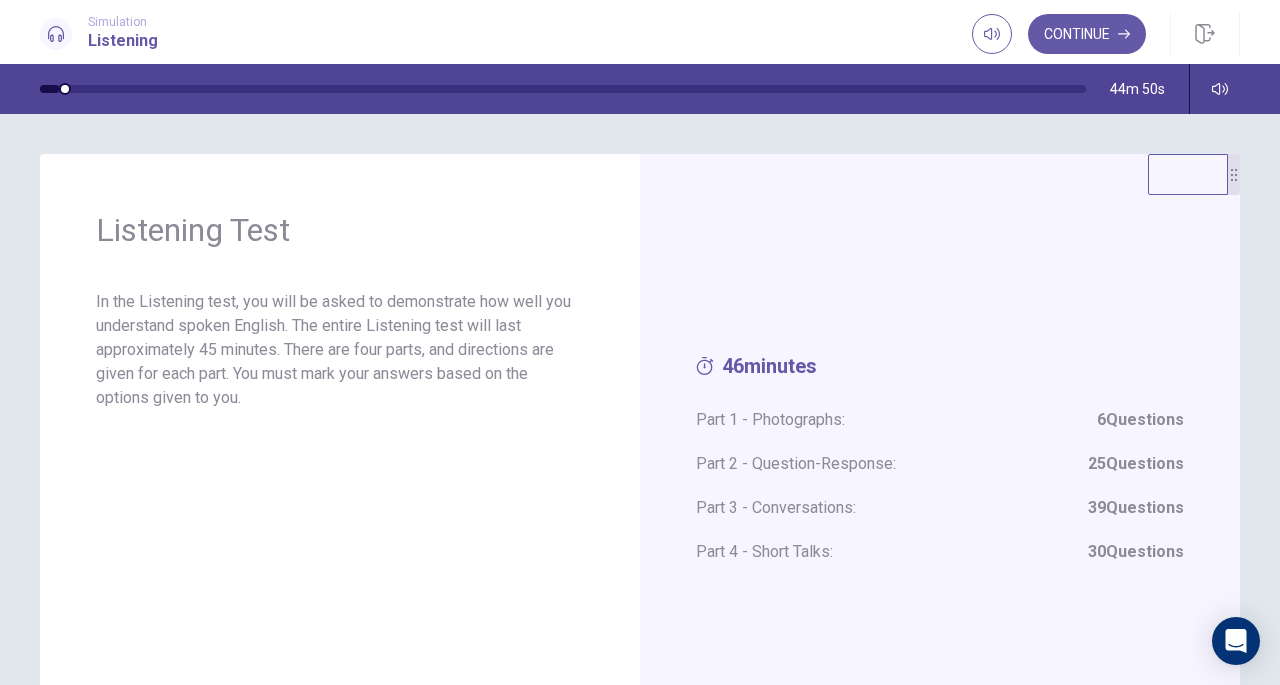 click on "Continue" at bounding box center [1087, 34] 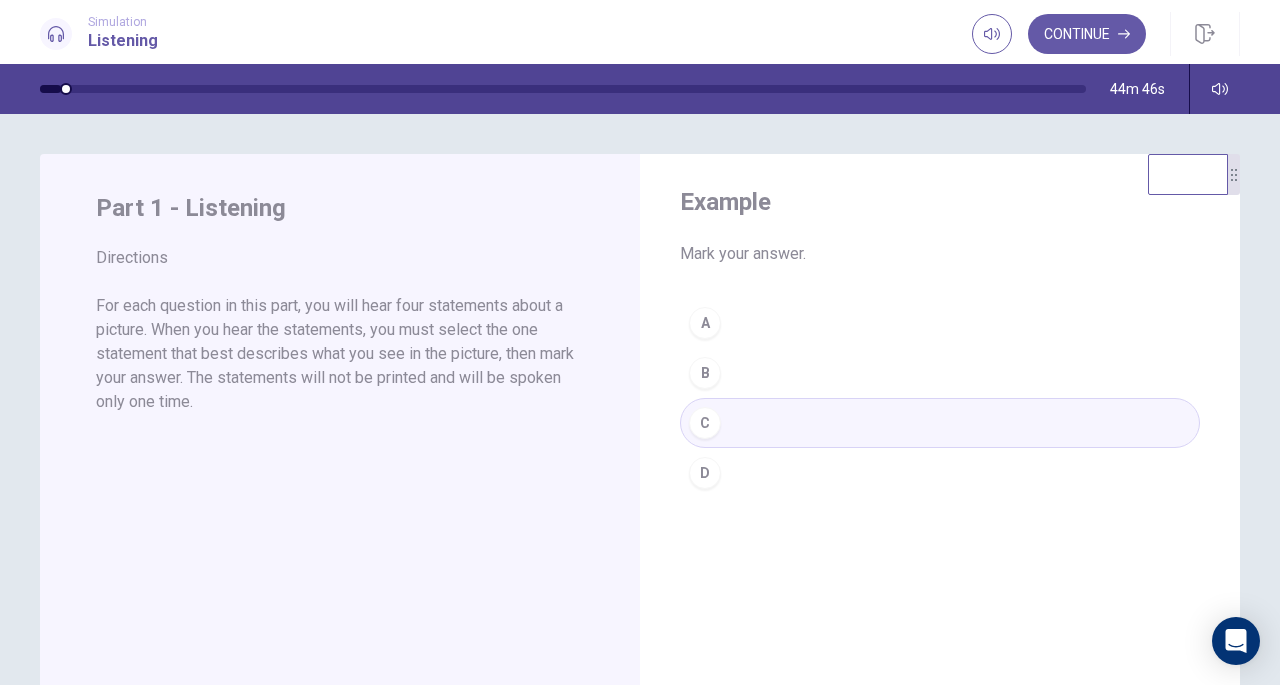click on "Continue" at bounding box center [1087, 34] 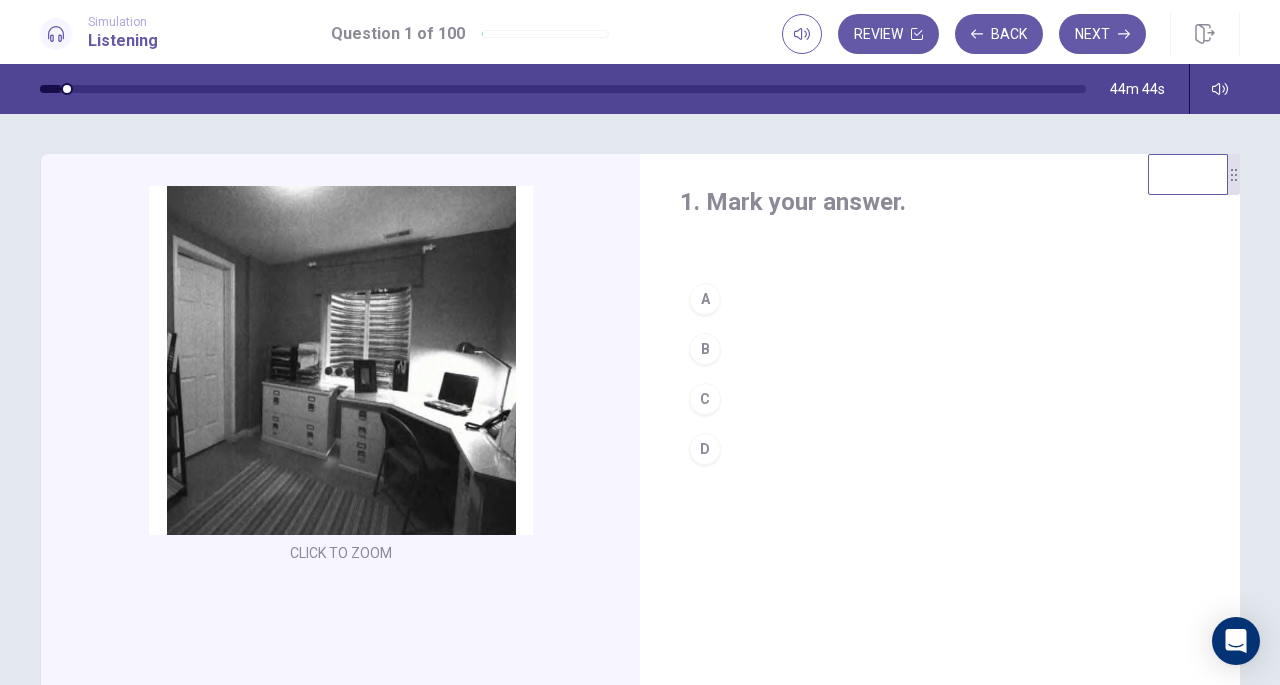 click on "Back" at bounding box center (999, 34) 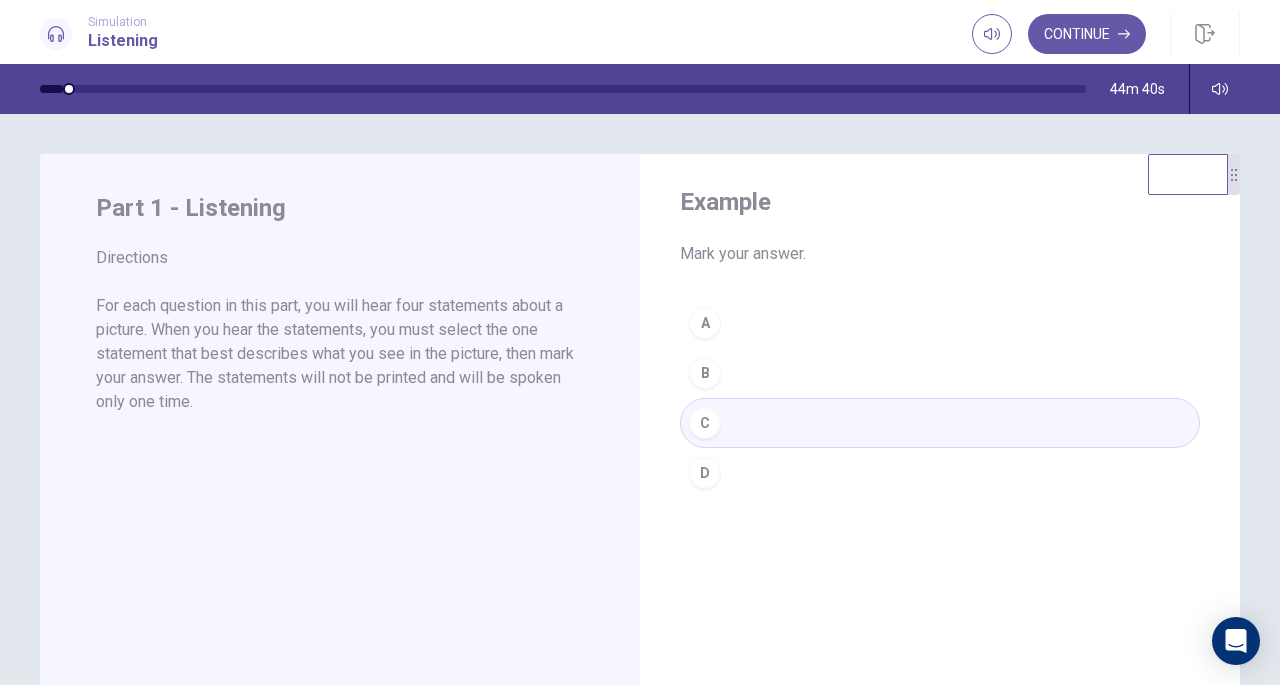 click on "Continue" at bounding box center (1106, 34) 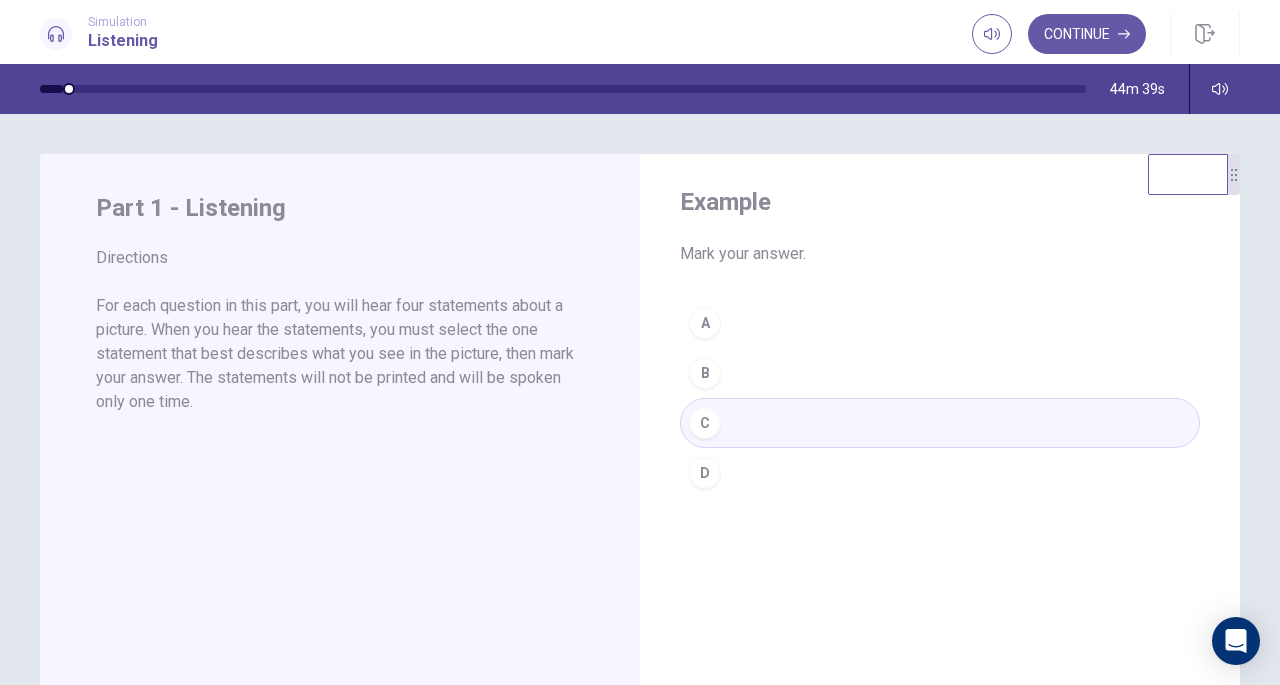 click on "Continue" at bounding box center (1087, 34) 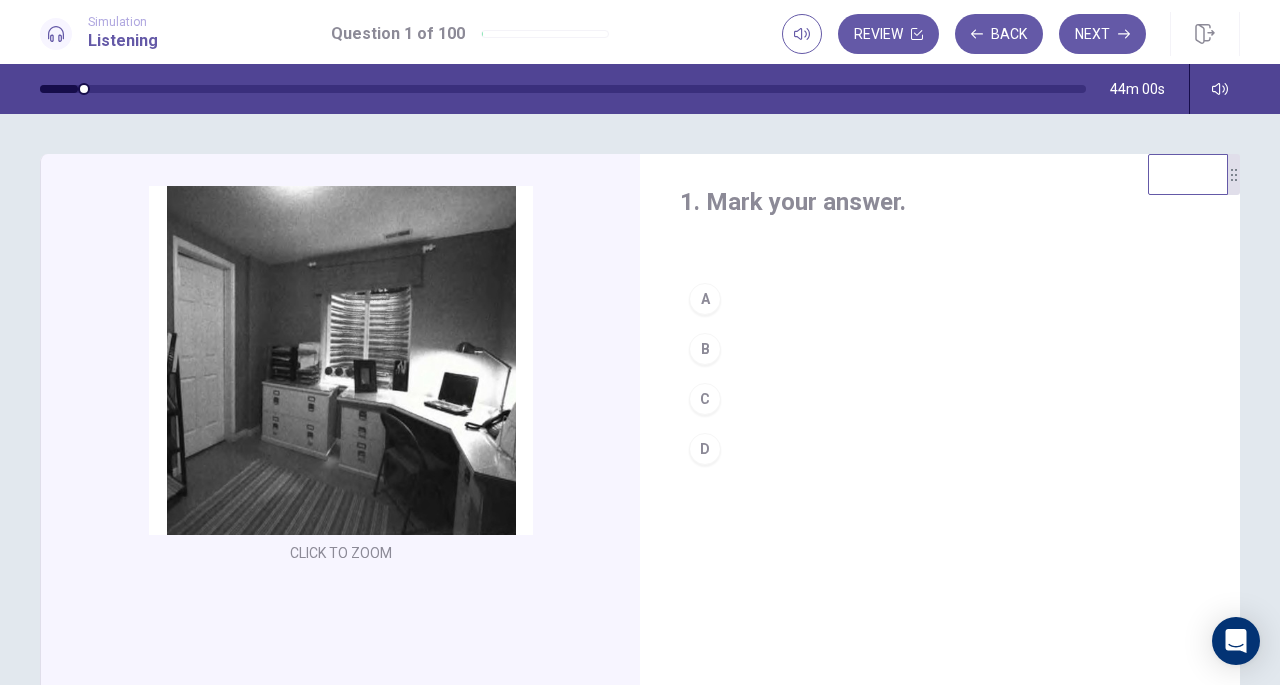 click on "Next" at bounding box center (1102, 34) 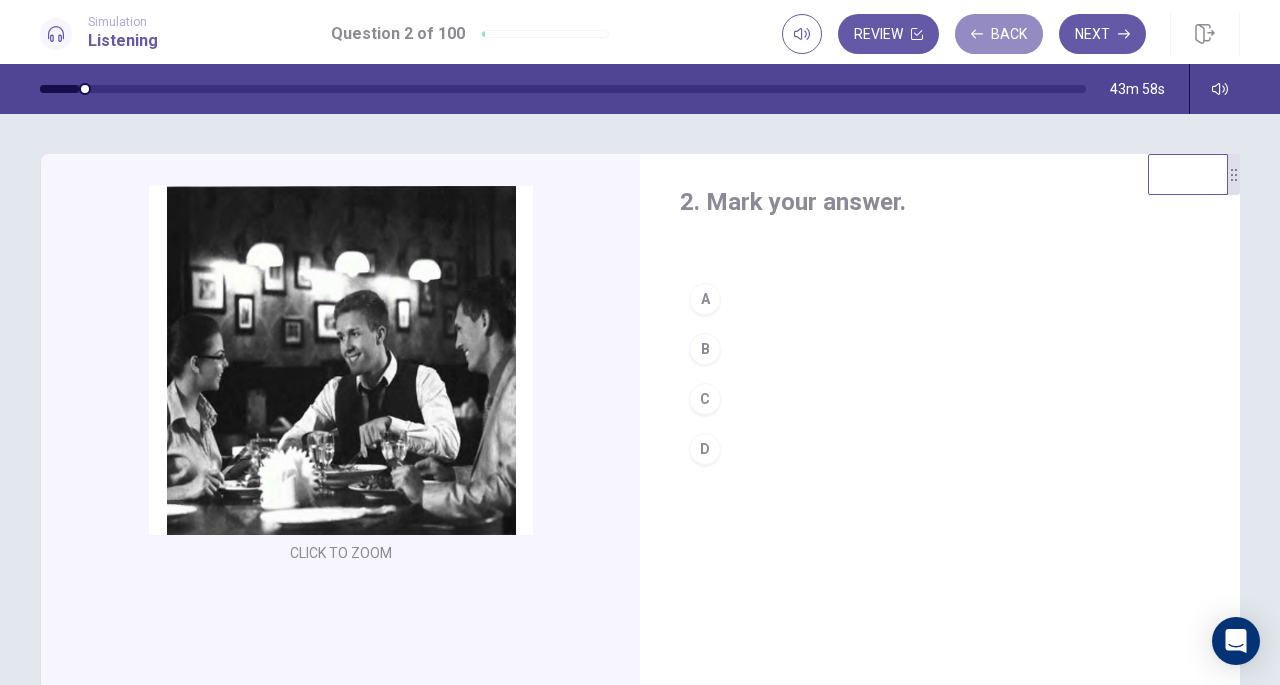 click 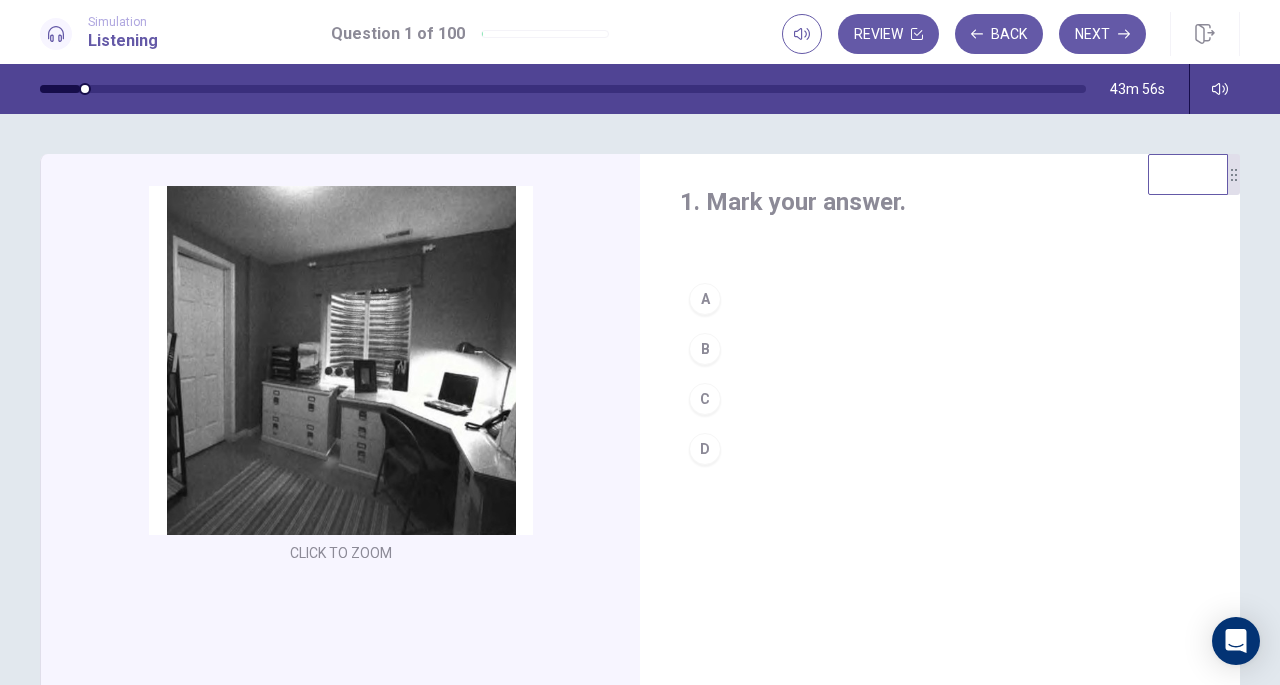 click on "CLICK TO ZOOM Click to Zoom" at bounding box center [340, 501] 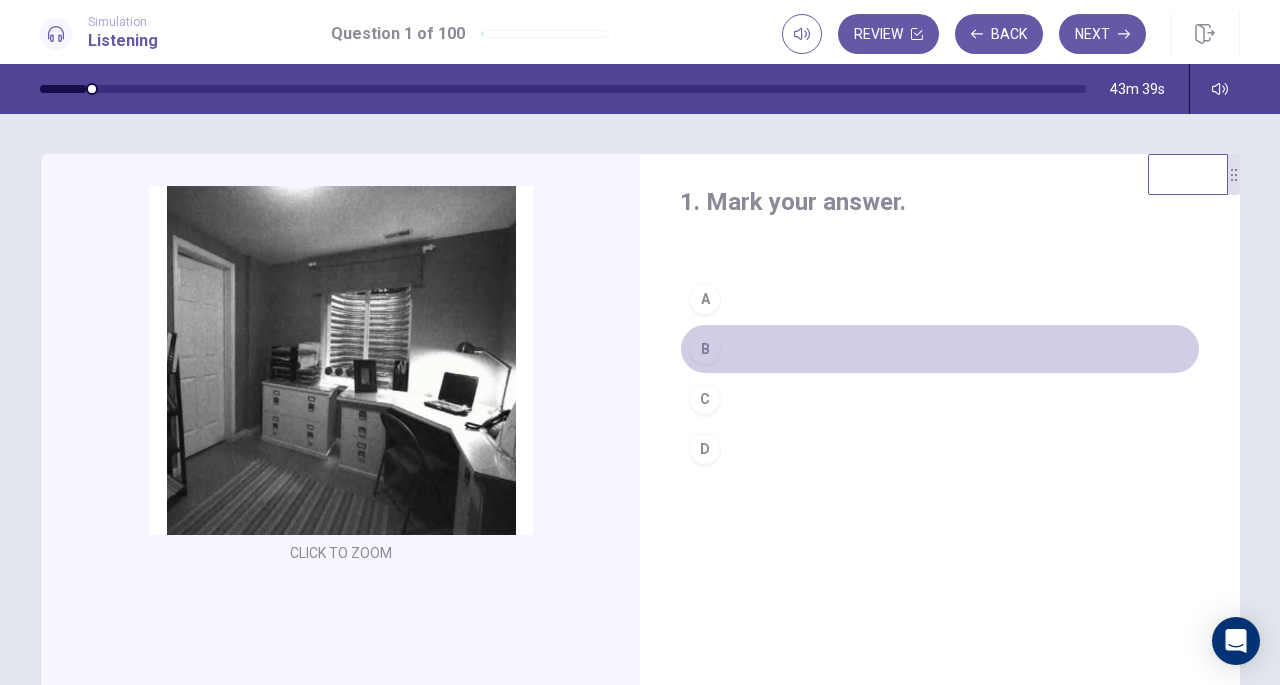 click on "B" at bounding box center (705, 349) 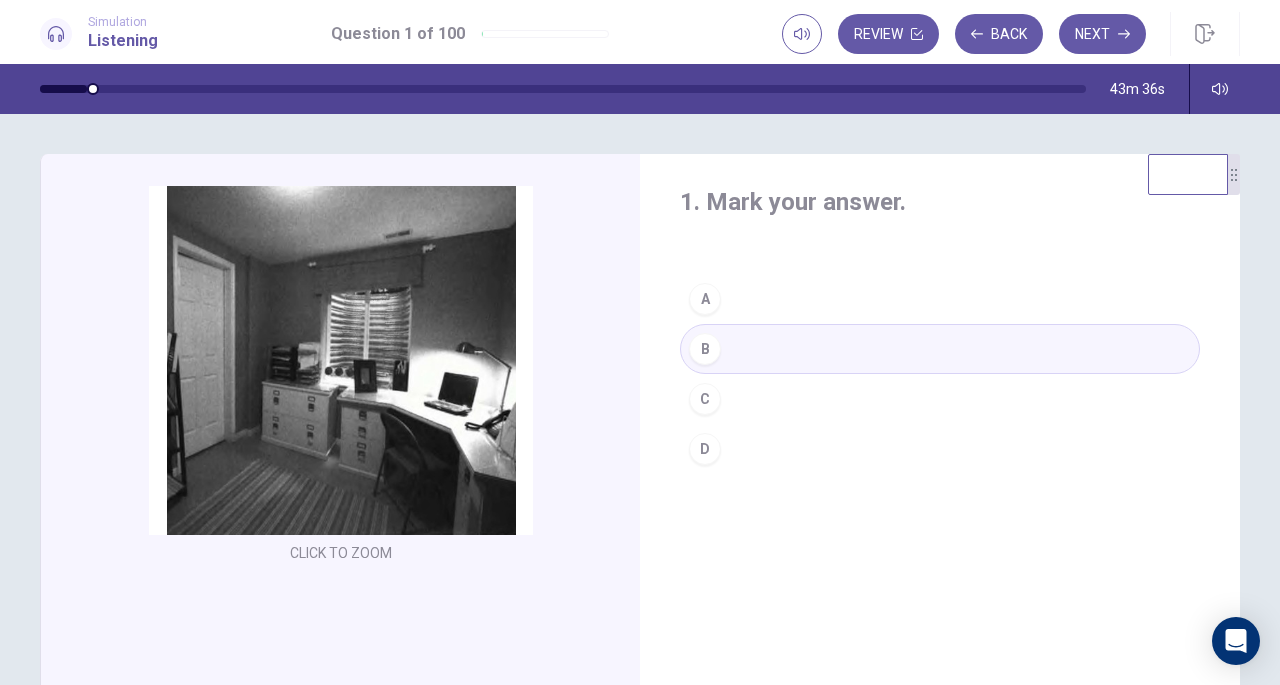 click on "Next" at bounding box center [1102, 34] 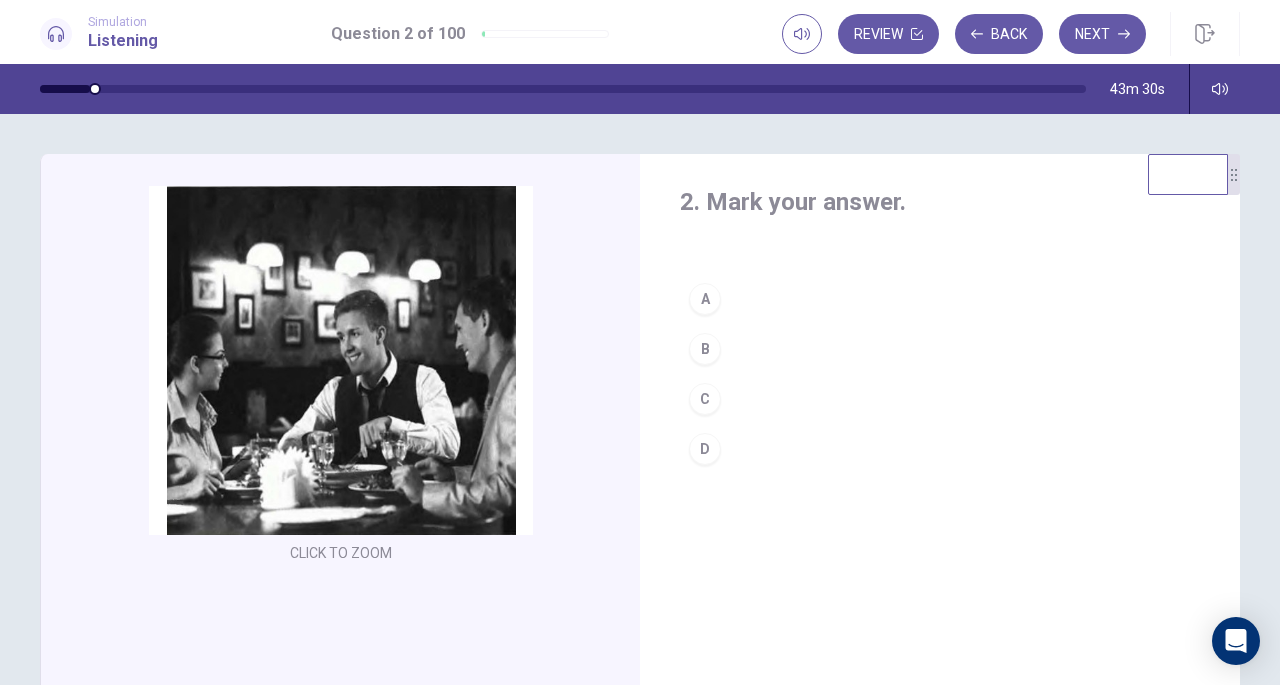 click on "2. Mark your answer. A B C D CLICK TO ZOOM Click to Zoom © Copyright  2025" at bounding box center [640, 399] 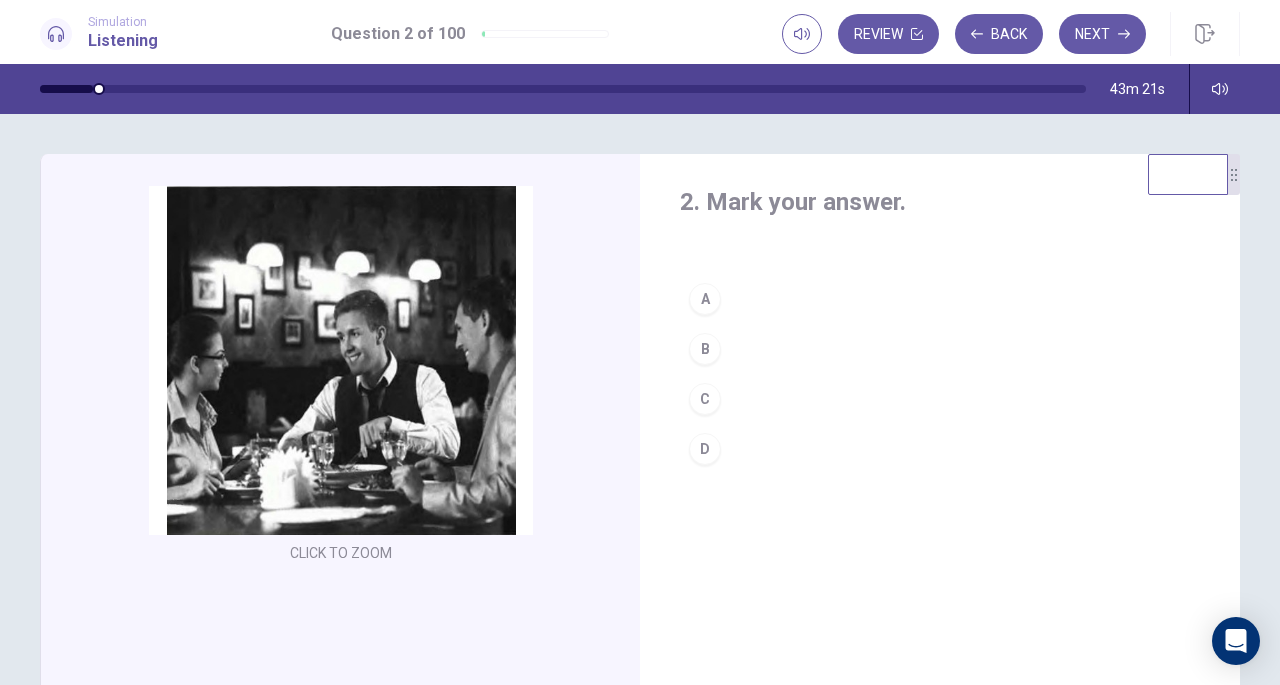 click on "B" at bounding box center [705, 349] 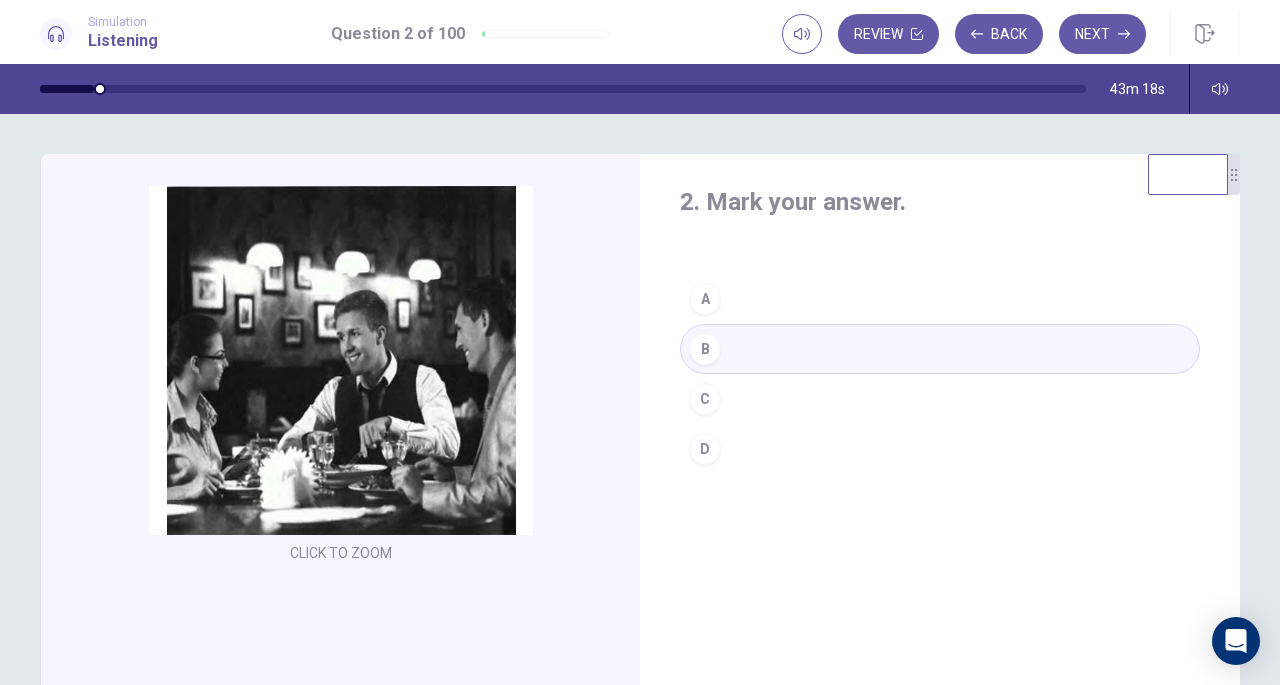 click on "2. Mark your answer. A B C D CLICK TO ZOOM Click to Zoom © Copyright  2025" at bounding box center [640, 399] 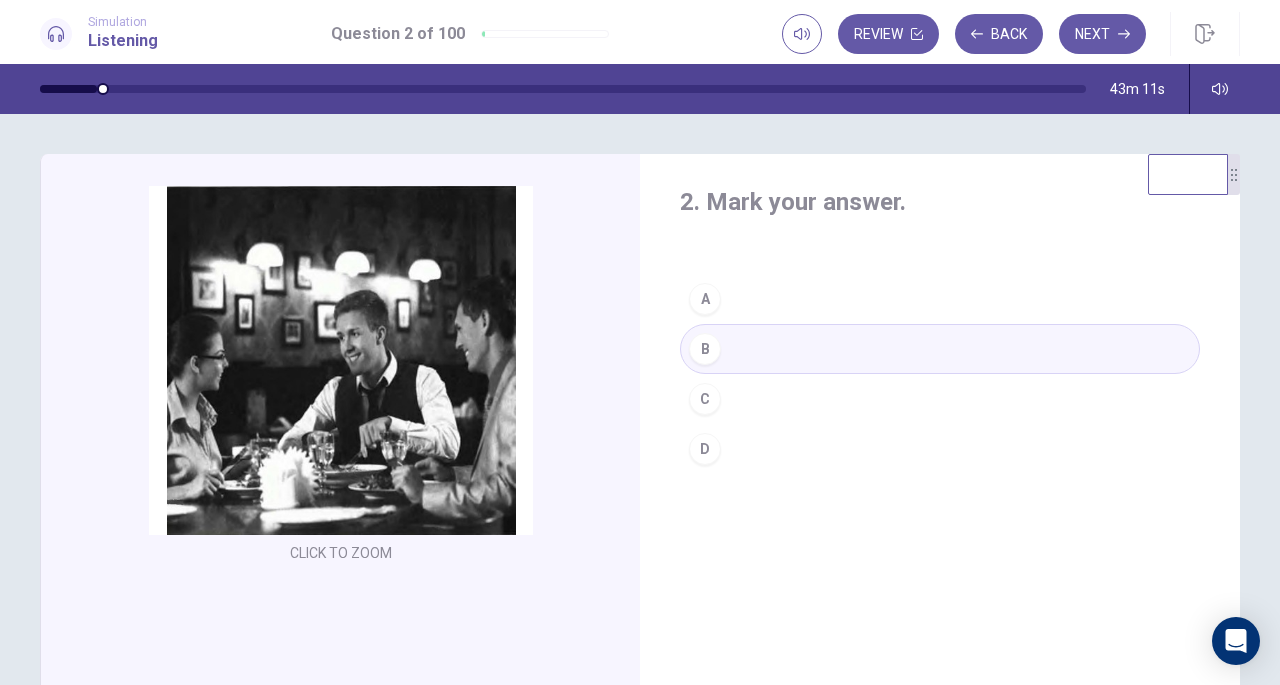 click on "Next" at bounding box center (1102, 34) 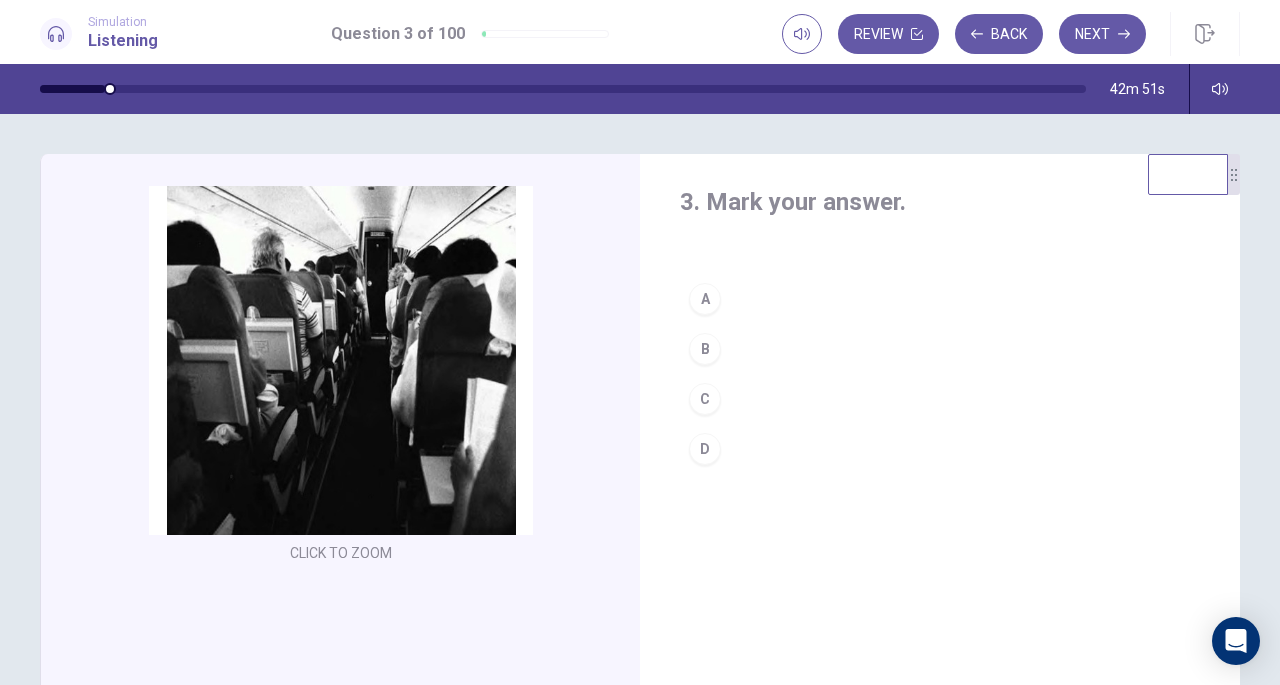 click on "D" at bounding box center [940, 449] 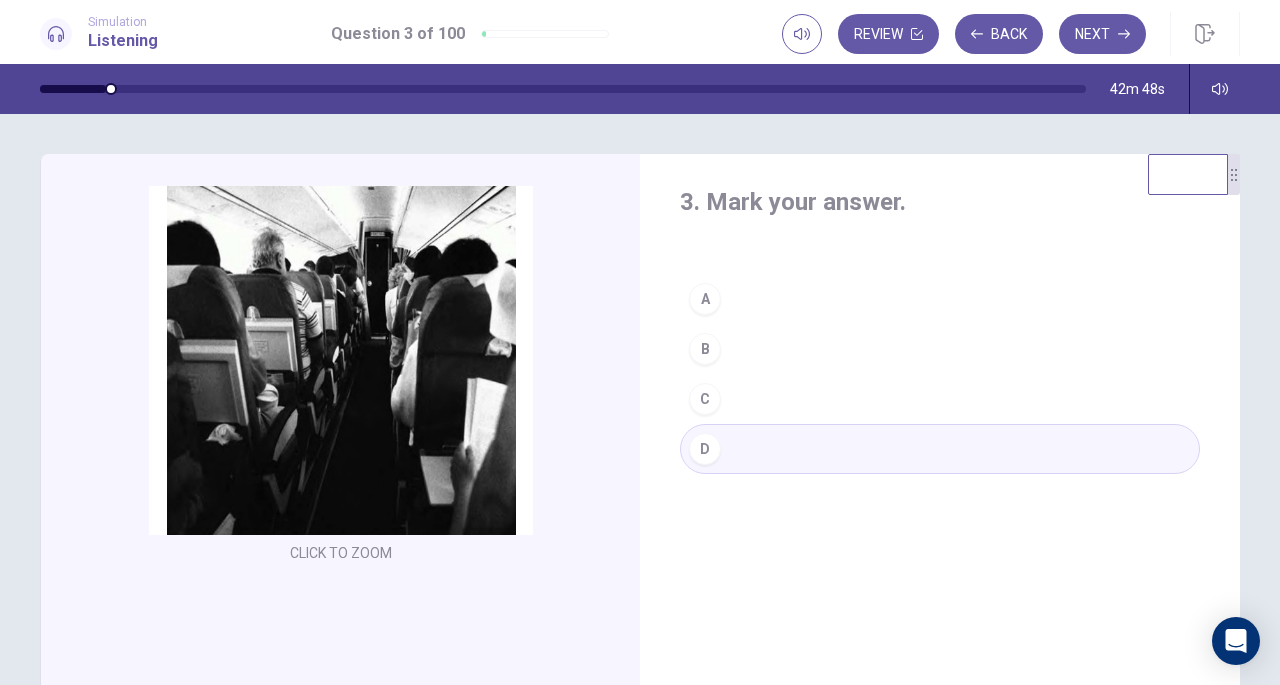 click on "Next" at bounding box center (1102, 34) 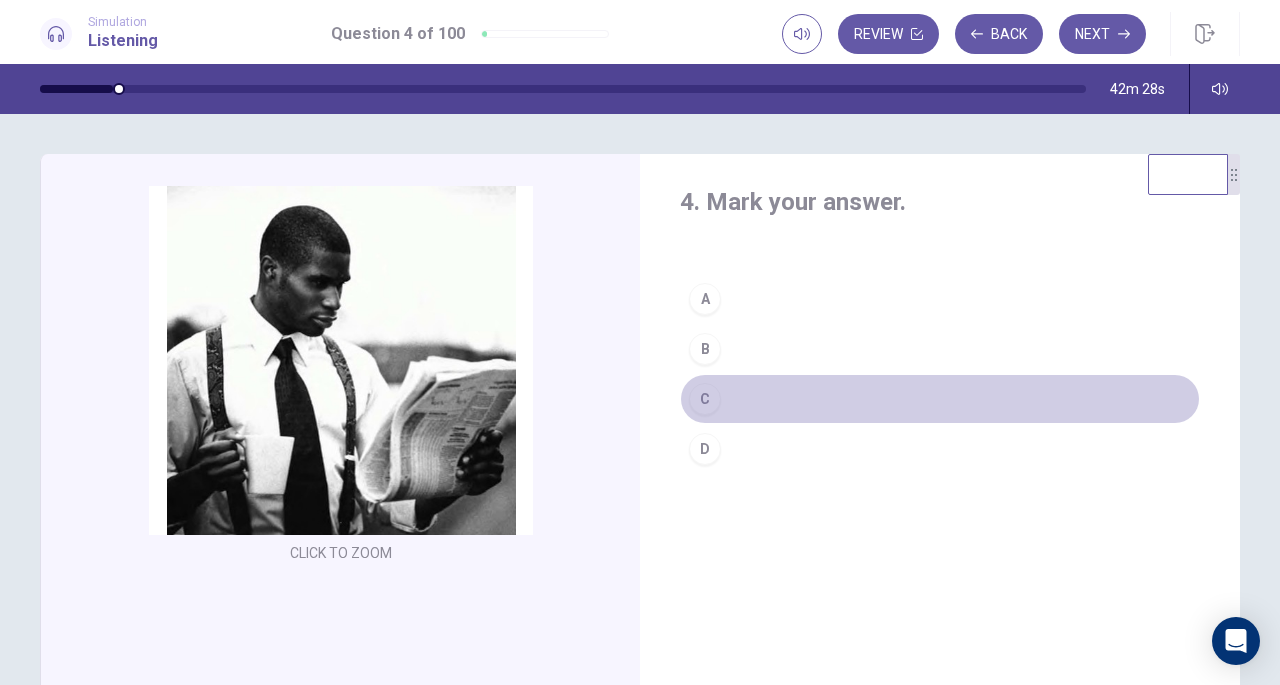 click on "C" at bounding box center [705, 399] 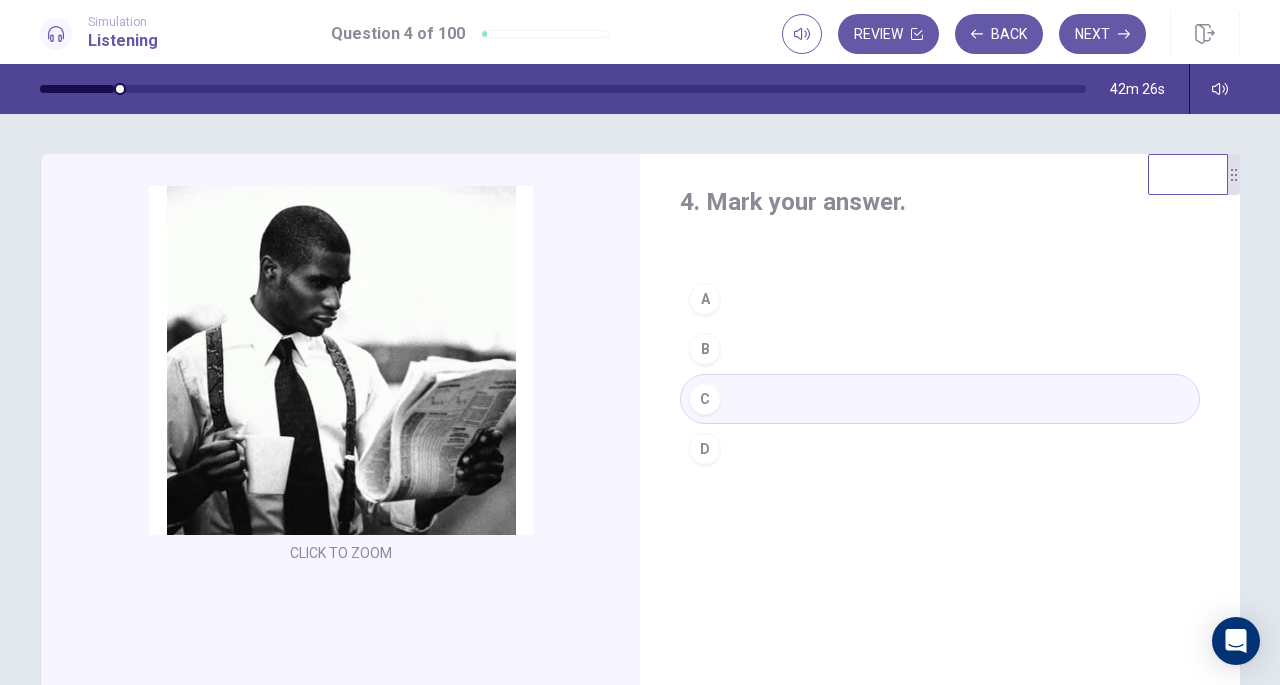 click on "CLICK TO ZOOM Click to Zoom" at bounding box center [340, 501] 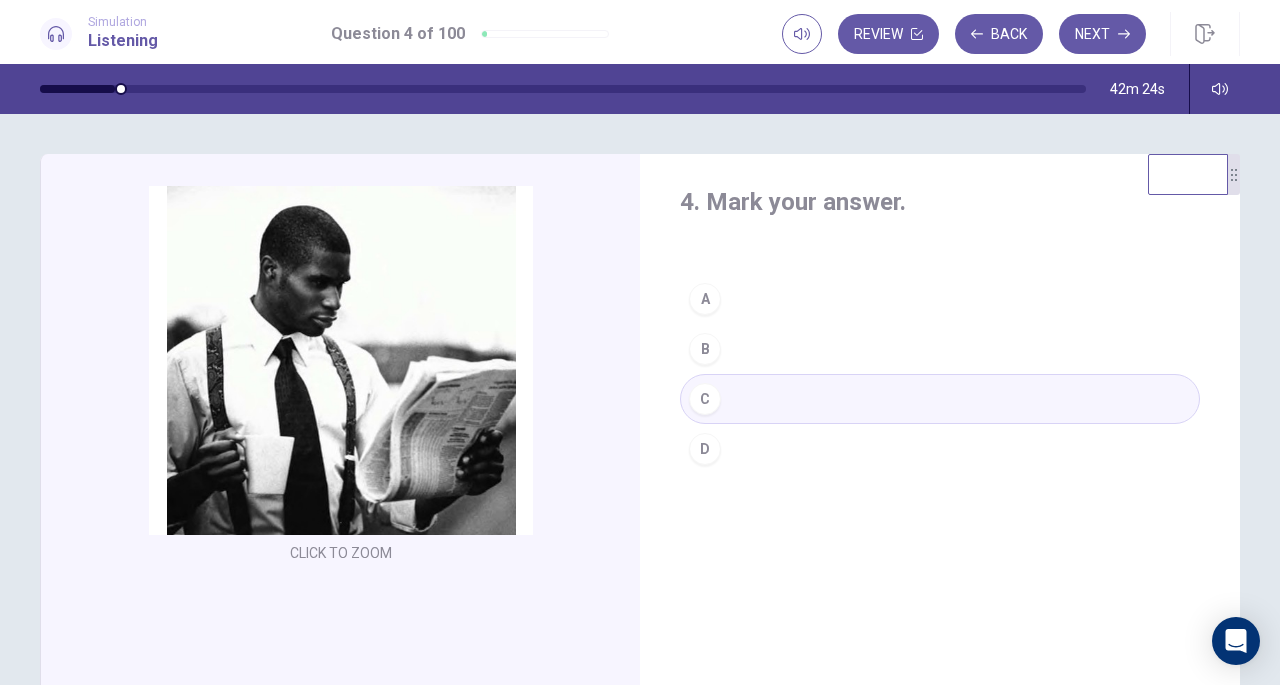 click on "Next" at bounding box center (1102, 34) 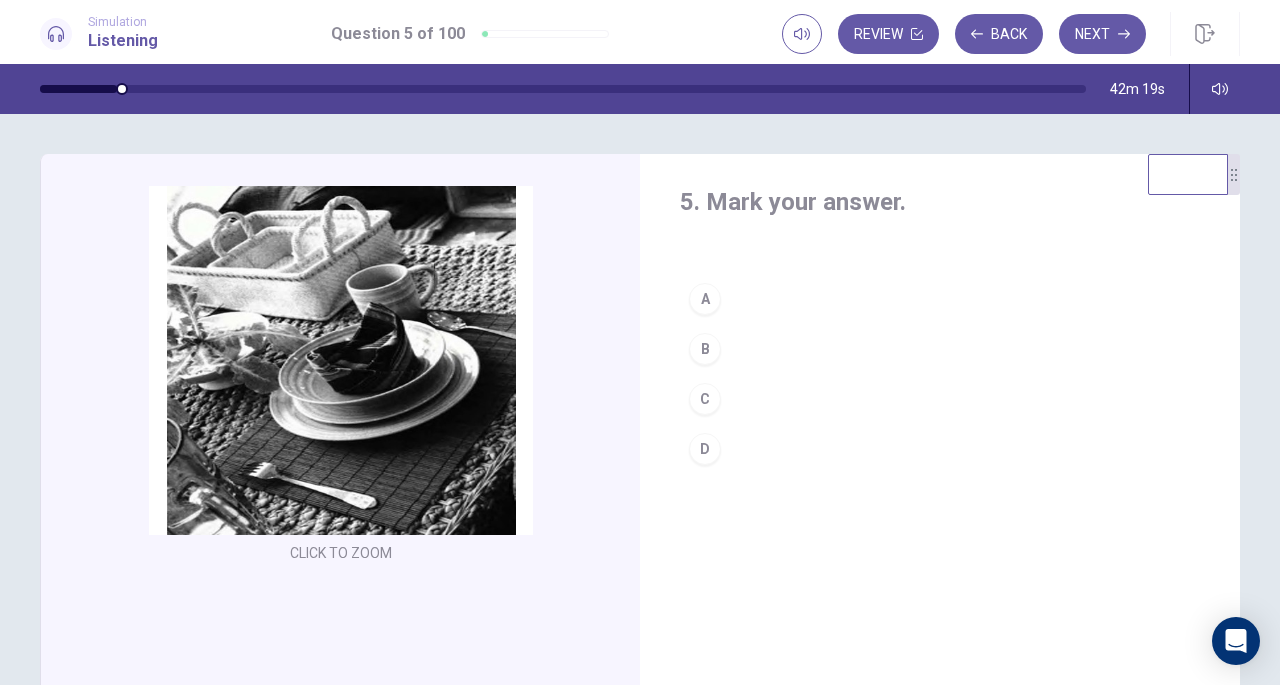 click on "5. Mark your answer. A B C D" at bounding box center [940, 330] 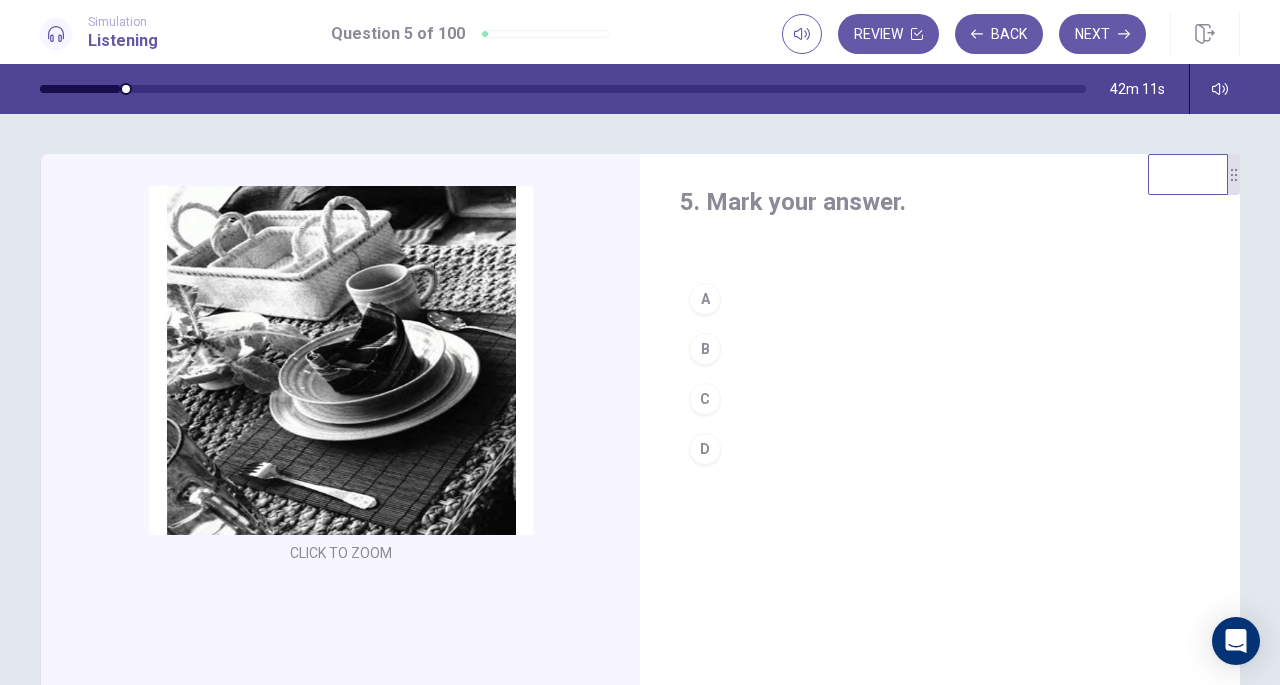 click on "A" at bounding box center [705, 299] 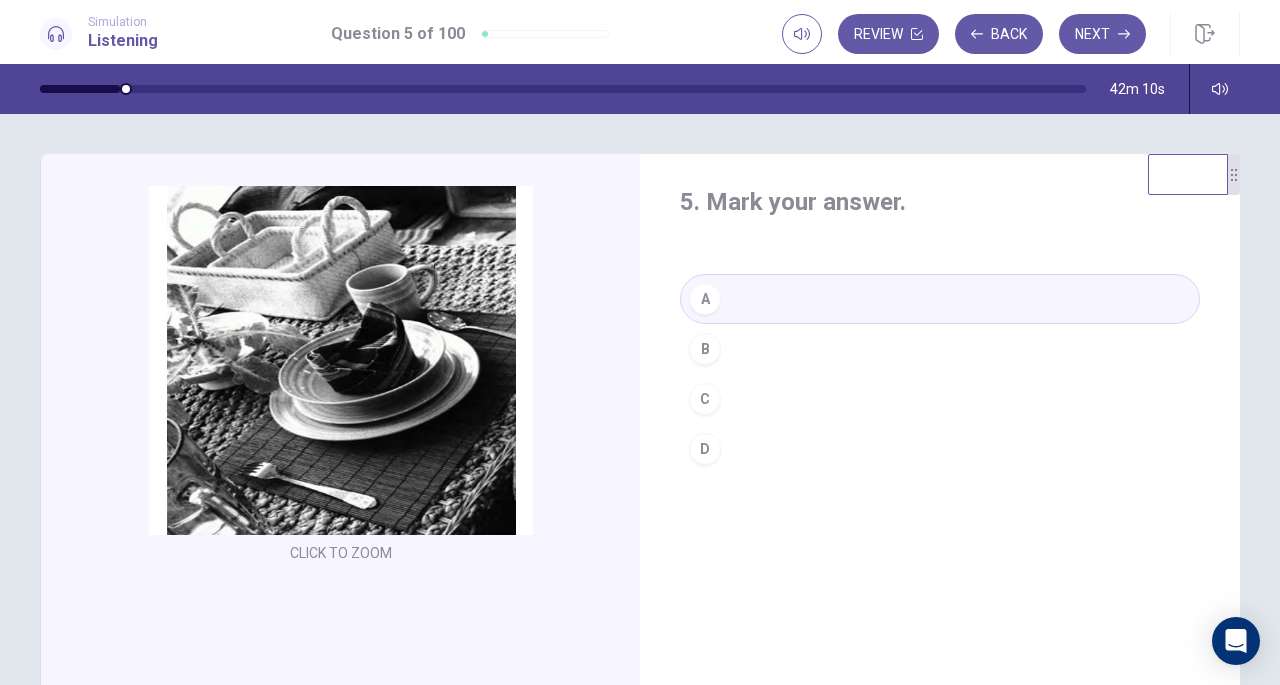 click on "5. Mark your answer. A B C D CLICK TO ZOOM Click to Zoom © Copyright  2025" at bounding box center (640, 399) 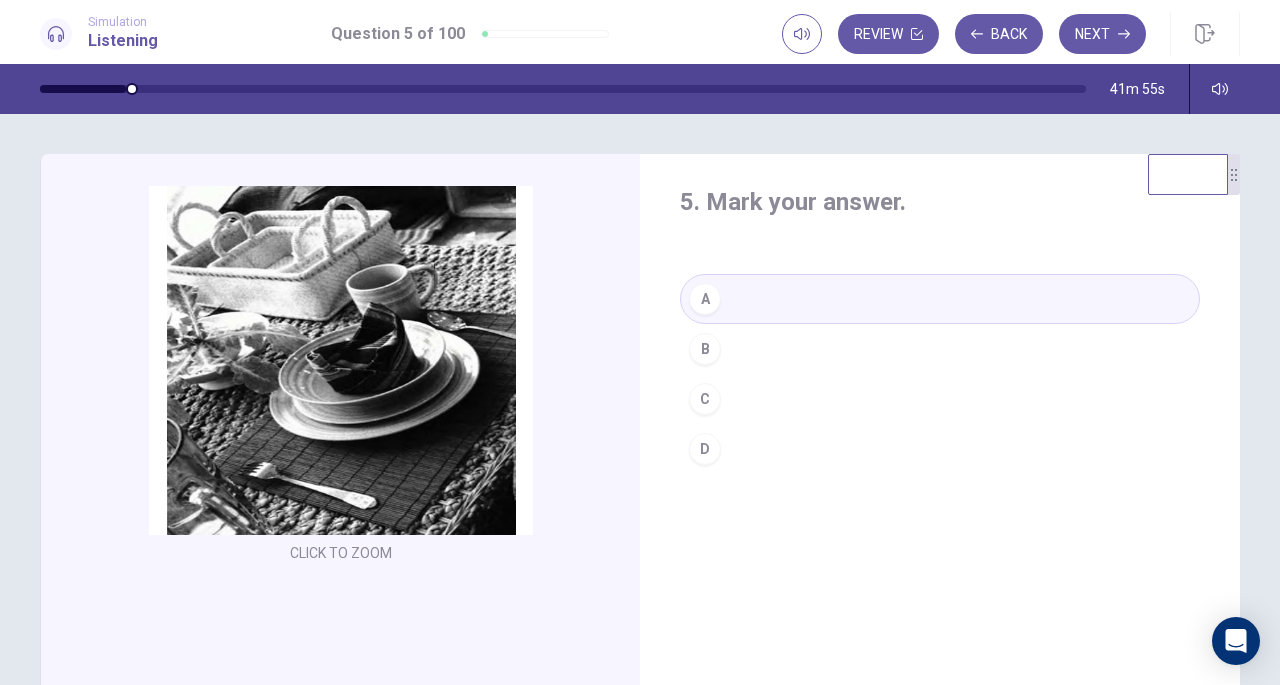 click on "Next" at bounding box center [1102, 34] 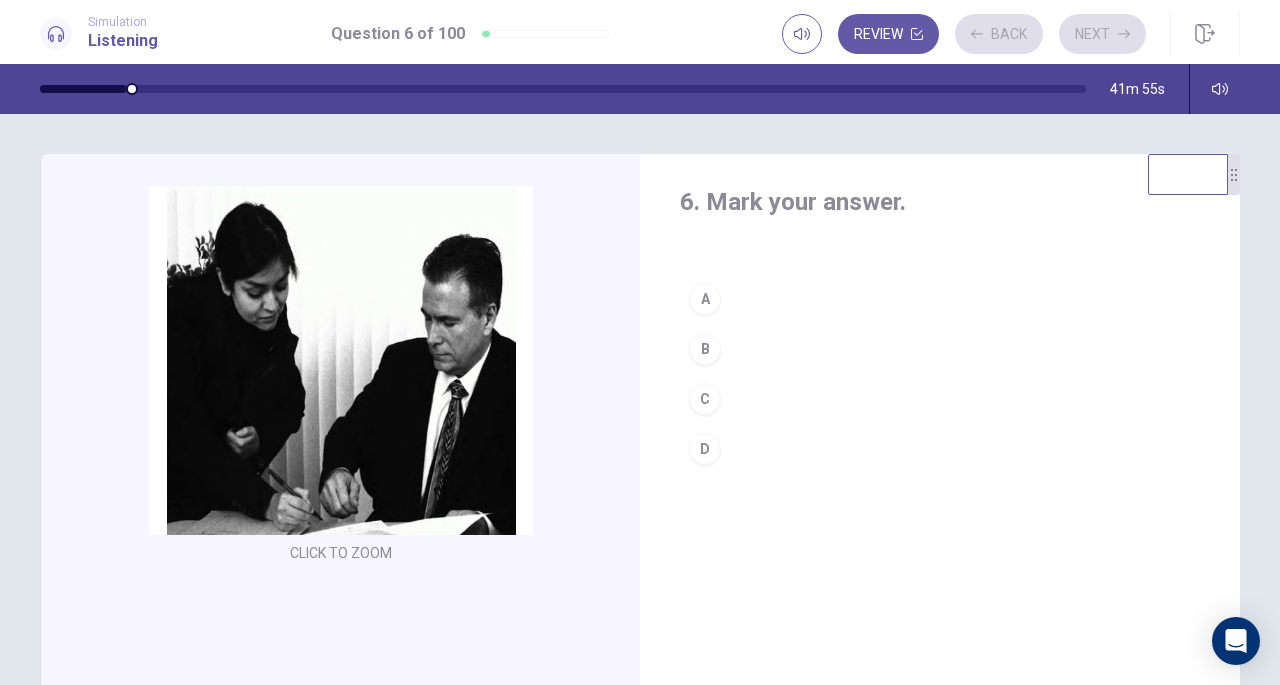 click on "6. Mark your answer. A B C D" at bounding box center (940, 330) 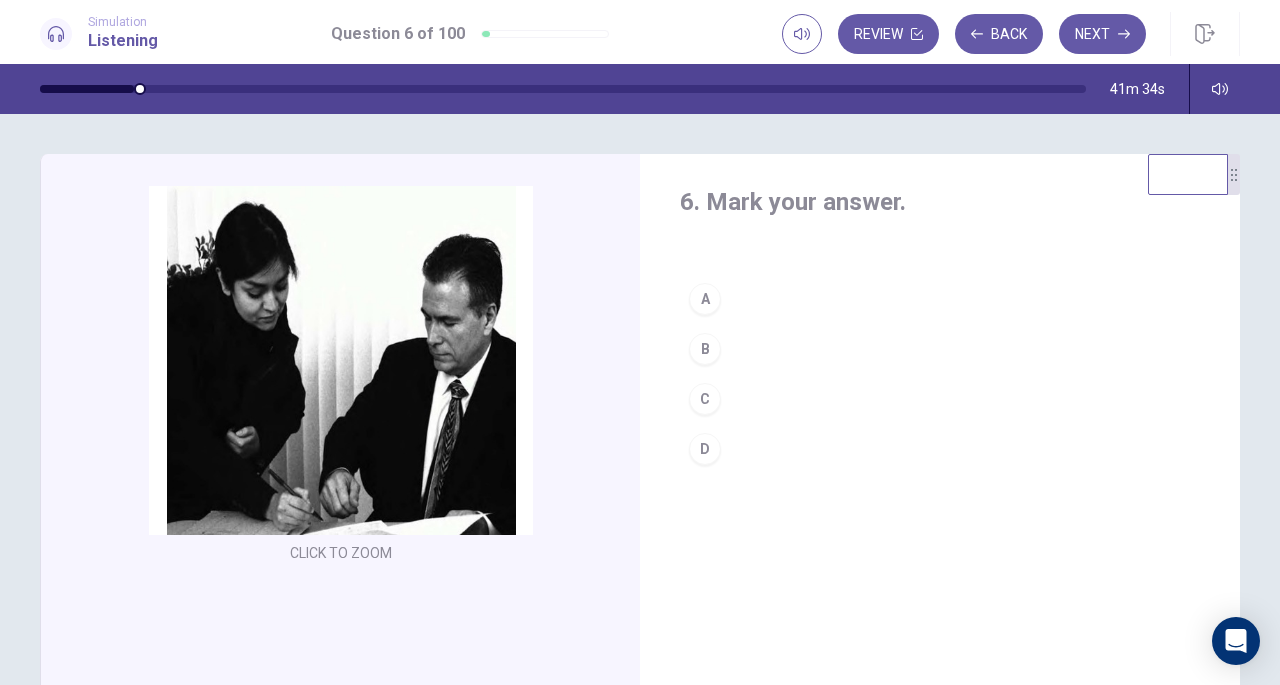 click on "C" at bounding box center [705, 399] 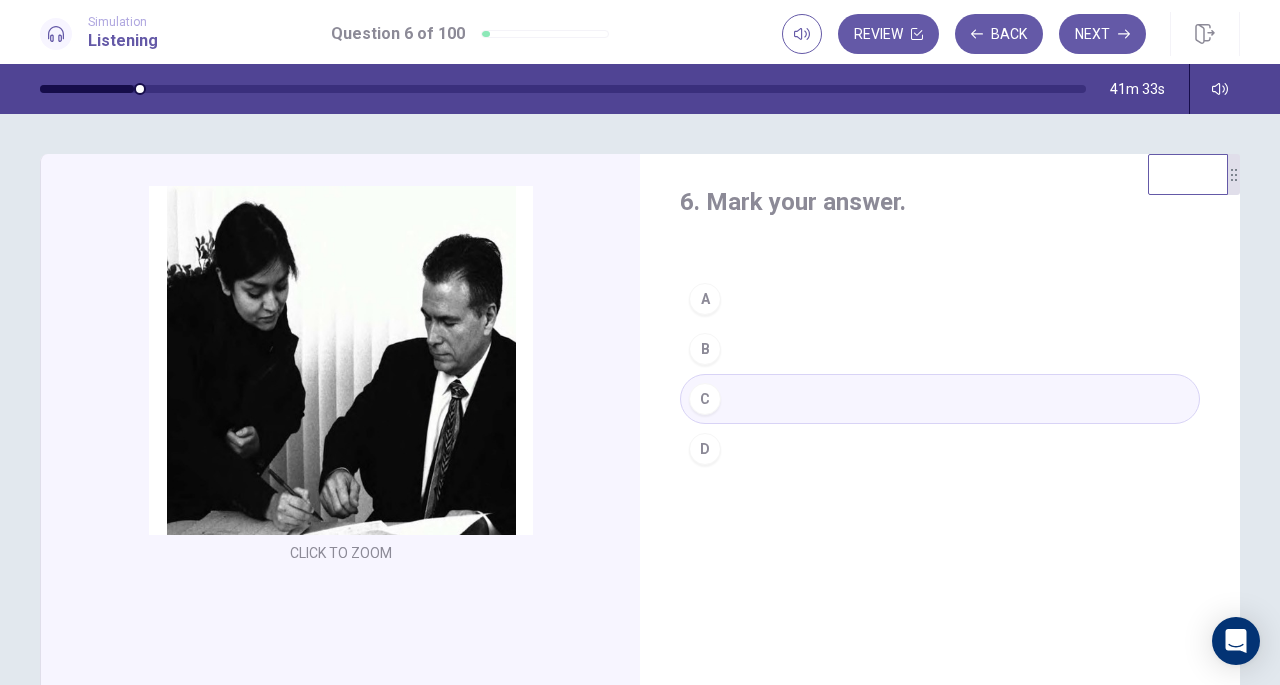 click on "6. Mark your answer. A B C D CLICK TO ZOOM Click to Zoom © Copyright  2025" at bounding box center (640, 399) 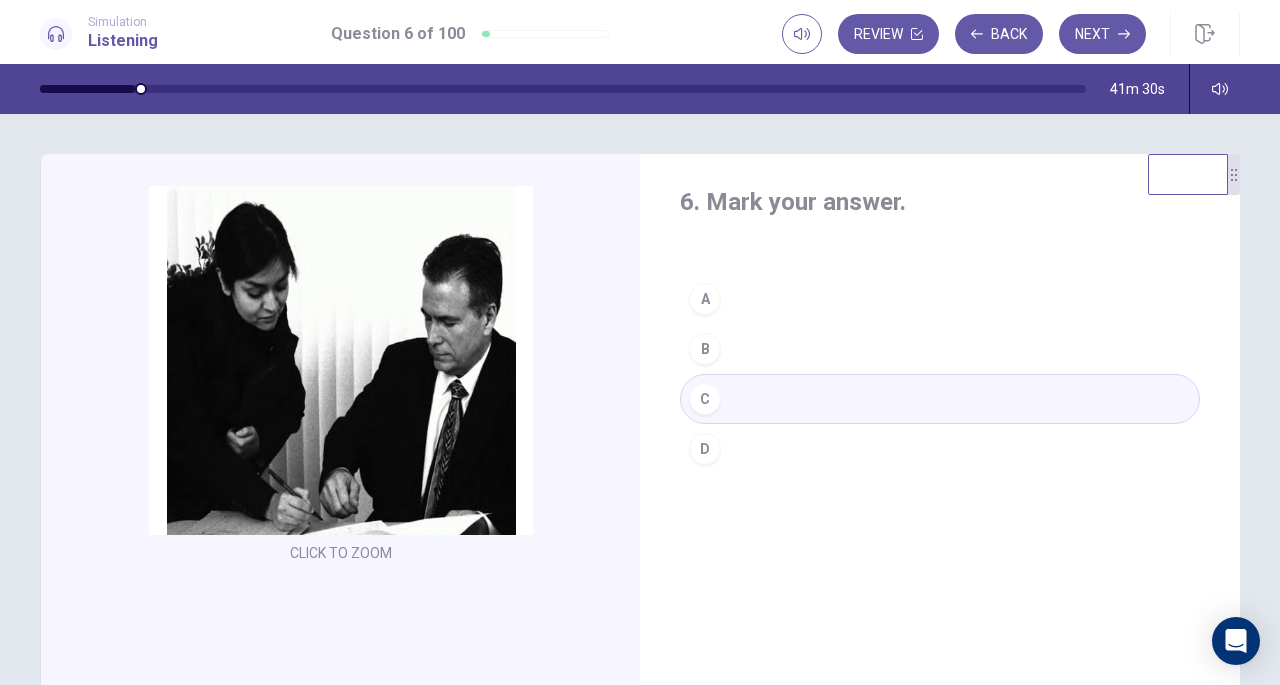 click on "Next" at bounding box center (1102, 34) 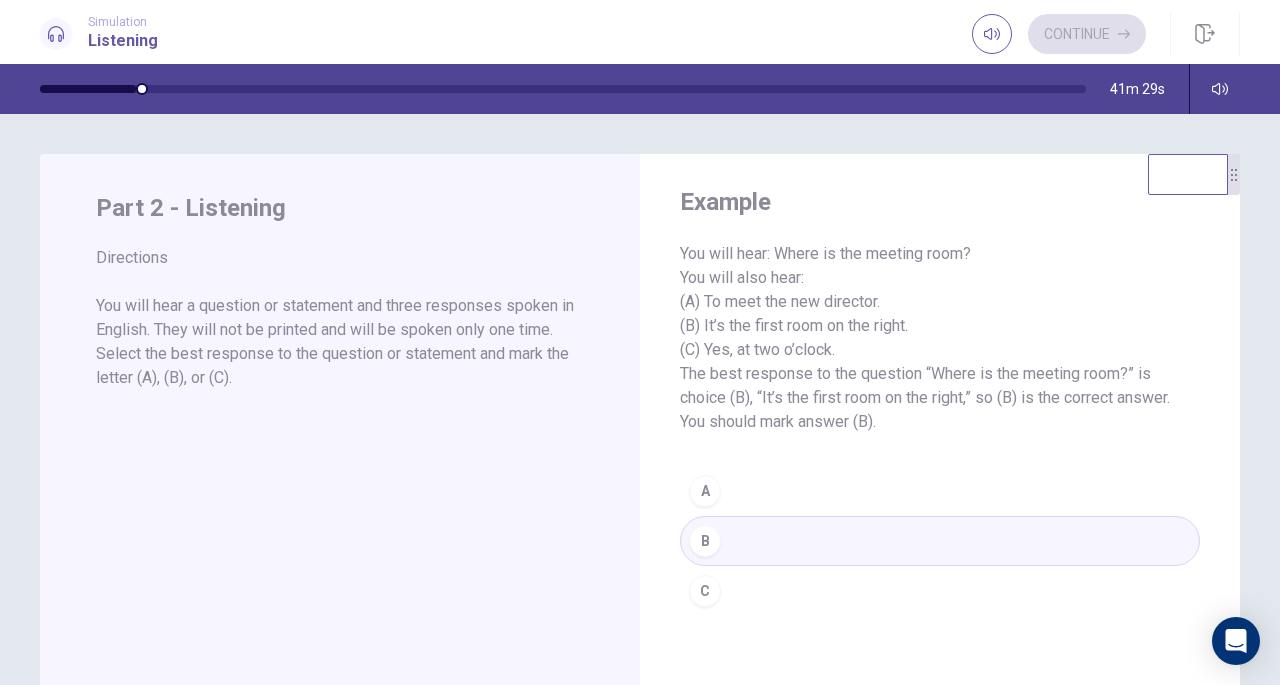 click on "Example You will hear: Where is the meeting room?
You will also hear:
(A)   To meet the new director.
(B)   It’s the first room on the right.
(C)   Yes, at two o’clock.
The best response to the question “Where is the meeting room?” is choice (B), “It’s the first room on the right,”
so (B) is the correct answer.
You should mark answer (B). A B C Part 2 - Listening Directions You will hear a question or statement and three responses spoken in English. They will not be printed and will be spoken only one time. Select the best response to the question or statement and mark the letter (A), (B), or (C). © Copyright  2025" at bounding box center [640, 399] 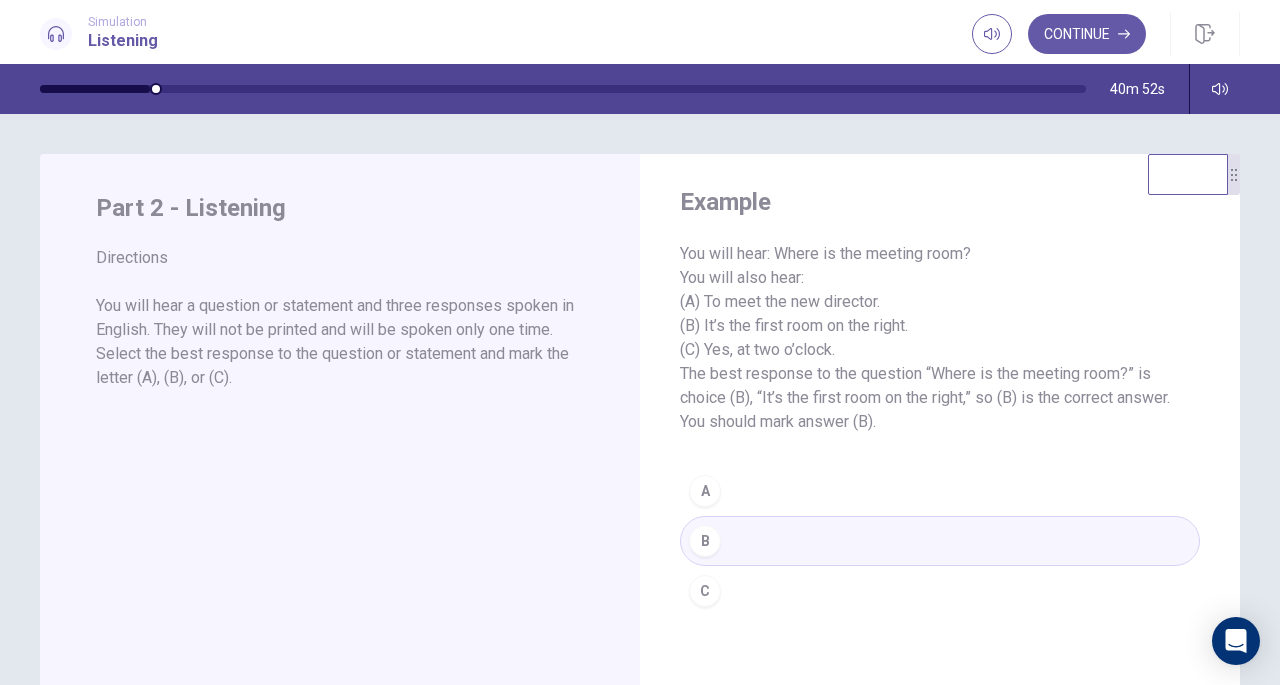click on "Continue" at bounding box center (1087, 34) 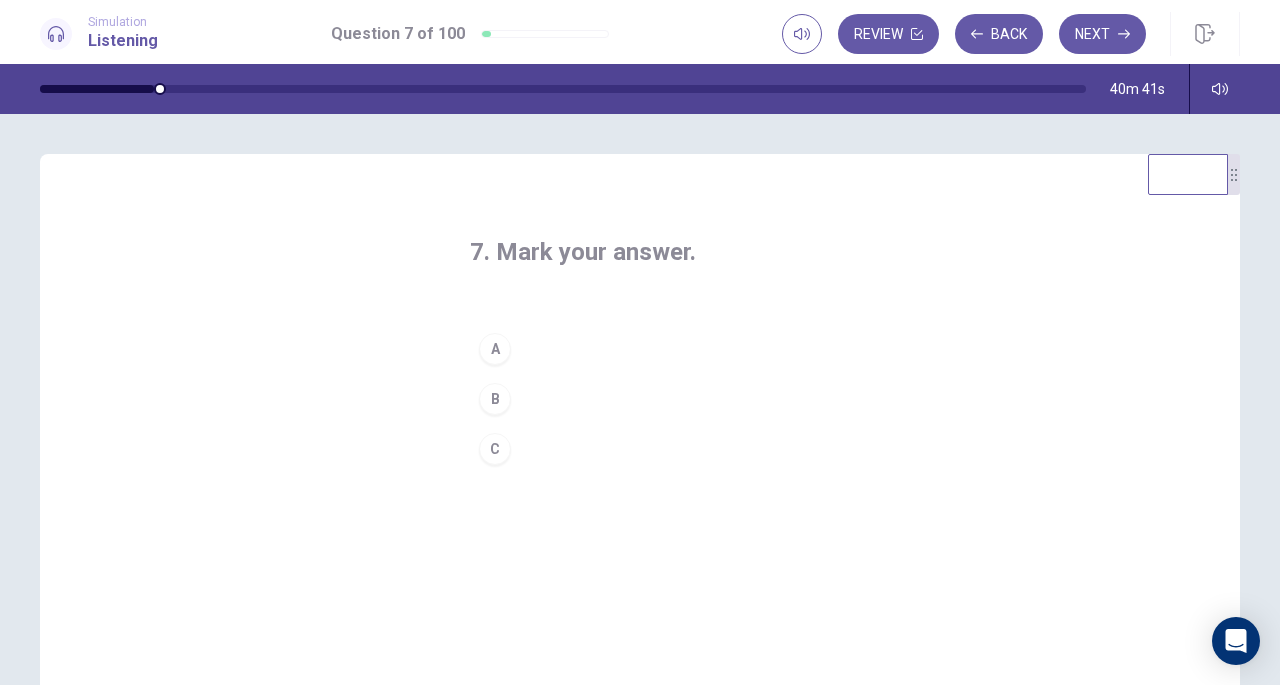 click on "C" at bounding box center (640, 449) 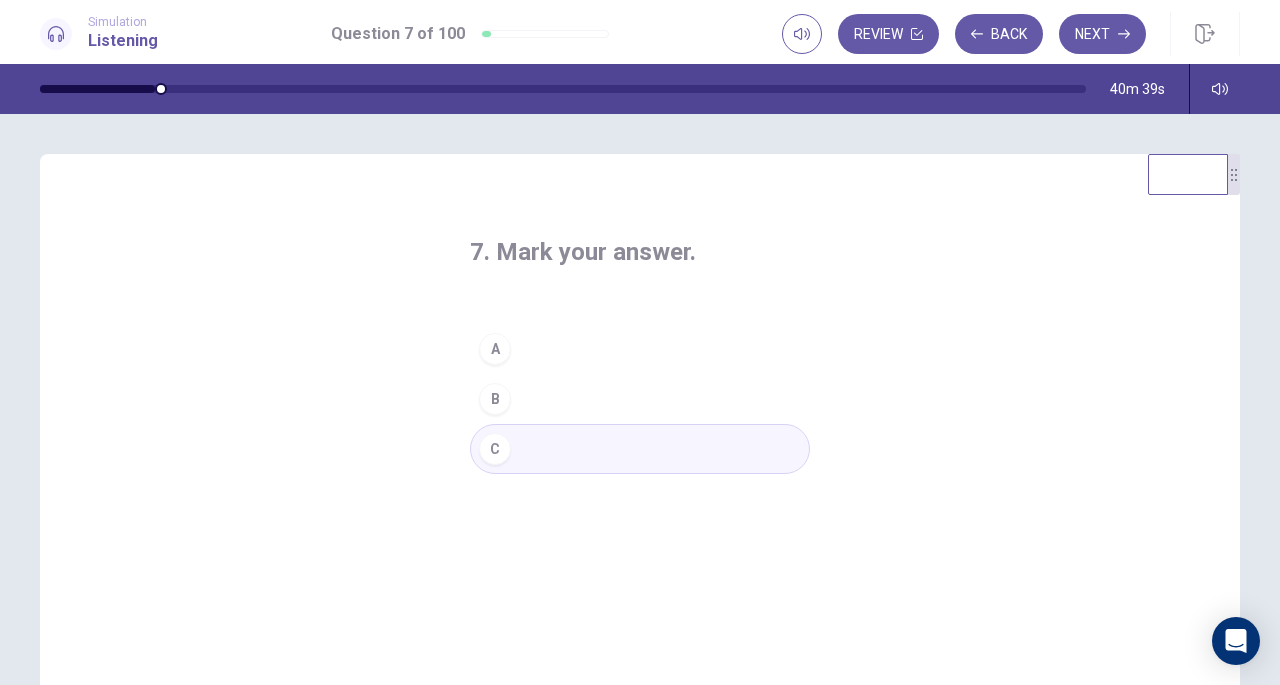 click on "Next" at bounding box center [1102, 34] 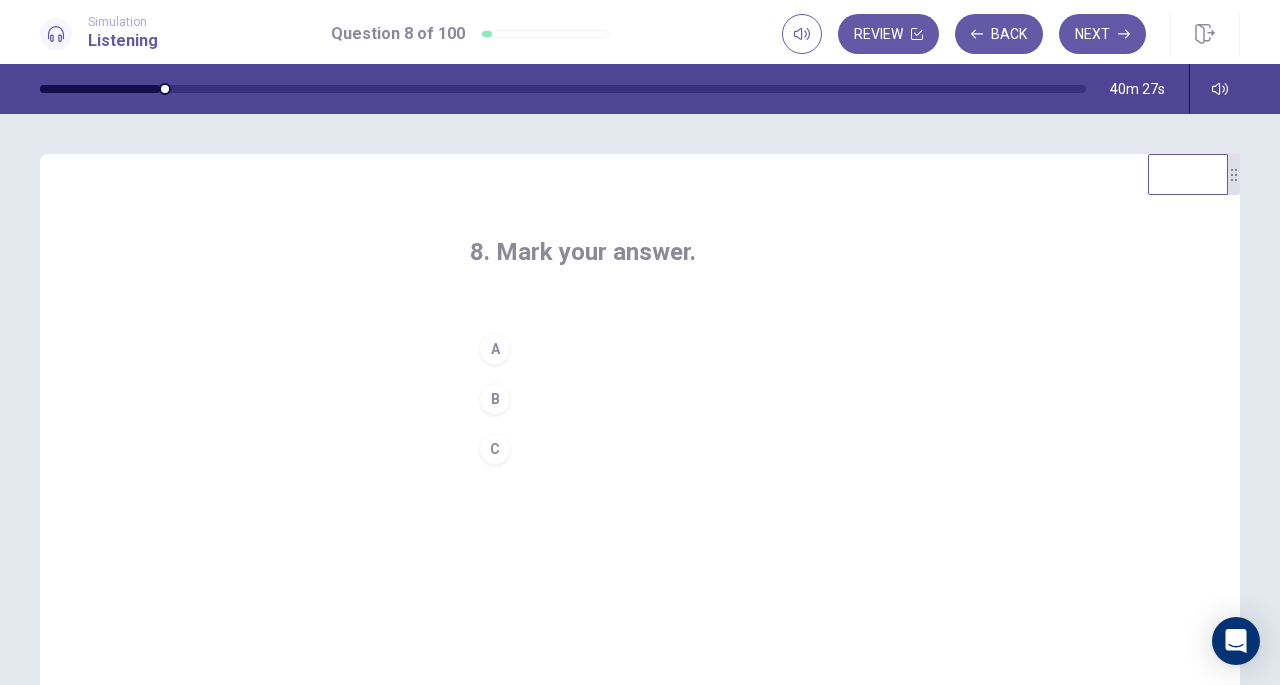 click on "A" at bounding box center (495, 349) 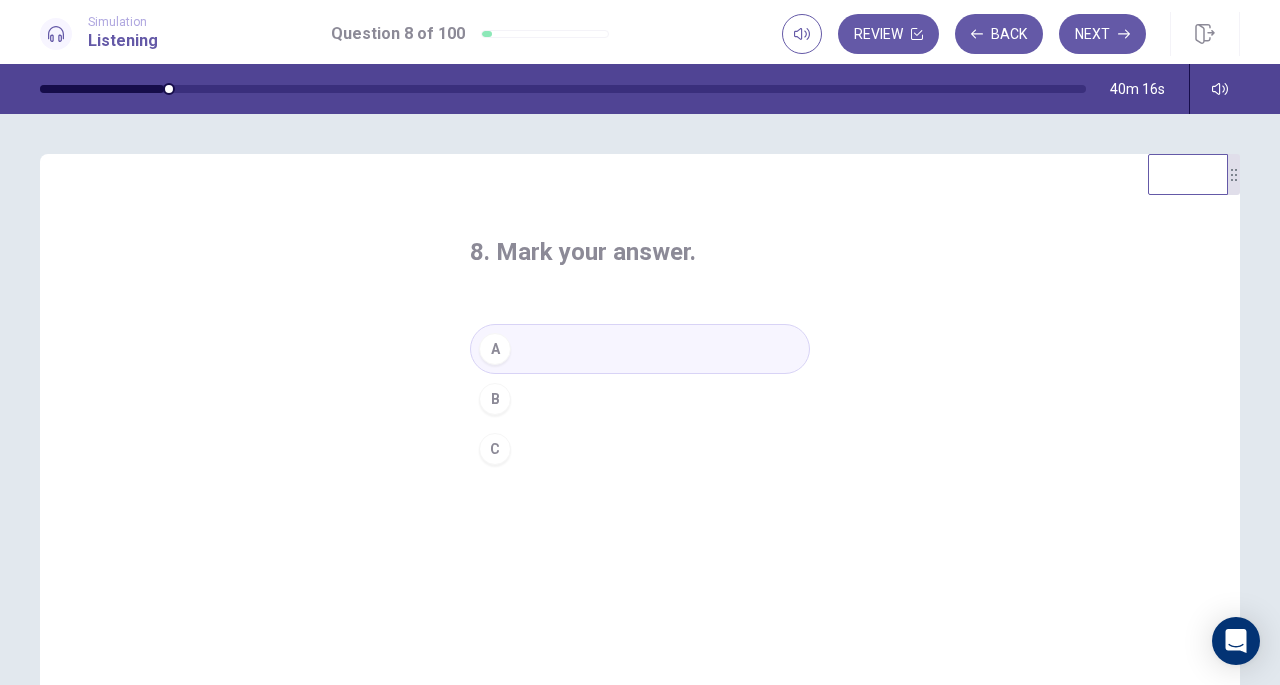 click on "Next" at bounding box center (1102, 34) 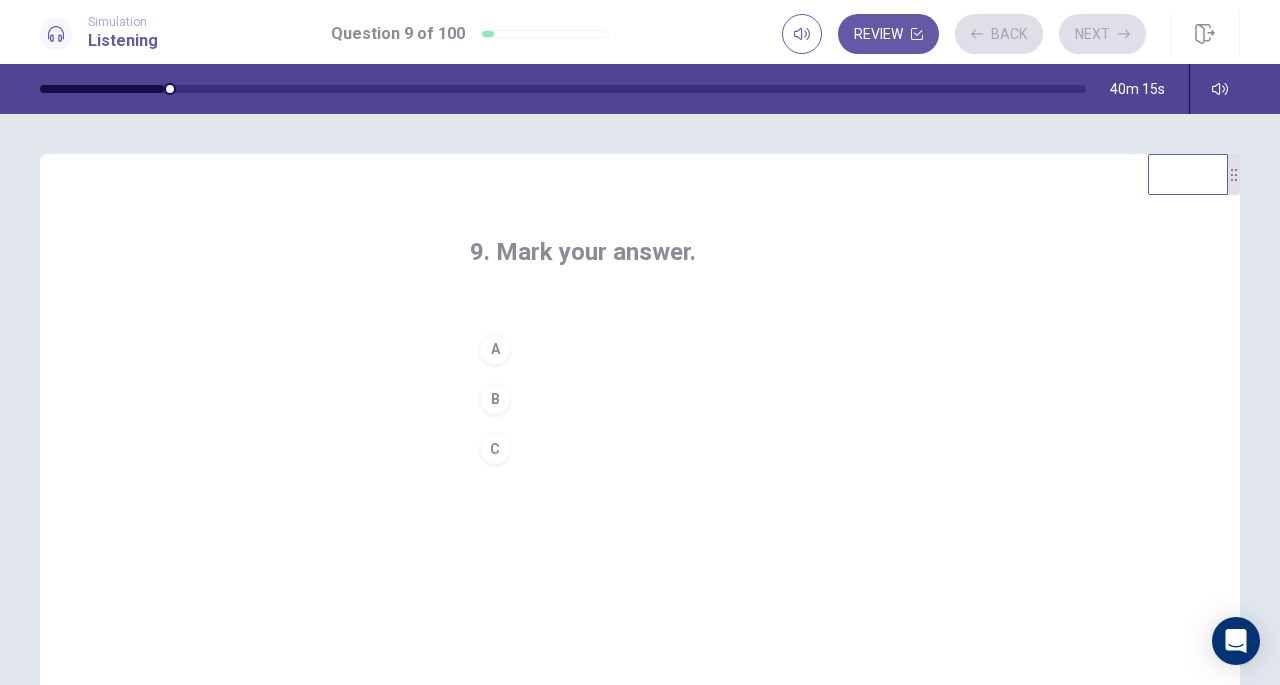 click on "9. Mark your answer." at bounding box center (640, 252) 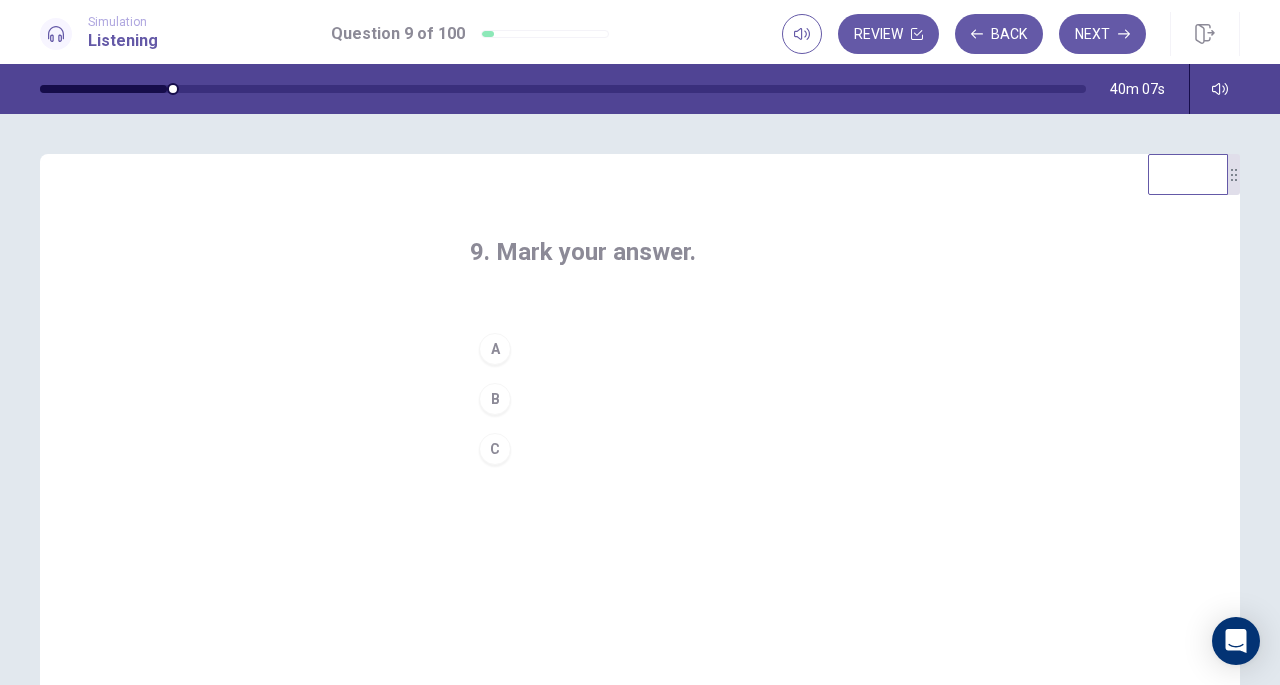 click on "A" at bounding box center (495, 349) 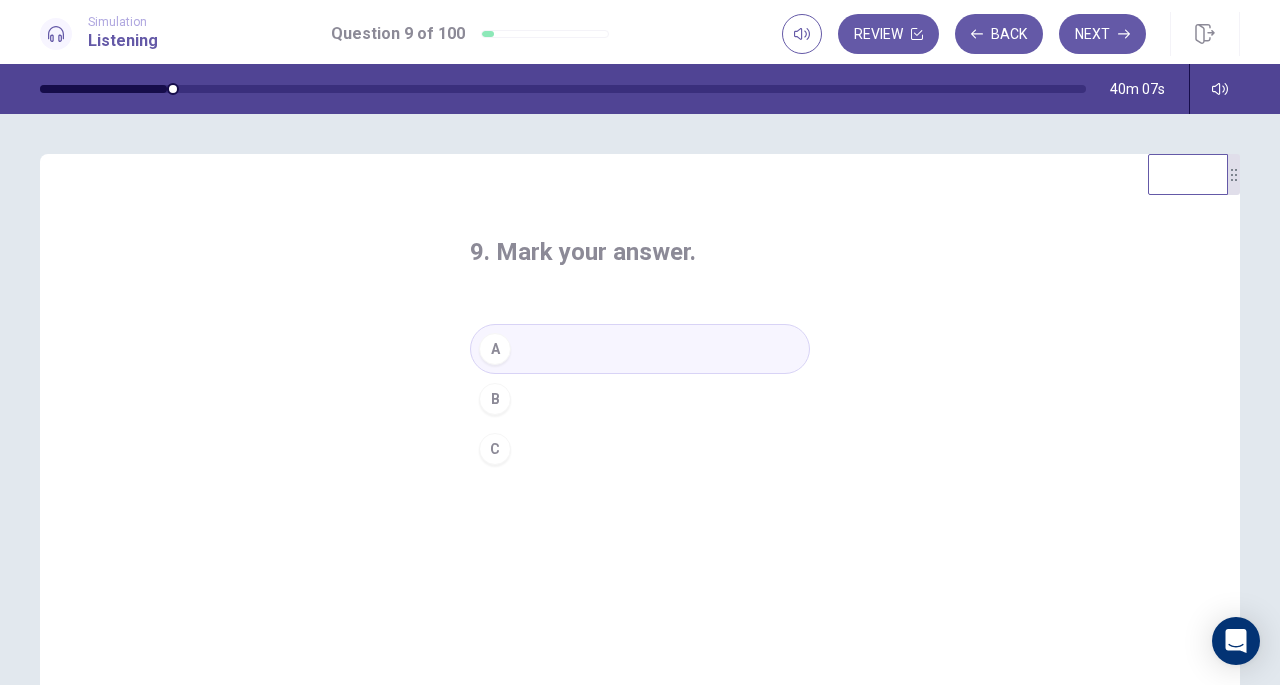 click on "9. Mark your answer." at bounding box center [640, 252] 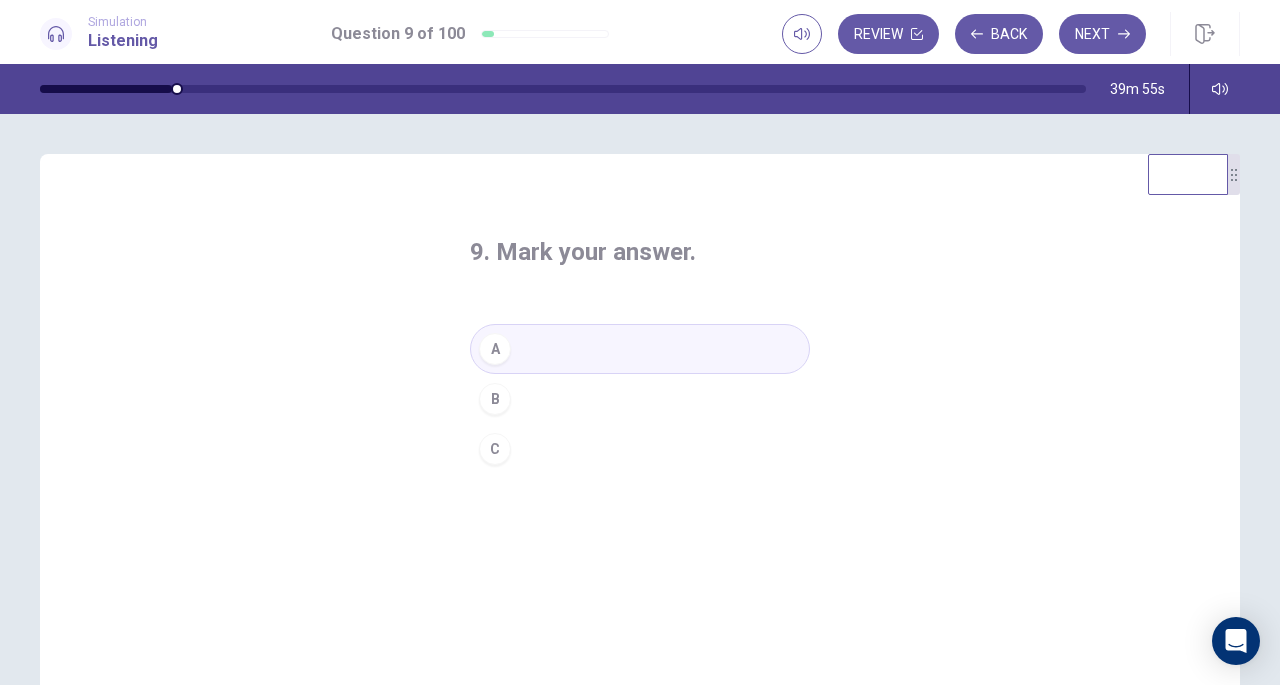 click on "Next" at bounding box center (1102, 34) 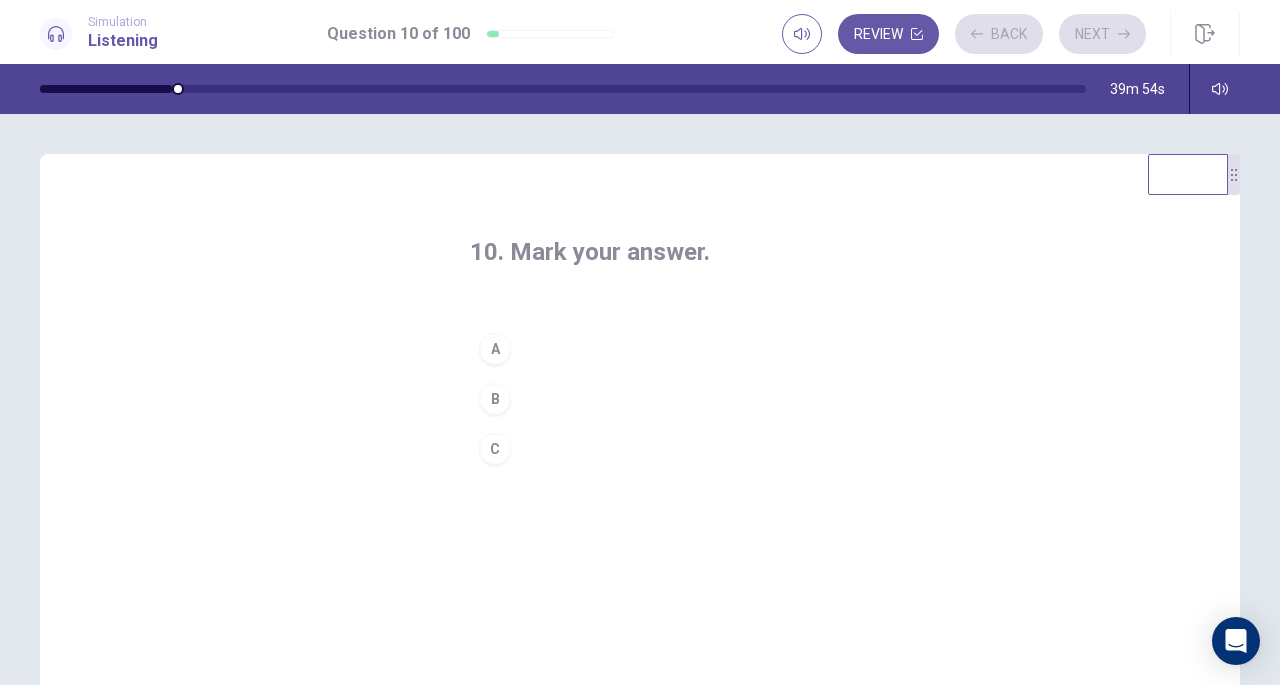 click on "10. Mark your answer." at bounding box center [640, 252] 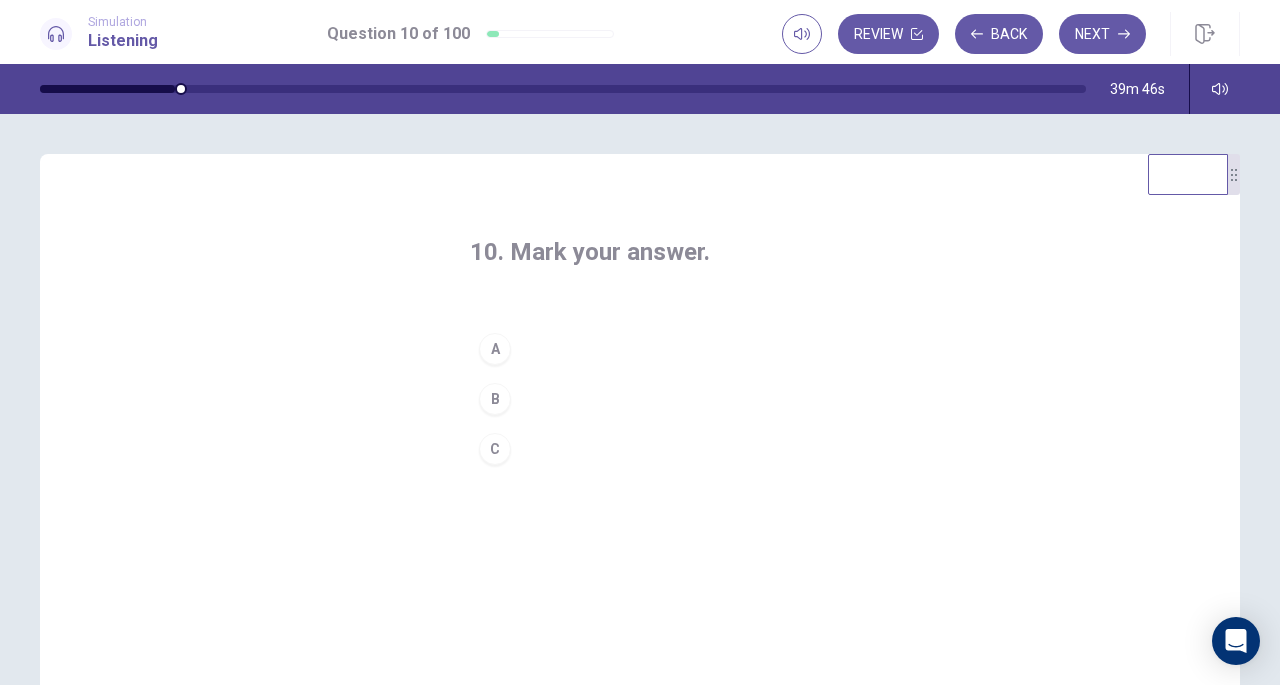 click on "A" at bounding box center [495, 349] 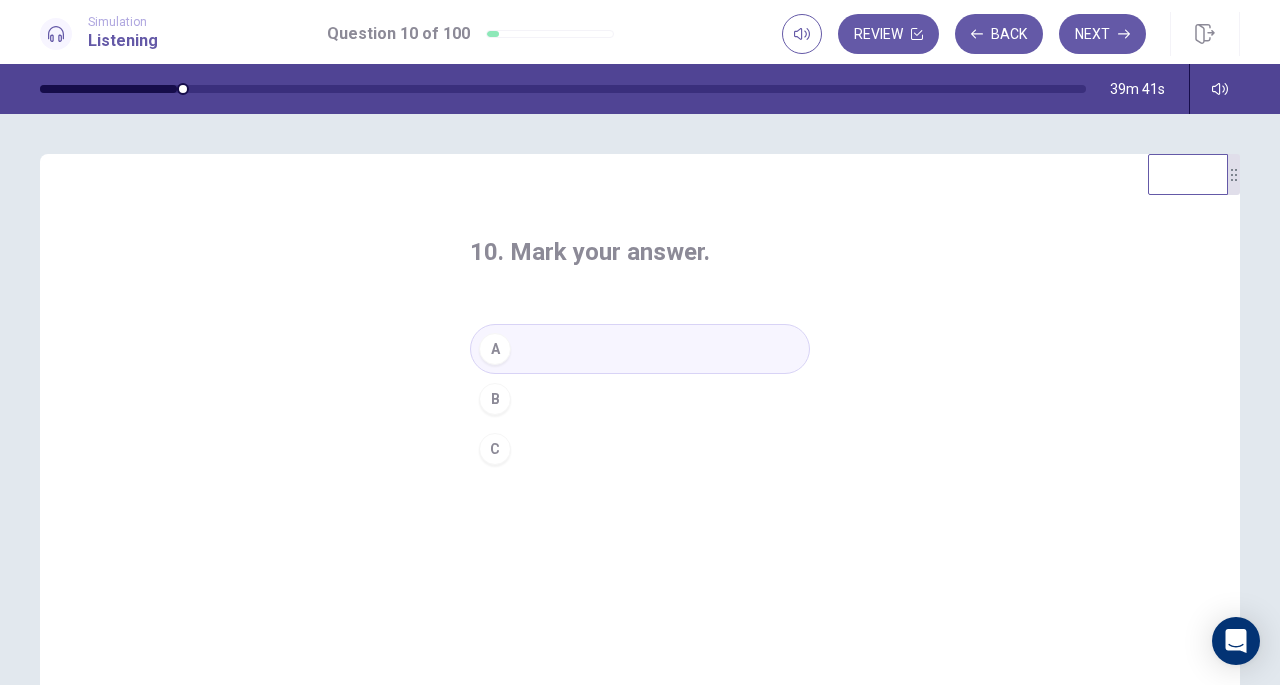 click on "B" at bounding box center [495, 399] 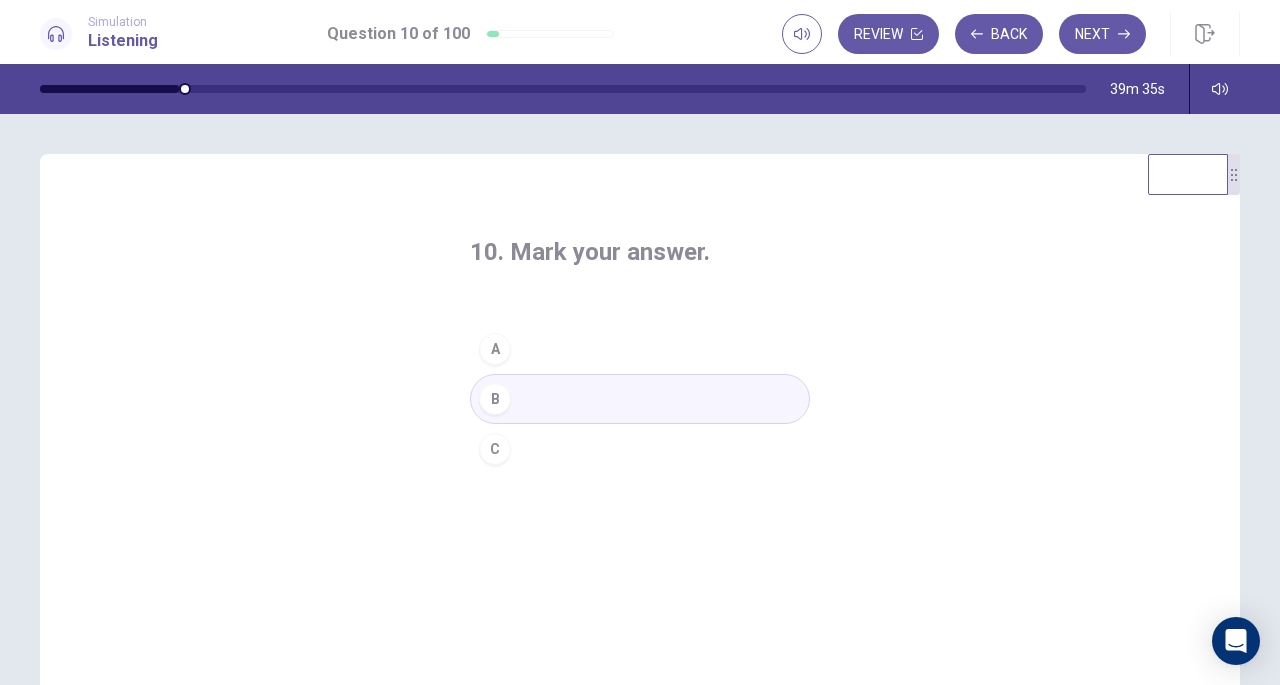 click on "Next" at bounding box center [1102, 34] 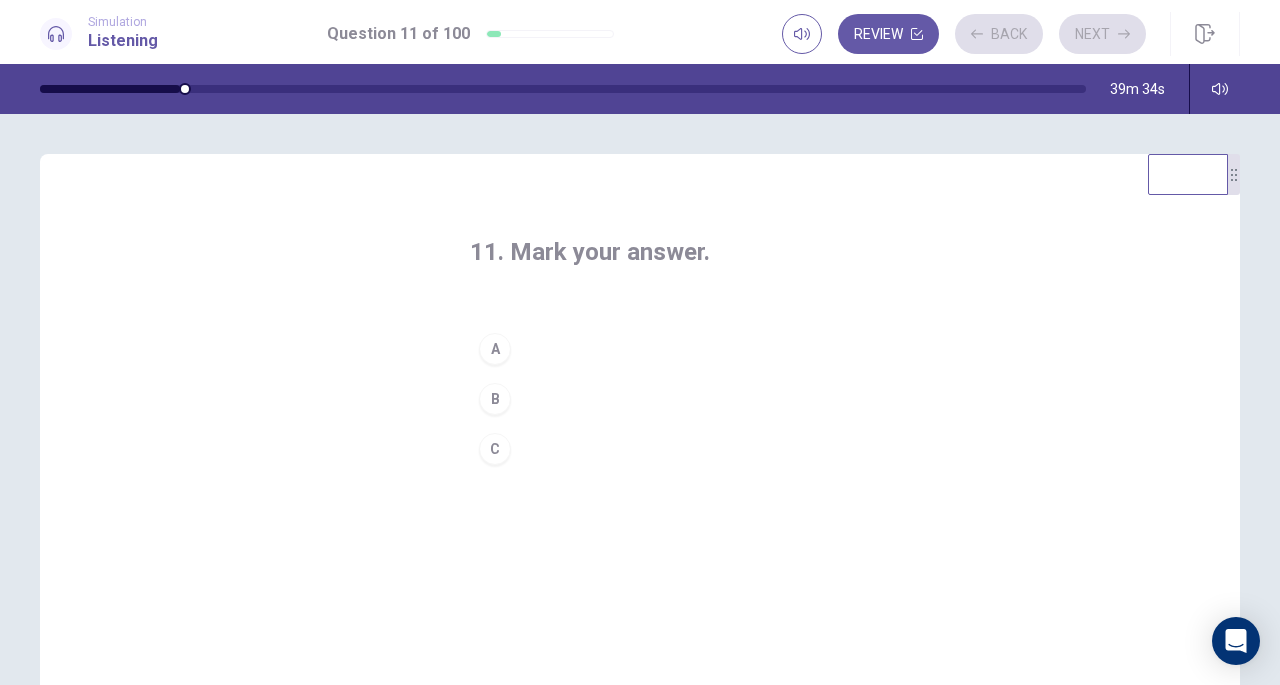click on "11. Mark your answer. A B C" at bounding box center (640, 355) 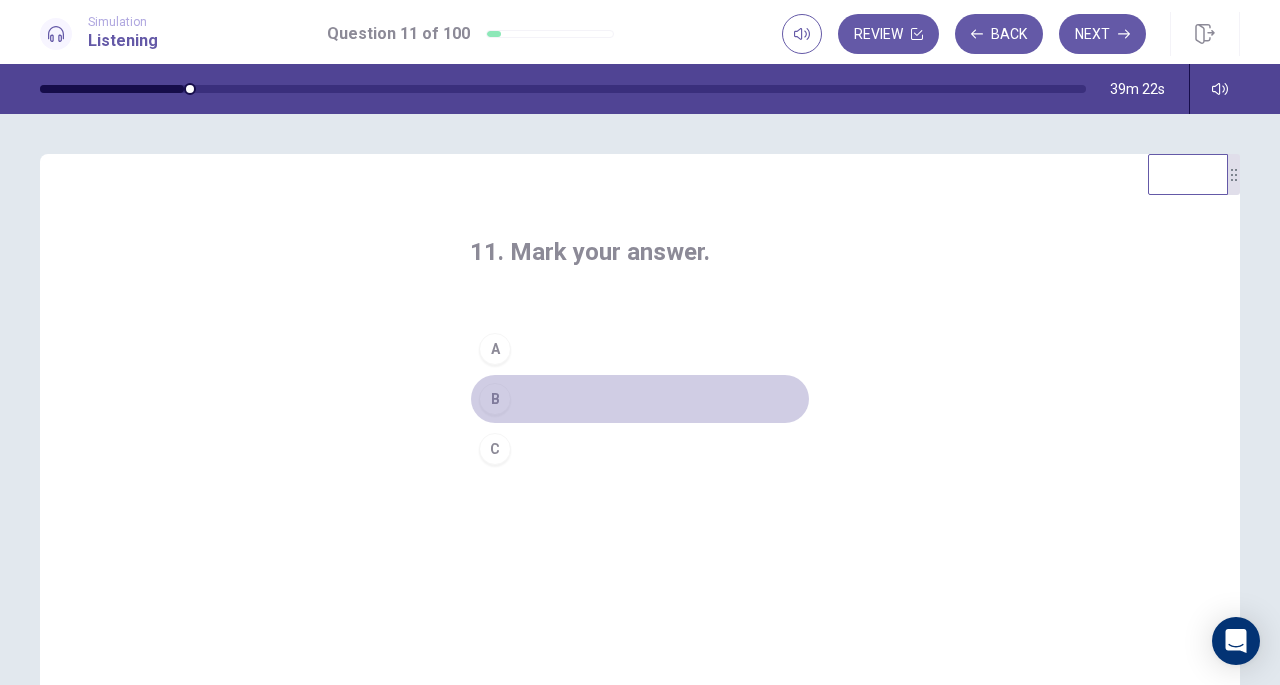 click on "B" at bounding box center (495, 399) 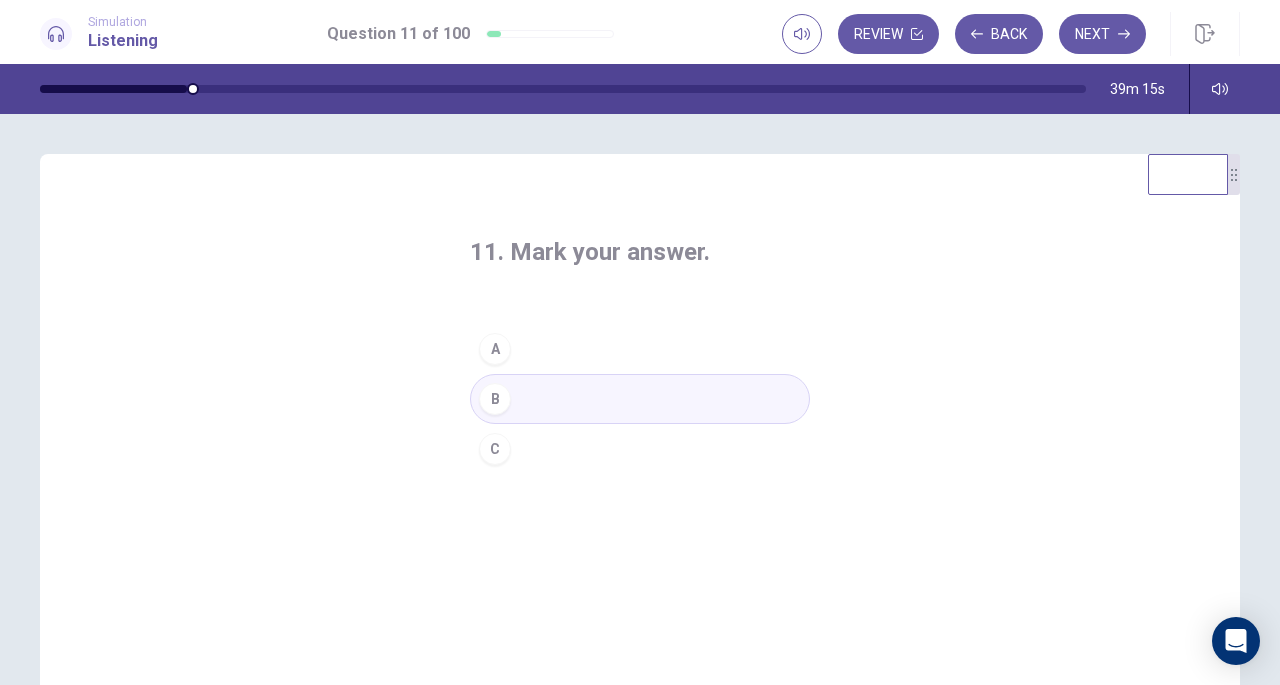 click on "Next" at bounding box center (1102, 34) 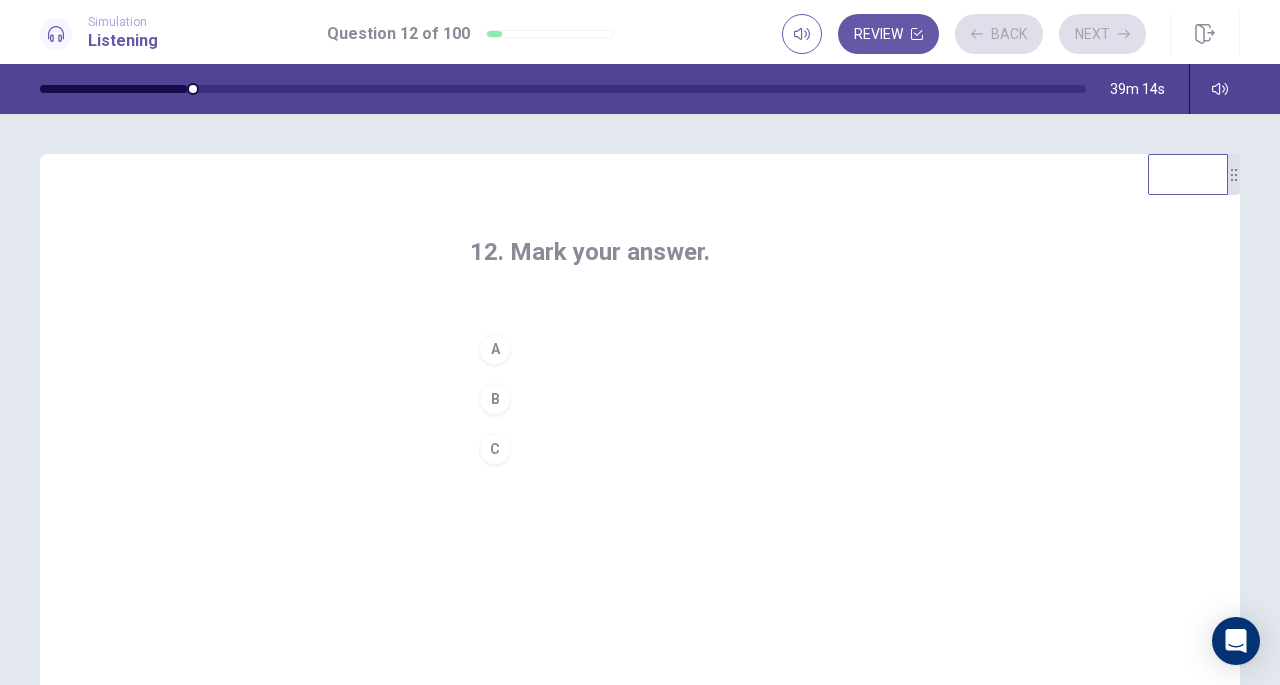 click on "12. Mark your answer." at bounding box center (640, 252) 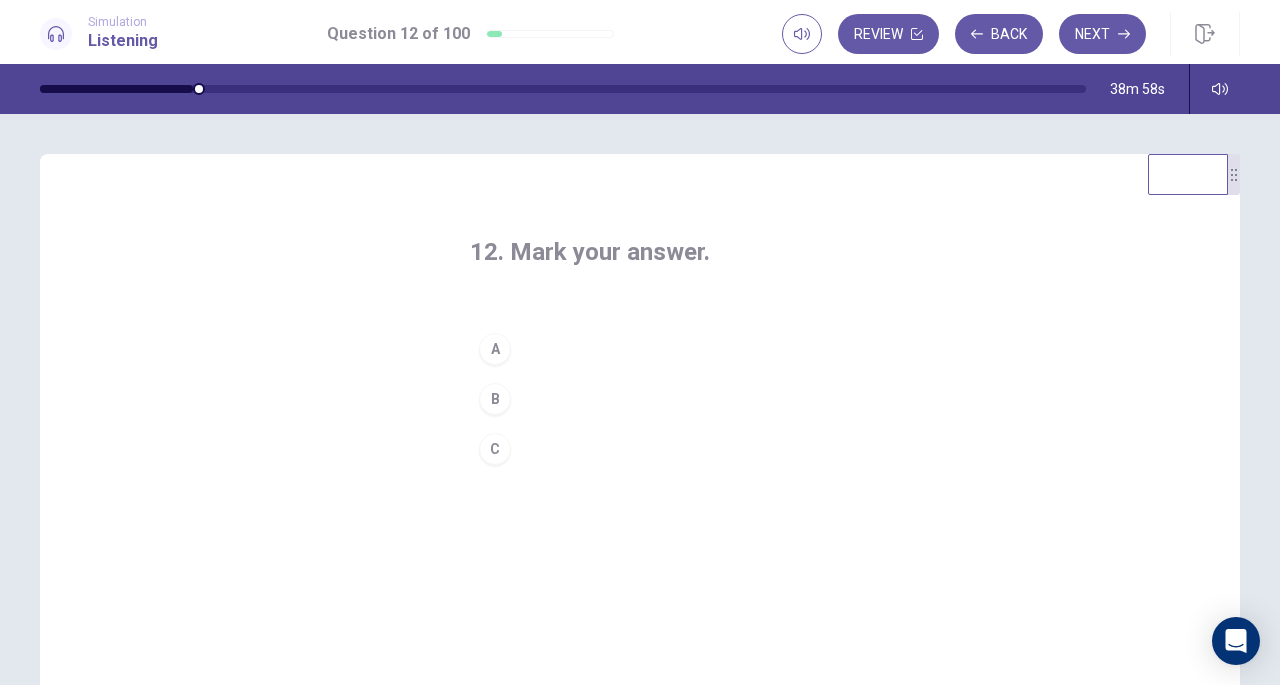 click on "C" at bounding box center (495, 449) 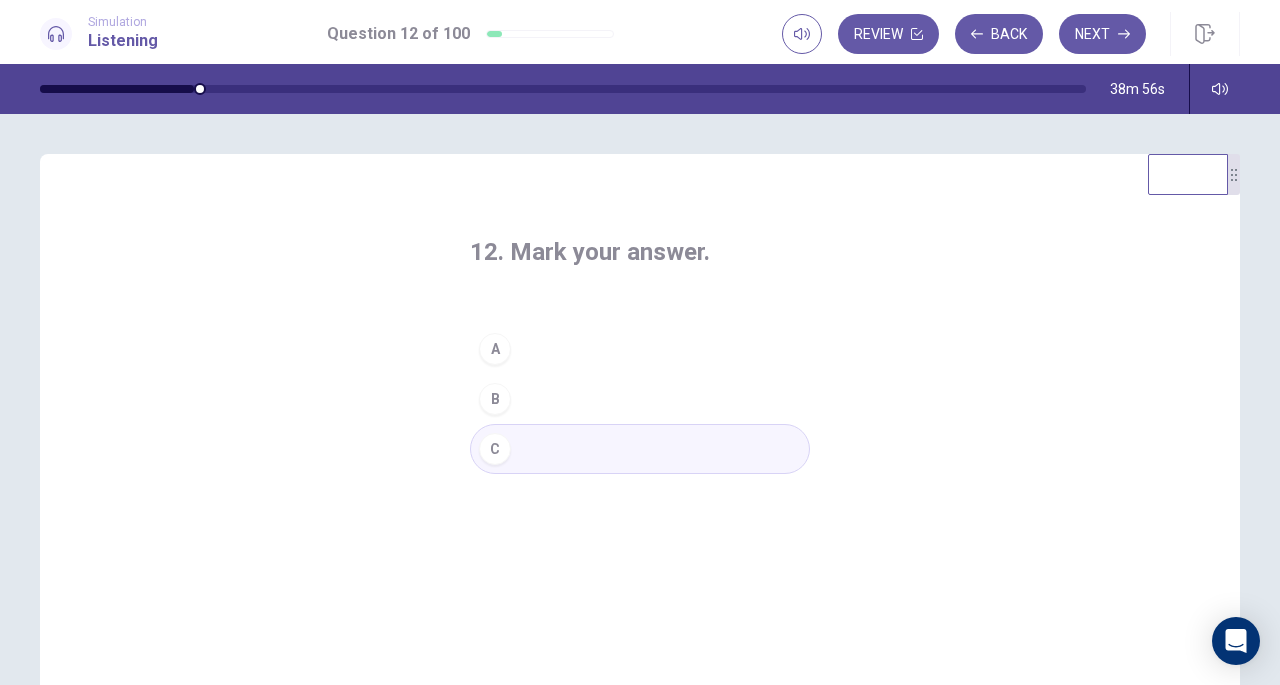 click on "Next" at bounding box center [1102, 34] 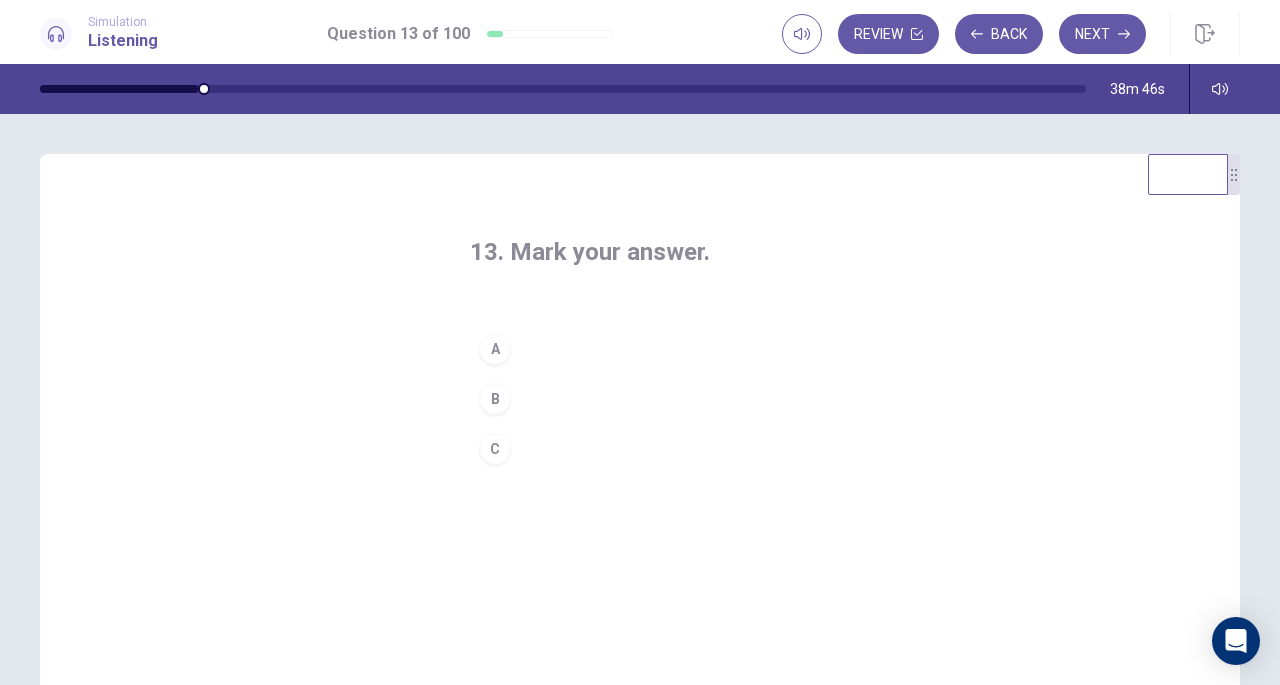 click on "A" at bounding box center [495, 349] 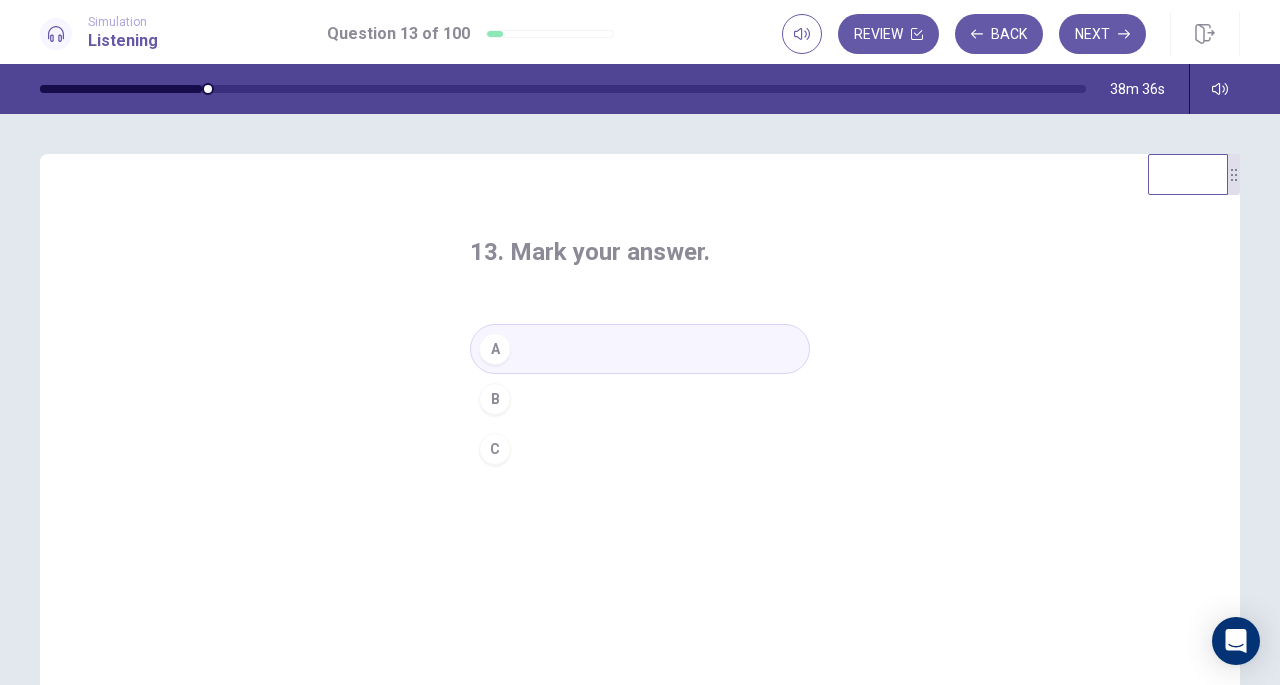 click on "Next" at bounding box center [1102, 34] 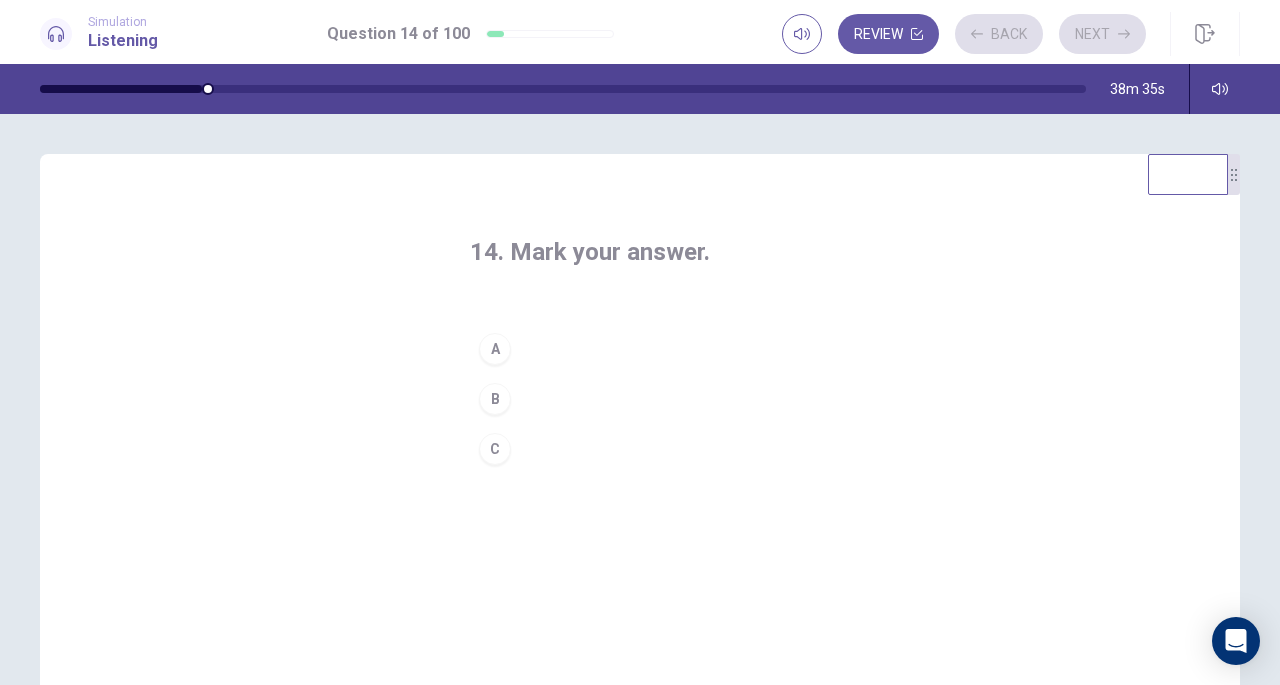 click on "14. Mark your answer." at bounding box center [640, 252] 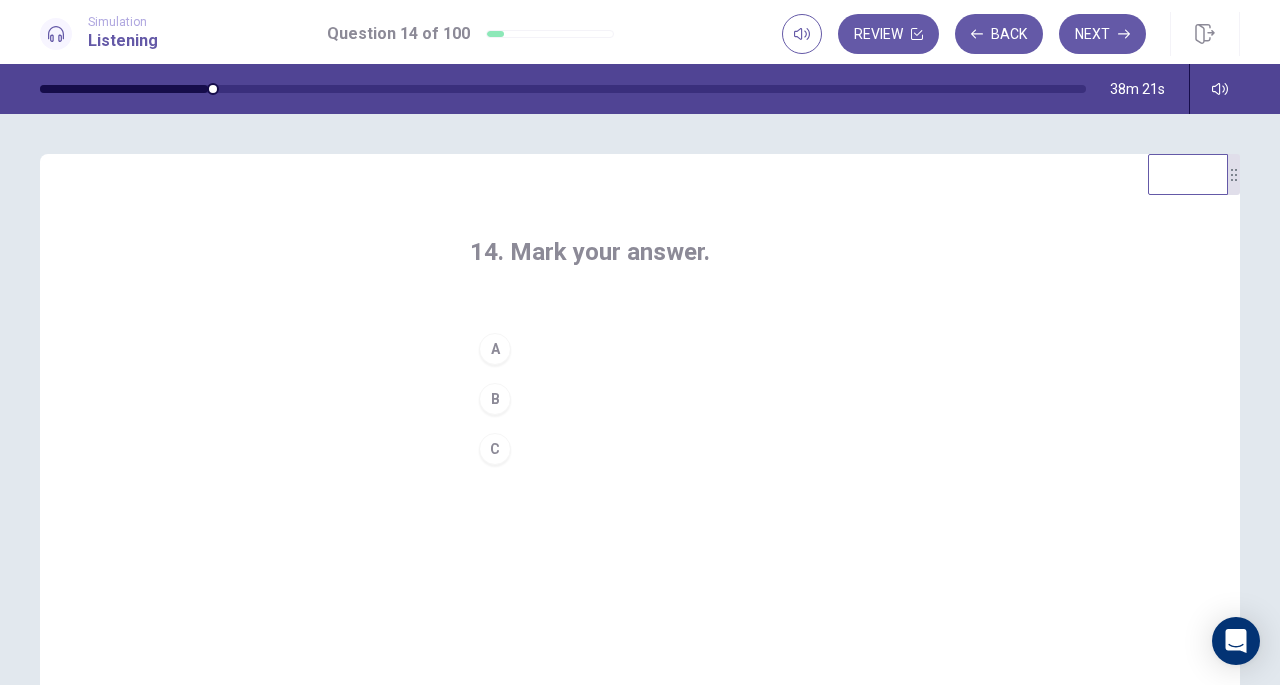 click on "C" at bounding box center [495, 449] 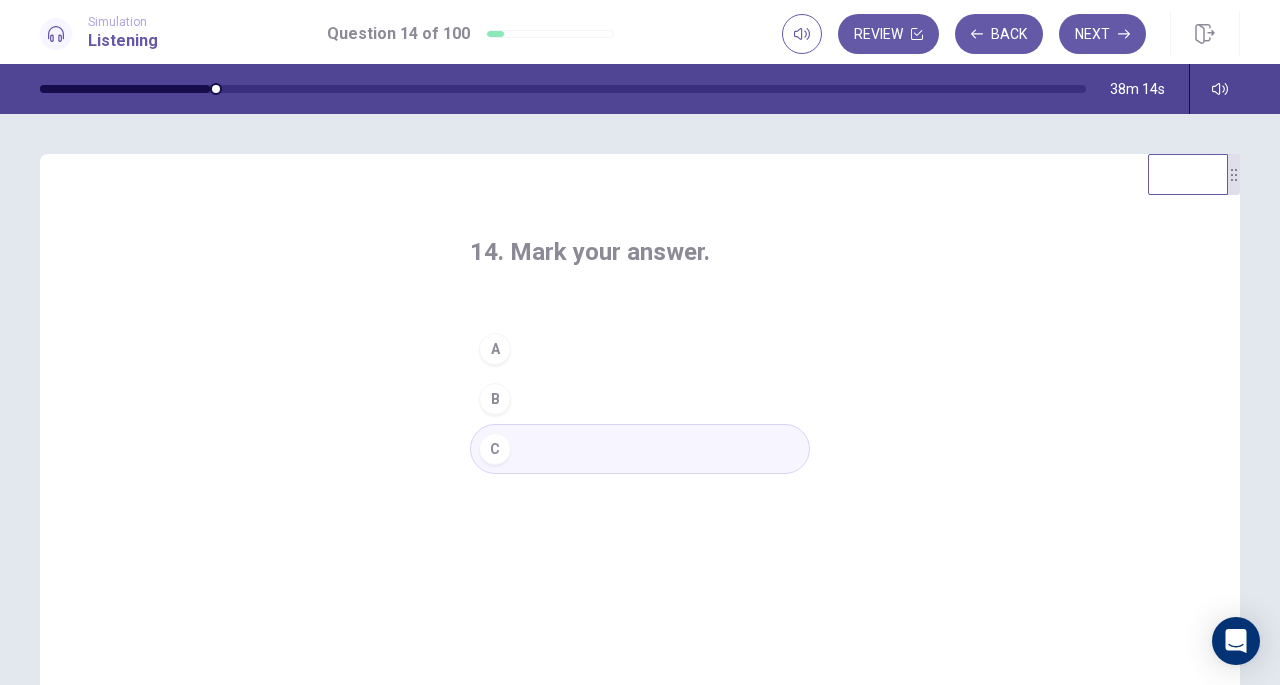 click on "Next" at bounding box center (1102, 34) 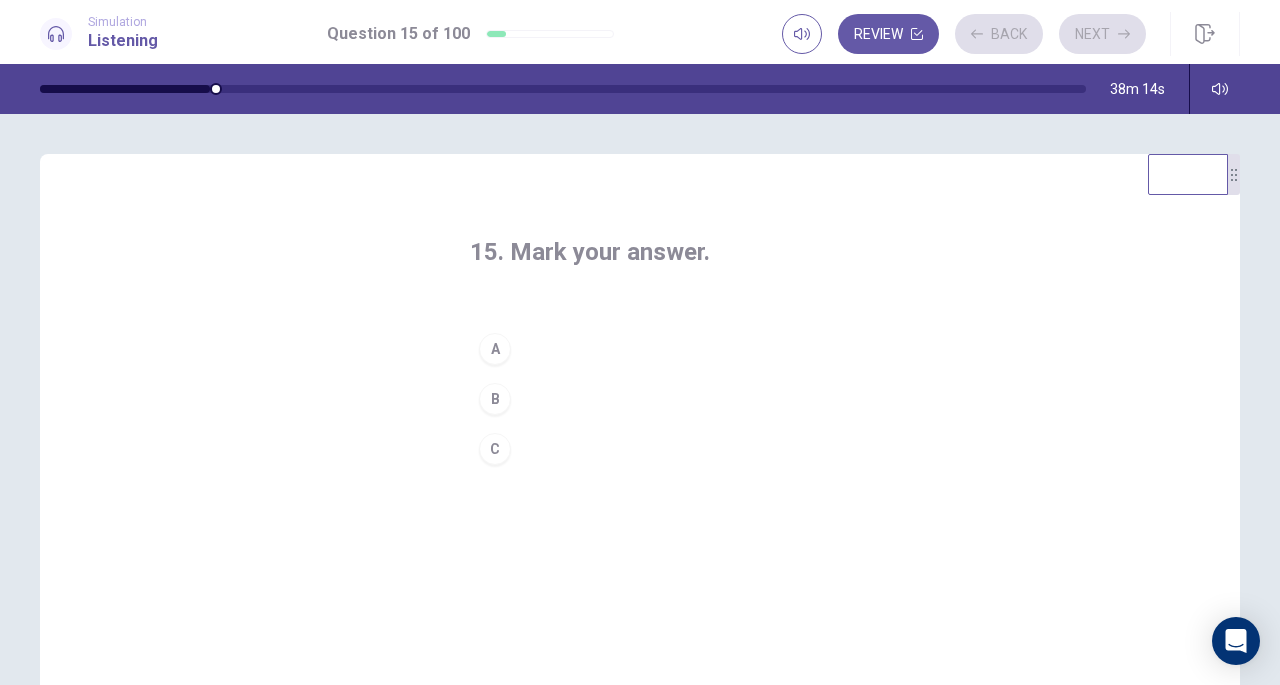 click on "15. Mark your answer. A B C" at bounding box center [640, 355] 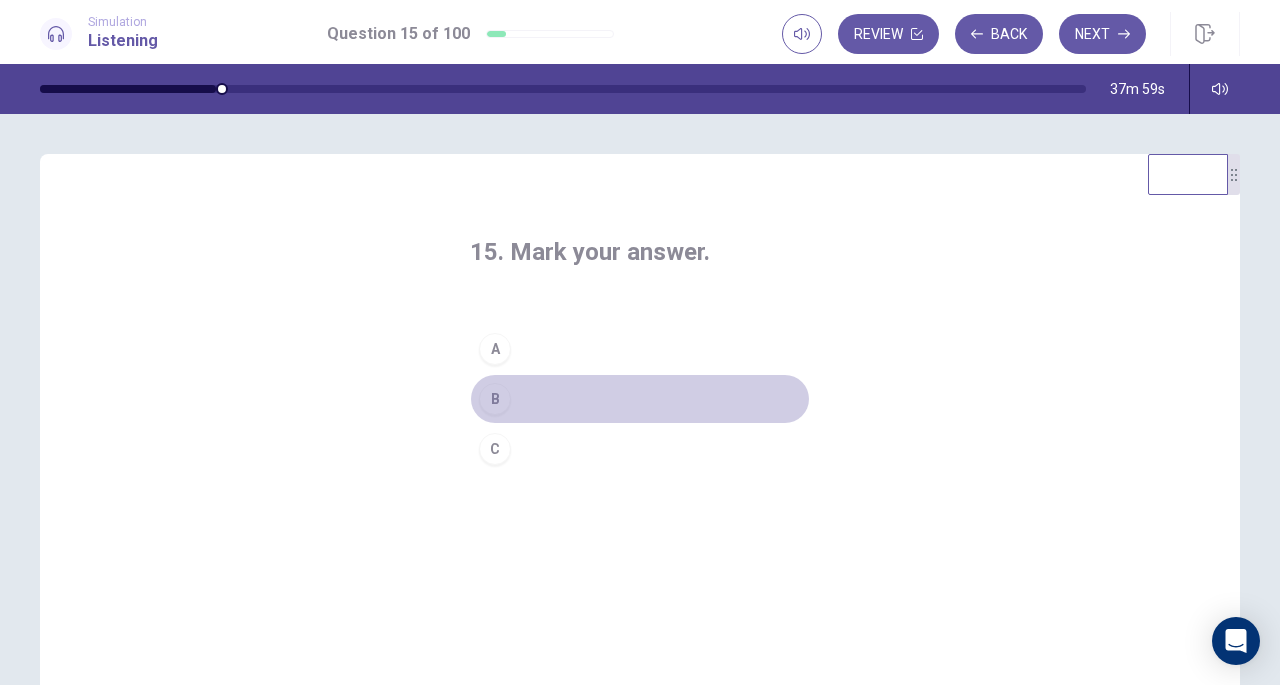 click on "B" at bounding box center (495, 399) 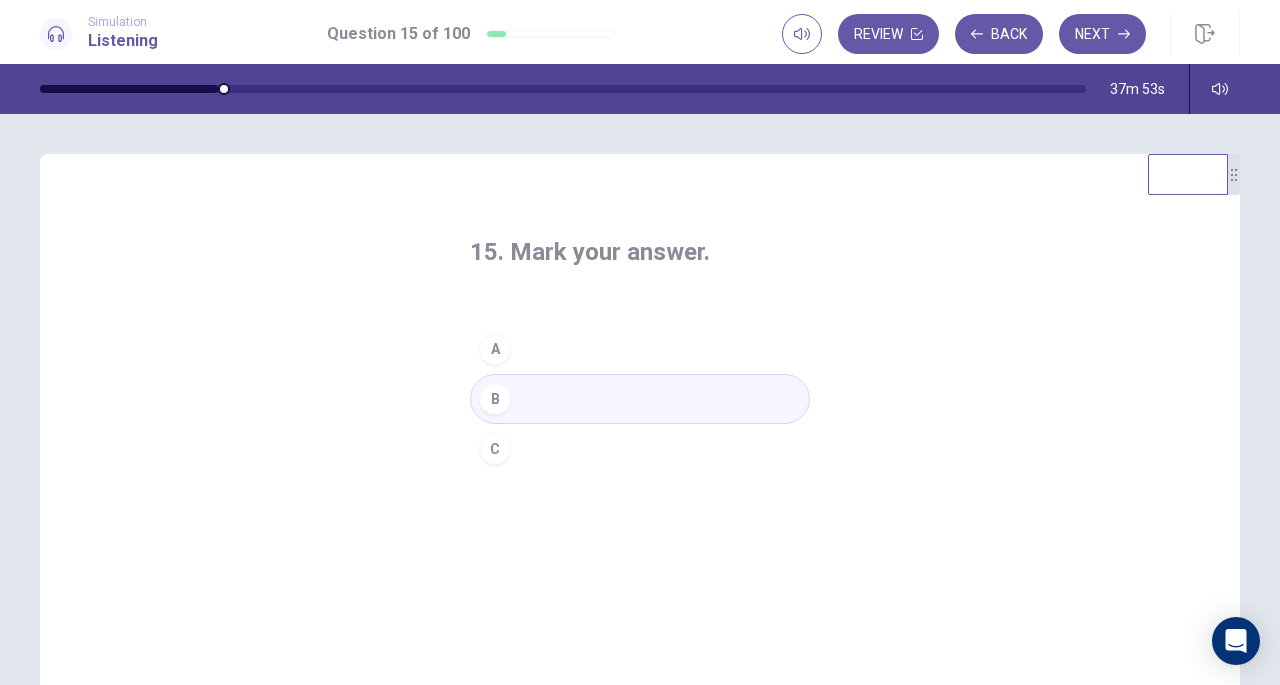 click on "Next" at bounding box center [1102, 34] 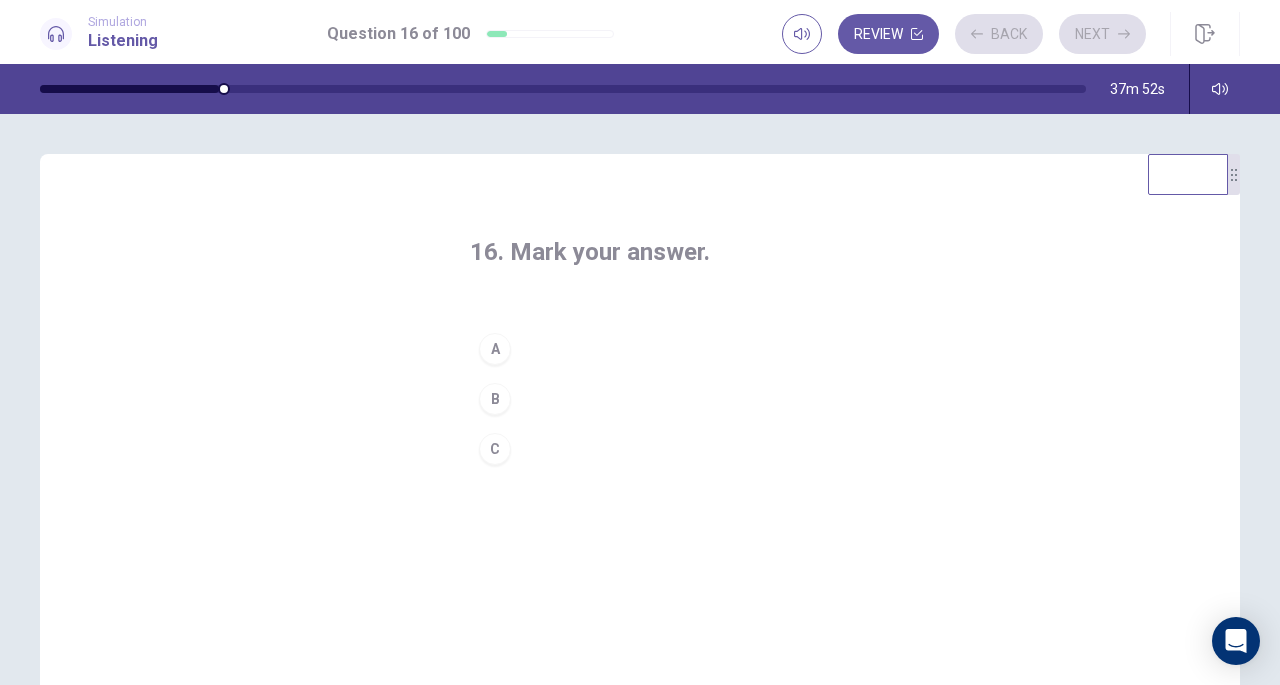click on "16. Mark your answer." at bounding box center (640, 252) 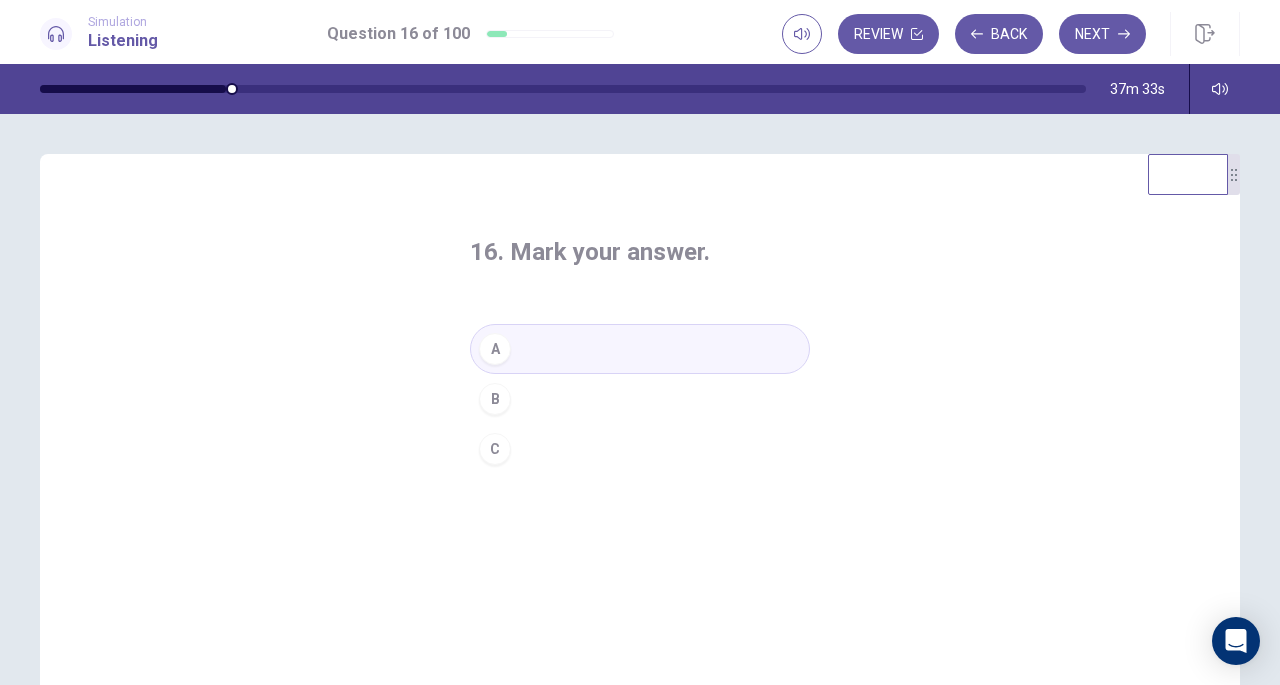 click 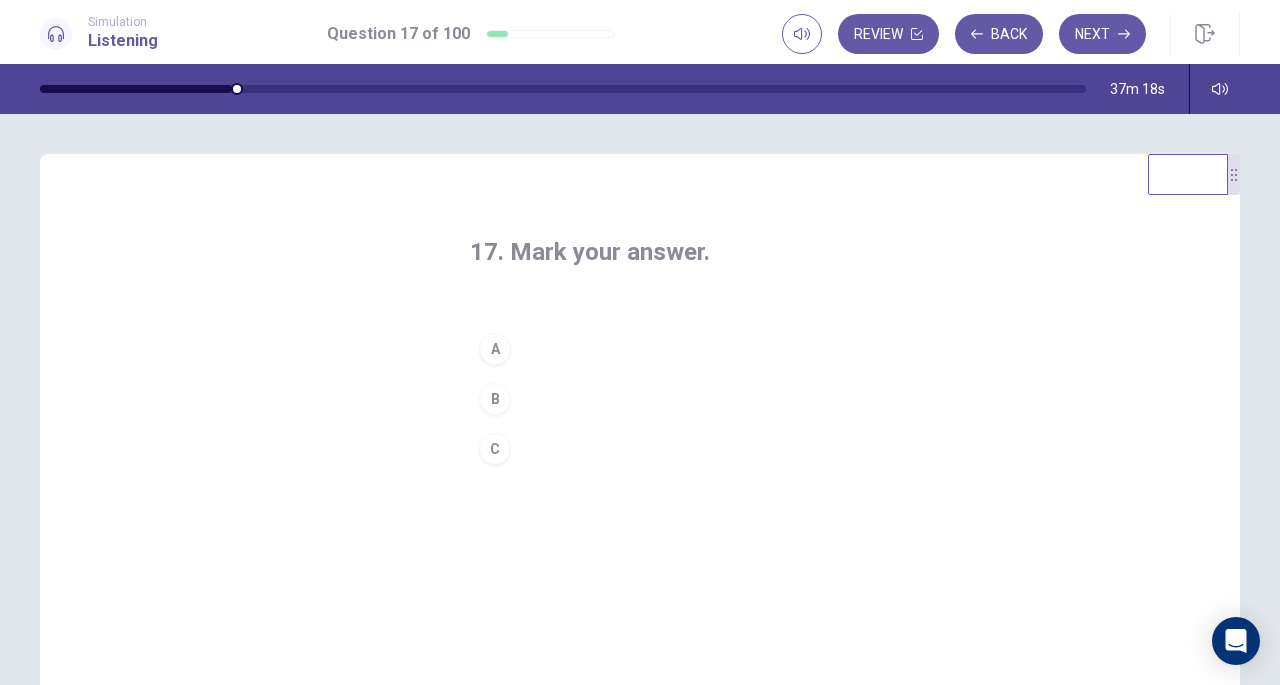 click on "B" at bounding box center [495, 399] 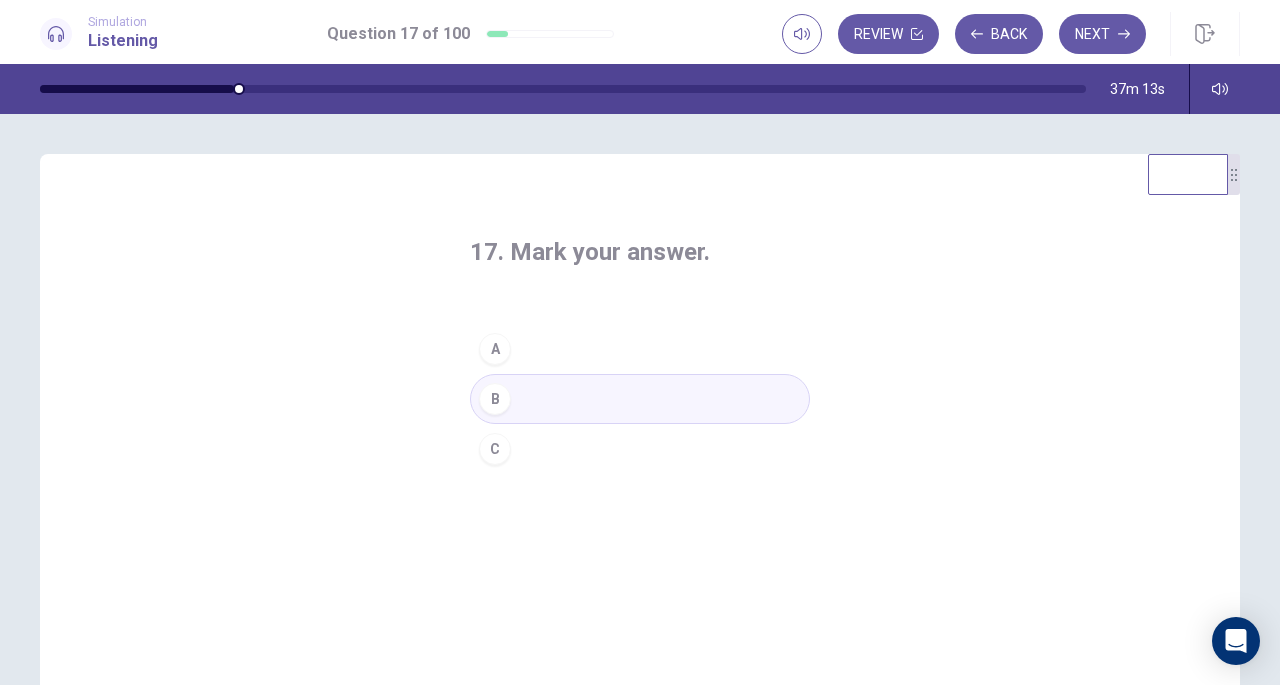 click on "Next" at bounding box center (1102, 34) 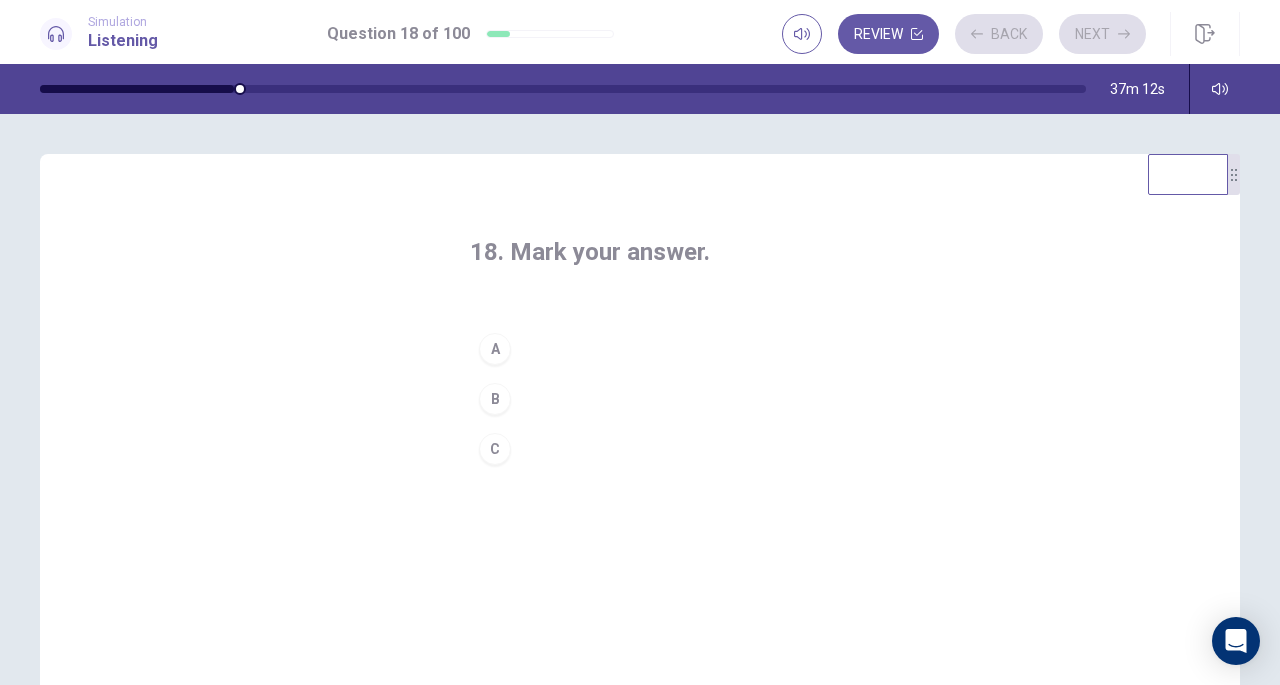 click on "18. Mark your answer. A B C" at bounding box center [640, 501] 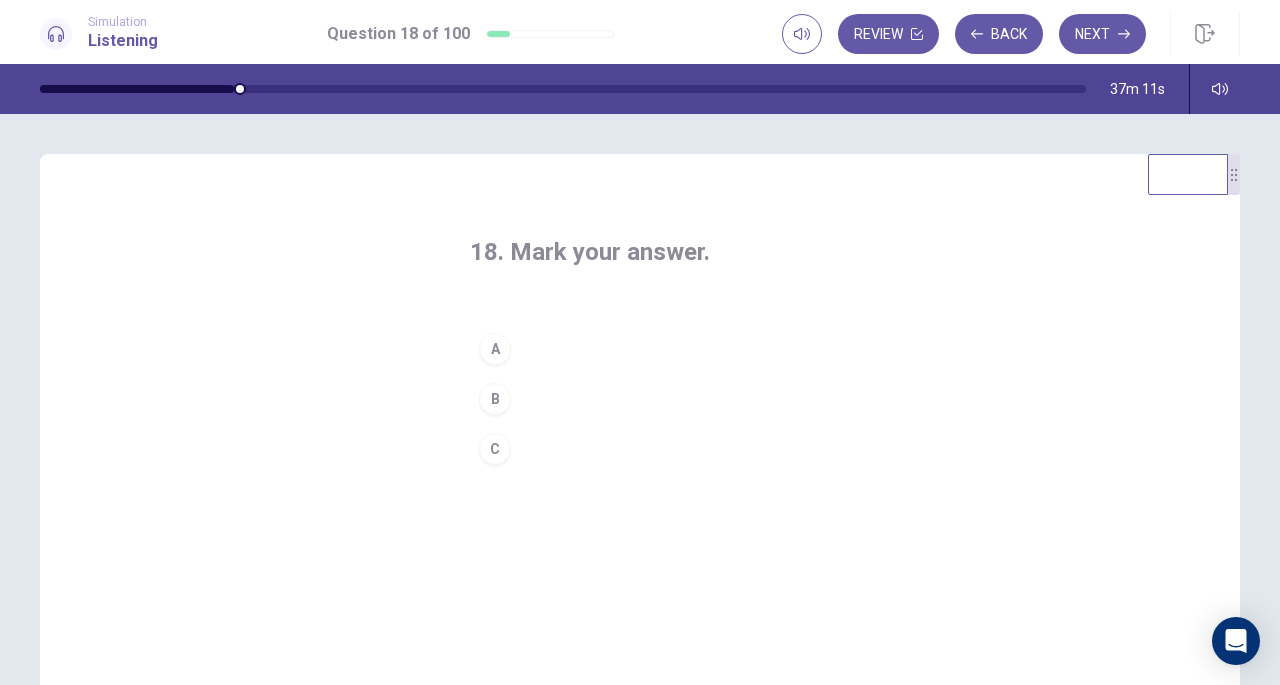 click on "18. Mark your answer." at bounding box center [640, 252] 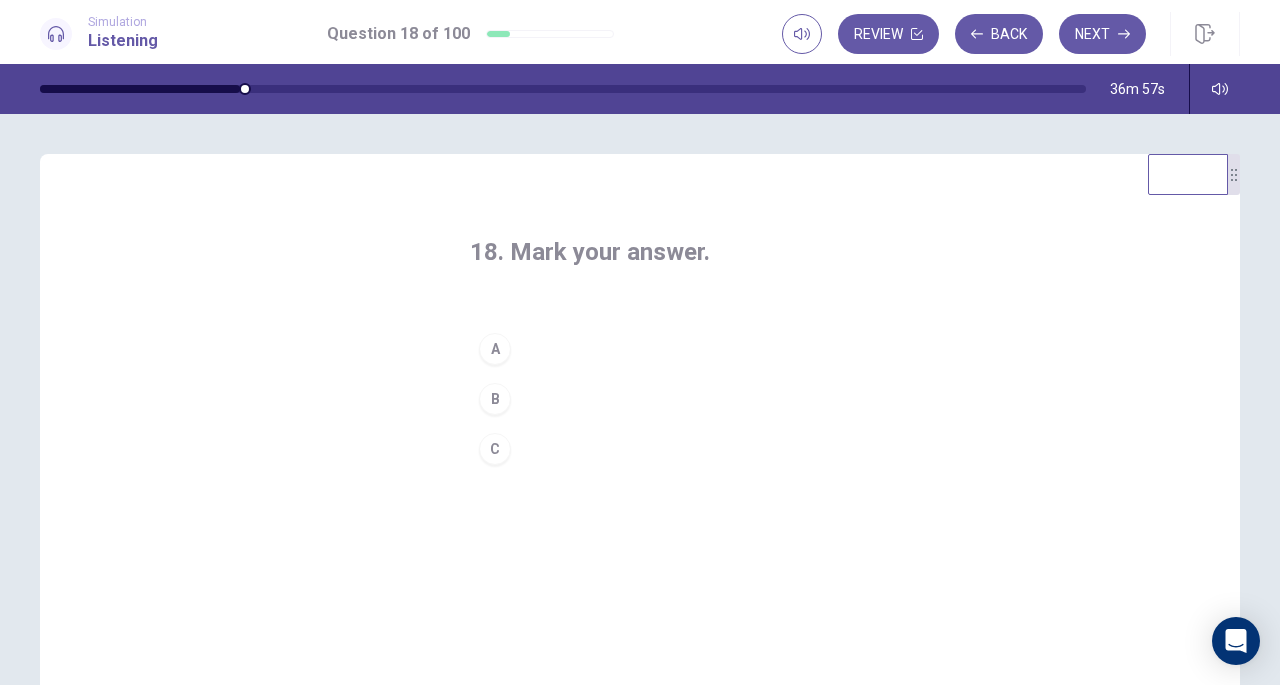 click on "C" at bounding box center [640, 449] 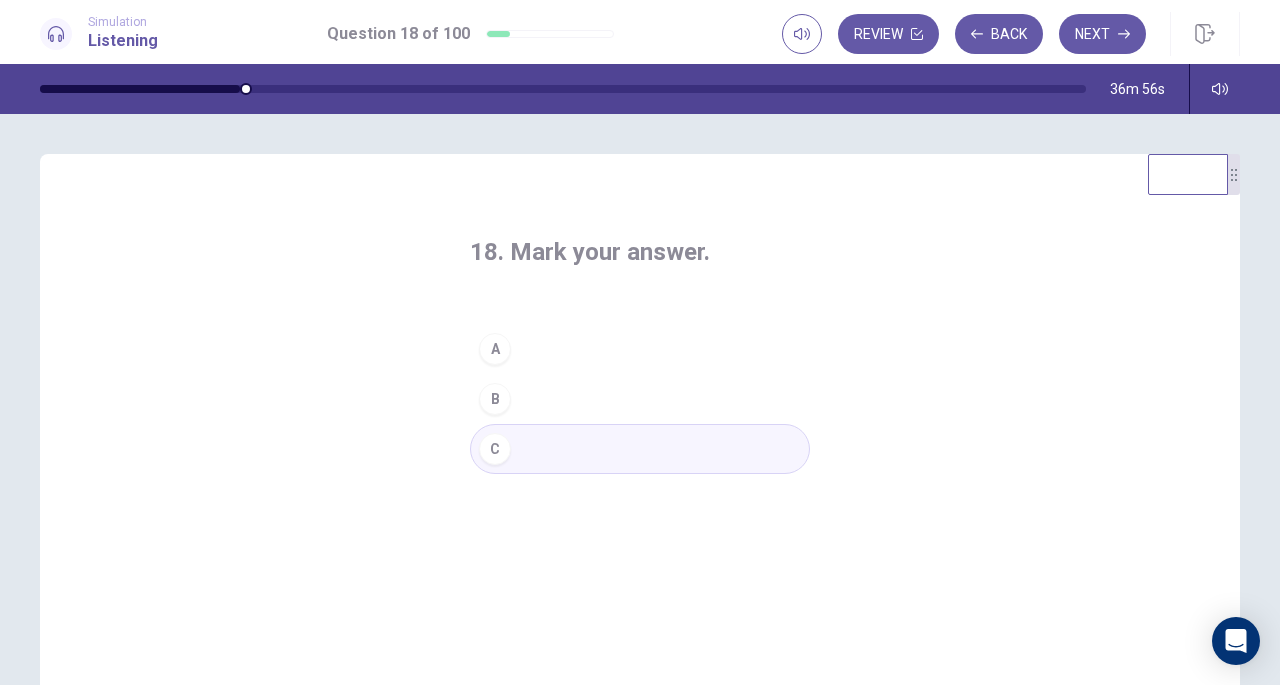 click on "18. Mark your answer." at bounding box center (640, 252) 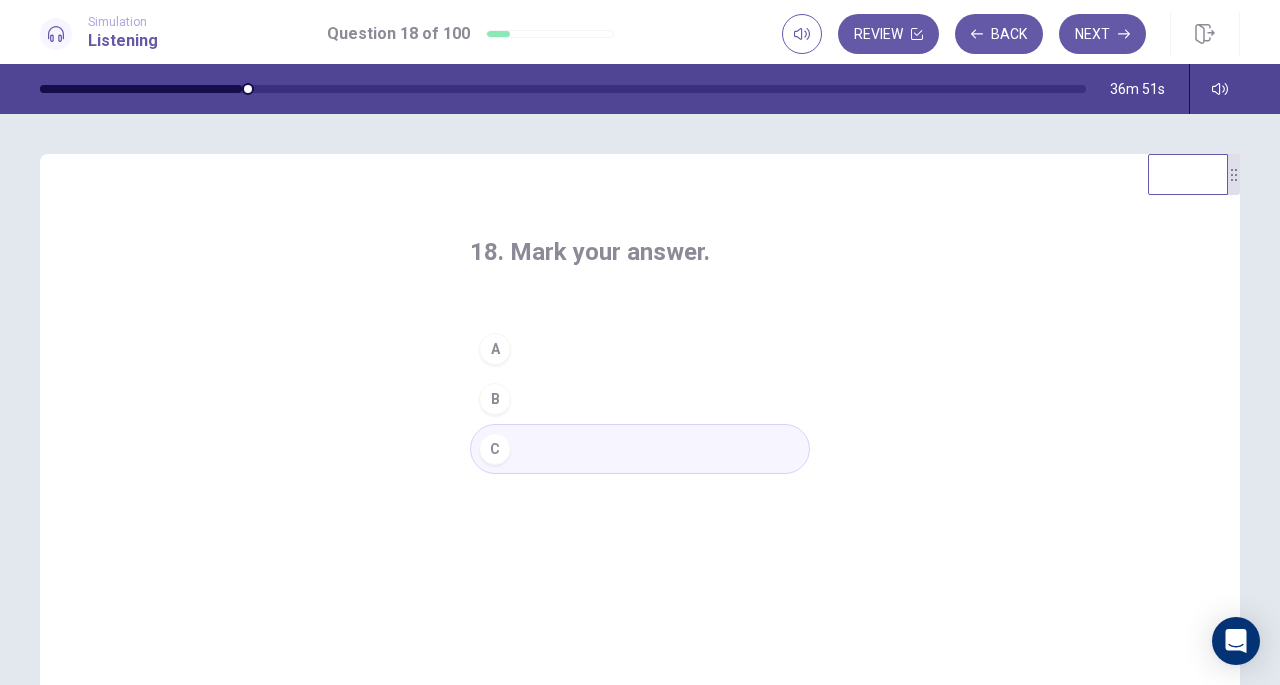 click on "Next" at bounding box center [1102, 34] 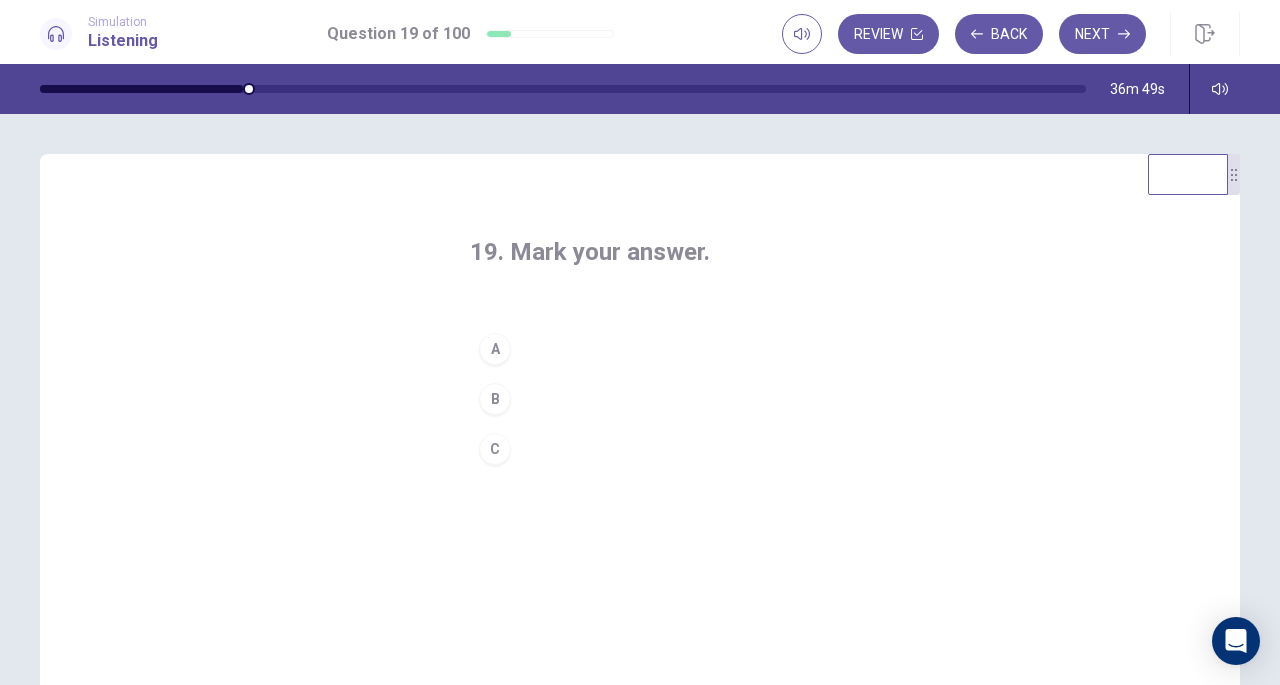 click on "19. Mark your answer." at bounding box center [640, 252] 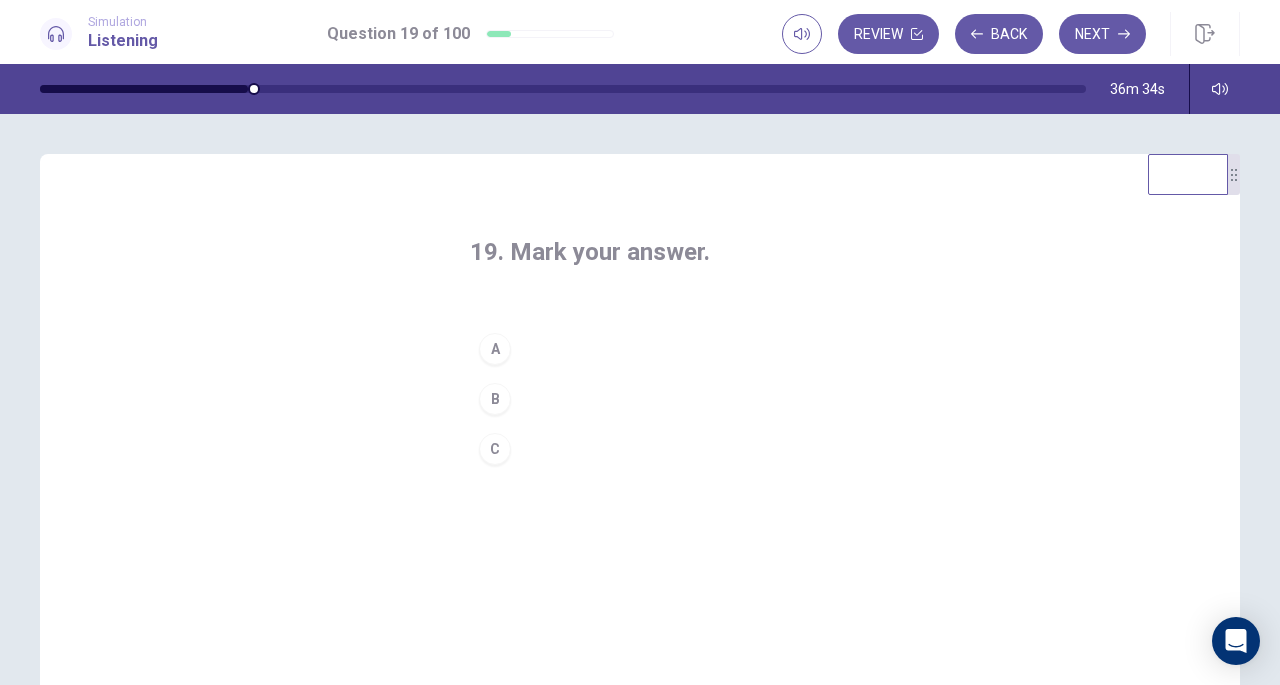 click on "C" at bounding box center [495, 449] 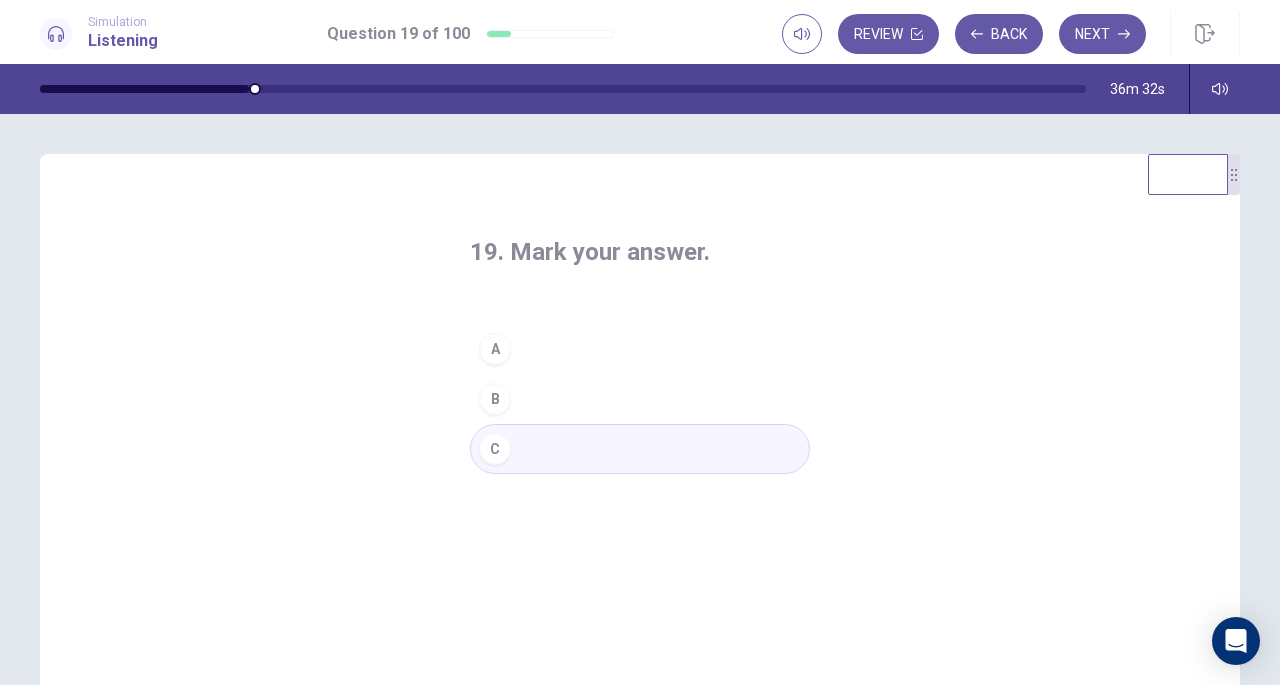 click on "19. Mark your answer. A B C" at bounding box center (640, 355) 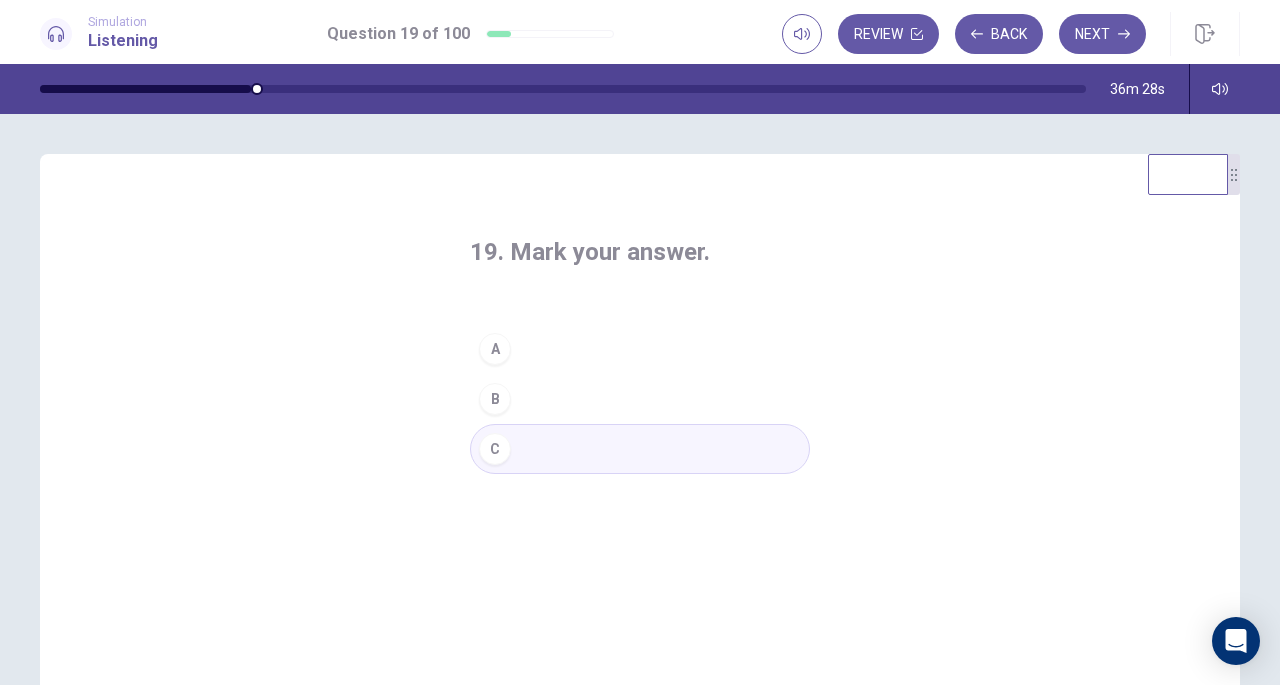 click on "Next" at bounding box center (1102, 34) 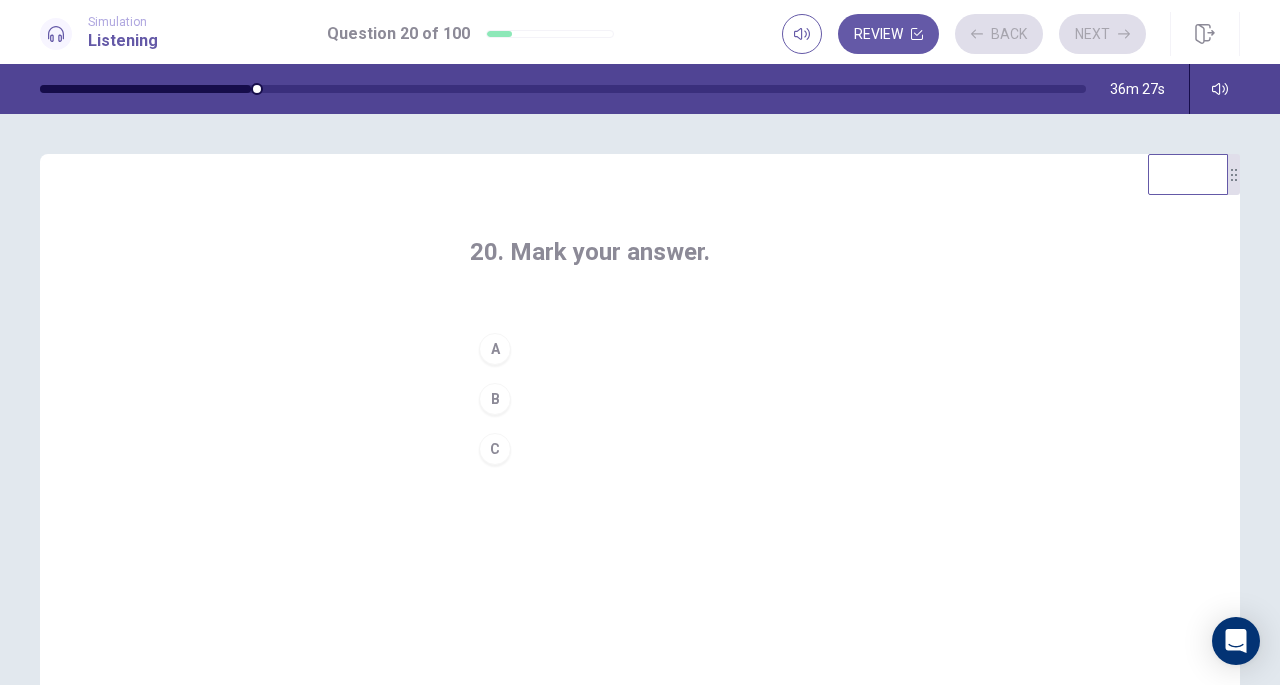 click on "20. Mark your answer. A B C" at bounding box center (640, 355) 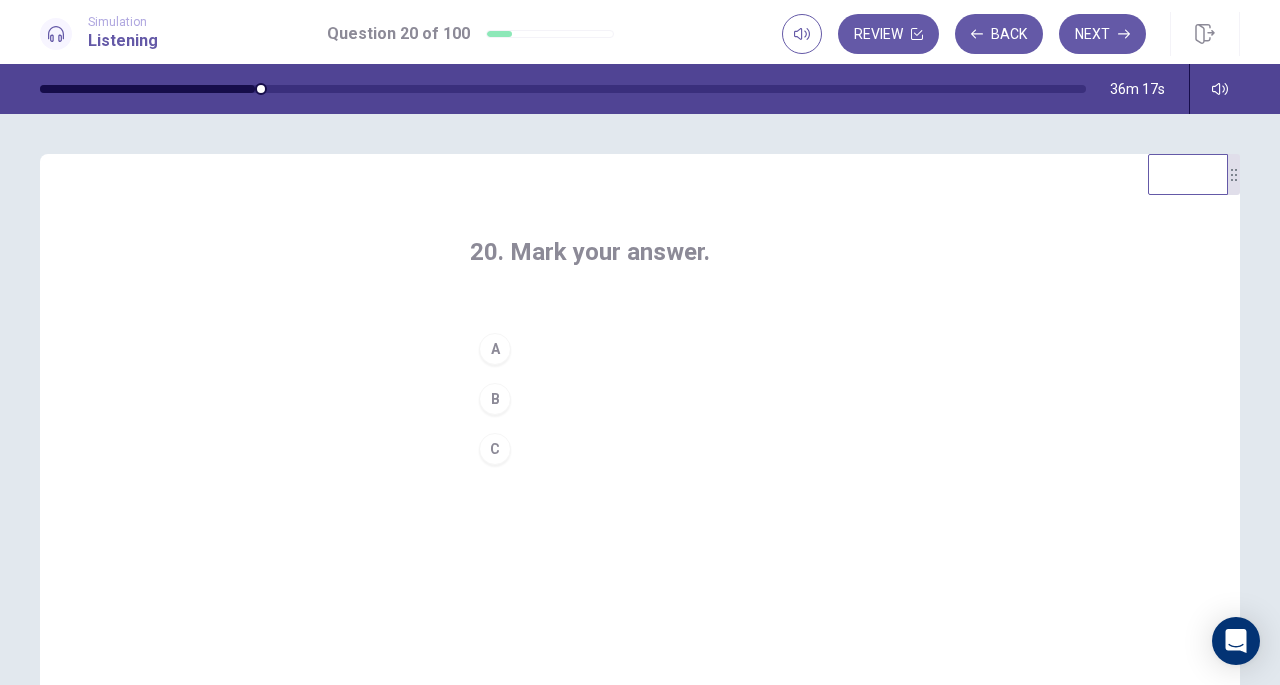 click on "A" at bounding box center [495, 349] 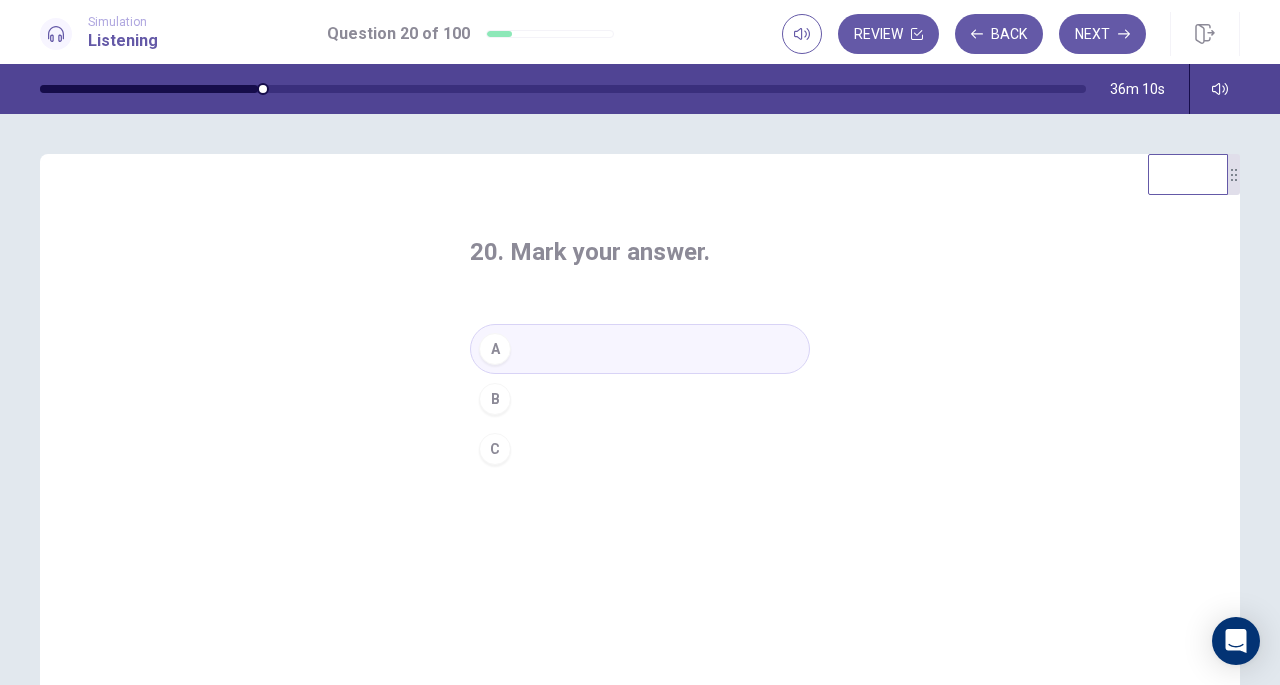 click on "20. Mark your answer. A B C" at bounding box center (640, 355) 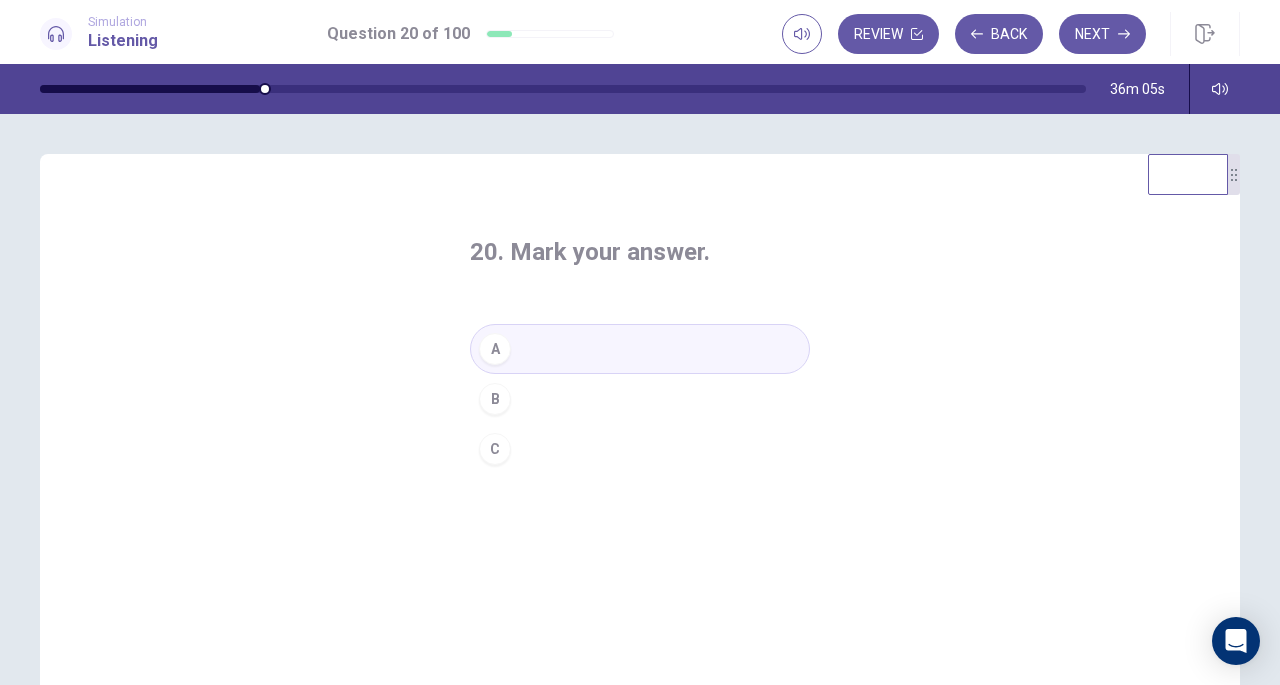 click 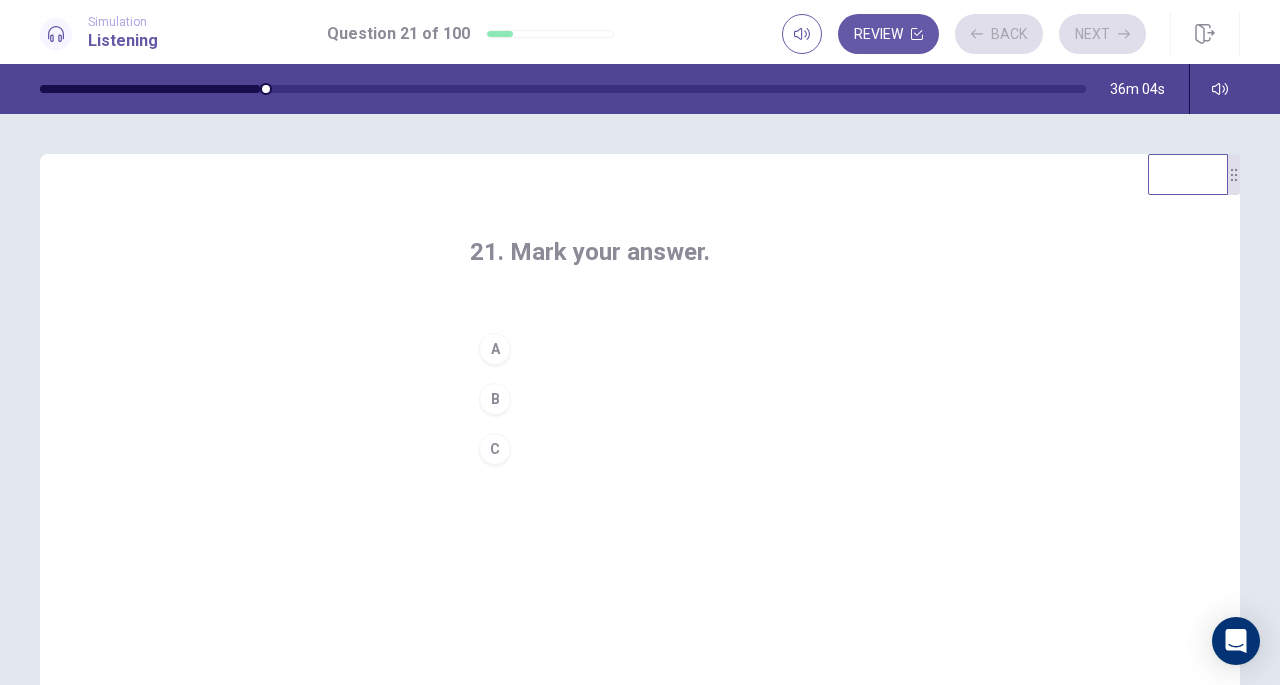 click on "21. Mark your answer." at bounding box center [640, 252] 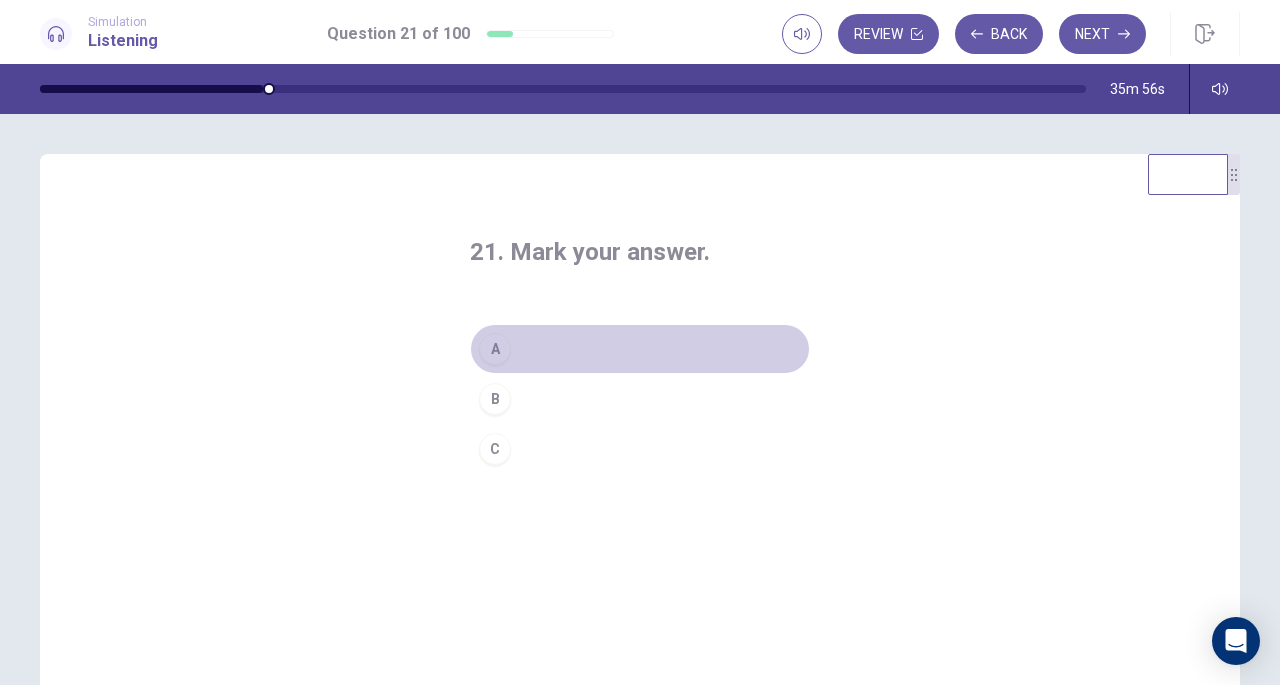click on "A" at bounding box center [640, 349] 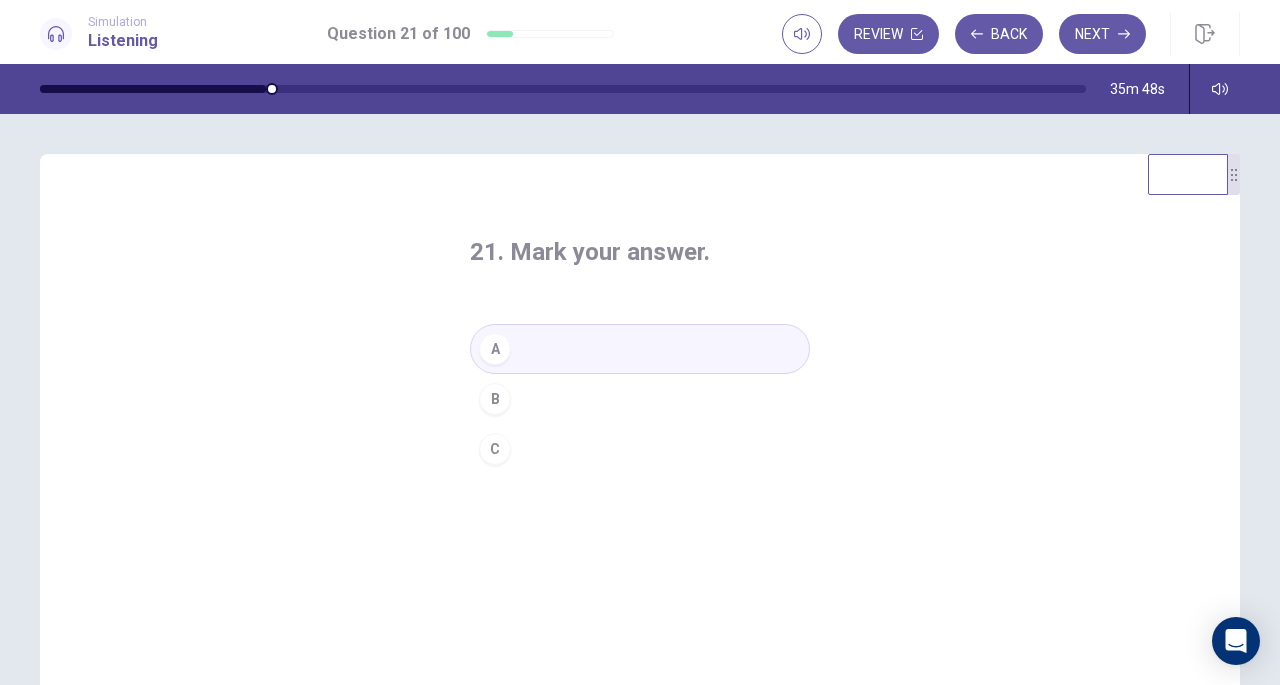 click on "21. Mark your answer." at bounding box center (640, 252) 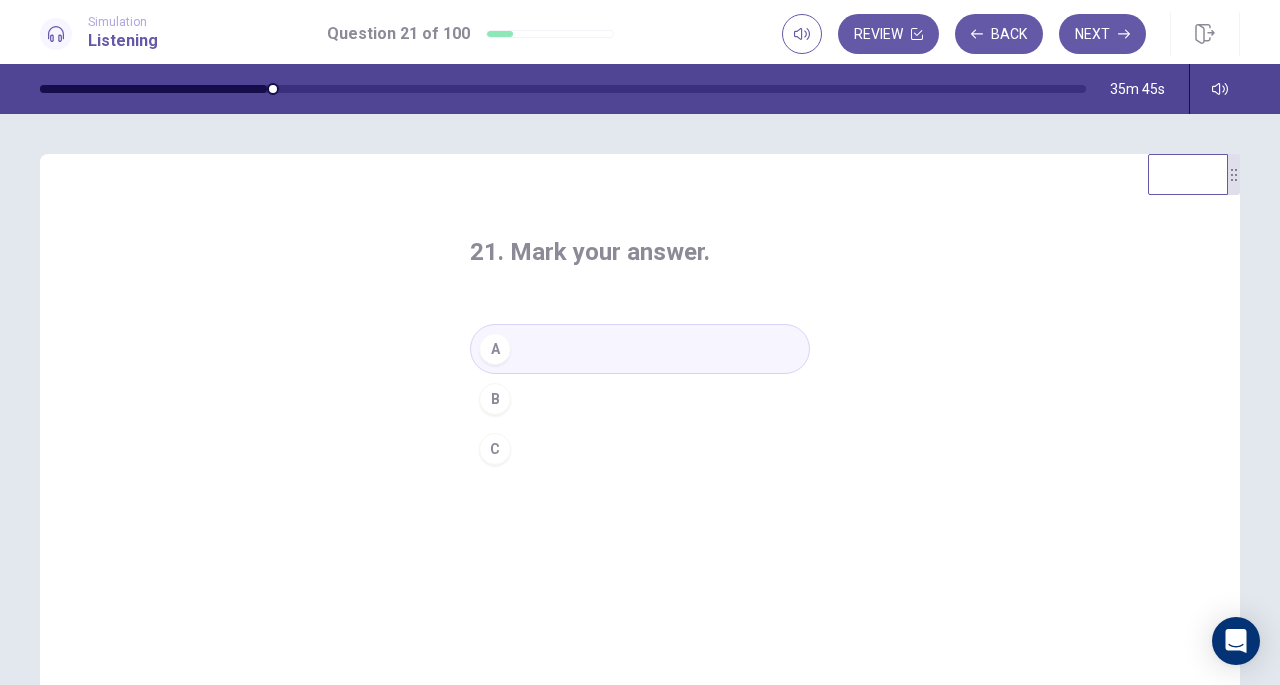 click on "Next" at bounding box center [1102, 34] 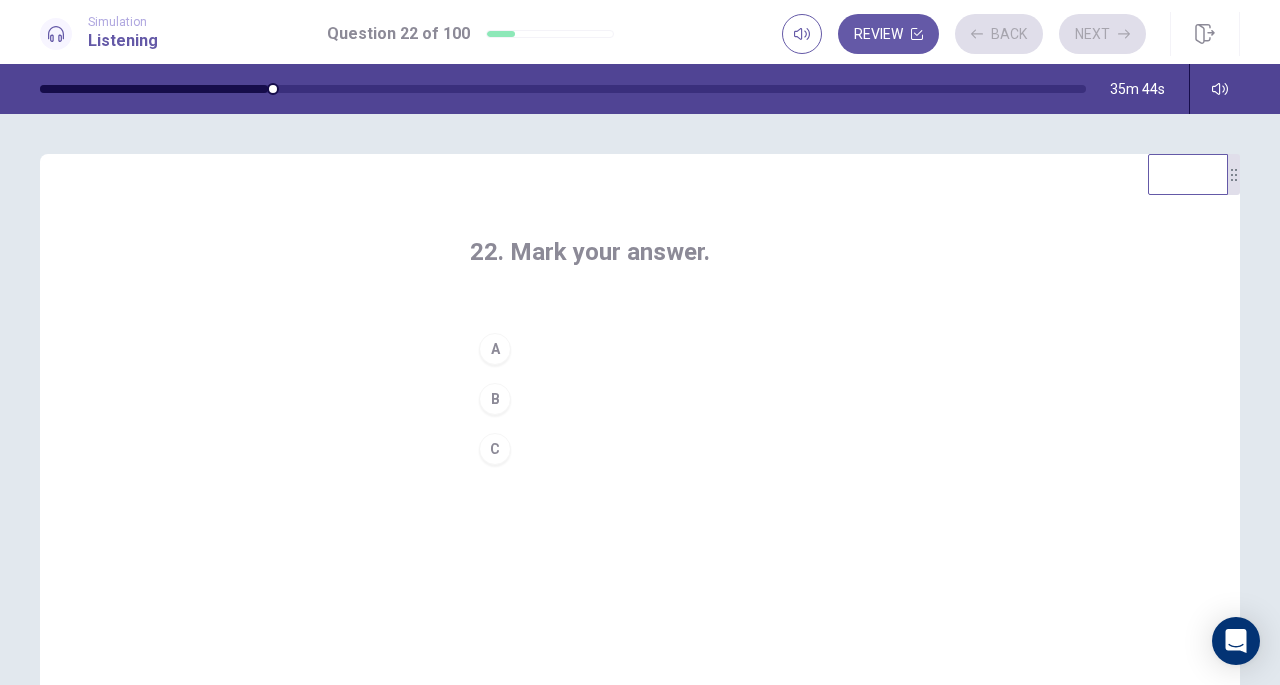 click on "22. Mark your answer." at bounding box center [640, 252] 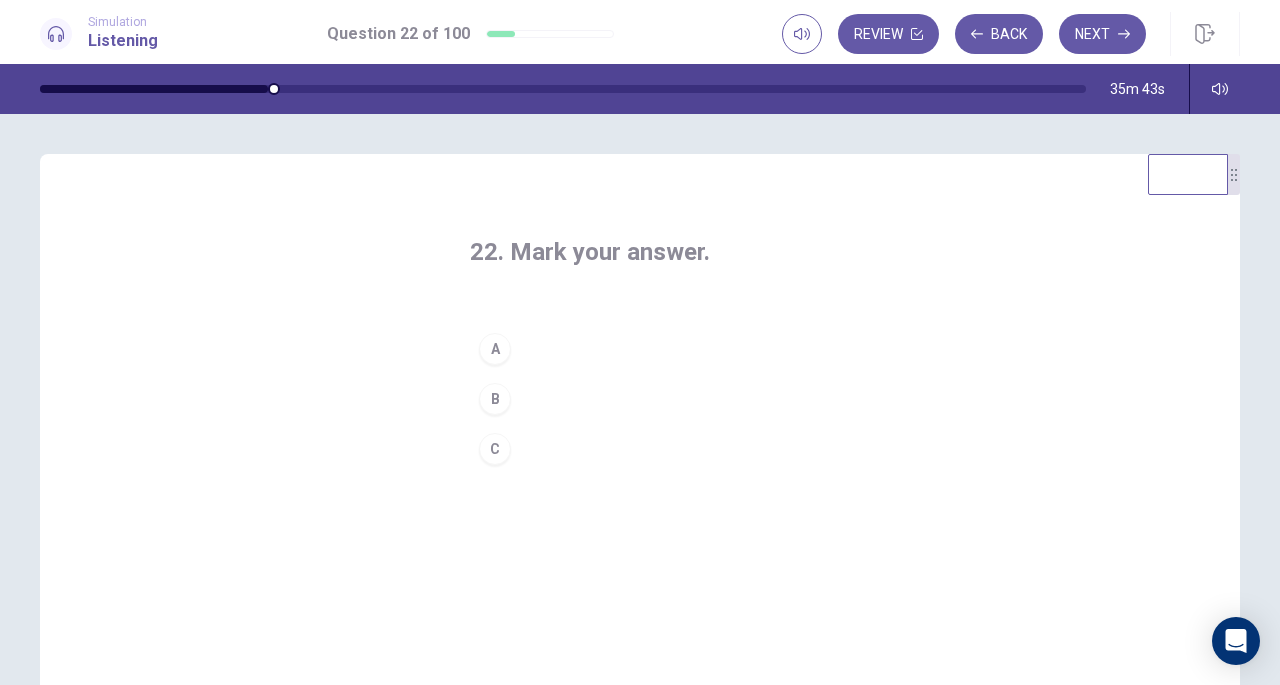 click on "22. Mark your answer. A B C" at bounding box center (640, 355) 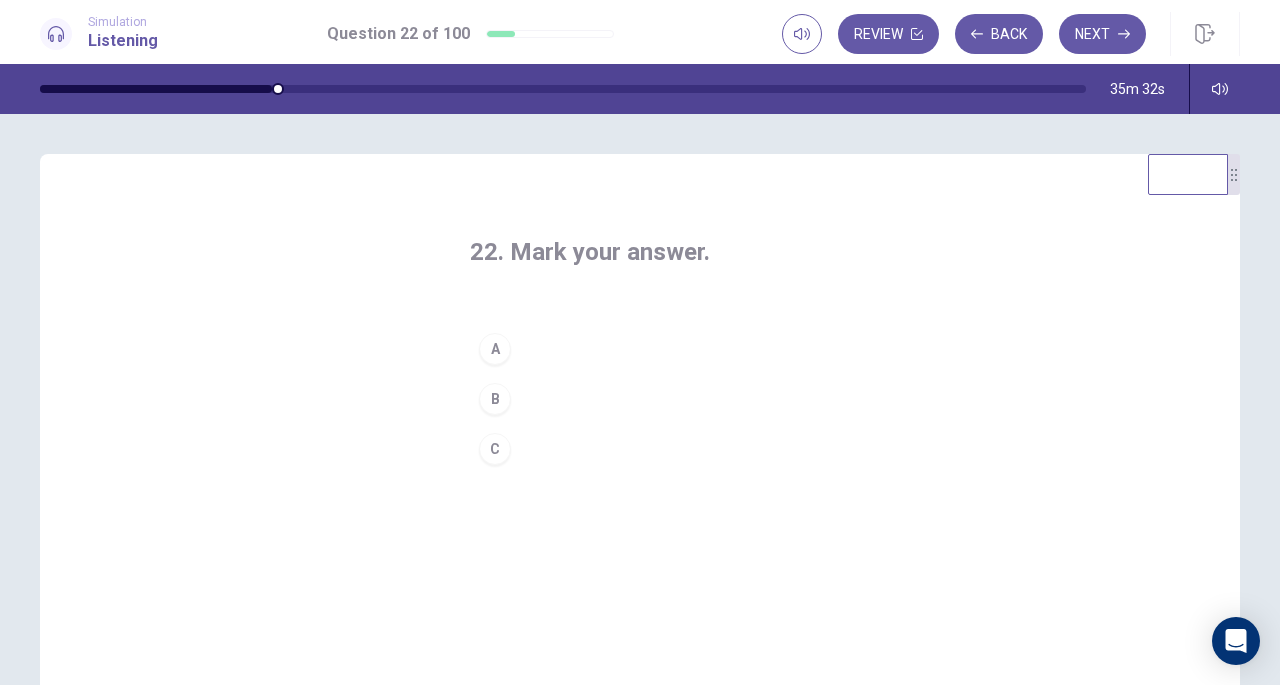 click on "B" at bounding box center [495, 399] 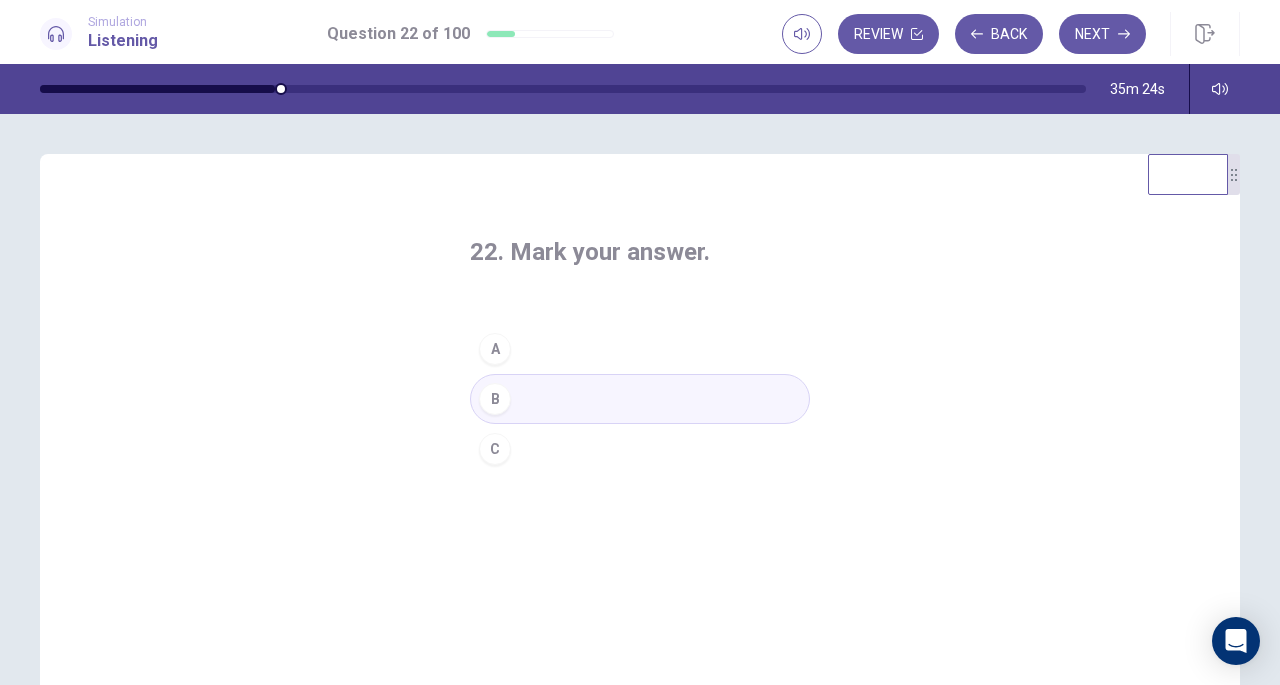 click 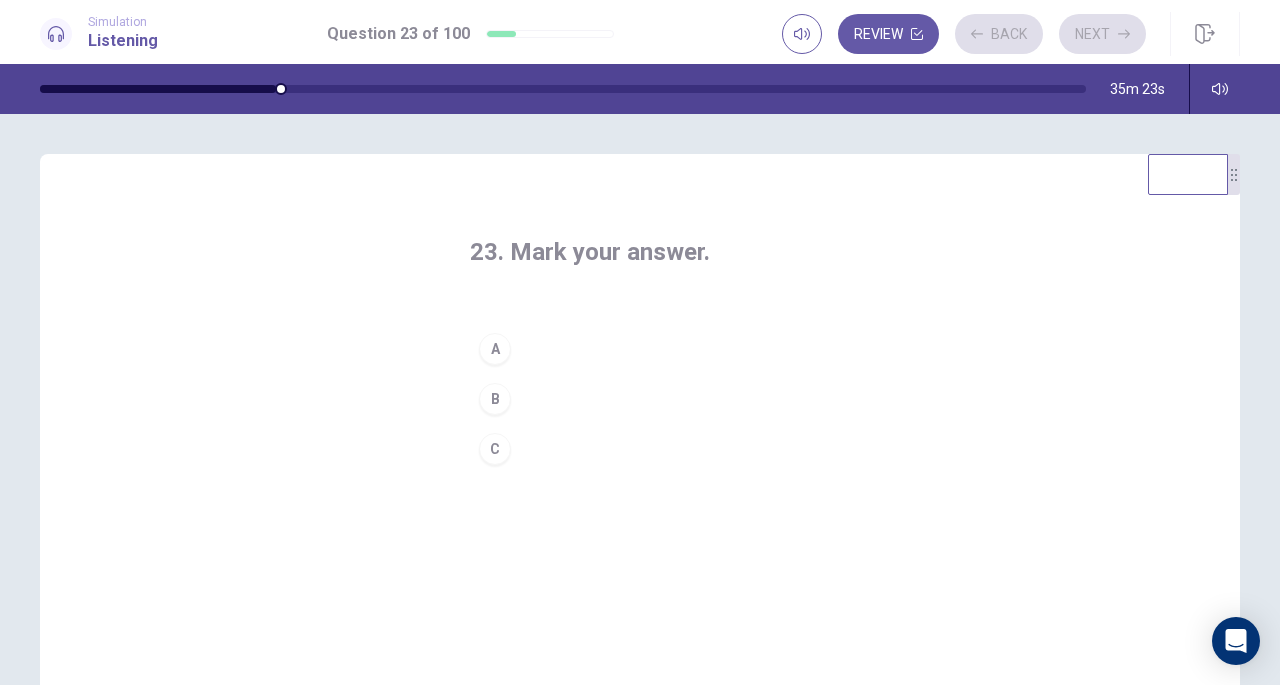 click on "23. Mark your answer." at bounding box center [640, 252] 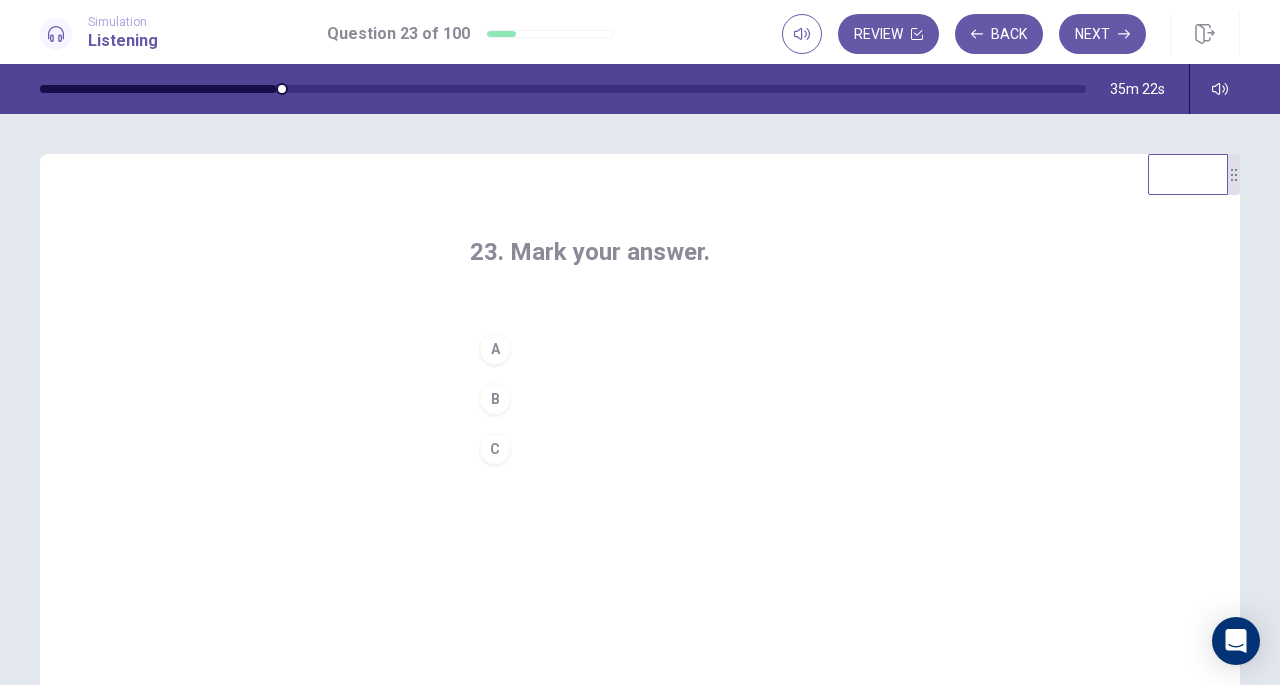 click on "23. Mark your answer." at bounding box center [640, 252] 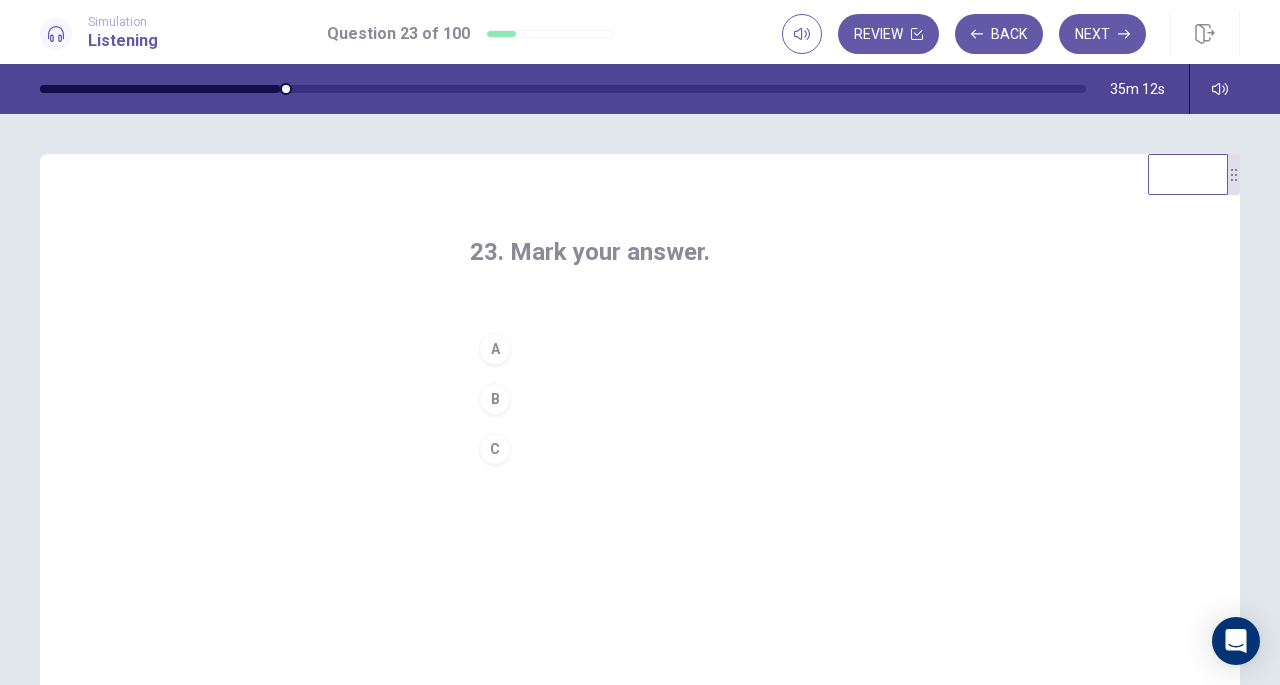 click on "C" at bounding box center (495, 449) 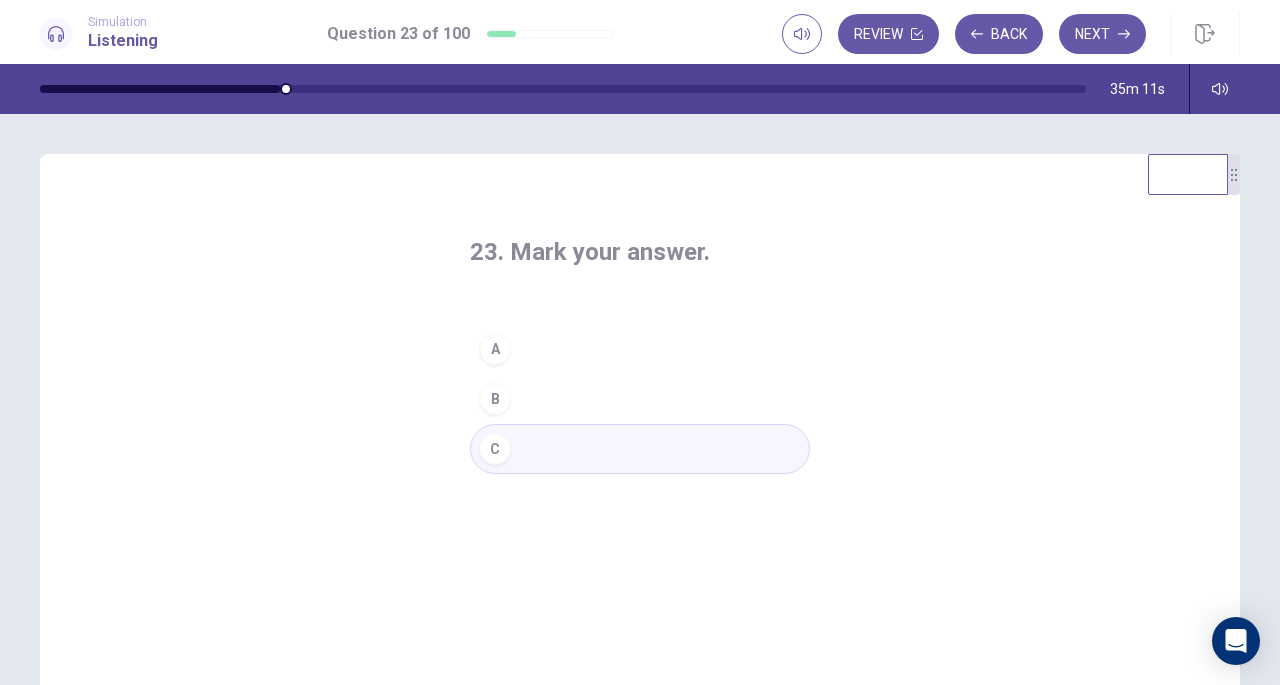 click on "23. Mark your answer." at bounding box center (640, 252) 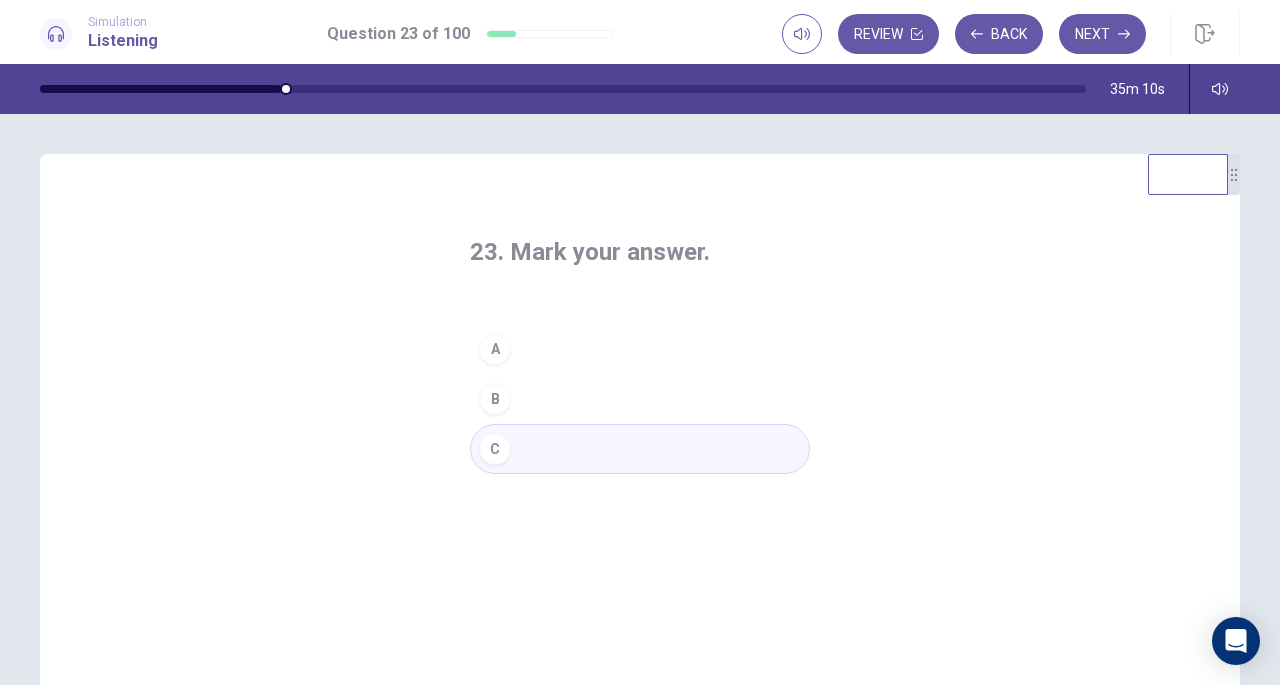 click on "23. Mark your answer." at bounding box center (640, 252) 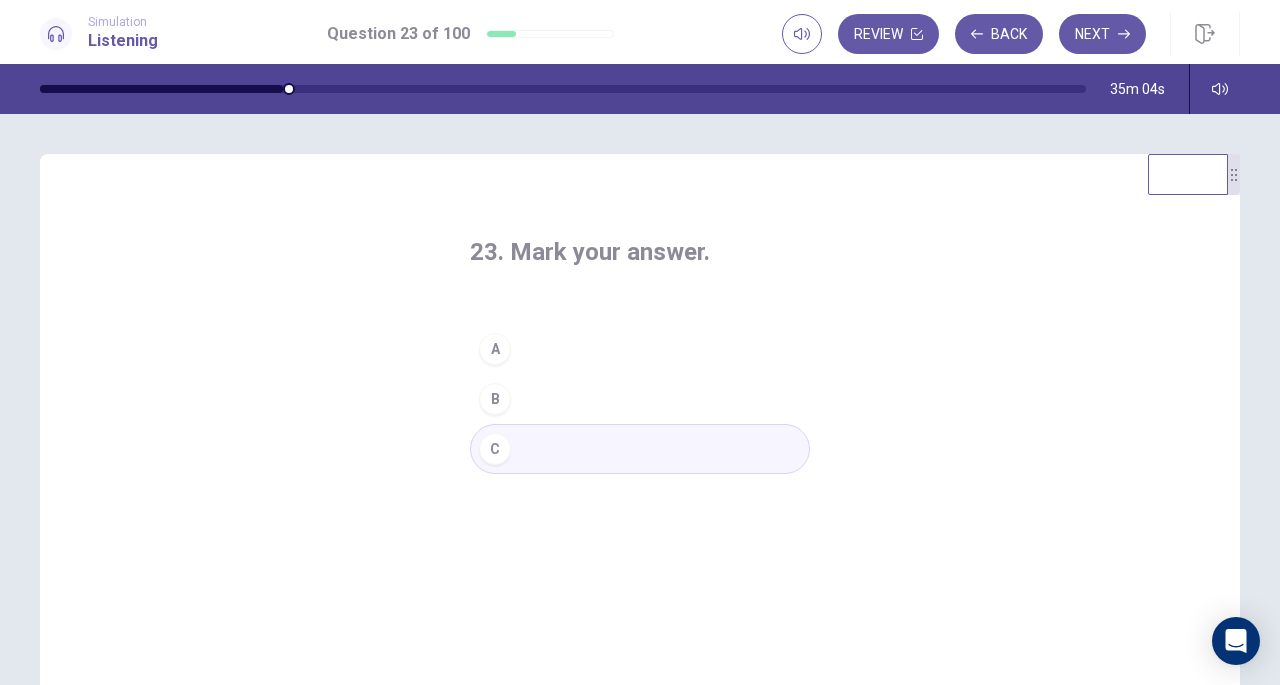 click on "Next" at bounding box center (1102, 34) 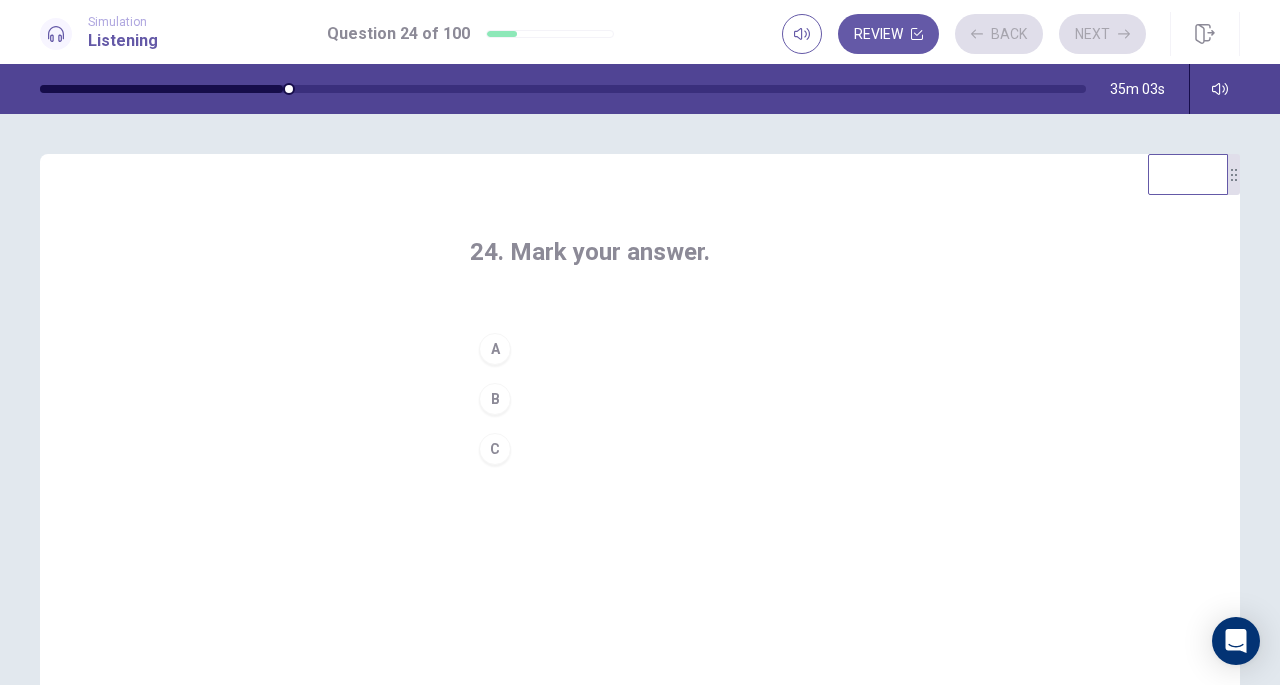 click on "24. Mark your answer." at bounding box center [640, 252] 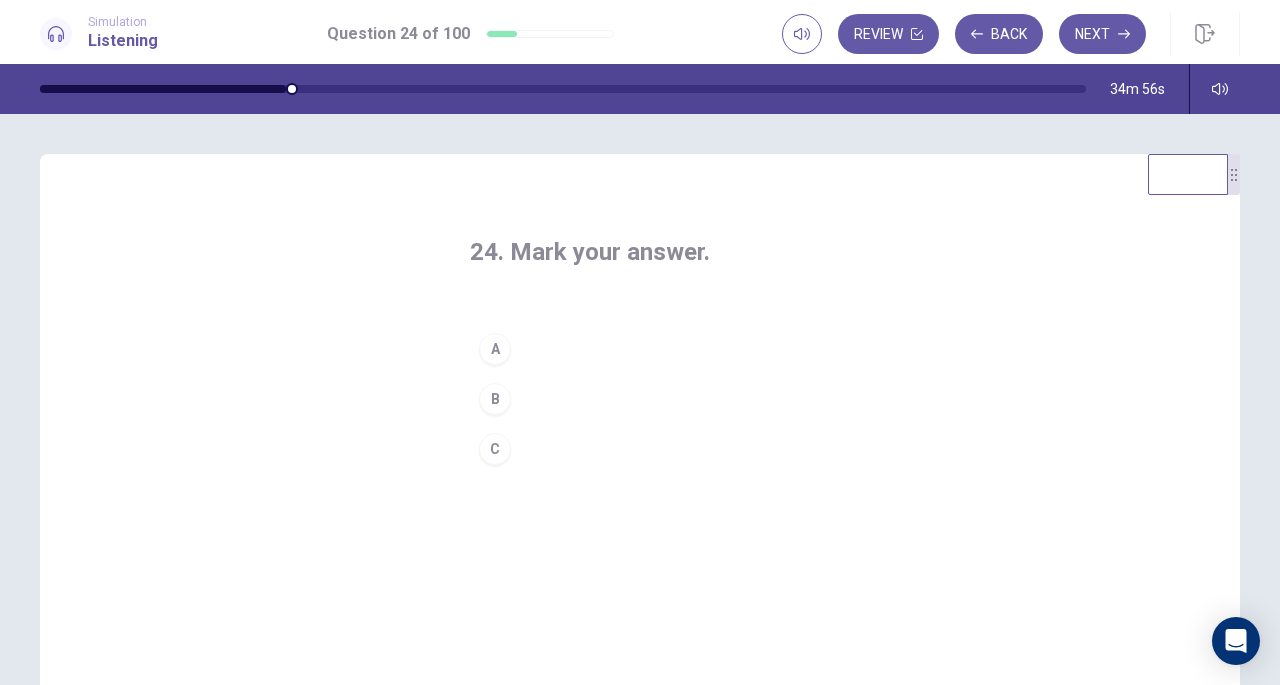 click on "B" at bounding box center (640, 399) 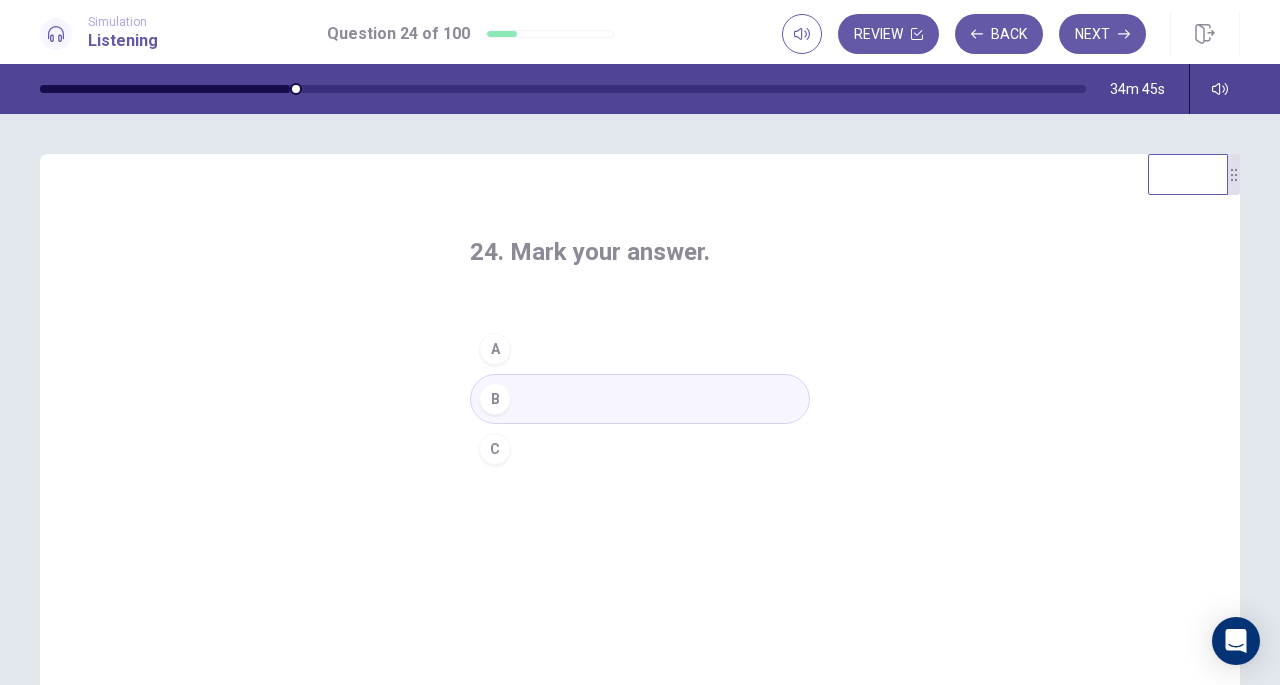 click on "Next" at bounding box center [1102, 34] 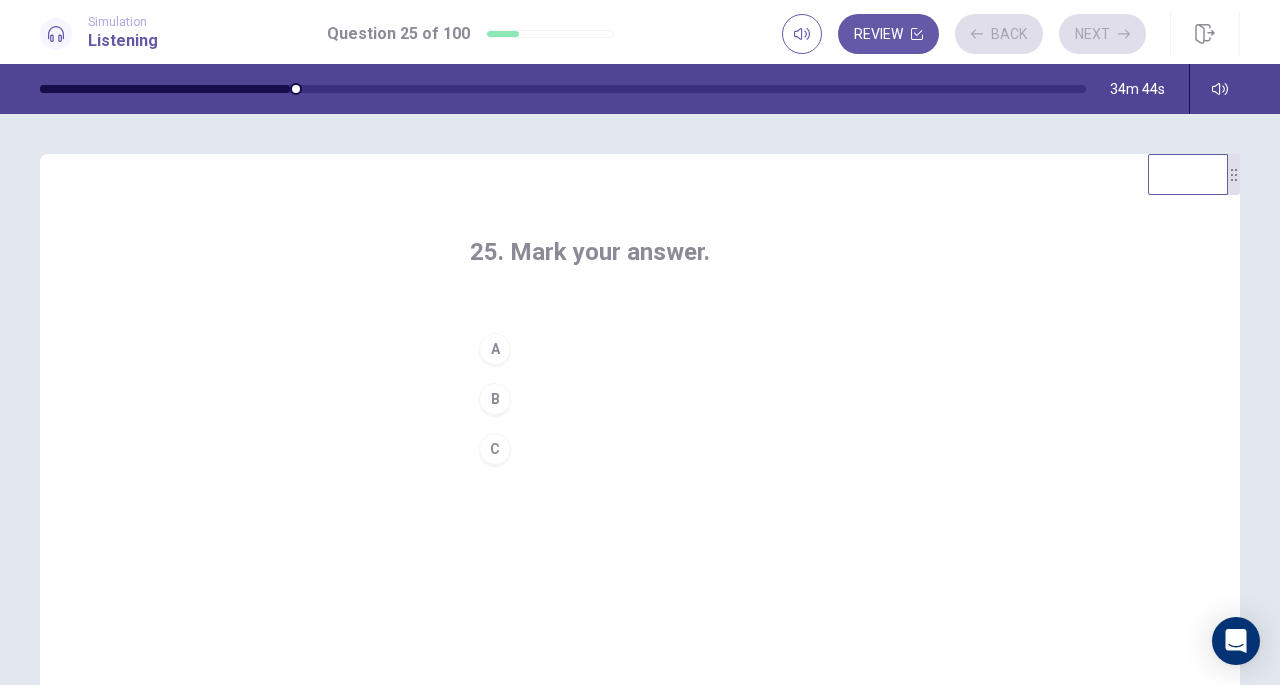 click on "25. Mark your answer. A B C" at bounding box center [640, 355] 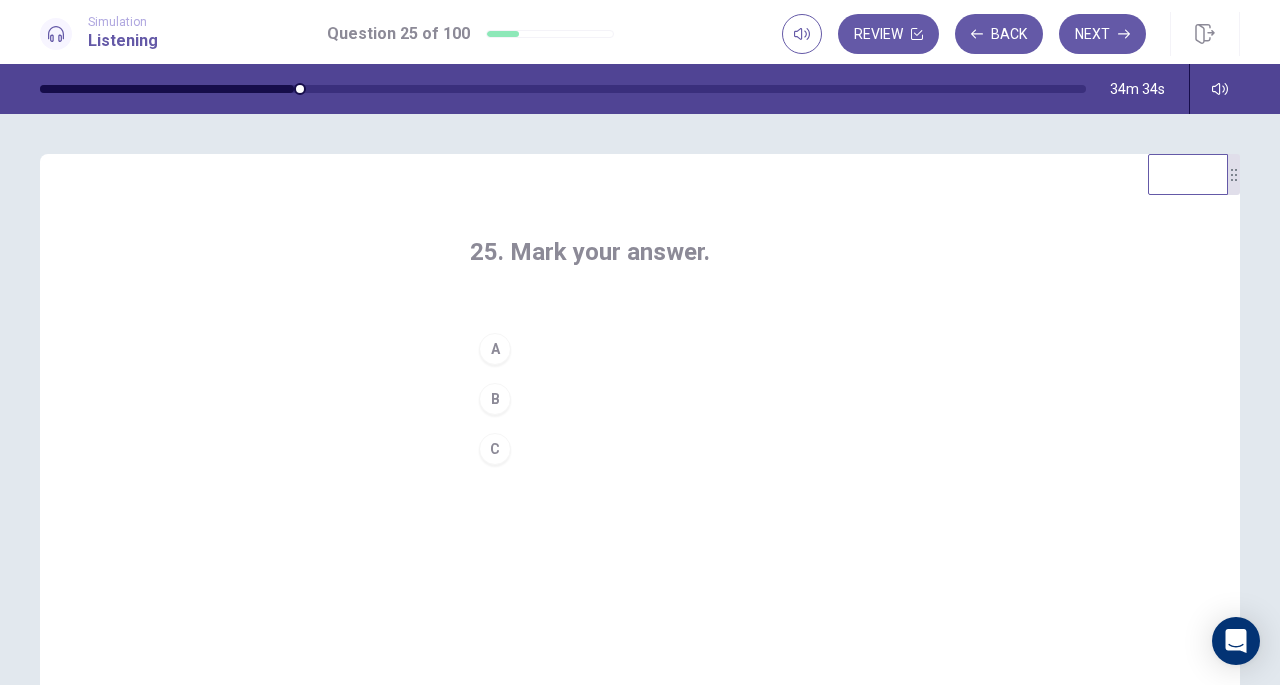 click on "A" at bounding box center (495, 349) 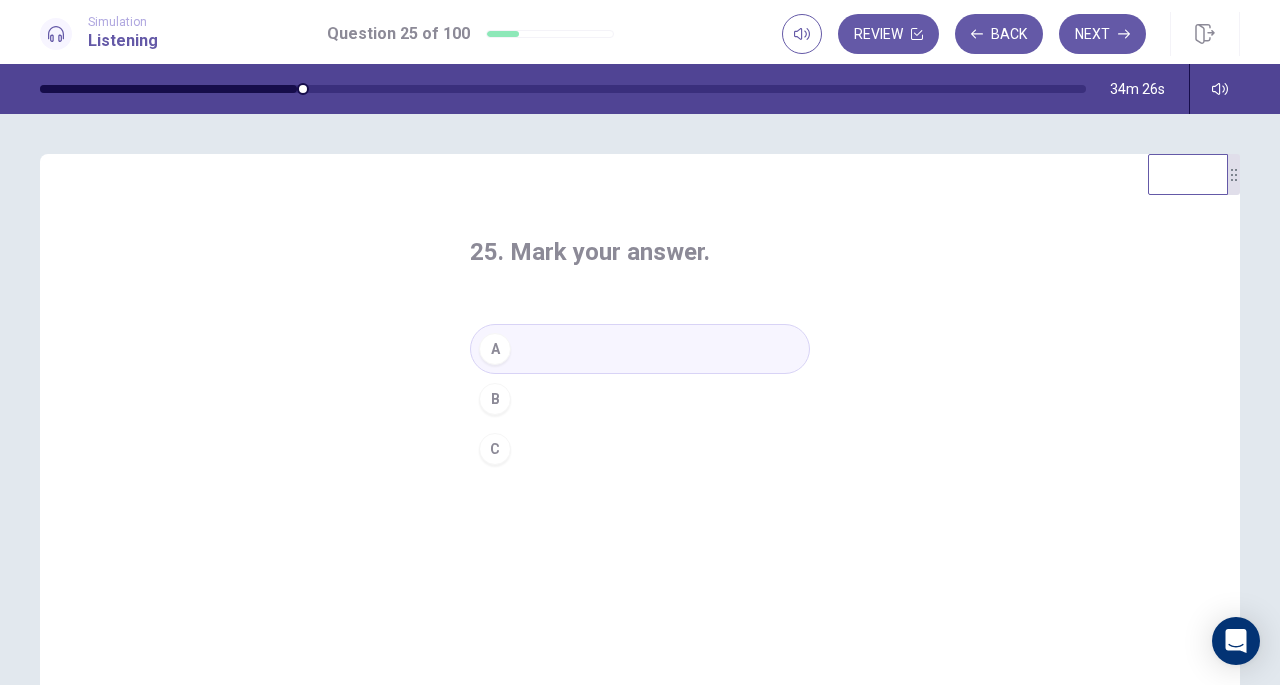 click on "25. Mark your answer. A B C" at bounding box center (640, 501) 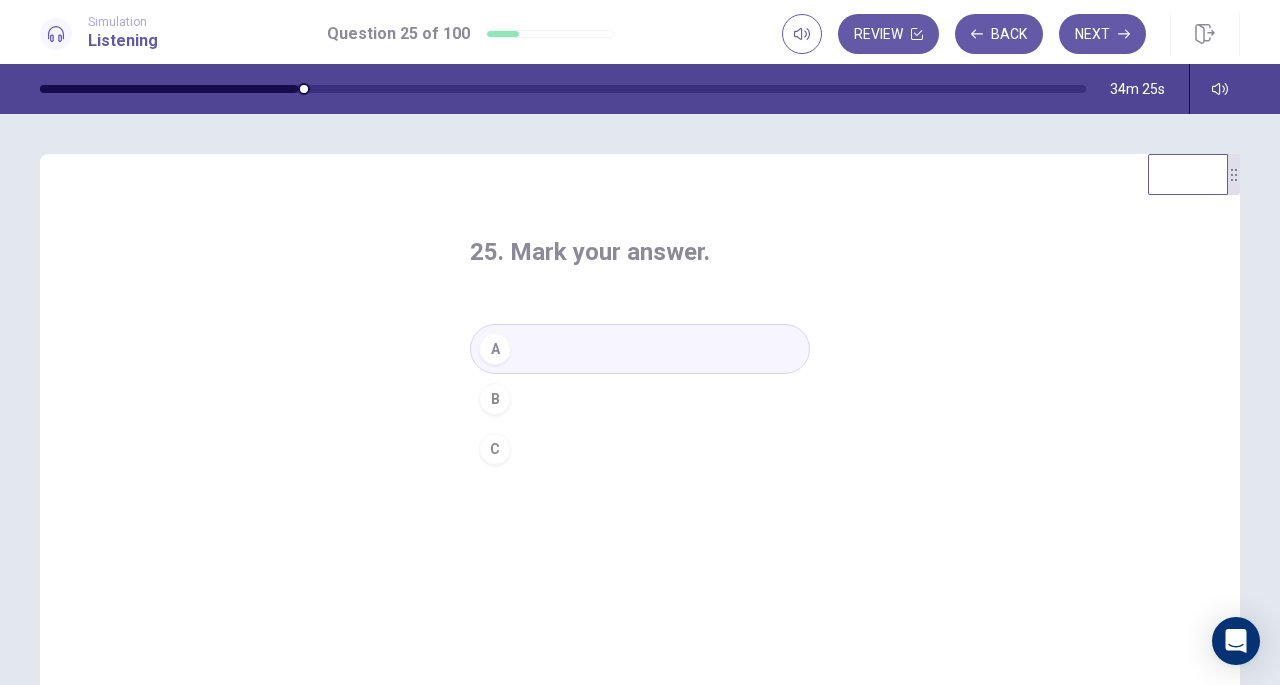 click 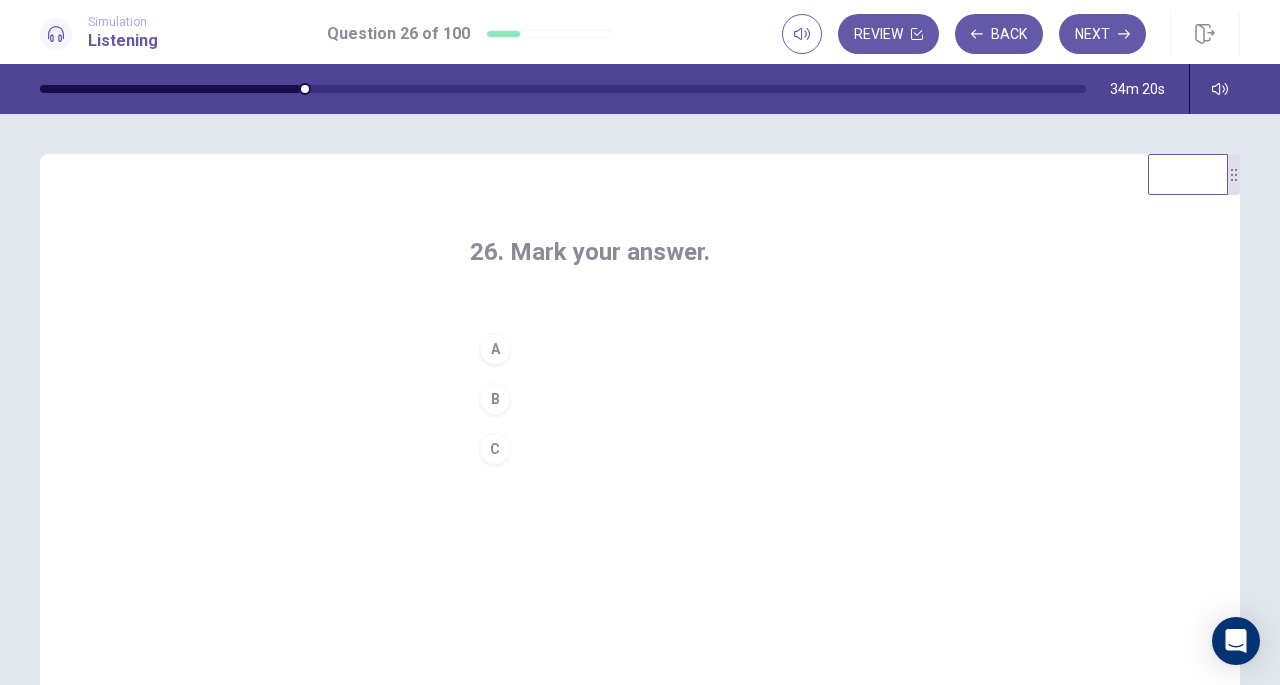 click on "26. Mark your answer. A B C" at bounding box center (640, 355) 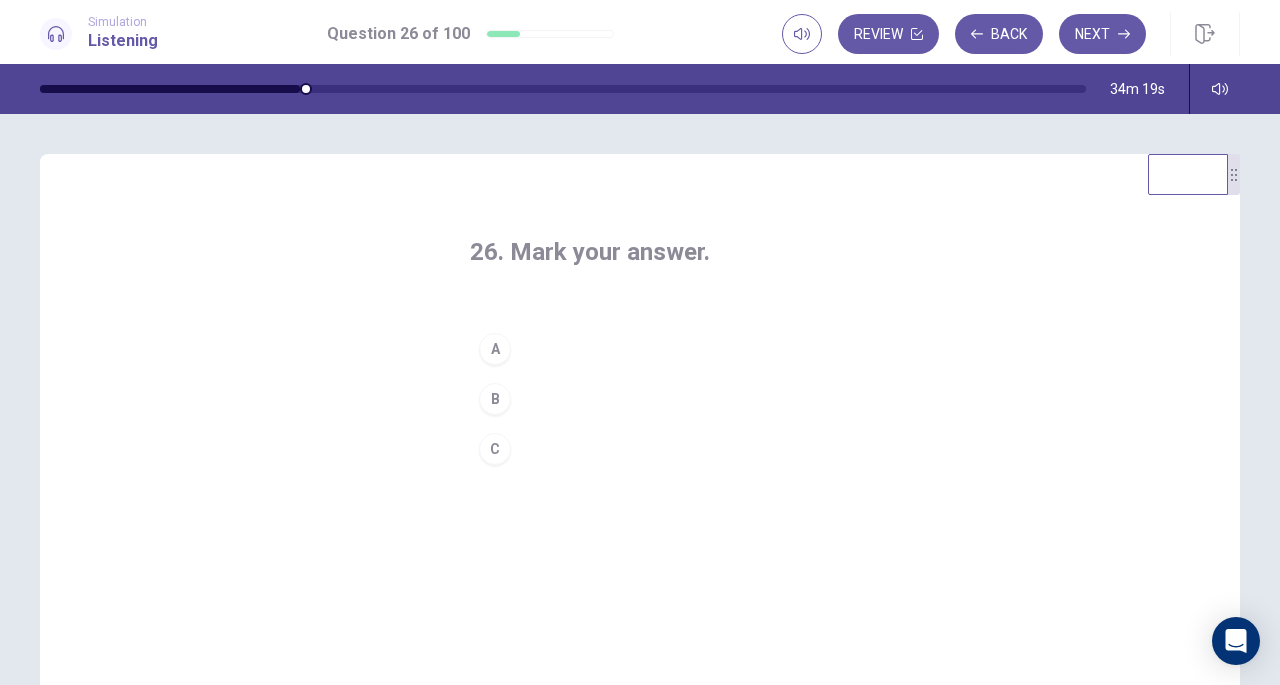 click on "26. Mark your answer." at bounding box center [640, 264] 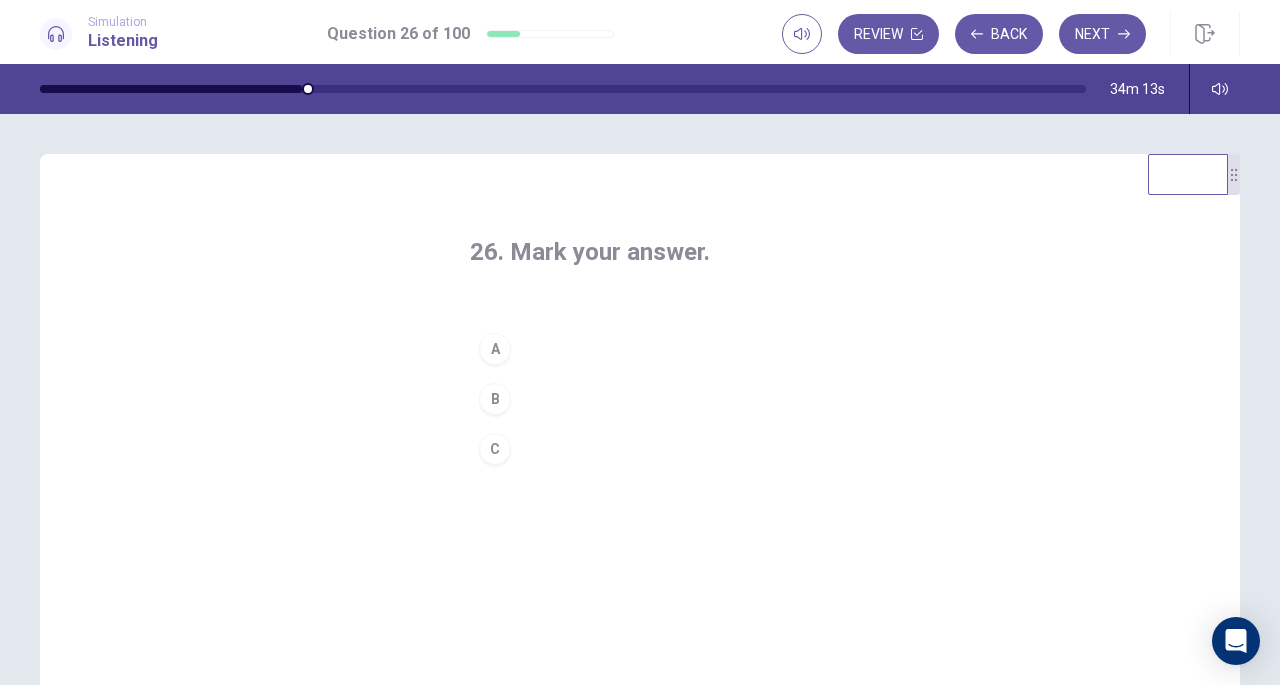 click on "B" at bounding box center (495, 399) 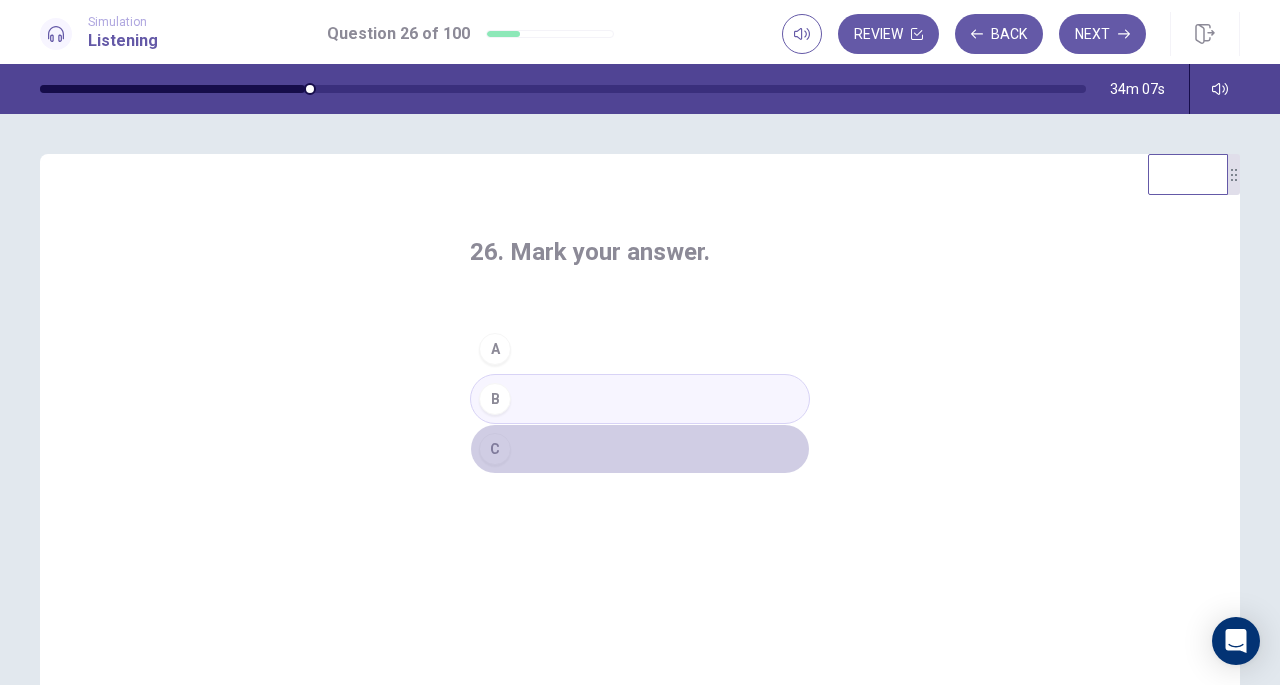 click on "C" at bounding box center (640, 449) 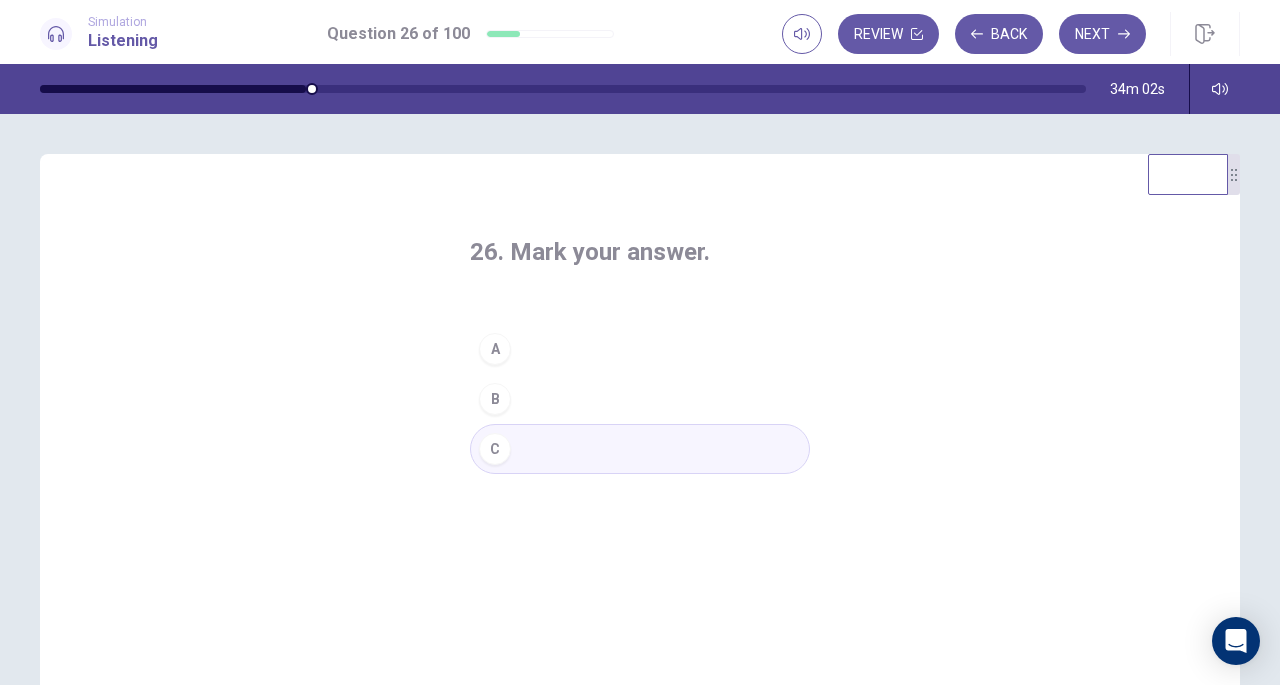 click 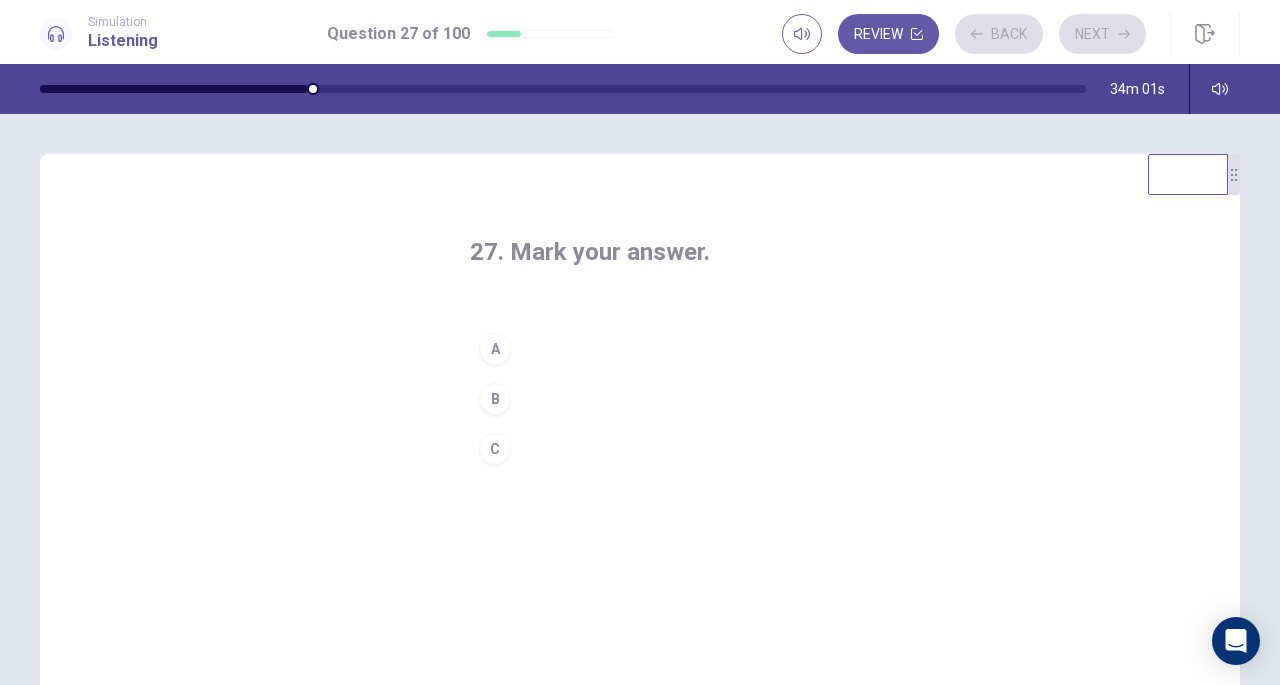 click on "27. Mark your answer. A B C" at bounding box center (640, 355) 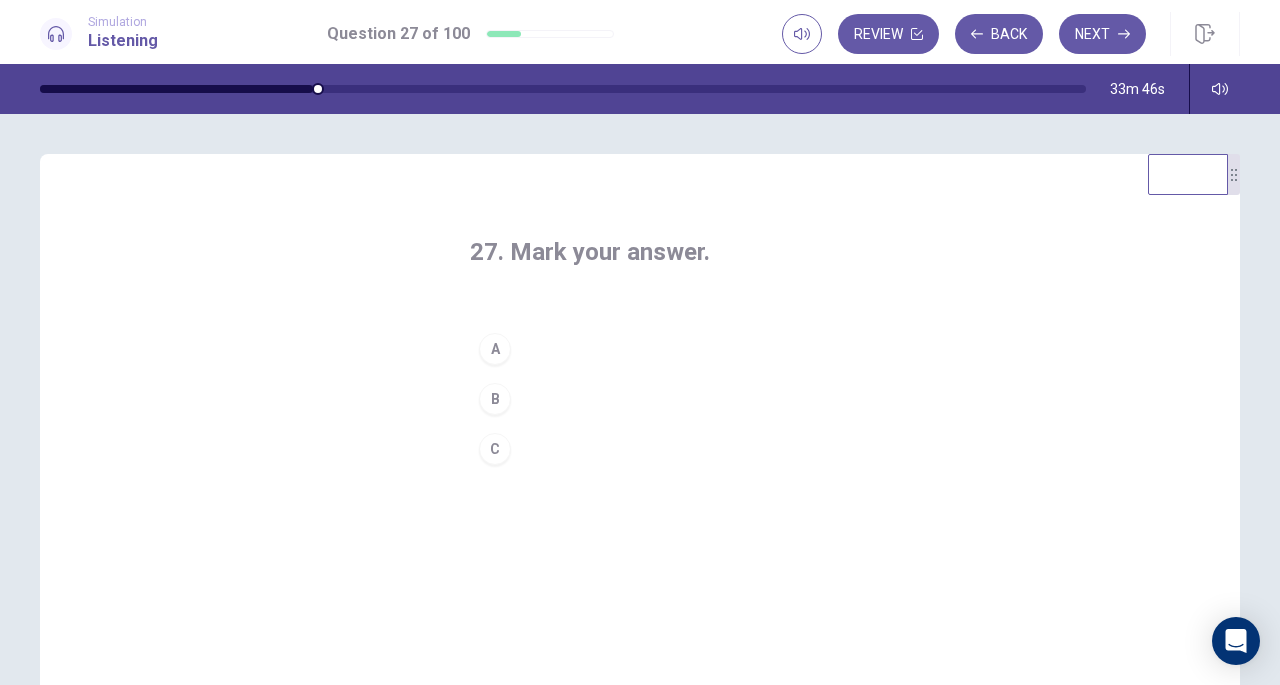 click on "C" at bounding box center (495, 449) 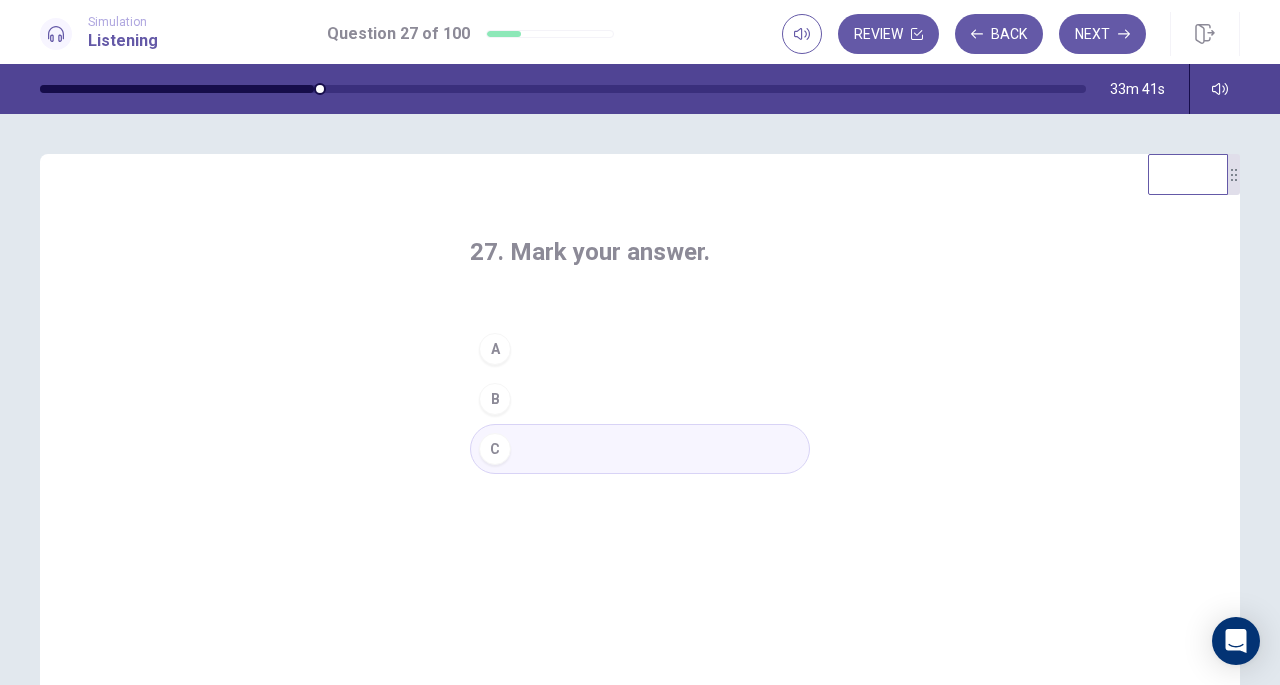 click on "Next" at bounding box center (1102, 34) 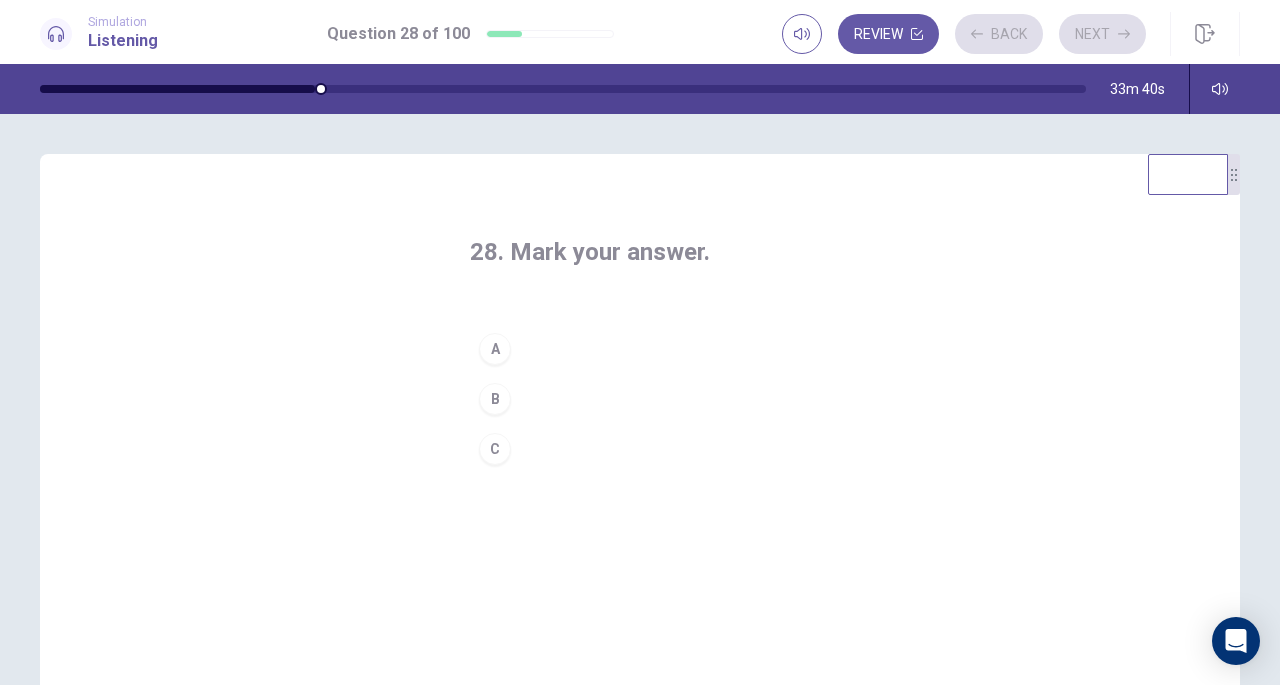 click on "28. Mark your answer. A B C" at bounding box center [640, 355] 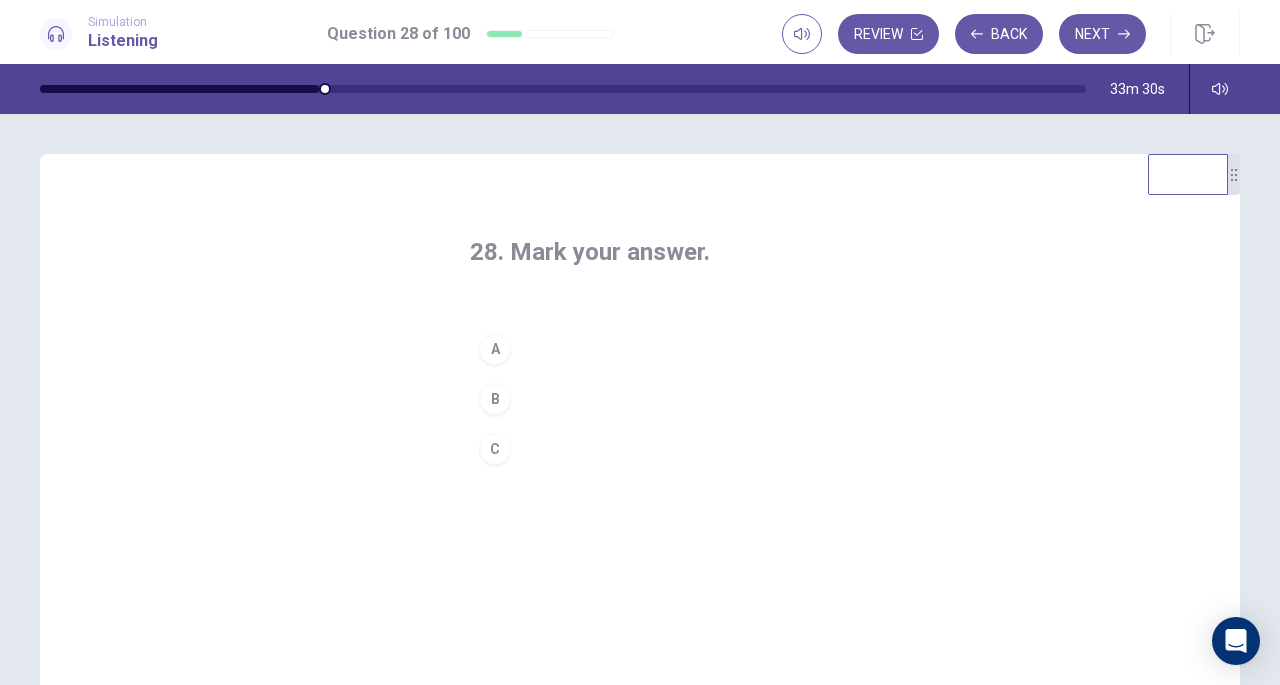 click on "A" at bounding box center (640, 349) 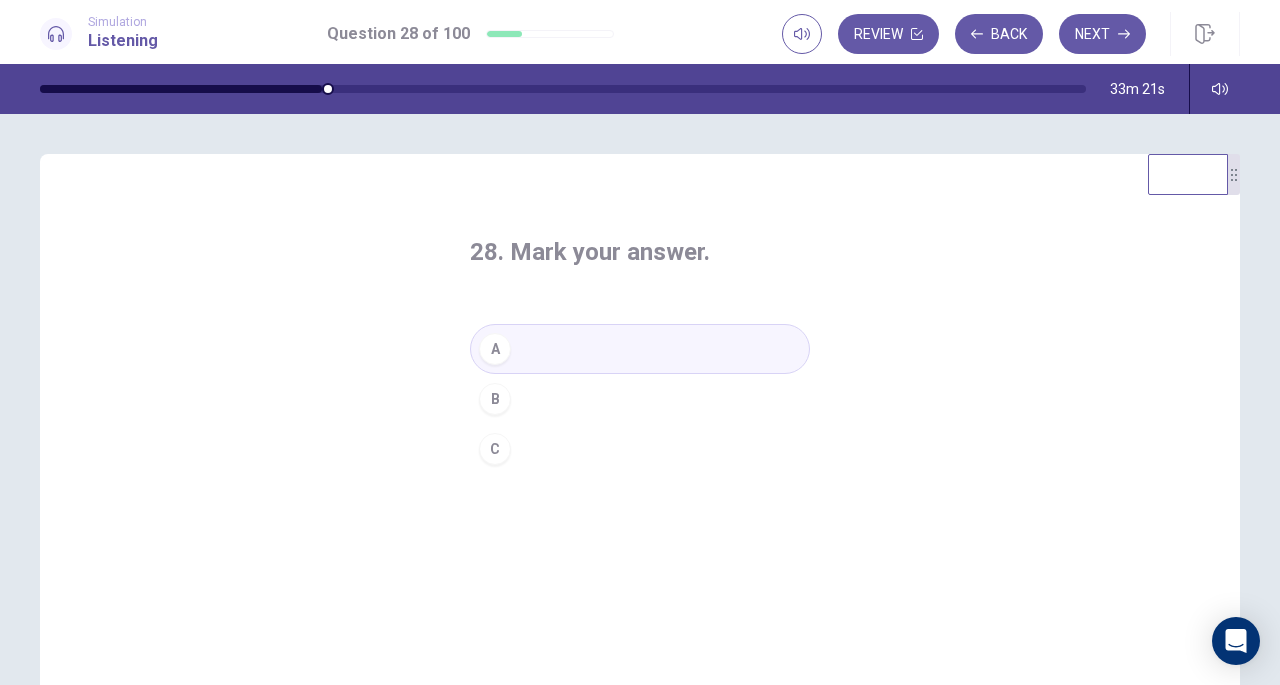 click on "Next" at bounding box center [1102, 34] 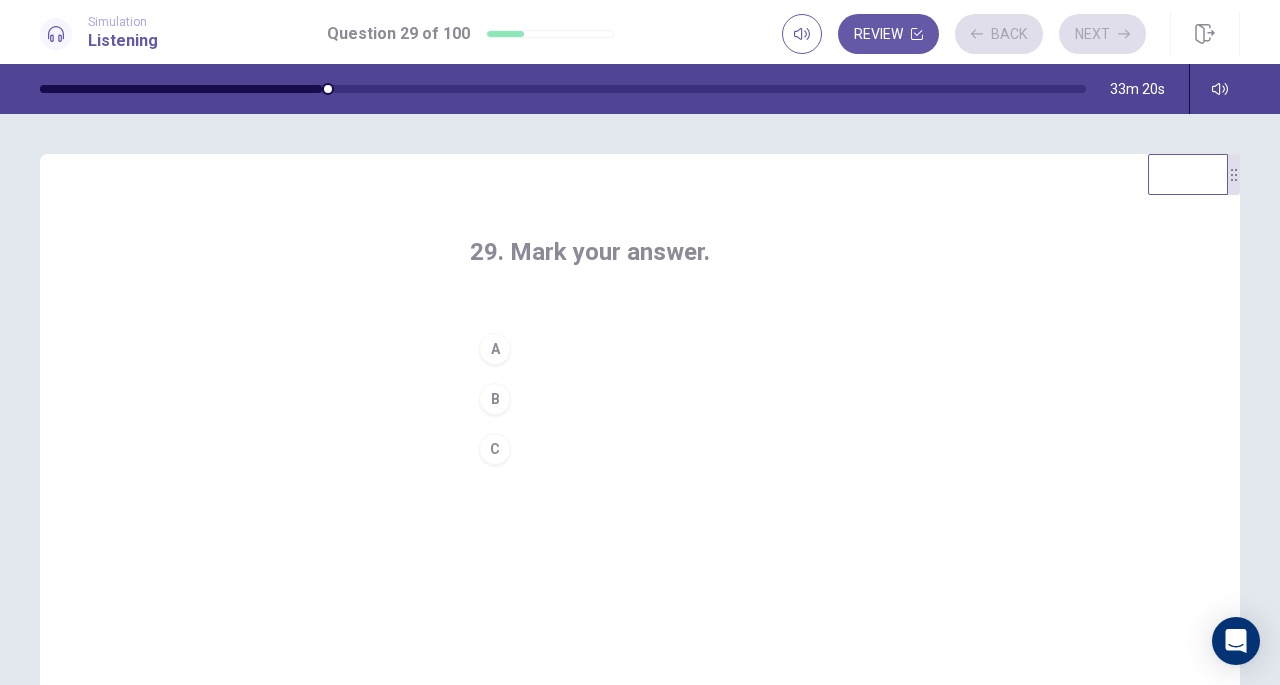click on "29. Mark your answer. A B C" at bounding box center (640, 355) 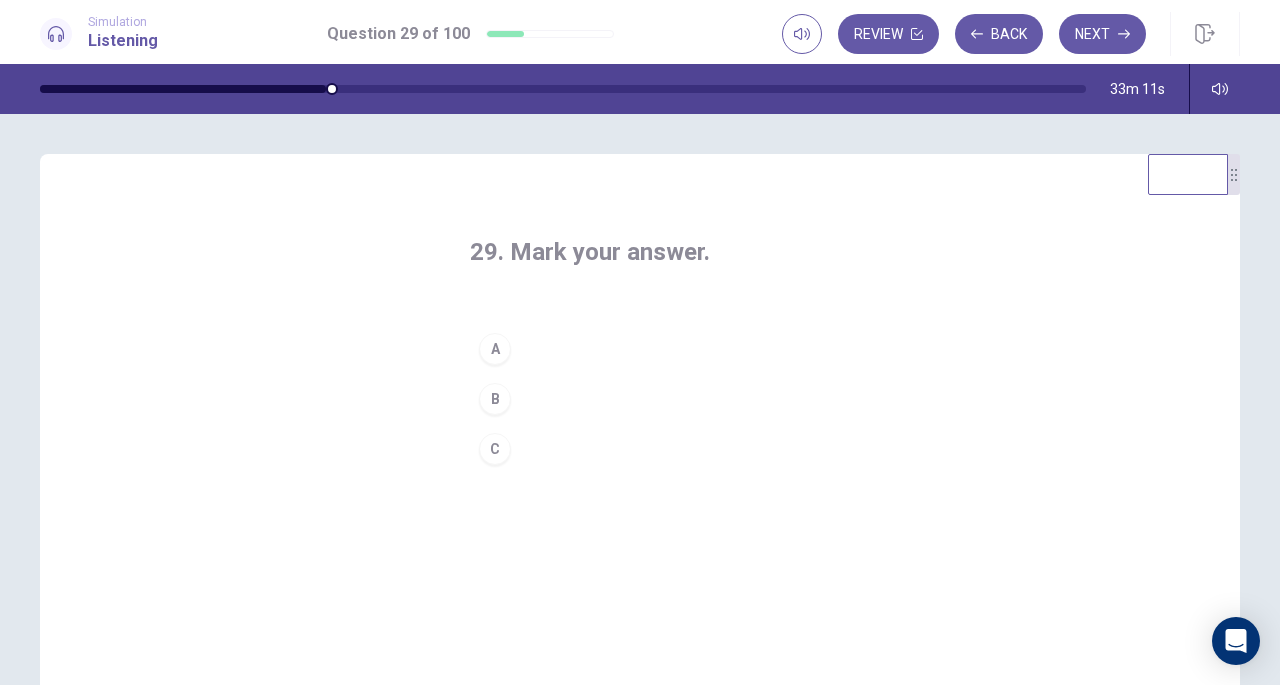 click on "B" at bounding box center (640, 399) 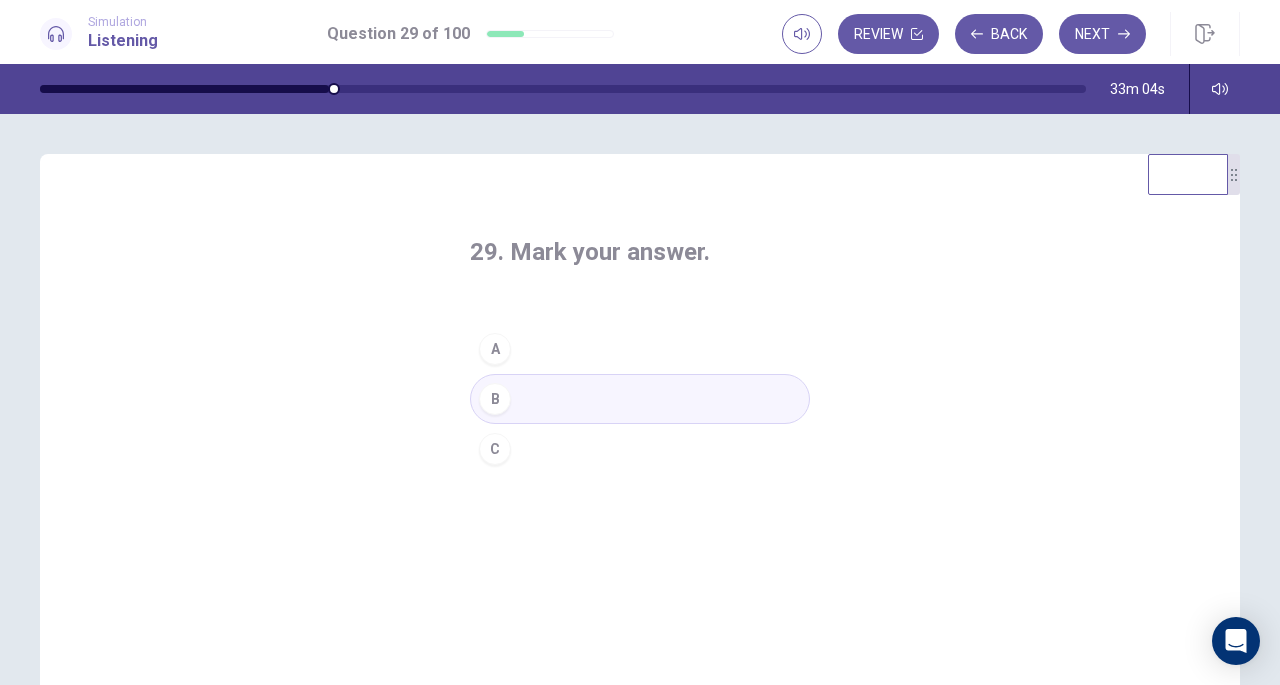 click on "29. Mark your answer. A B C" at bounding box center [640, 501] 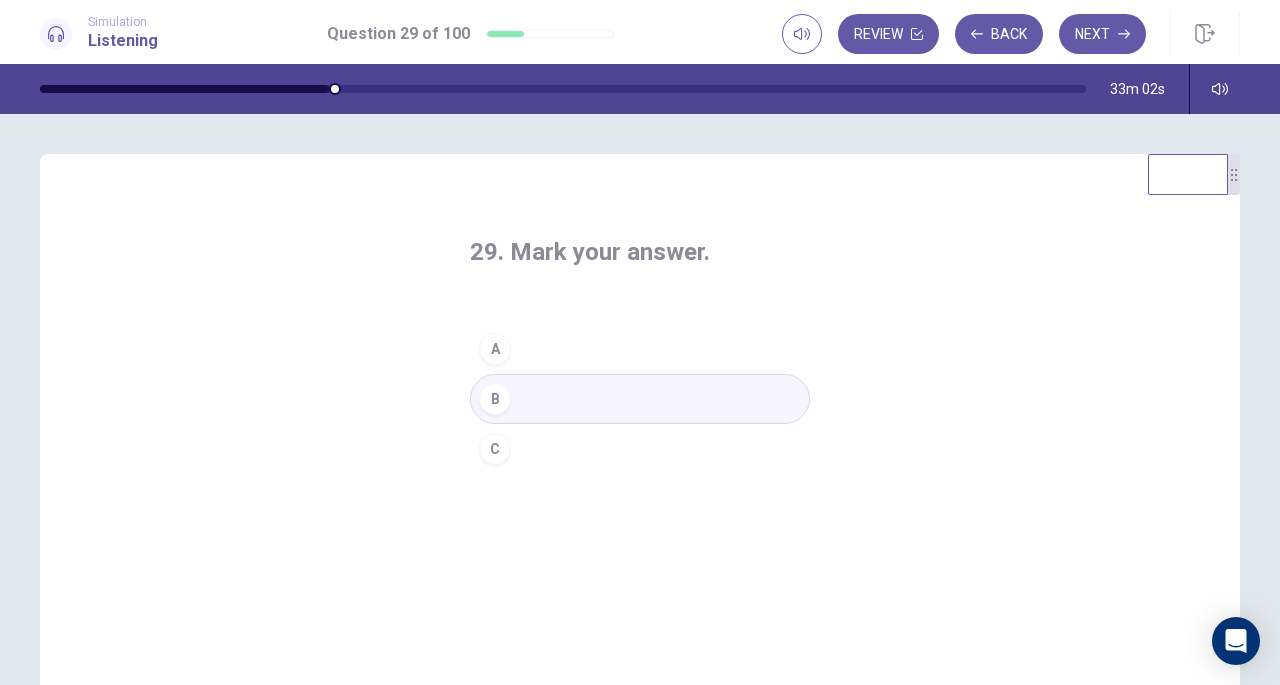 click on "Next" at bounding box center [1102, 34] 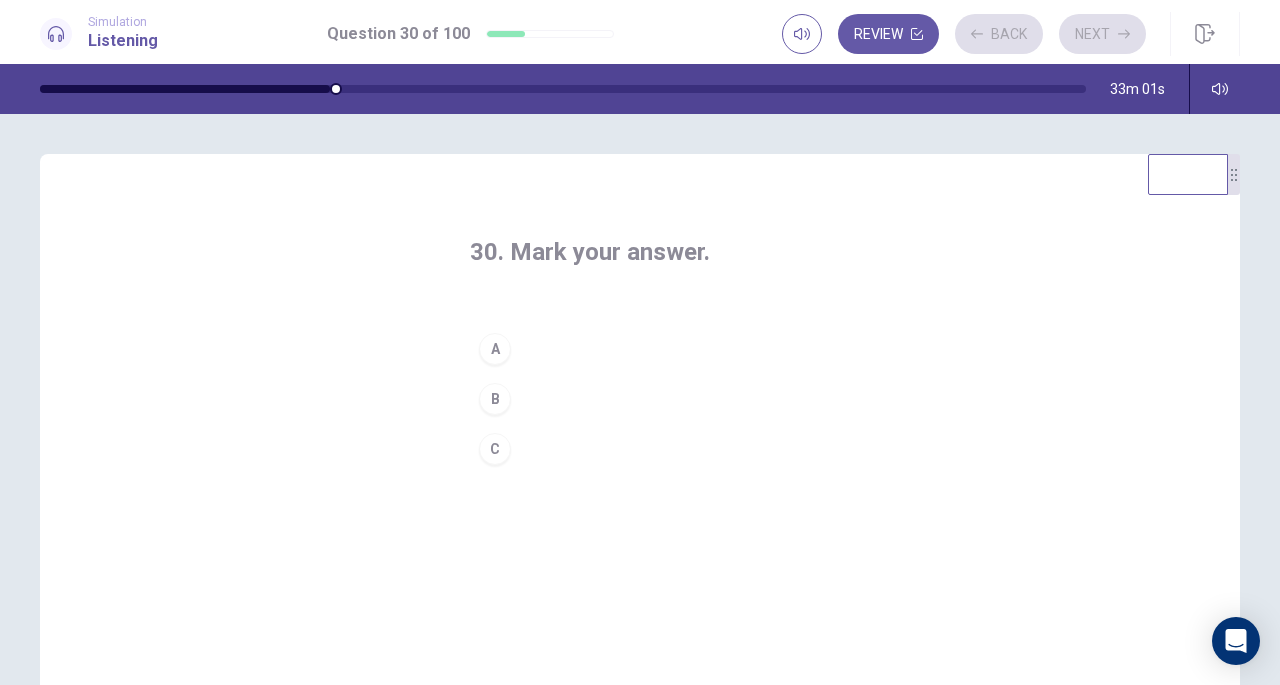 click on "30. Mark your answer. A B C" at bounding box center [640, 501] 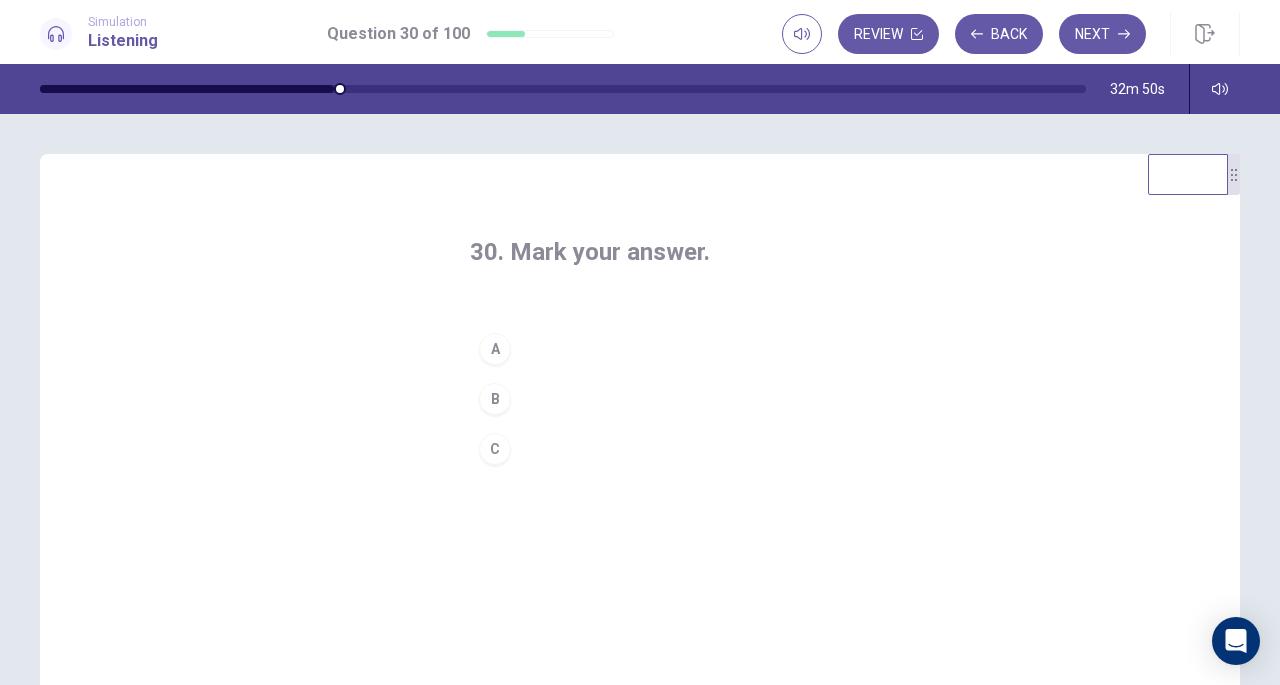 click on "A" at bounding box center [640, 349] 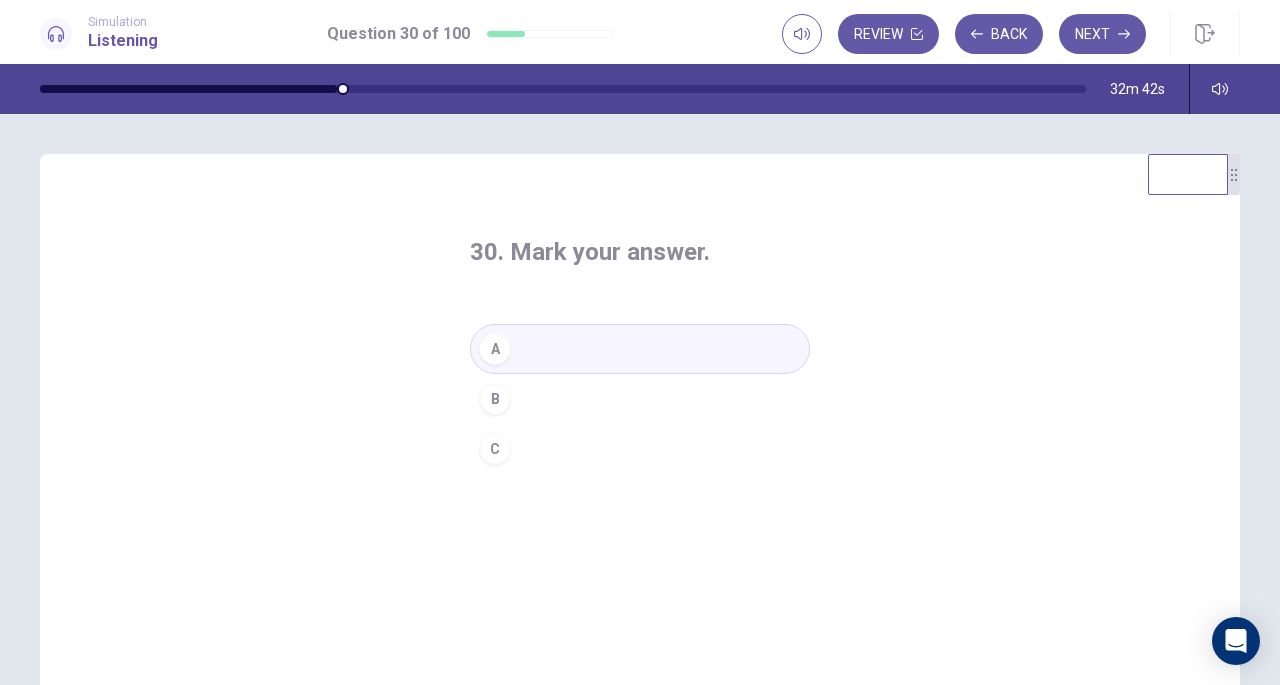 click on "Next" at bounding box center (1102, 34) 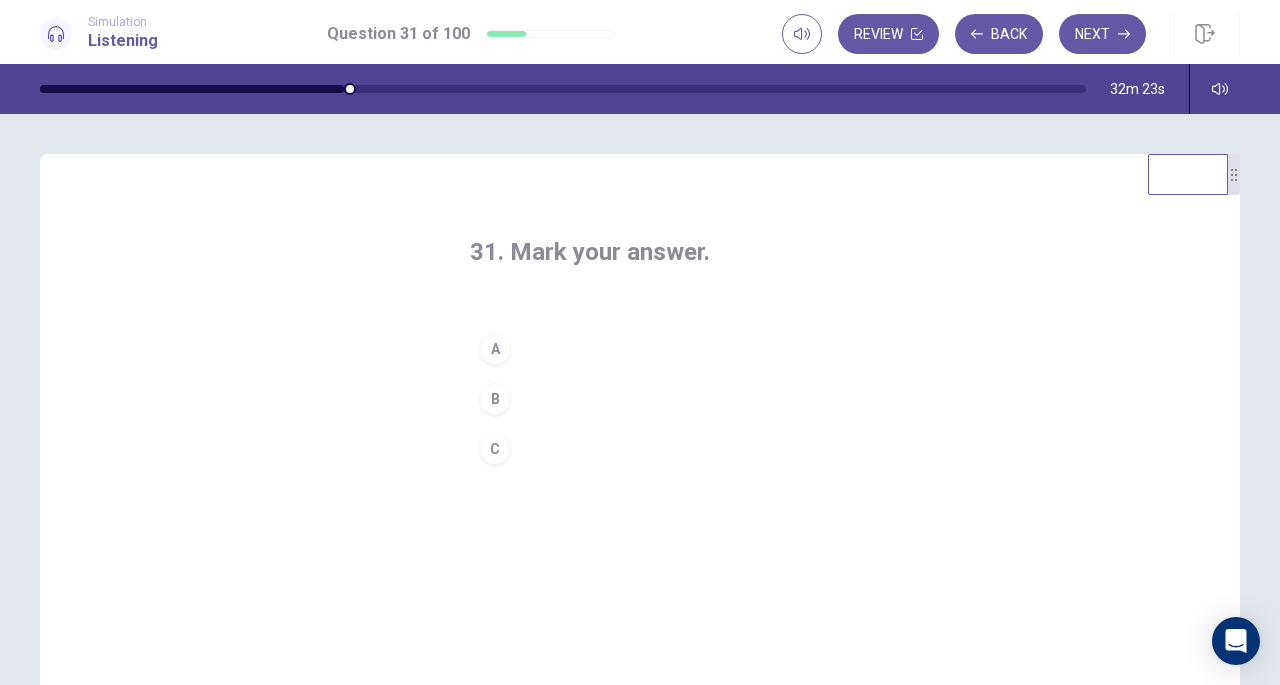 click on "C" at bounding box center (495, 449) 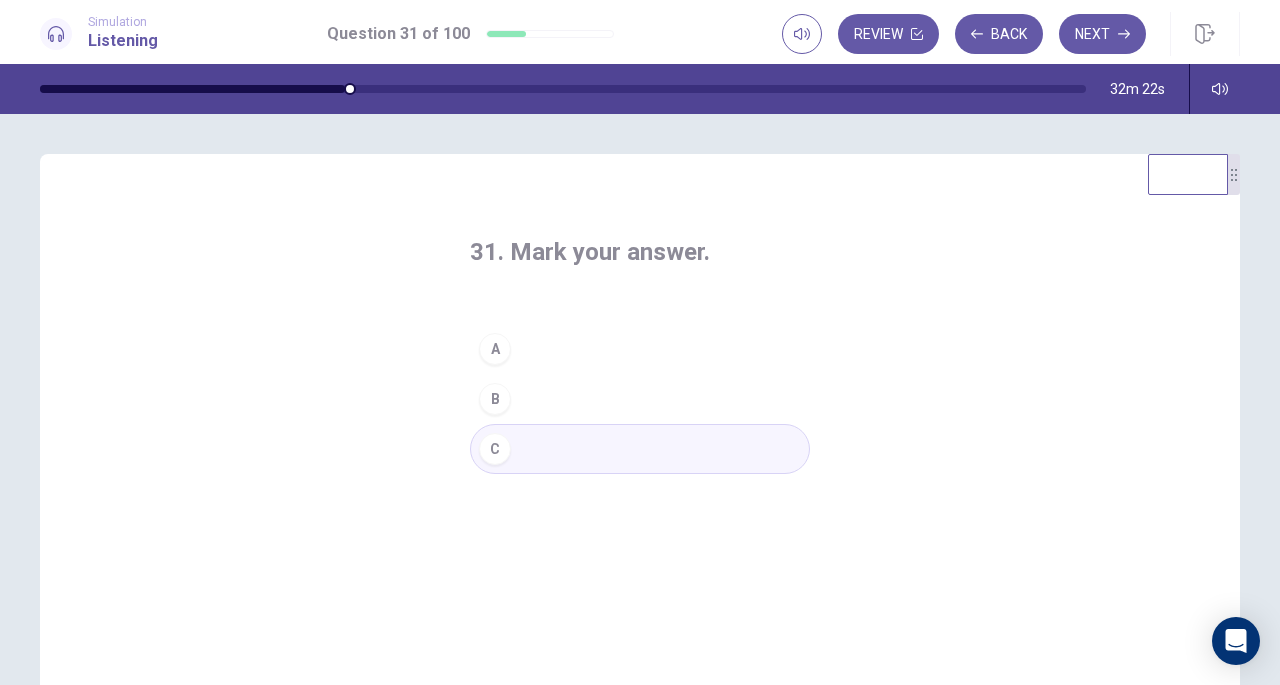 click on "31. Mark your answer." at bounding box center (640, 252) 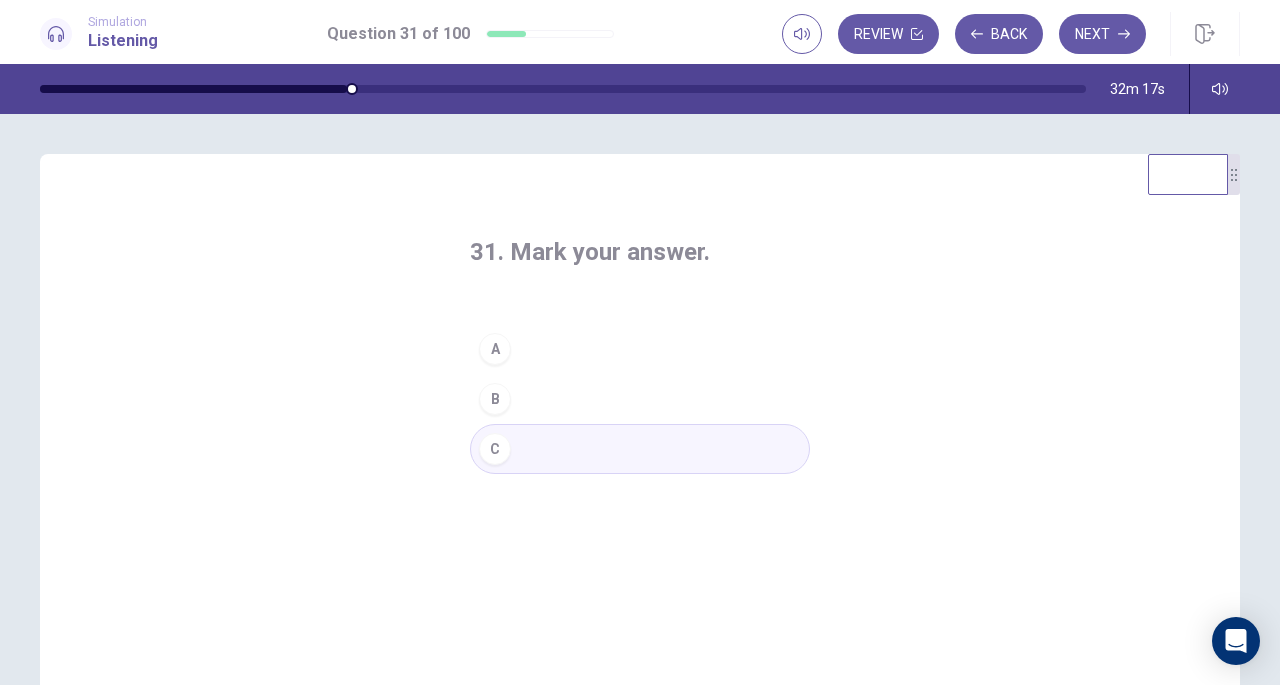 click on "31. Mark your answer." at bounding box center (640, 252) 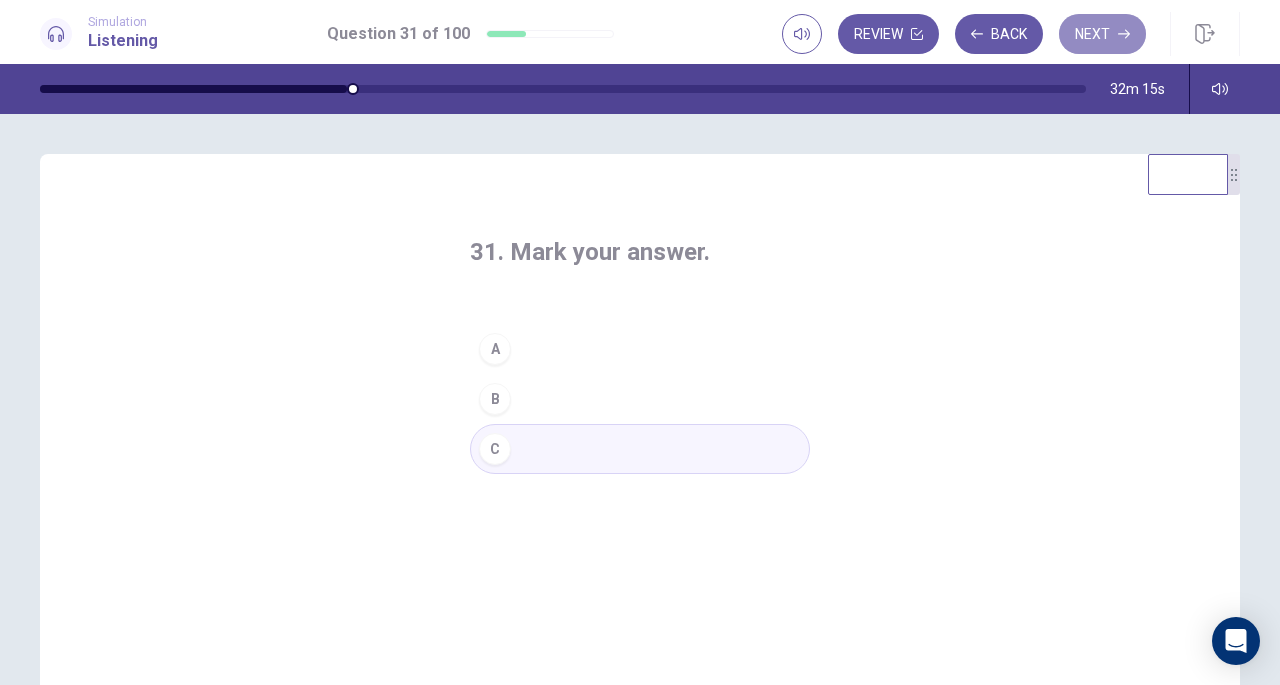 click 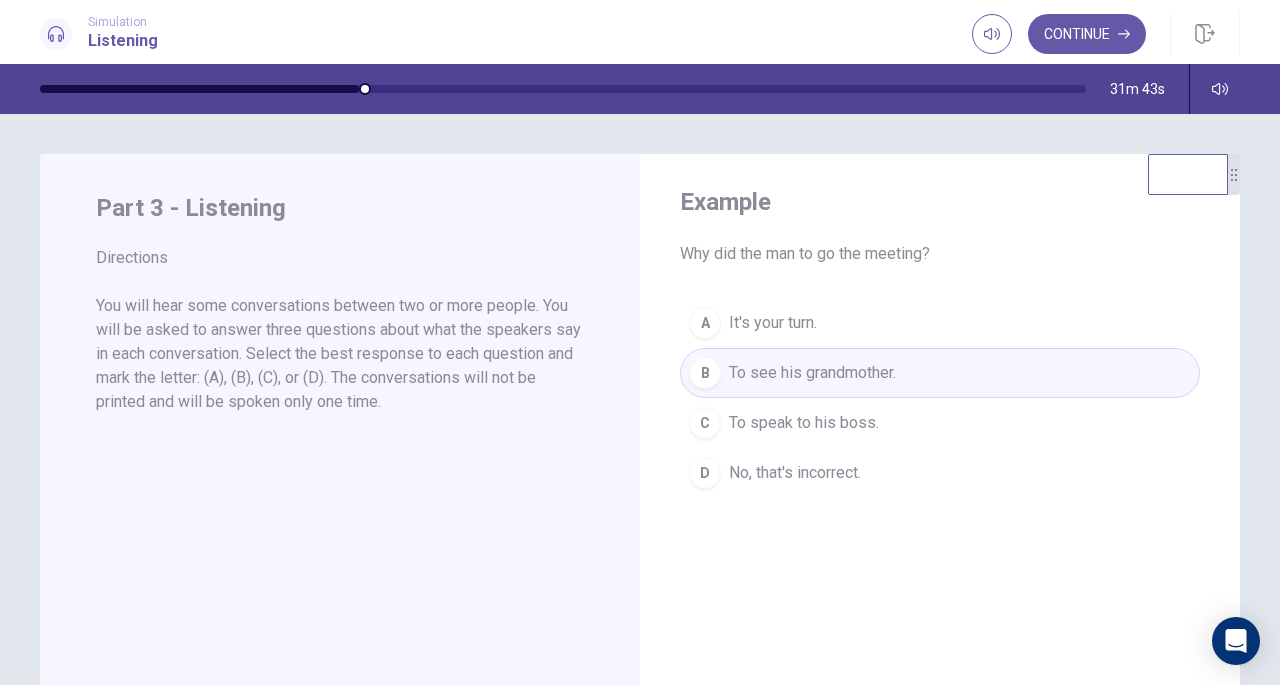 click on "Continue" at bounding box center [1087, 34] 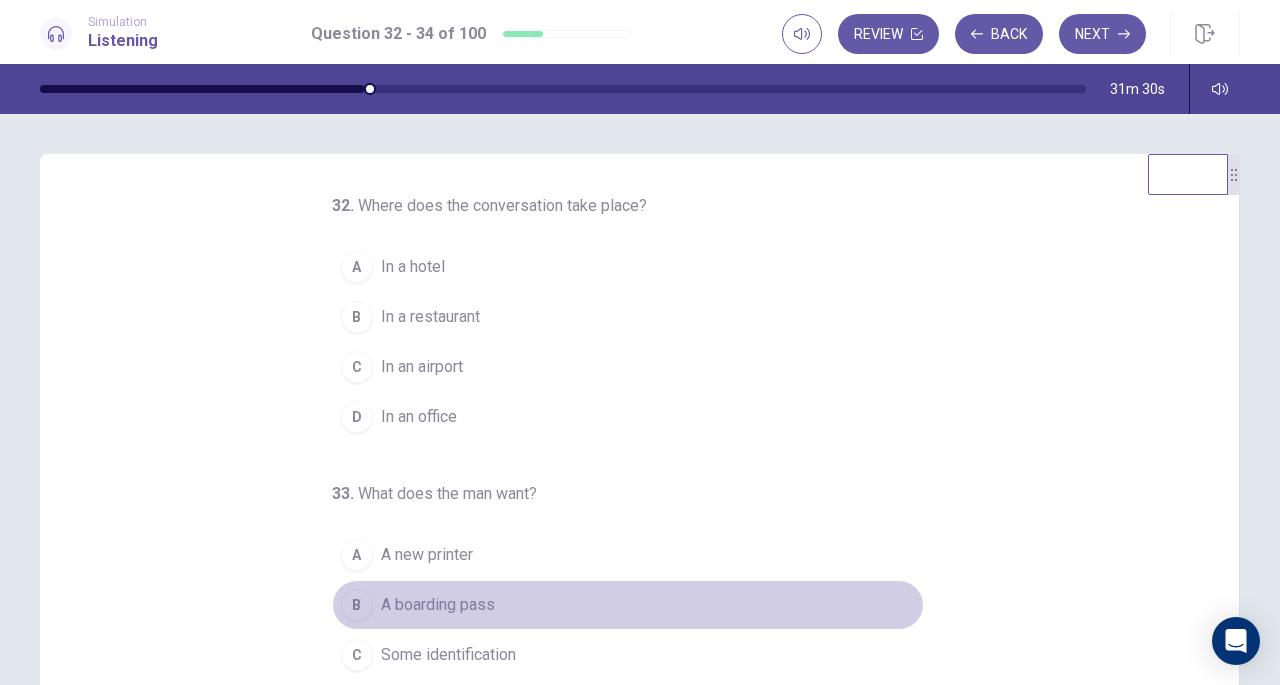 click on "A boarding pass" at bounding box center [438, 605] 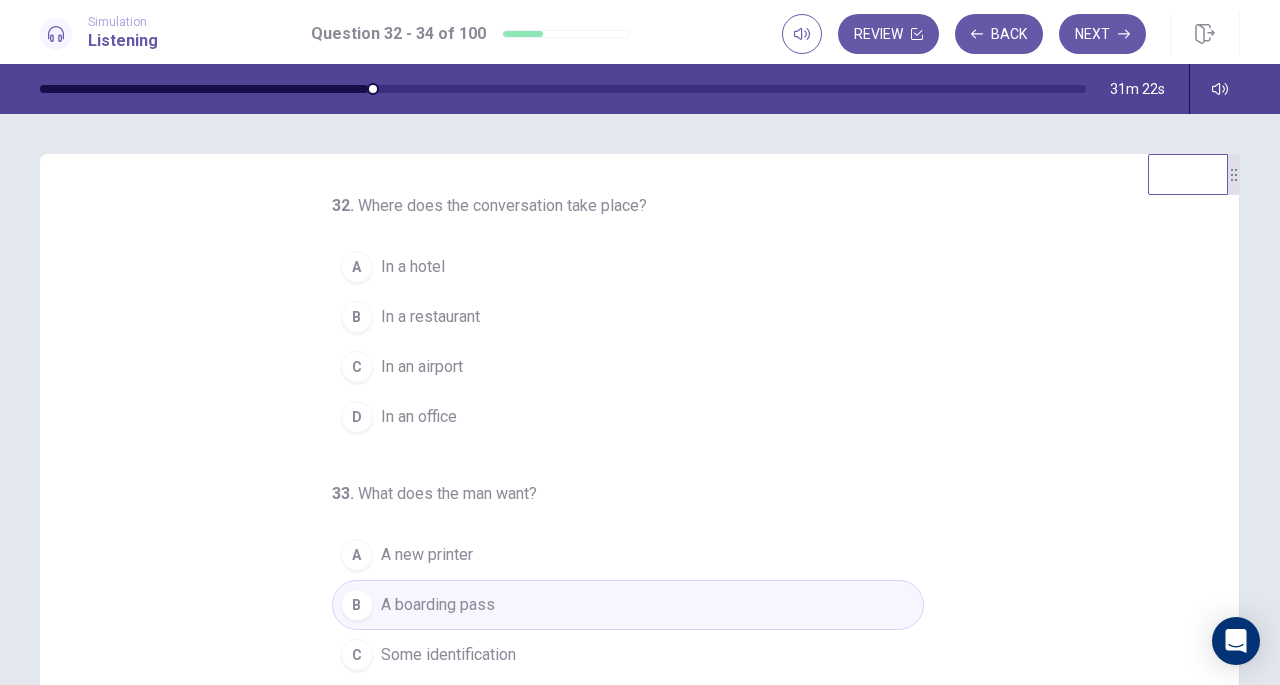 click on "In an airport" at bounding box center (422, 367) 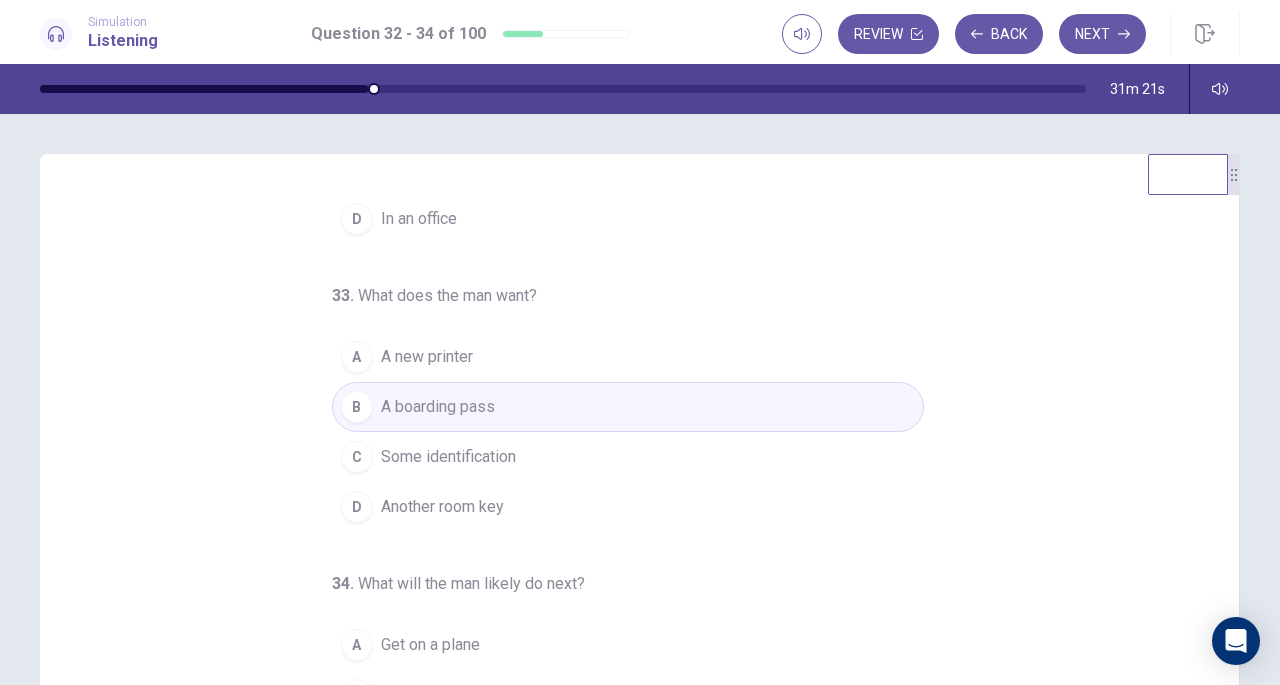 scroll, scrollTop: 200, scrollLeft: 0, axis: vertical 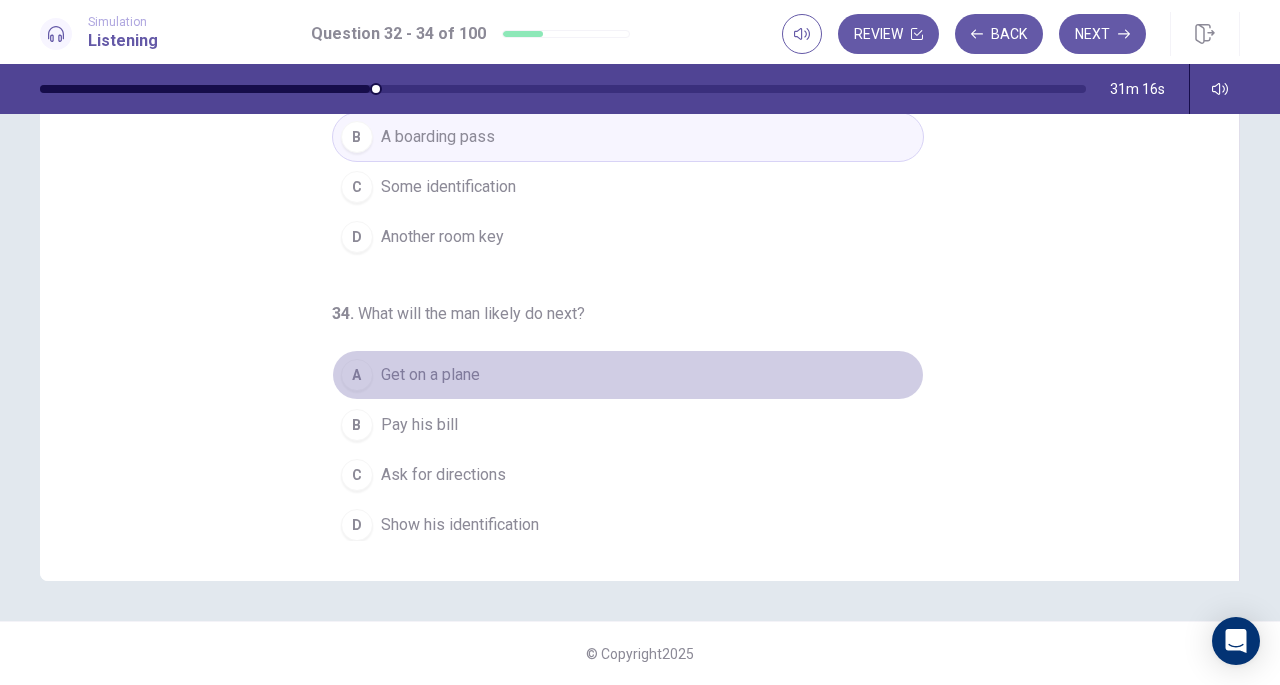 click on "Get on a plane" at bounding box center [430, 375] 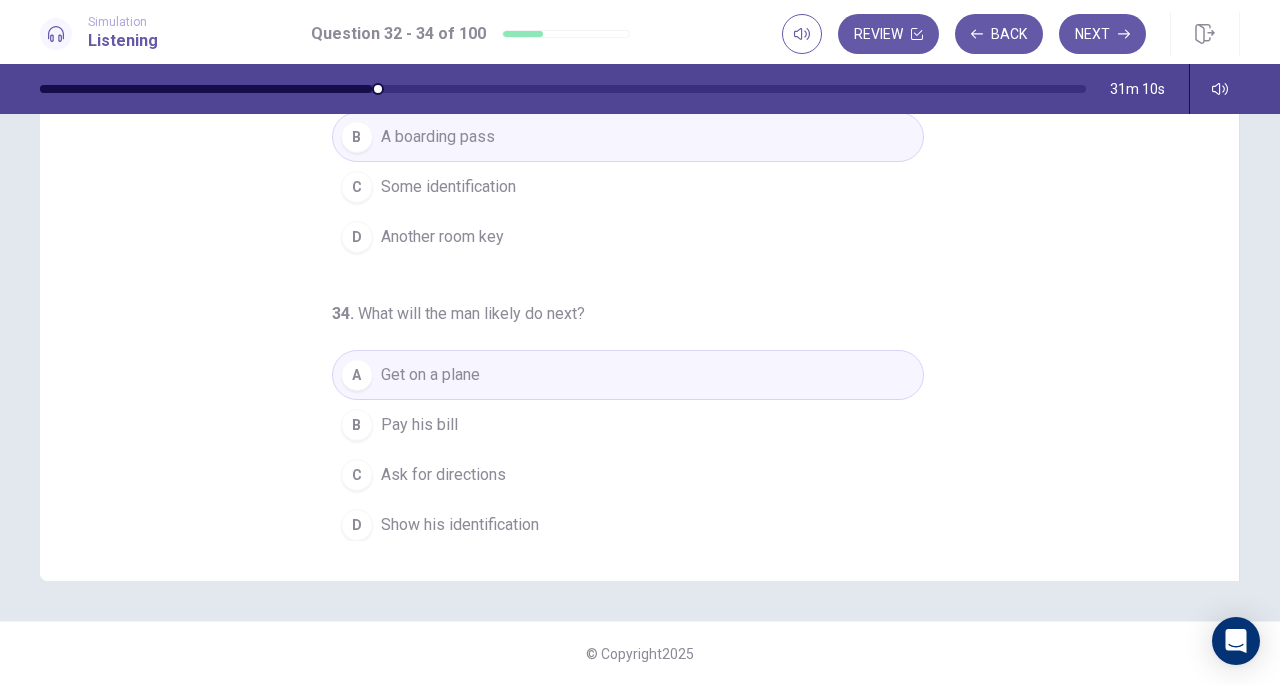 click on "Show his identification" at bounding box center [460, 525] 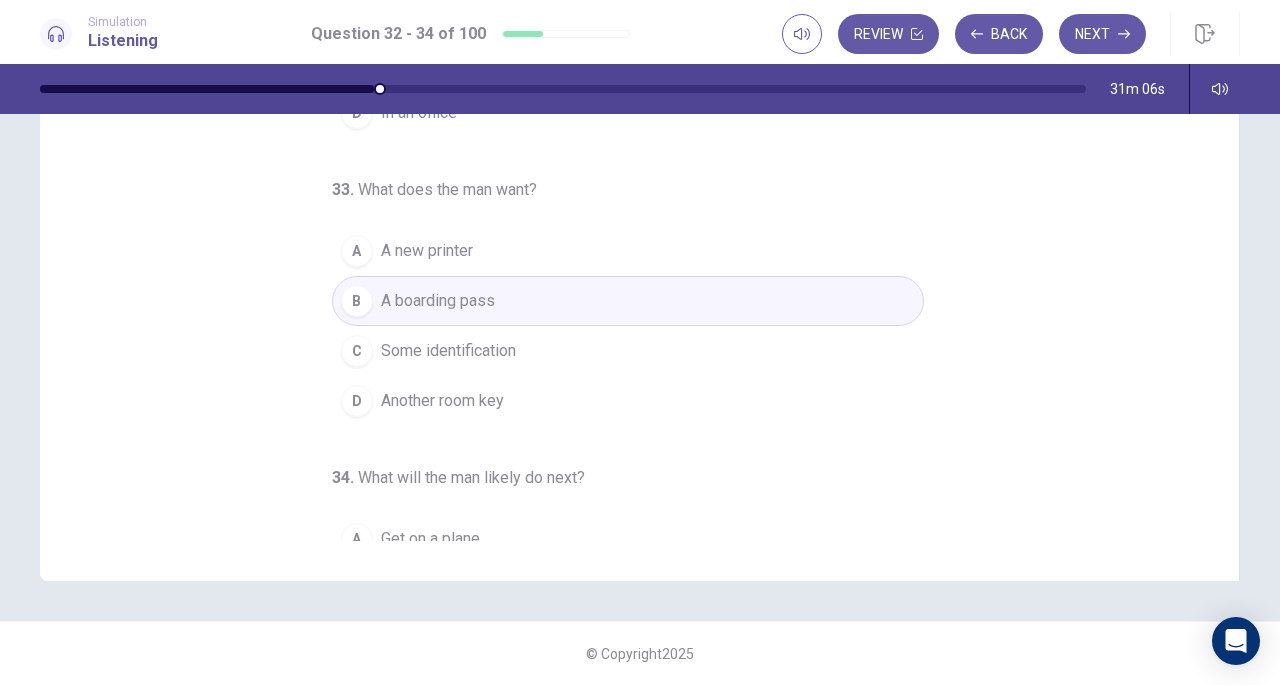 scroll, scrollTop: 0, scrollLeft: 0, axis: both 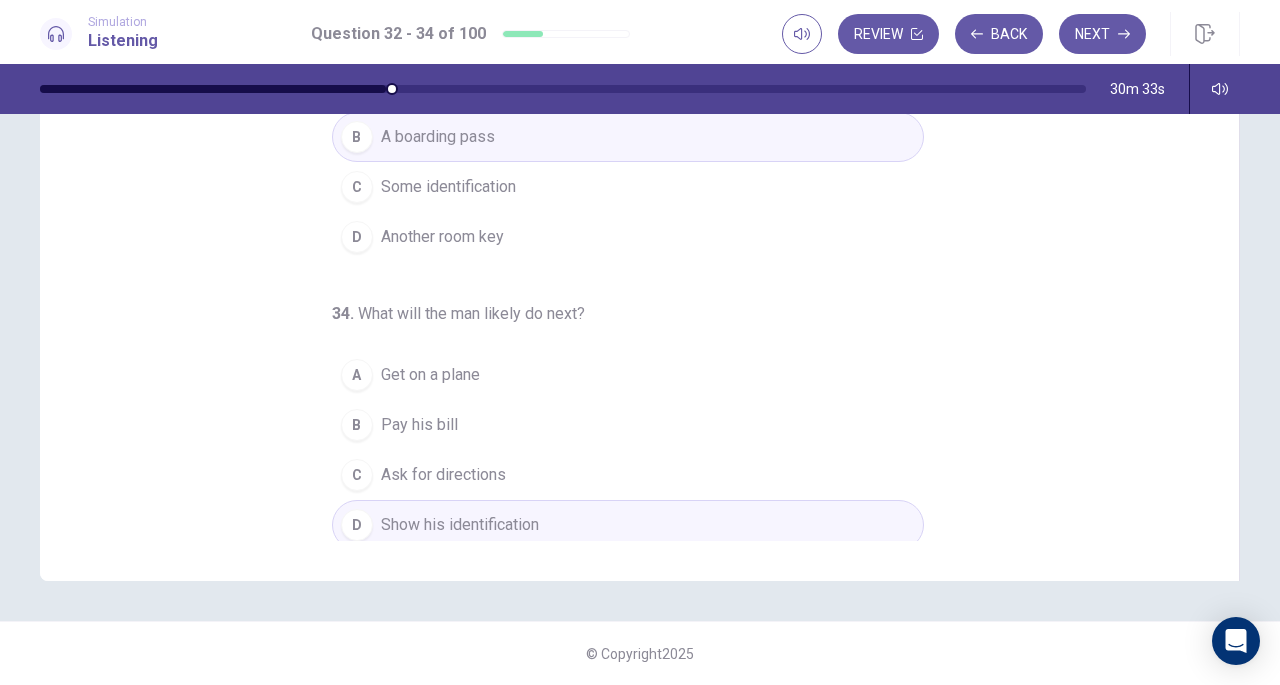 click on "Next" at bounding box center [1102, 34] 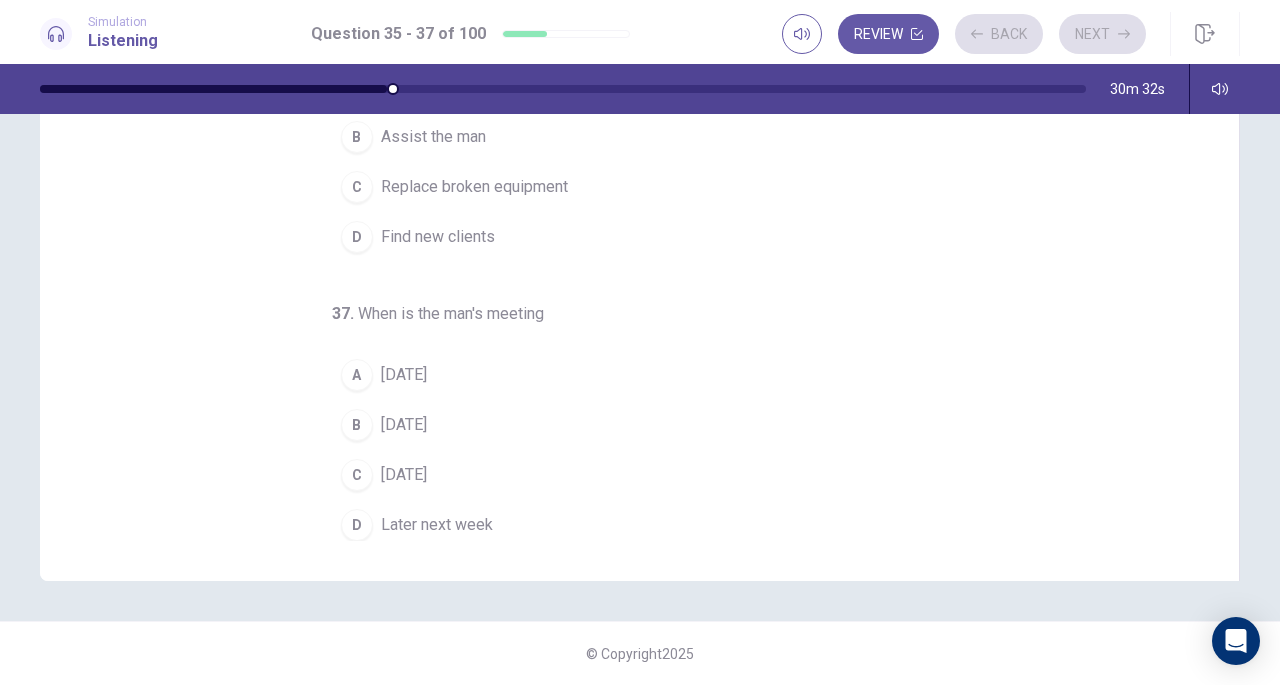 scroll, scrollTop: 0, scrollLeft: 0, axis: both 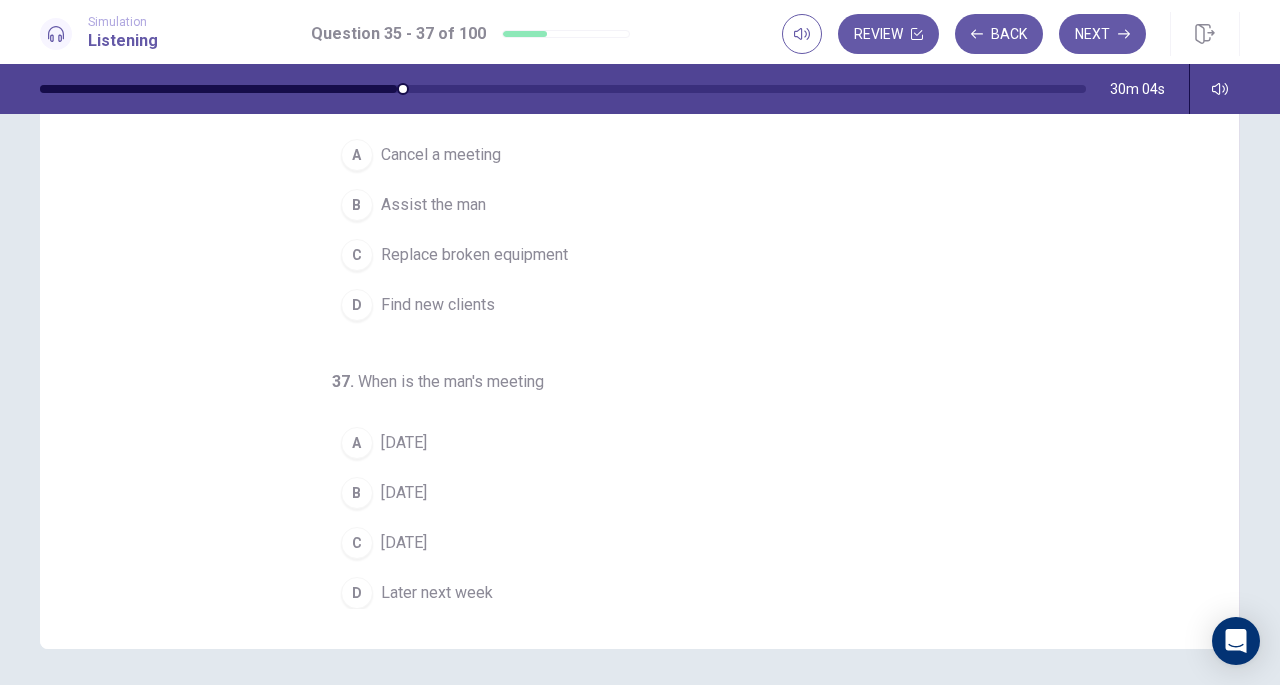 click on "[DATE]" at bounding box center [404, 493] 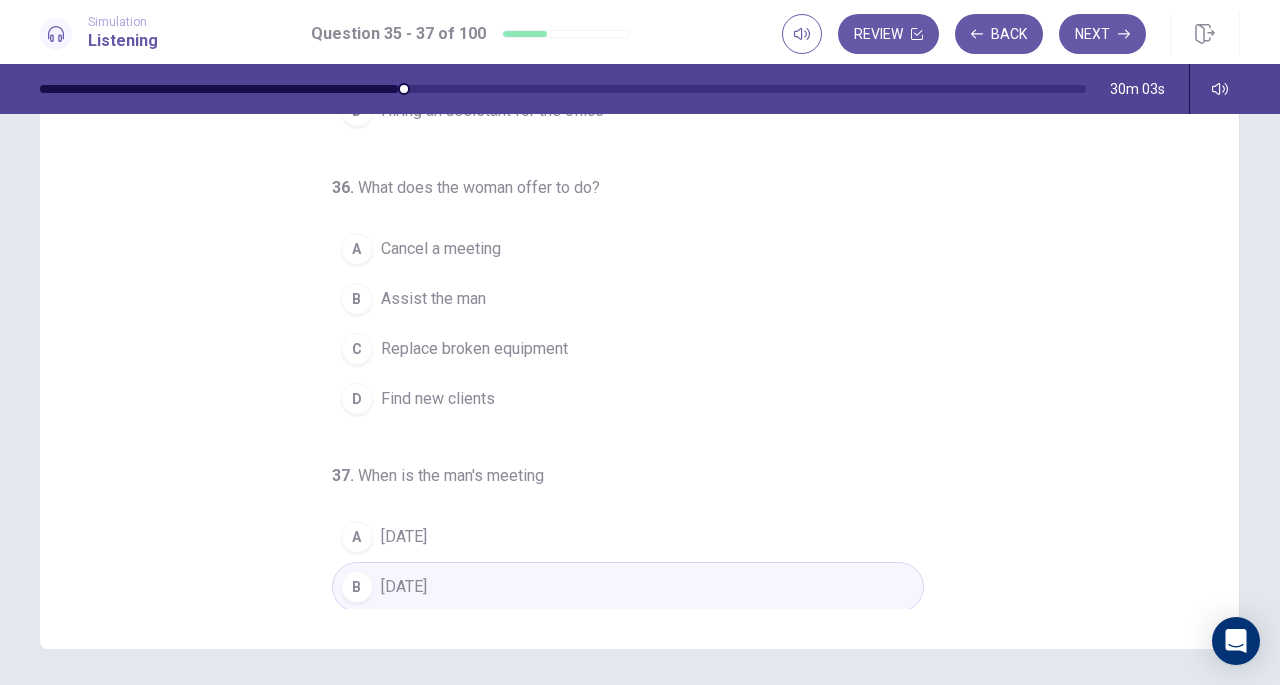 scroll, scrollTop: 0, scrollLeft: 0, axis: both 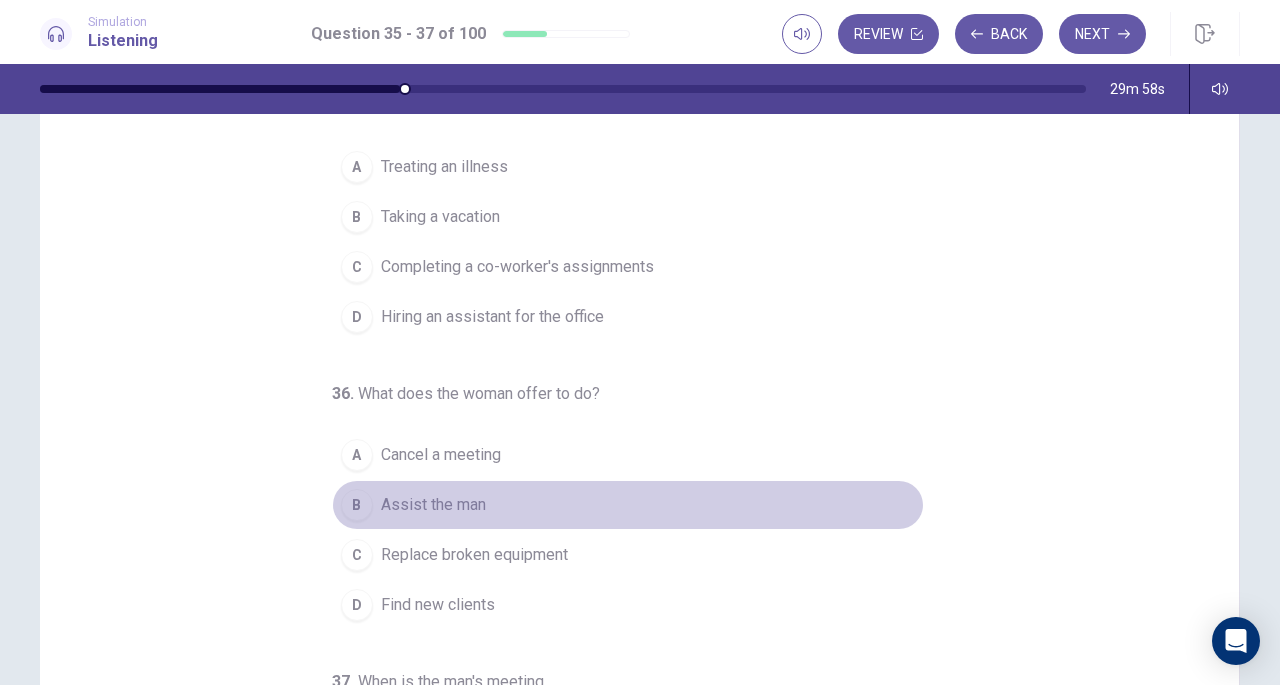 click on "Assist the man" at bounding box center [433, 505] 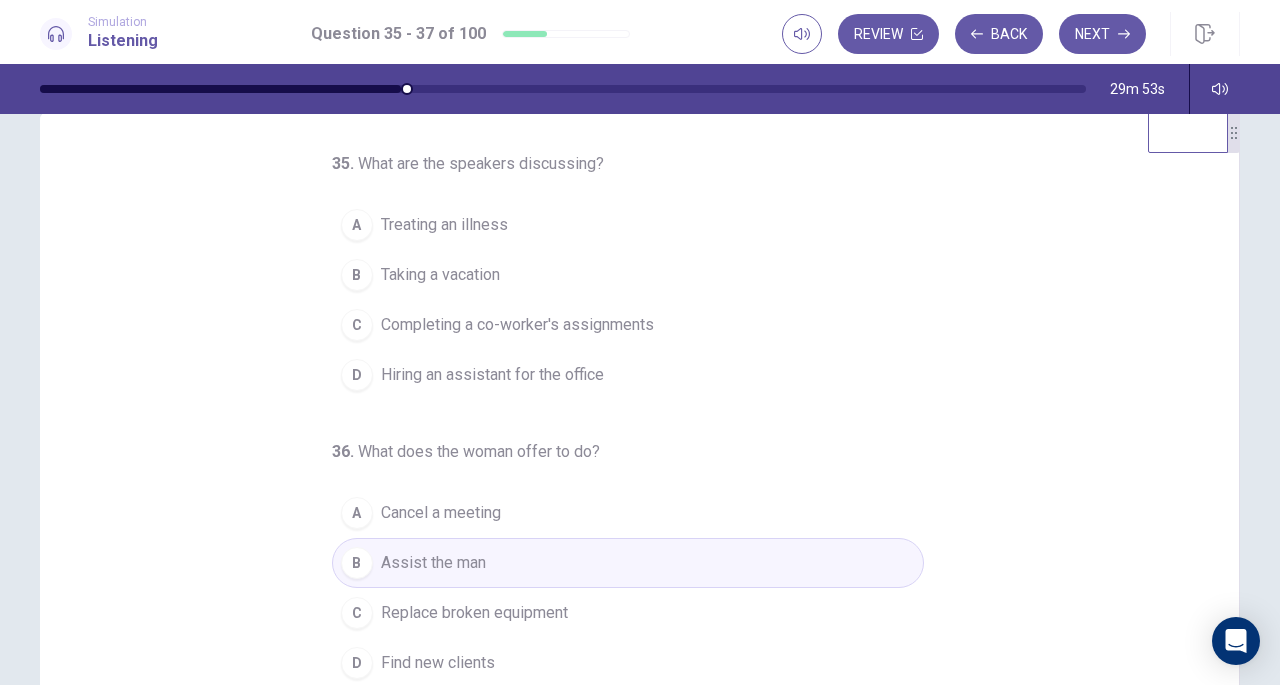 scroll, scrollTop: 0, scrollLeft: 0, axis: both 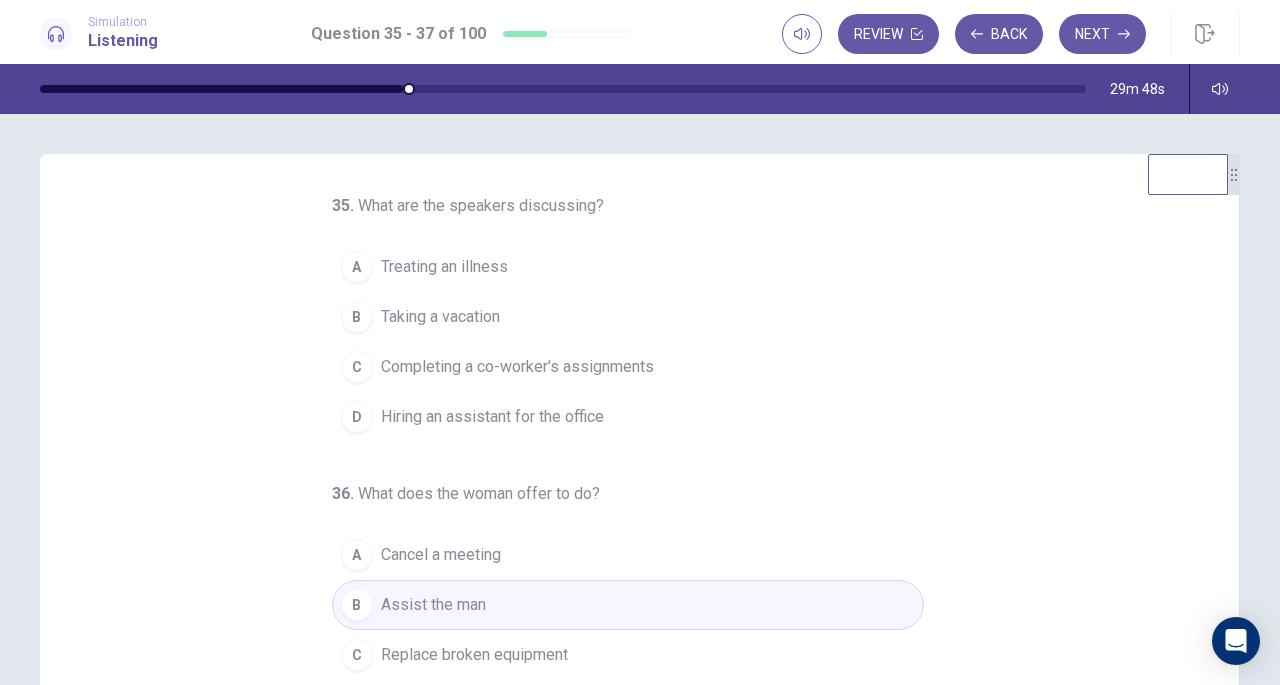click on "Completing a co-worker's assignments" at bounding box center [517, 367] 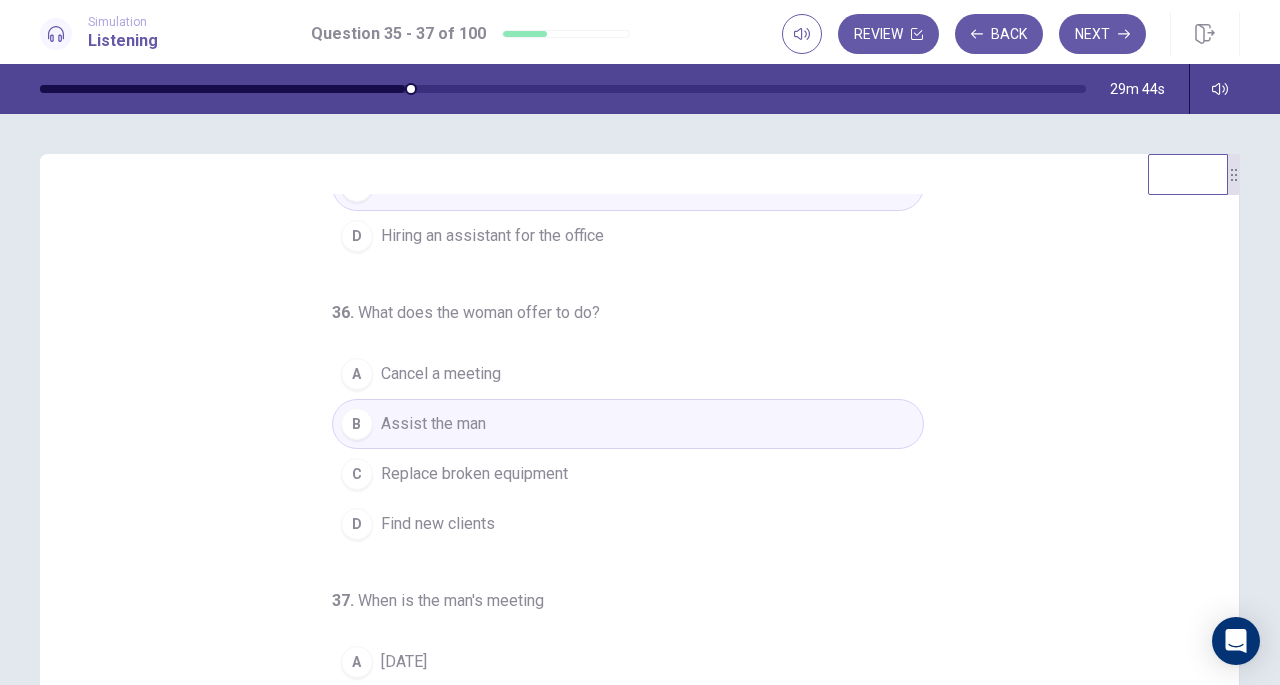 scroll, scrollTop: 200, scrollLeft: 0, axis: vertical 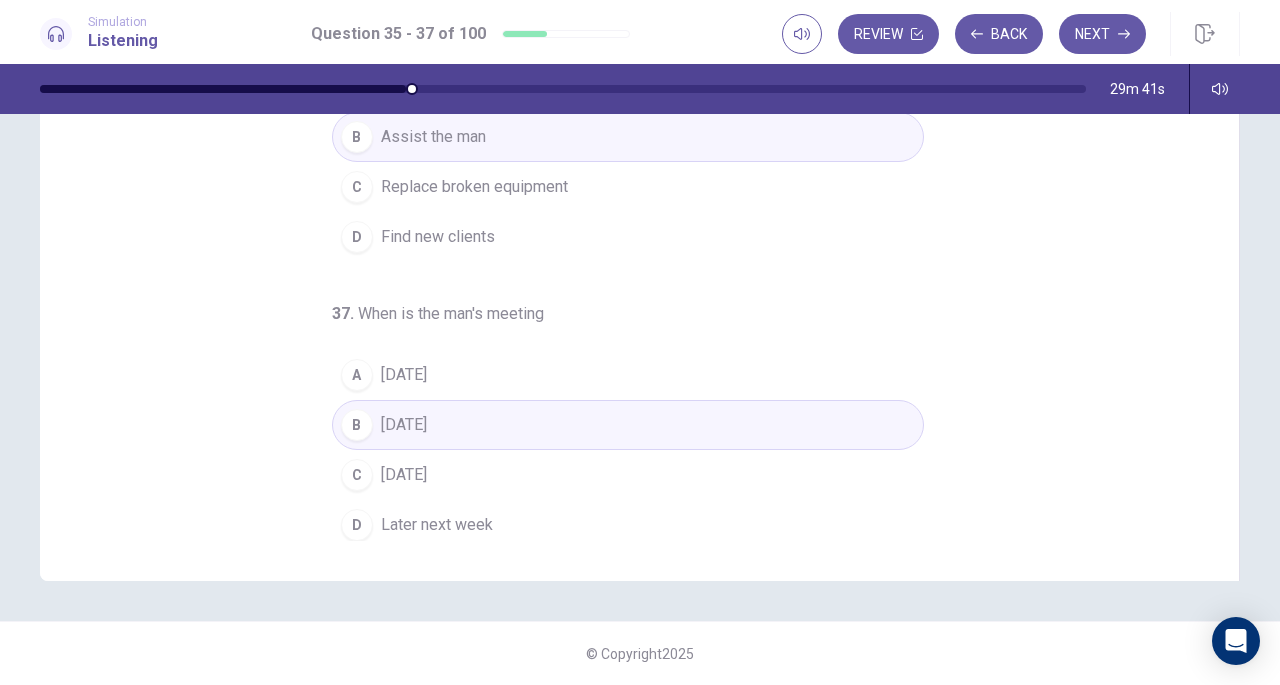 click on "Next" at bounding box center [1102, 34] 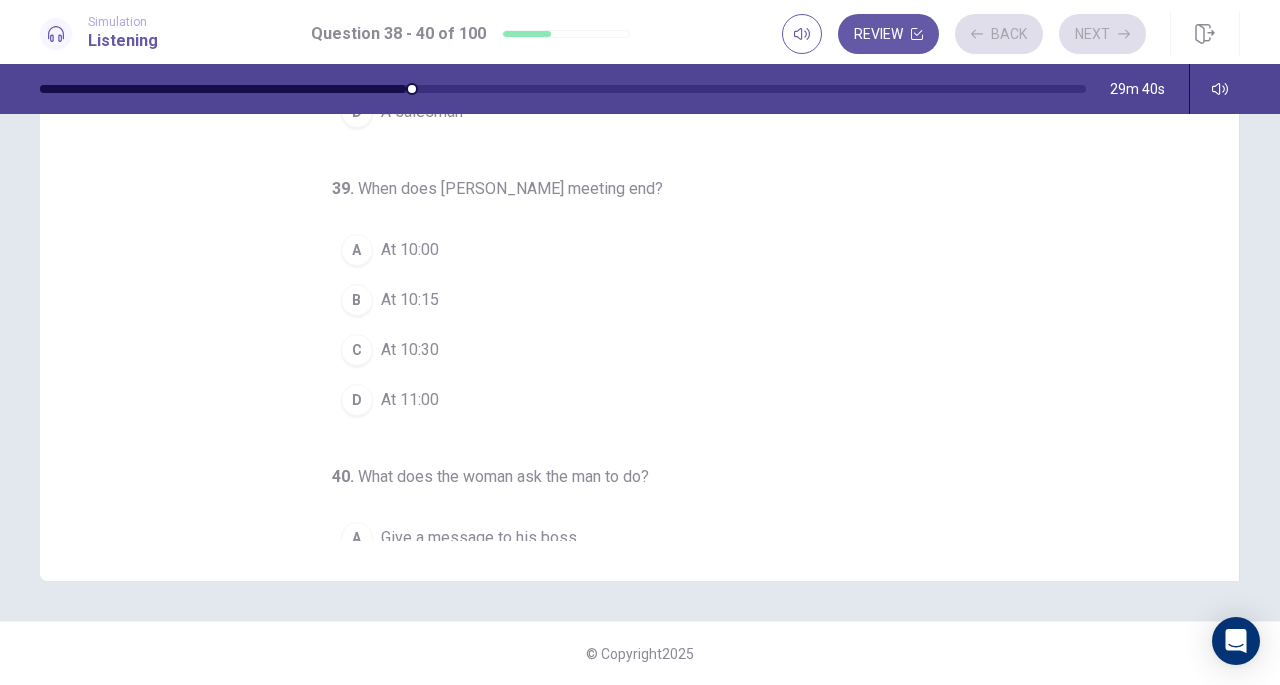 scroll, scrollTop: 0, scrollLeft: 0, axis: both 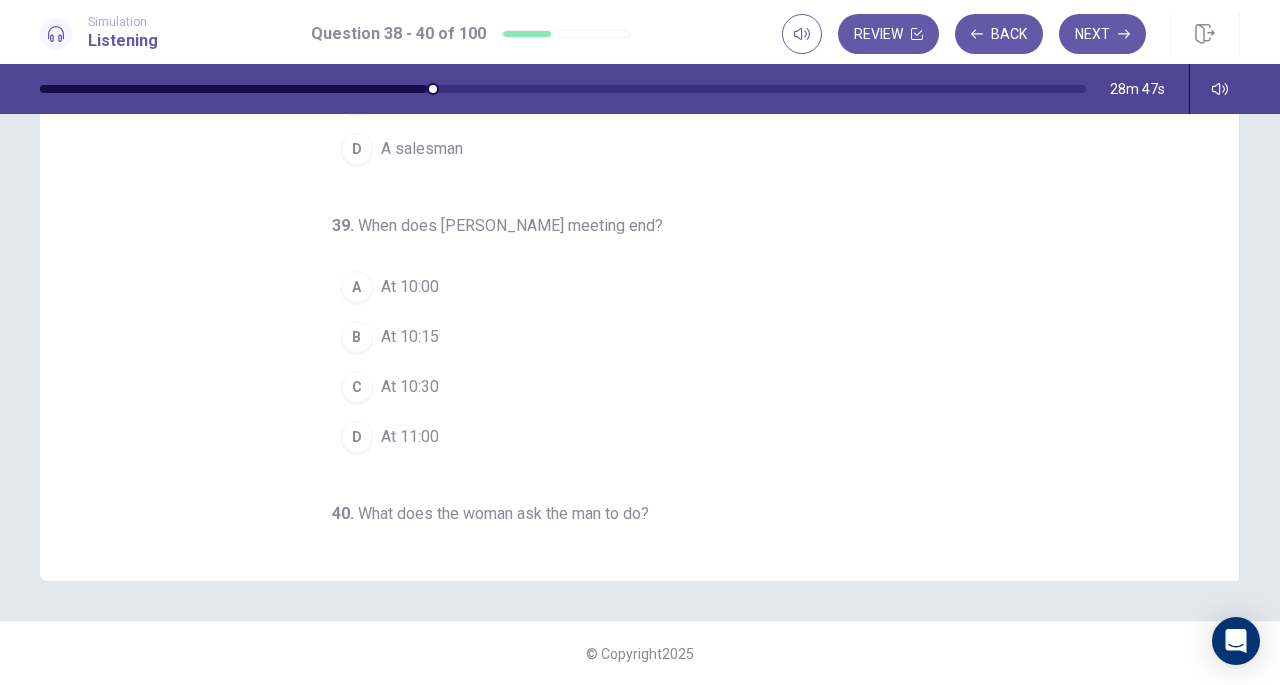 click on "At 10:15" at bounding box center (410, 337) 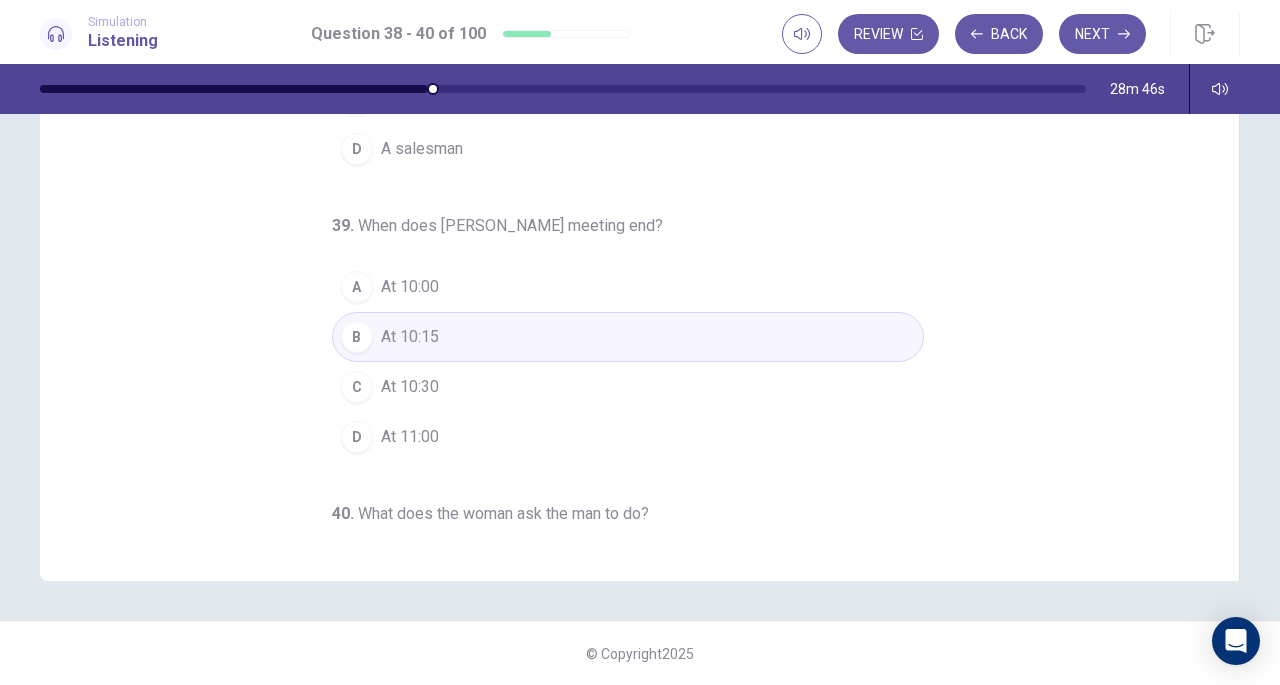 scroll, scrollTop: 0, scrollLeft: 0, axis: both 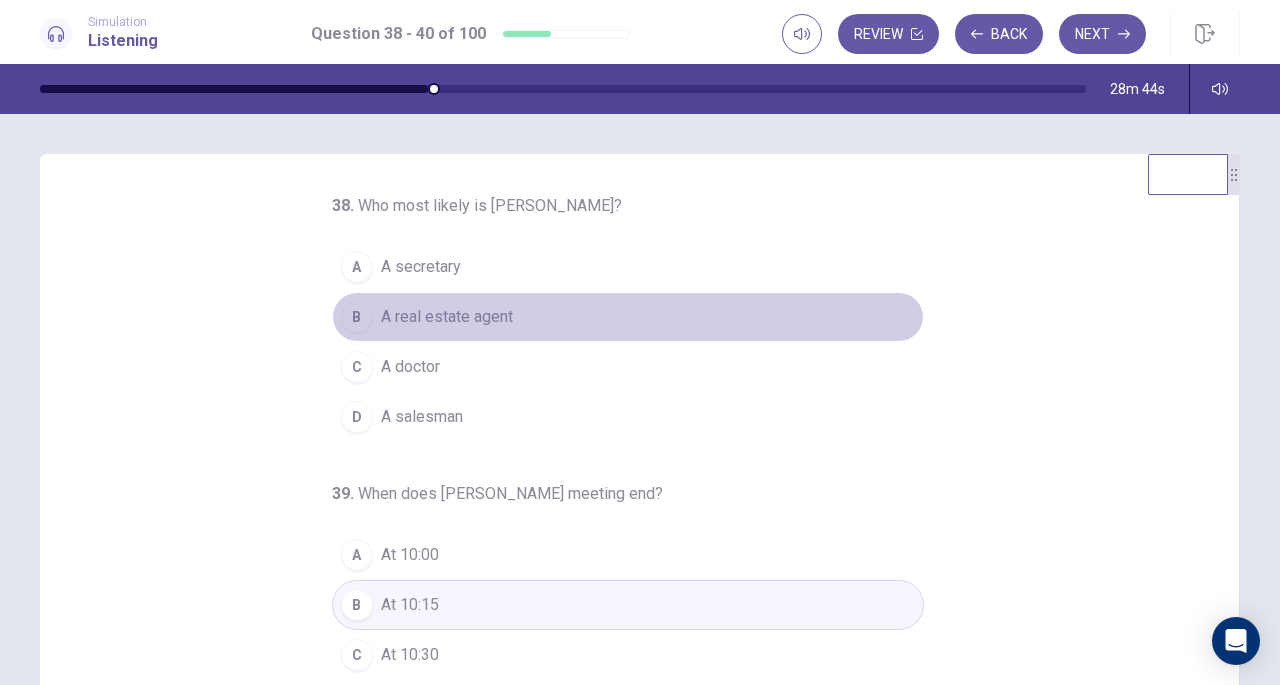 click on "A real estate agent" at bounding box center [447, 317] 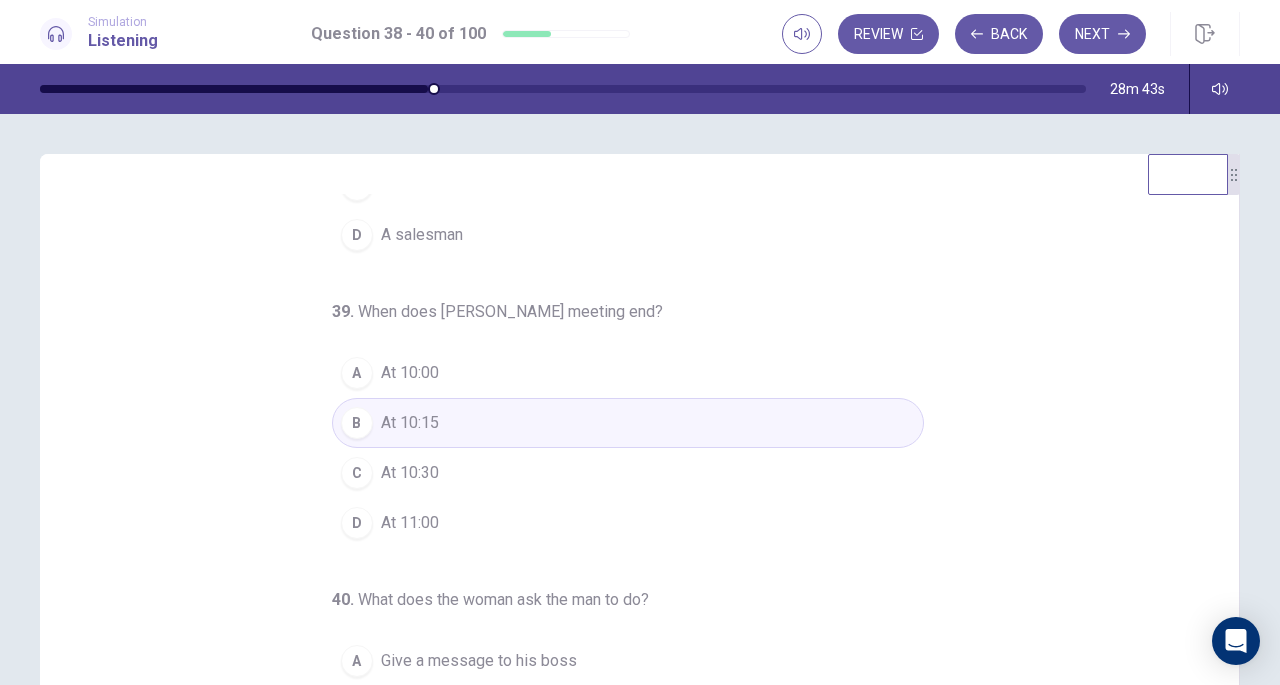 scroll, scrollTop: 200, scrollLeft: 0, axis: vertical 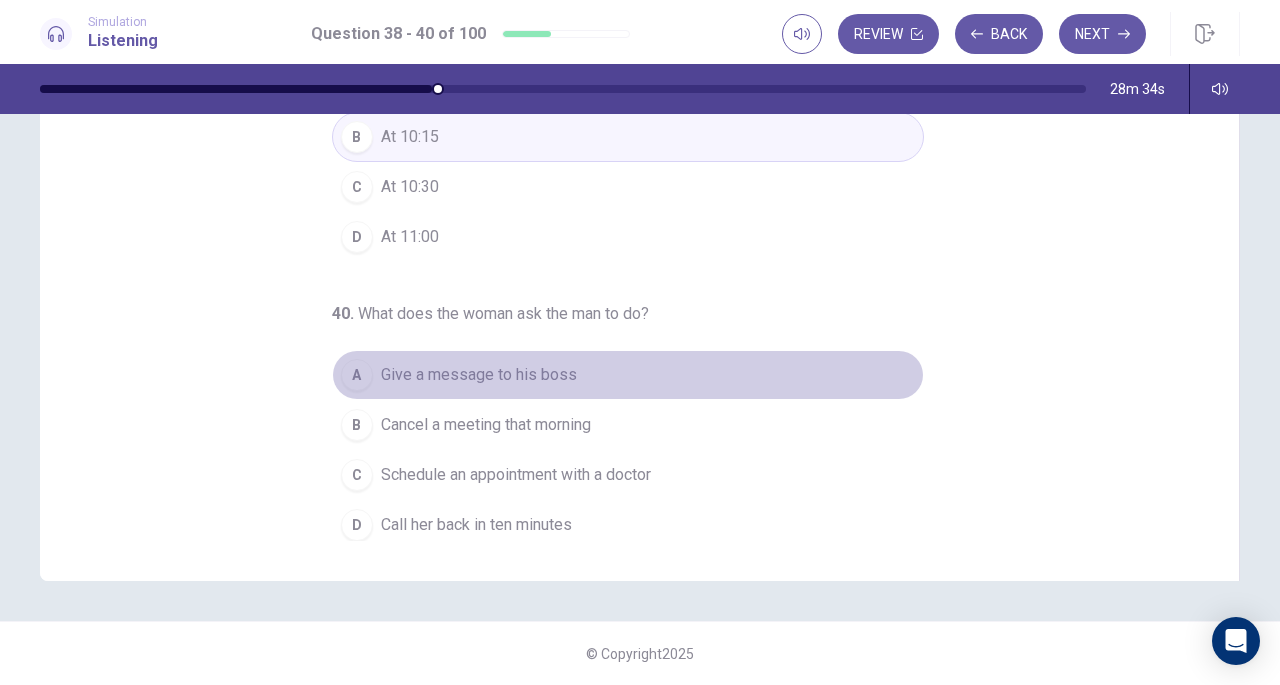 click on "Give a message to his boss" at bounding box center (479, 375) 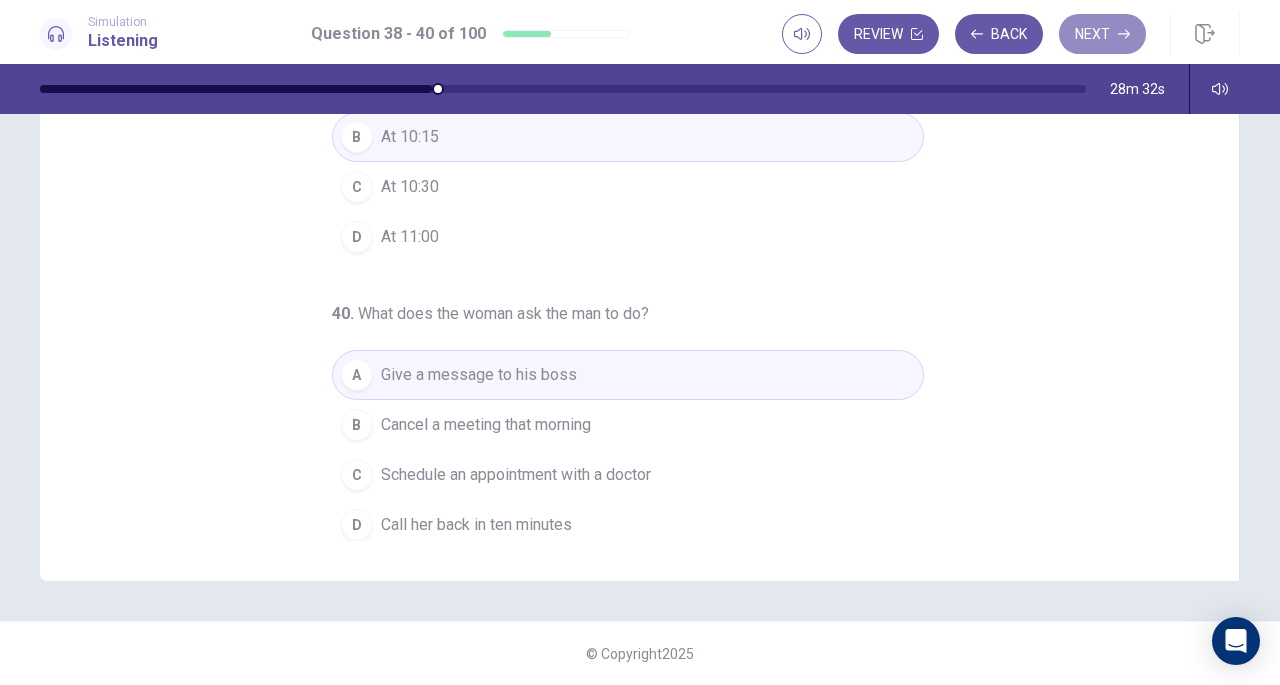 click on "Next" at bounding box center [1102, 34] 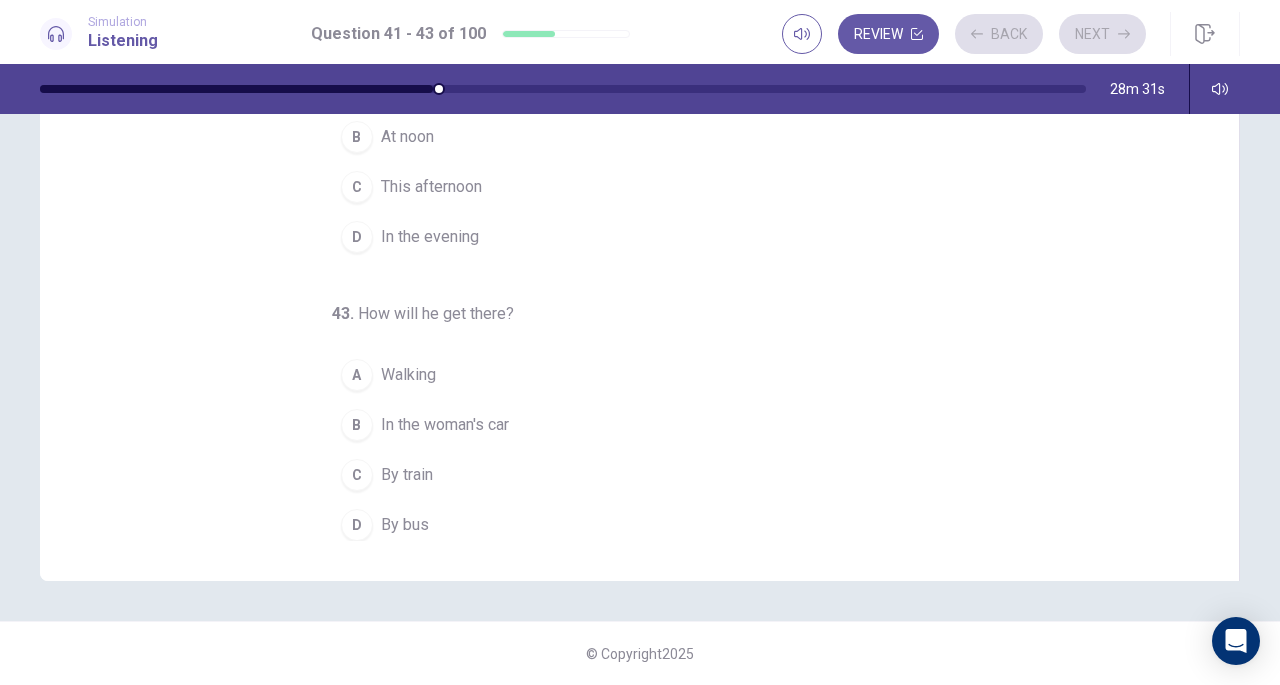 scroll, scrollTop: 0, scrollLeft: 0, axis: both 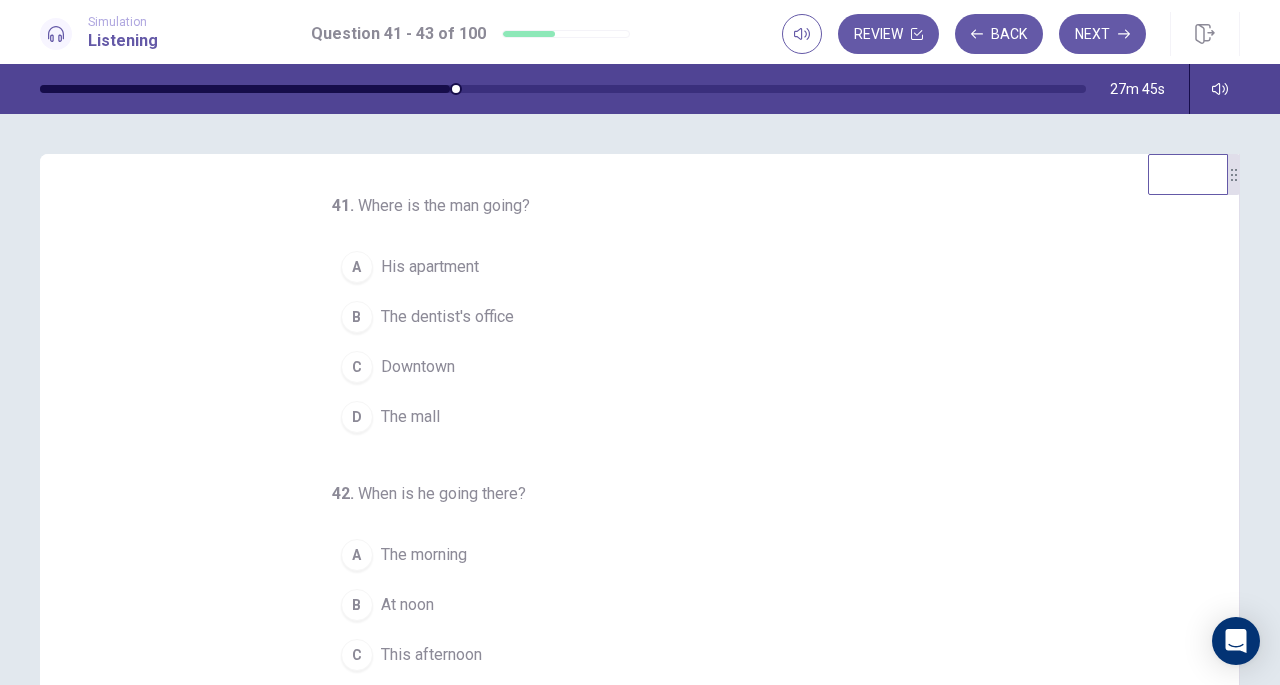 click on "The dentist's office" at bounding box center [447, 317] 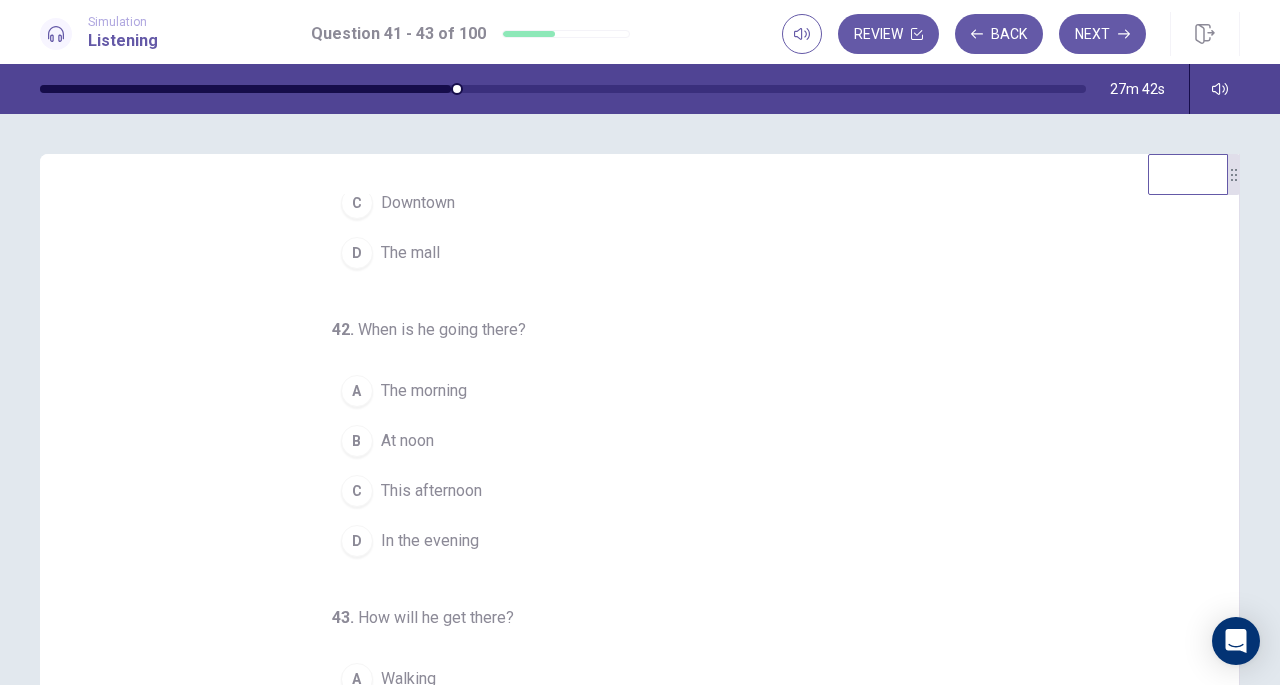scroll, scrollTop: 200, scrollLeft: 0, axis: vertical 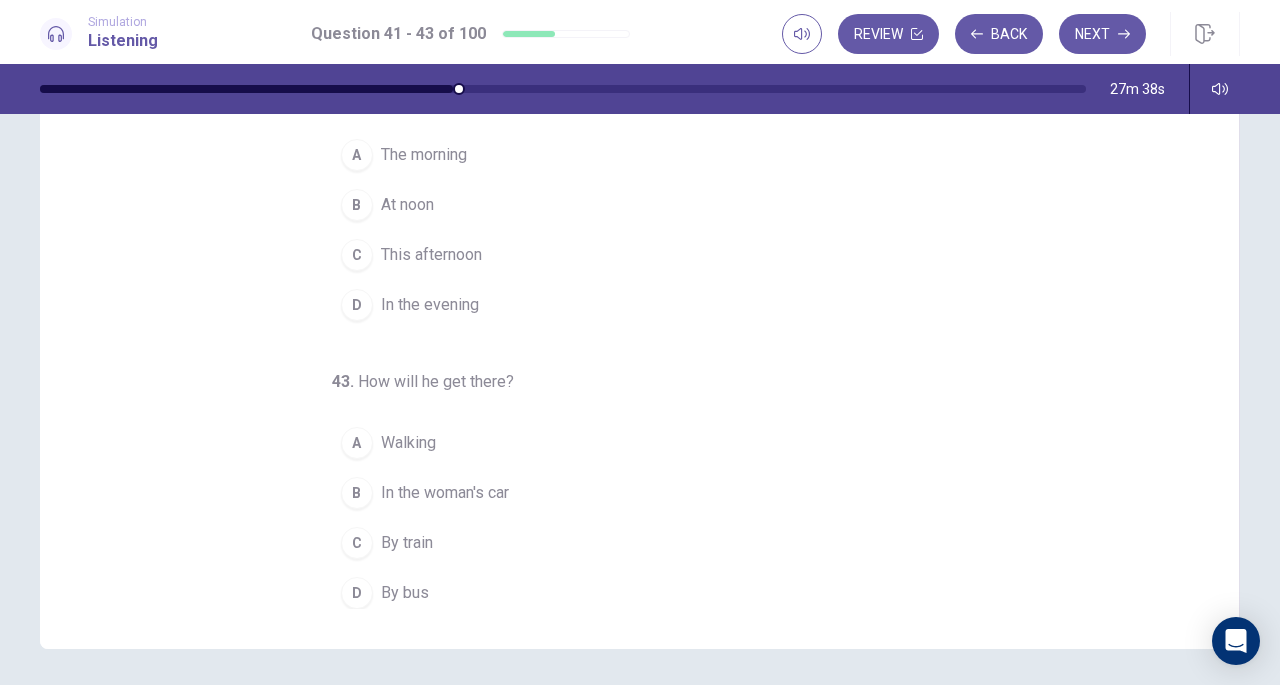 click on "Walking" at bounding box center [408, 443] 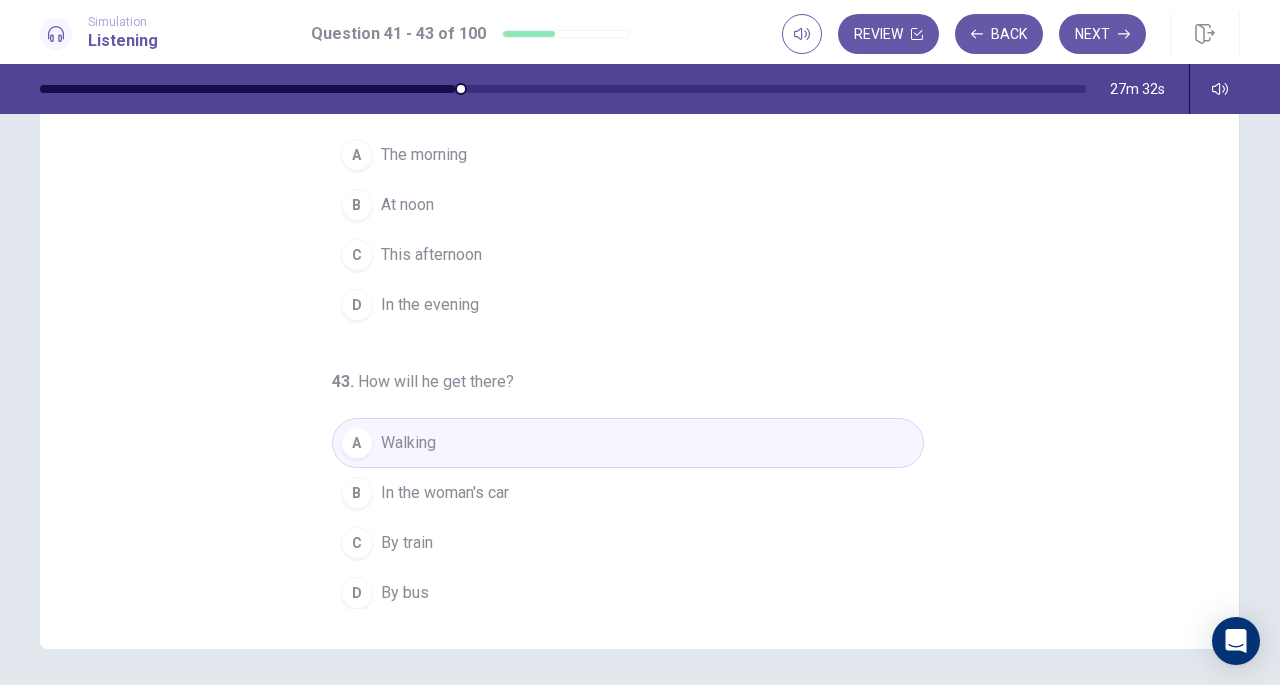 scroll, scrollTop: 0, scrollLeft: 0, axis: both 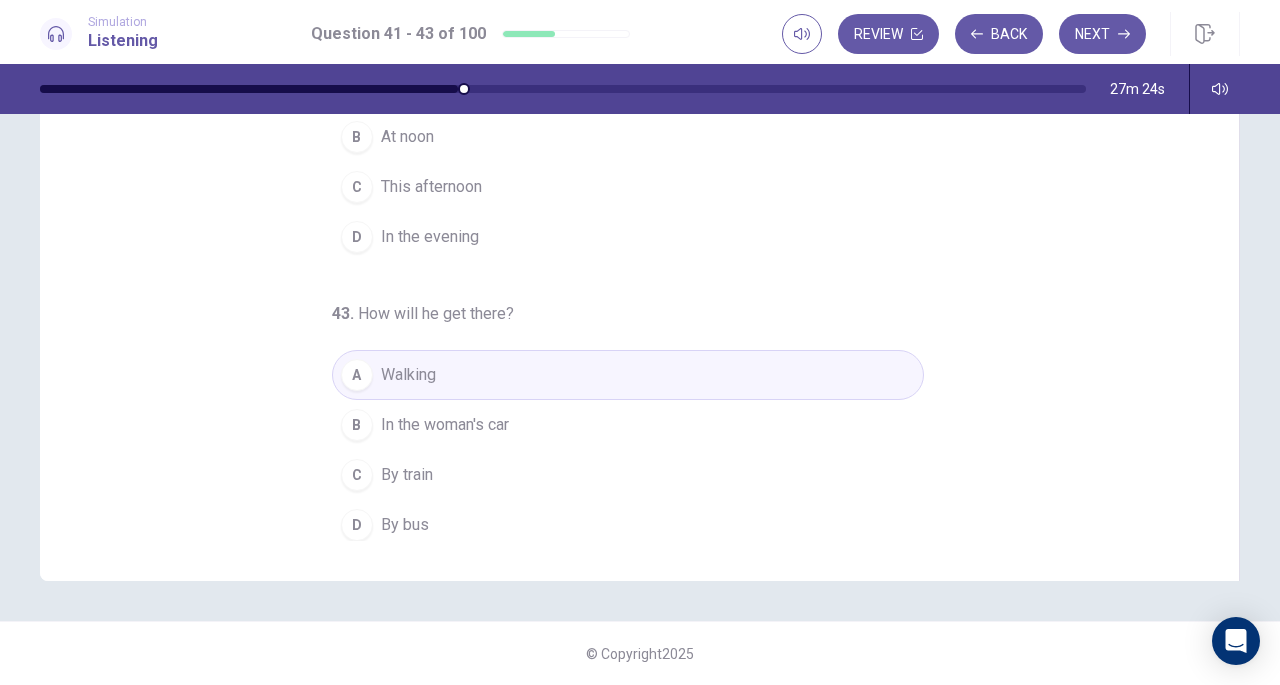 click on "D By bus" at bounding box center [628, 525] 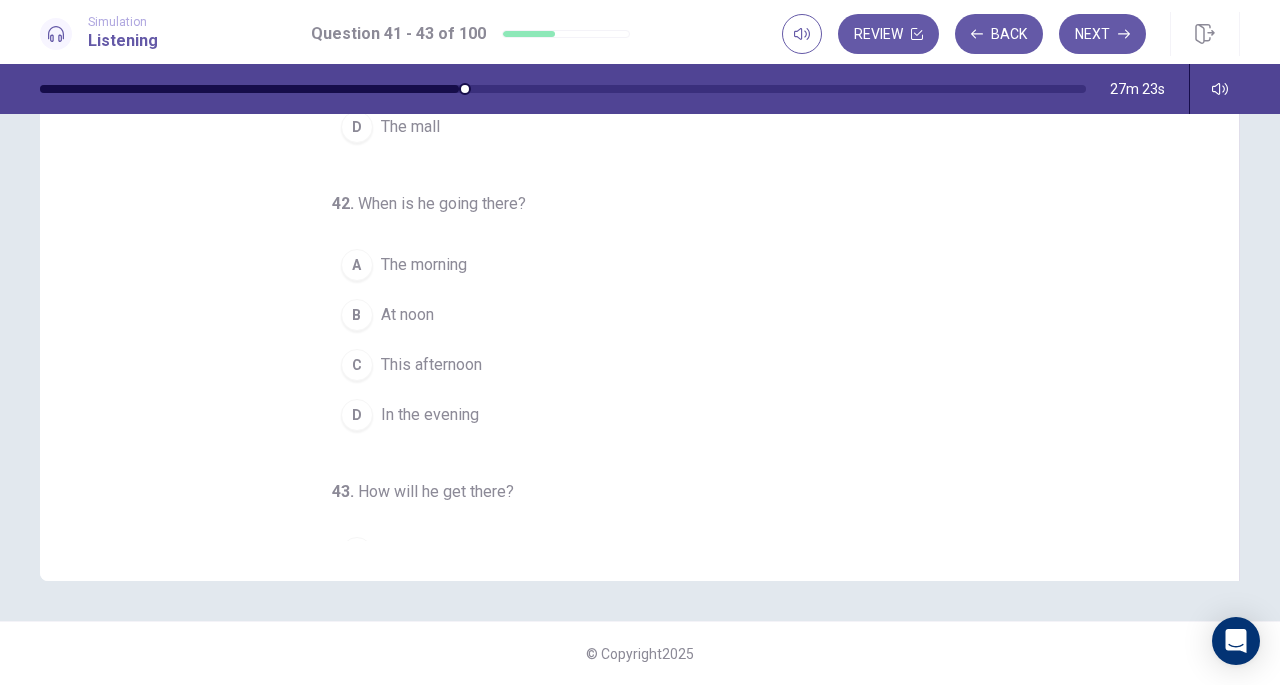 scroll, scrollTop: 0, scrollLeft: 0, axis: both 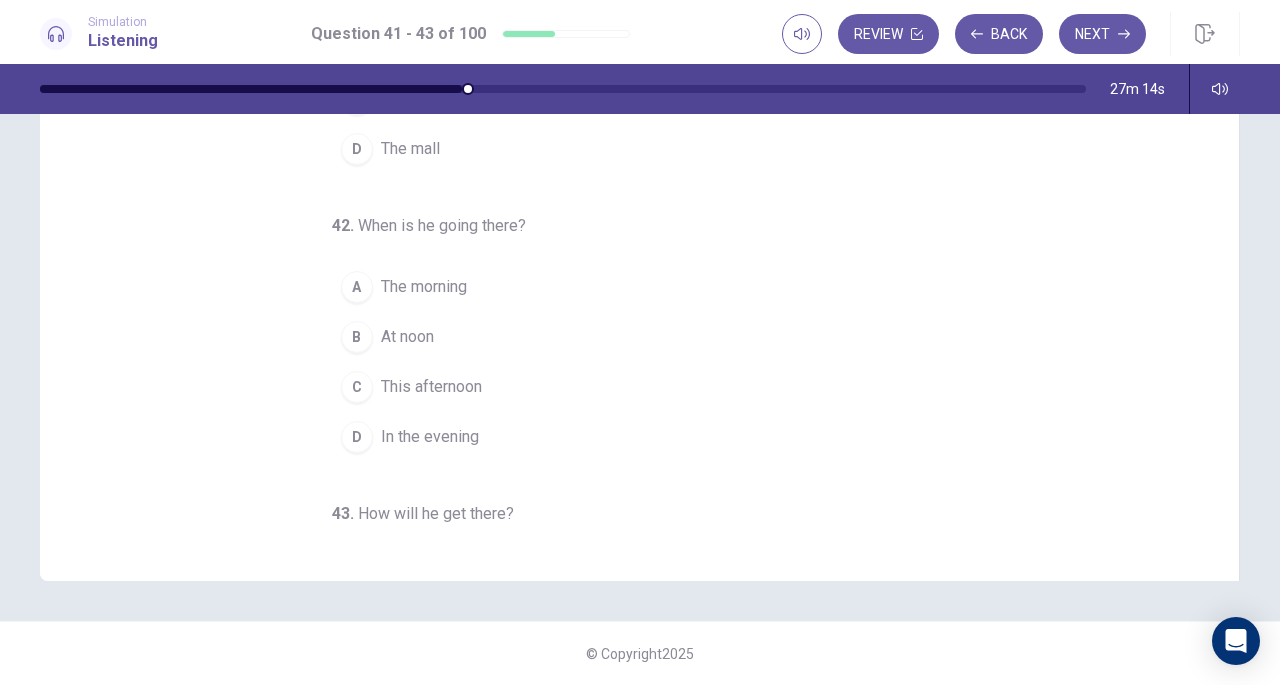 click on "At noon" at bounding box center (407, 337) 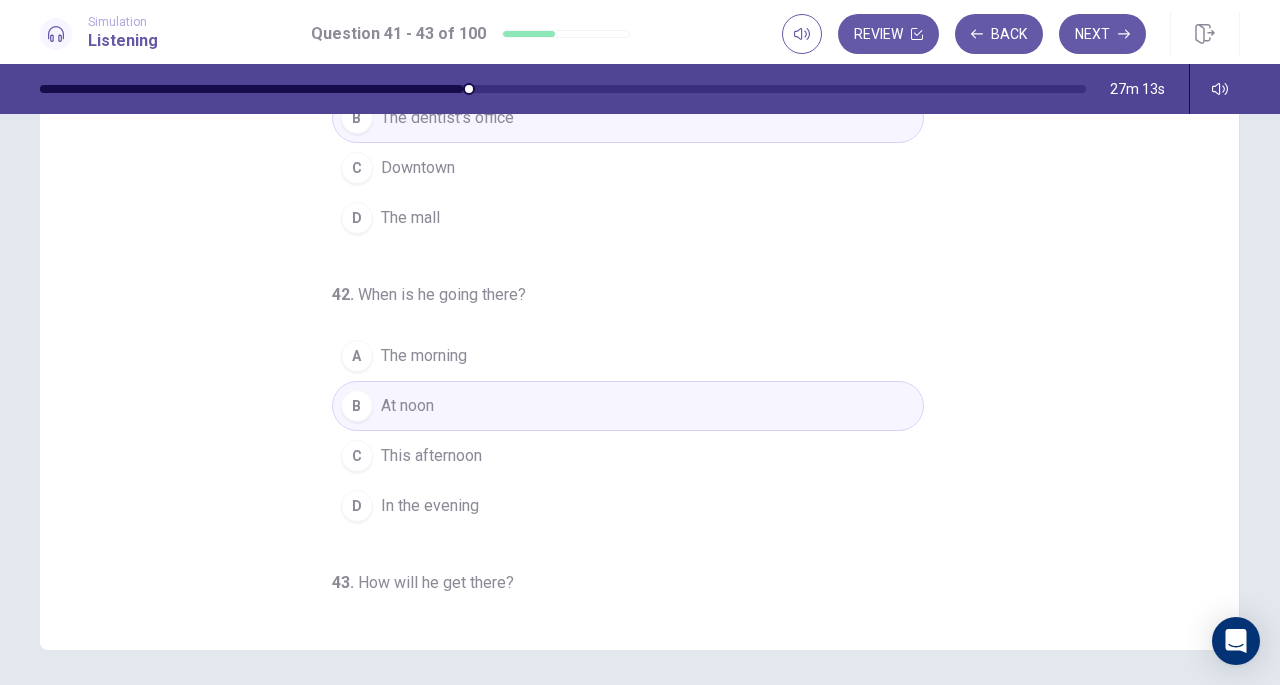 scroll, scrollTop: 168, scrollLeft: 0, axis: vertical 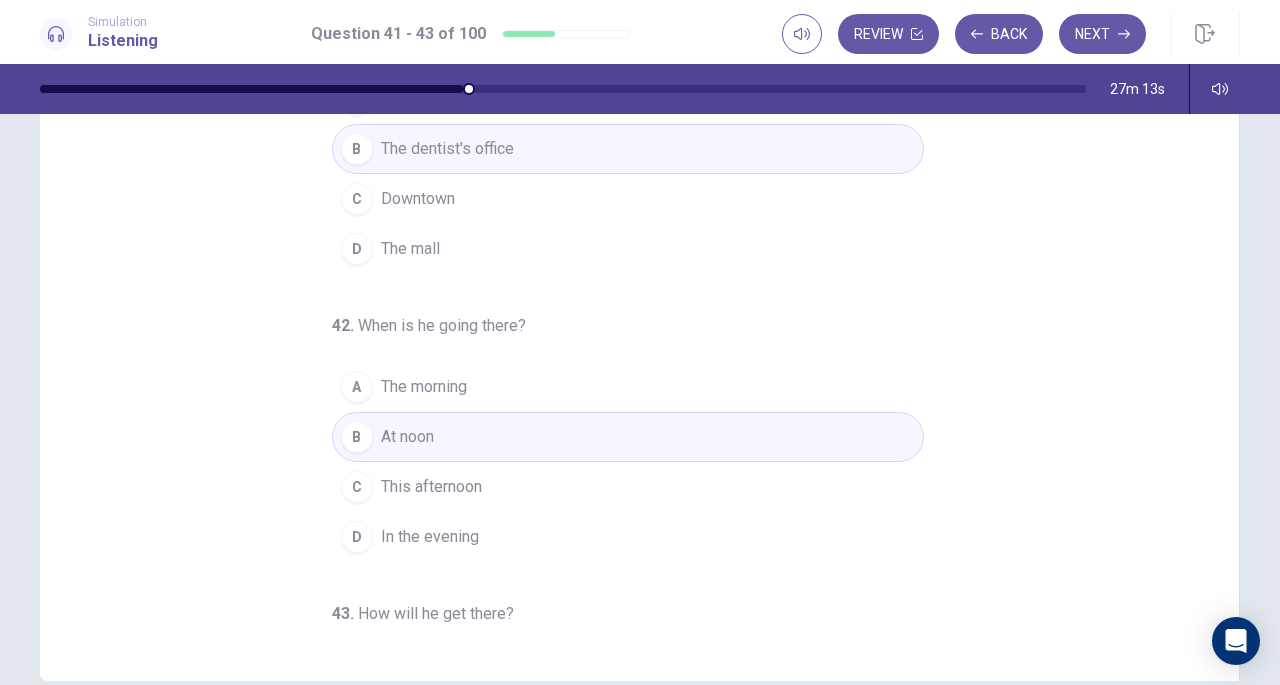 click on "C This afternoon" at bounding box center (628, 487) 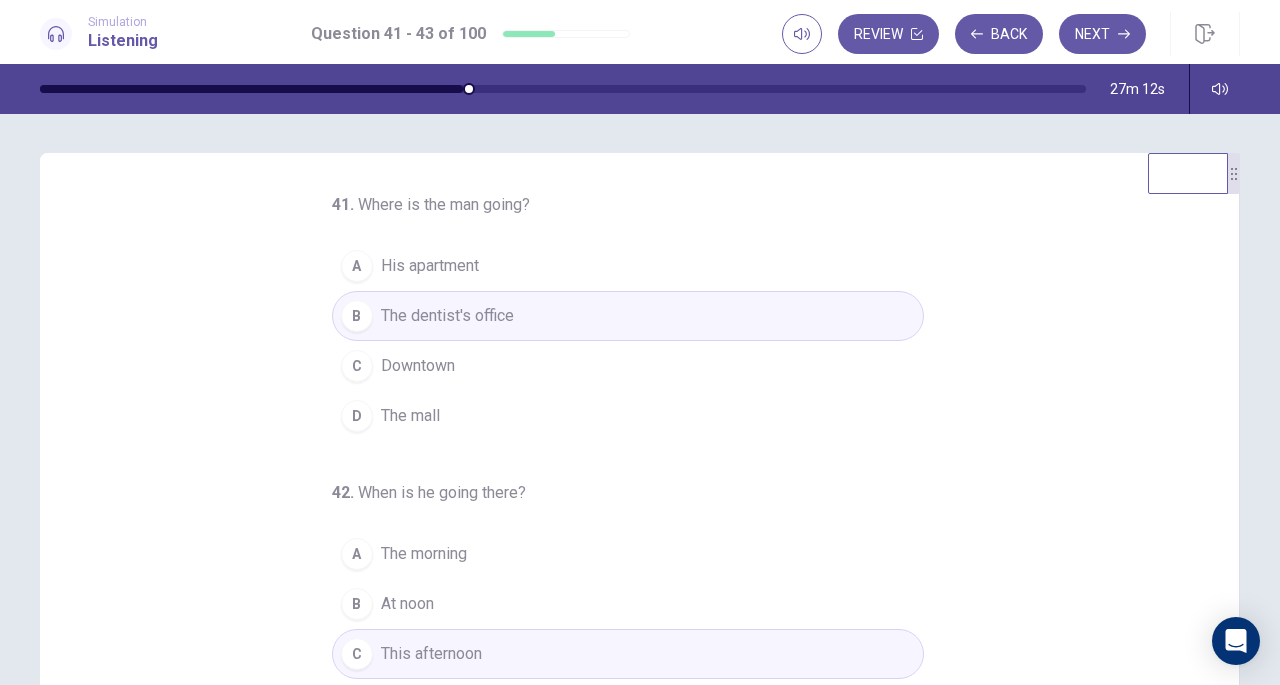scroll, scrollTop: 0, scrollLeft: 0, axis: both 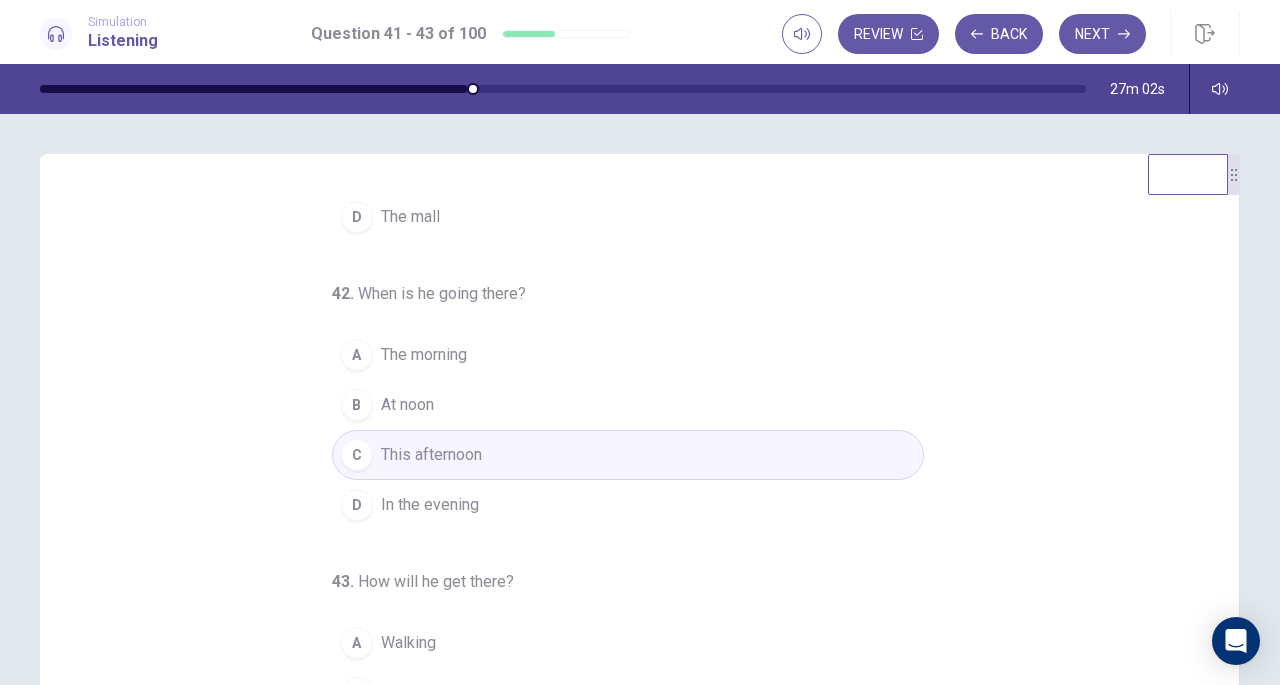 click on "Next" at bounding box center (1102, 34) 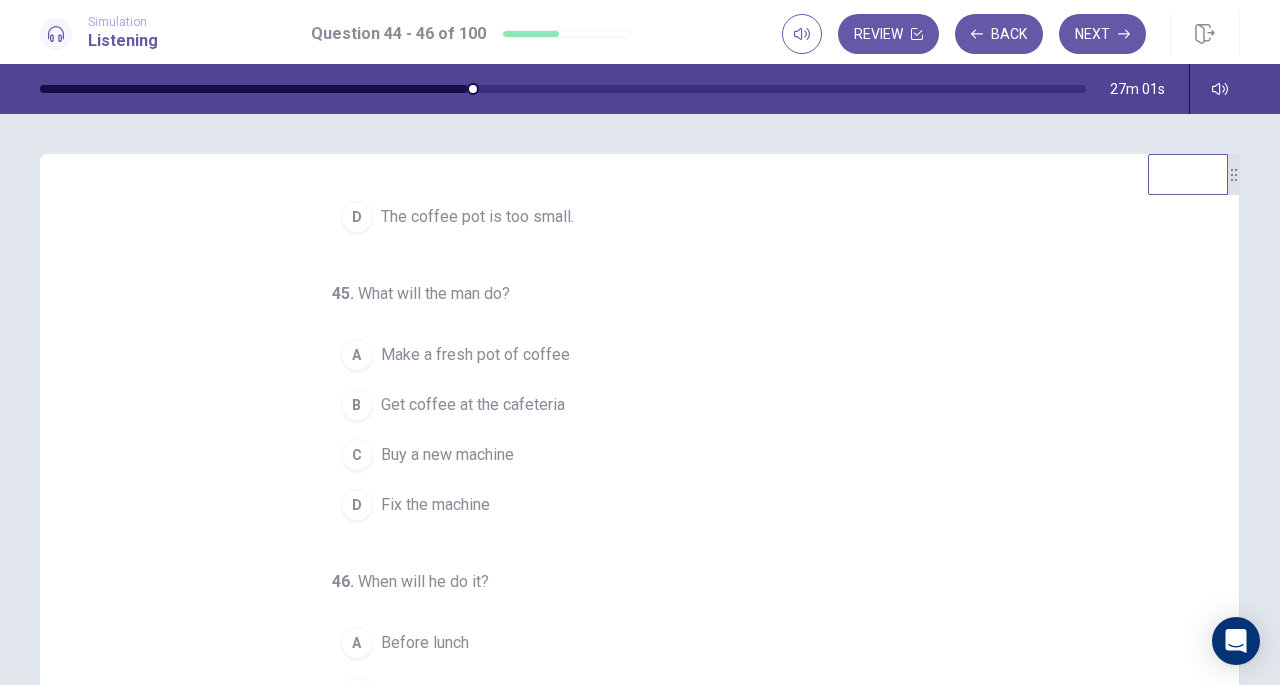 scroll, scrollTop: 0, scrollLeft: 0, axis: both 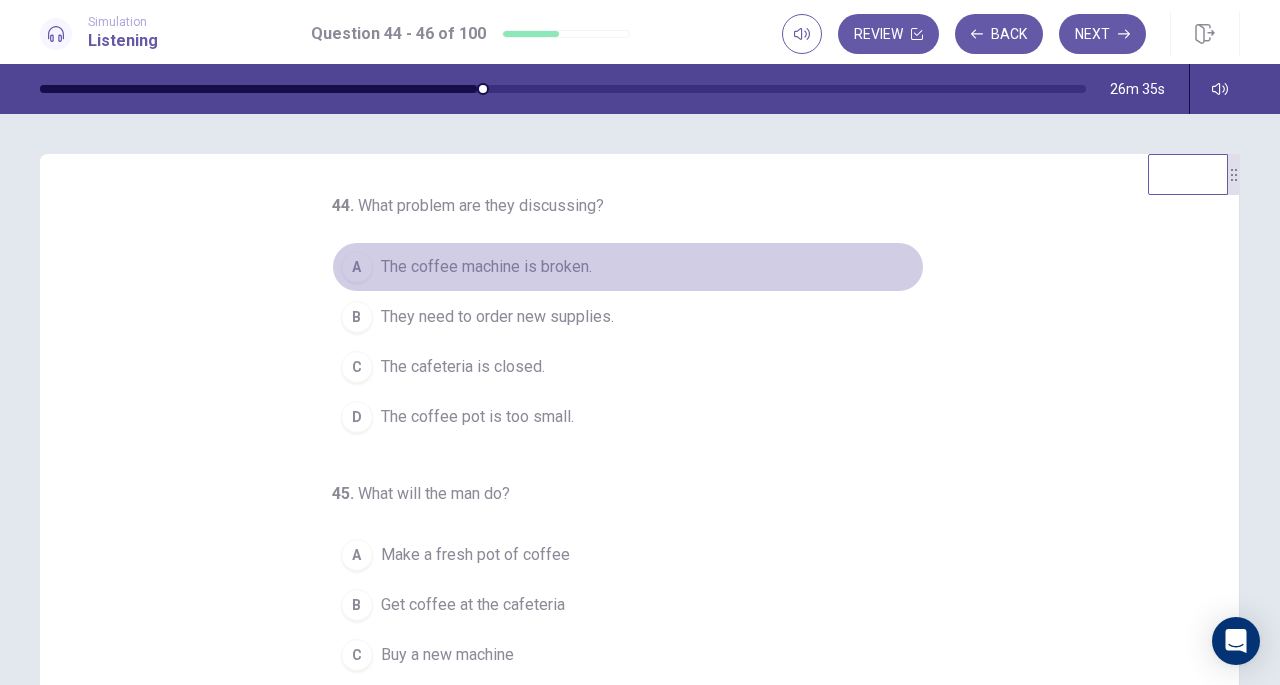 click on "The coffee machine is broken." at bounding box center [486, 267] 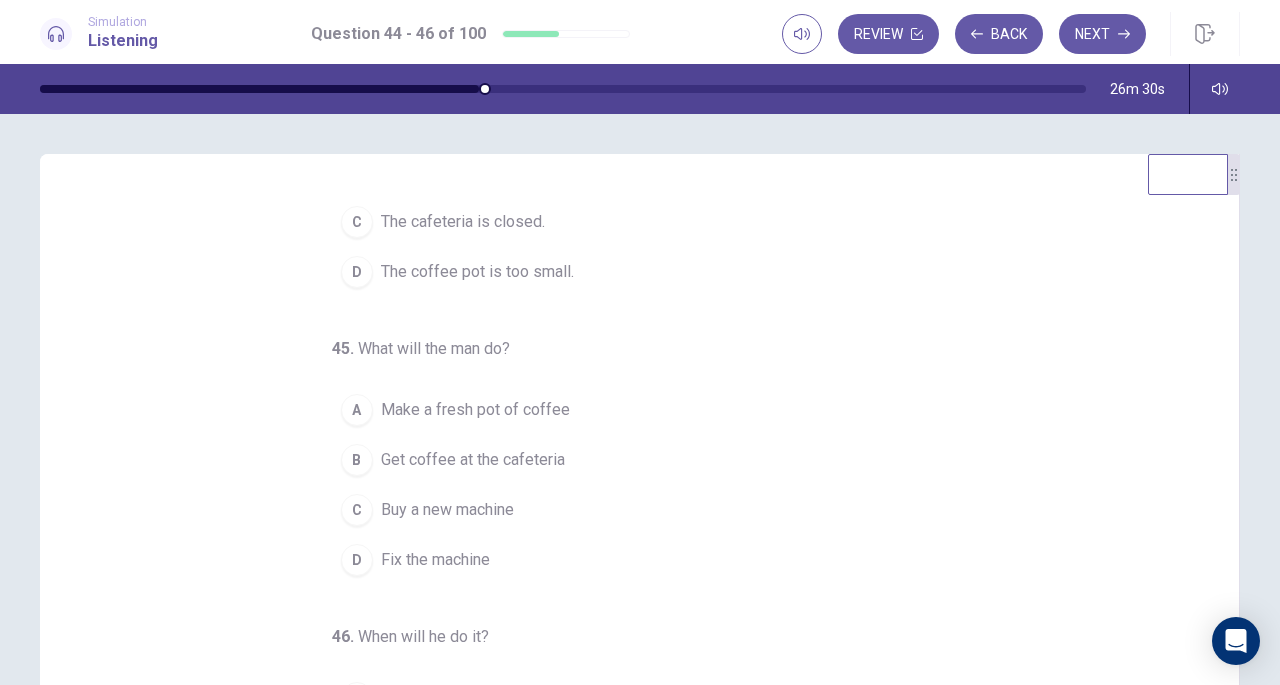 scroll, scrollTop: 200, scrollLeft: 0, axis: vertical 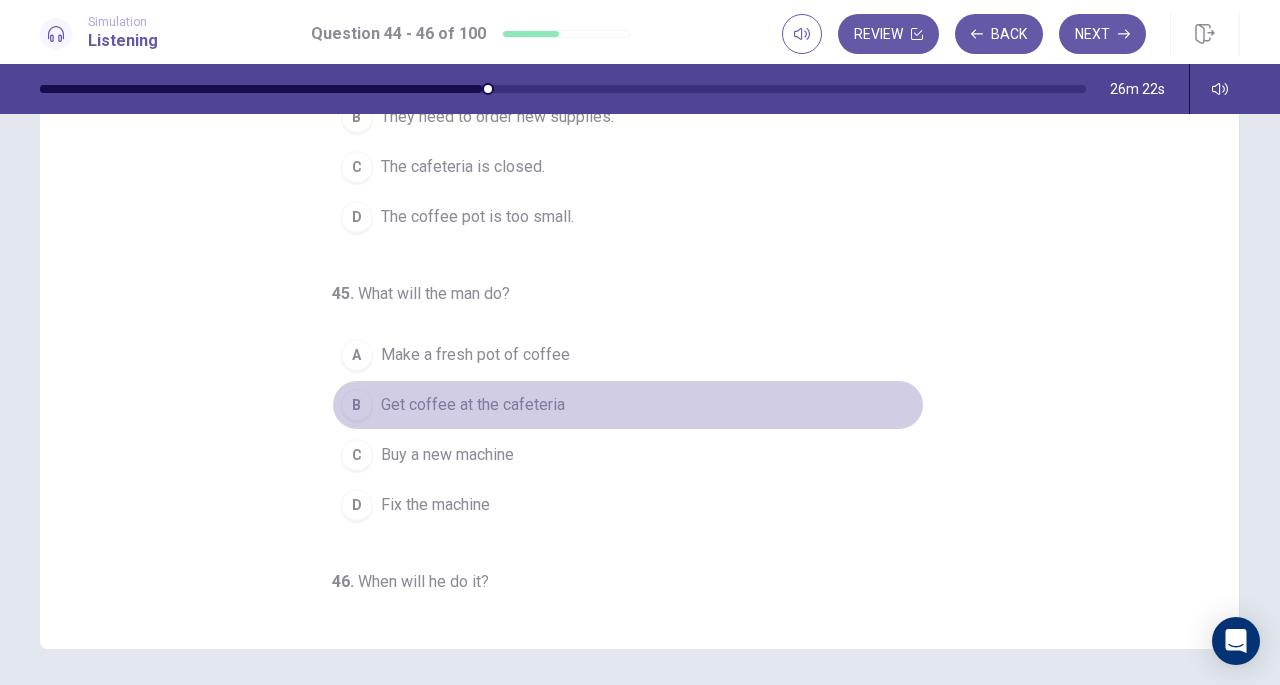 click on "Get coffee at the cafeteria" at bounding box center [473, 405] 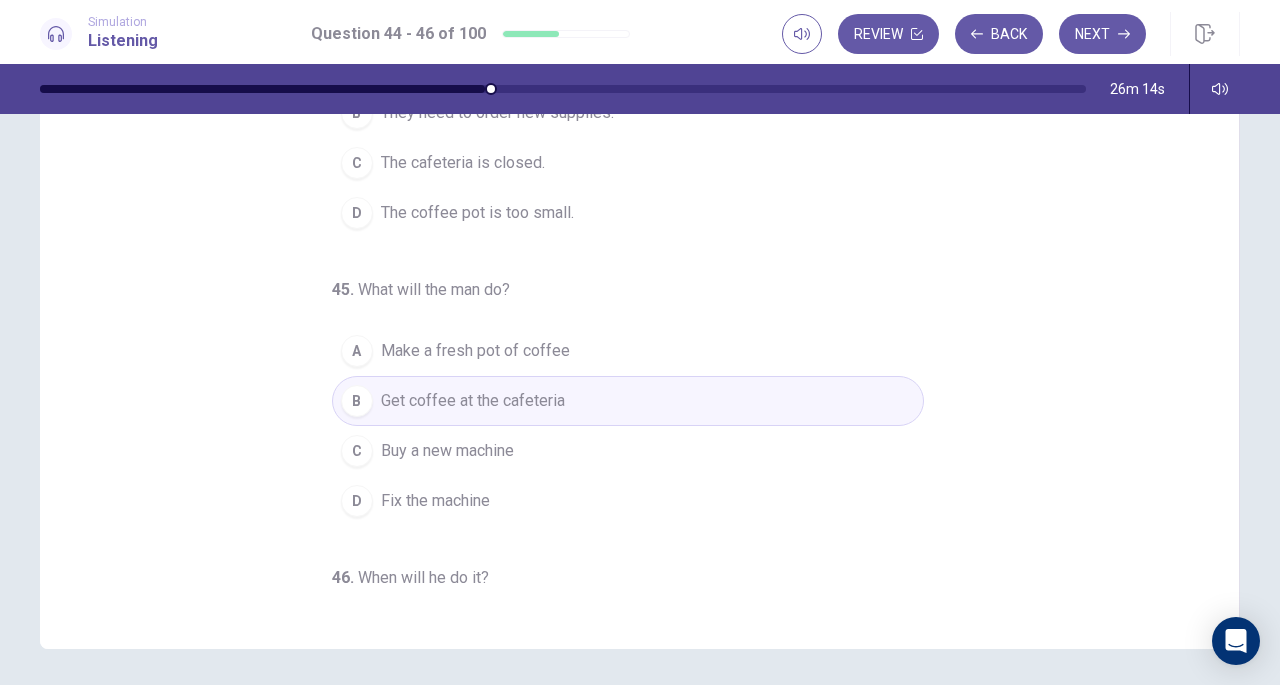 scroll, scrollTop: 0, scrollLeft: 0, axis: both 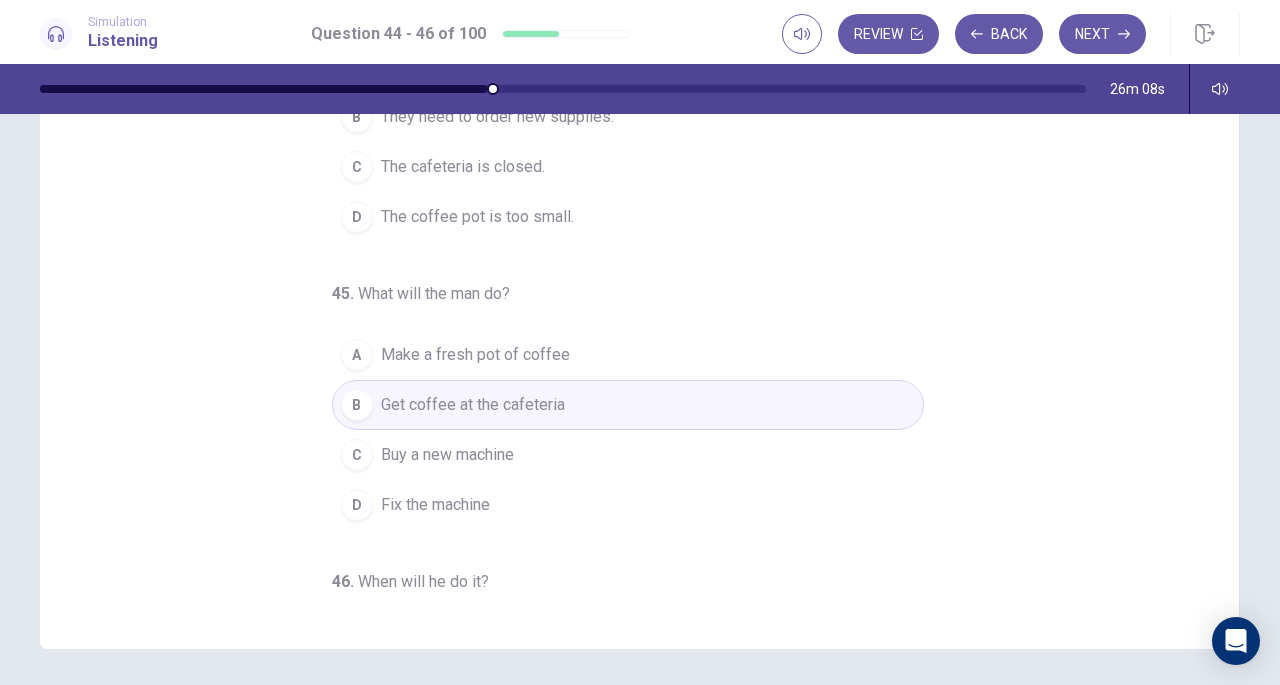 click on "Buy a new machine" at bounding box center [447, 455] 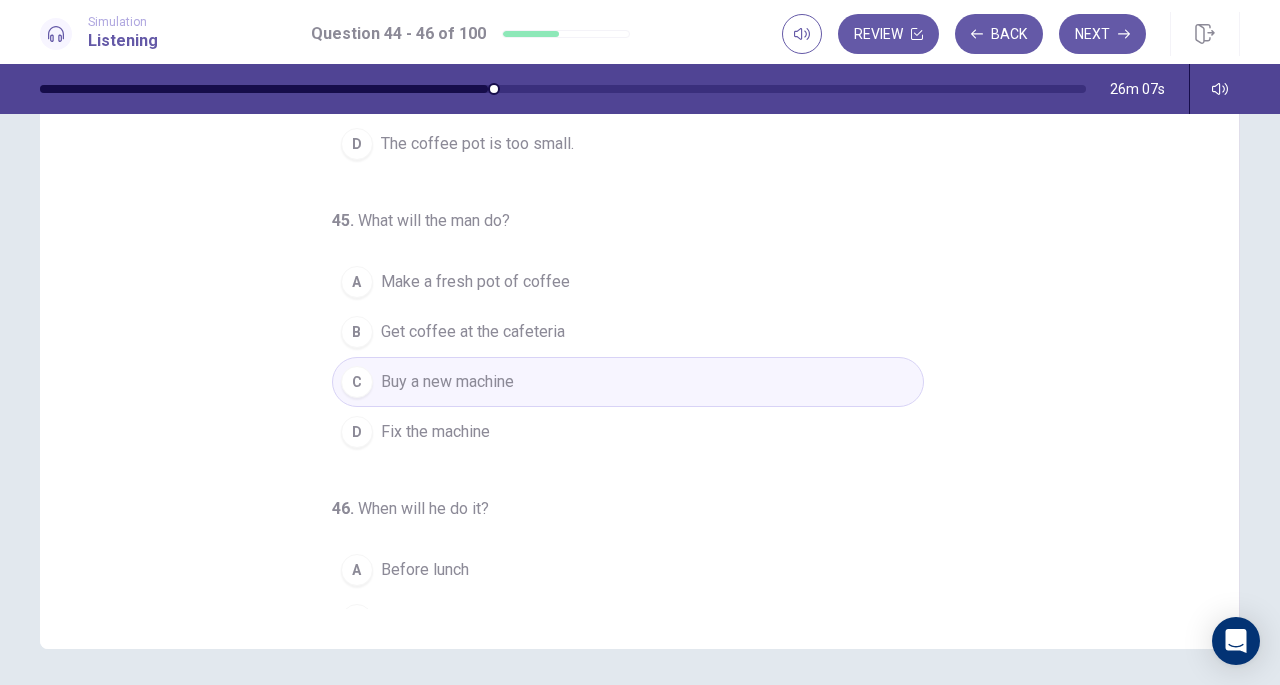 scroll, scrollTop: 200, scrollLeft: 0, axis: vertical 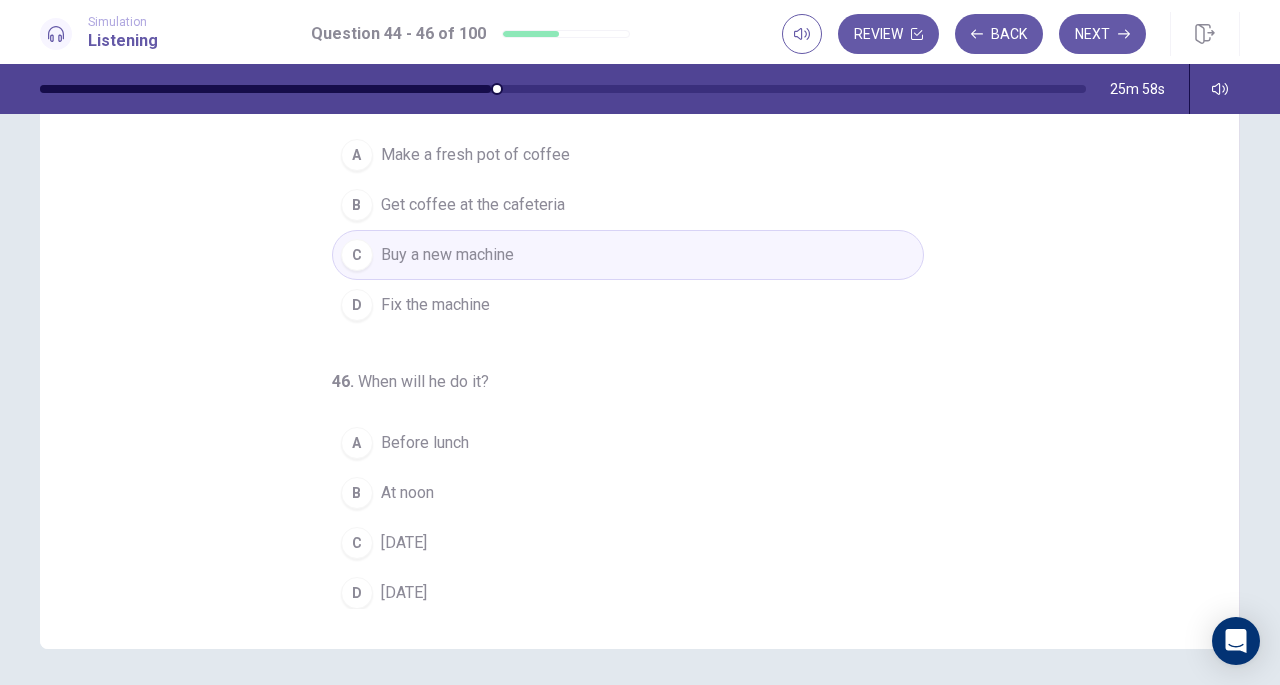 click on "[DATE]" at bounding box center [404, 593] 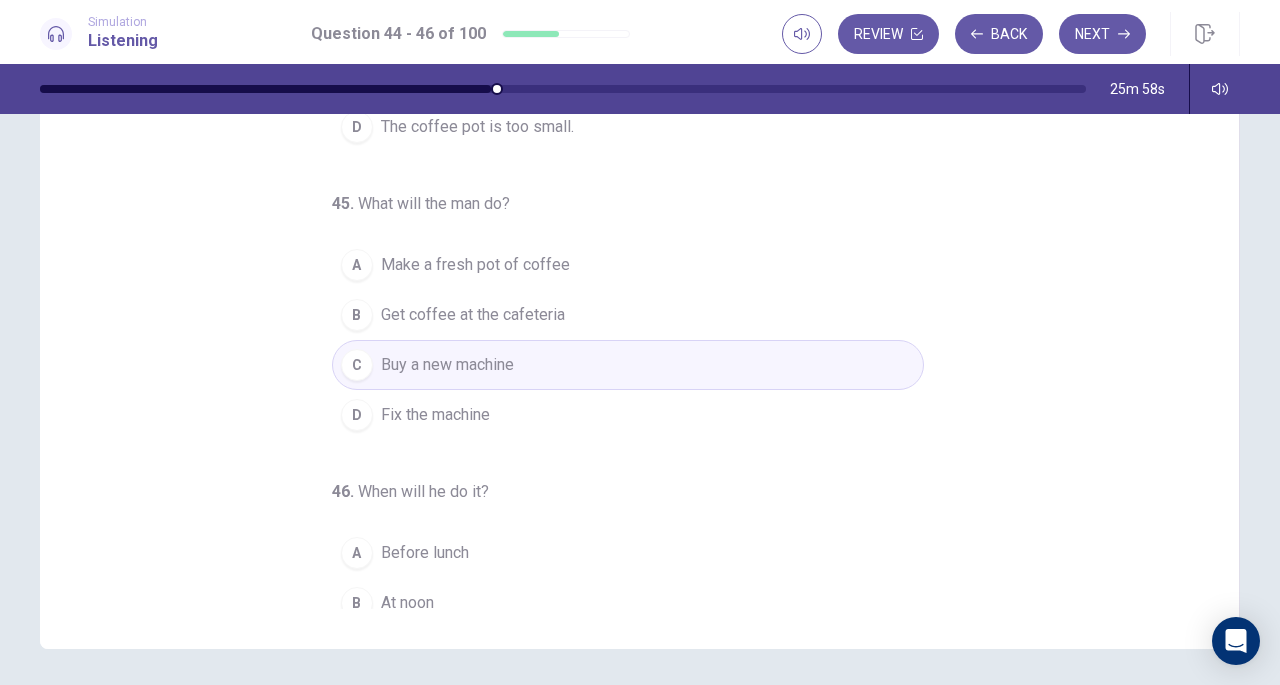 scroll, scrollTop: 0, scrollLeft: 0, axis: both 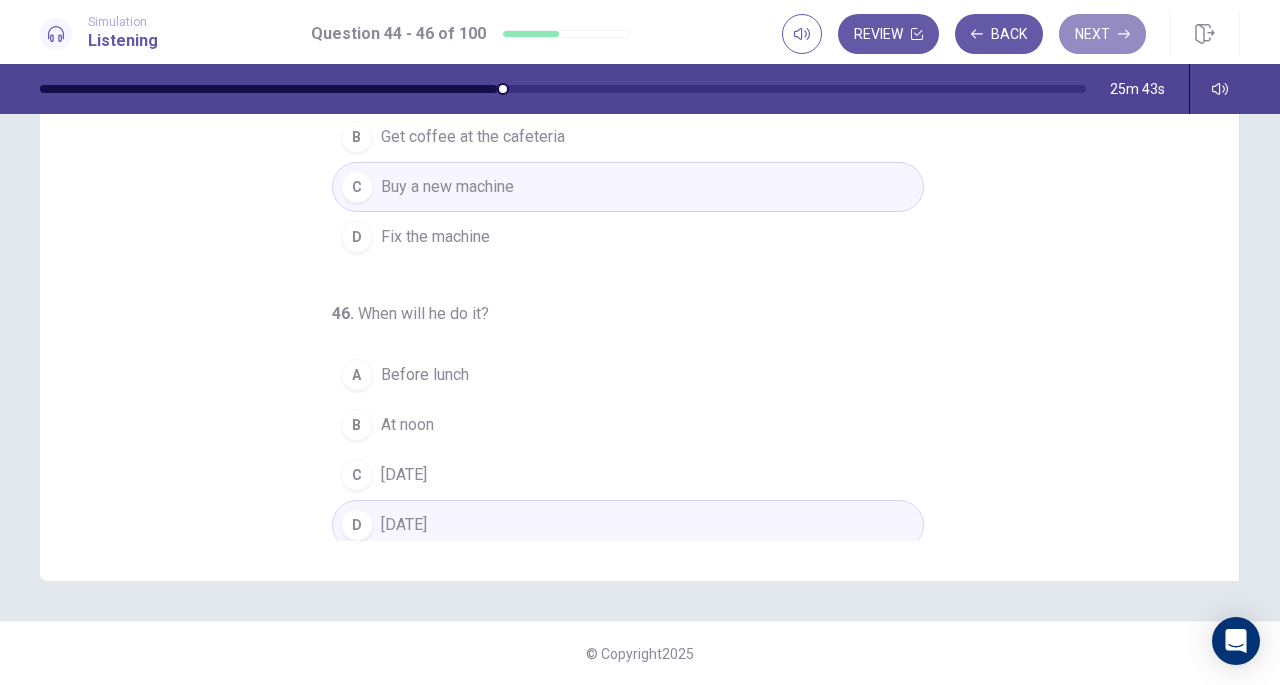 click on "Next" at bounding box center (1102, 34) 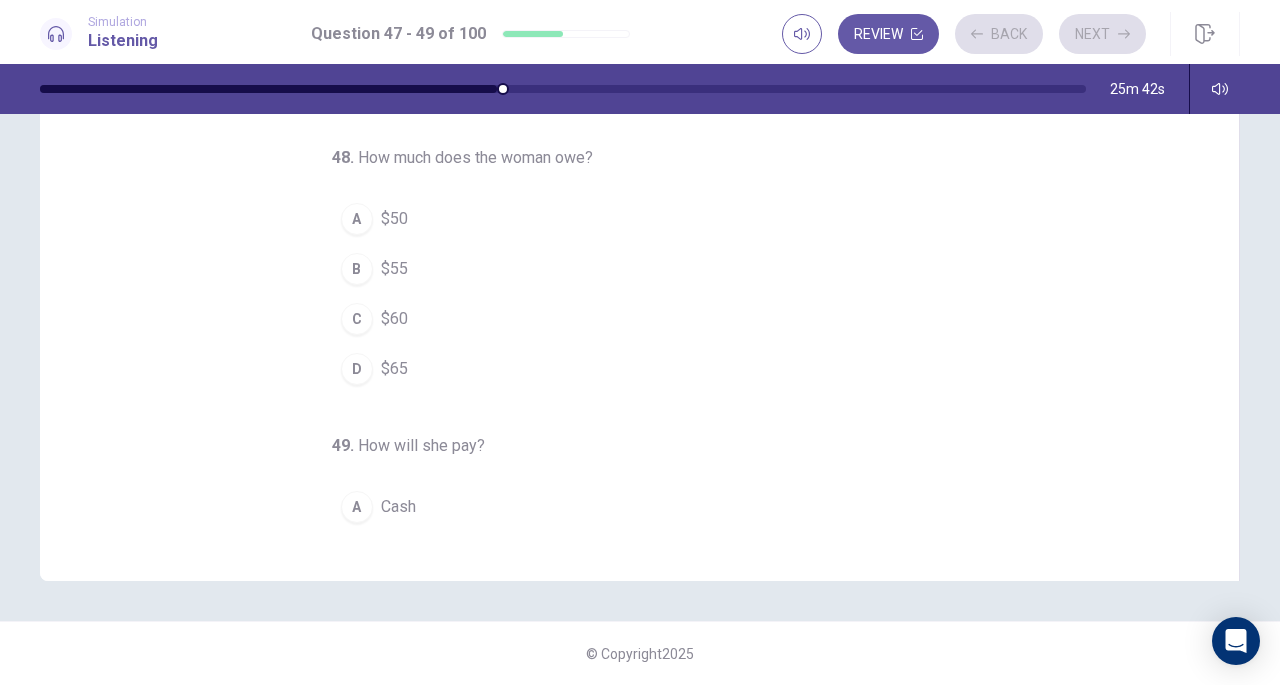 scroll, scrollTop: 0, scrollLeft: 0, axis: both 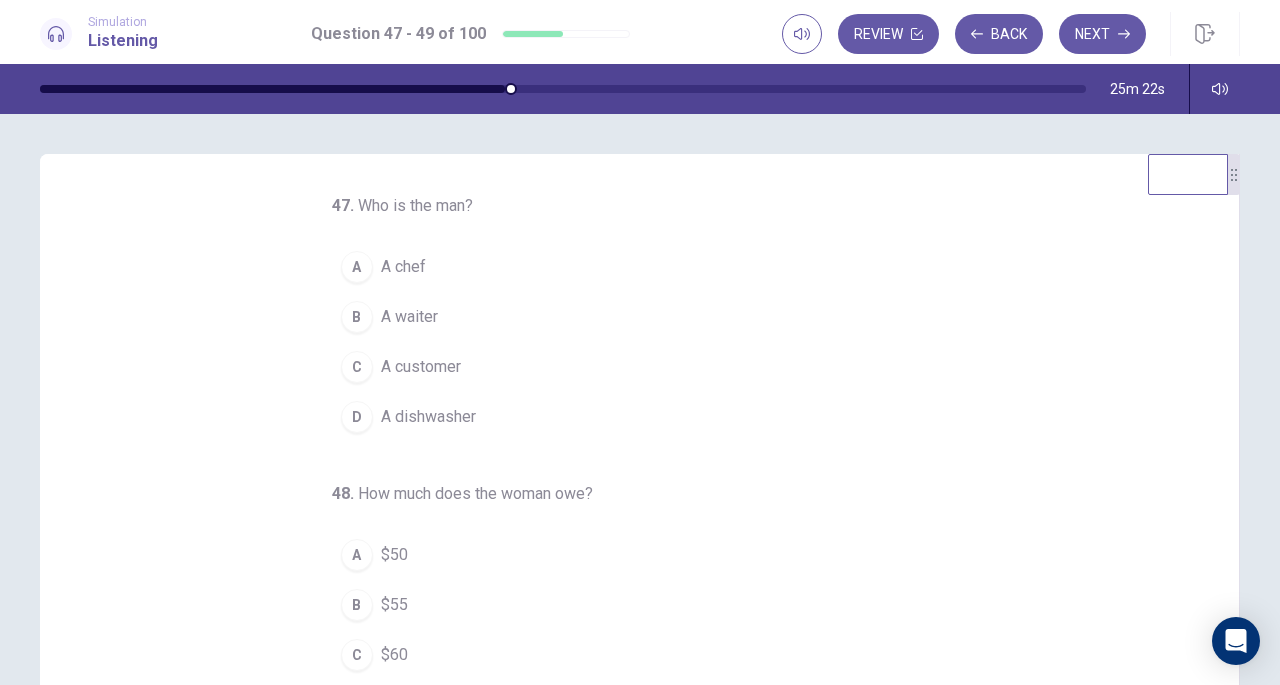 click on "A waiter" at bounding box center (409, 317) 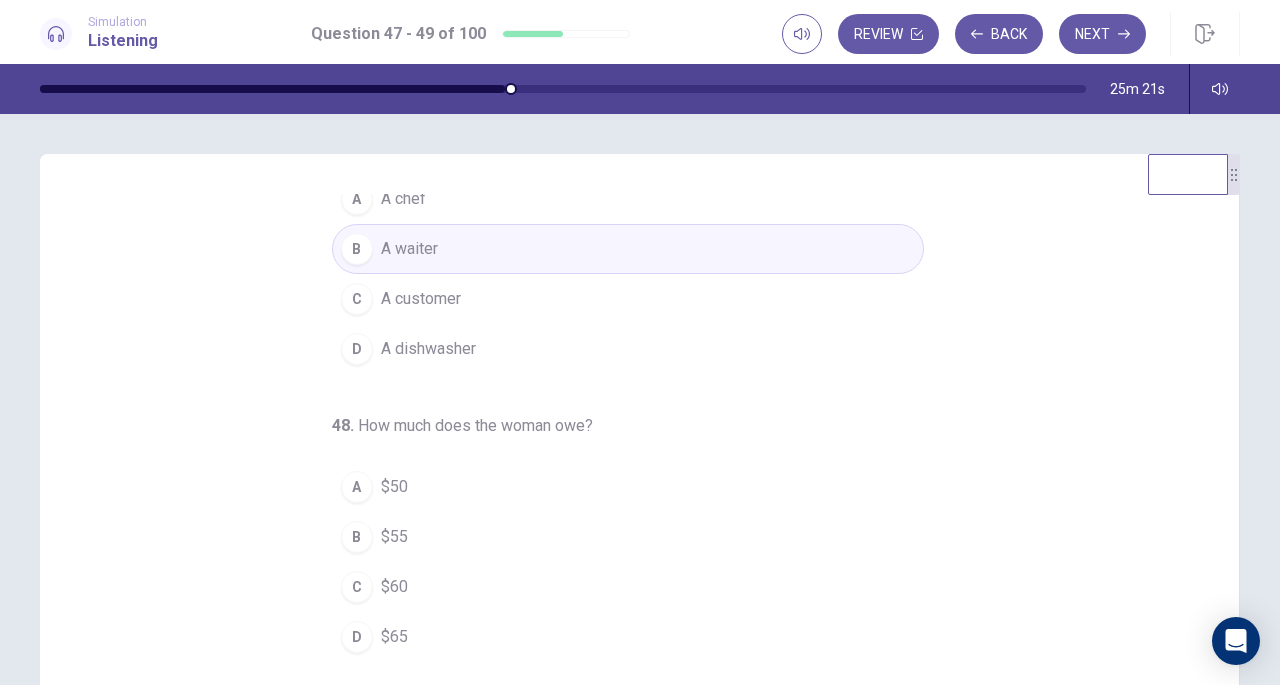scroll, scrollTop: 200, scrollLeft: 0, axis: vertical 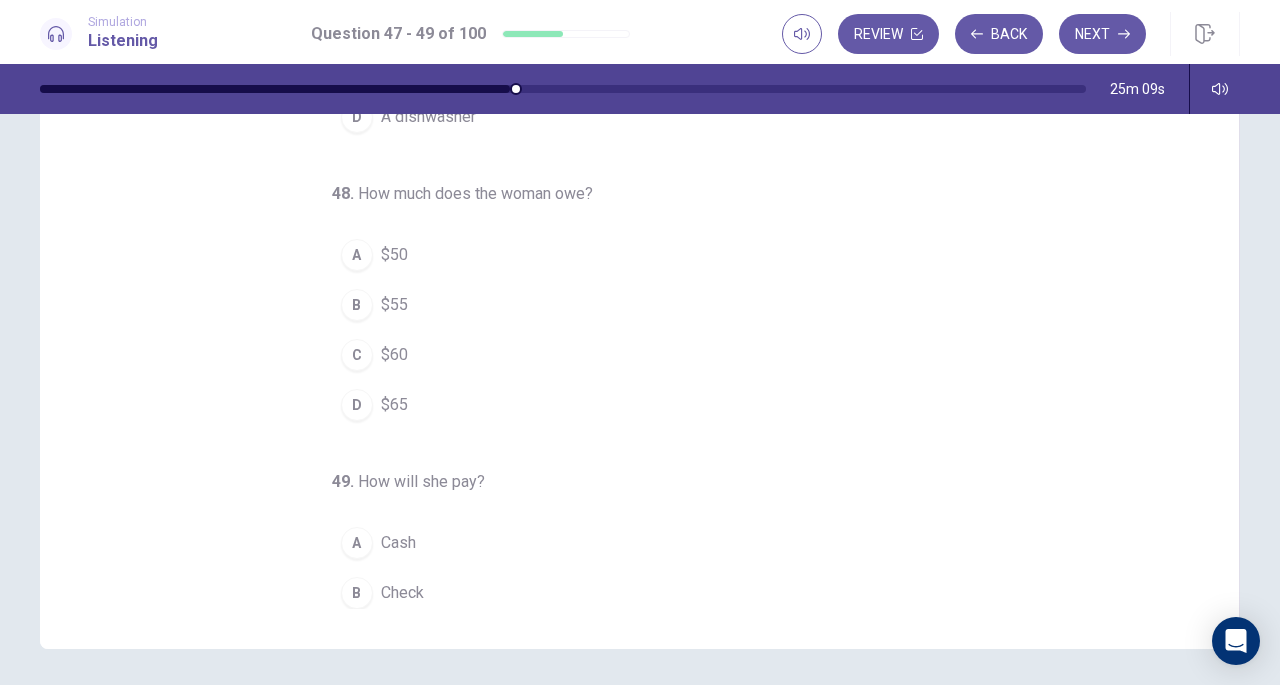 click on "D" at bounding box center [357, 405] 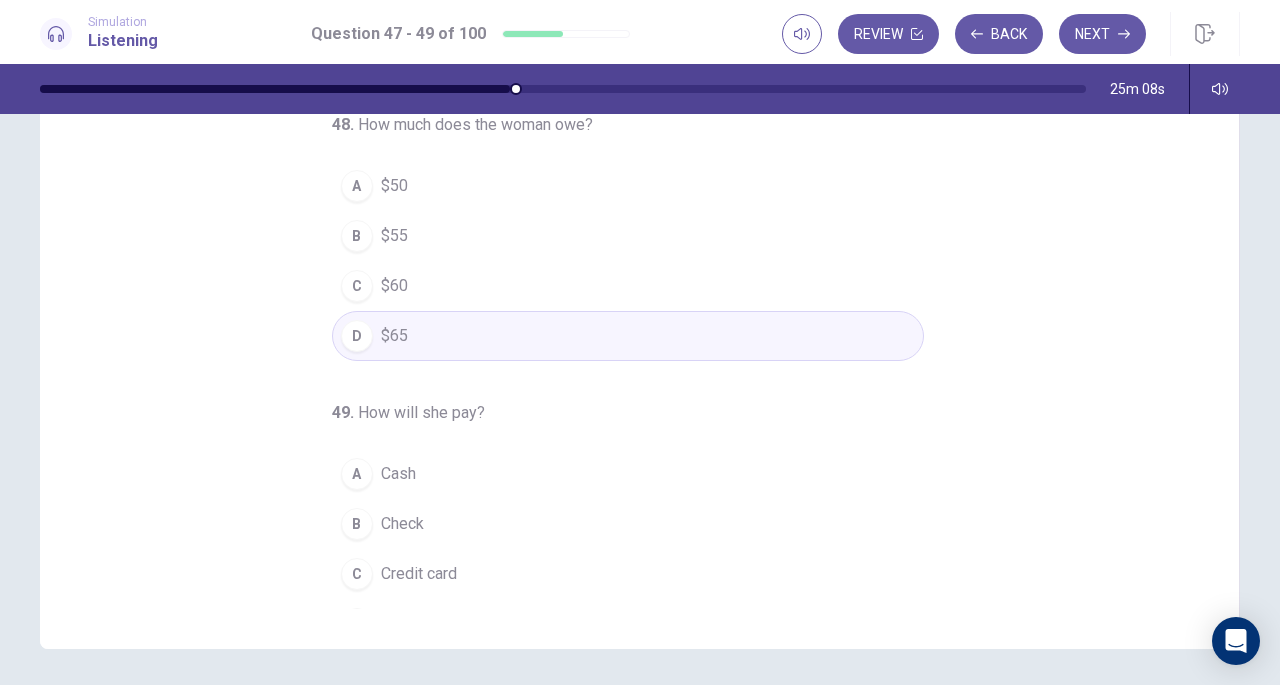 scroll, scrollTop: 200, scrollLeft: 0, axis: vertical 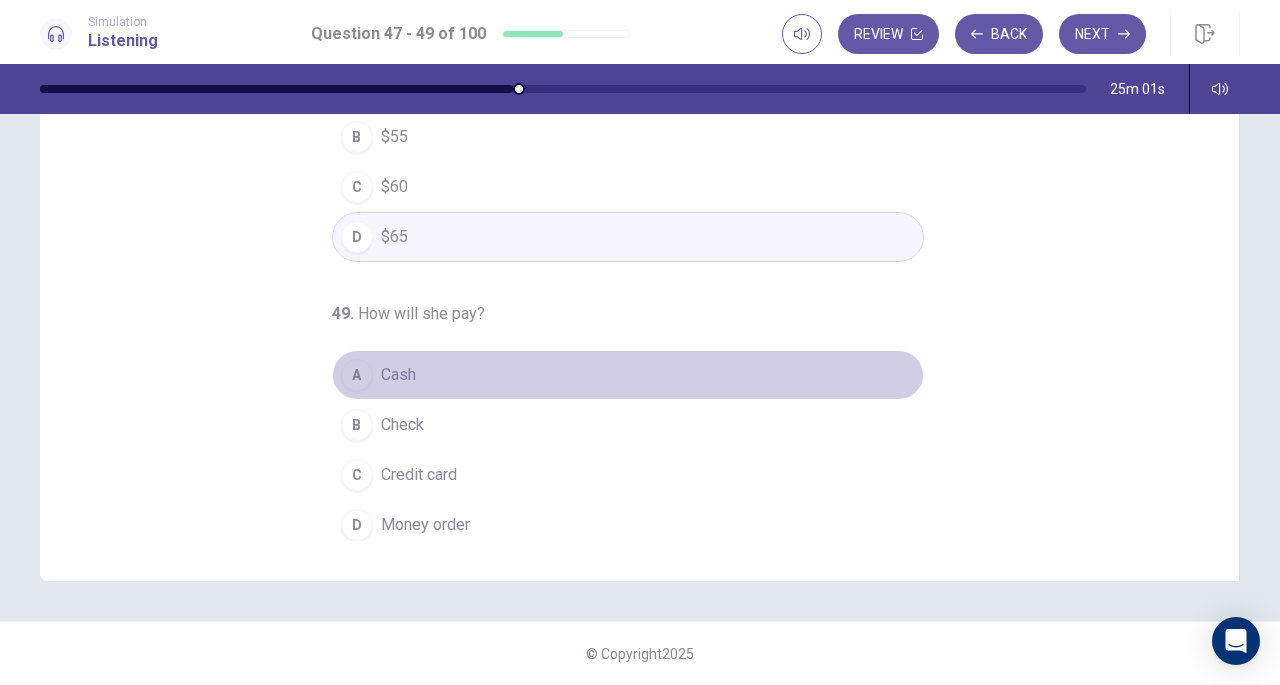 click on "Cash" at bounding box center [398, 375] 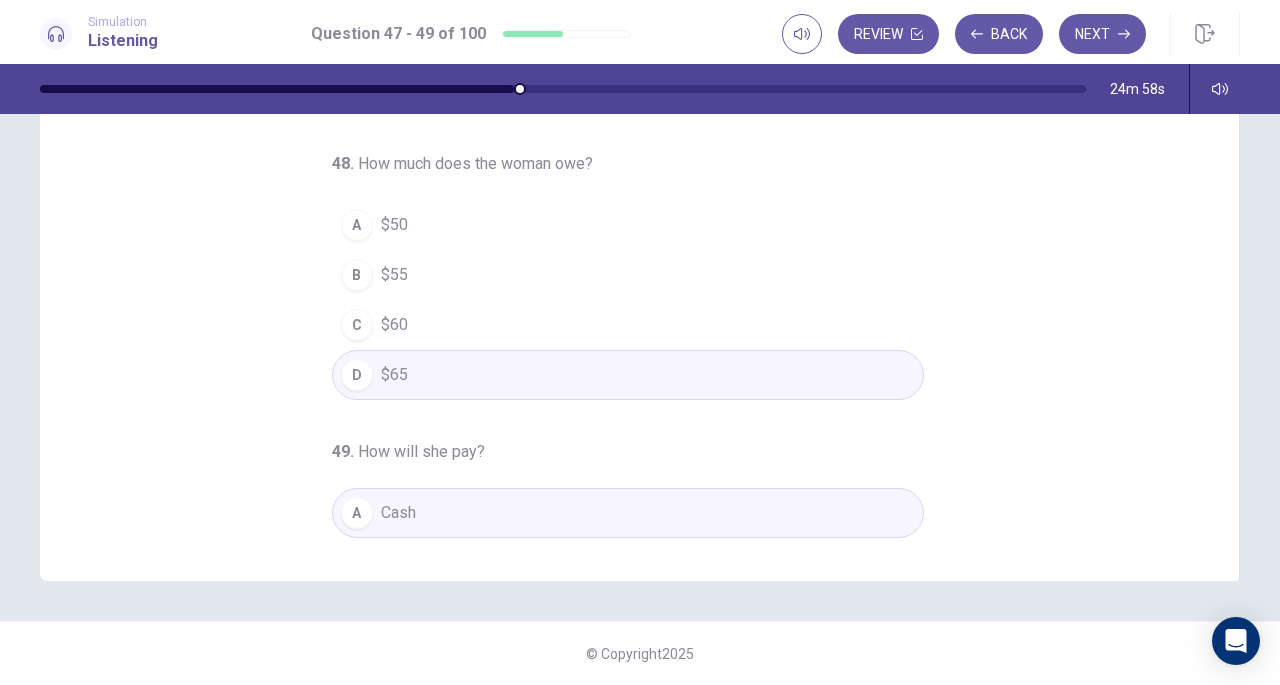 scroll, scrollTop: 0, scrollLeft: 0, axis: both 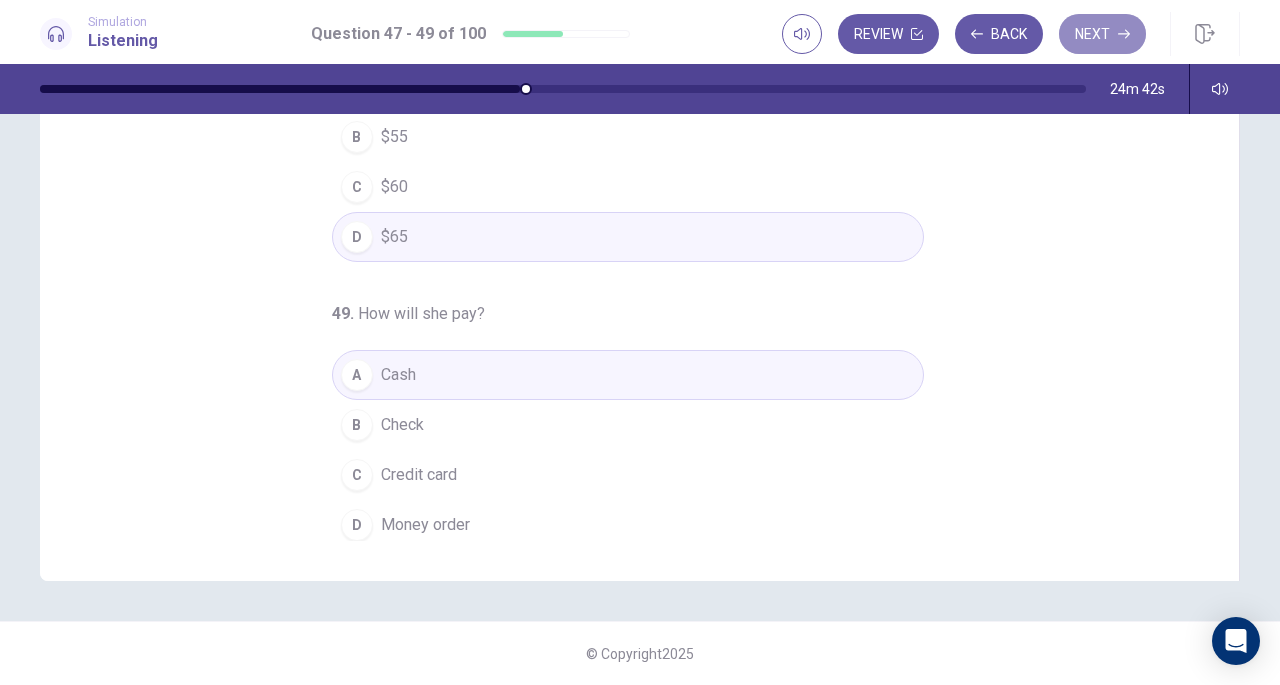 click on "Next" at bounding box center [1102, 34] 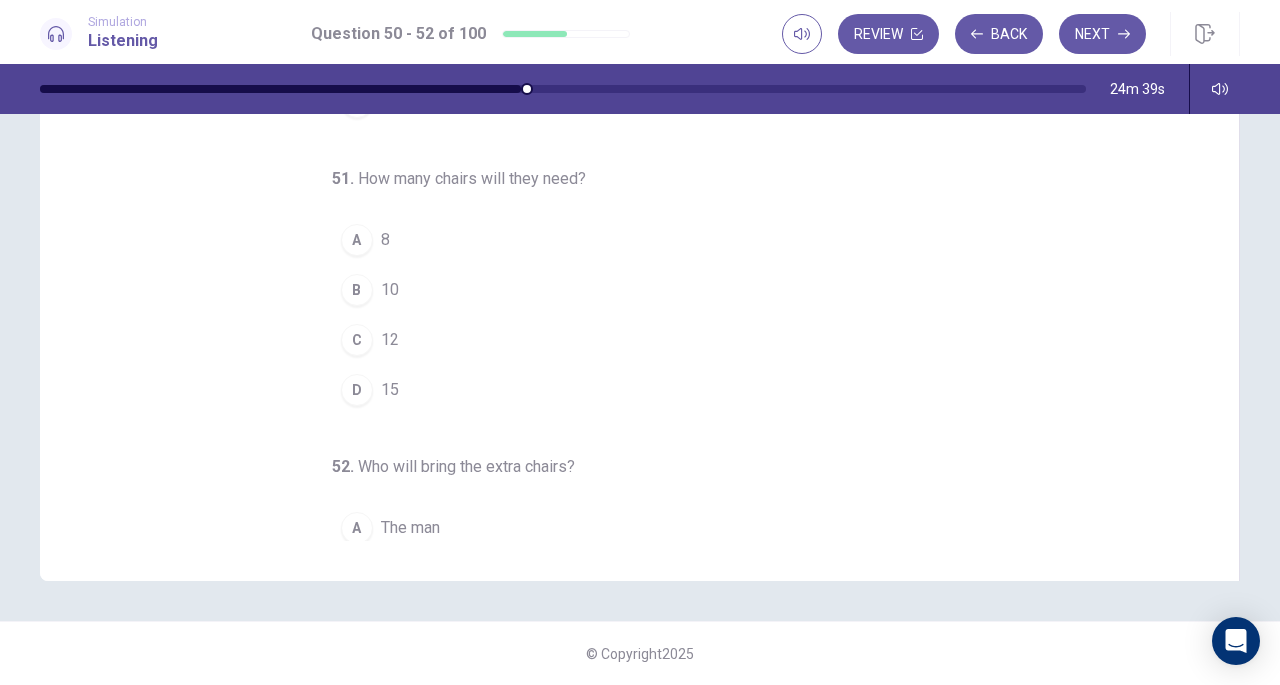 scroll, scrollTop: 0, scrollLeft: 0, axis: both 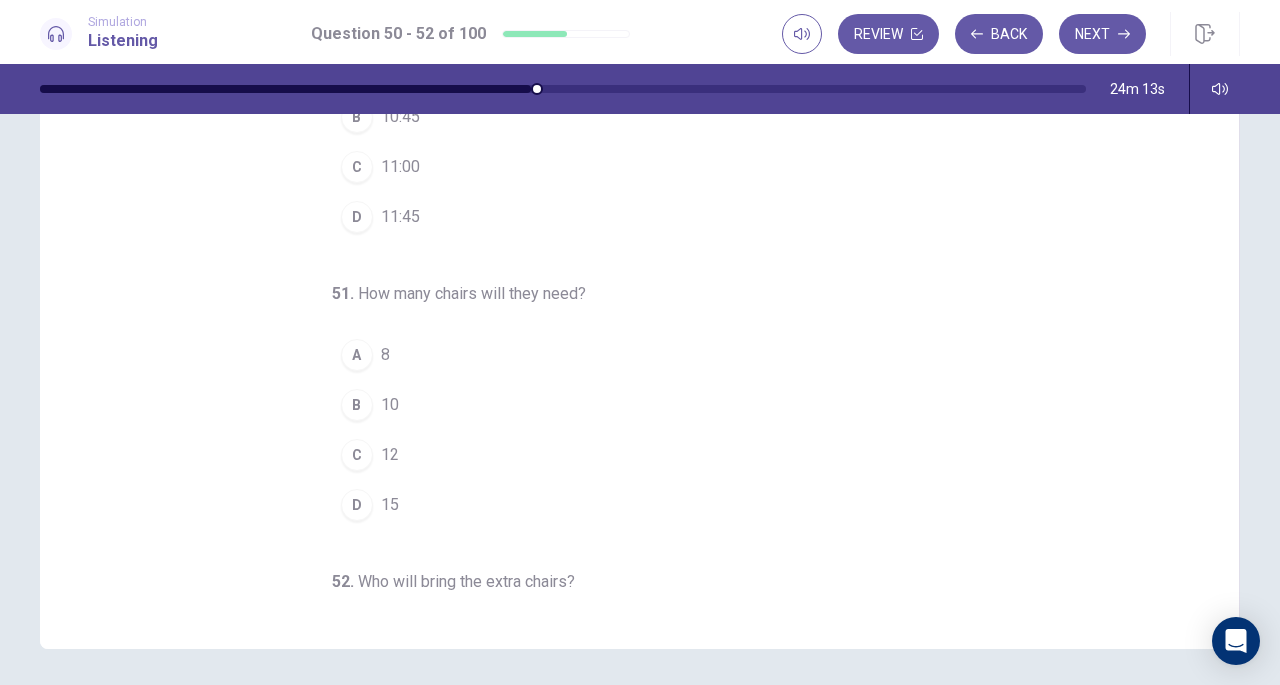 click on "11:00" at bounding box center [400, 167] 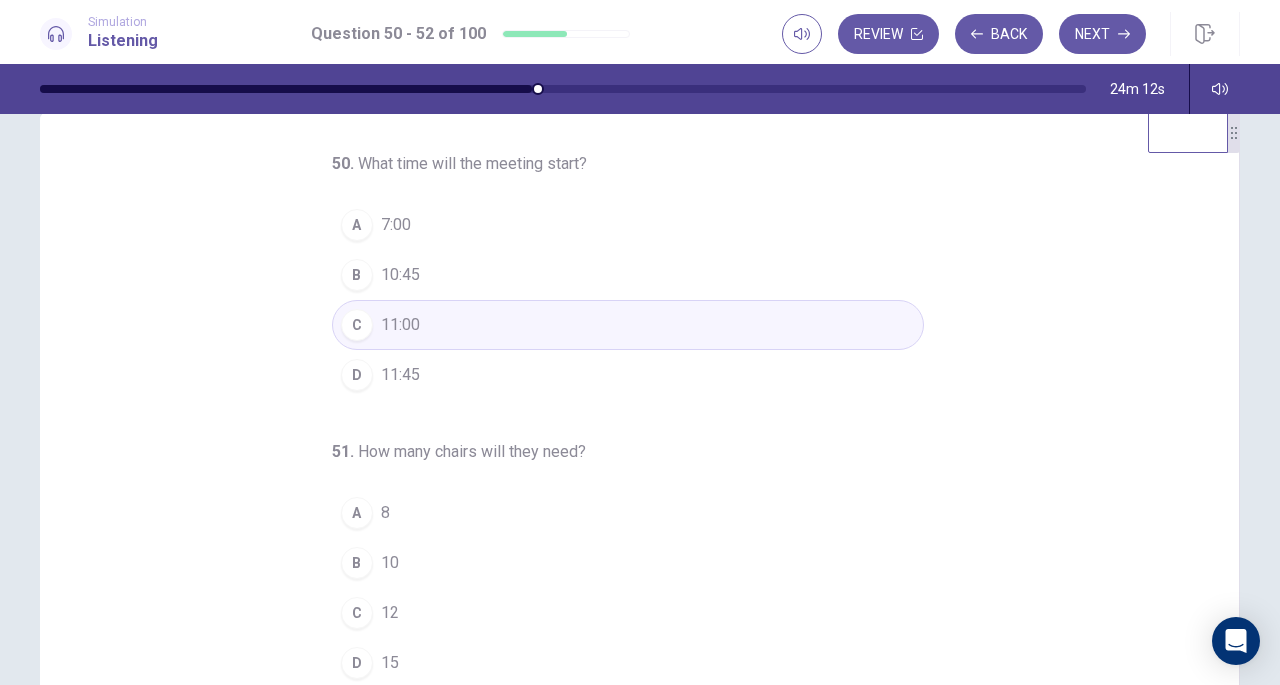scroll, scrollTop: 0, scrollLeft: 0, axis: both 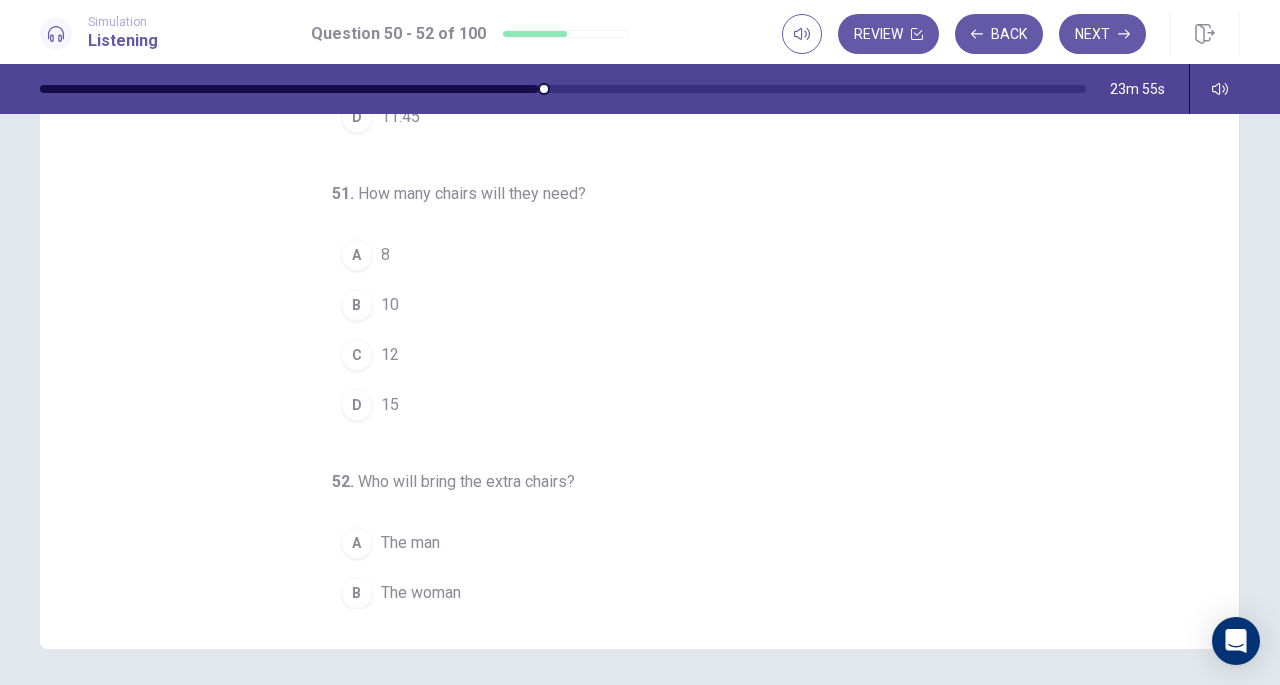 click on "D" at bounding box center (357, 405) 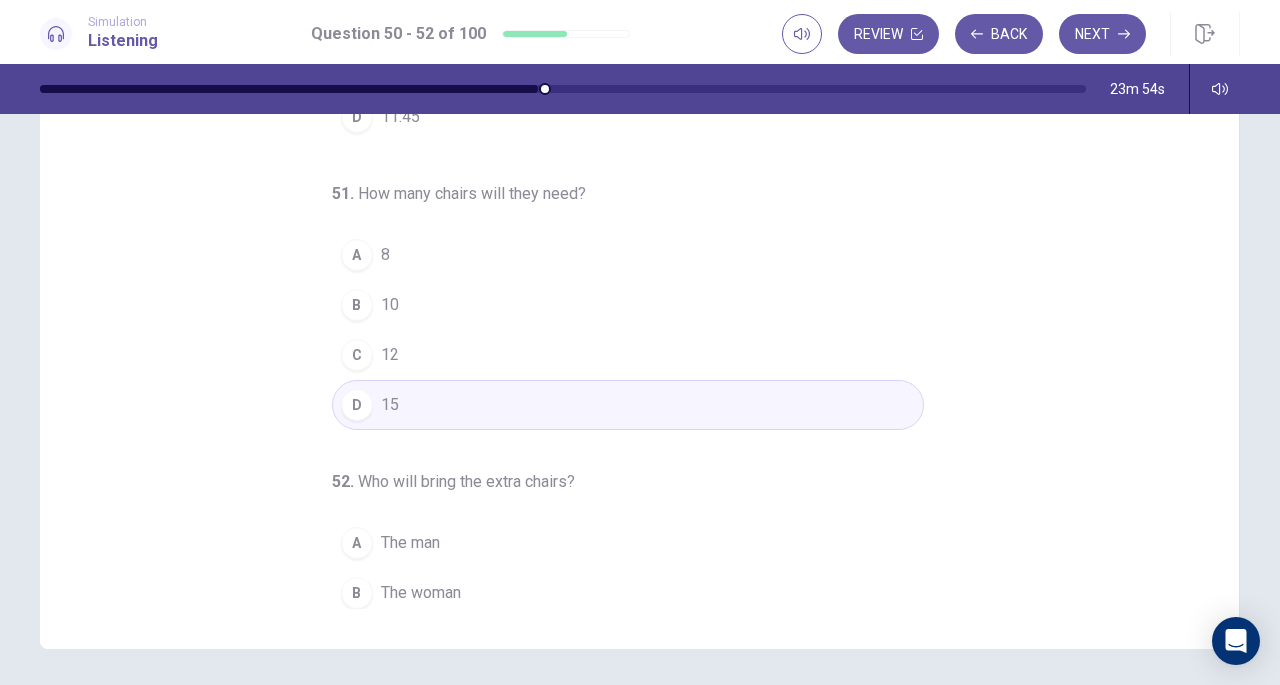 scroll, scrollTop: 200, scrollLeft: 0, axis: vertical 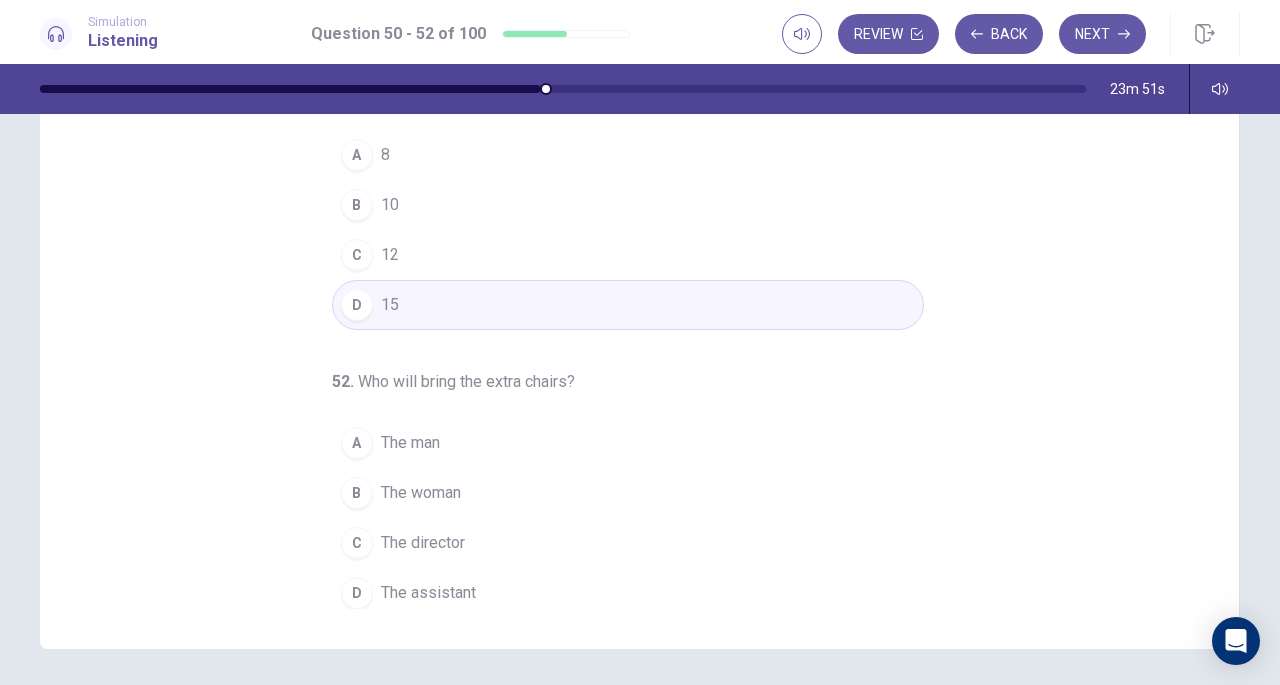 click on "The assistant" at bounding box center [428, 593] 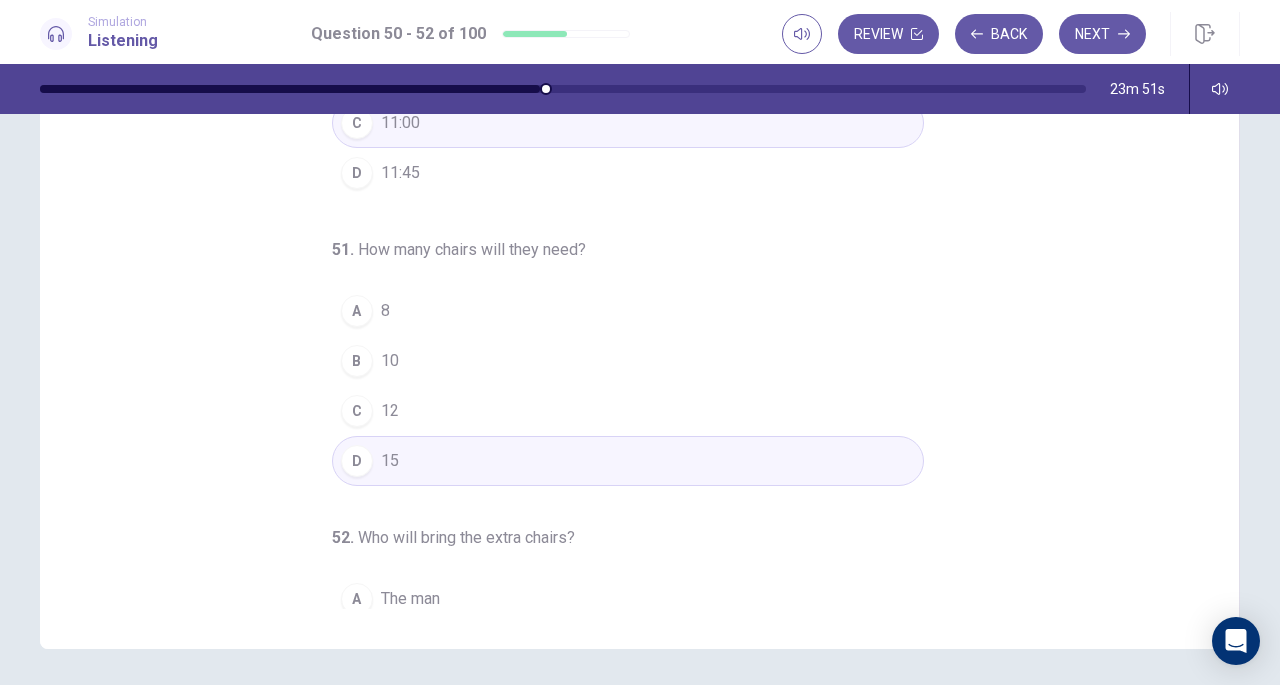 scroll, scrollTop: 0, scrollLeft: 0, axis: both 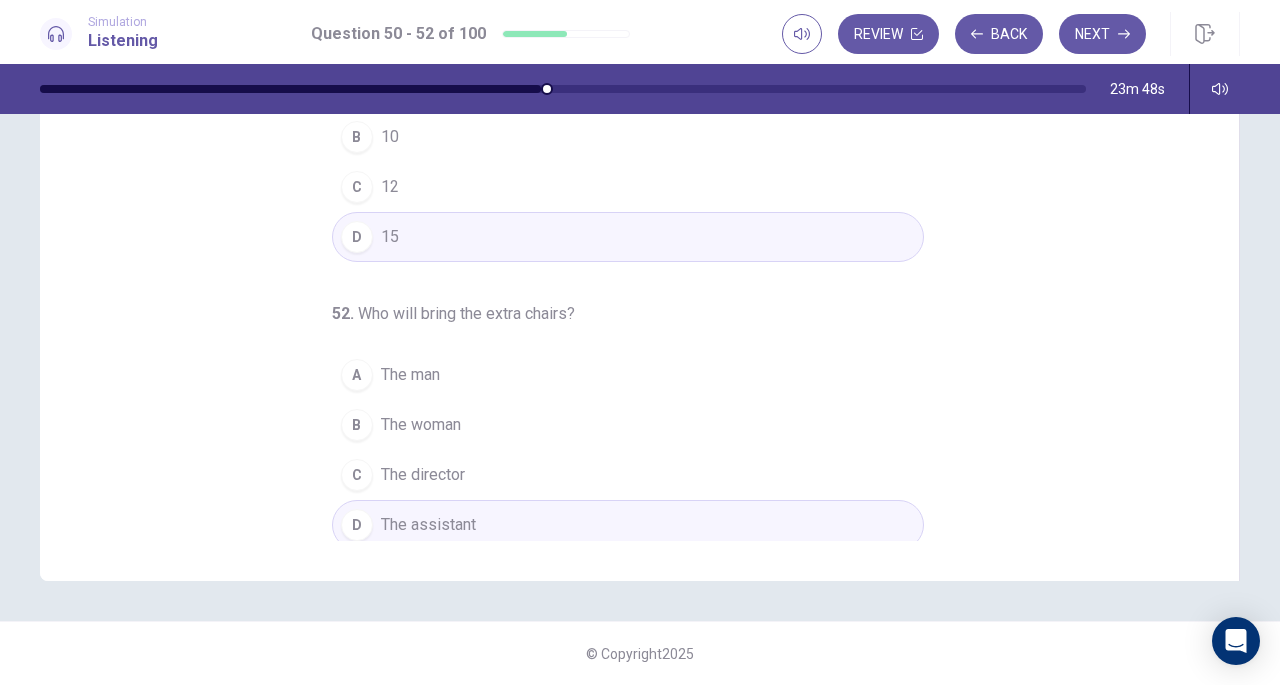 click 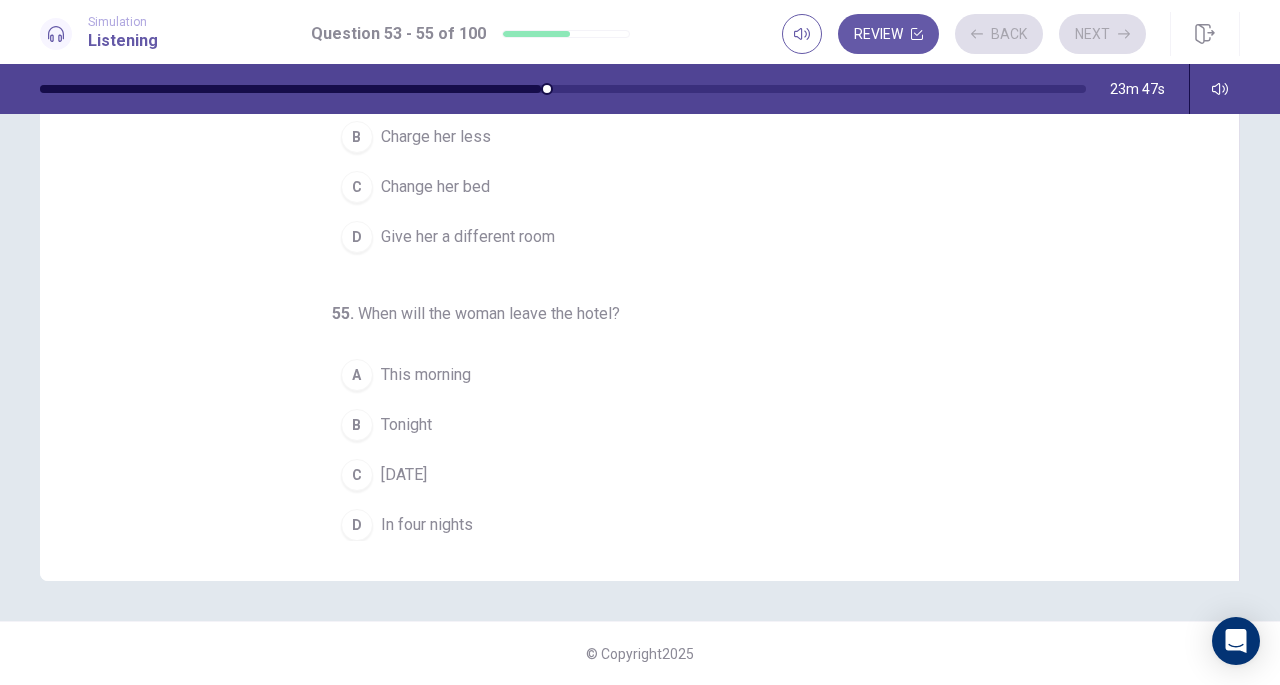 scroll, scrollTop: 0, scrollLeft: 0, axis: both 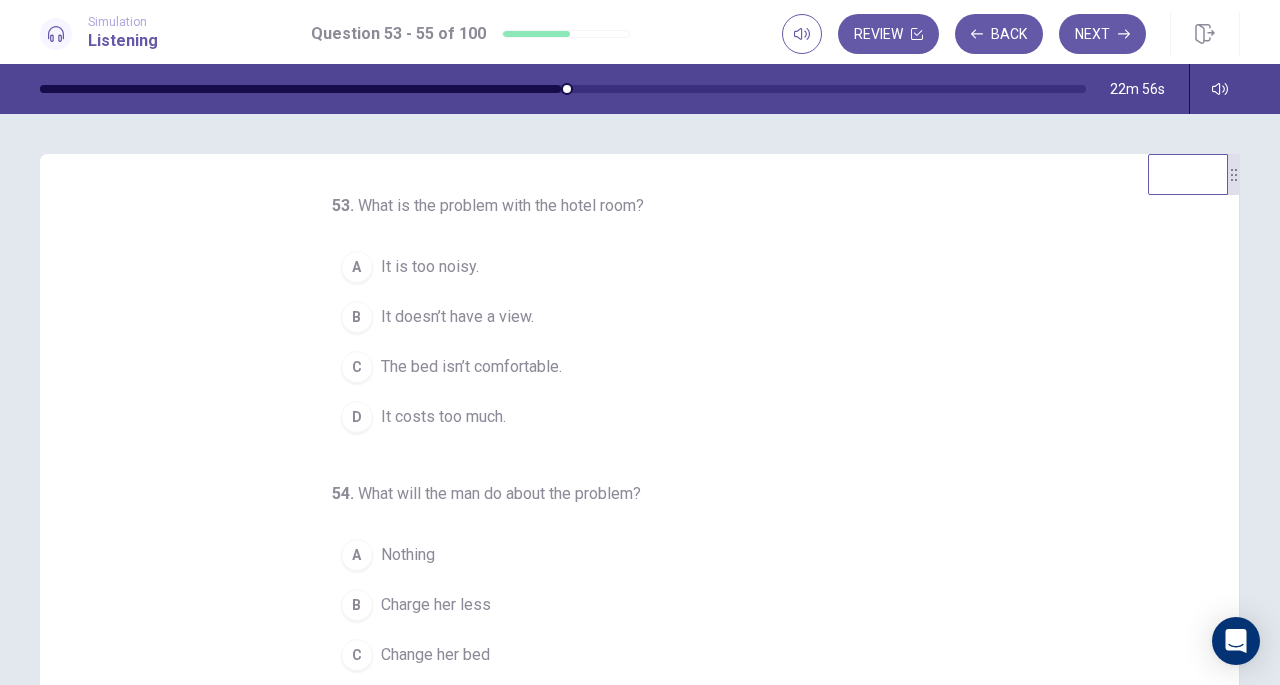 click on "It doesn’t have a view." at bounding box center (457, 317) 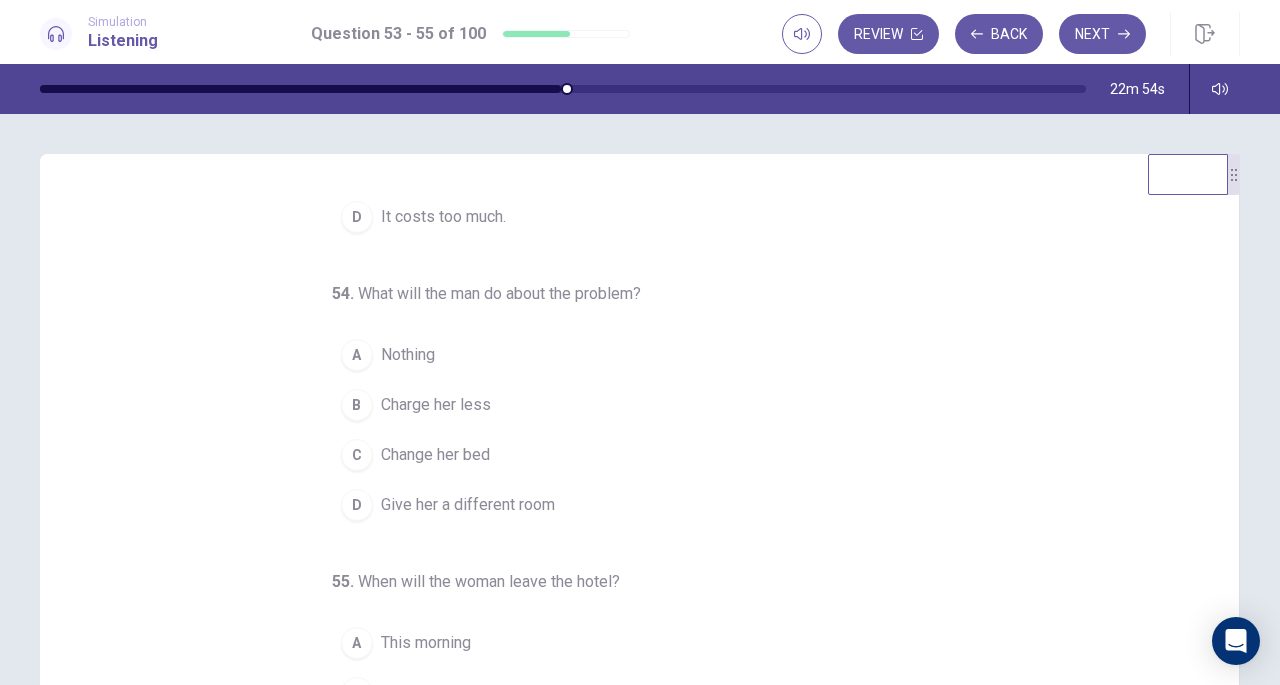 scroll, scrollTop: 200, scrollLeft: 0, axis: vertical 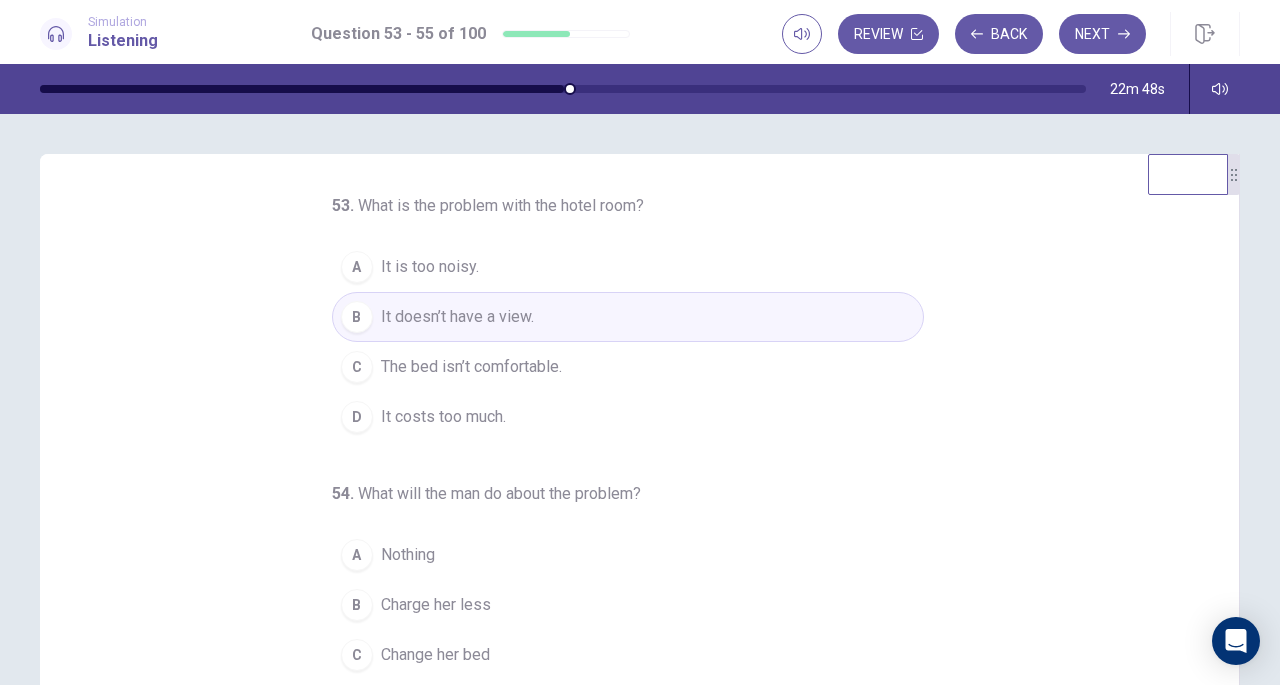 click on "It is too noisy." at bounding box center (430, 267) 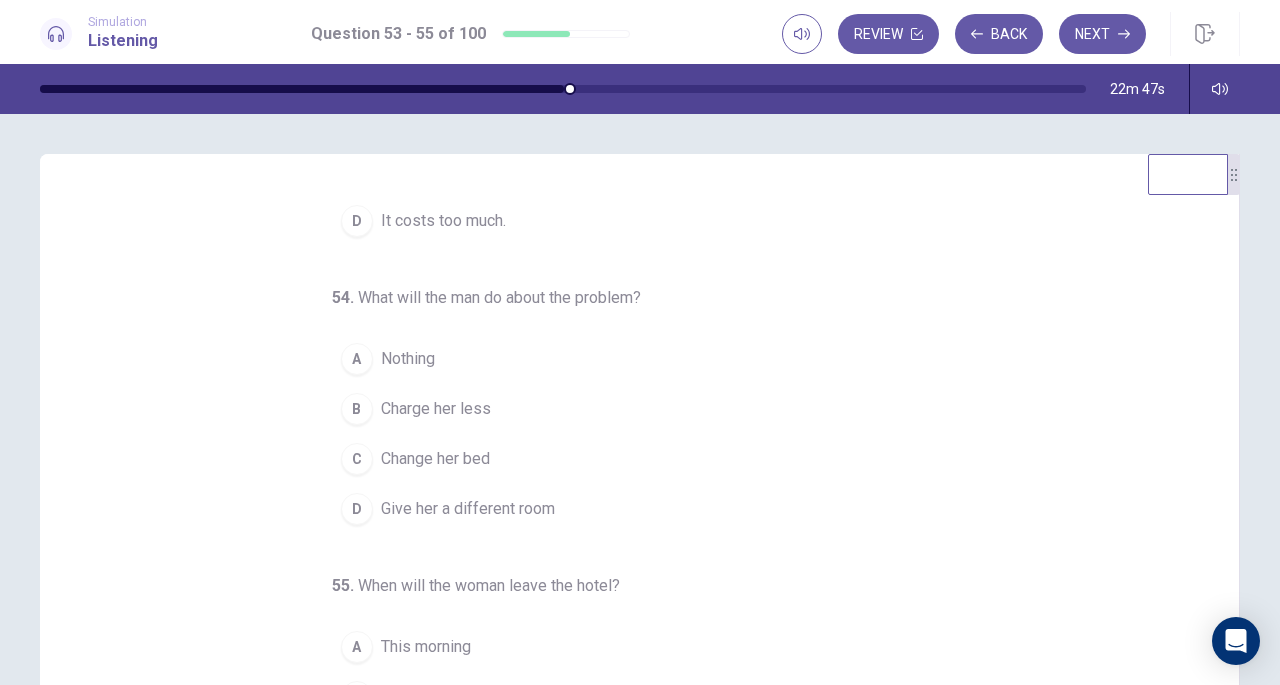 scroll, scrollTop: 200, scrollLeft: 0, axis: vertical 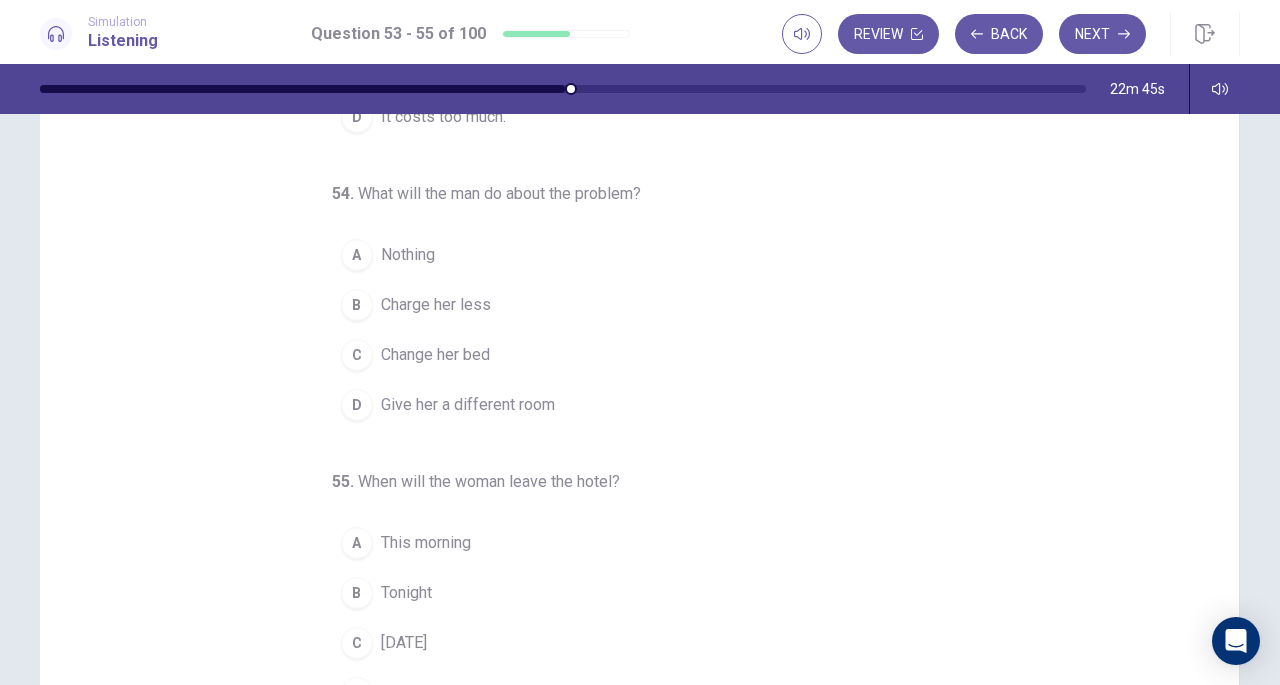 click on "A Nothing" at bounding box center [628, 255] 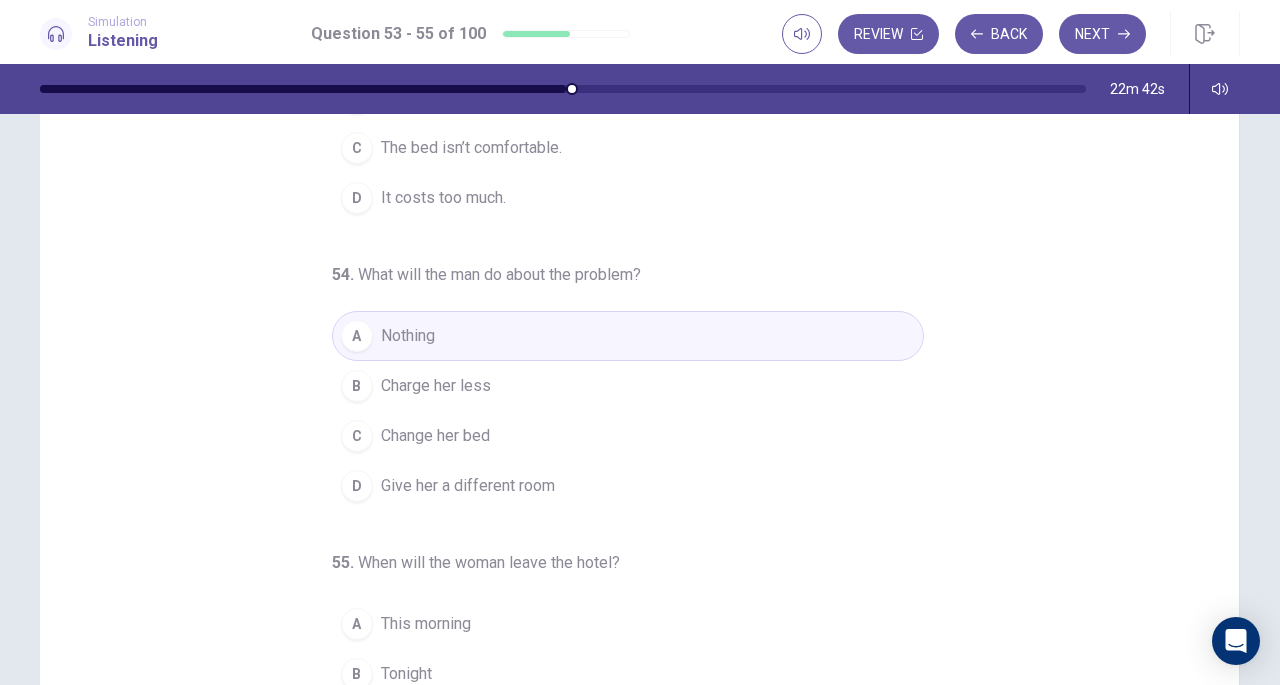 scroll, scrollTop: 200, scrollLeft: 0, axis: vertical 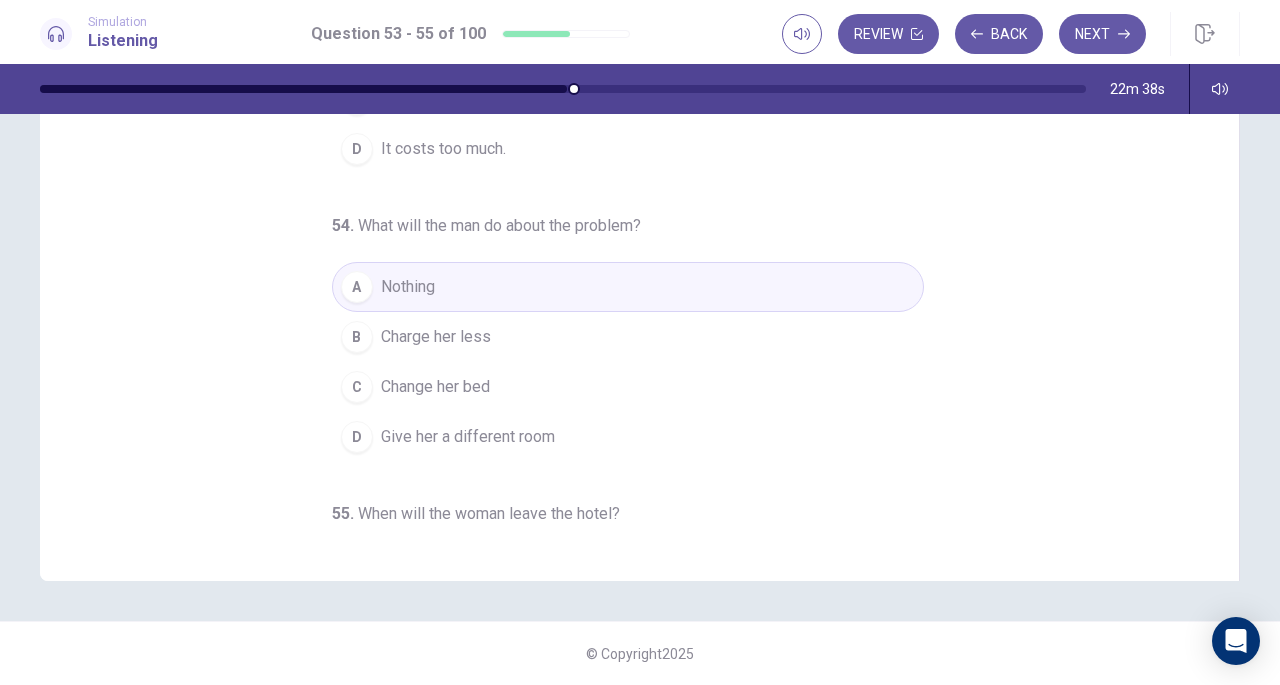 click on "Charge her less" at bounding box center (436, 337) 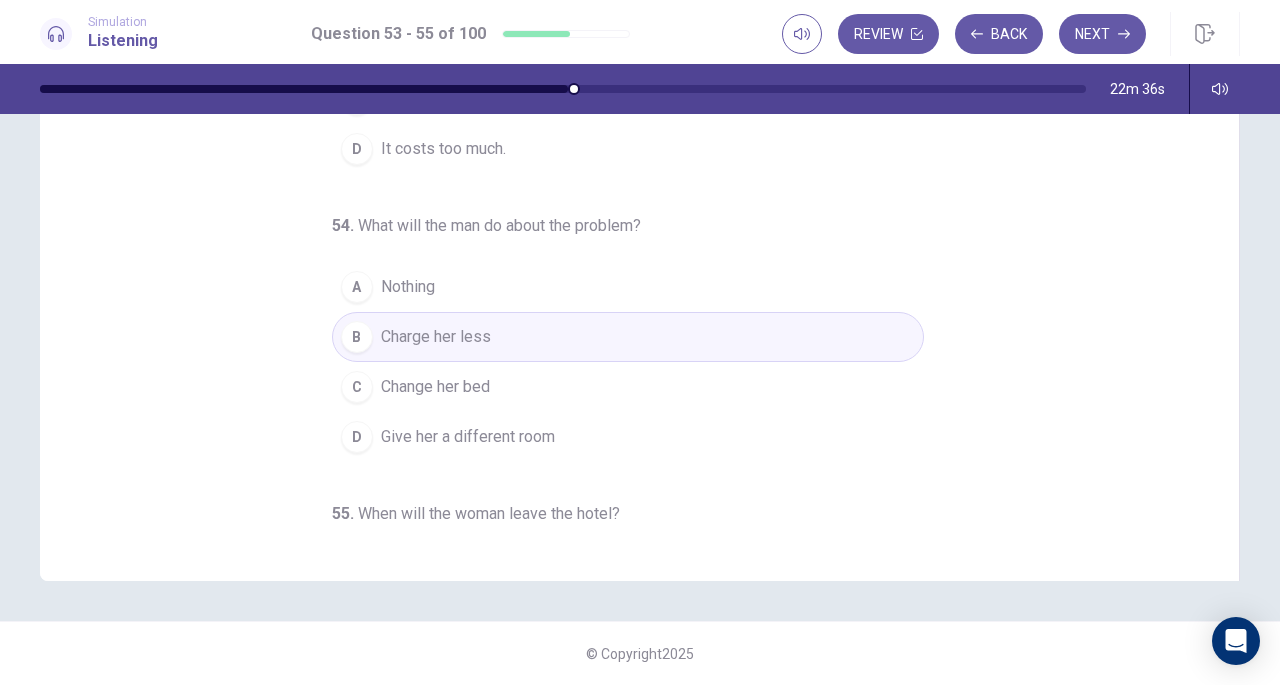 scroll, scrollTop: 0, scrollLeft: 0, axis: both 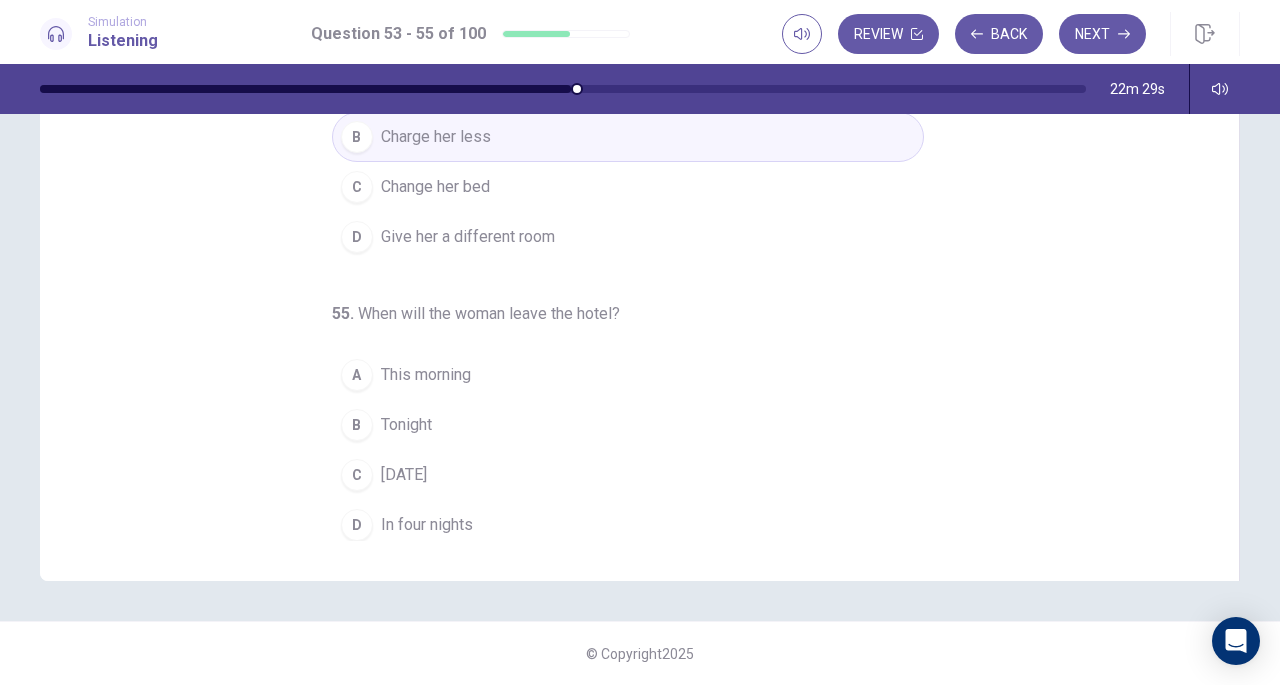 click on "[DATE]" at bounding box center [404, 475] 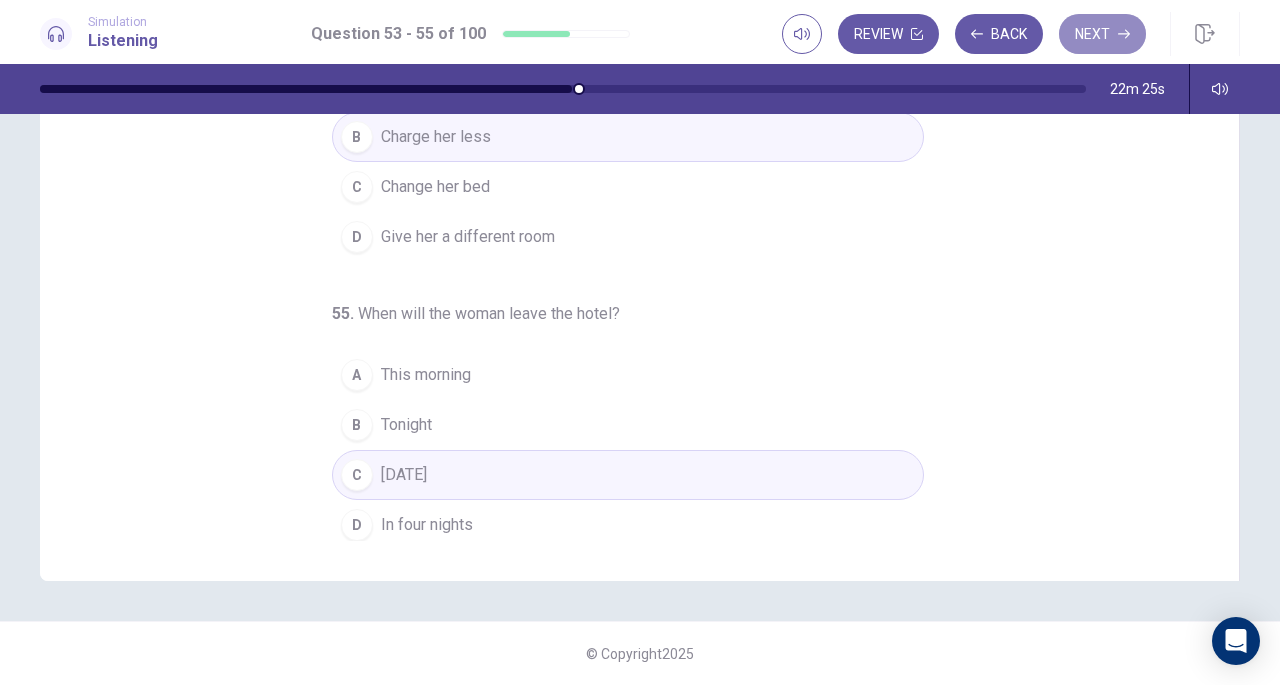click on "Next" at bounding box center [1102, 34] 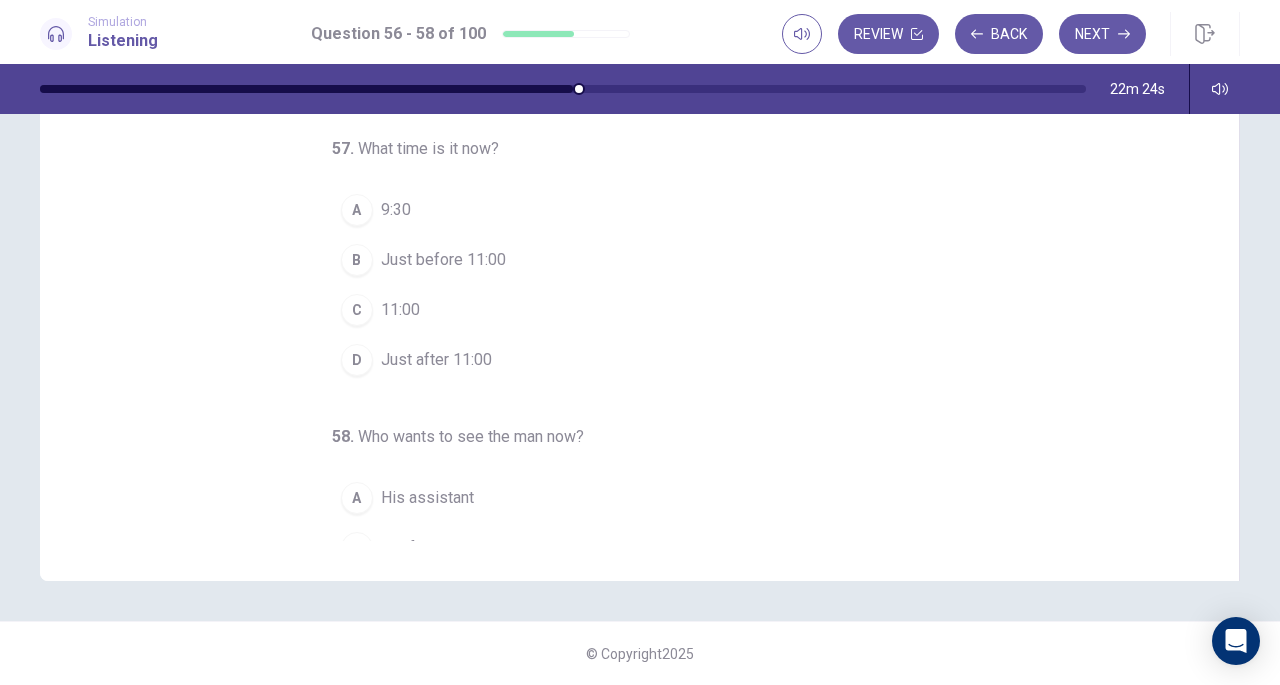 scroll, scrollTop: 0, scrollLeft: 0, axis: both 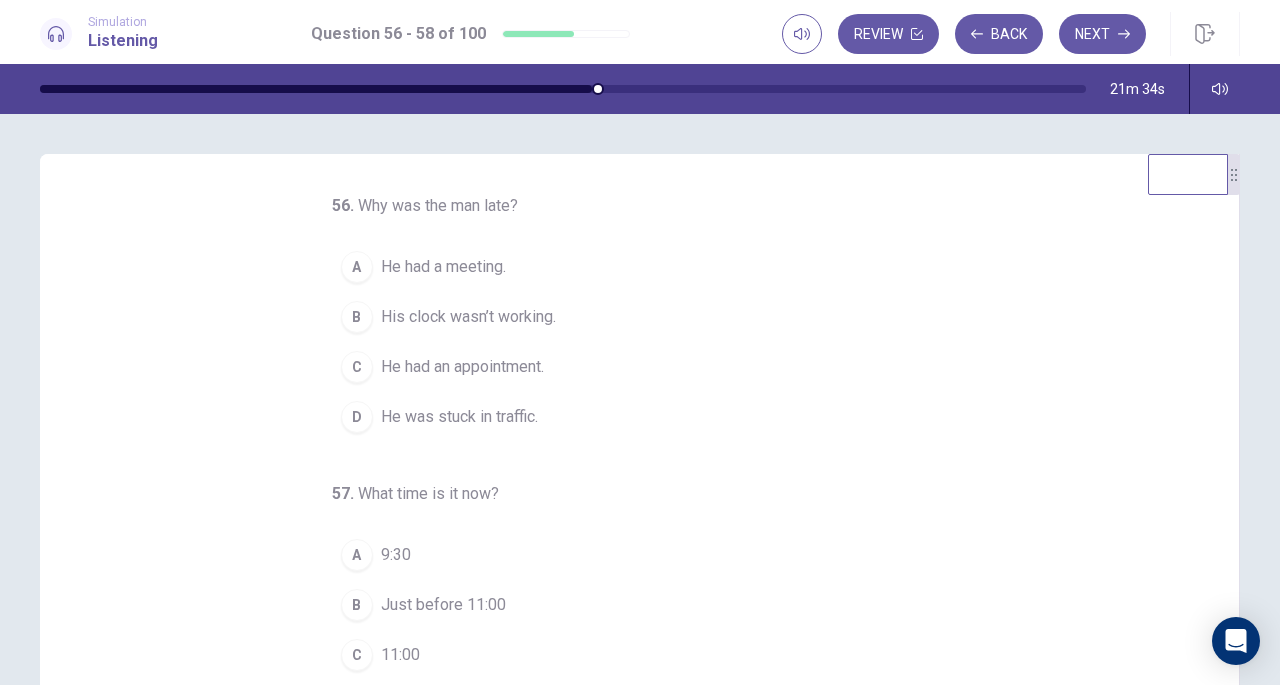 click on "He was stuck in traffic." at bounding box center [459, 417] 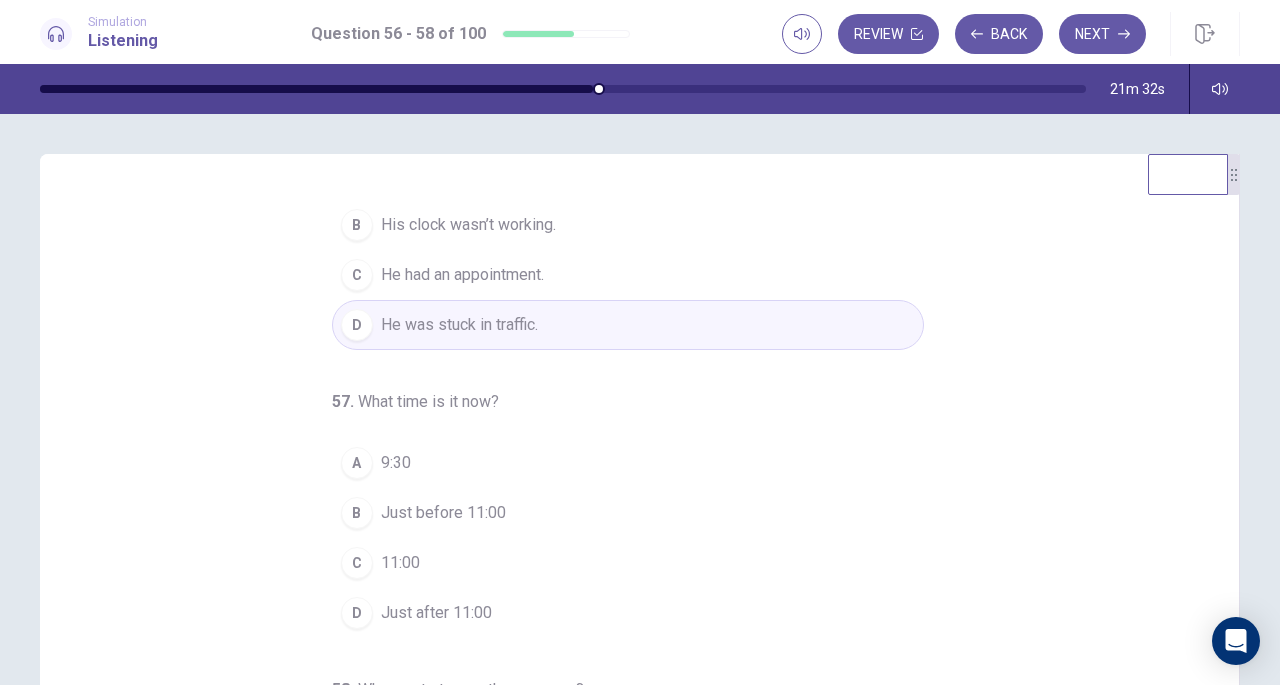 scroll, scrollTop: 200, scrollLeft: 0, axis: vertical 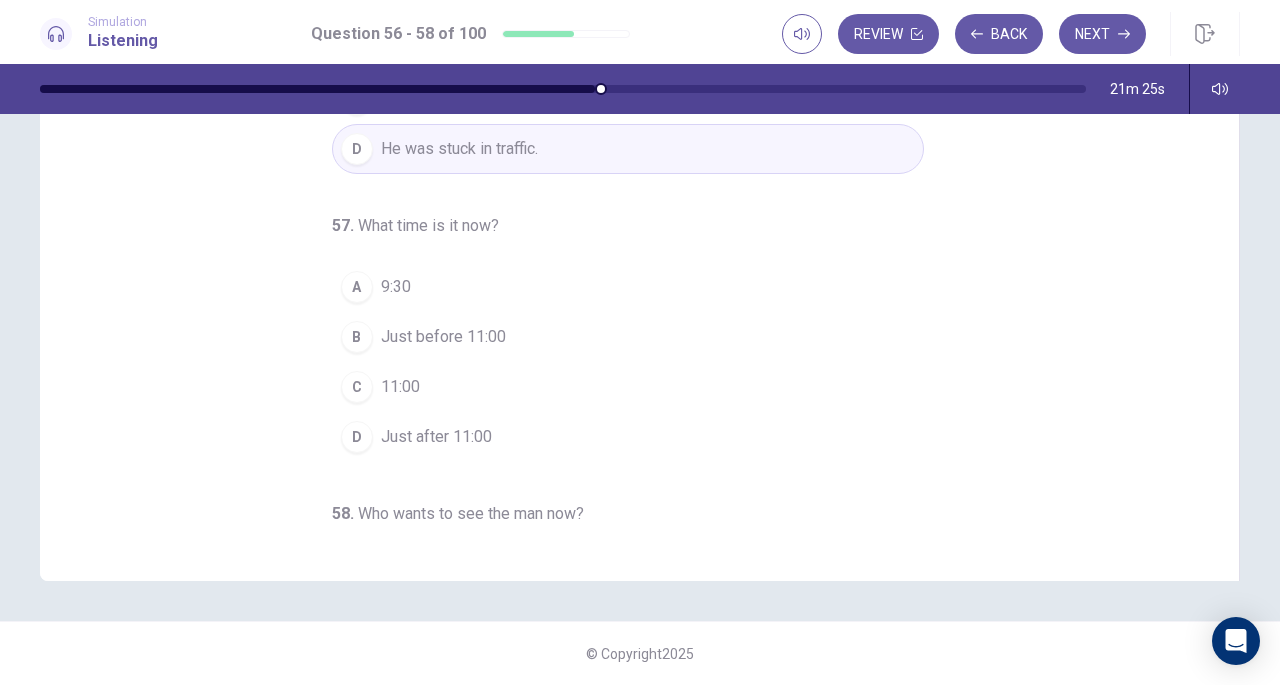 click on "Just before 11:00" at bounding box center [443, 337] 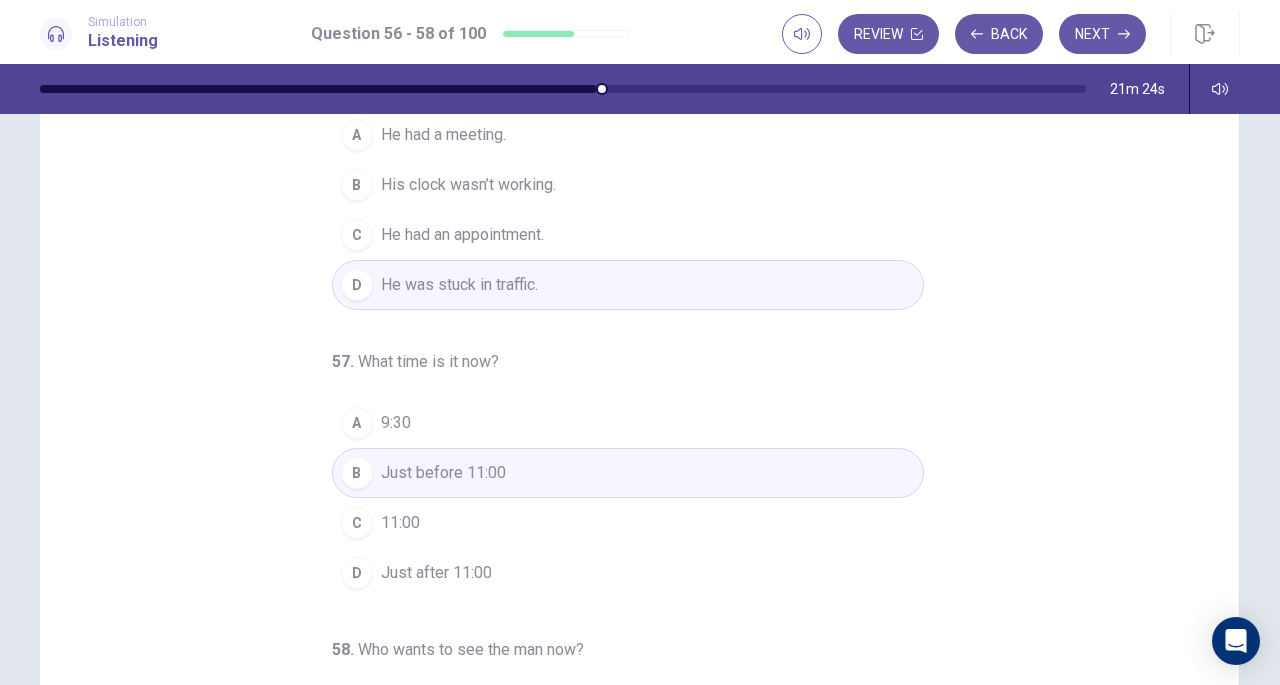 scroll, scrollTop: 0, scrollLeft: 0, axis: both 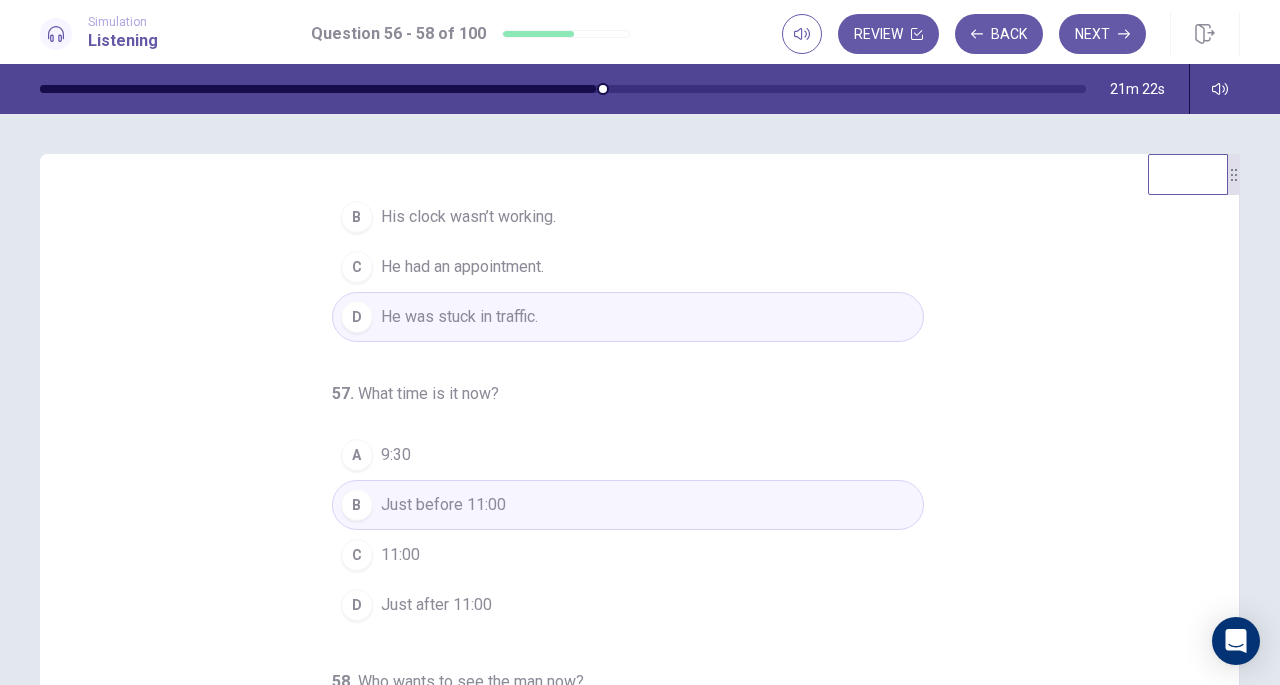 click on "His clock wasn’t working." at bounding box center (468, 217) 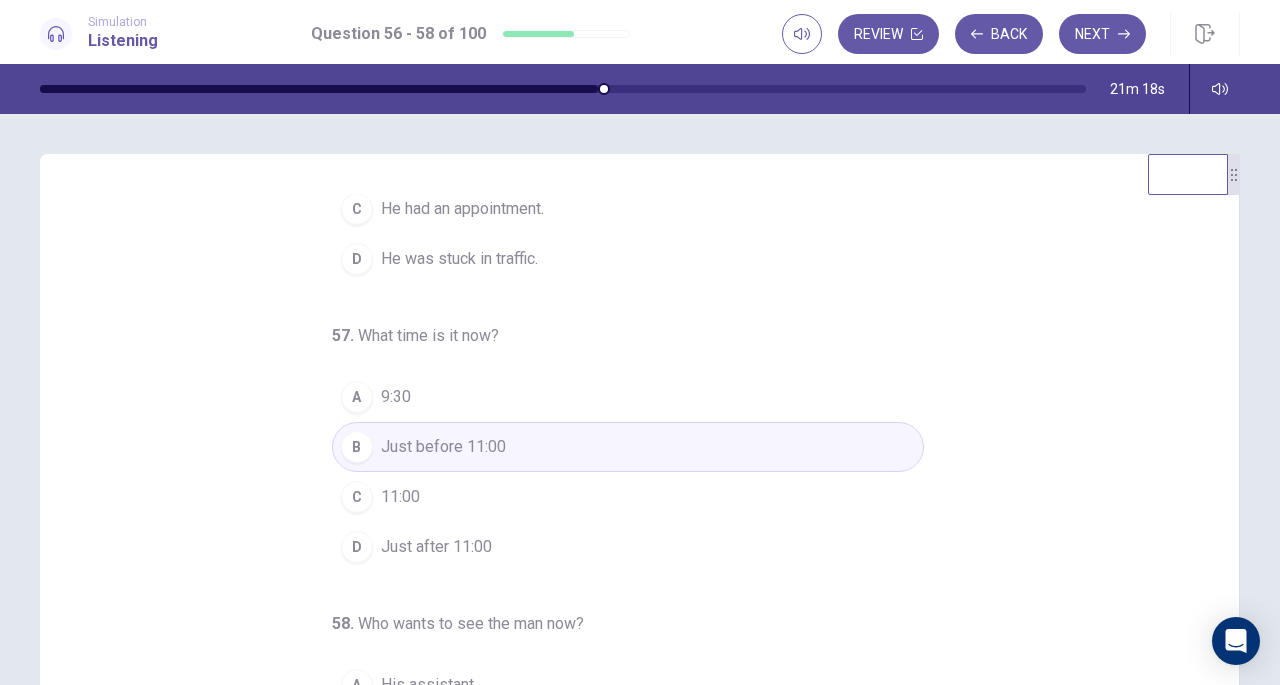 scroll, scrollTop: 200, scrollLeft: 0, axis: vertical 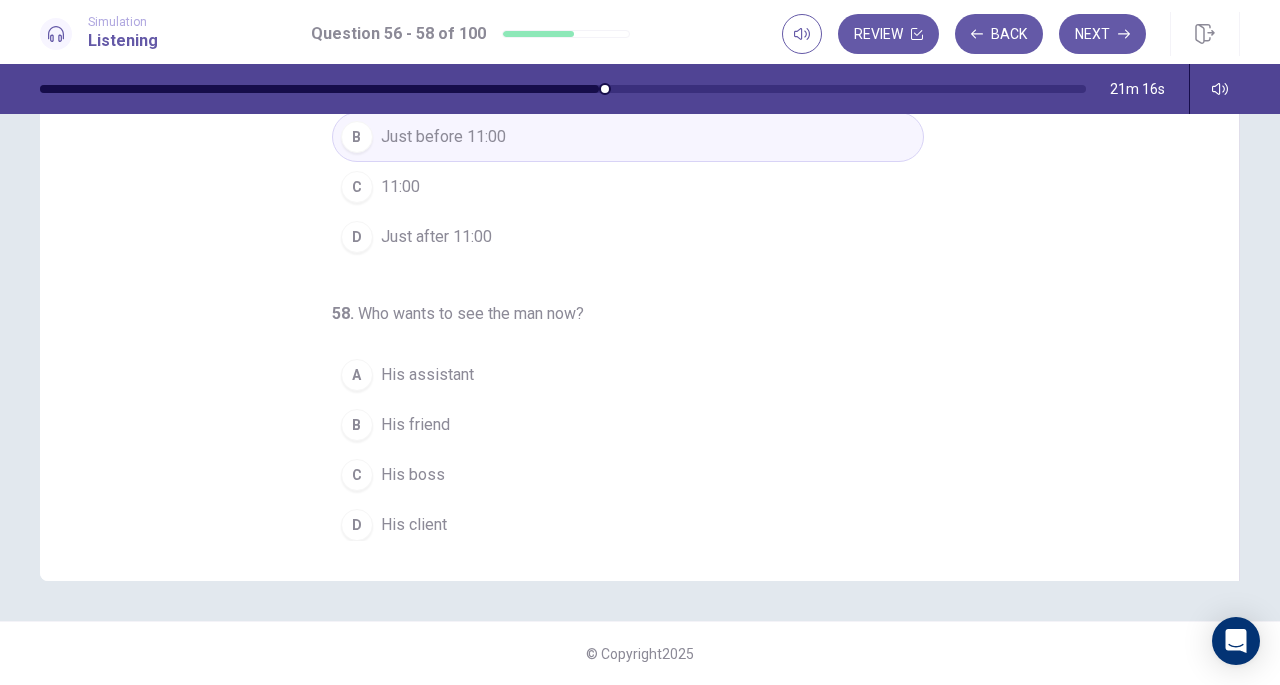 click on "D His client" at bounding box center [628, 525] 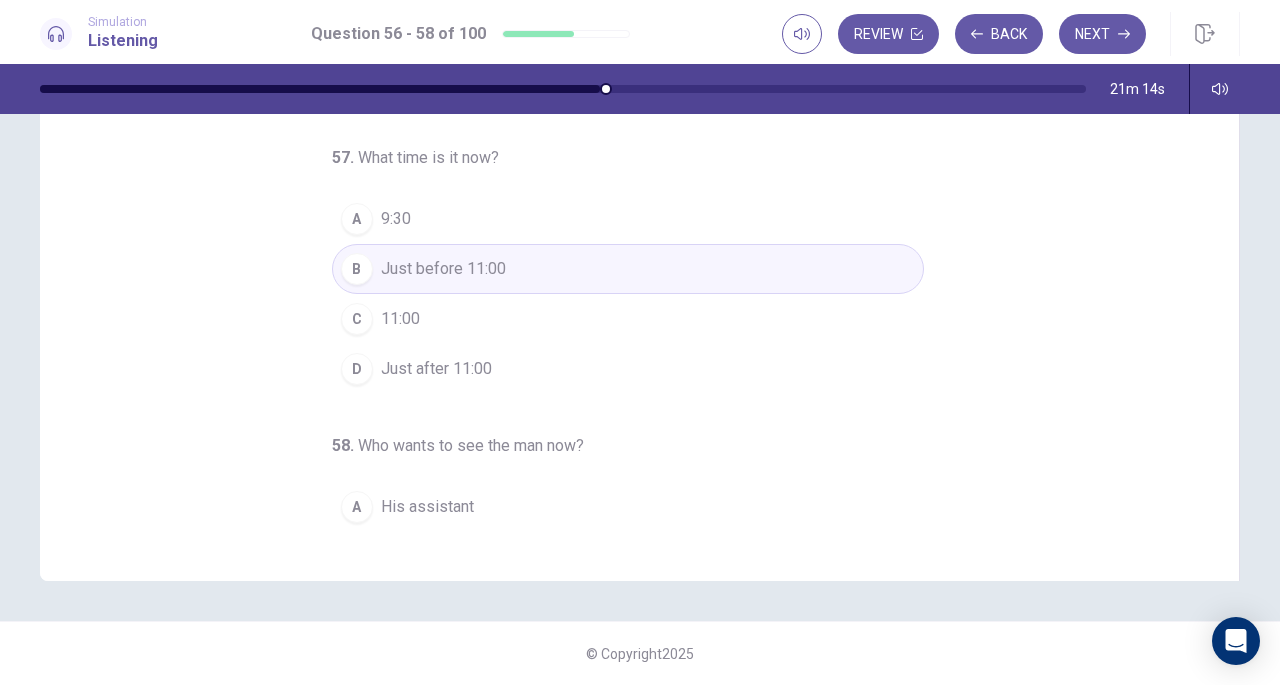 scroll, scrollTop: 0, scrollLeft: 0, axis: both 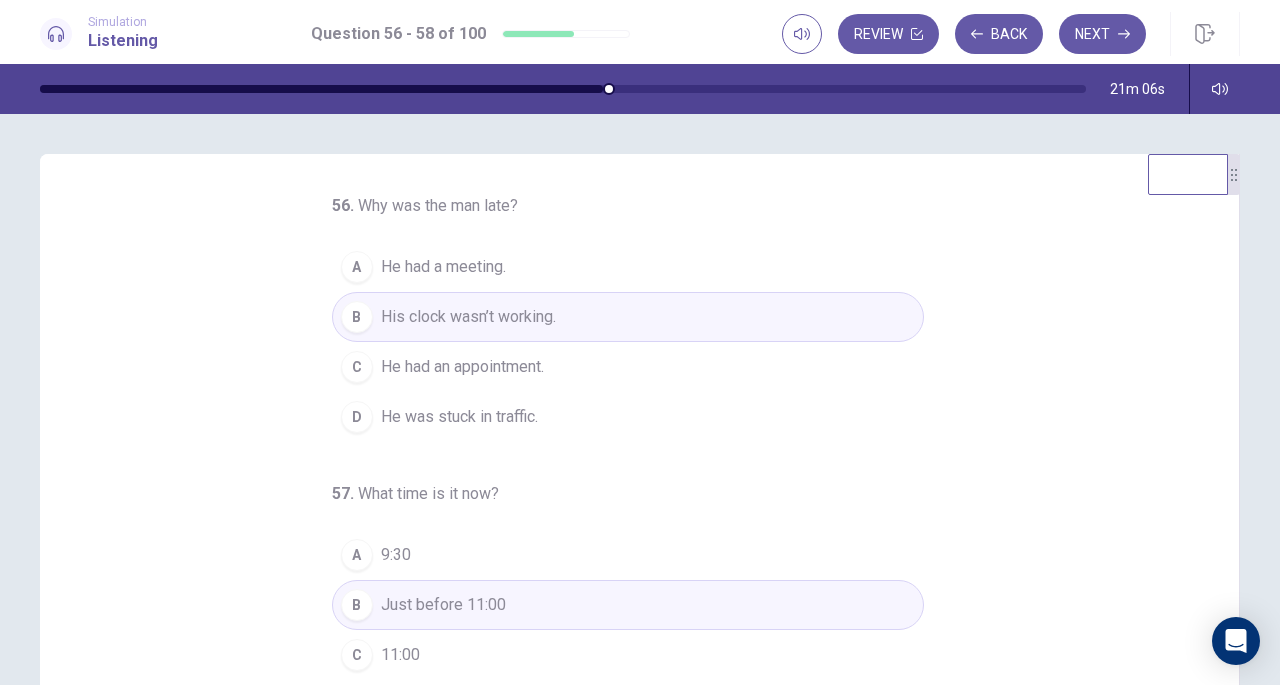 click on "Next" at bounding box center (1102, 34) 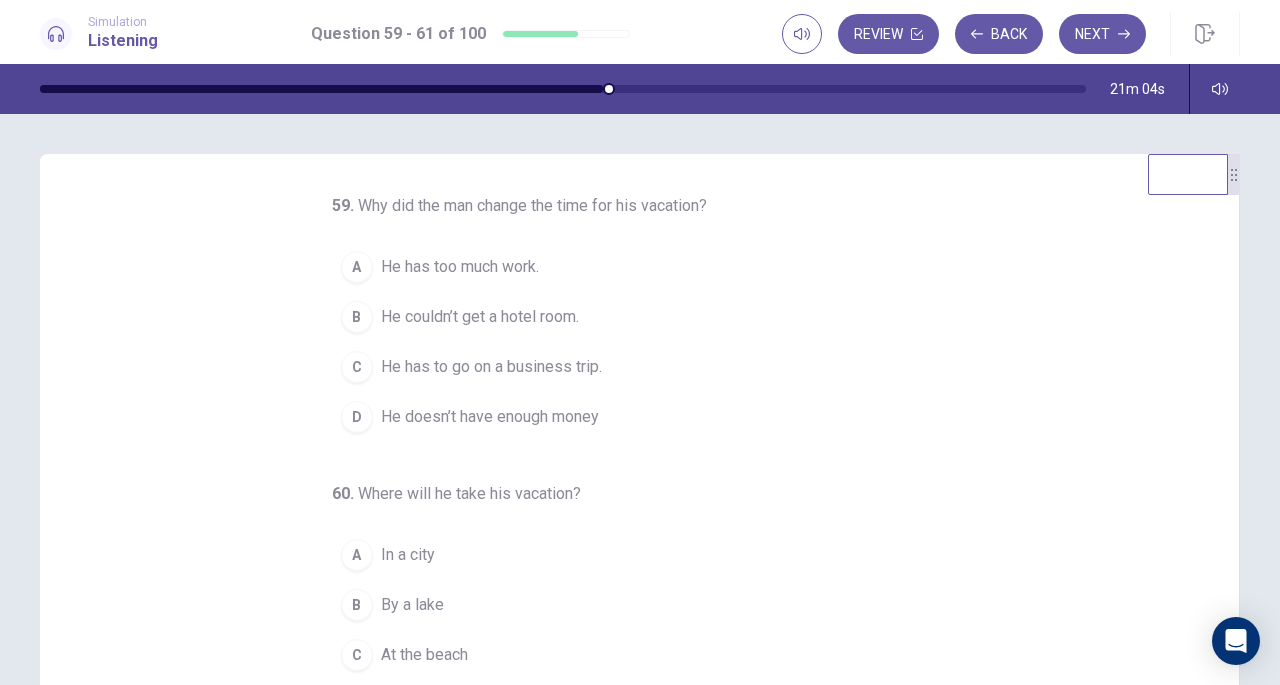 click on "A He has too much work. B He couldn’t get a hotel room. C He has to go on a business trip. D He doesn’t have enough money" at bounding box center [628, 342] 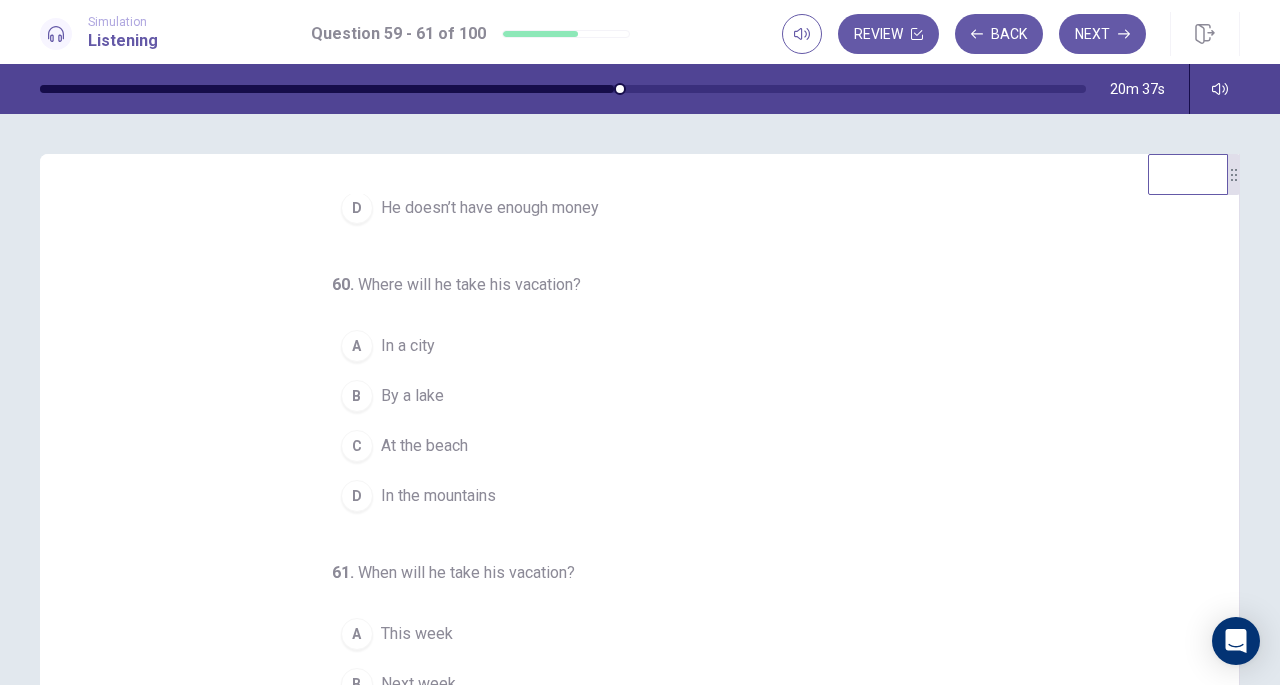 scroll, scrollTop: 224, scrollLeft: 0, axis: vertical 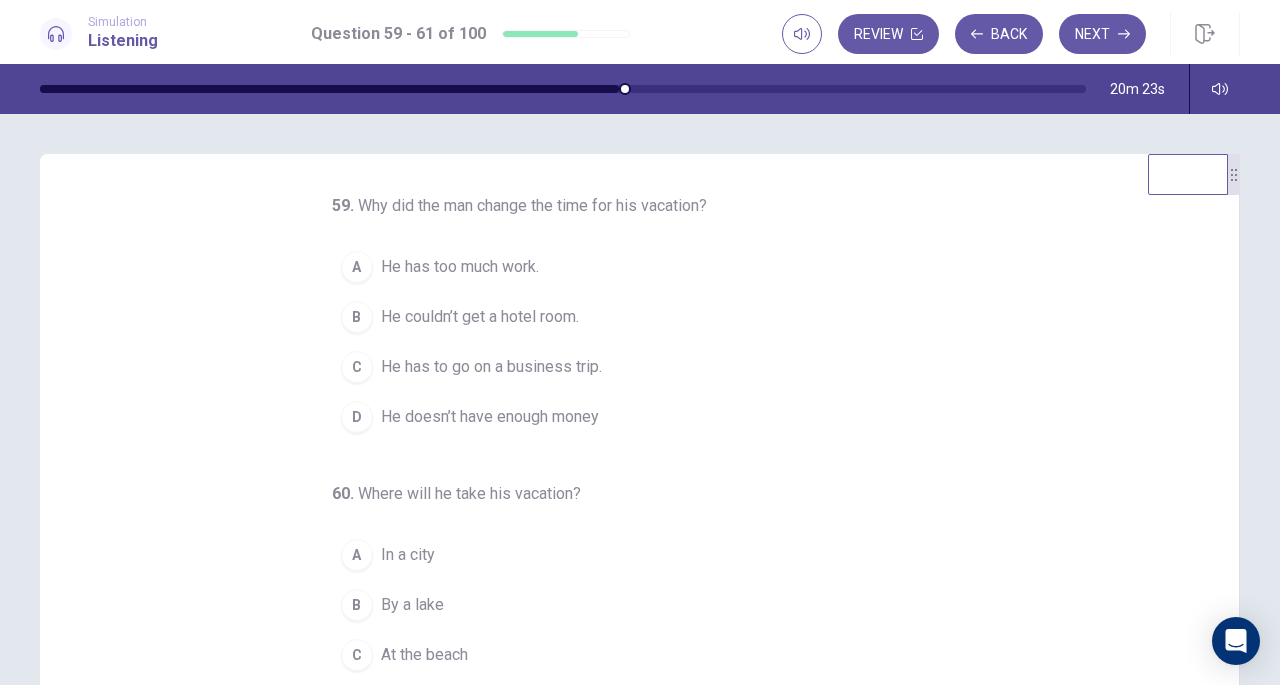 click on "He couldn’t get a hotel room." at bounding box center [480, 317] 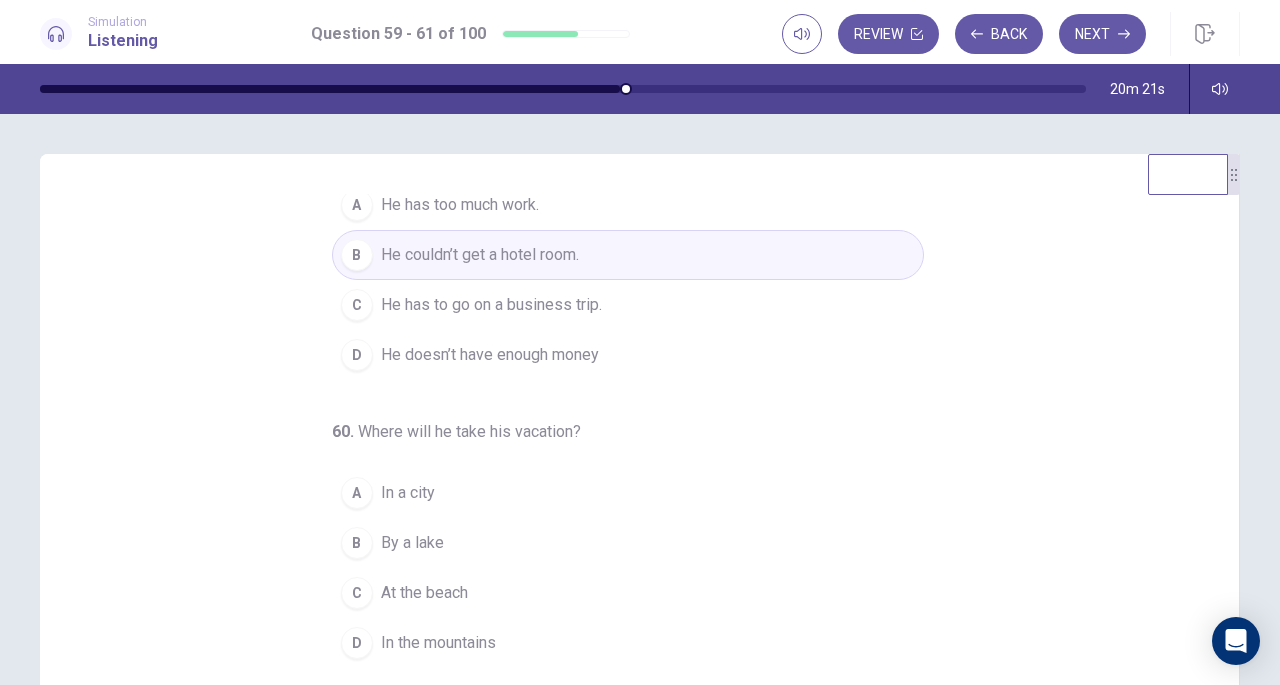 scroll, scrollTop: 224, scrollLeft: 0, axis: vertical 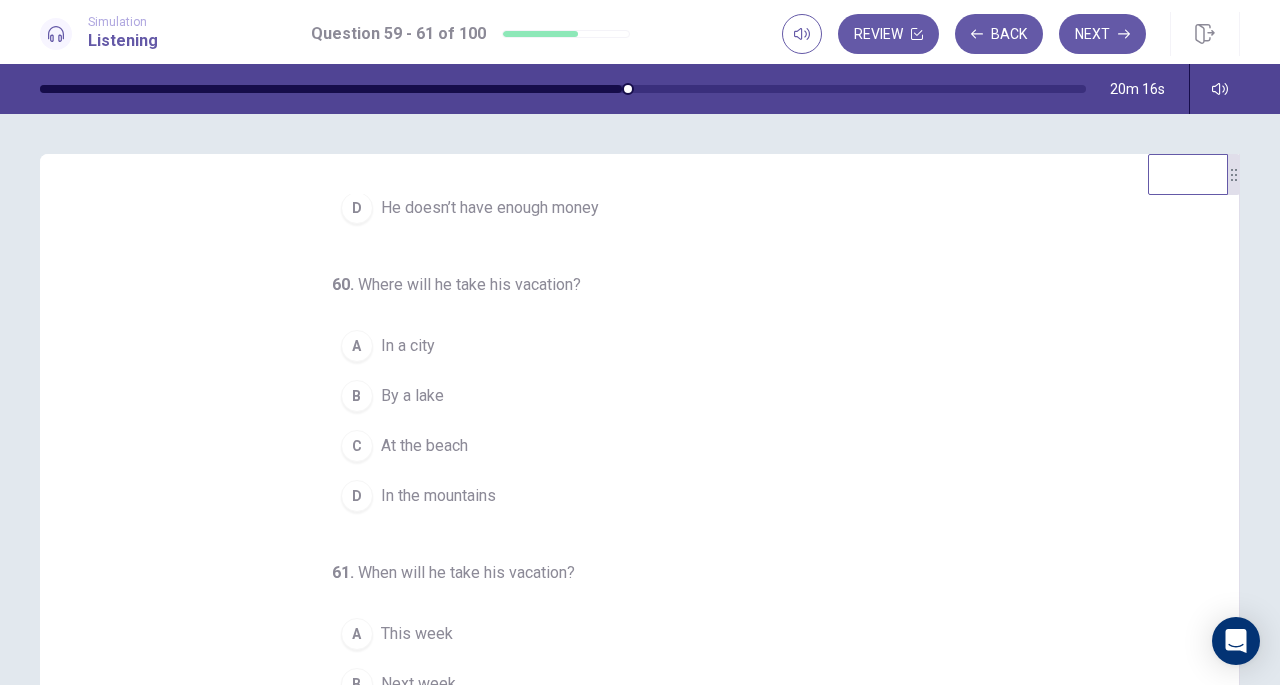 click on "At the beach" at bounding box center [424, 446] 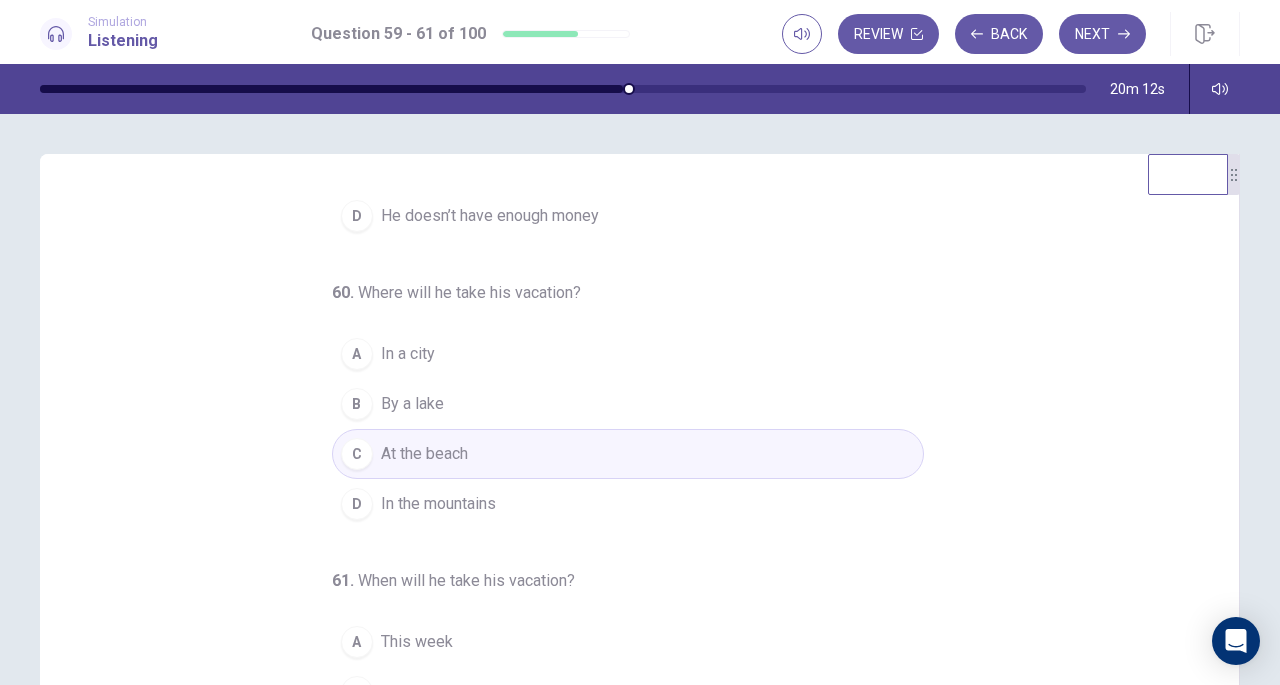 scroll, scrollTop: 224, scrollLeft: 0, axis: vertical 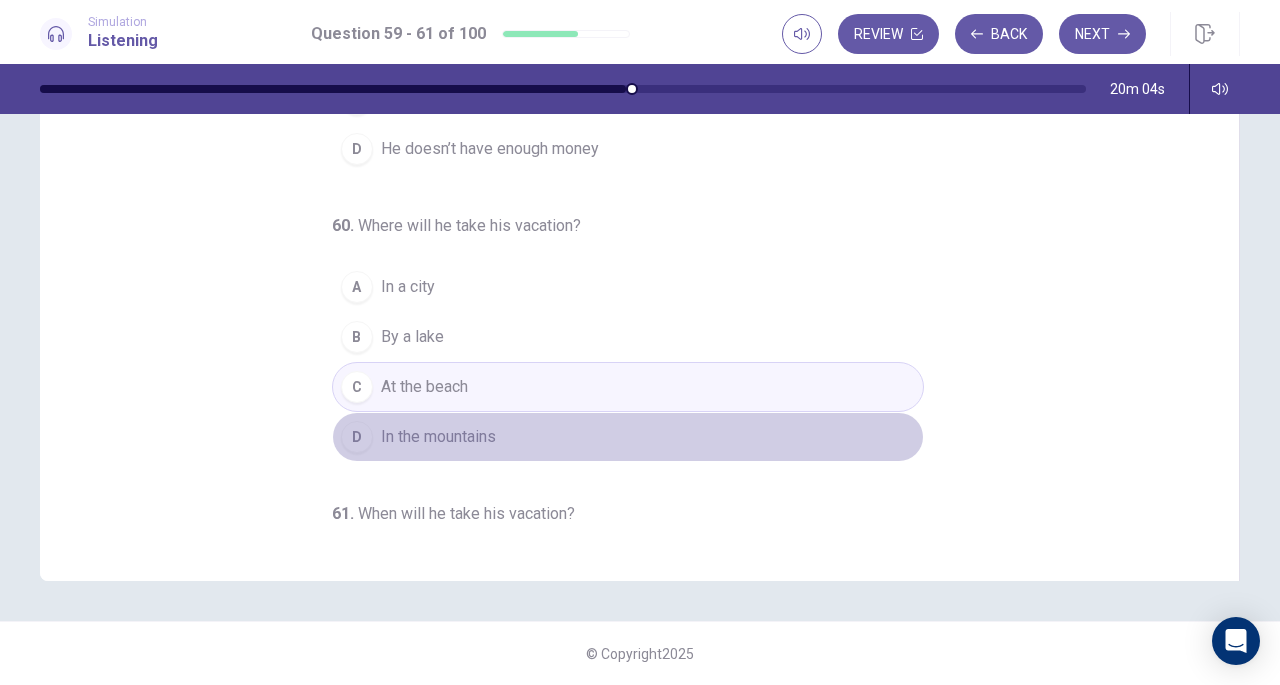 click on "D In the mountains" at bounding box center [628, 437] 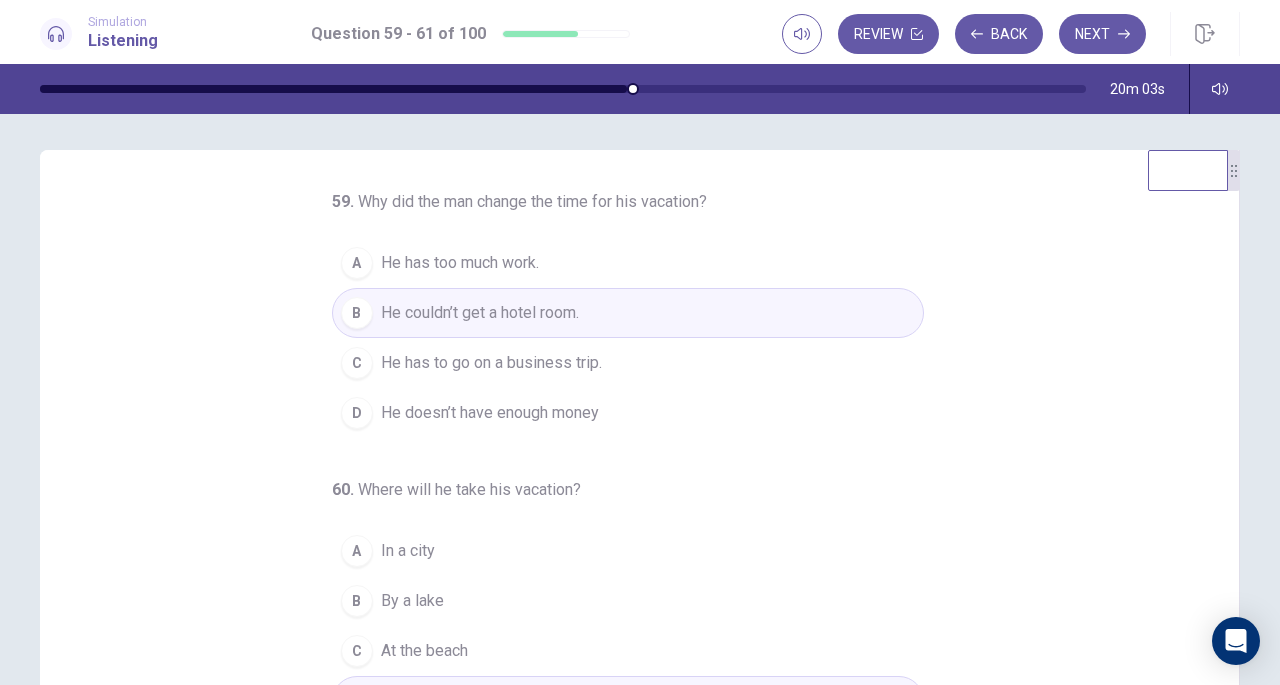 scroll, scrollTop: 0, scrollLeft: 0, axis: both 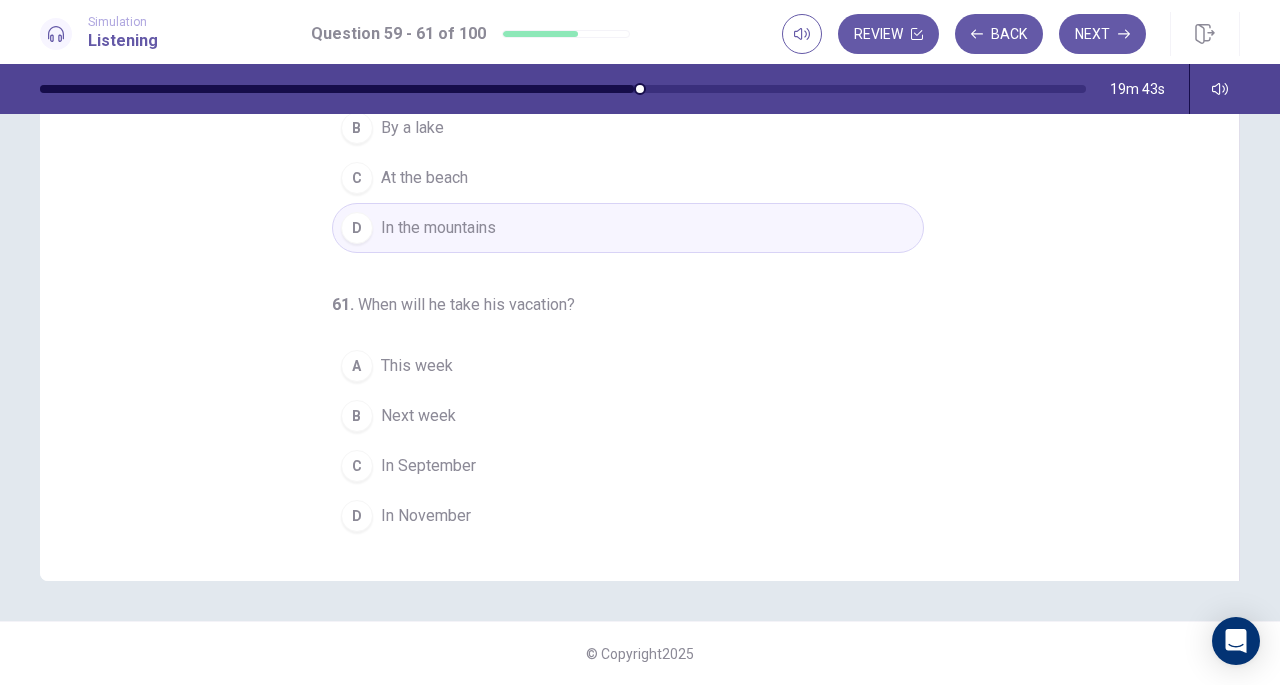 click on "In November" at bounding box center [426, 516] 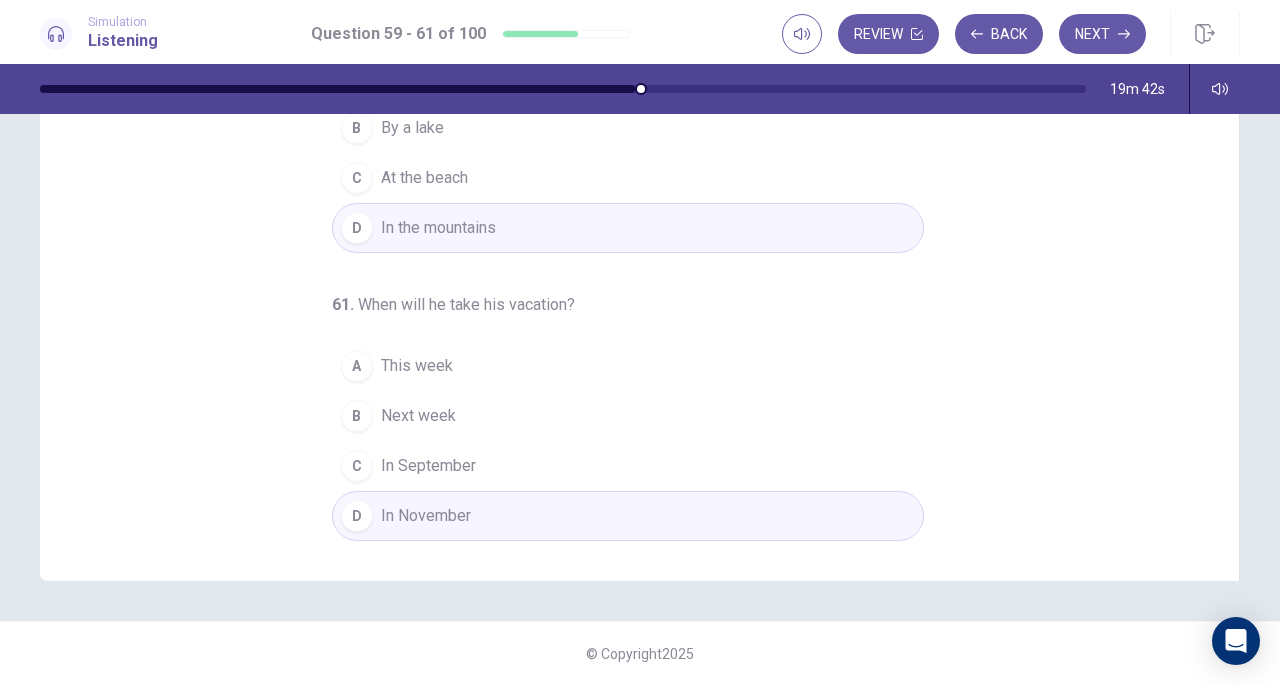 click on "Next" at bounding box center (1102, 34) 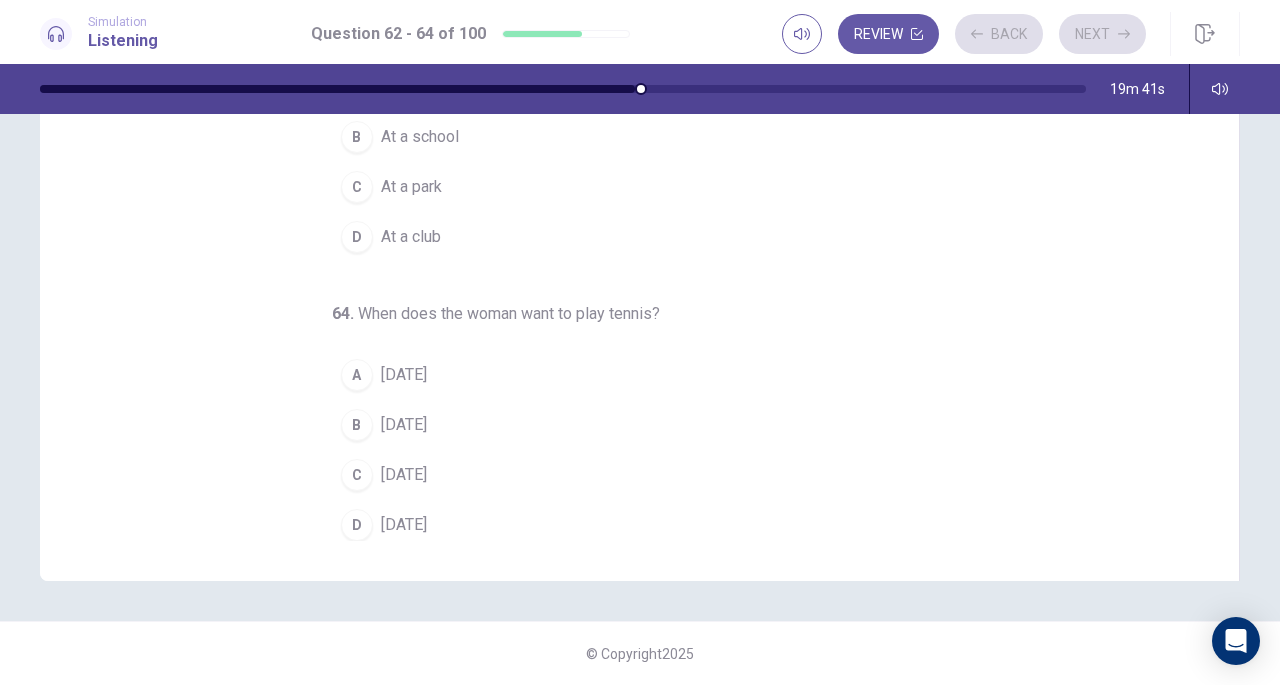 scroll, scrollTop: 106, scrollLeft: 0, axis: vertical 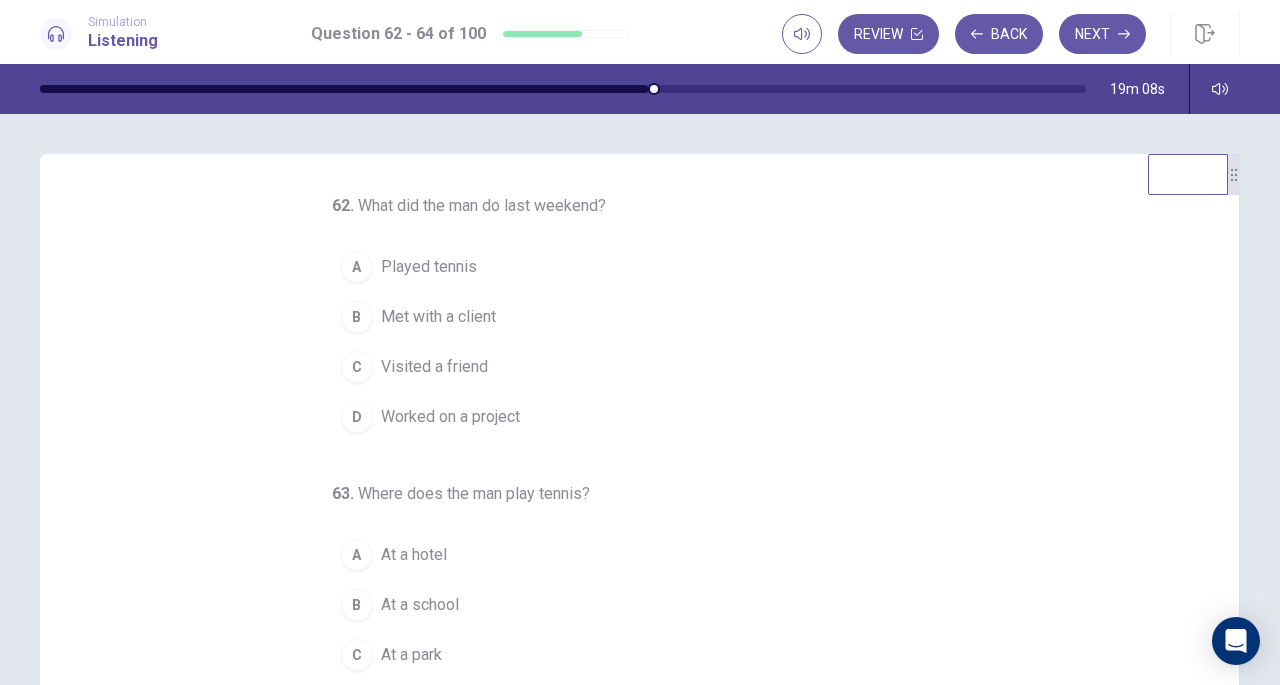 click on "Worked on a project" at bounding box center [450, 417] 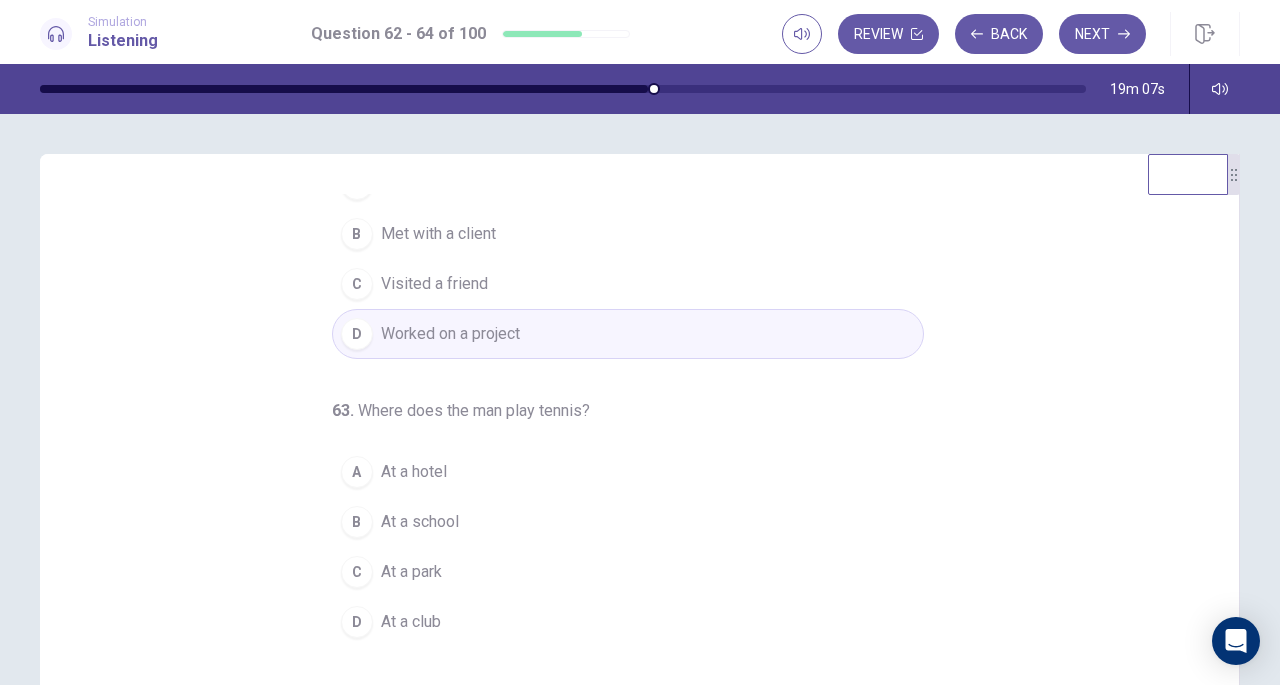 scroll, scrollTop: 200, scrollLeft: 0, axis: vertical 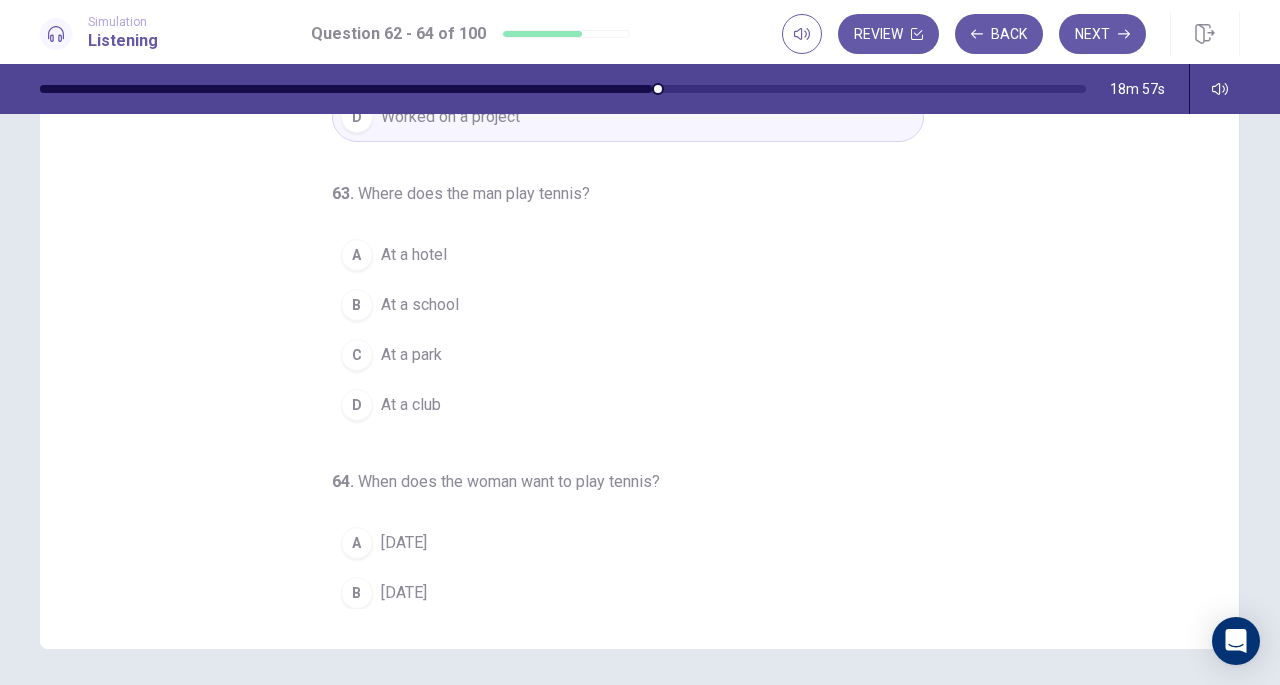 click on "At a hotel" at bounding box center [414, 255] 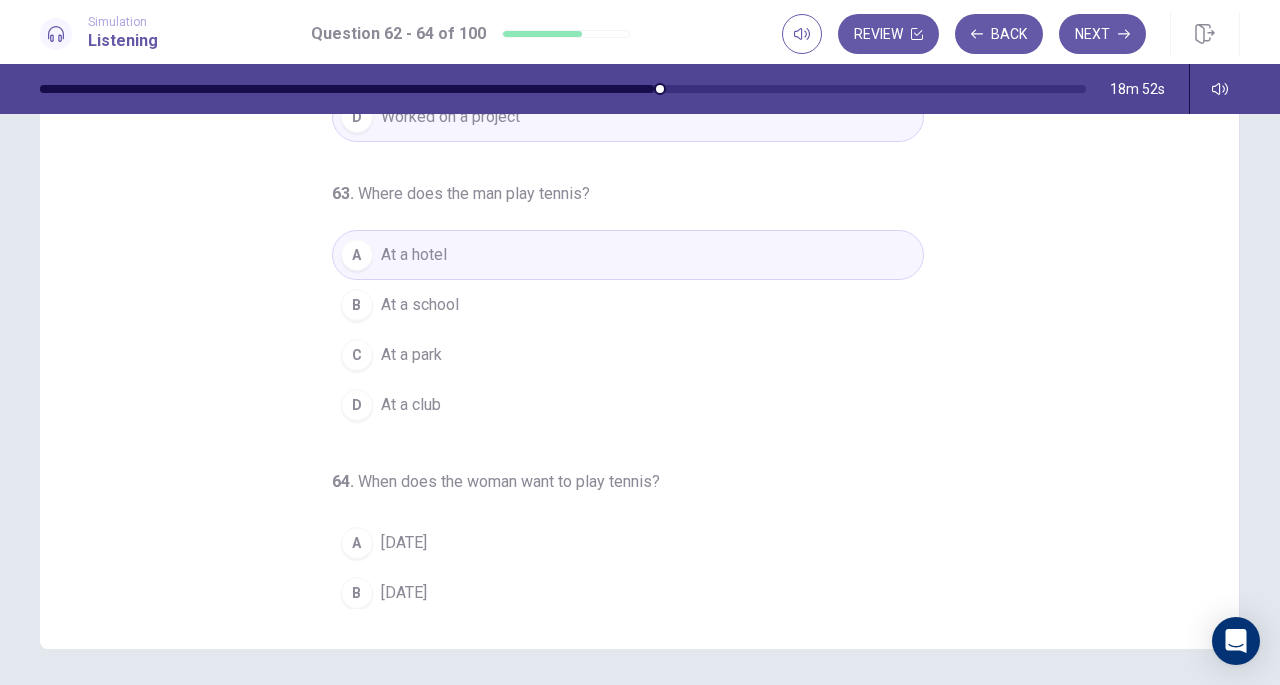 scroll, scrollTop: 200, scrollLeft: 0, axis: vertical 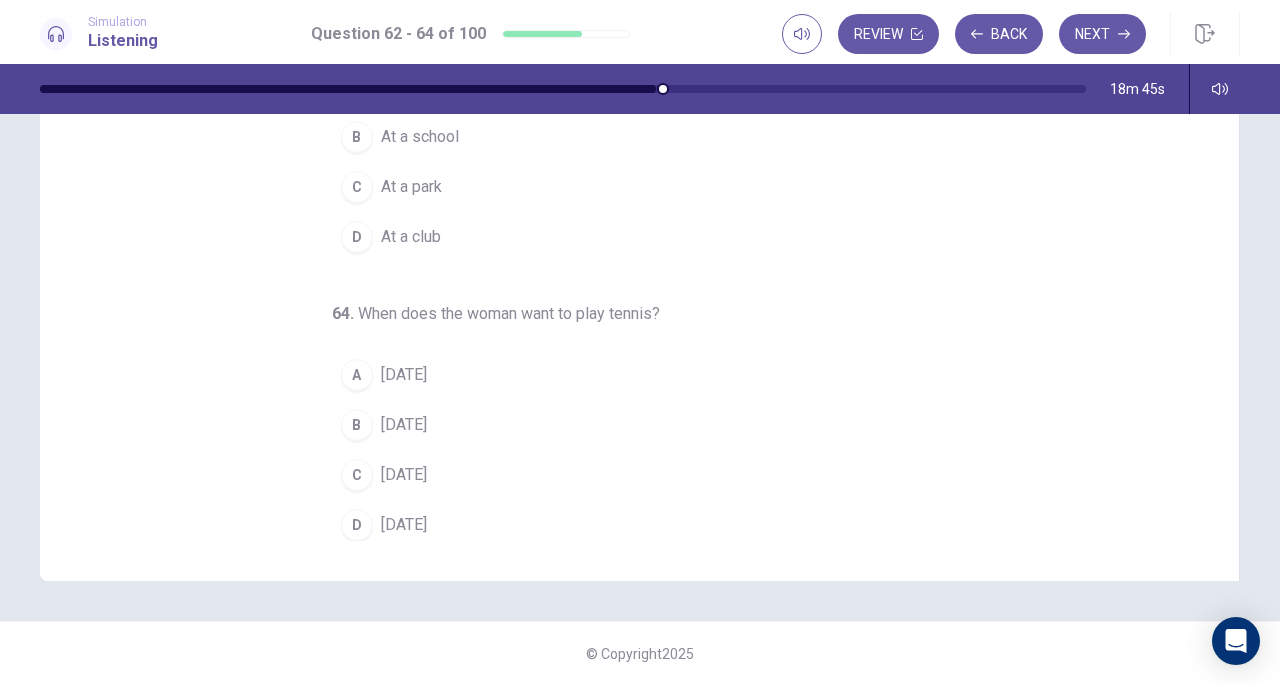 click on "[DATE]" at bounding box center (404, 525) 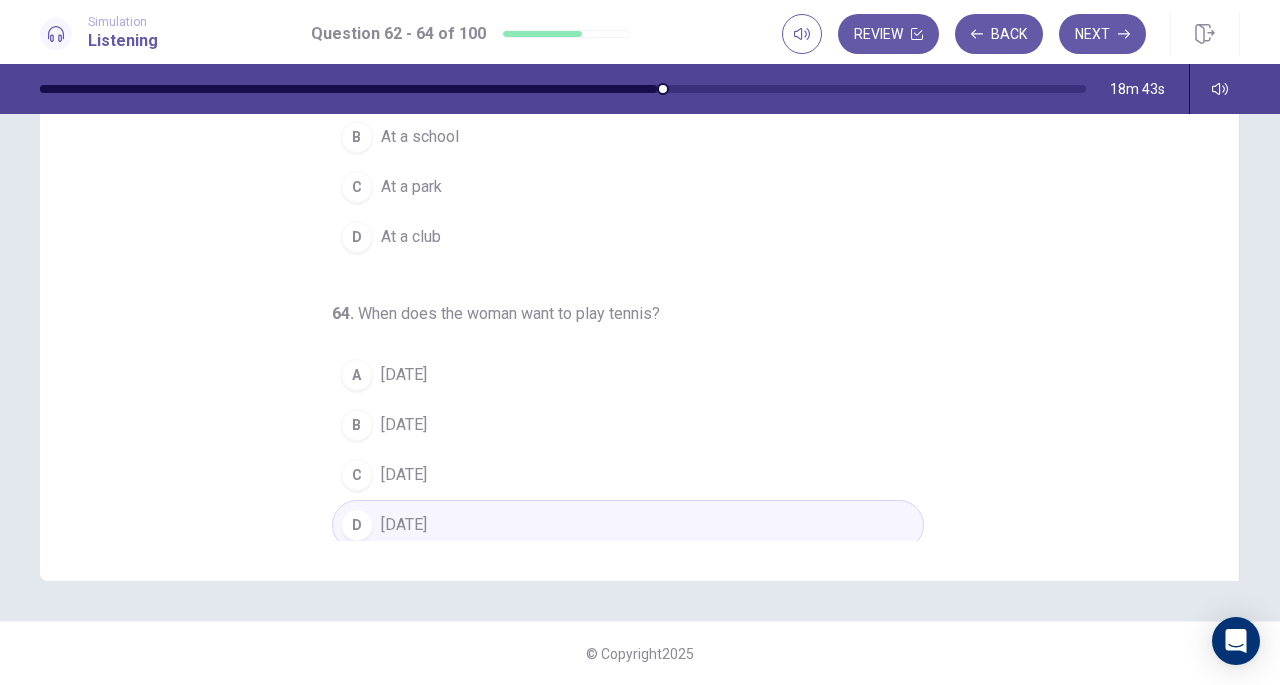 click on "Next" at bounding box center [1102, 34] 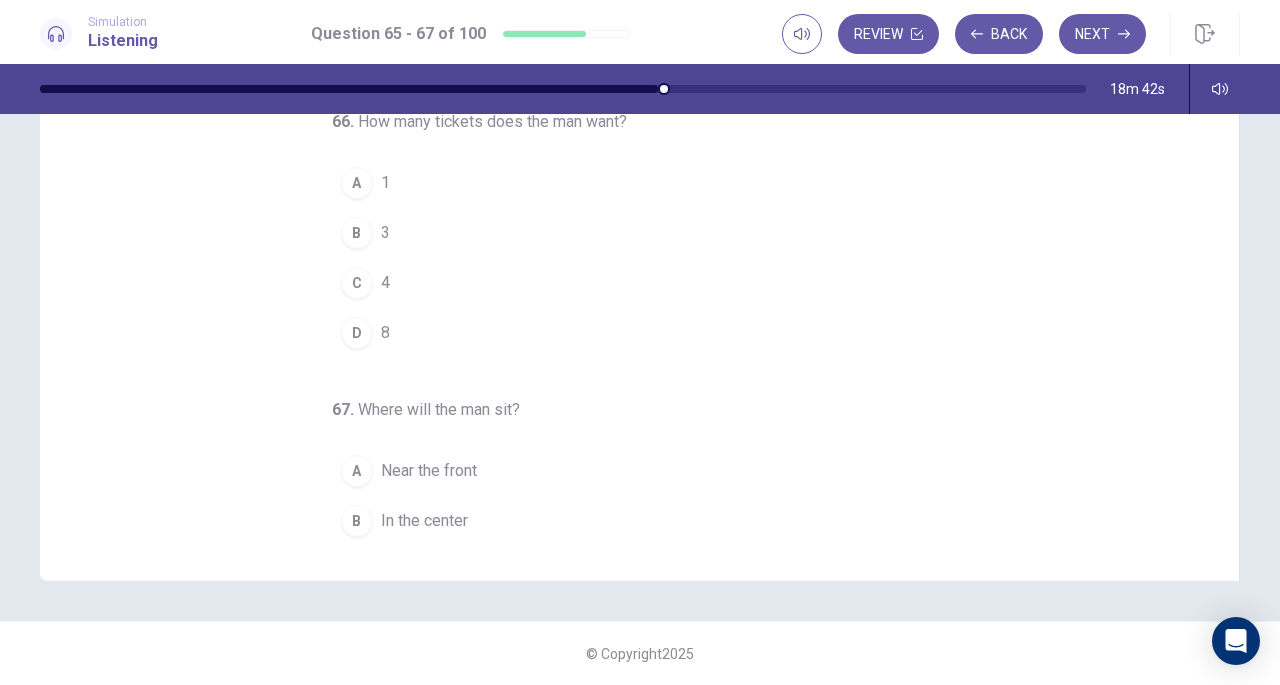 scroll, scrollTop: 0, scrollLeft: 0, axis: both 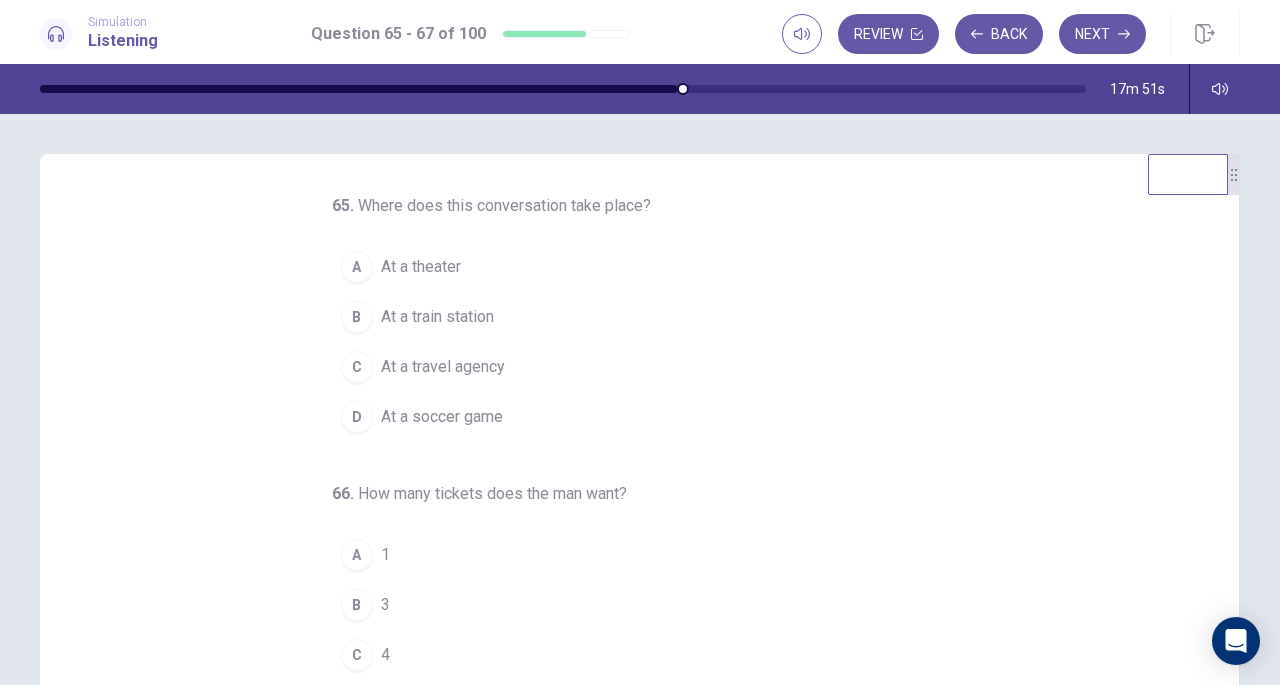 click on "At a theater" at bounding box center (421, 267) 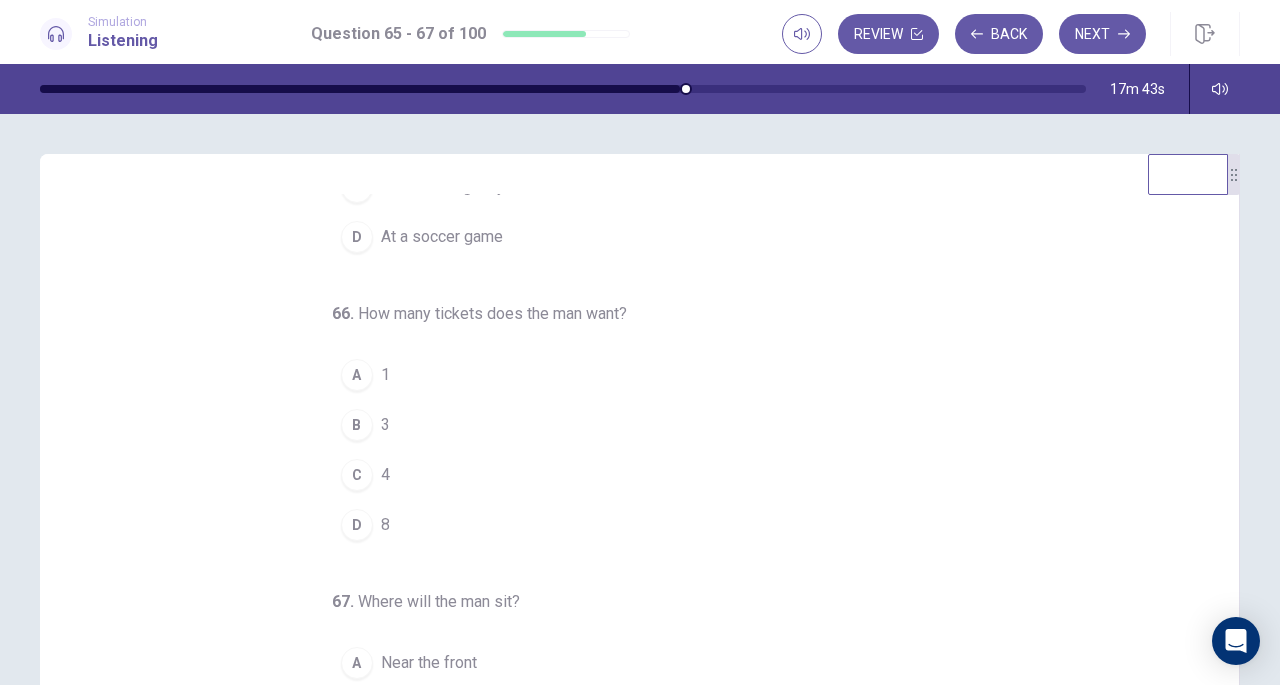 scroll, scrollTop: 200, scrollLeft: 0, axis: vertical 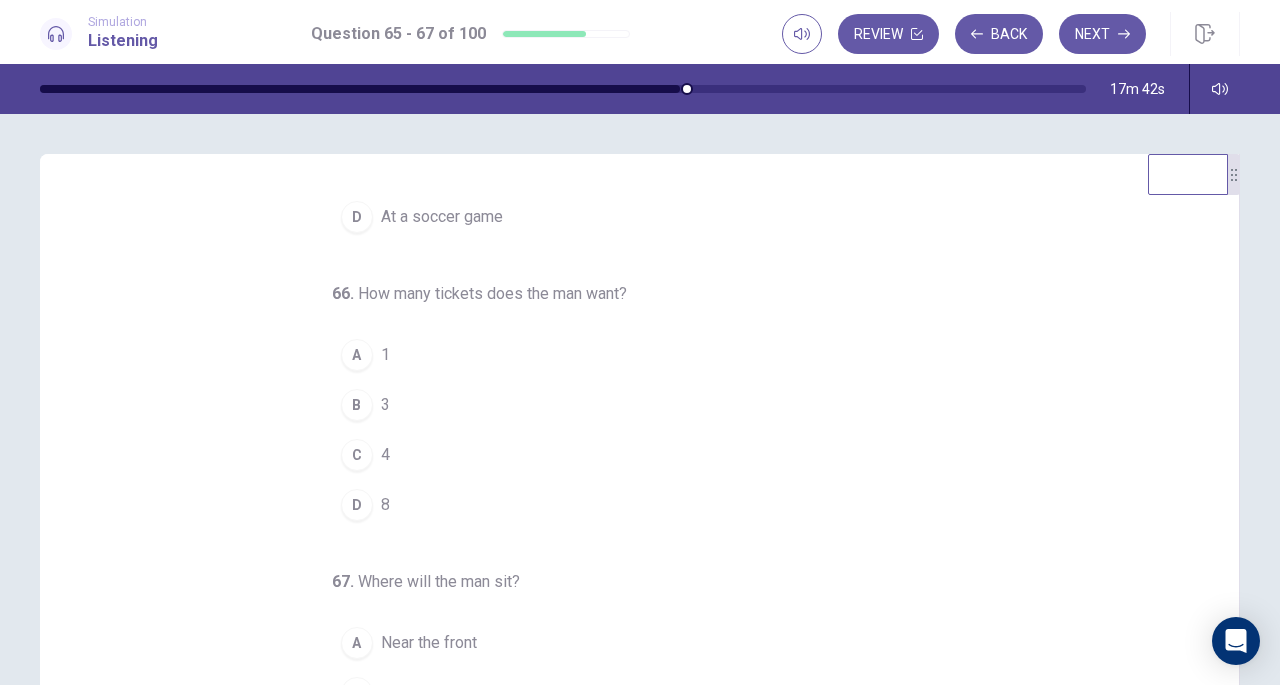 click on "3" at bounding box center [385, 405] 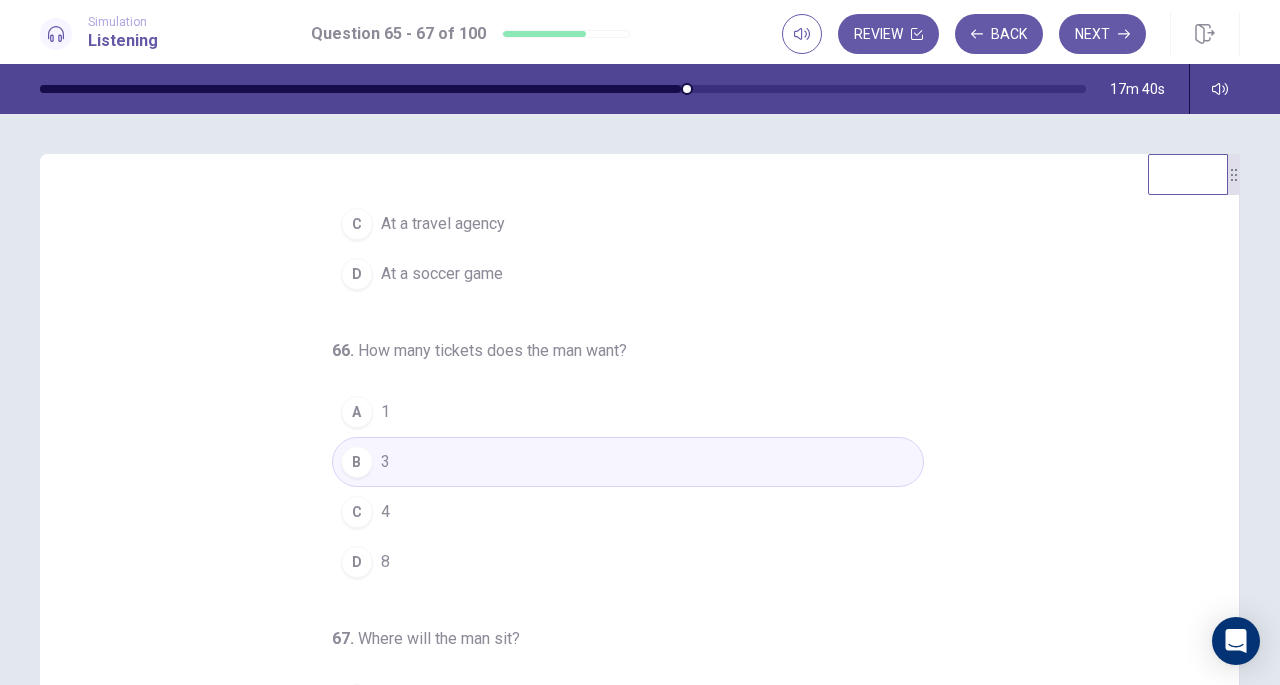 scroll, scrollTop: 200, scrollLeft: 0, axis: vertical 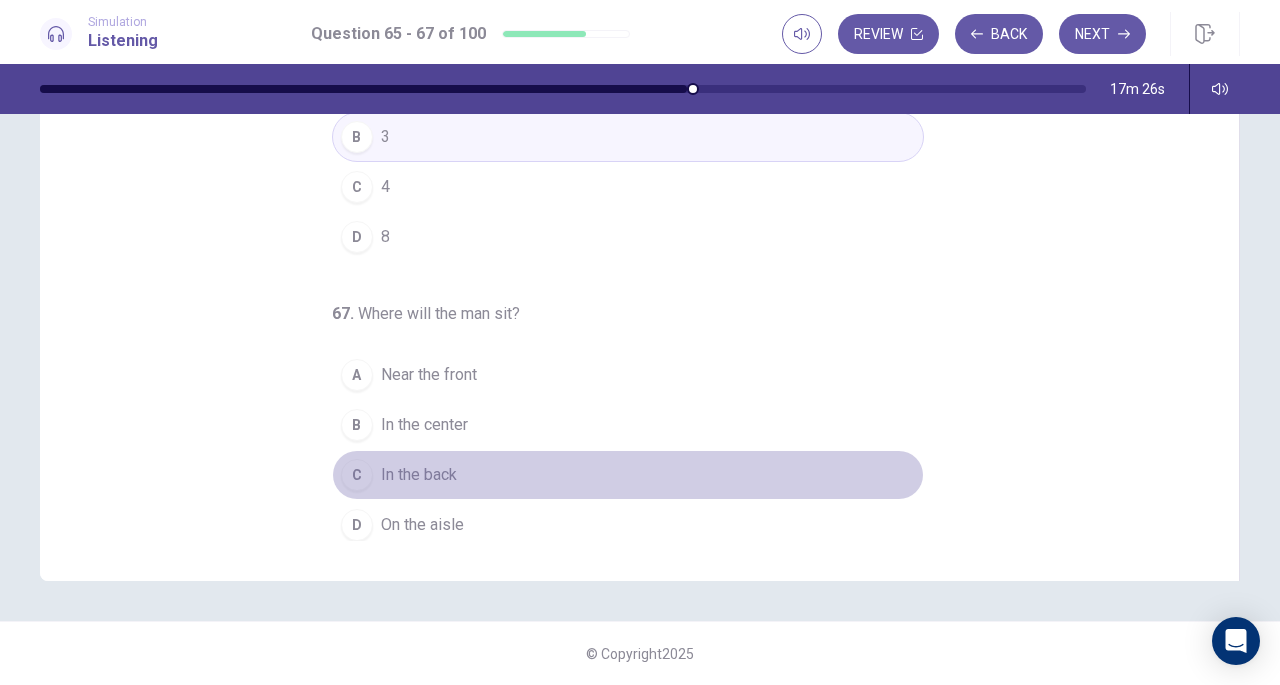 click on "In the back" at bounding box center [419, 475] 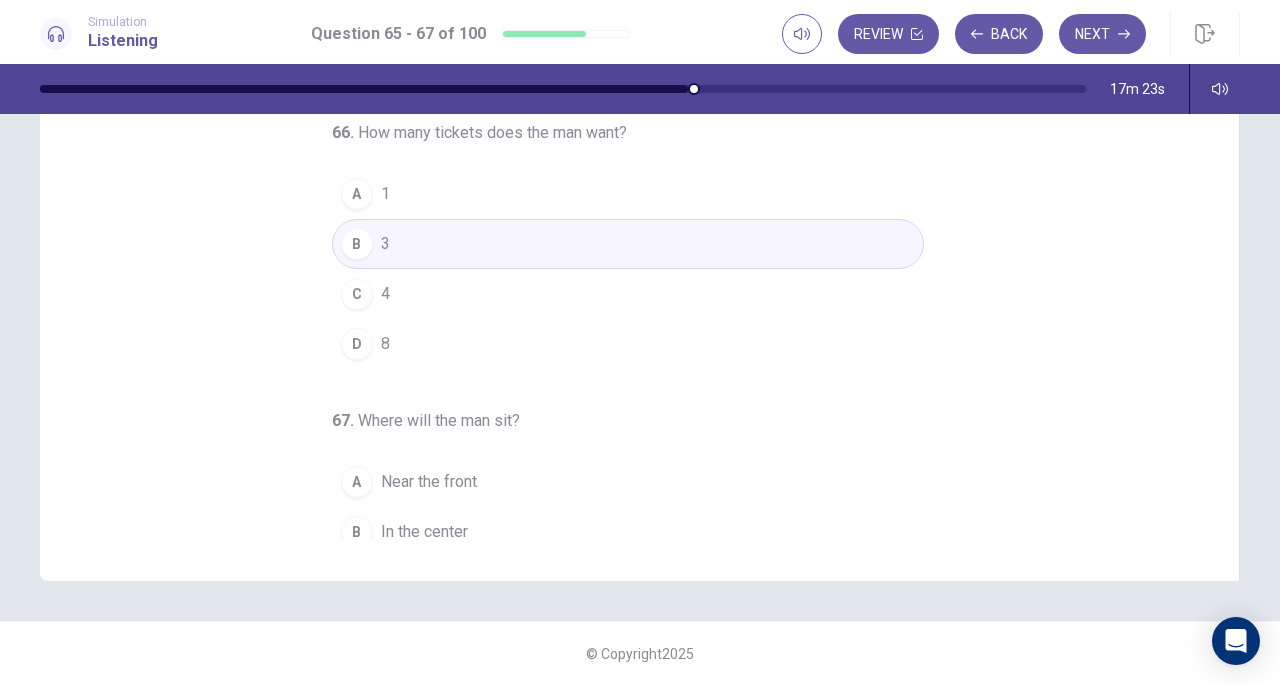 scroll, scrollTop: 0, scrollLeft: 0, axis: both 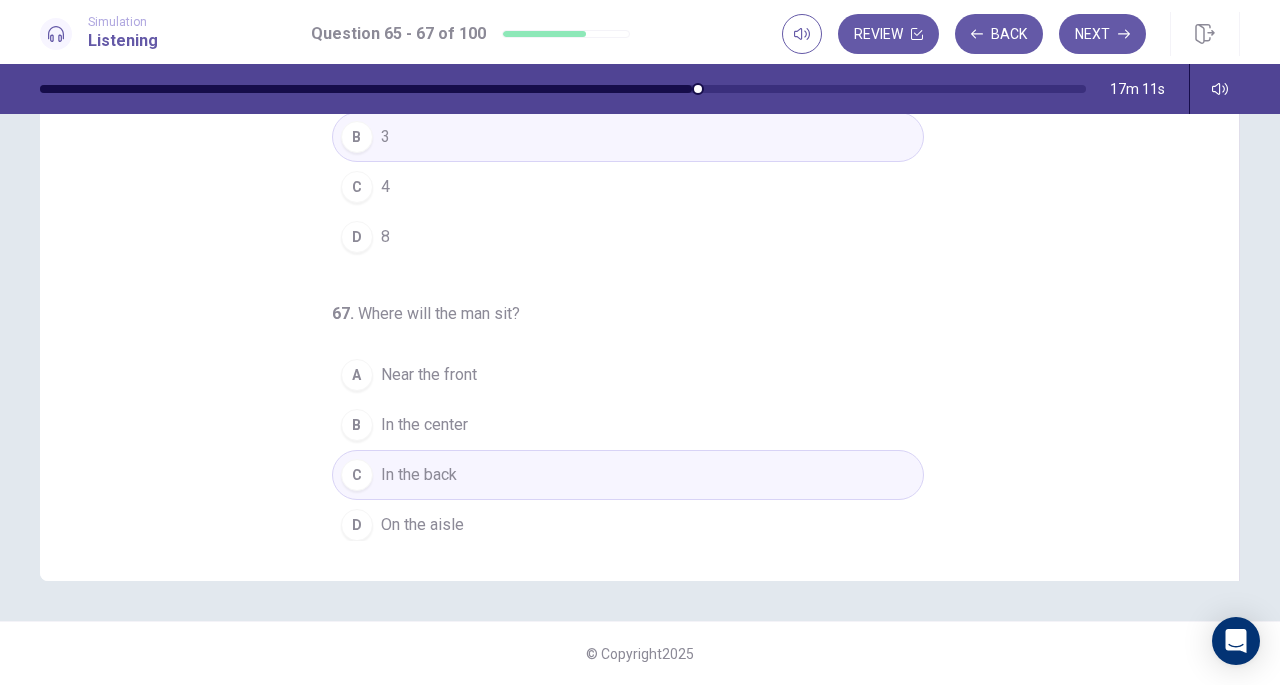 click on "Next" at bounding box center (1102, 34) 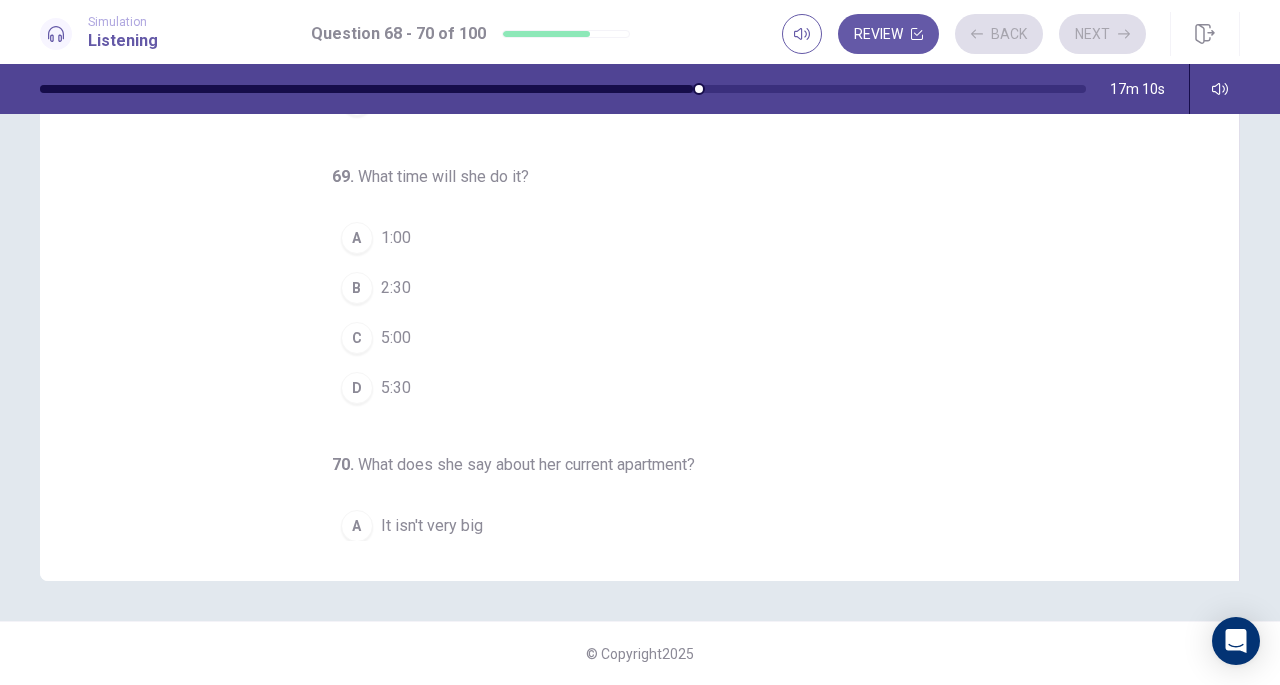 scroll, scrollTop: 0, scrollLeft: 0, axis: both 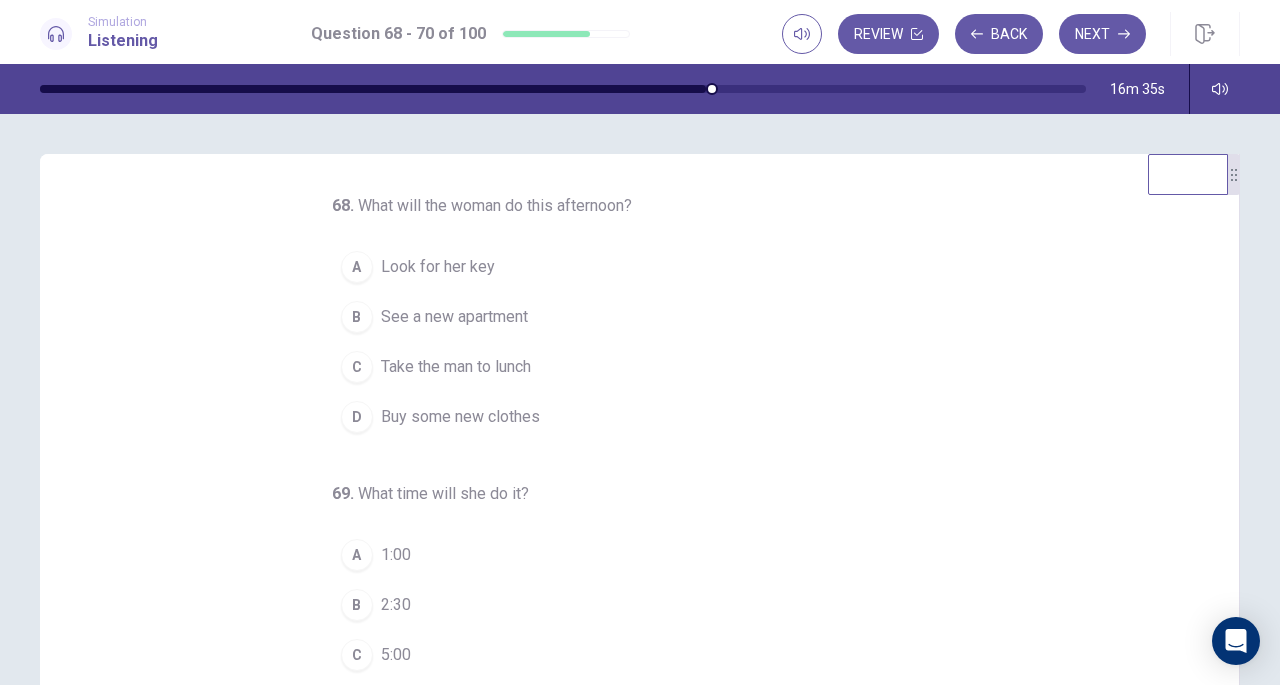 click on "See a new apartment" at bounding box center (454, 317) 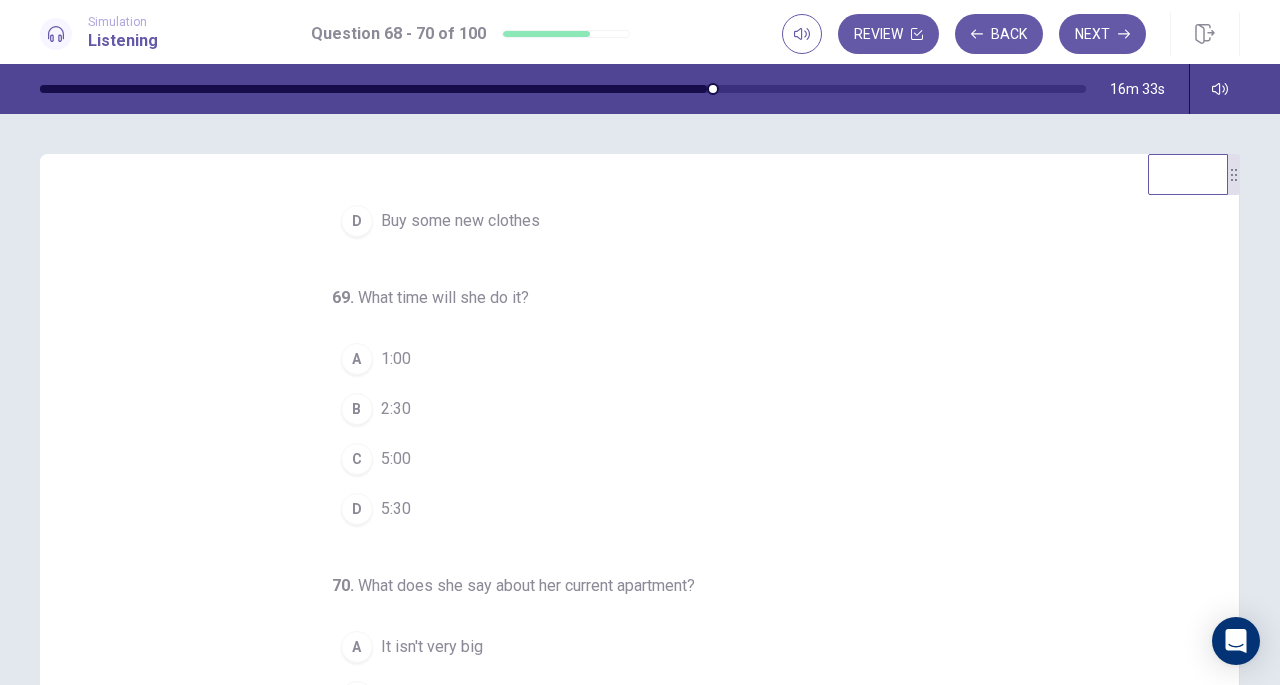 scroll, scrollTop: 200, scrollLeft: 0, axis: vertical 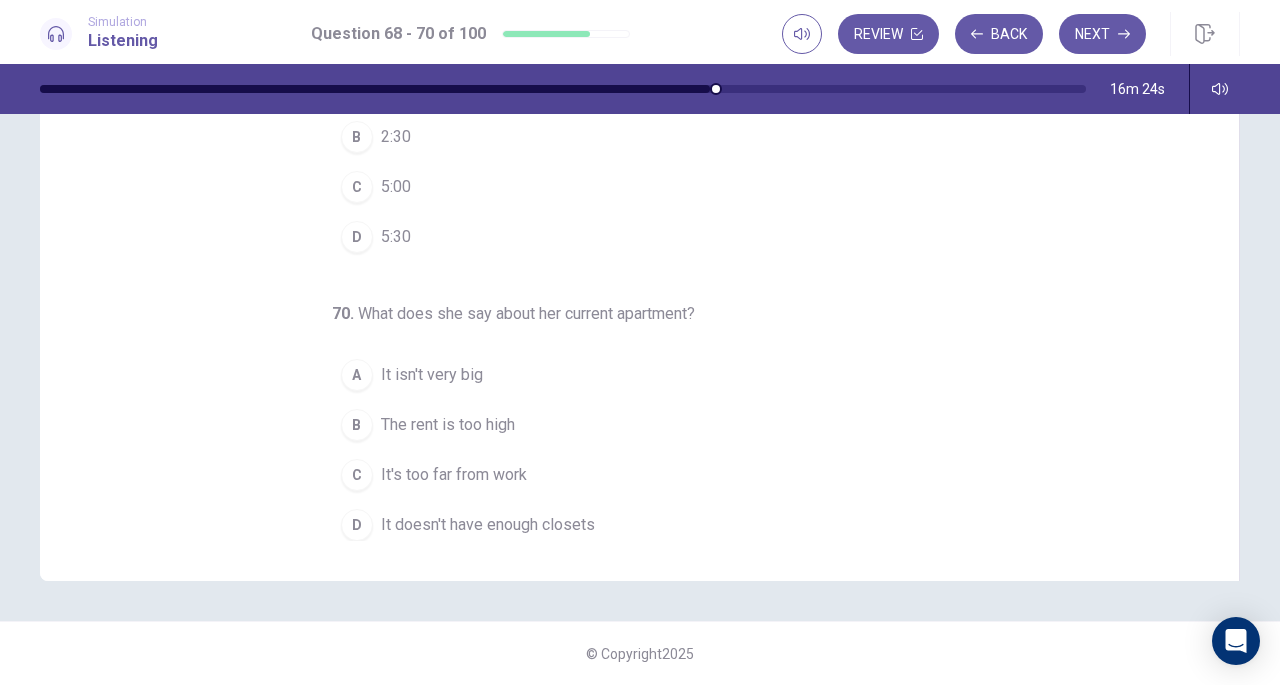 click on "It's too far from work" at bounding box center (454, 475) 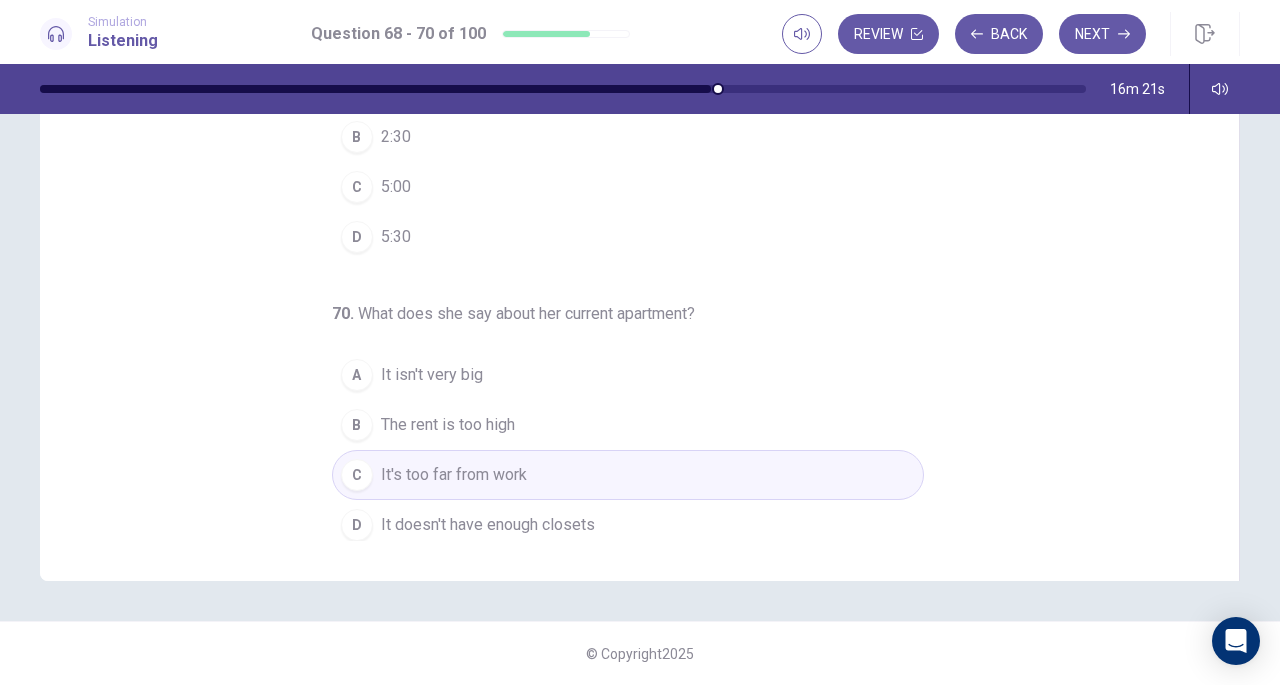 scroll, scrollTop: 0, scrollLeft: 0, axis: both 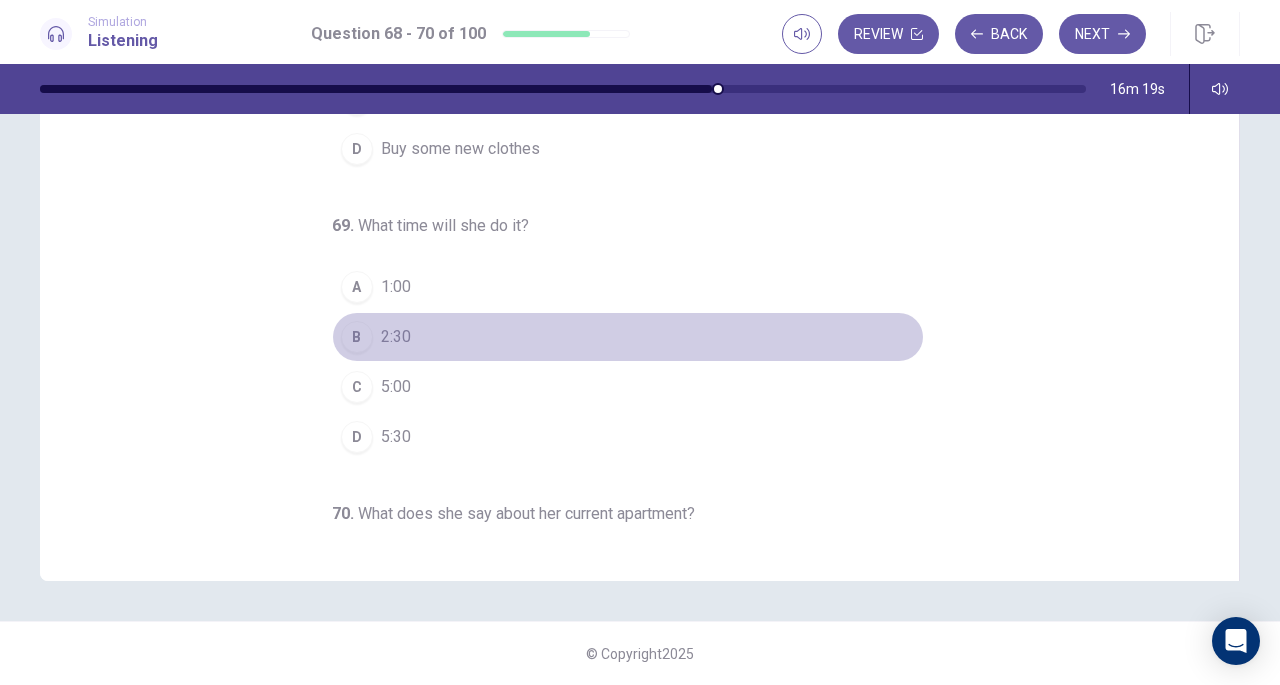 click on "2:30" at bounding box center (396, 337) 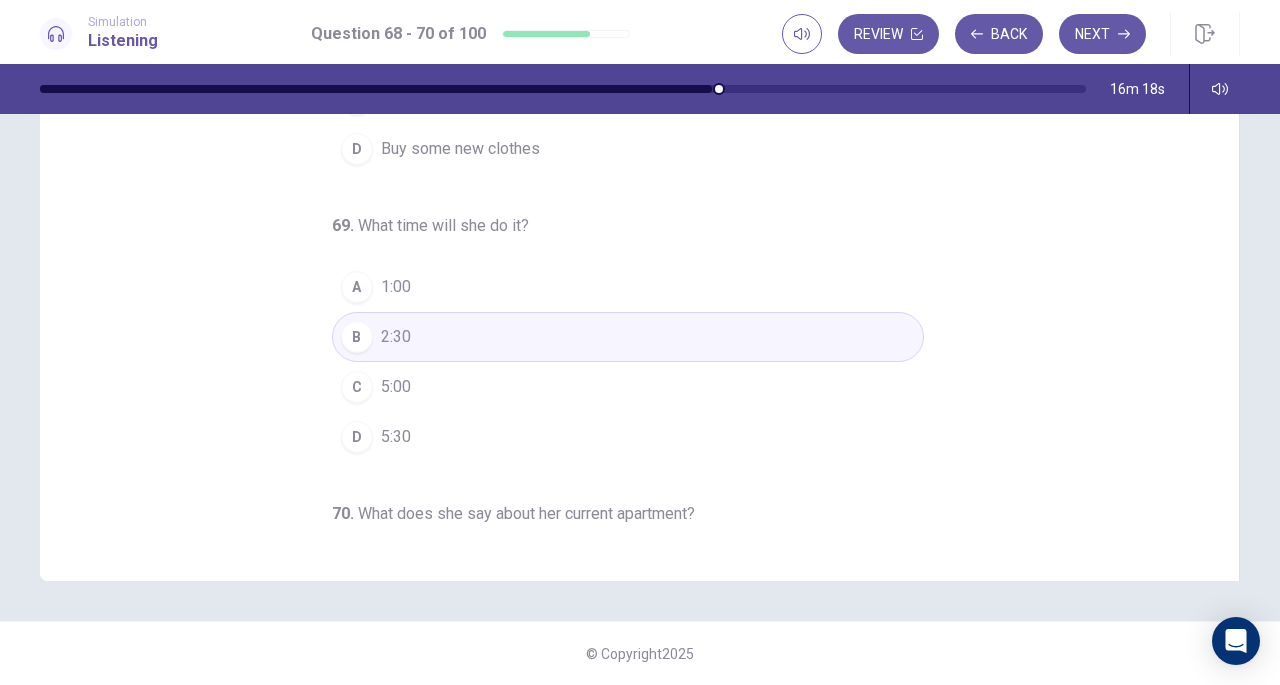 type 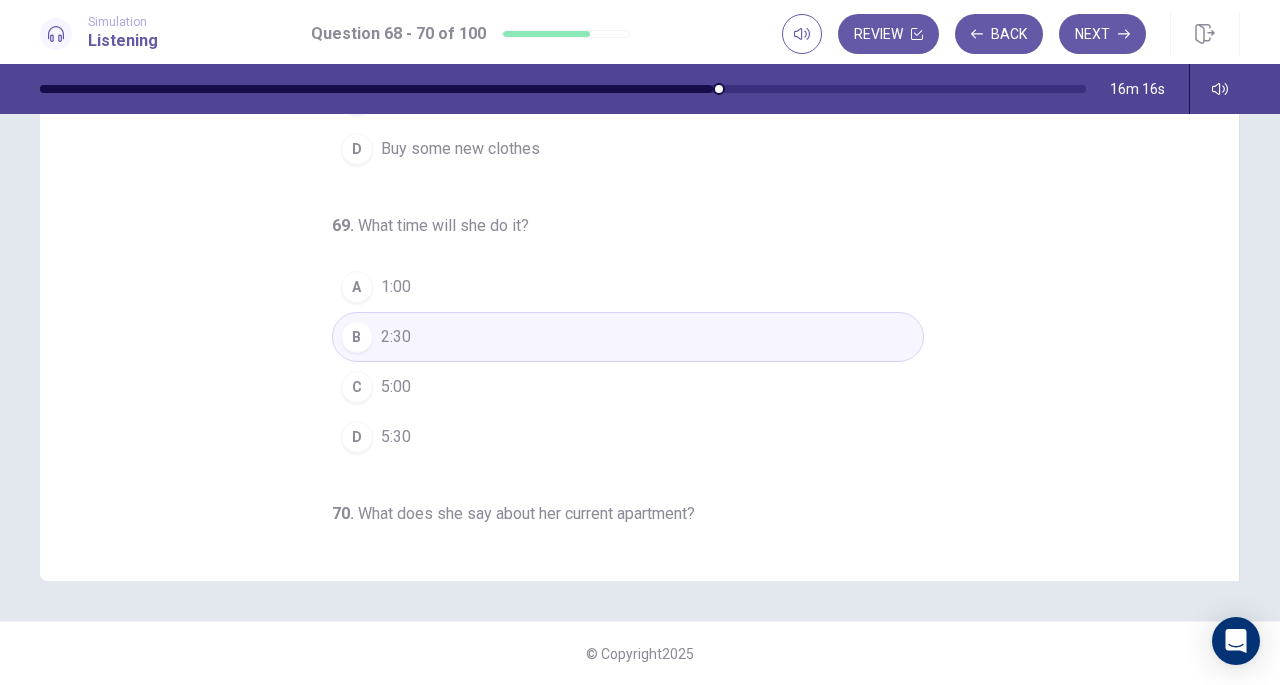 scroll, scrollTop: 0, scrollLeft: 0, axis: both 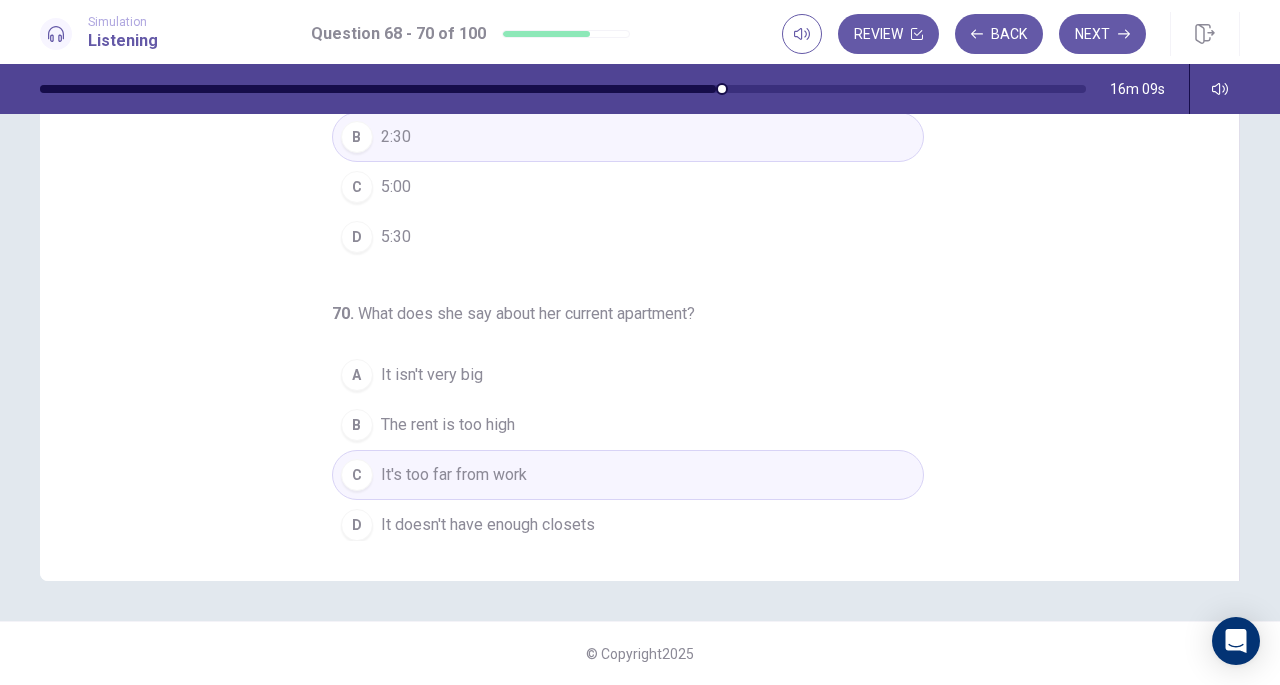 click on "Next" at bounding box center (1102, 34) 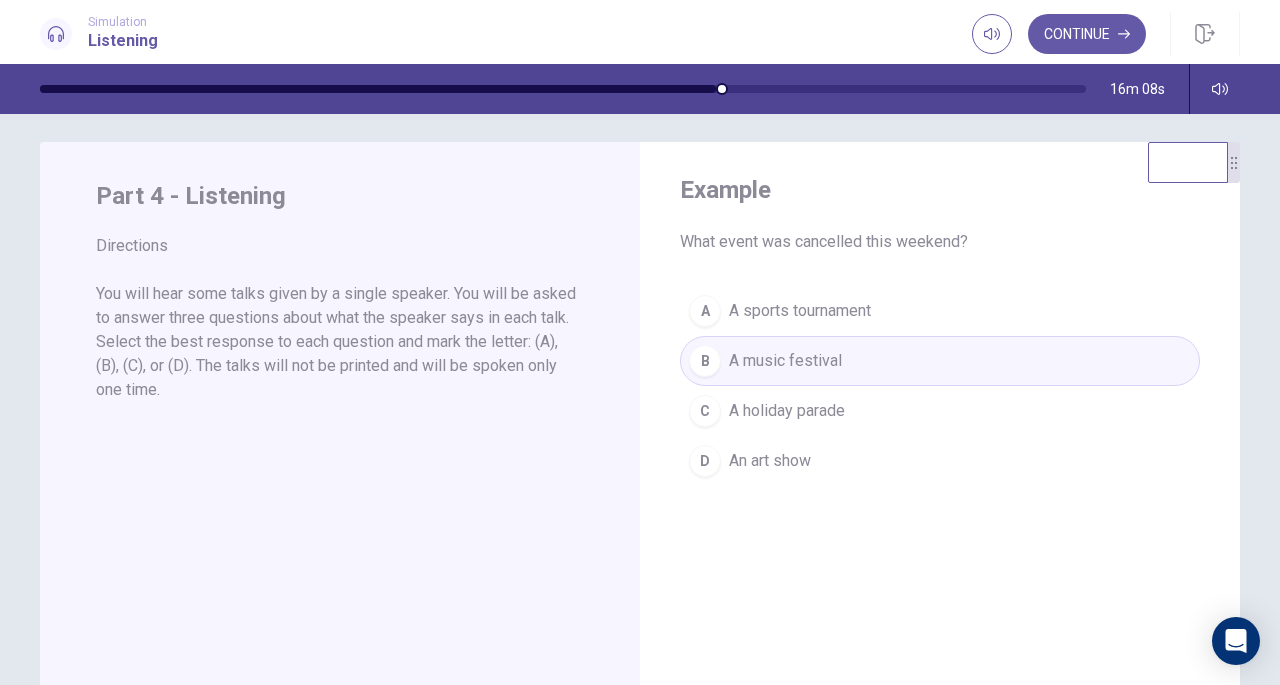 scroll, scrollTop: 0, scrollLeft: 0, axis: both 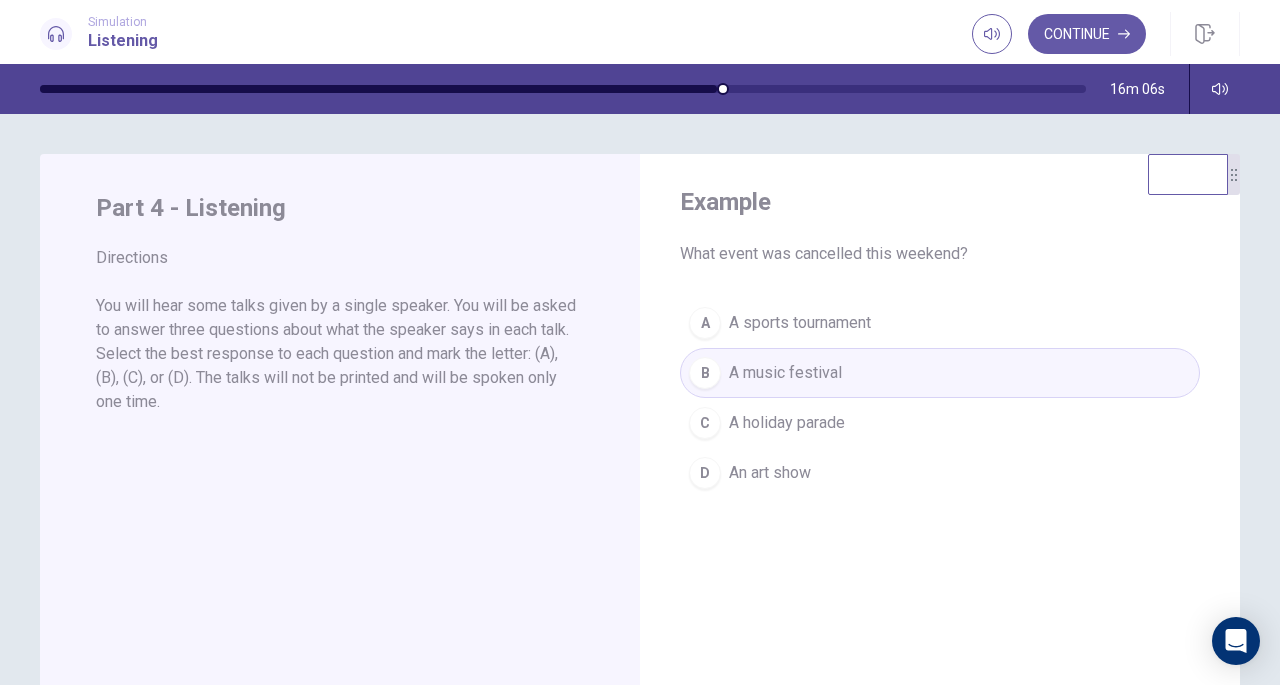click on "Part 4 - Listening Directions You will hear some talks given by a single speaker. You will be asked to answer three questions about what the speaker says in each talk. Select the best response to each question and mark the letter: (A), (B), (C), or (D). The talks will not be printed and will be spoken only one time." at bounding box center [340, 501] 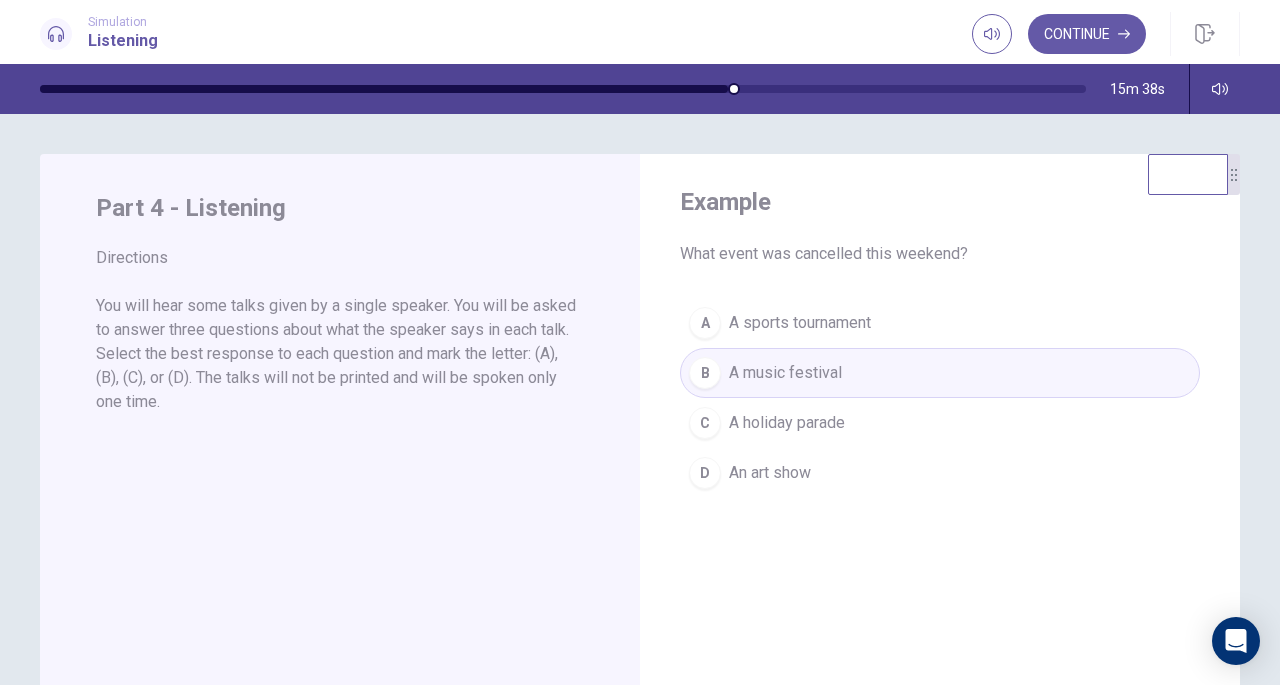 click on "Part 4 - Listening" at bounding box center [340, 208] 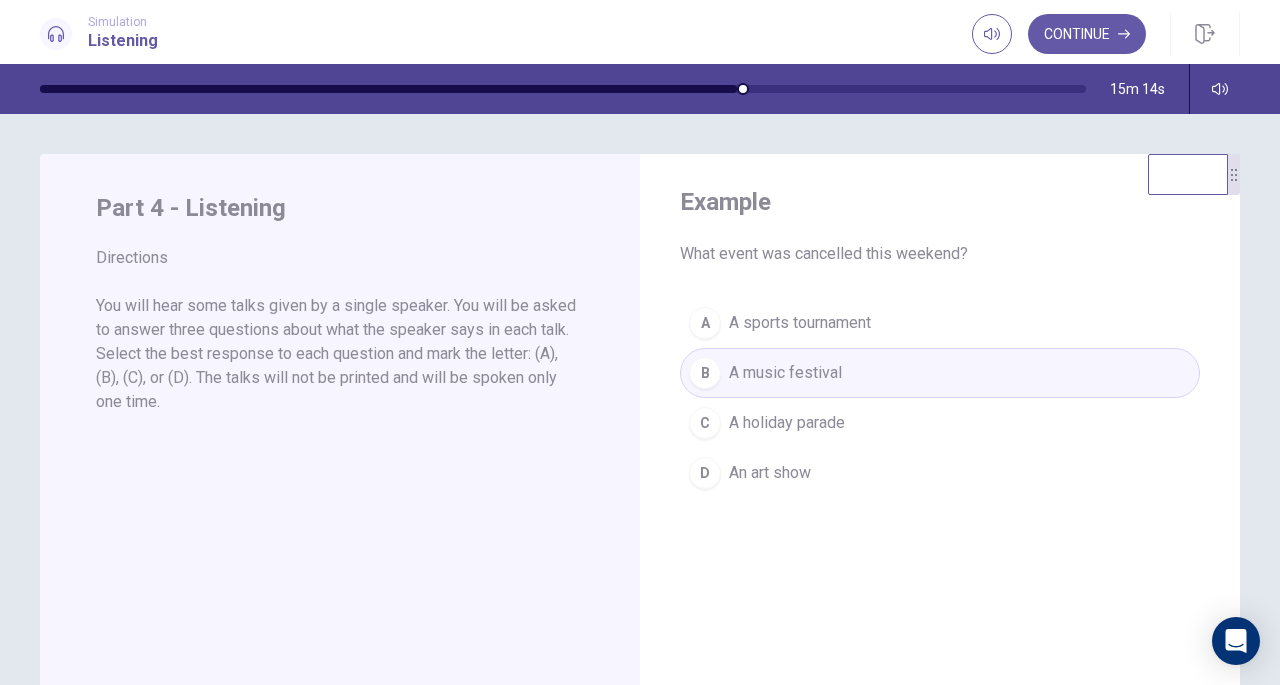 click on "Continue" at bounding box center [1087, 34] 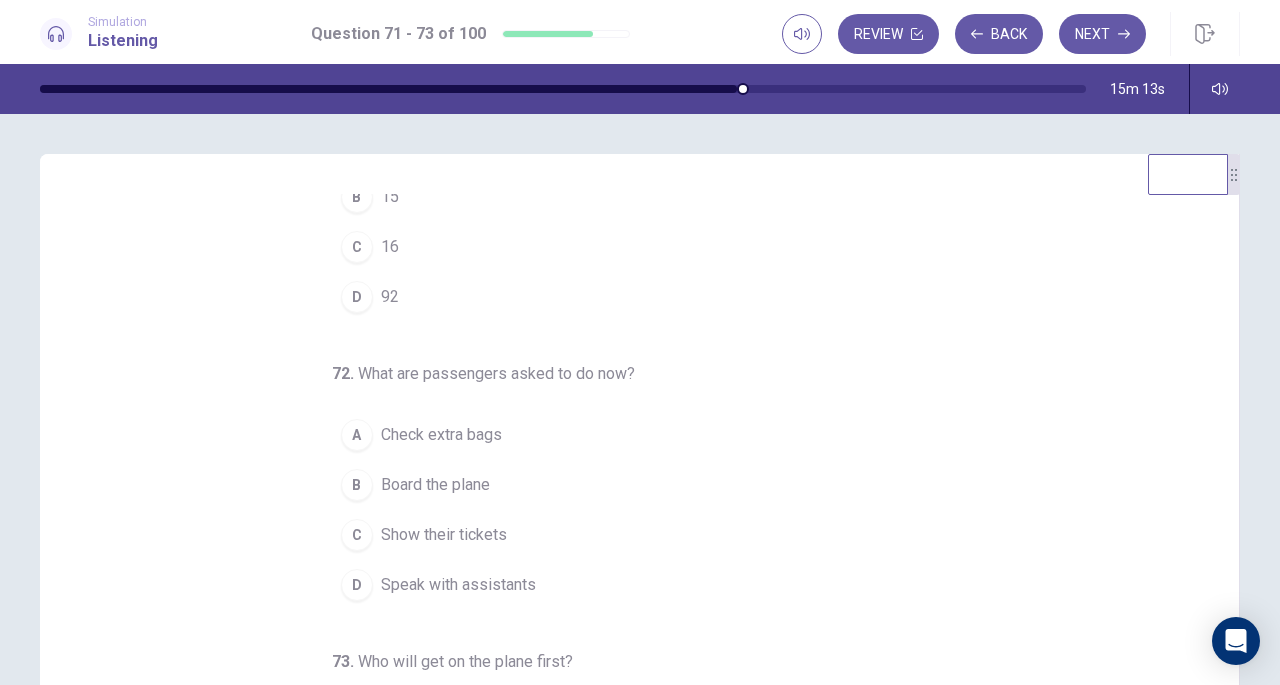 scroll, scrollTop: 200, scrollLeft: 0, axis: vertical 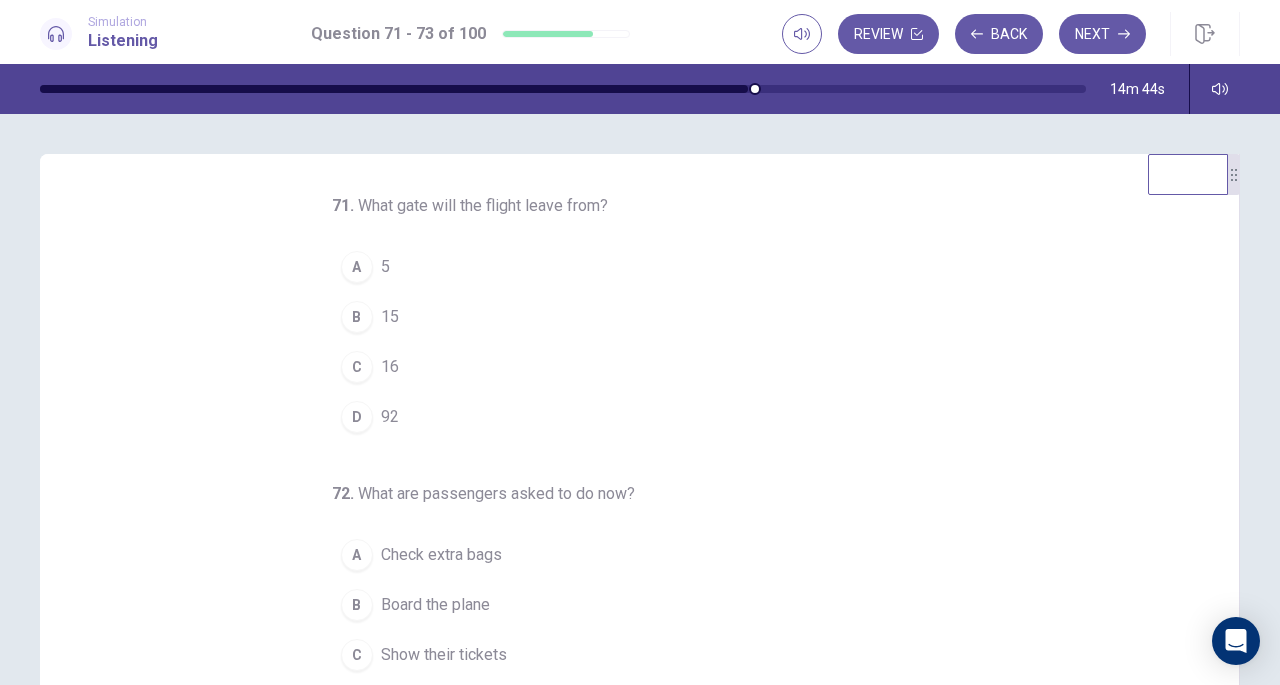click on "C" at bounding box center (357, 367) 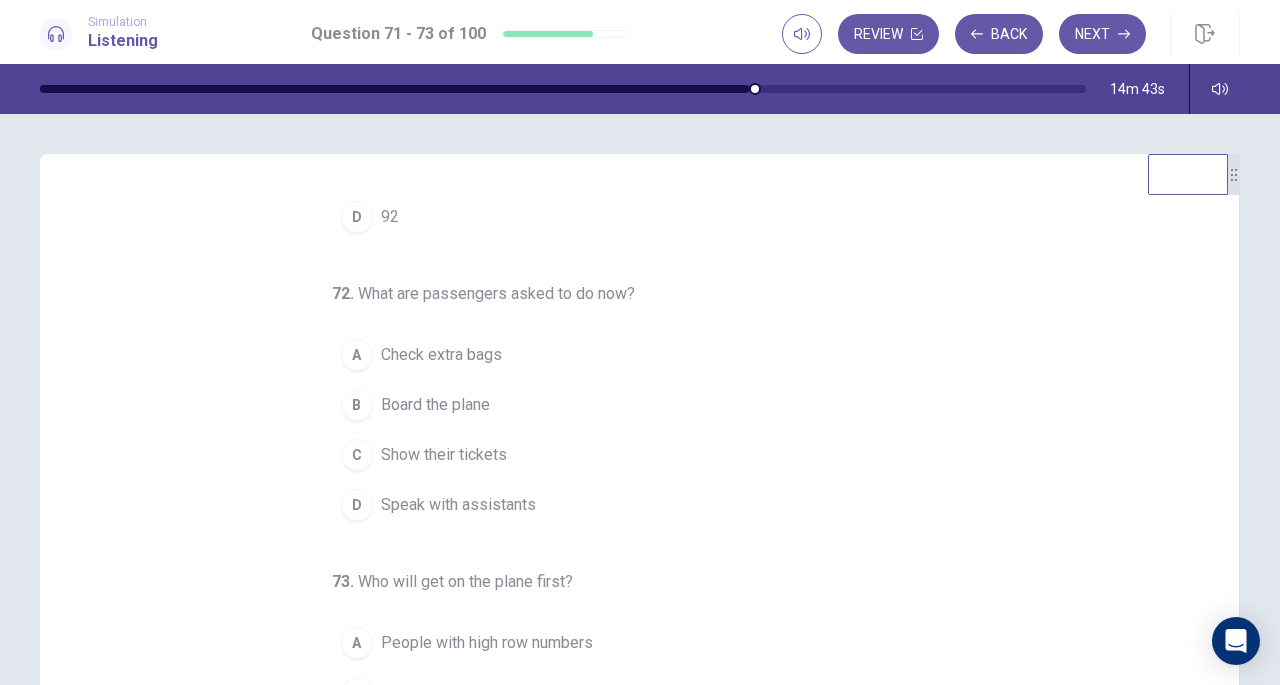 scroll, scrollTop: 200, scrollLeft: 0, axis: vertical 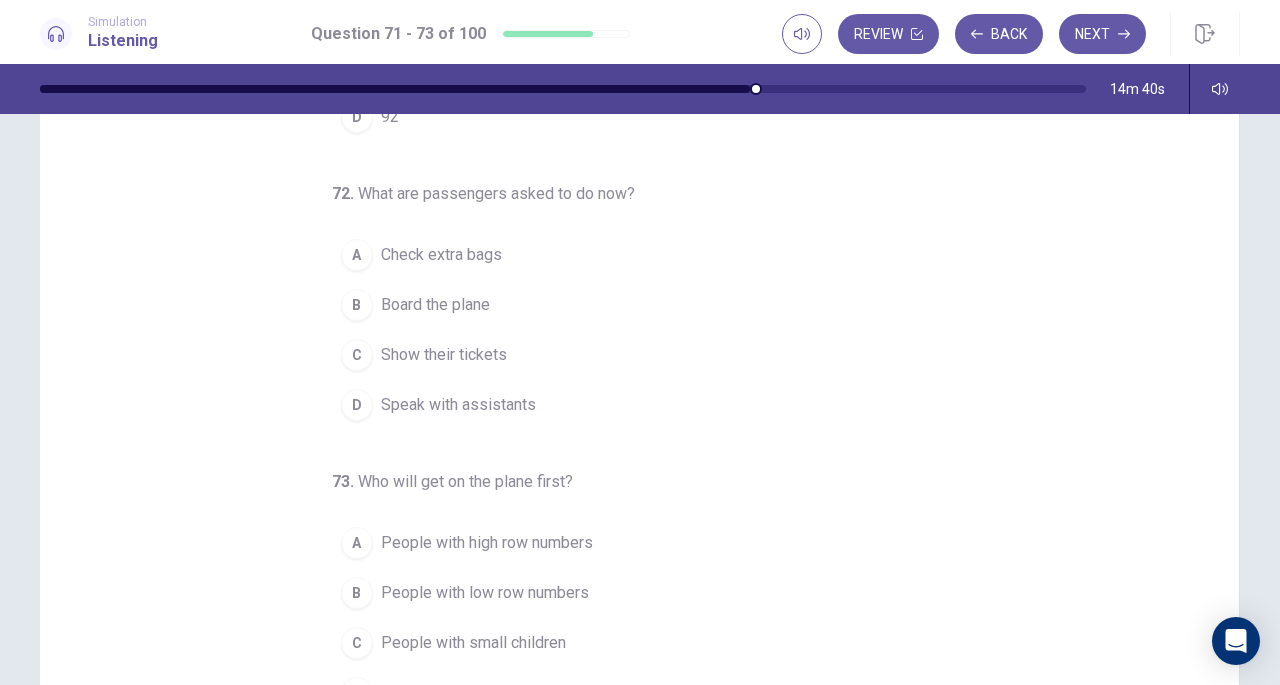 click on "Show their tickets" at bounding box center [444, 355] 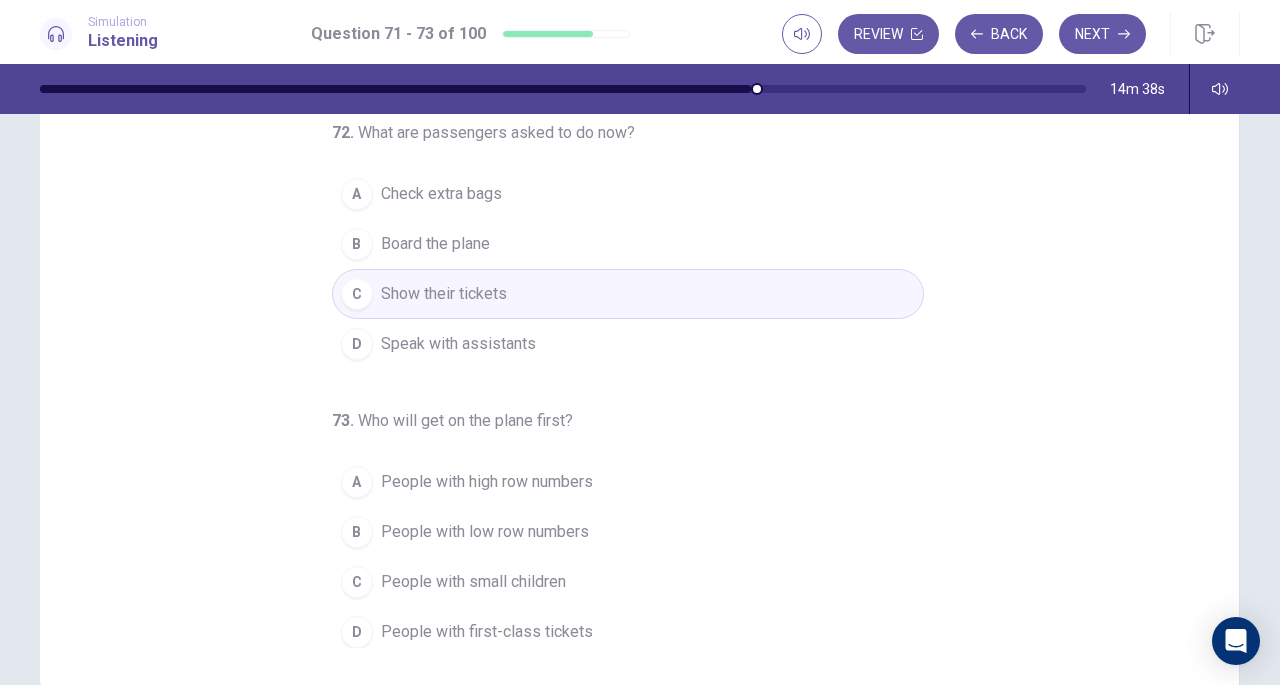 scroll, scrollTop: 268, scrollLeft: 0, axis: vertical 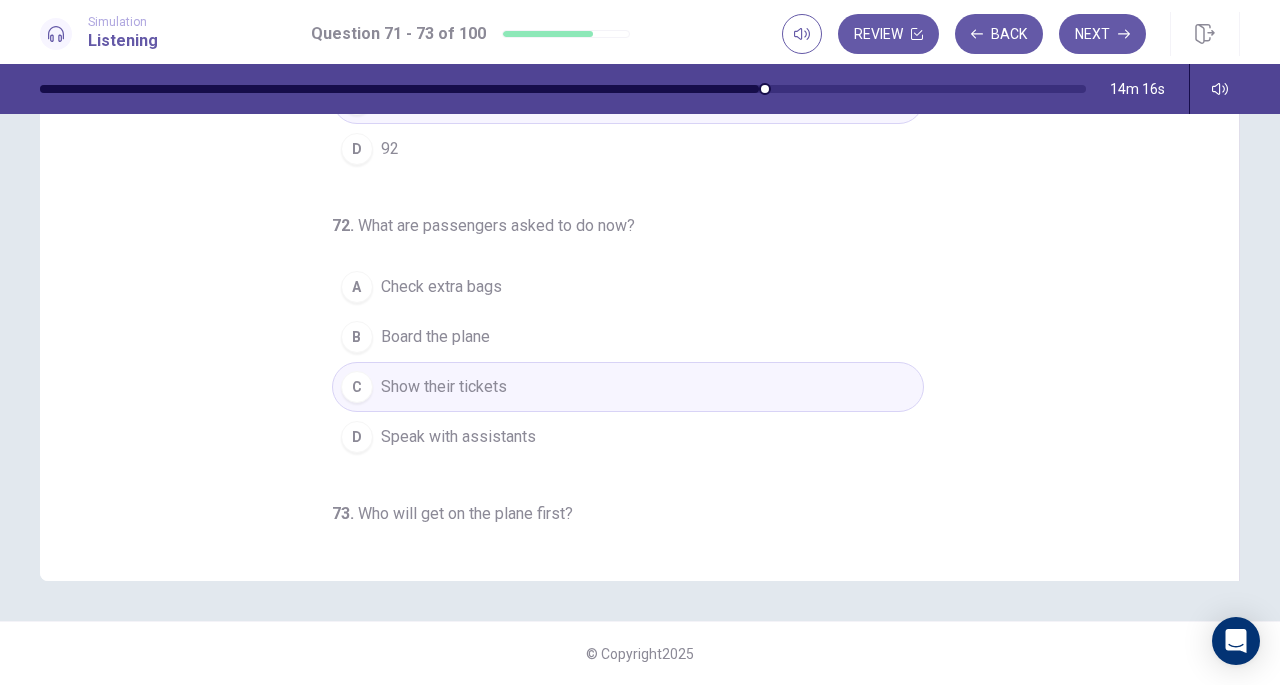 click on "Check extra bags" at bounding box center (441, 287) 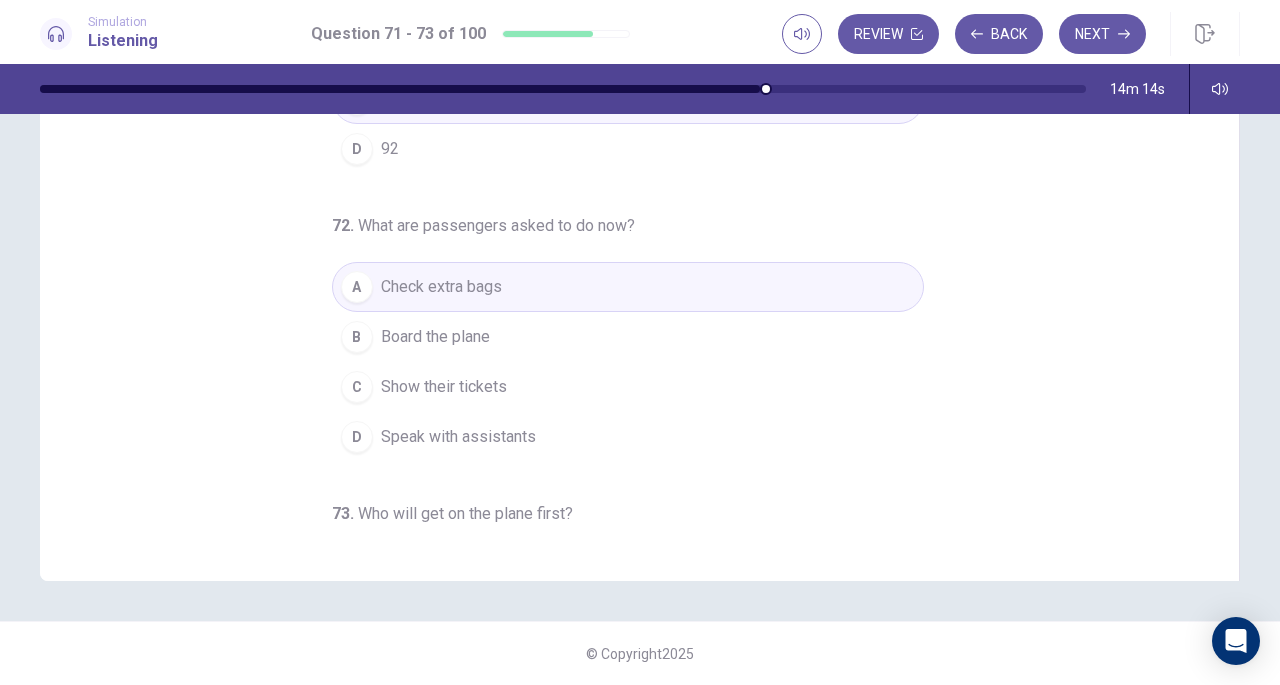 scroll, scrollTop: 0, scrollLeft: 0, axis: both 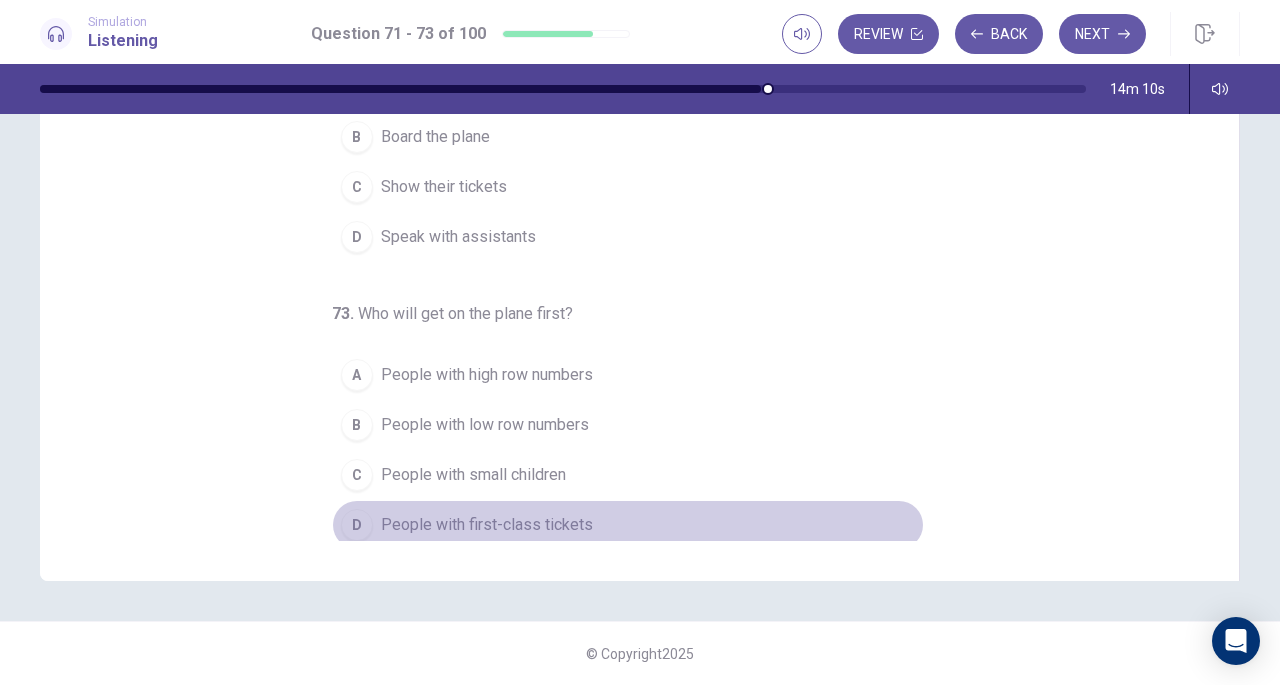 click on "People with first-class tickets" at bounding box center [487, 525] 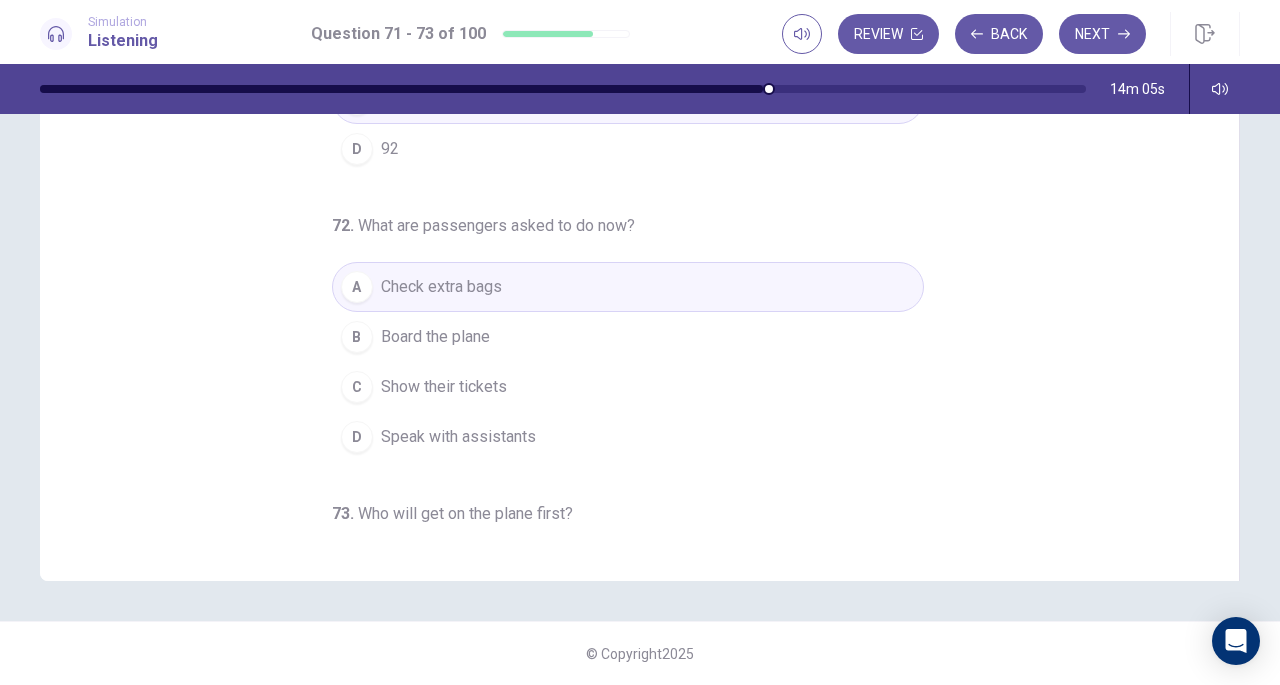 scroll, scrollTop: 0, scrollLeft: 0, axis: both 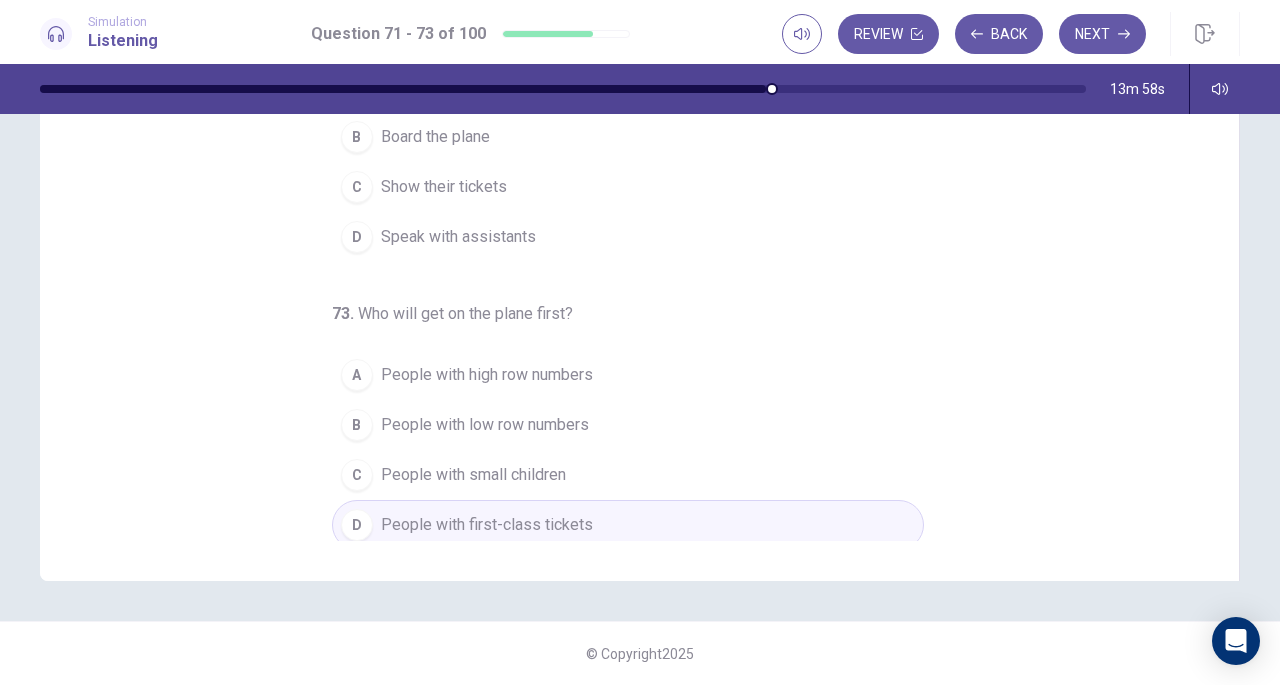 click on "Next" at bounding box center [1102, 34] 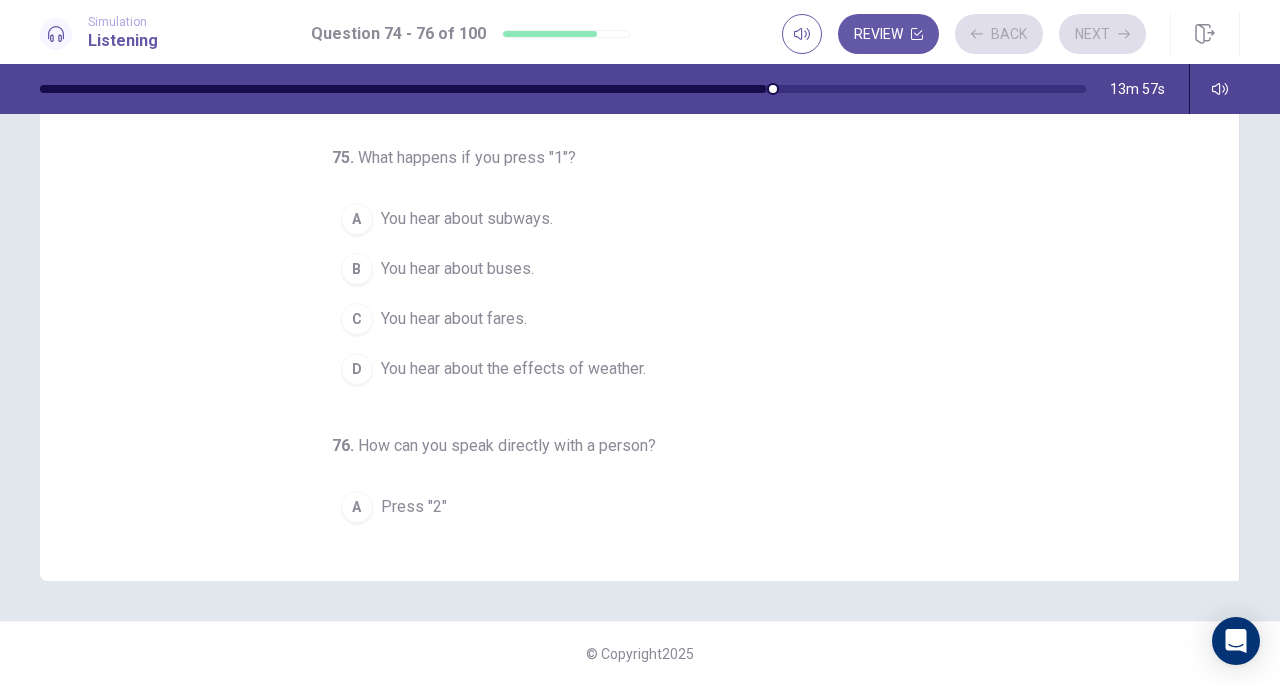 scroll, scrollTop: 0, scrollLeft: 0, axis: both 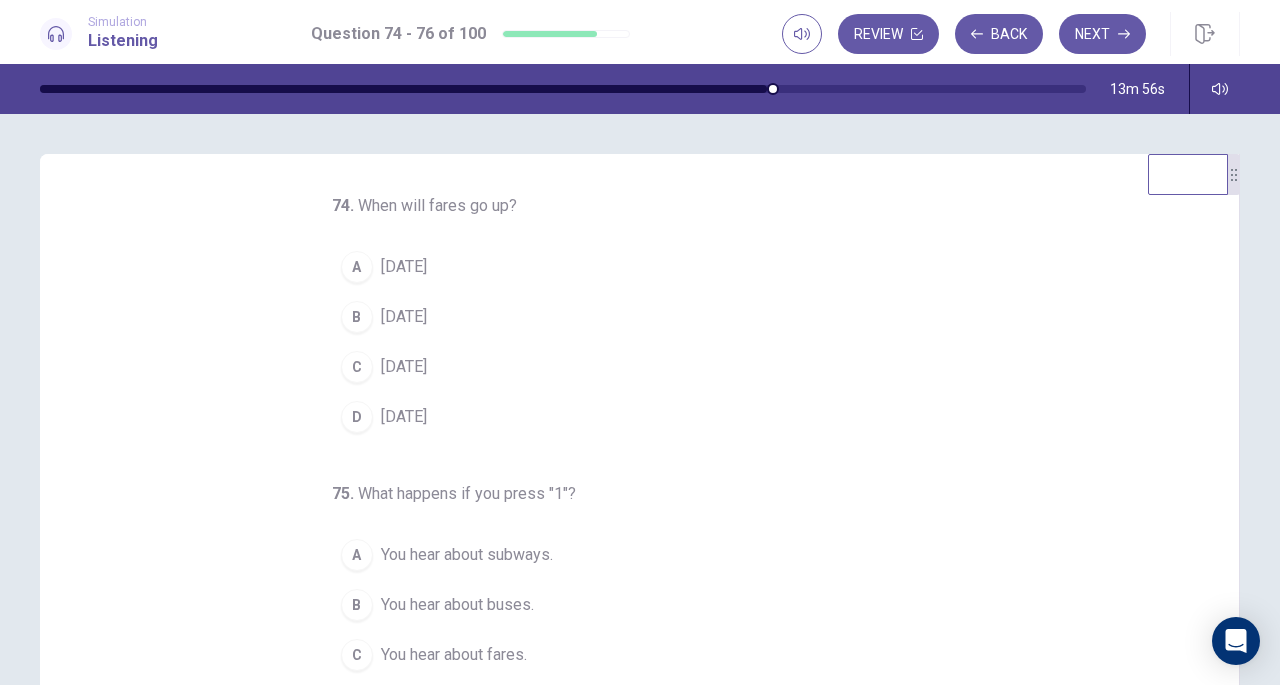 click on "B [DATE]" at bounding box center [628, 317] 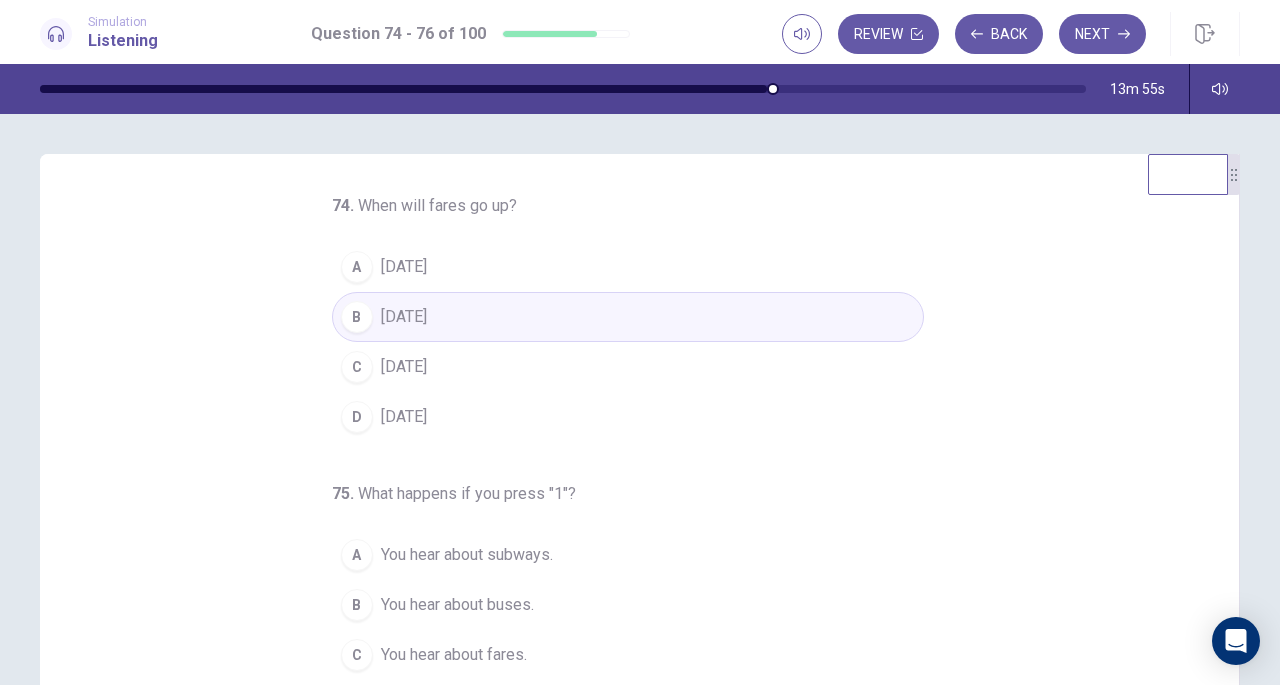 click on "74 .   When will fares go up?  A [DATE] B [DATE] C [DATE] D [DATE] .   What happens if you press "1"? A You hear about subways. B You hear about buses. C You hear about fares. D You hear about the effects of weather. 76 .   How can you speak directly with a person? A Press "2" B Press "3" C Press "4" D Stay on the line" at bounding box center [640, 501] 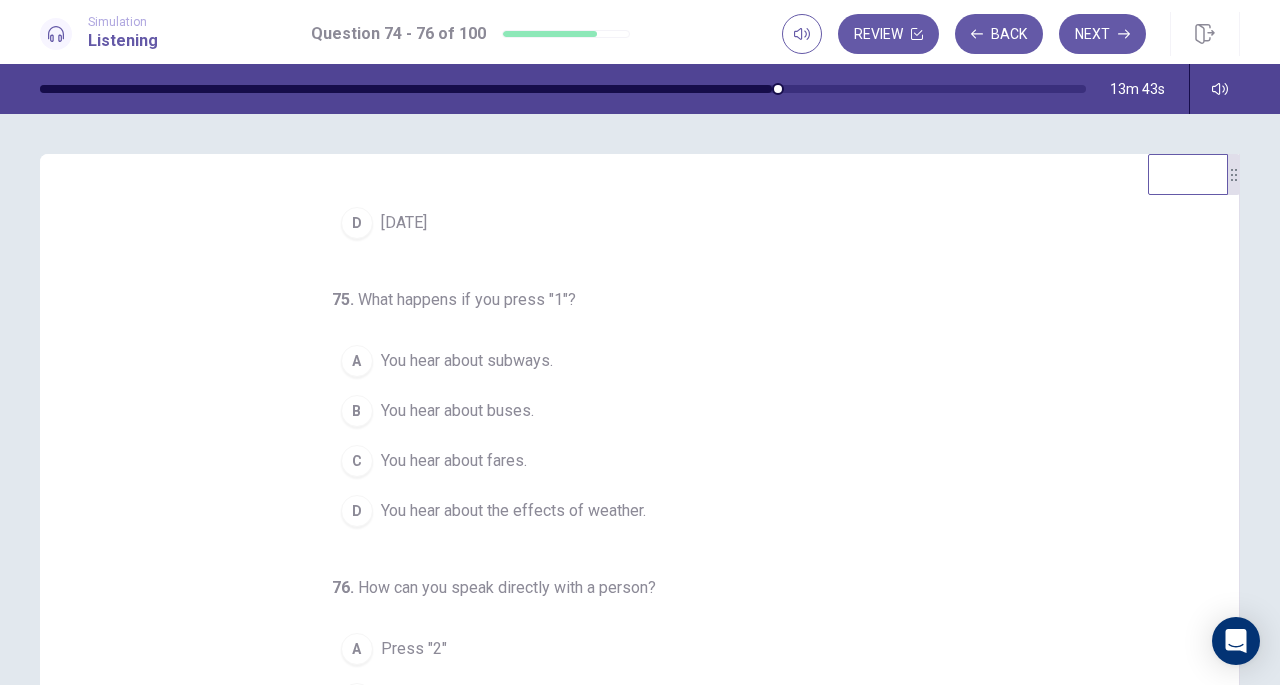 scroll, scrollTop: 200, scrollLeft: 0, axis: vertical 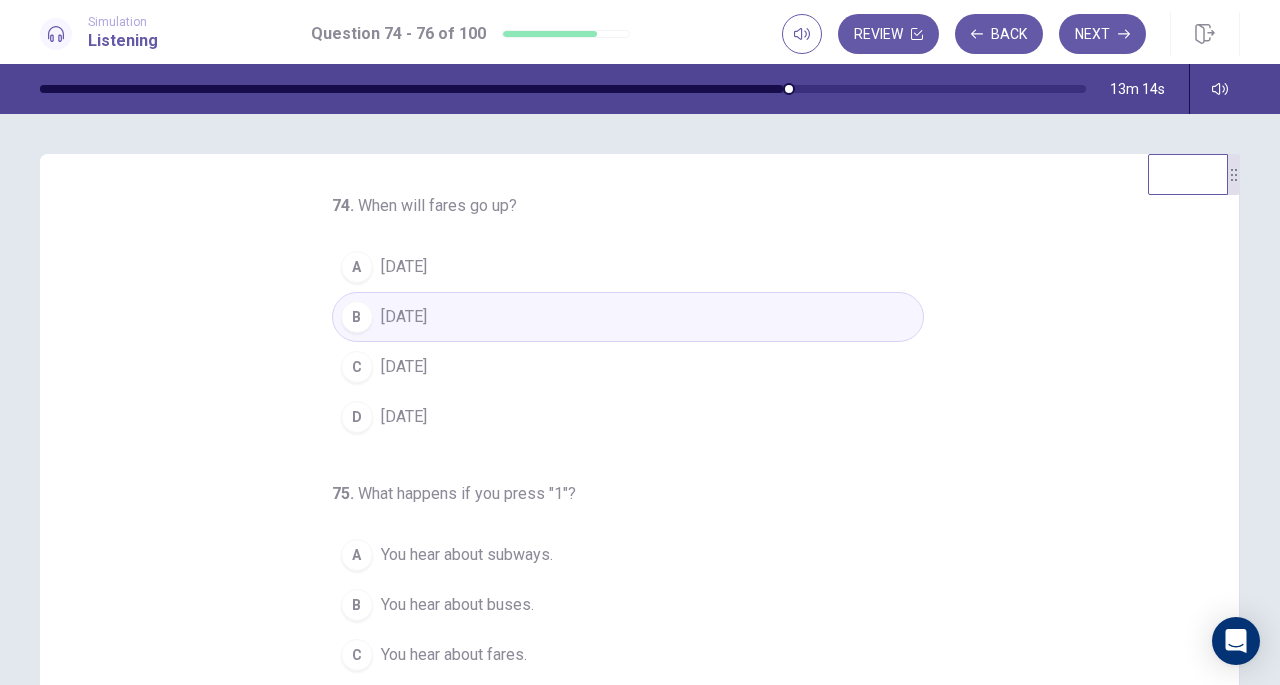 click on "[DATE]" at bounding box center [404, 267] 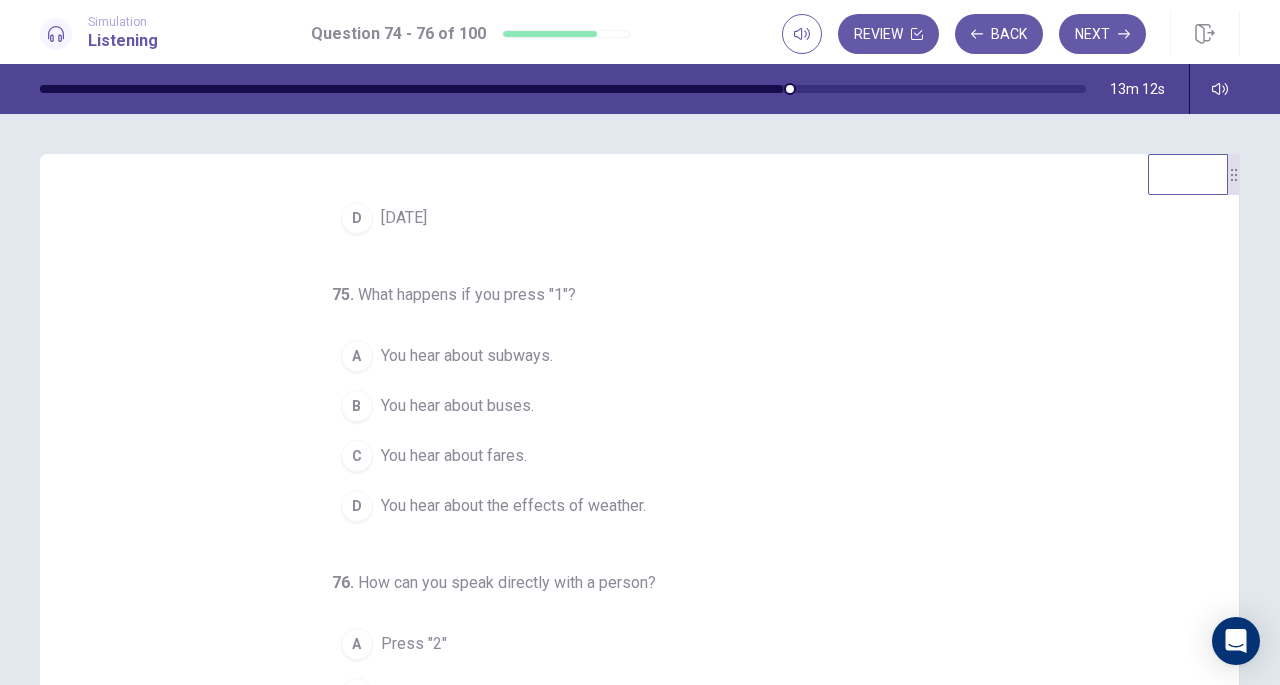 scroll, scrollTop: 200, scrollLeft: 0, axis: vertical 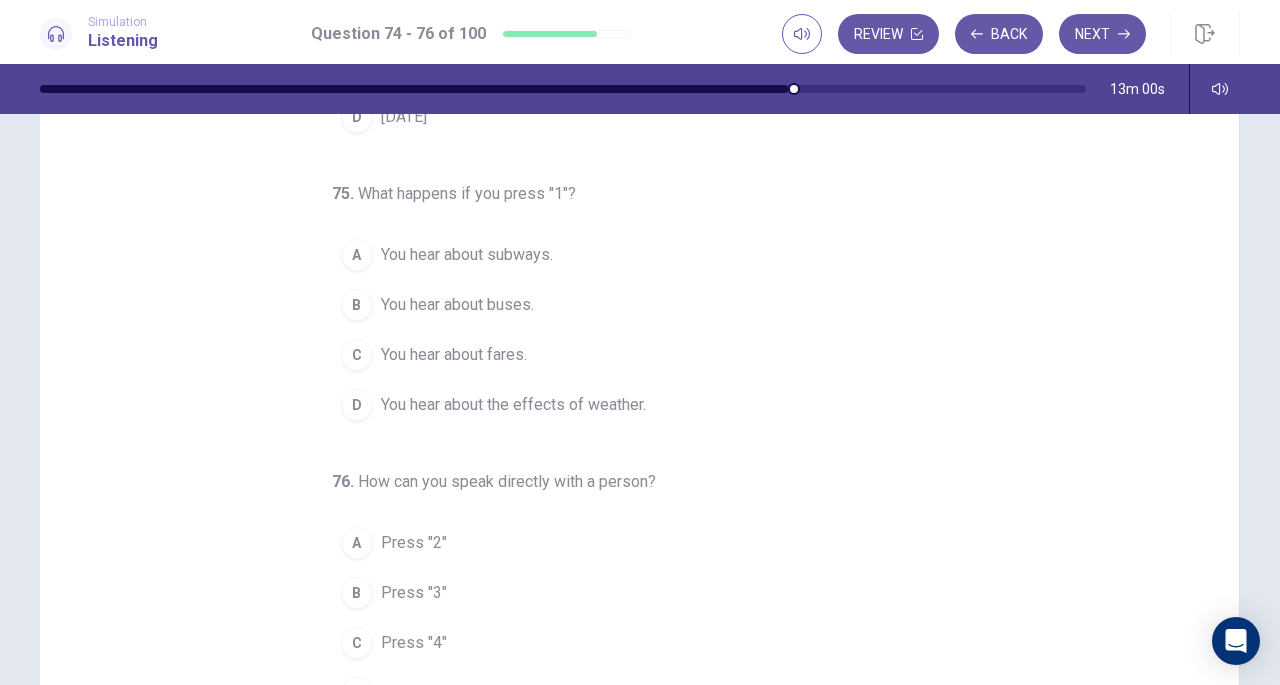 click on "You hear about fares." at bounding box center (454, 355) 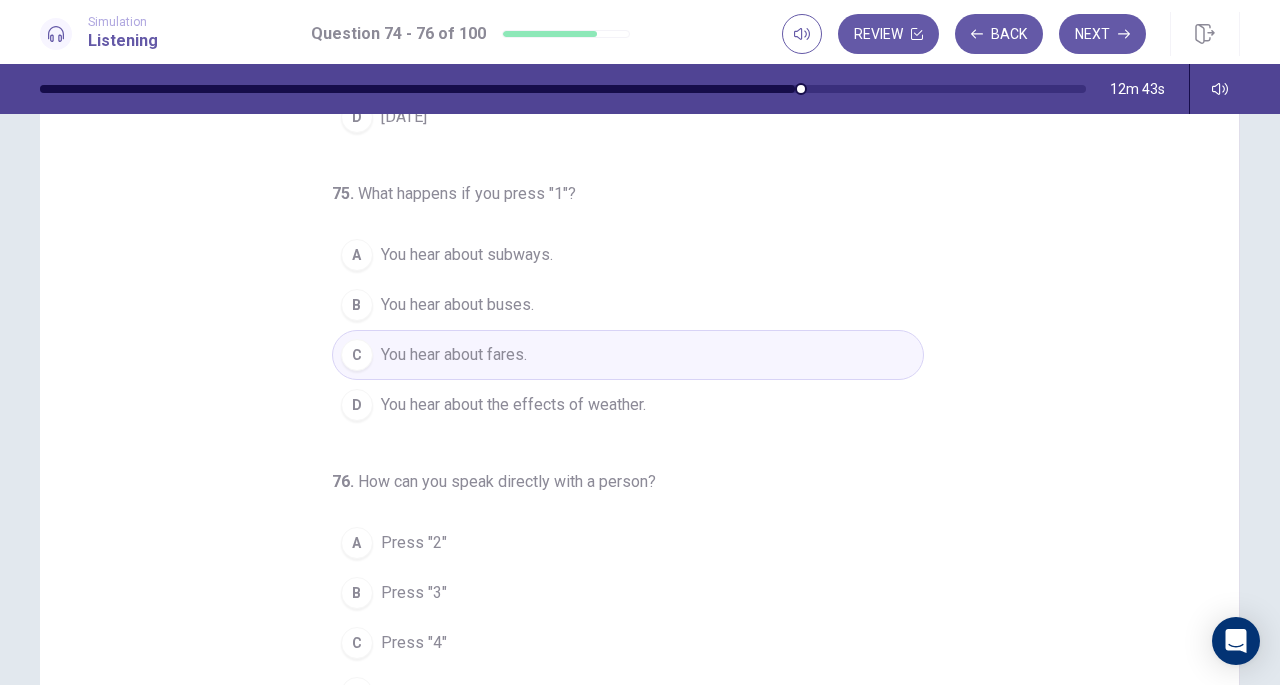 click on "You hear about buses." at bounding box center (457, 305) 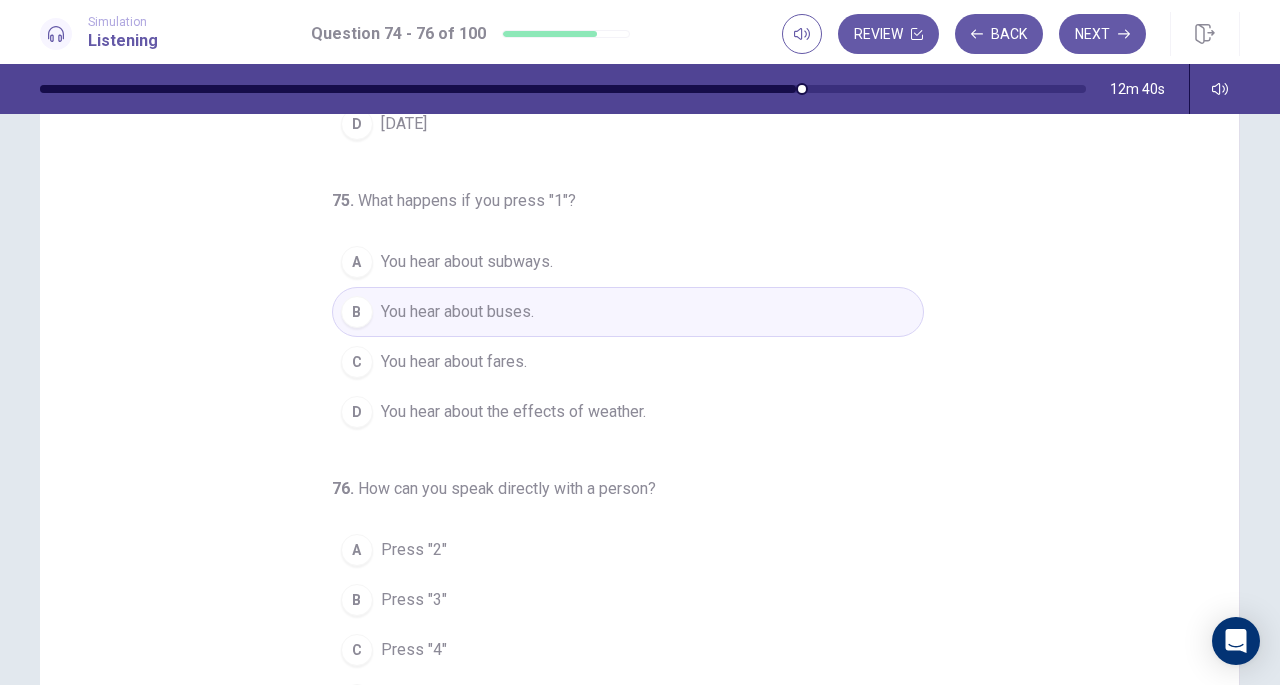 scroll, scrollTop: 200, scrollLeft: 0, axis: vertical 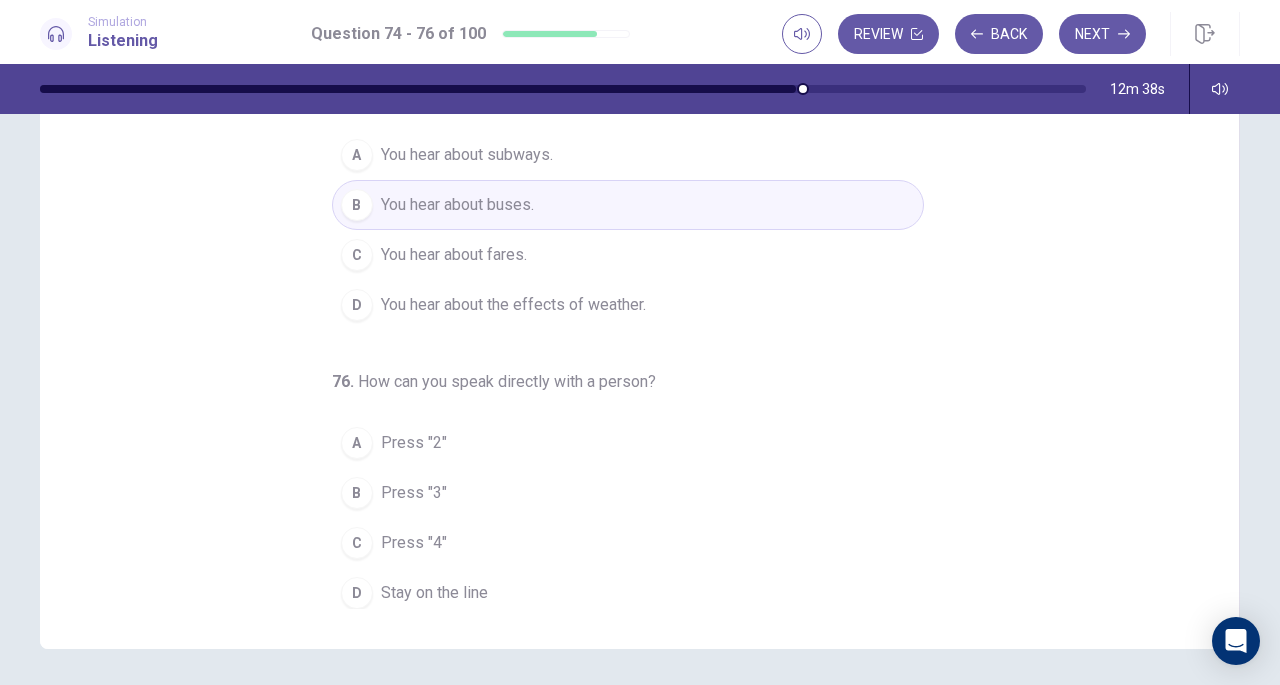 click on "Stay on the line" at bounding box center (434, 593) 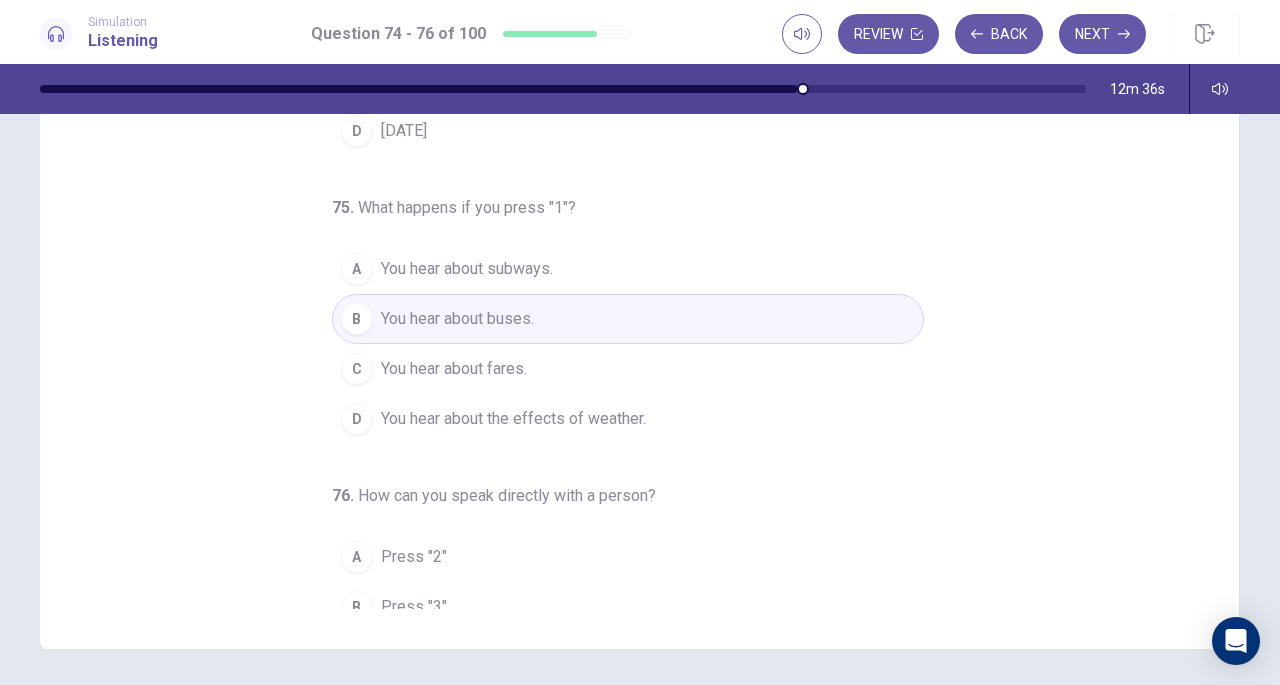 scroll, scrollTop: 0, scrollLeft: 0, axis: both 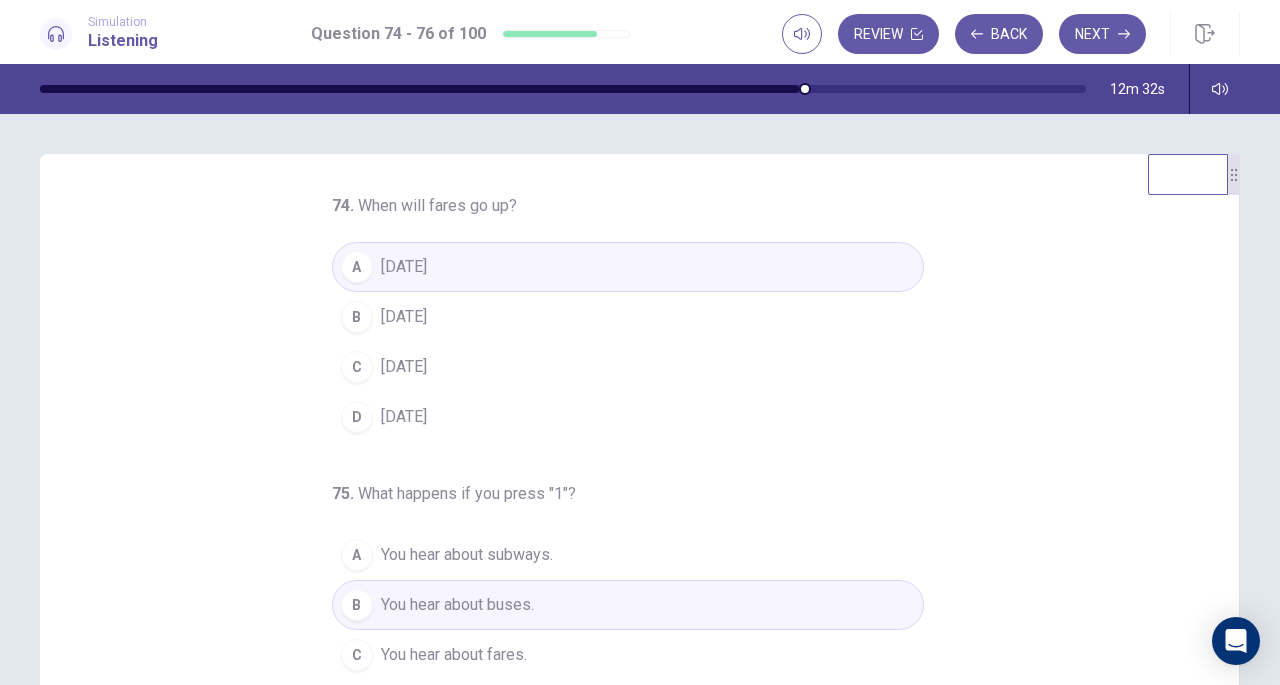 click on "Next" at bounding box center [1102, 34] 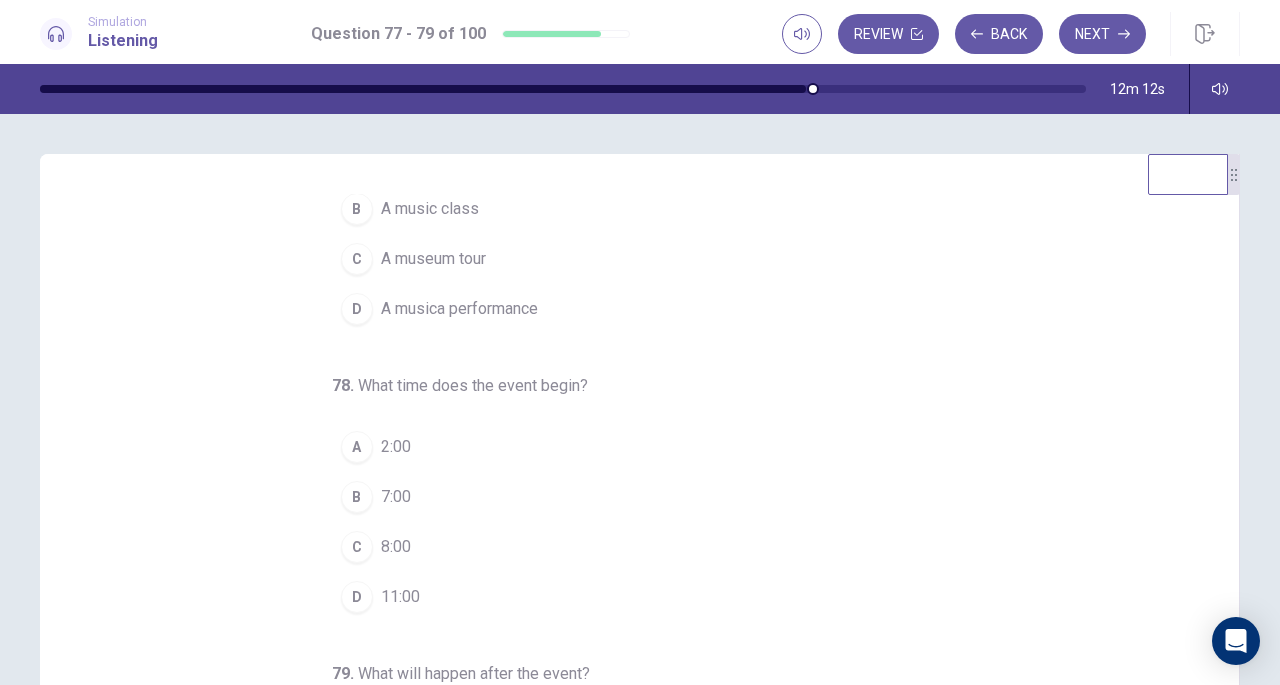 scroll, scrollTop: 200, scrollLeft: 0, axis: vertical 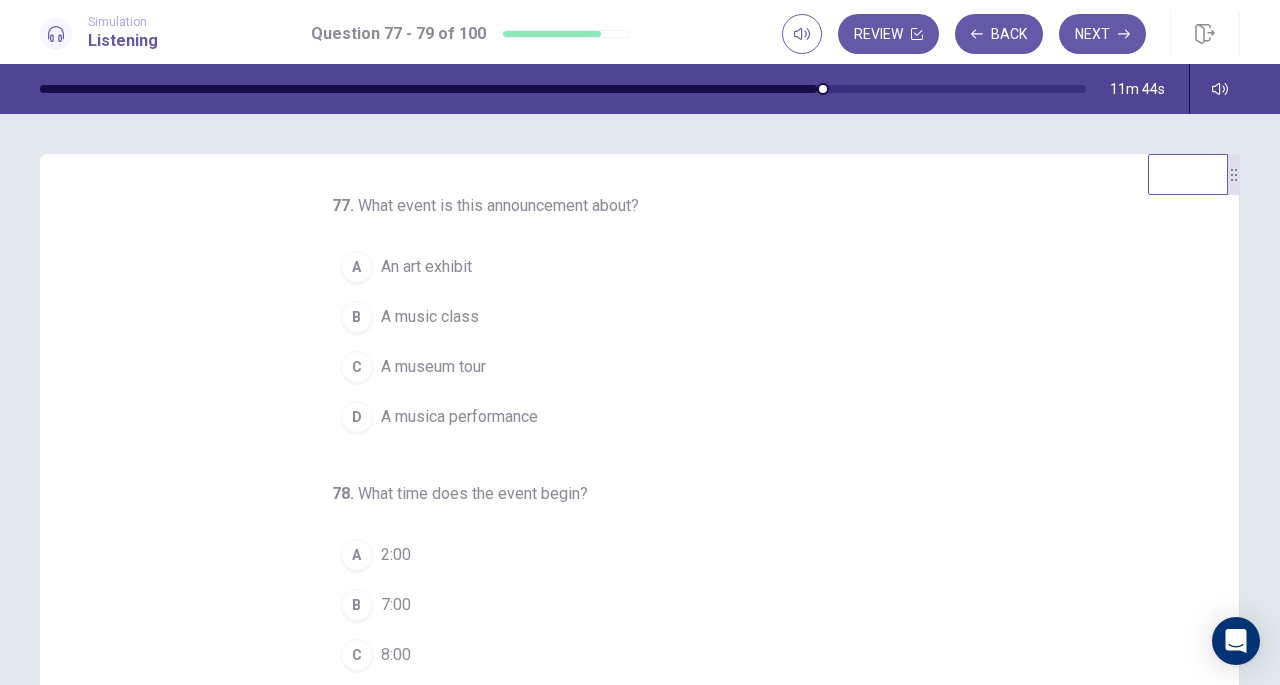 click on "A musica performance" at bounding box center (459, 417) 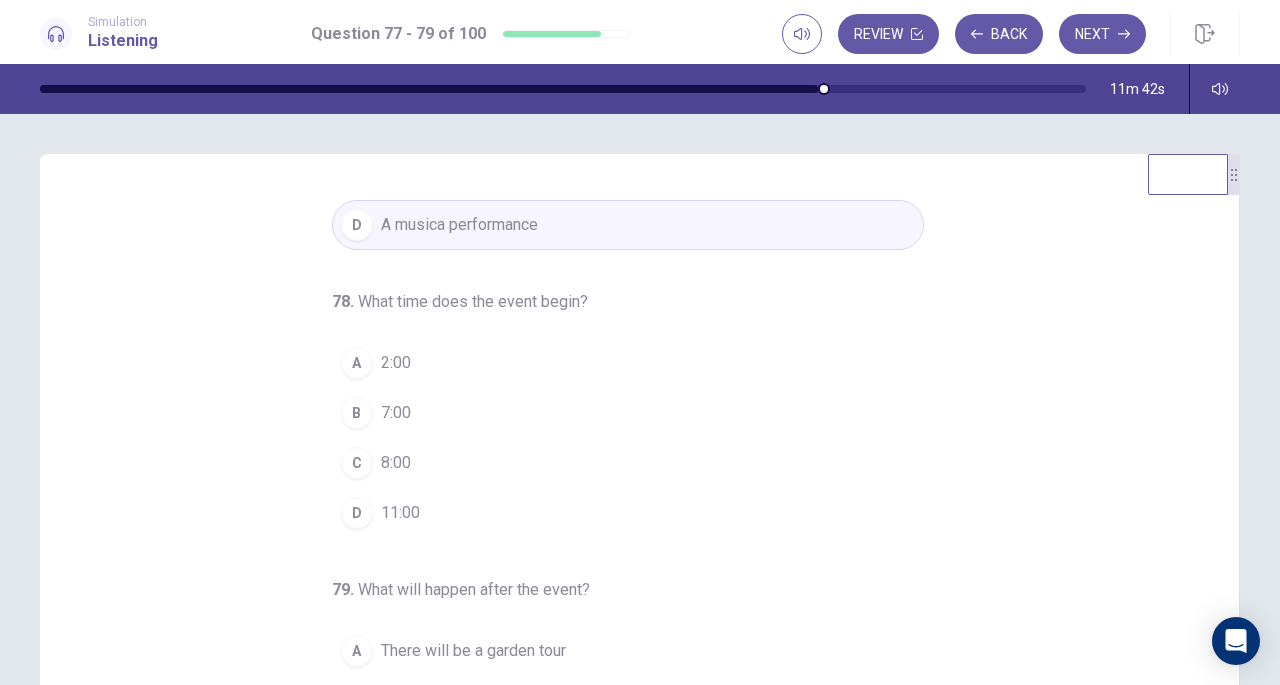 scroll, scrollTop: 200, scrollLeft: 0, axis: vertical 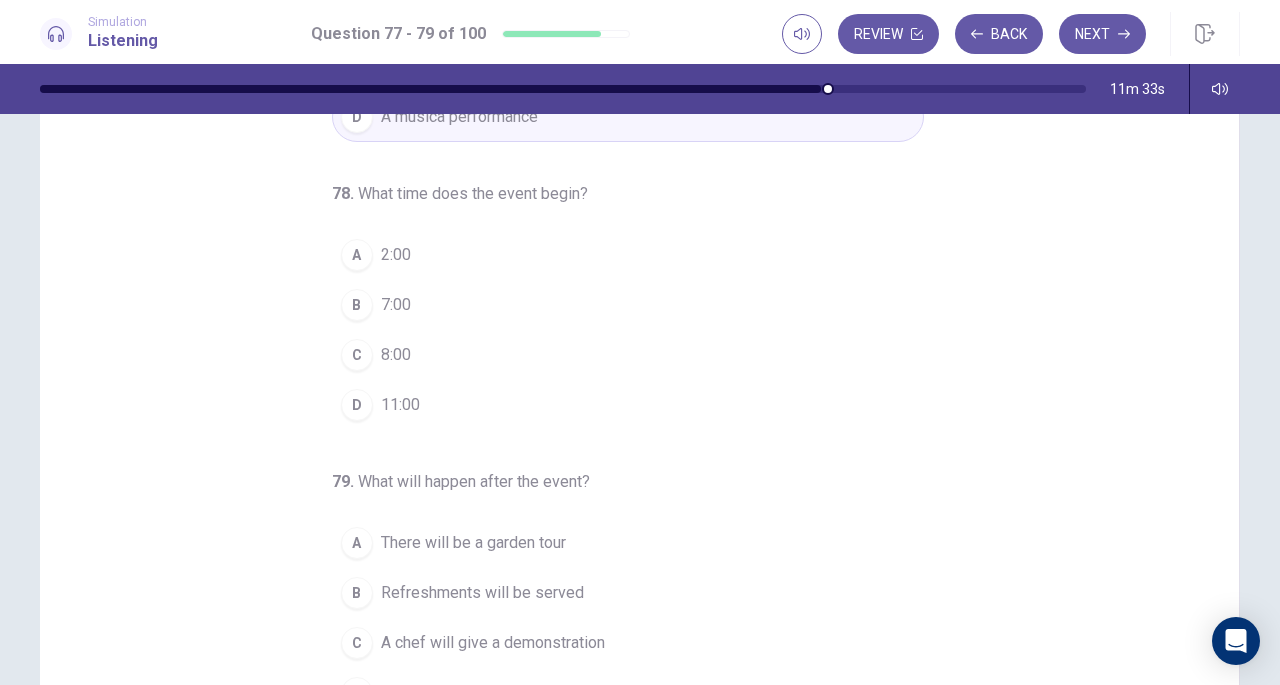 click on "8:00" at bounding box center (396, 355) 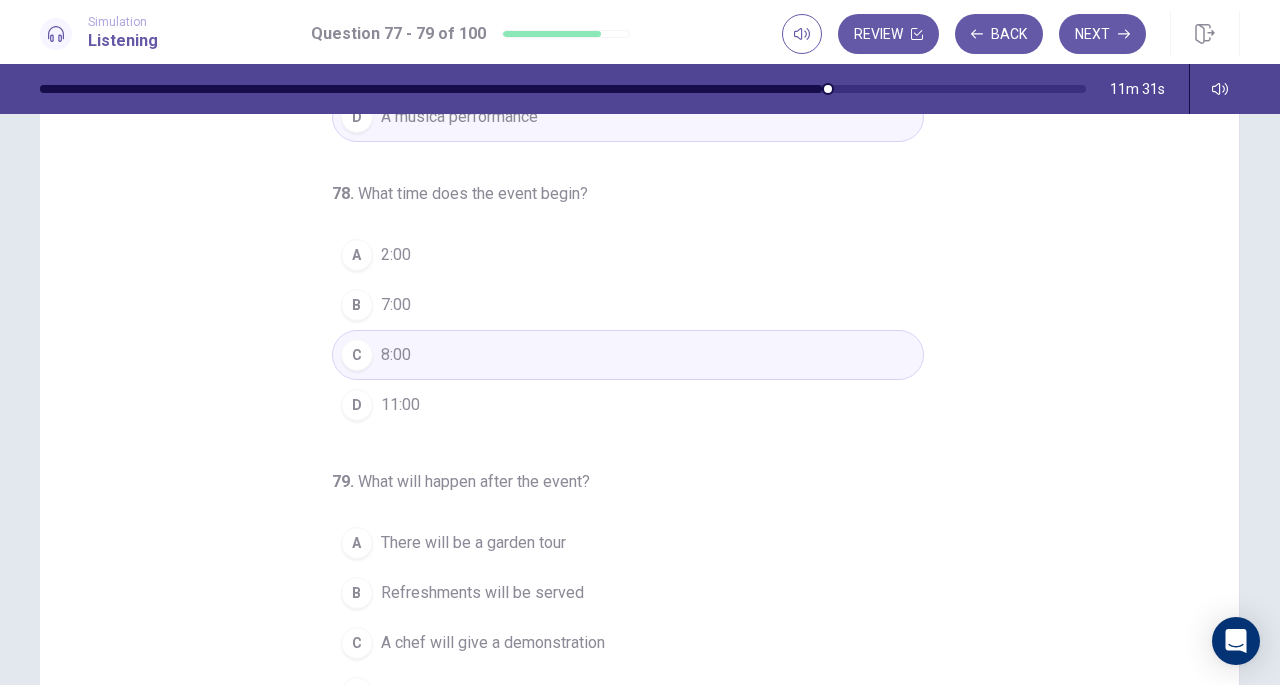 scroll, scrollTop: 268, scrollLeft: 0, axis: vertical 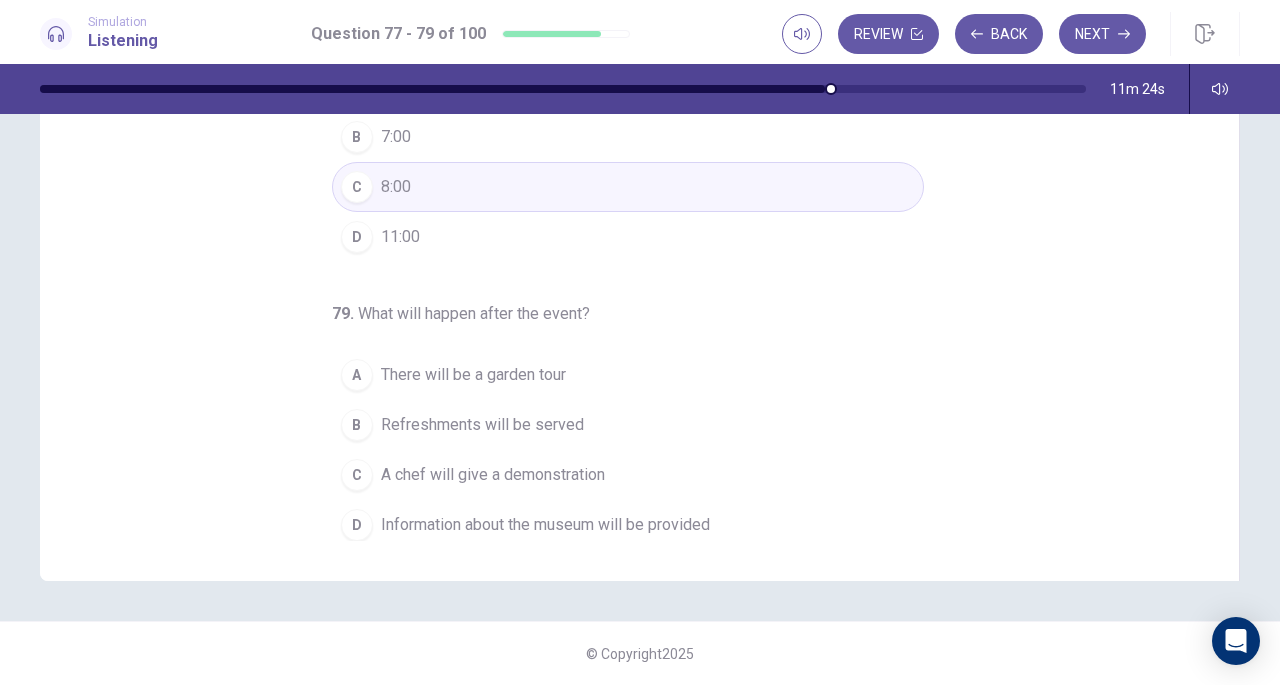 click on "Refreshments will be served" at bounding box center [482, 425] 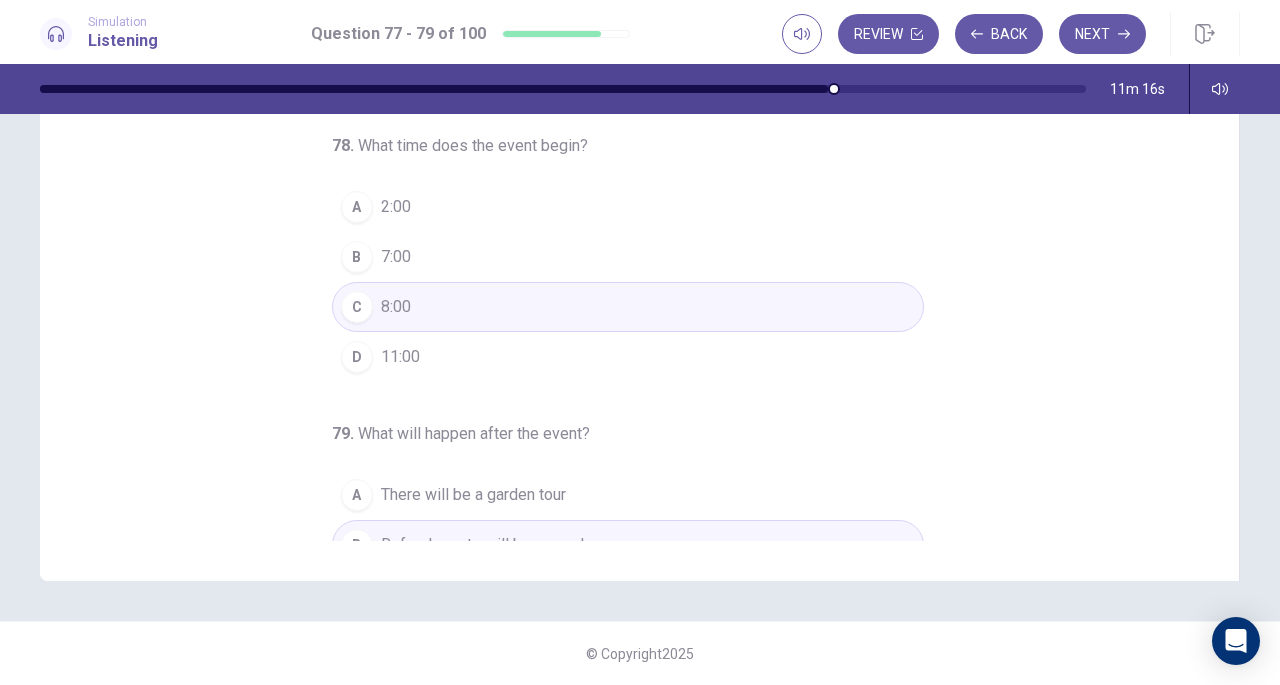 scroll, scrollTop: 0, scrollLeft: 0, axis: both 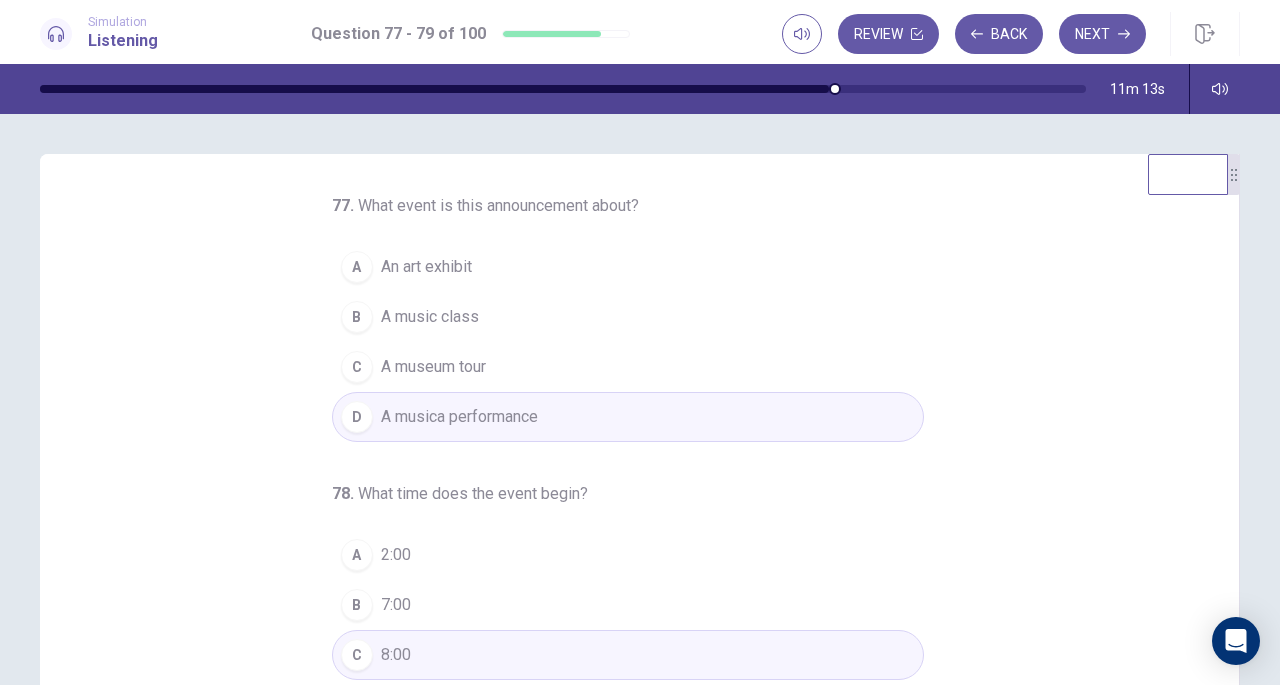 click on "Next" at bounding box center [1102, 34] 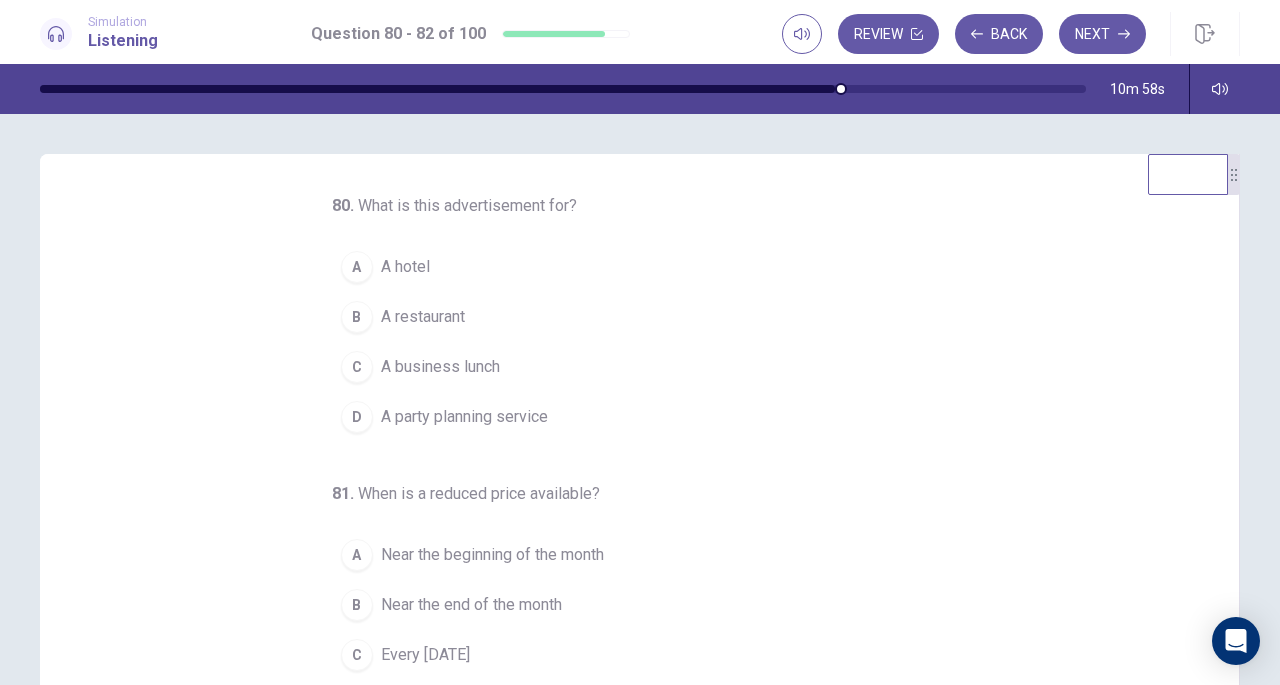 scroll, scrollTop: 200, scrollLeft: 0, axis: vertical 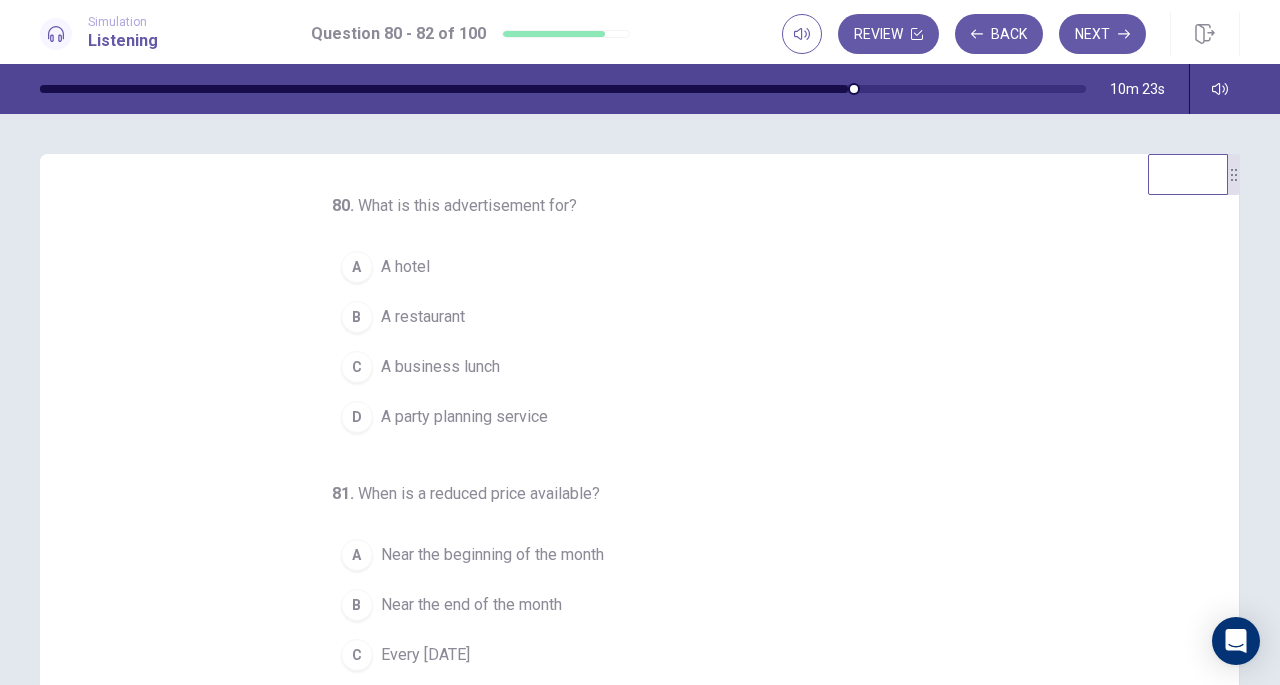 click on "A hotel" at bounding box center [405, 267] 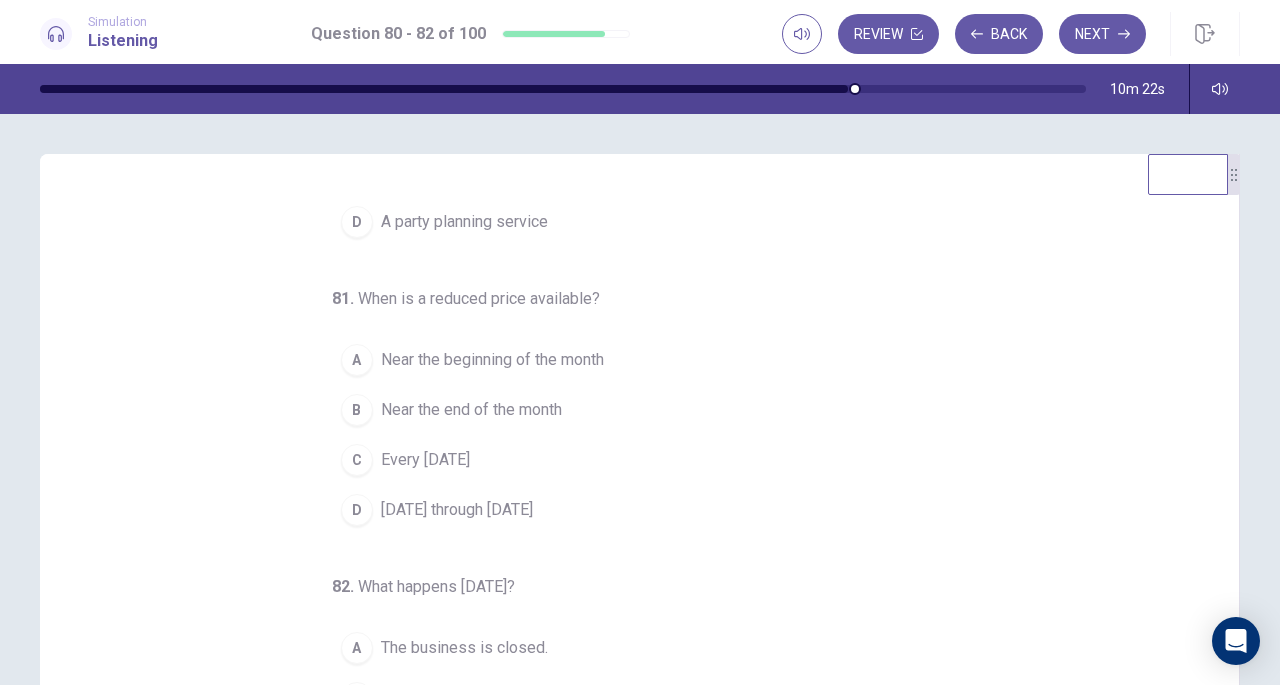 scroll, scrollTop: 200, scrollLeft: 0, axis: vertical 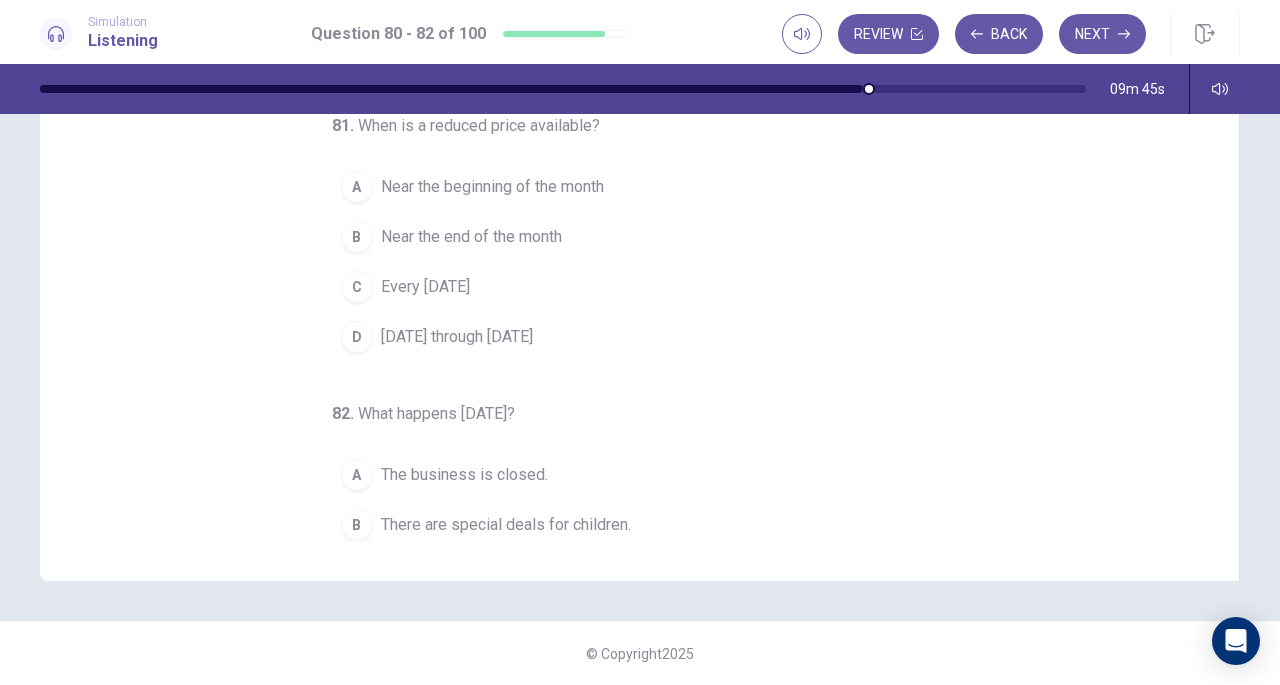 click on "Near the beginning of the month" at bounding box center [492, 187] 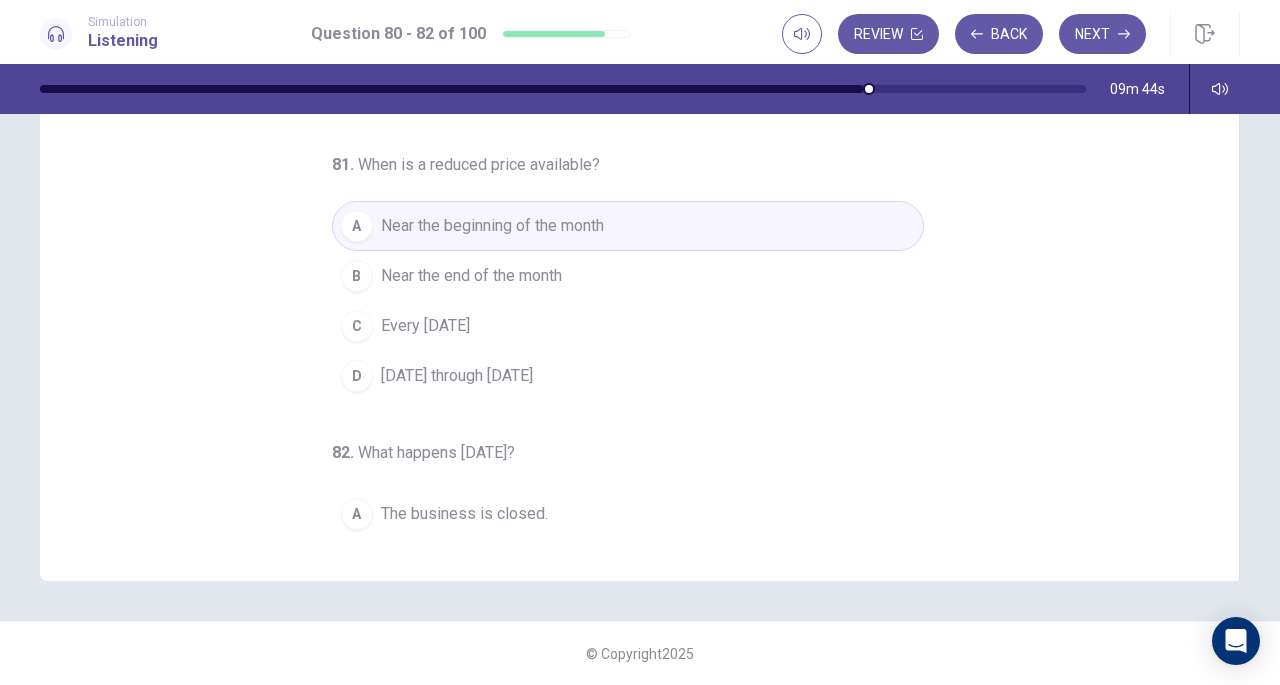 scroll, scrollTop: 0, scrollLeft: 0, axis: both 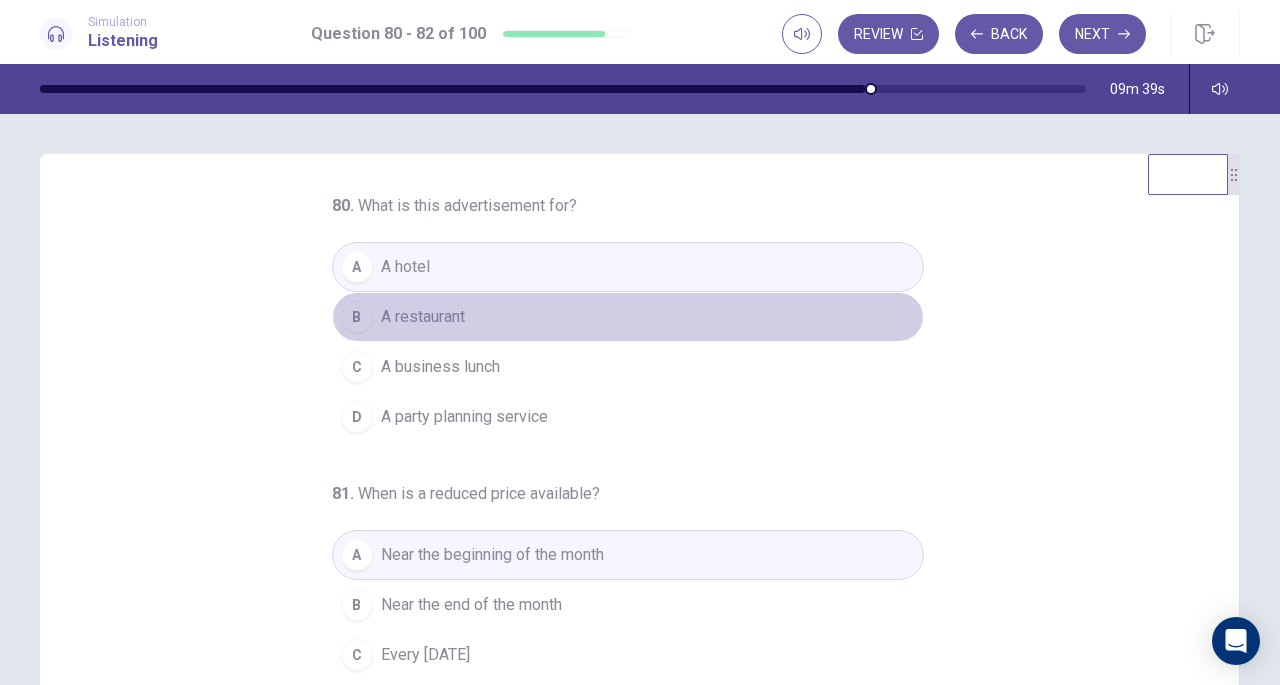 click on "A restaurant" at bounding box center (423, 317) 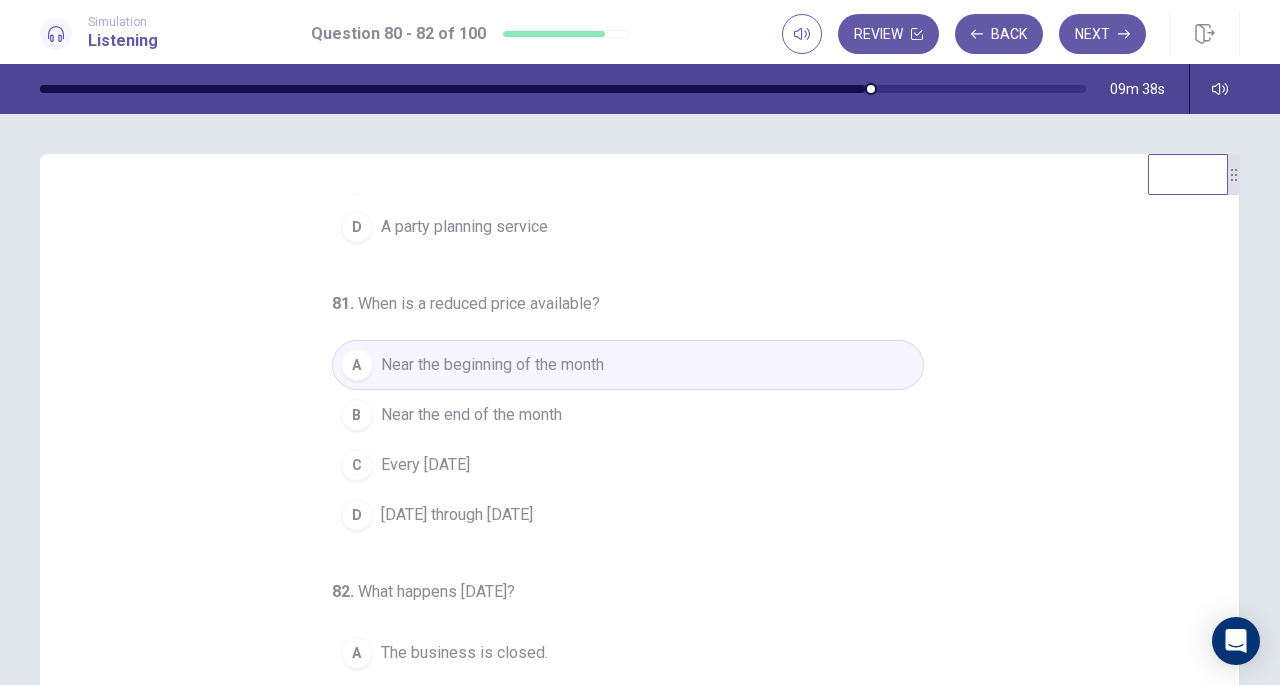 scroll, scrollTop: 200, scrollLeft: 0, axis: vertical 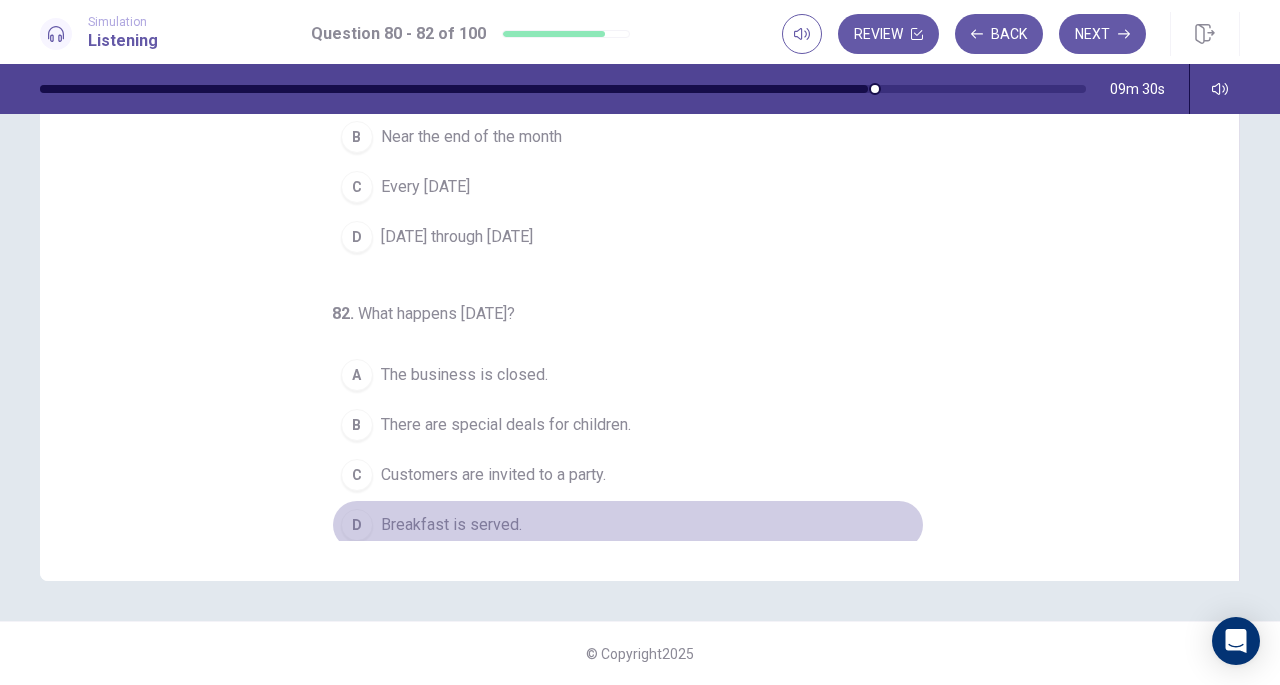 click on "Breakfast is served." at bounding box center (451, 525) 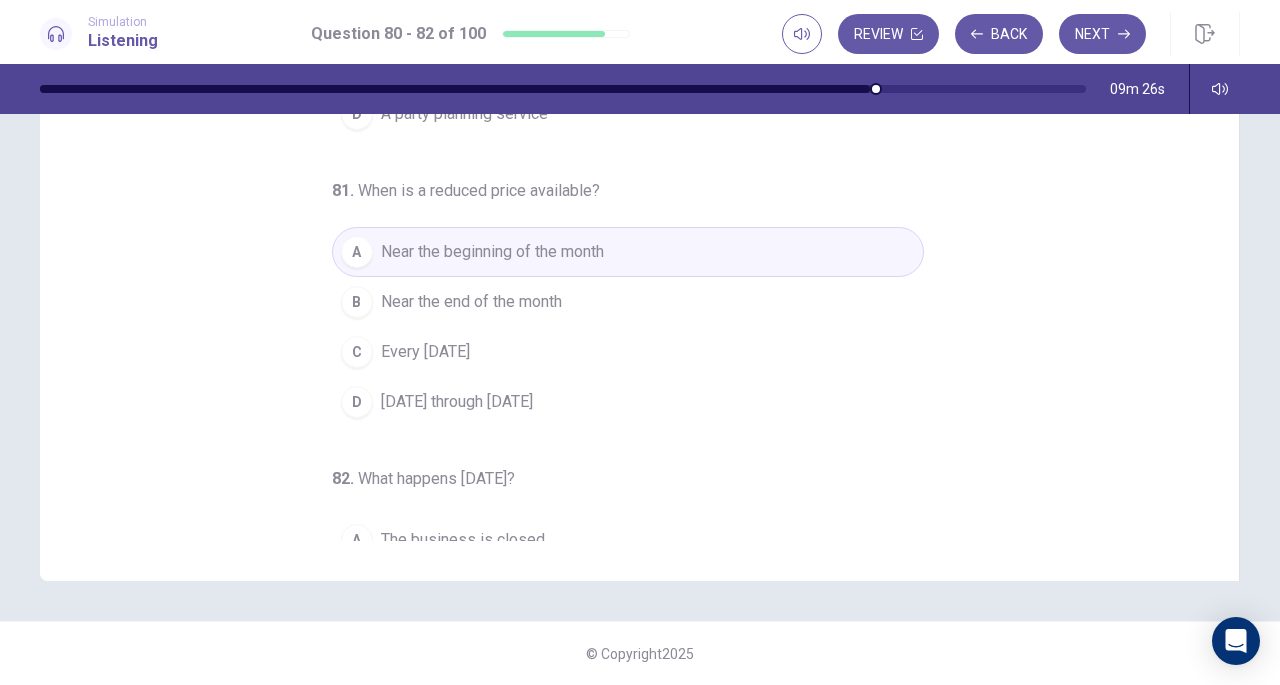 scroll, scrollTop: 0, scrollLeft: 0, axis: both 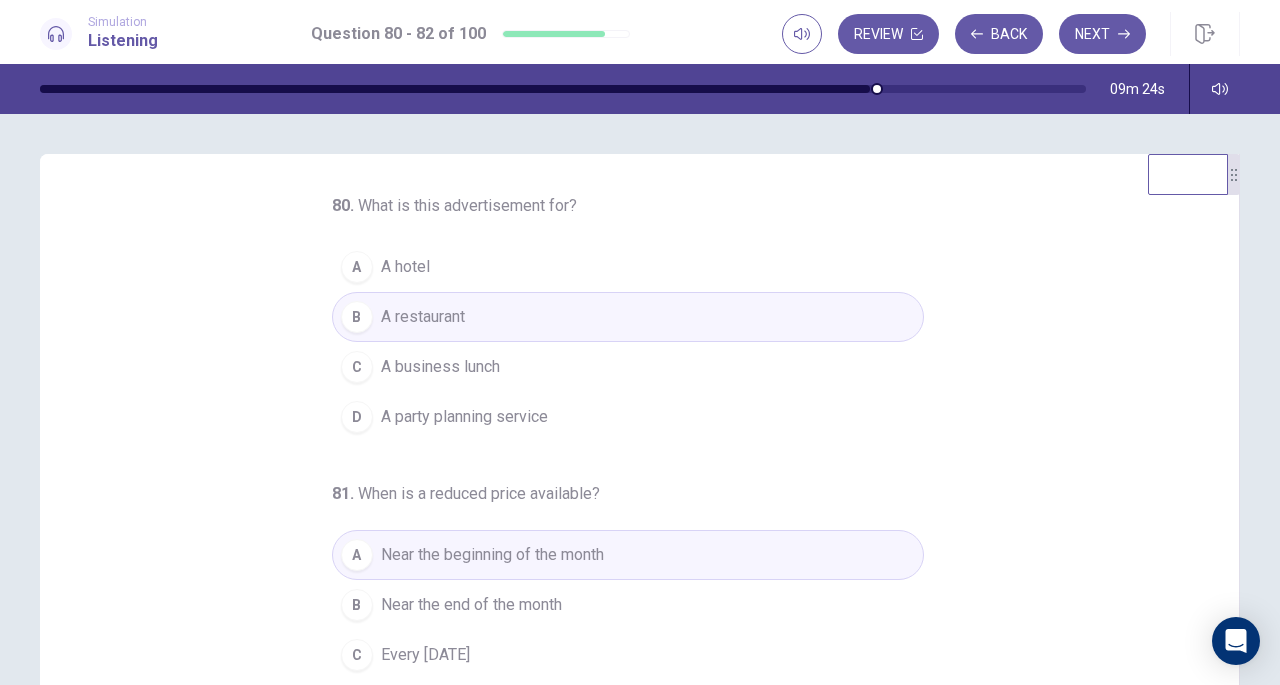 click on "Next" at bounding box center [1102, 34] 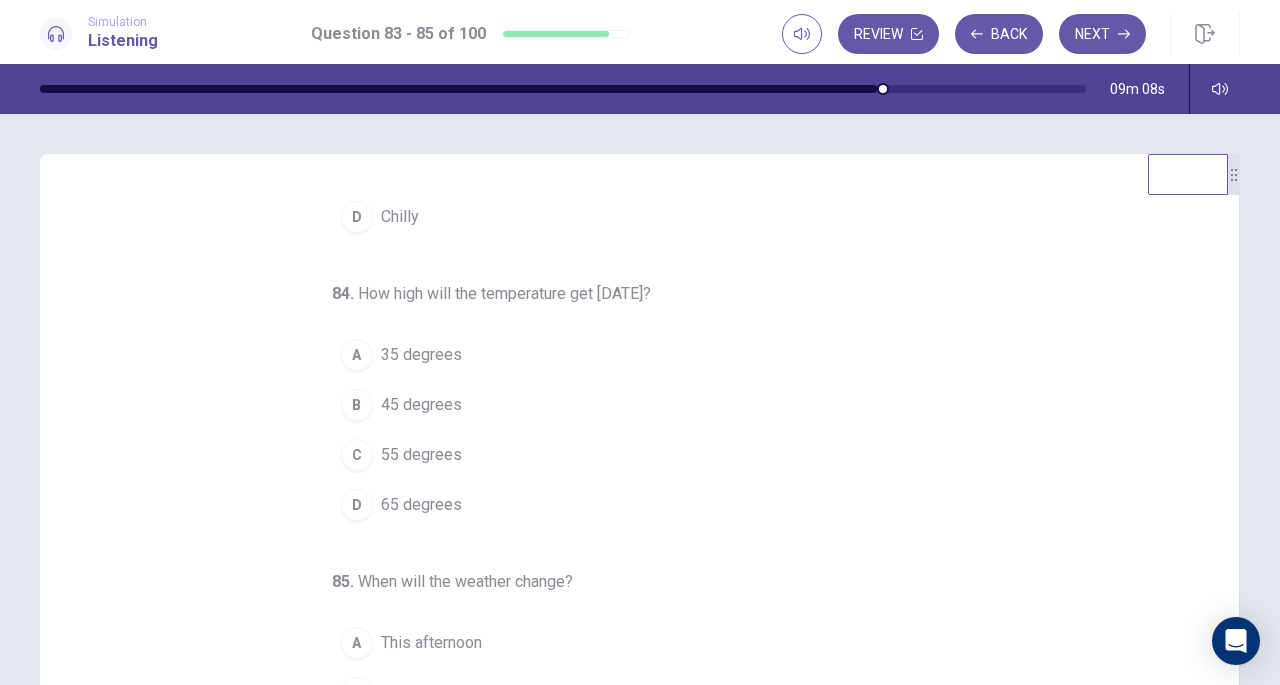 scroll, scrollTop: 200, scrollLeft: 0, axis: vertical 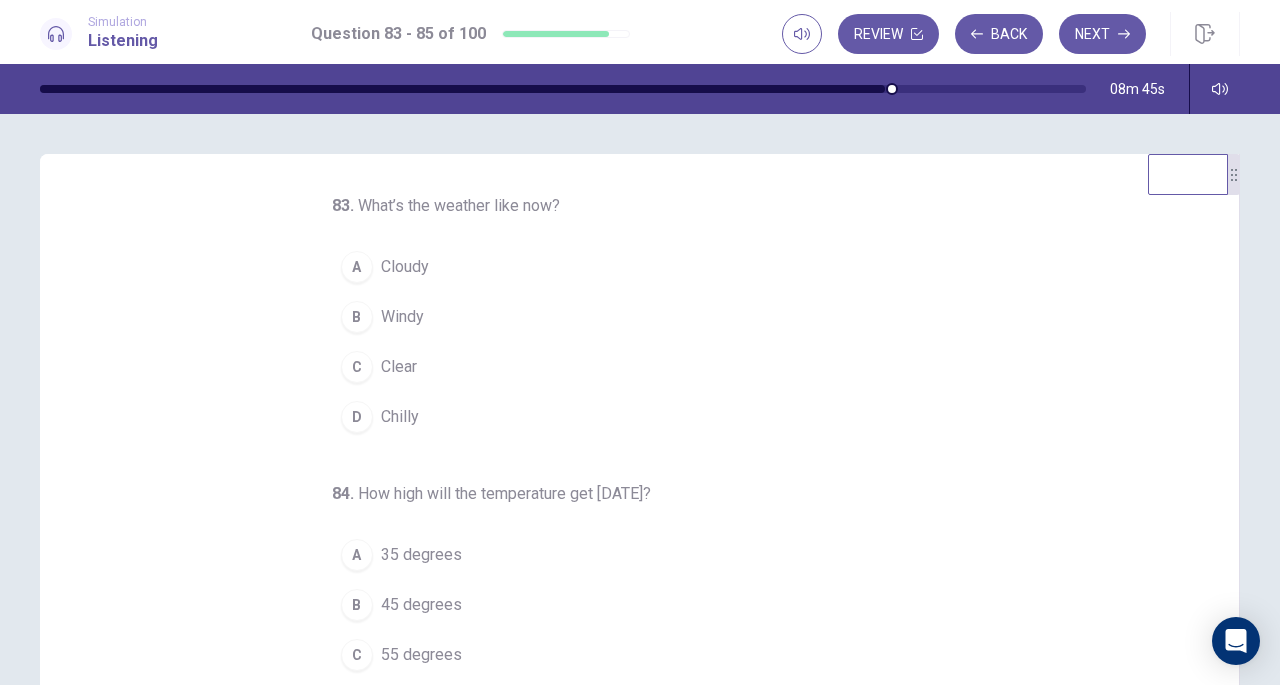 click on "Clear" at bounding box center [399, 367] 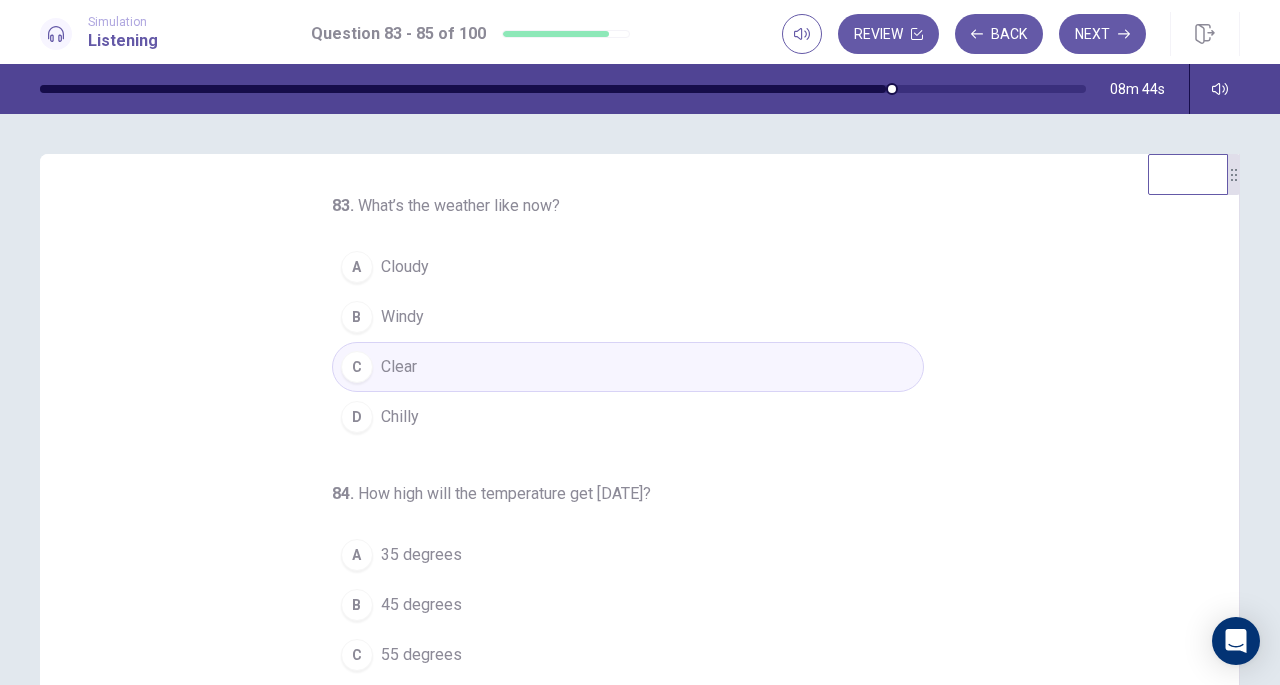 click on "A Cloudy" at bounding box center [628, 267] 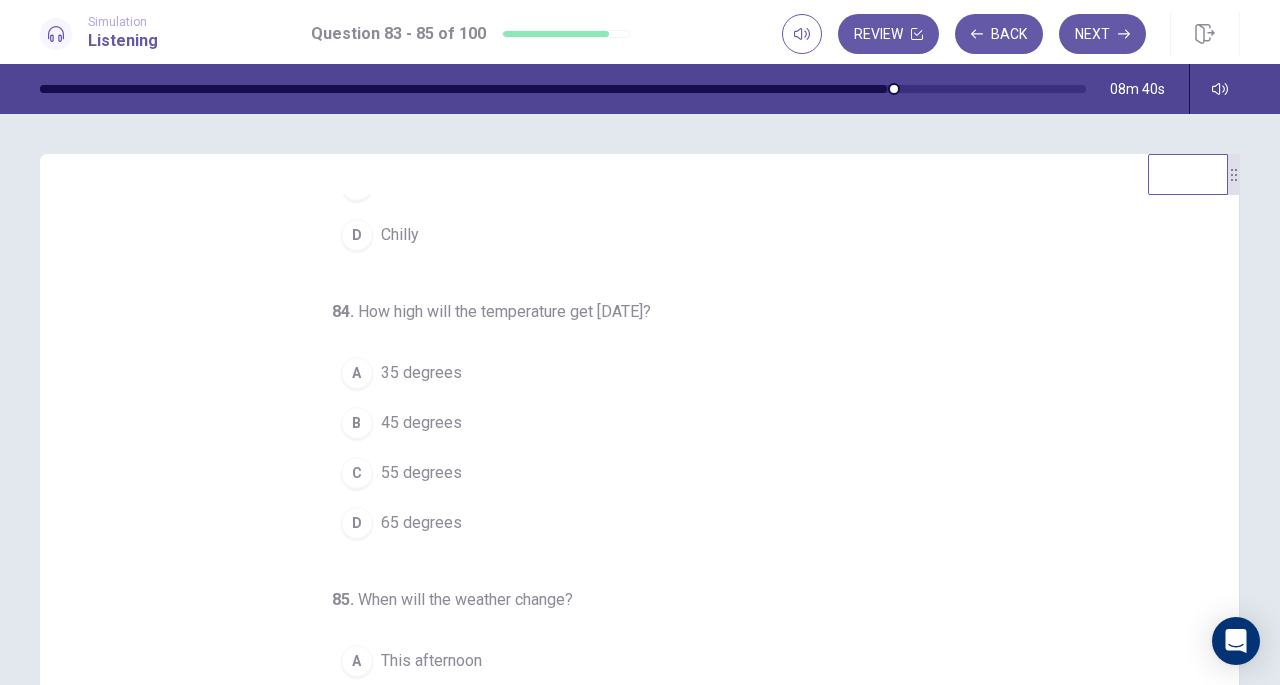 scroll, scrollTop: 200, scrollLeft: 0, axis: vertical 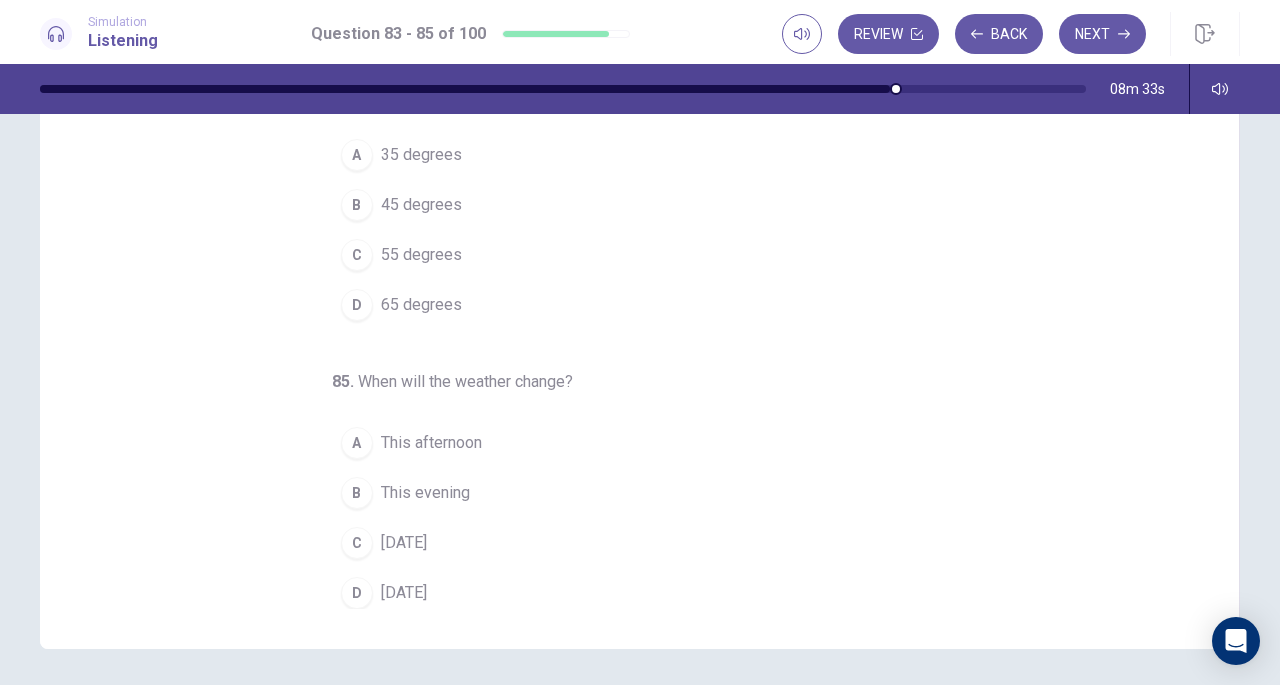 click on "This afternoon" at bounding box center [431, 443] 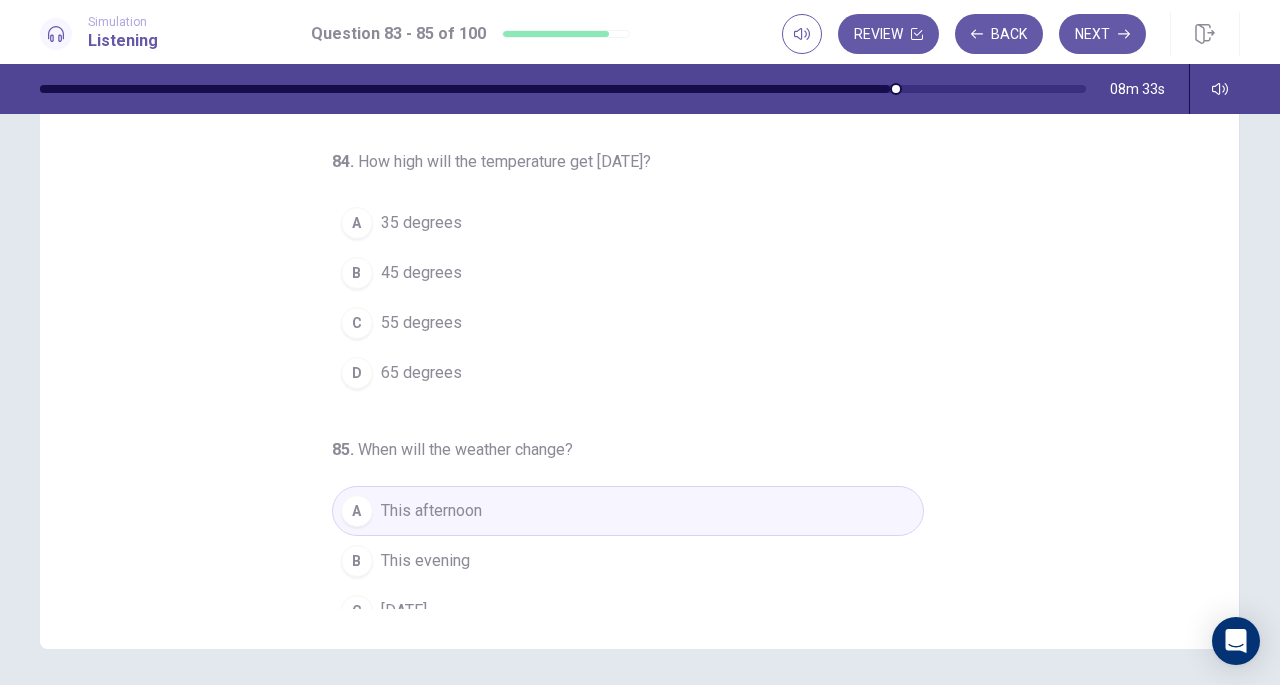 scroll, scrollTop: 100, scrollLeft: 0, axis: vertical 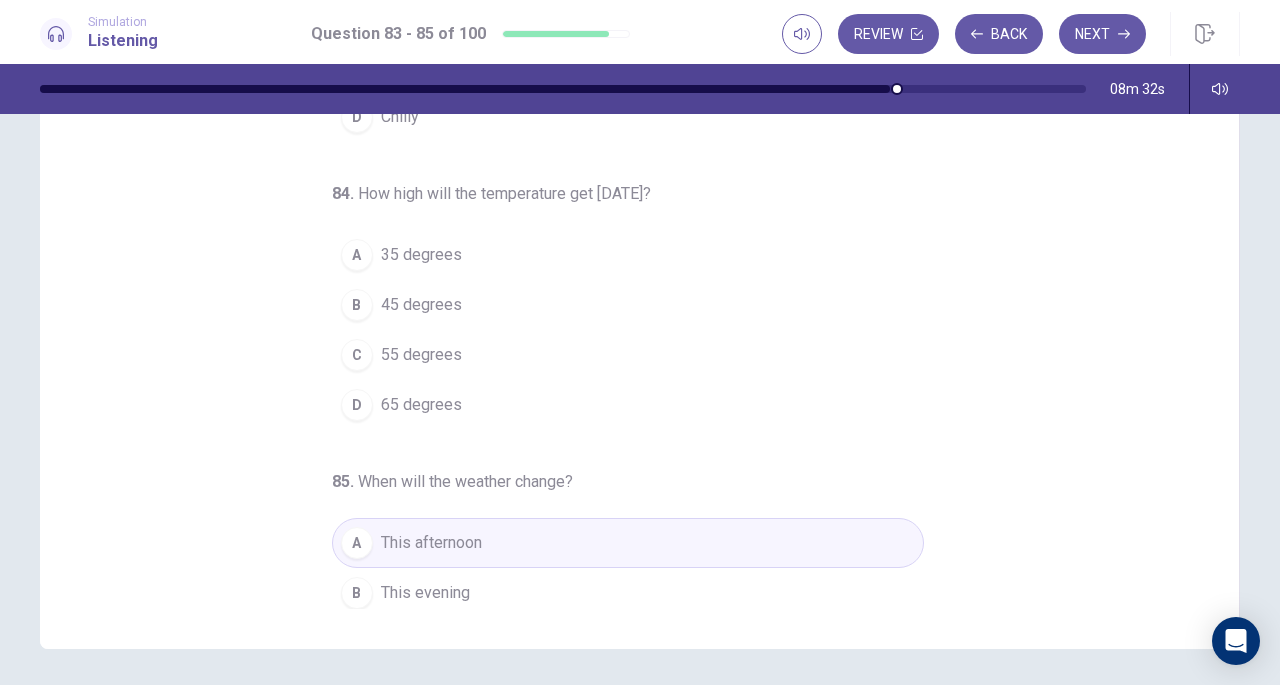 click on "55 degrees" at bounding box center (421, 355) 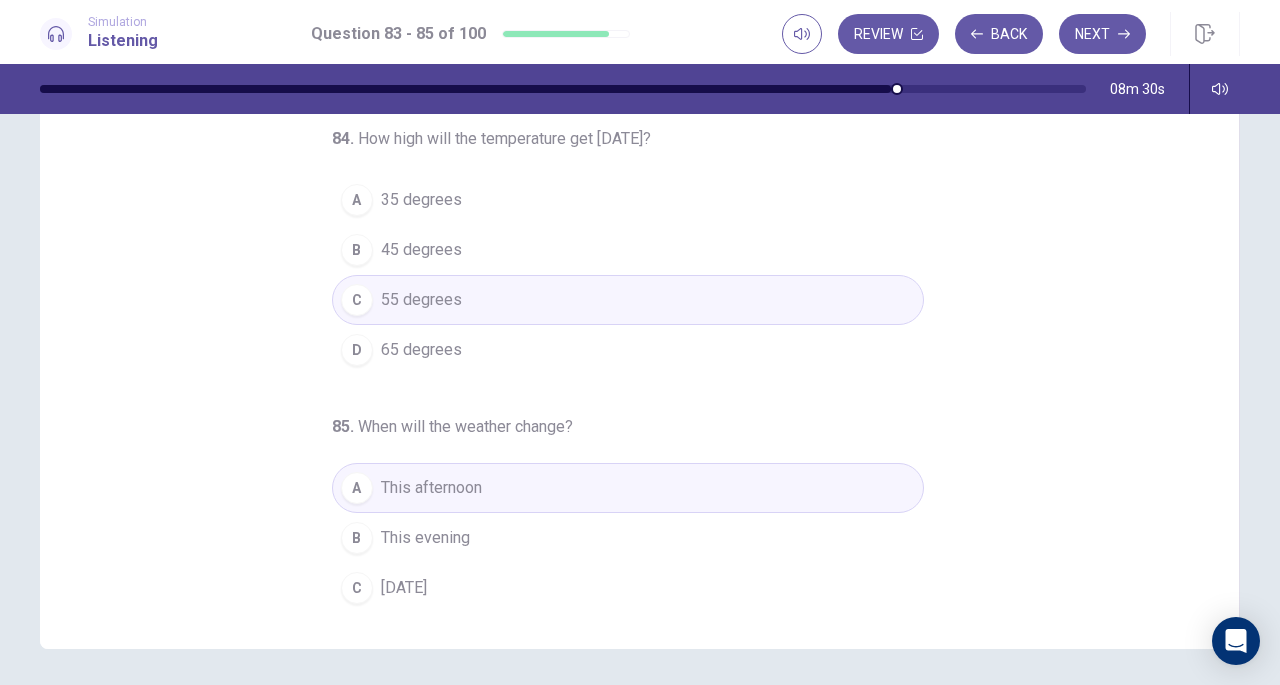 scroll, scrollTop: 200, scrollLeft: 0, axis: vertical 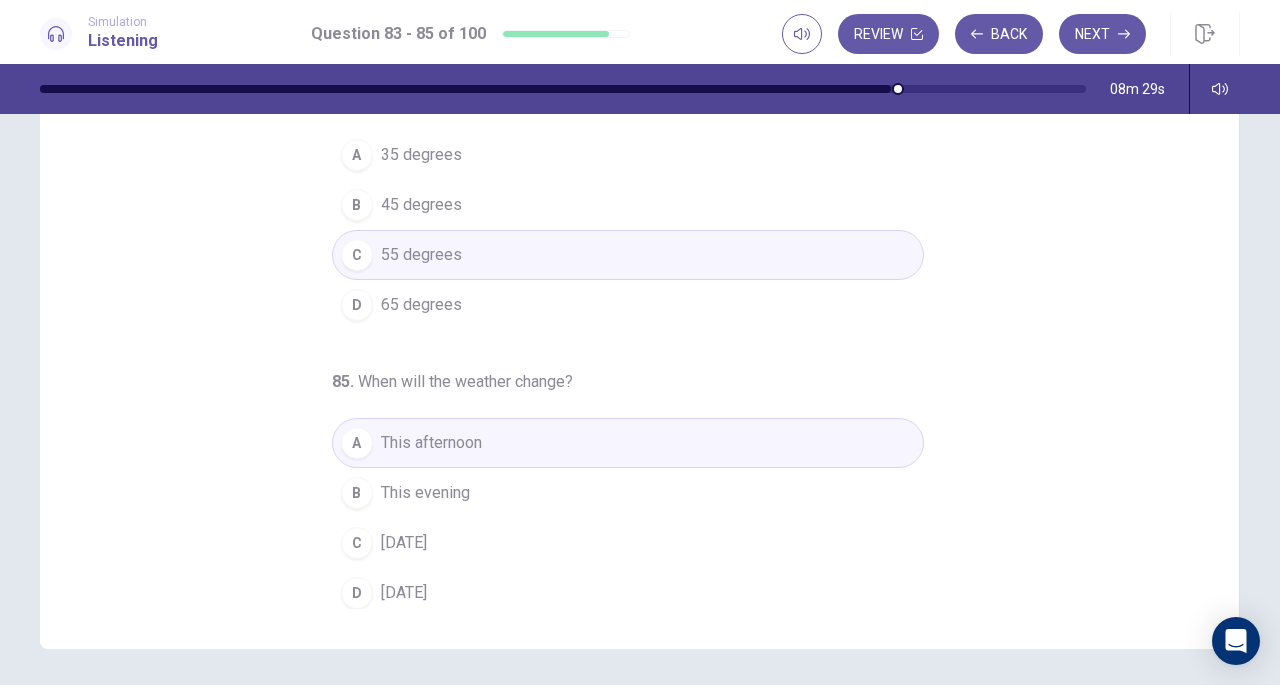 click on "This evening" at bounding box center (425, 493) 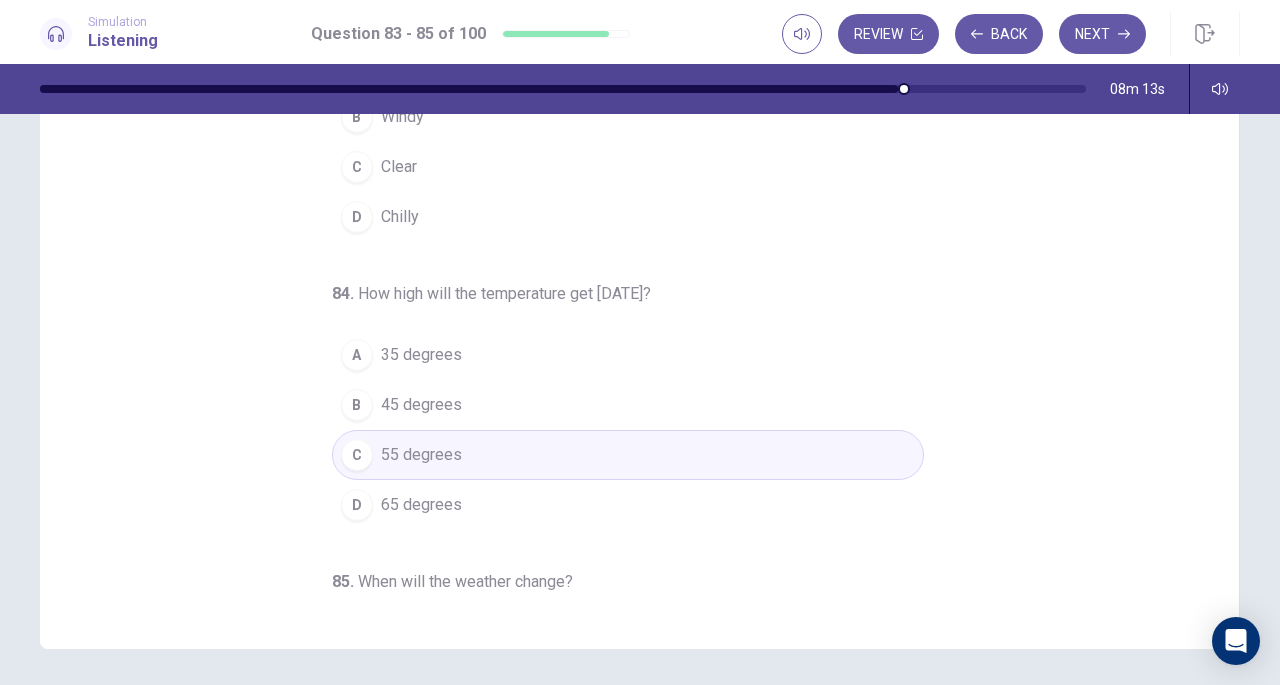 scroll, scrollTop: 0, scrollLeft: 0, axis: both 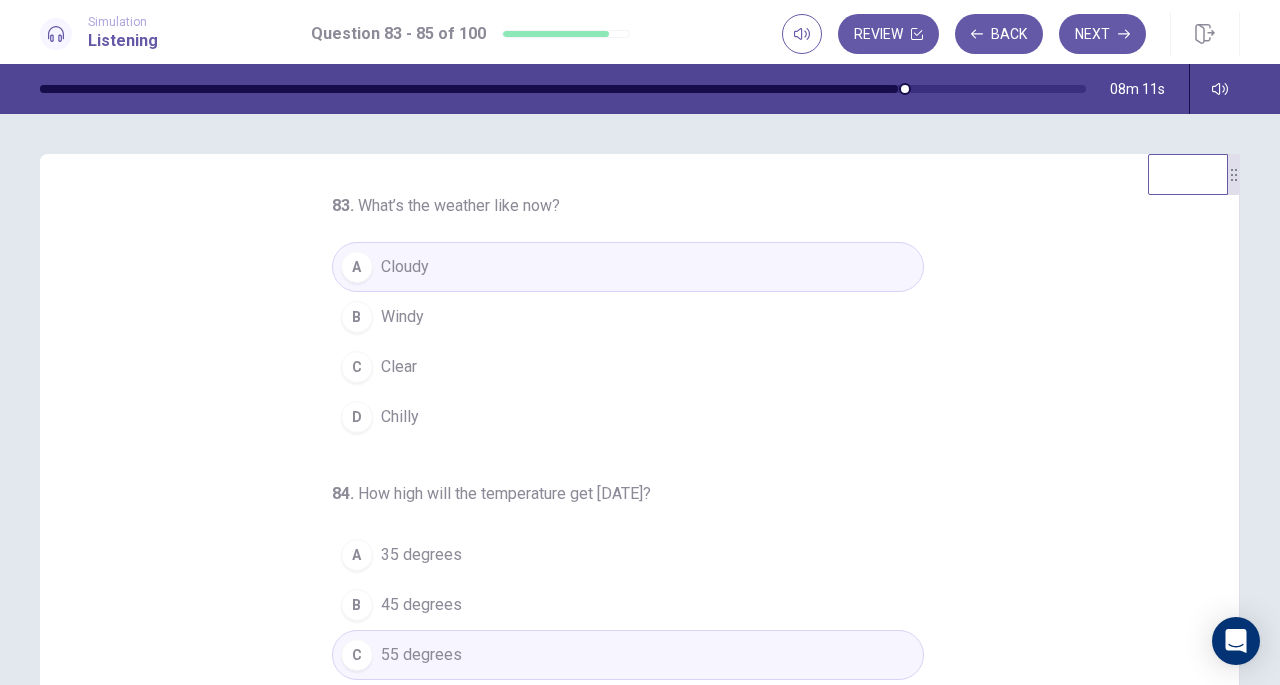 click on "Next" at bounding box center [1102, 34] 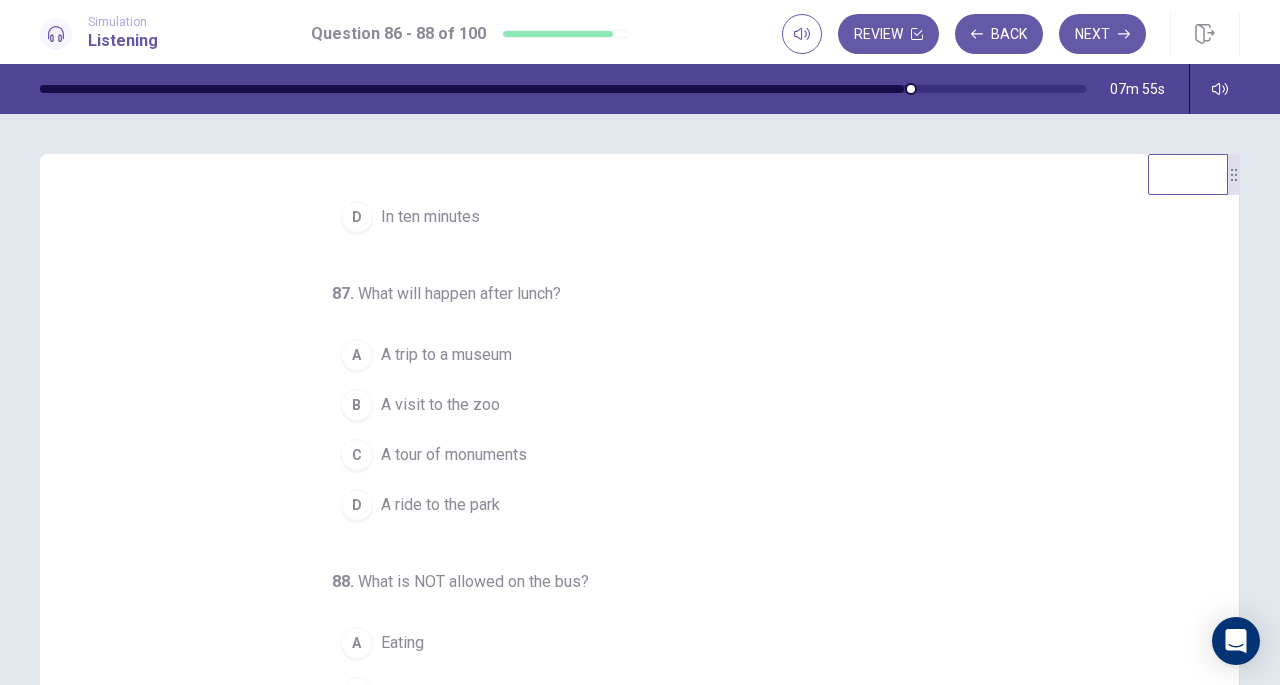 scroll, scrollTop: 200, scrollLeft: 0, axis: vertical 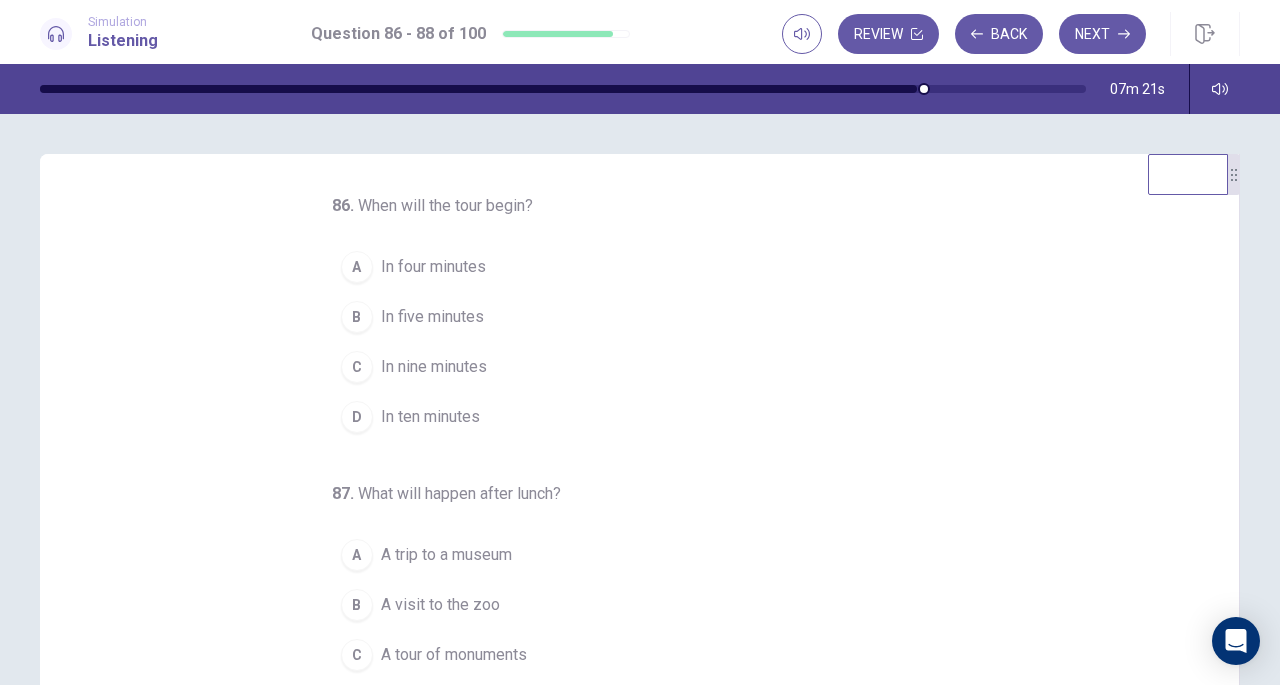 click on "In ten minutes" at bounding box center (430, 417) 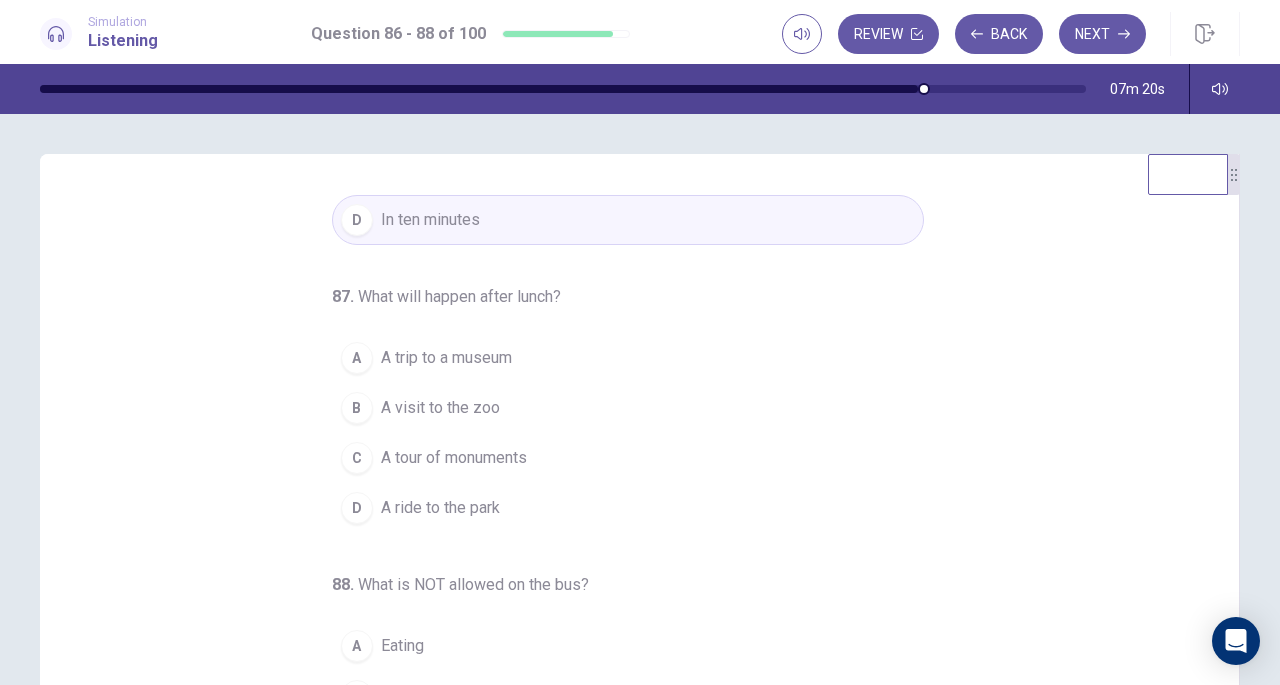 scroll, scrollTop: 200, scrollLeft: 0, axis: vertical 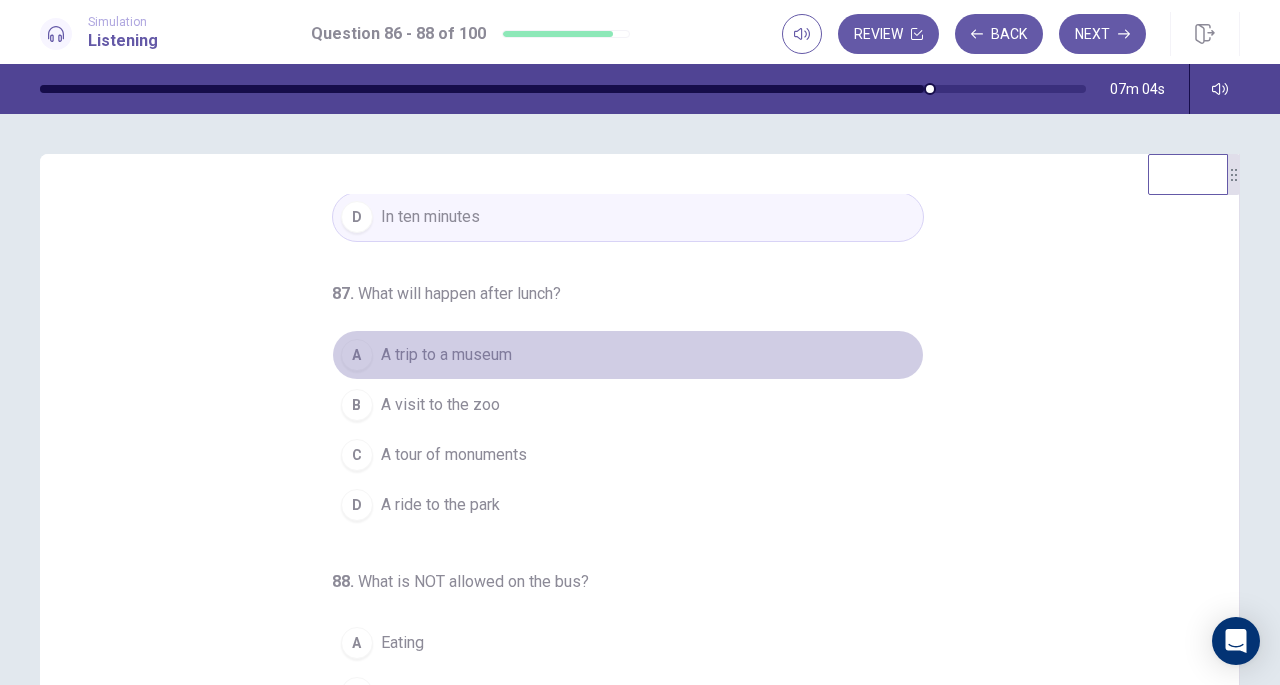click on "A trip to a museum" at bounding box center (446, 355) 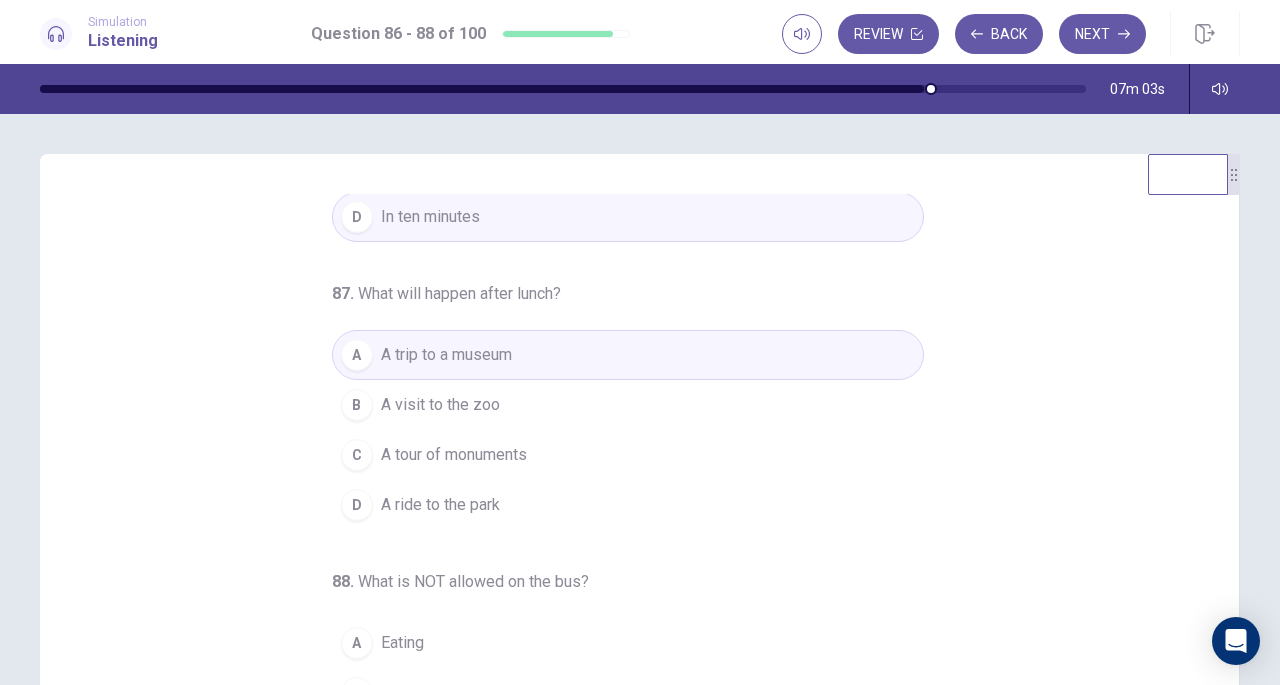 scroll, scrollTop: 268, scrollLeft: 0, axis: vertical 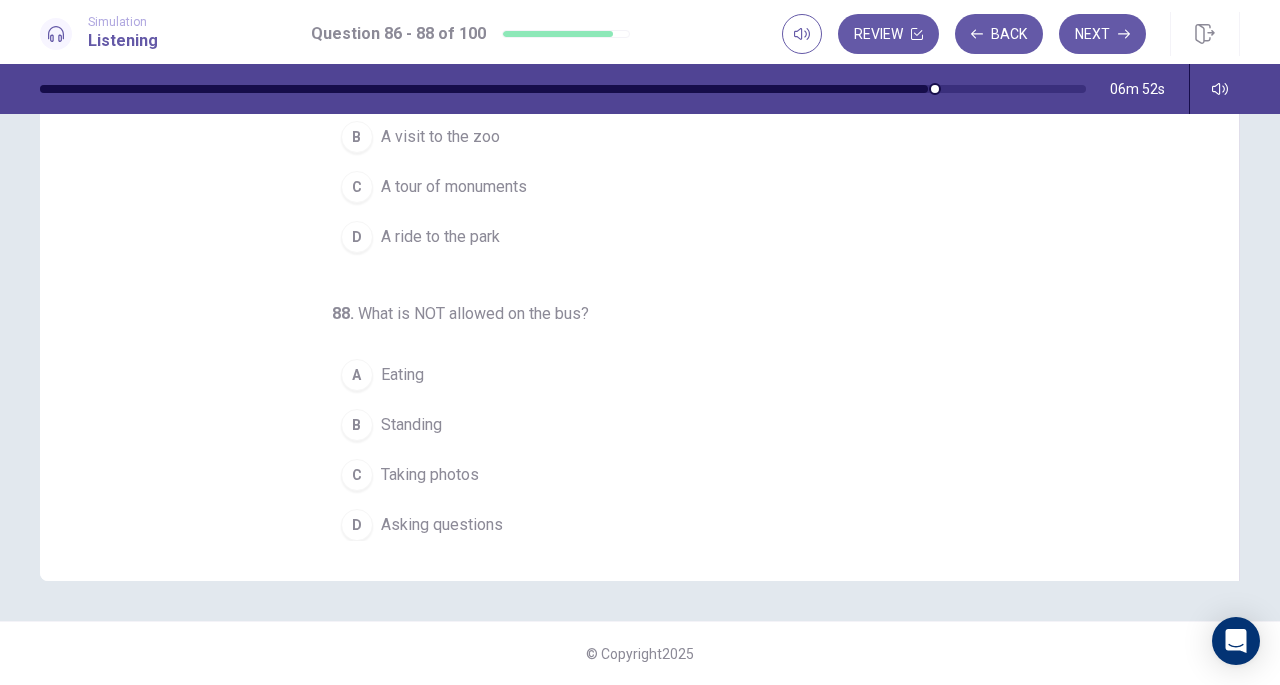 click on "Standing" at bounding box center (411, 425) 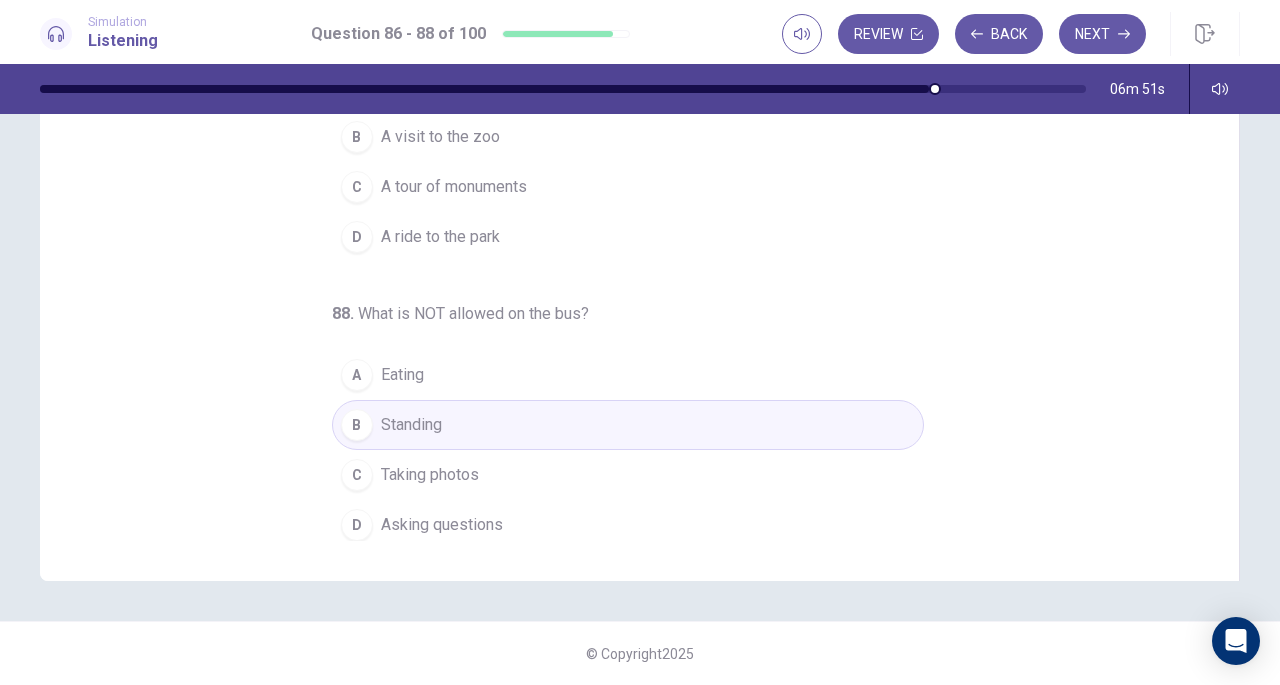 click on "88 .   What is NOT allowed on the bus?" at bounding box center (524, 314) 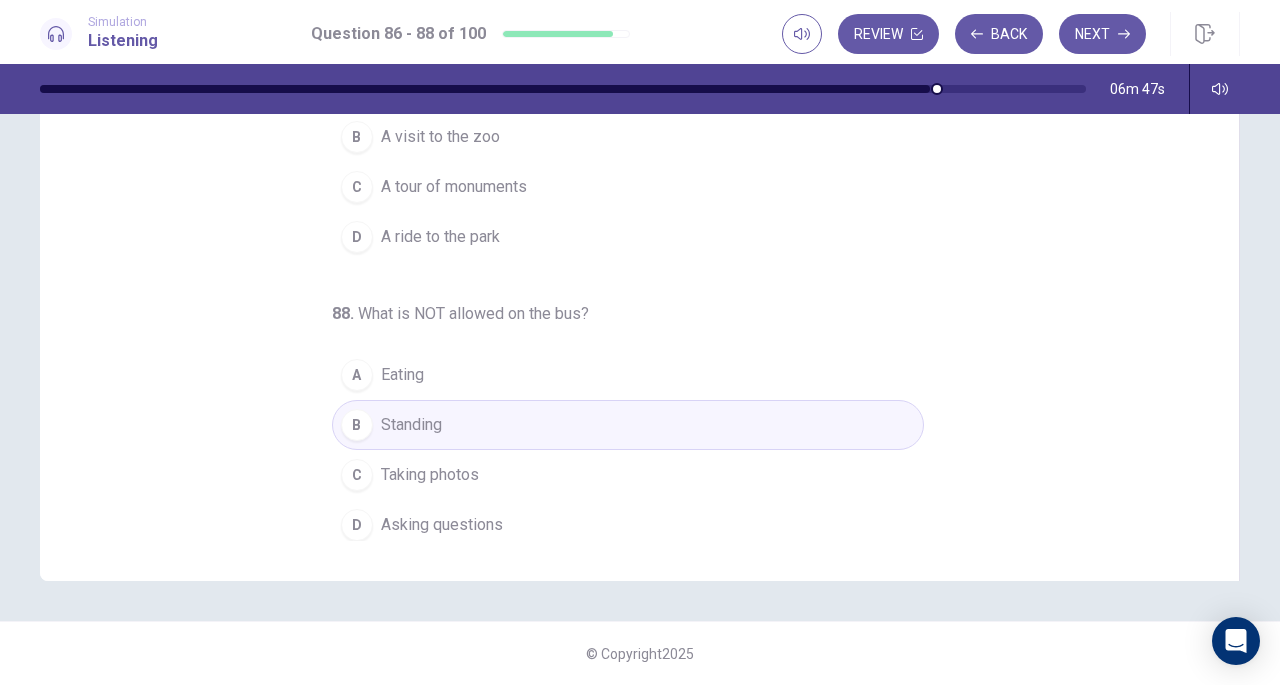 click on "Next" at bounding box center (1102, 34) 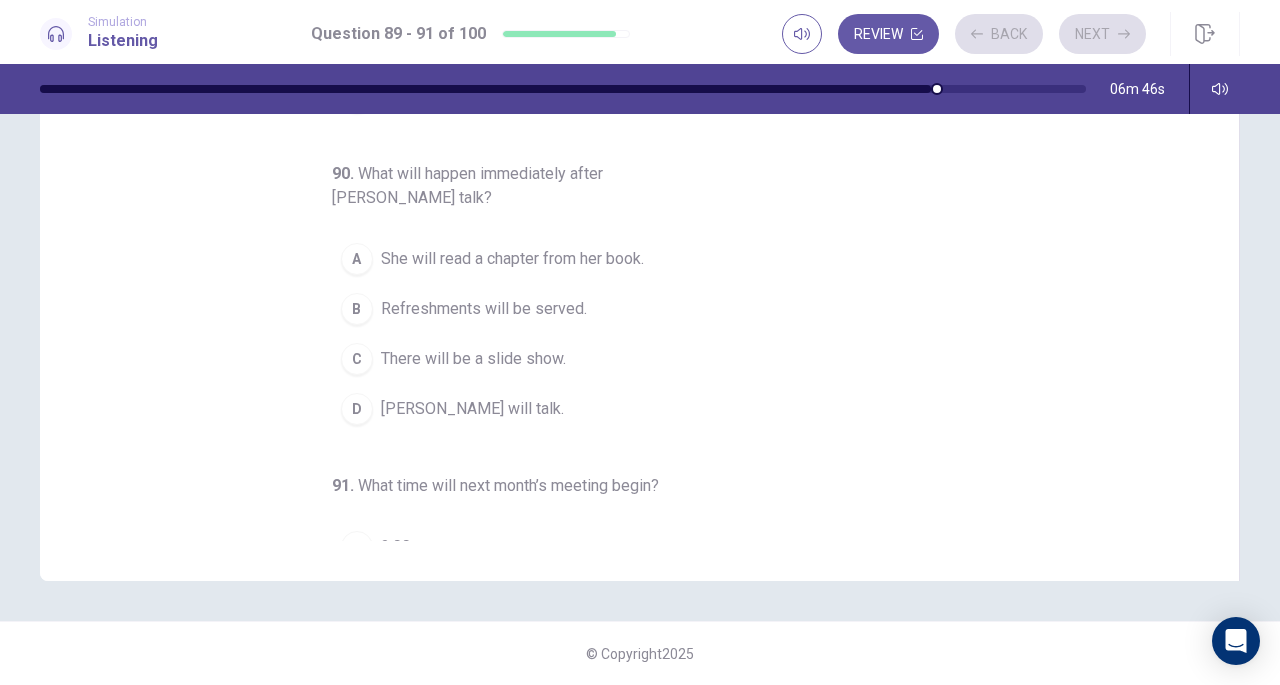 scroll, scrollTop: 0, scrollLeft: 0, axis: both 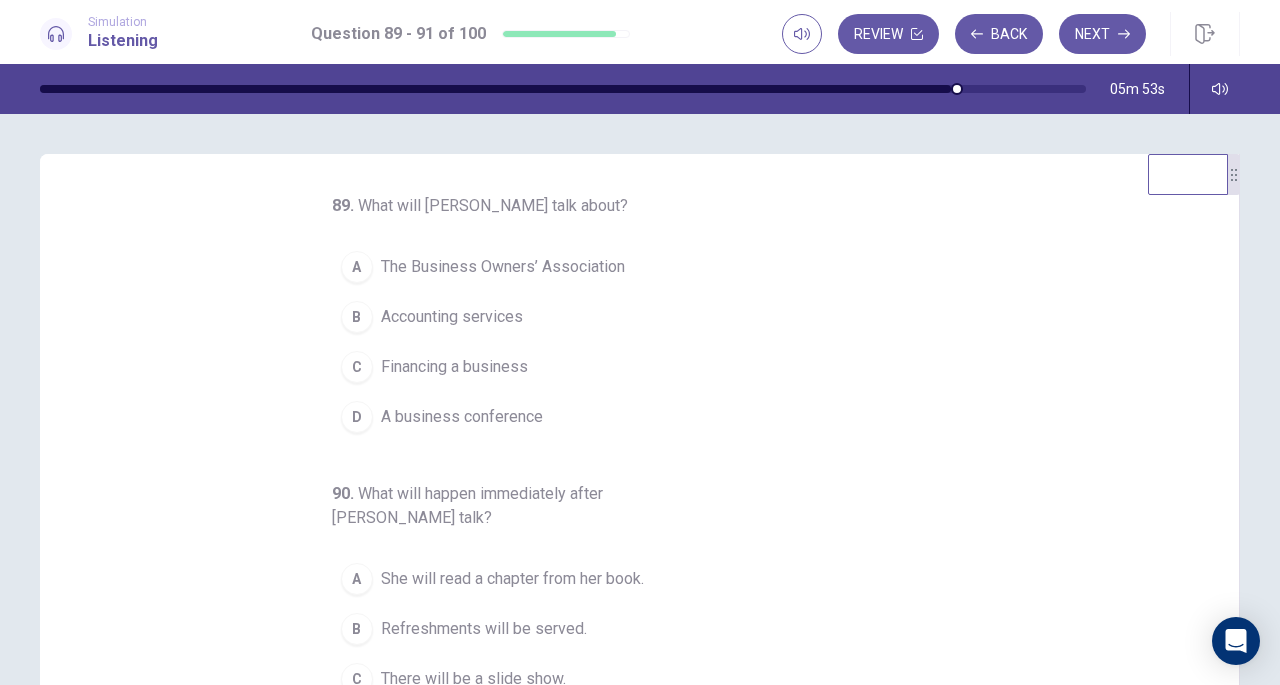 click on "The Business Owners’ Association" at bounding box center (503, 267) 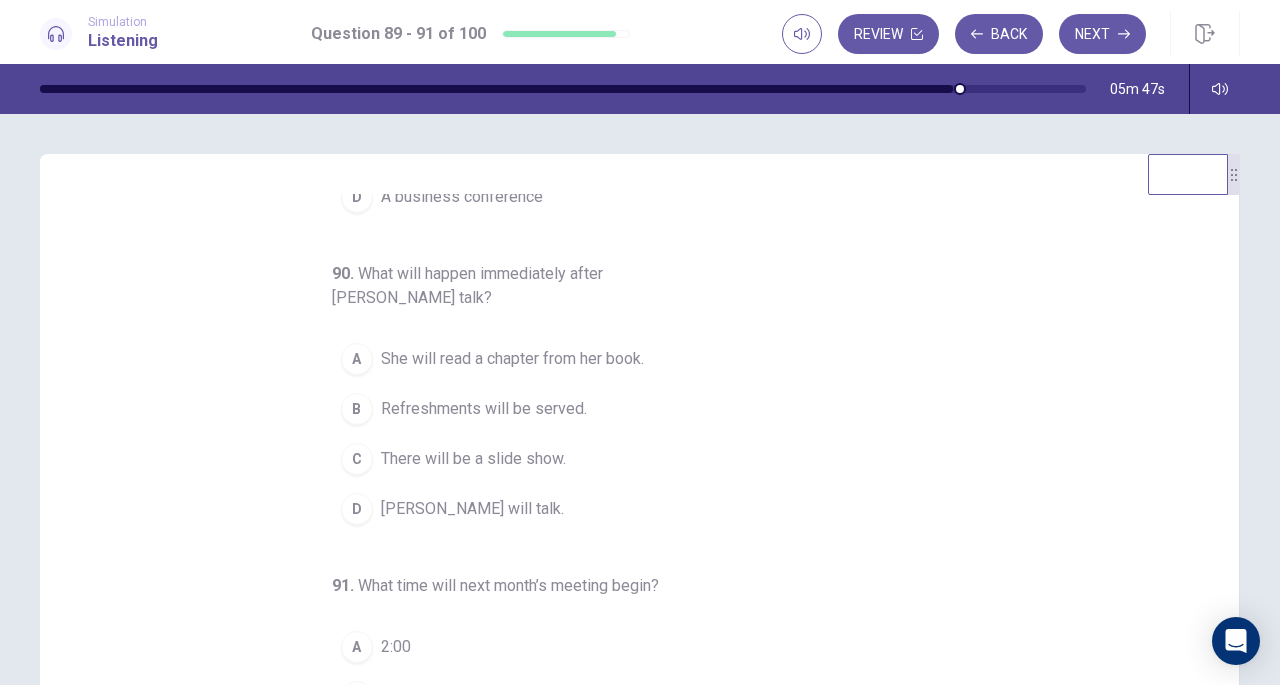 scroll, scrollTop: 224, scrollLeft: 0, axis: vertical 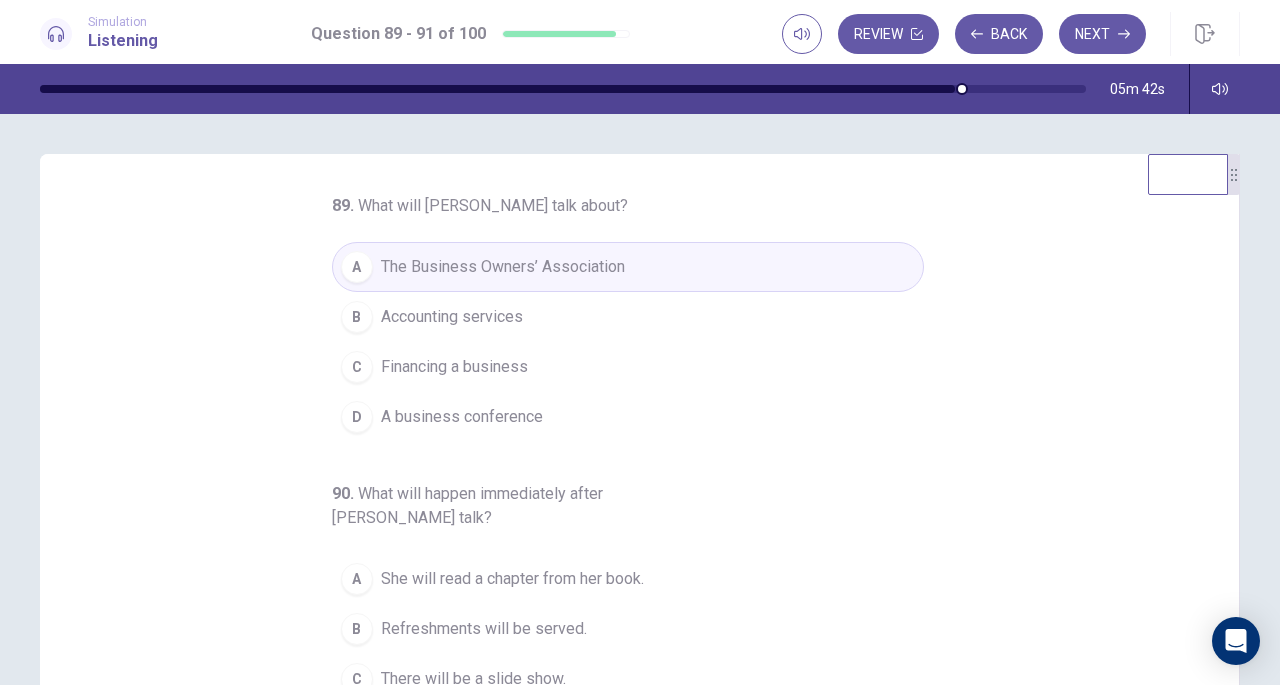 click on "Financing a business" at bounding box center [454, 367] 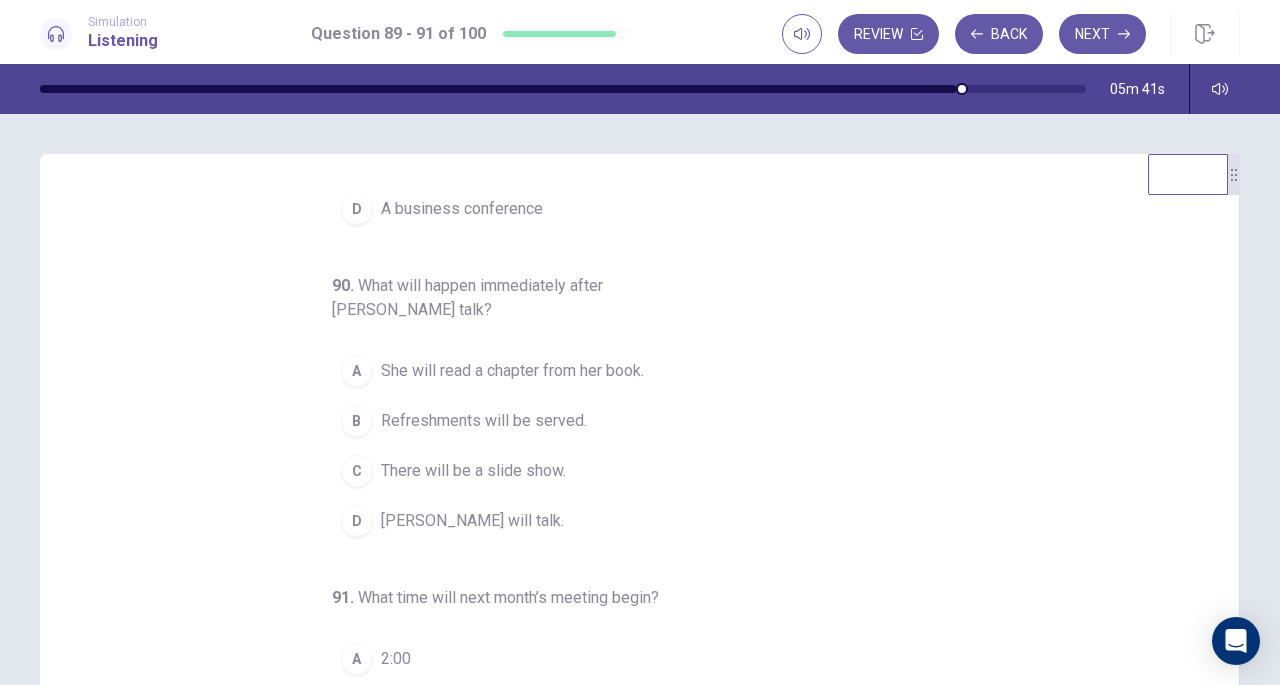 scroll, scrollTop: 224, scrollLeft: 0, axis: vertical 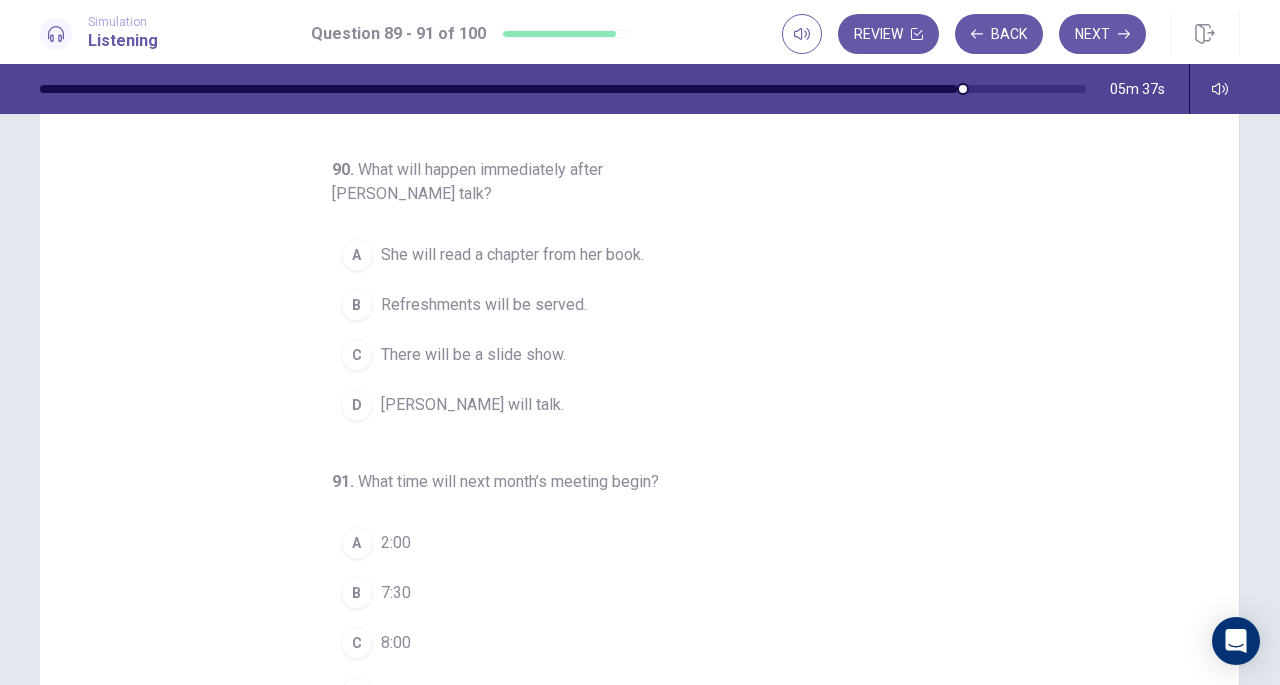 click on "Refreshments will be served." at bounding box center [484, 305] 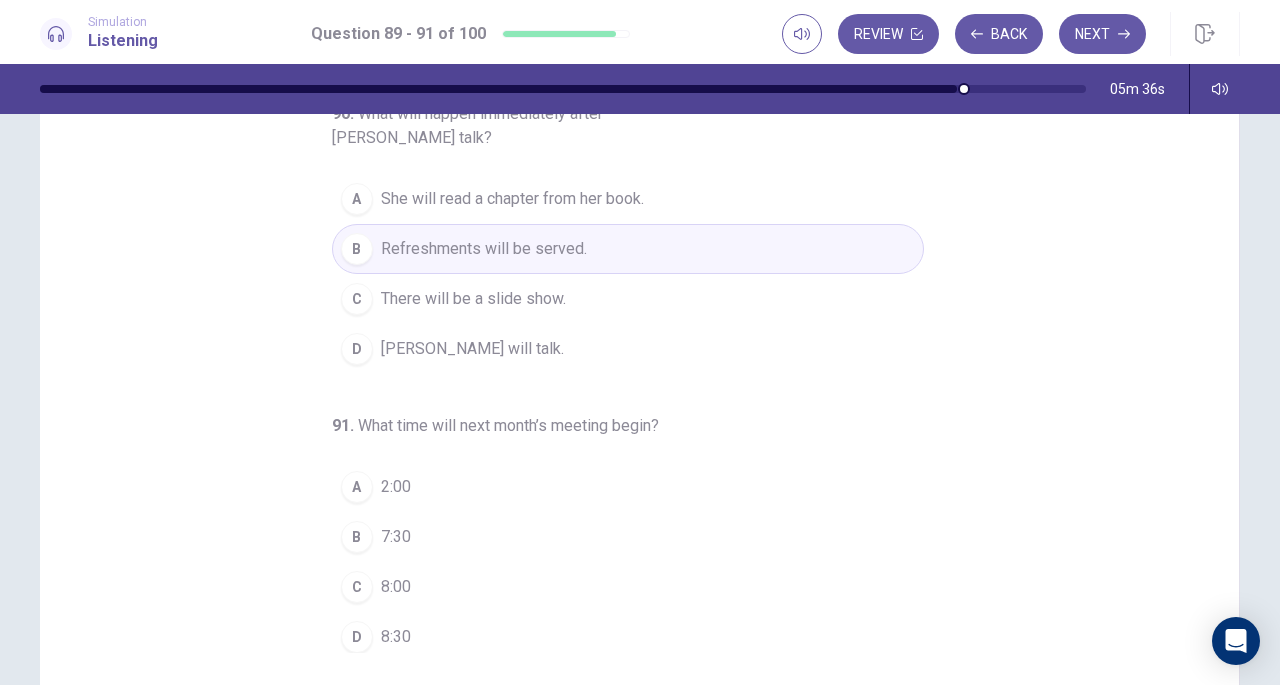 scroll, scrollTop: 268, scrollLeft: 0, axis: vertical 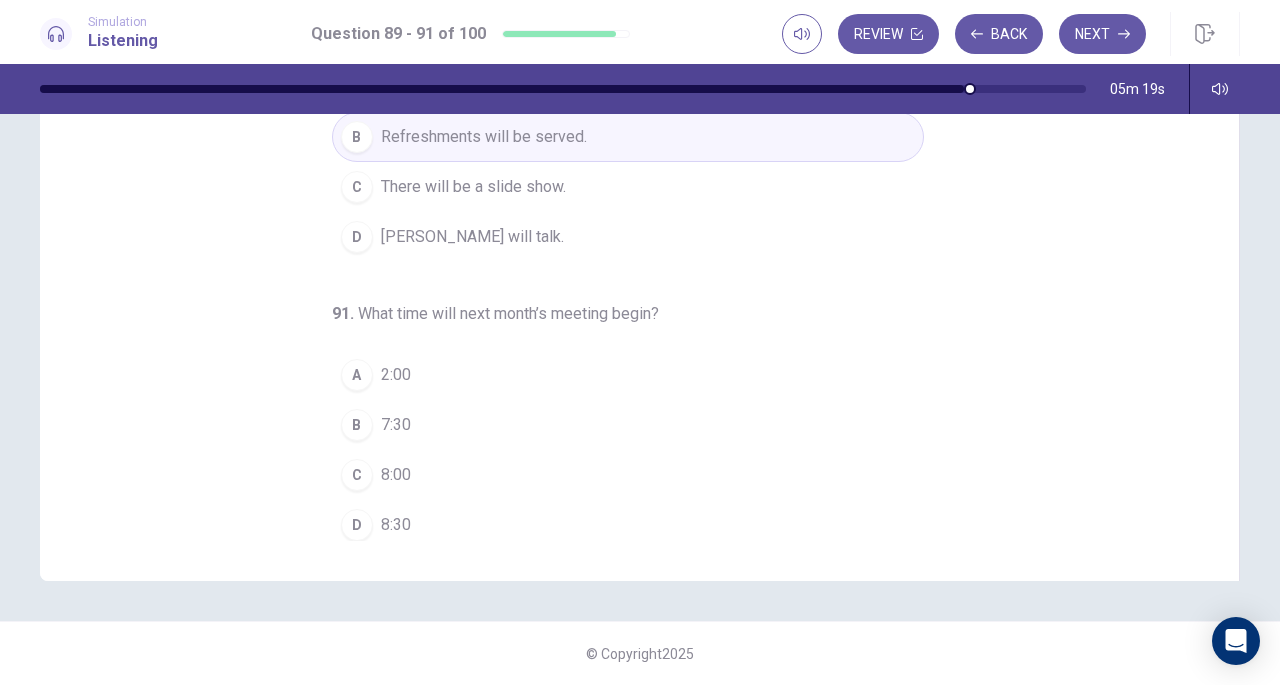 click on "7:30" at bounding box center [396, 425] 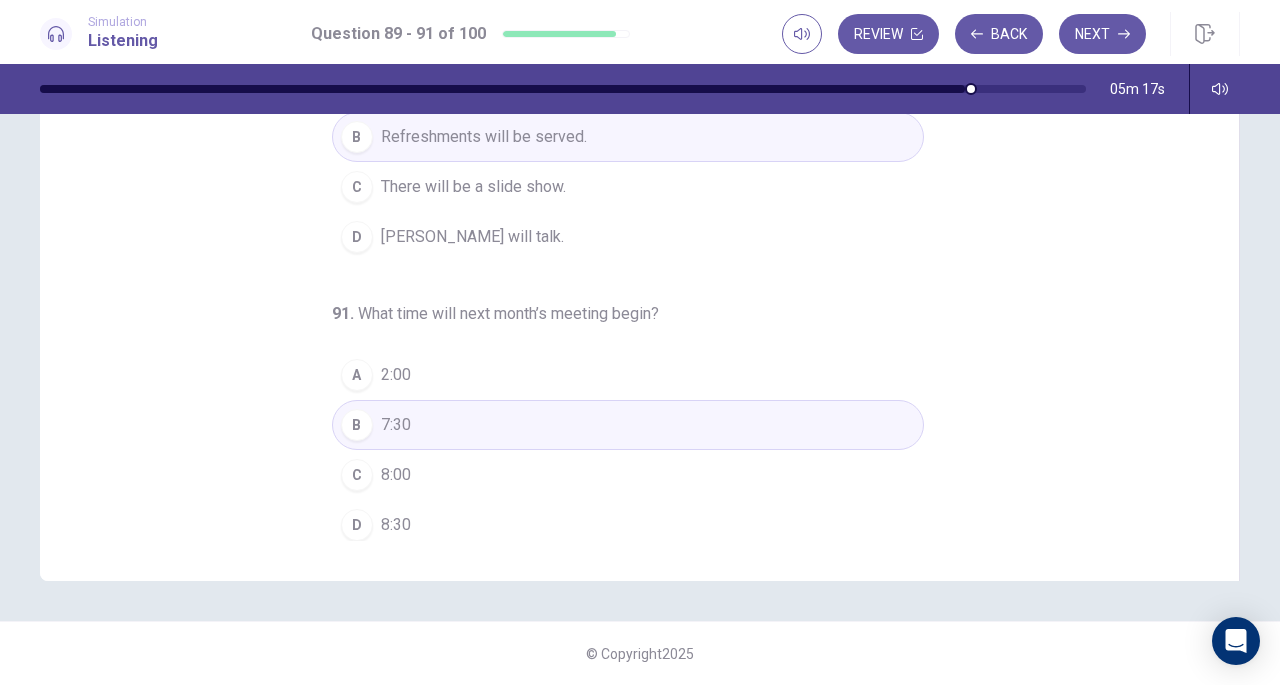 click on "Next" at bounding box center (1102, 34) 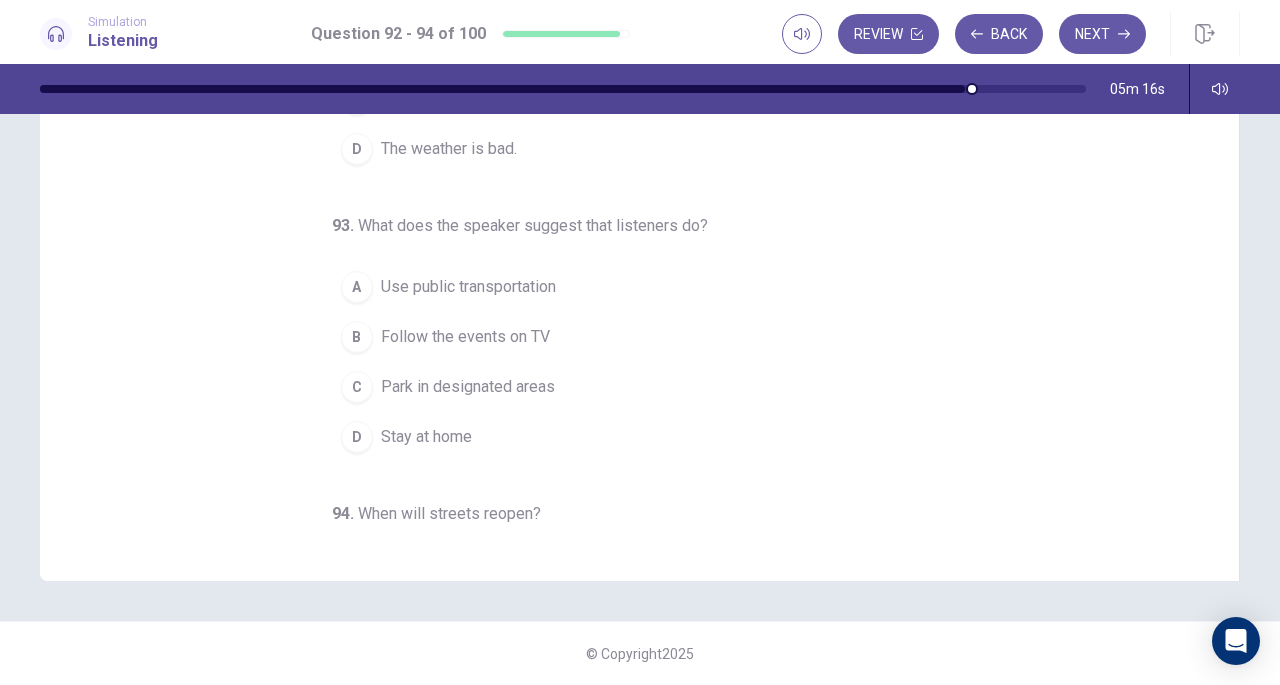 scroll, scrollTop: 0, scrollLeft: 0, axis: both 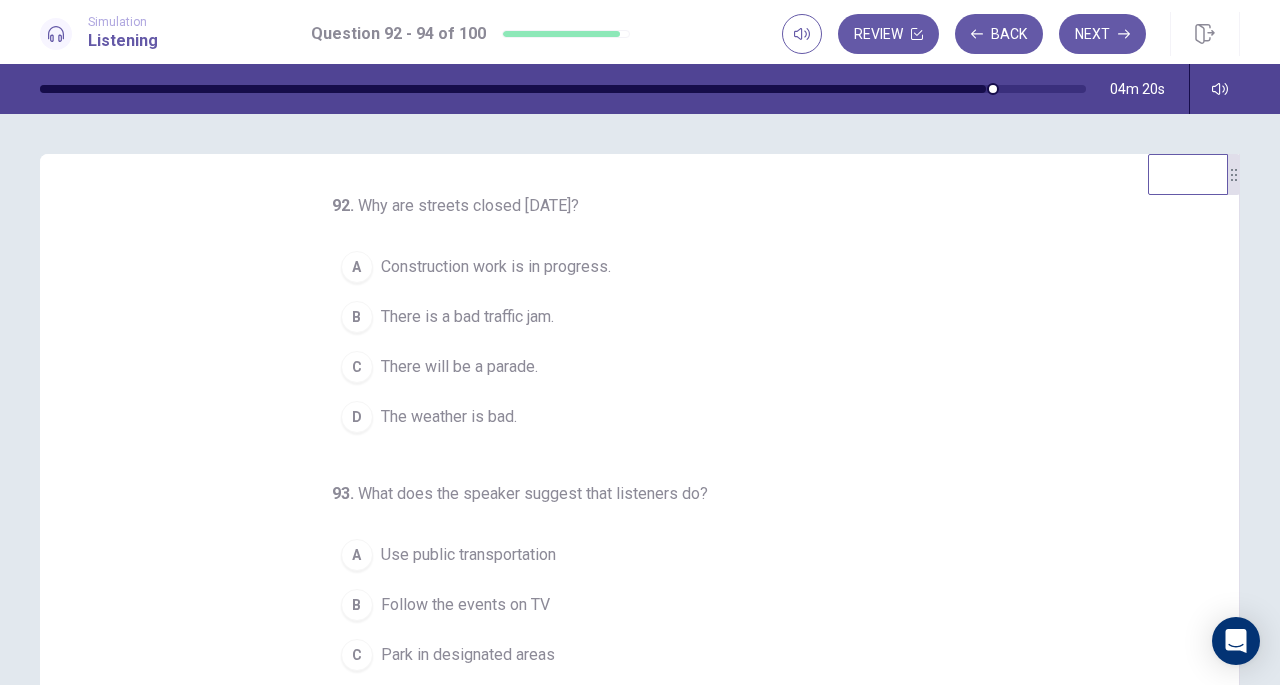 click on "There will be a parade." at bounding box center (459, 367) 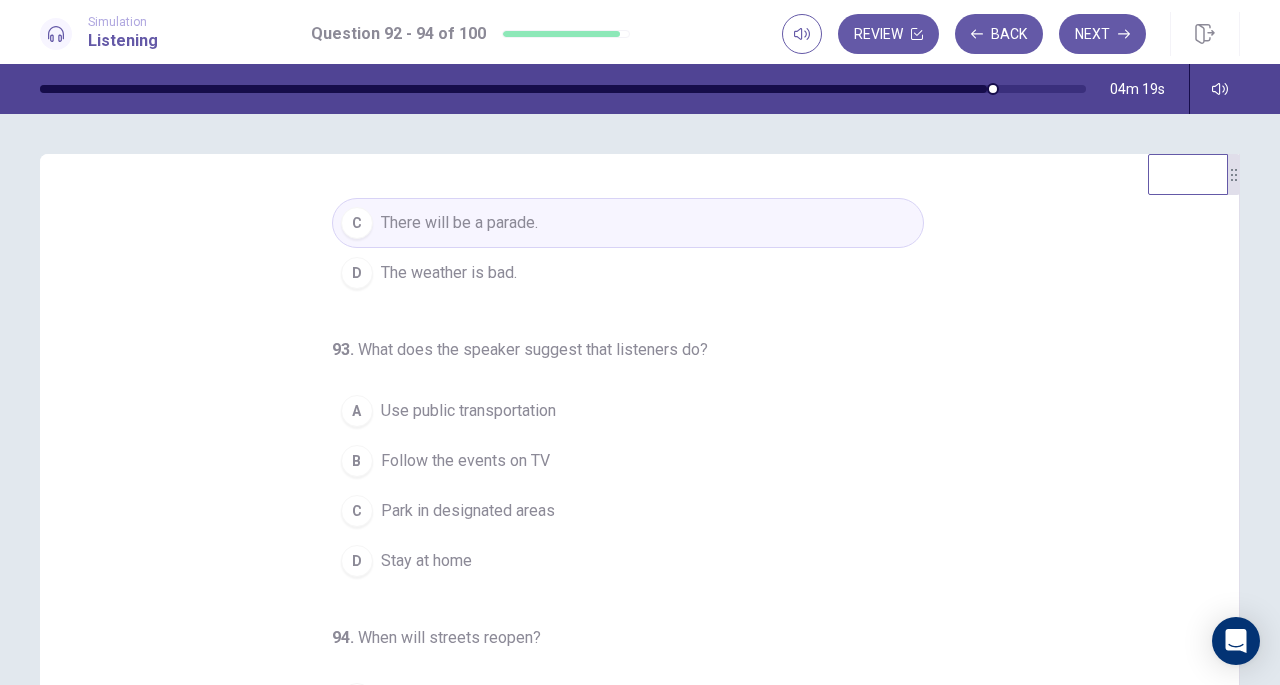 scroll, scrollTop: 200, scrollLeft: 0, axis: vertical 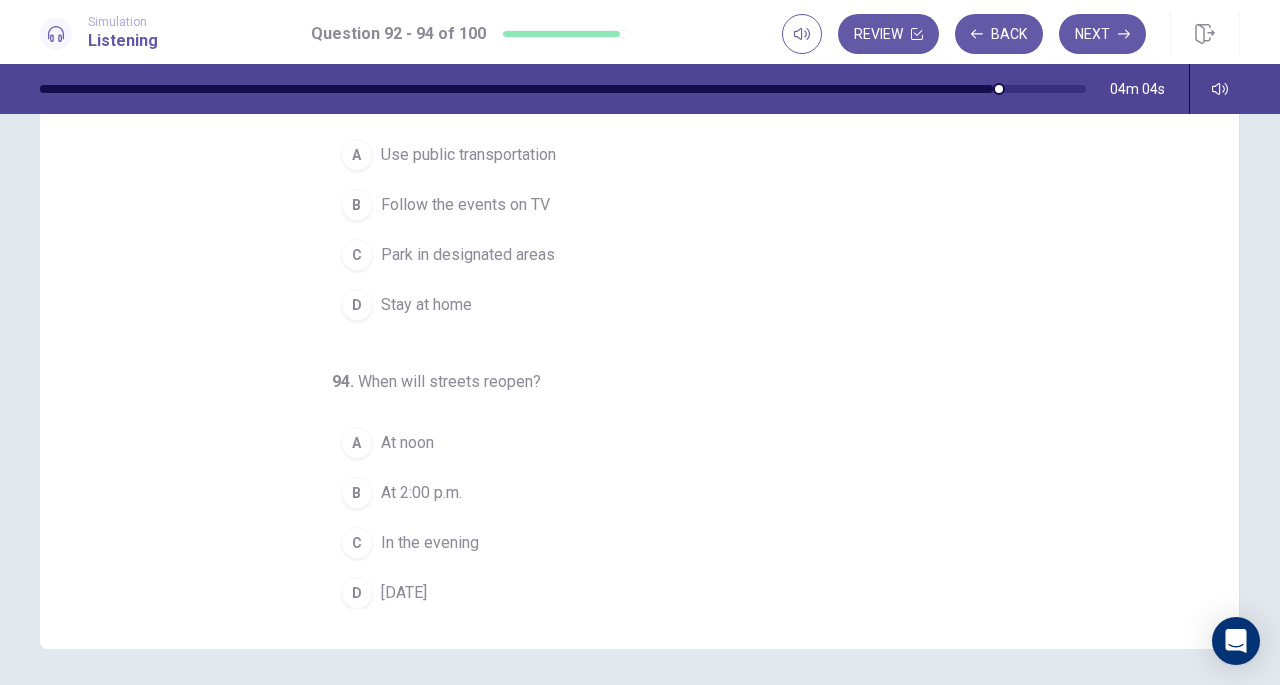 click on "Use public transportation" at bounding box center [468, 155] 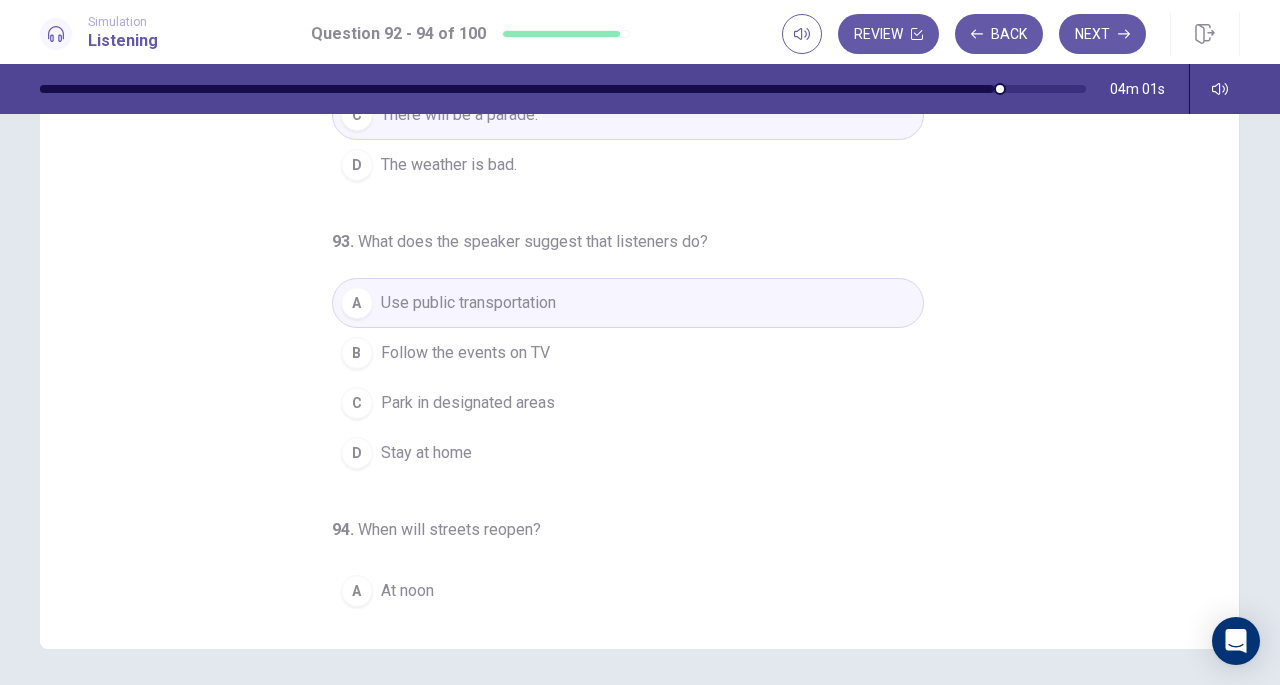 scroll, scrollTop: 0, scrollLeft: 0, axis: both 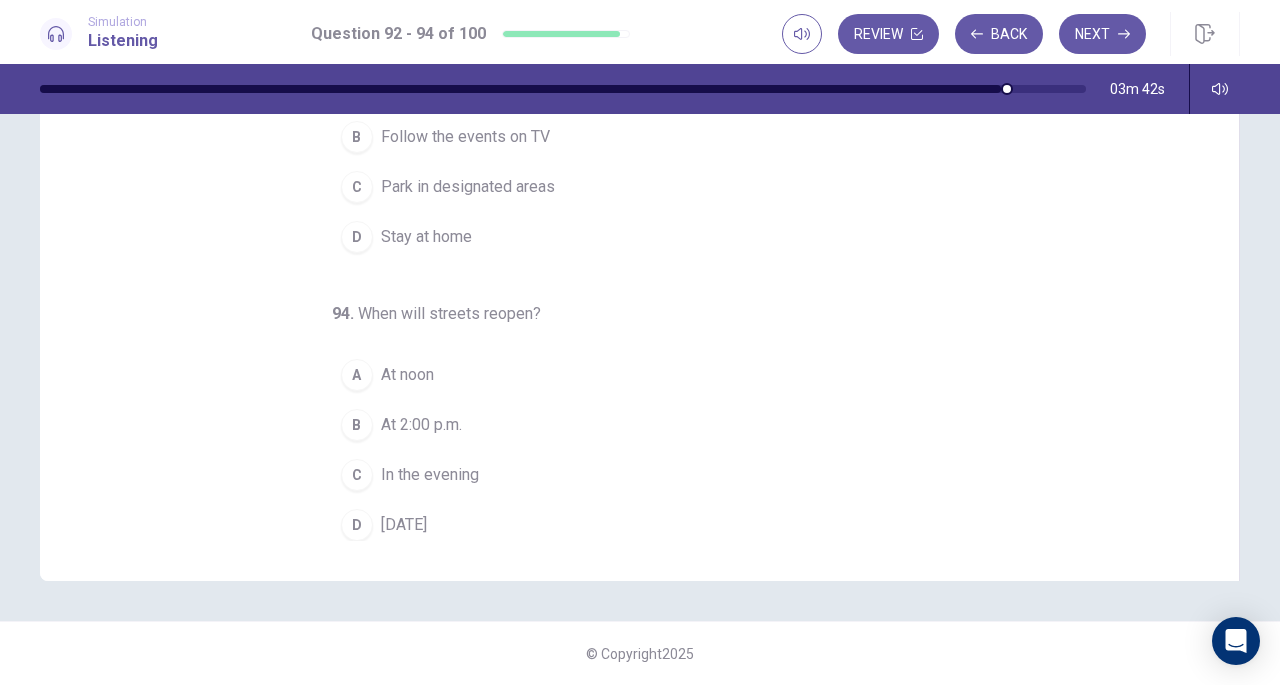 click on "[DATE]" at bounding box center (404, 525) 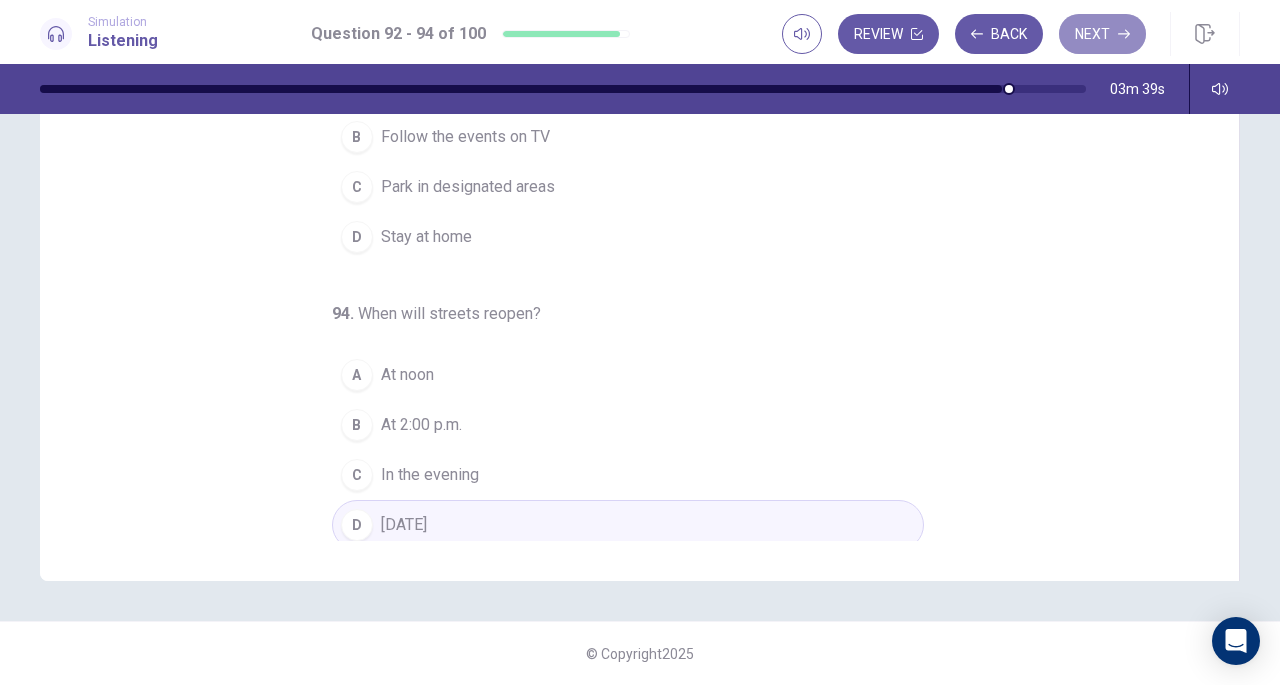 click 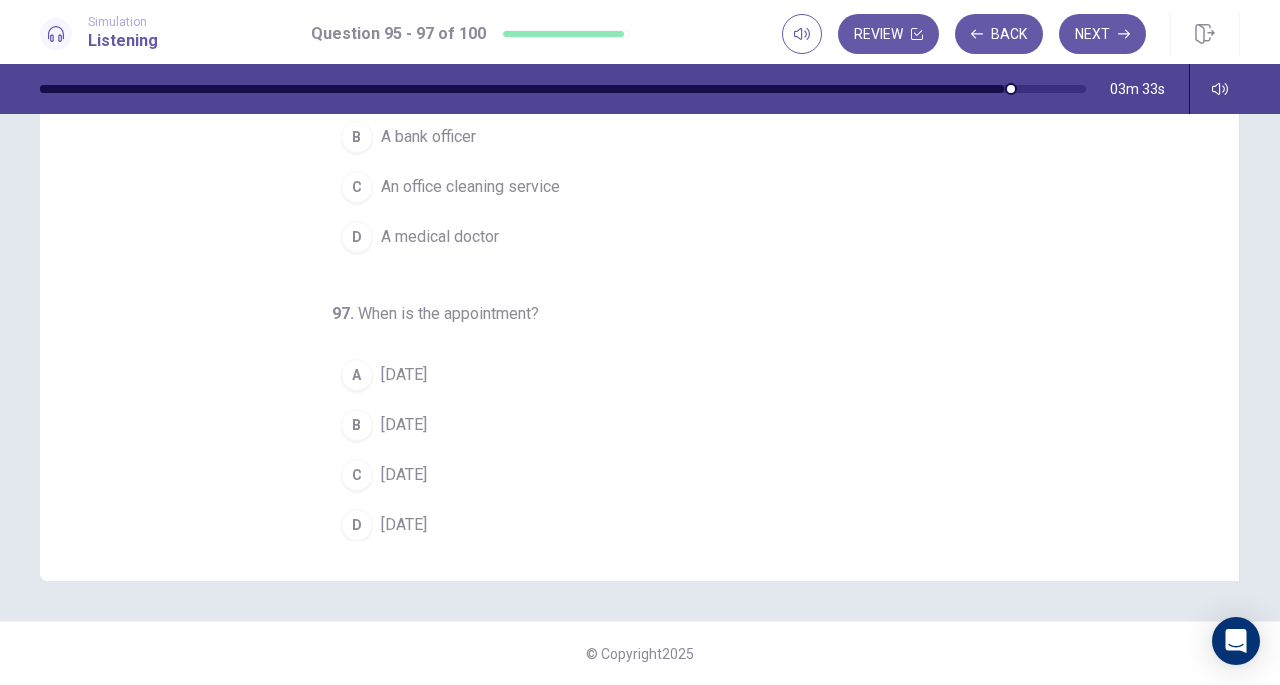 scroll, scrollTop: 0, scrollLeft: 0, axis: both 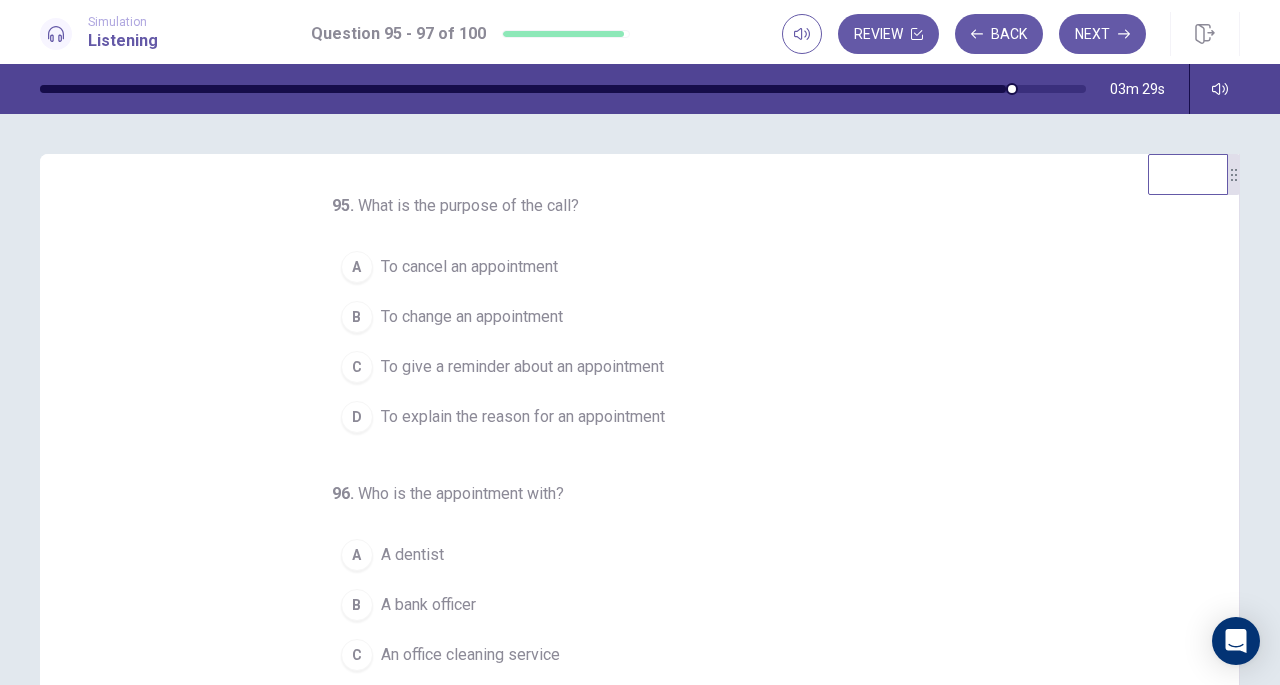 click on "95 .   What is the purpose of the call?" at bounding box center [524, 206] 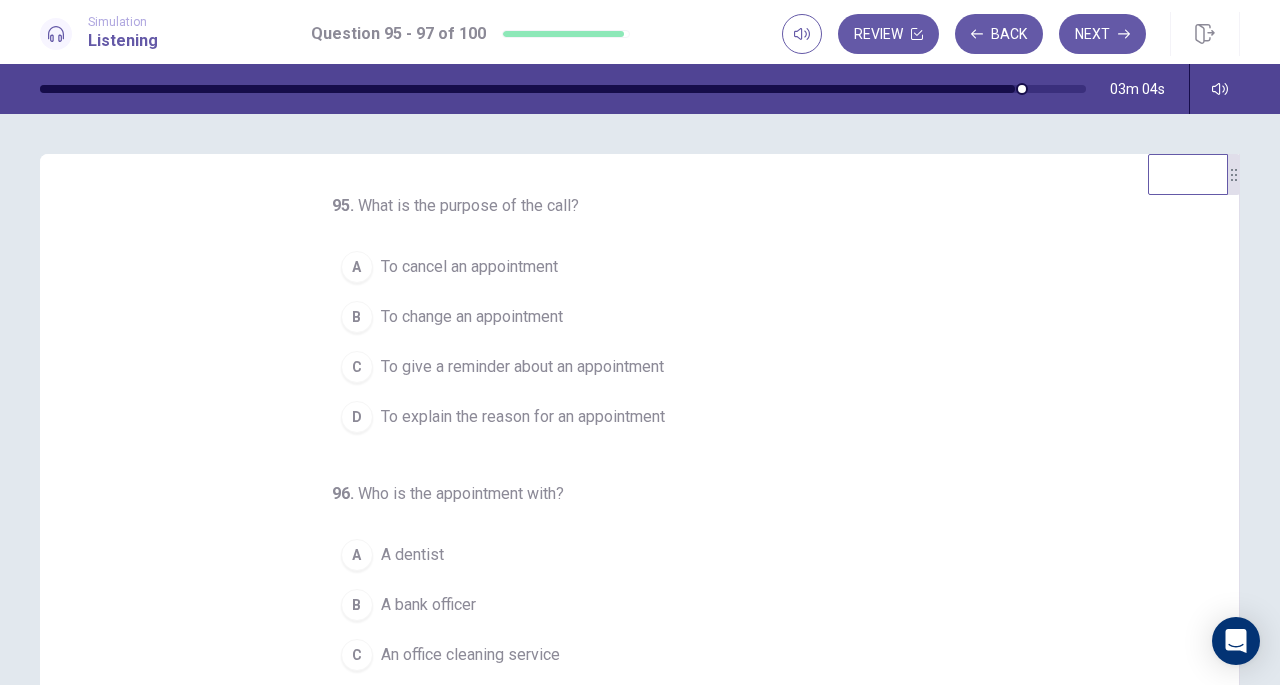 click on "What is the purpose of the call?" at bounding box center (468, 205) 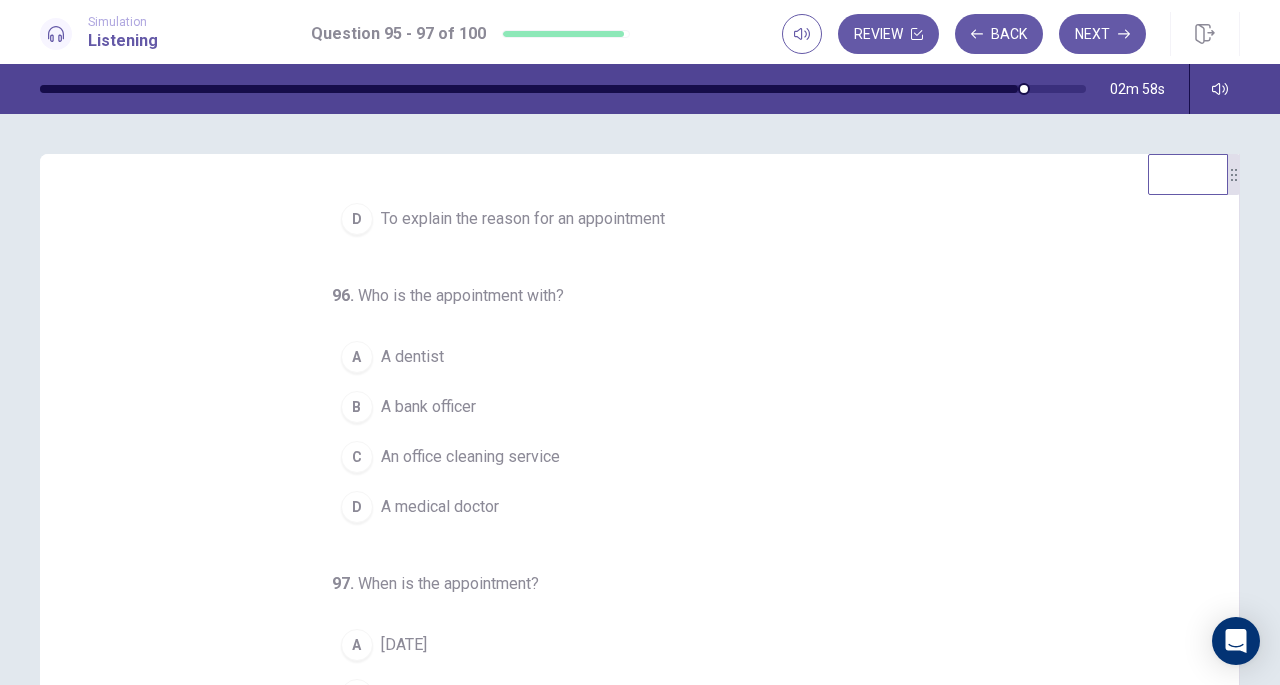 scroll, scrollTop: 200, scrollLeft: 0, axis: vertical 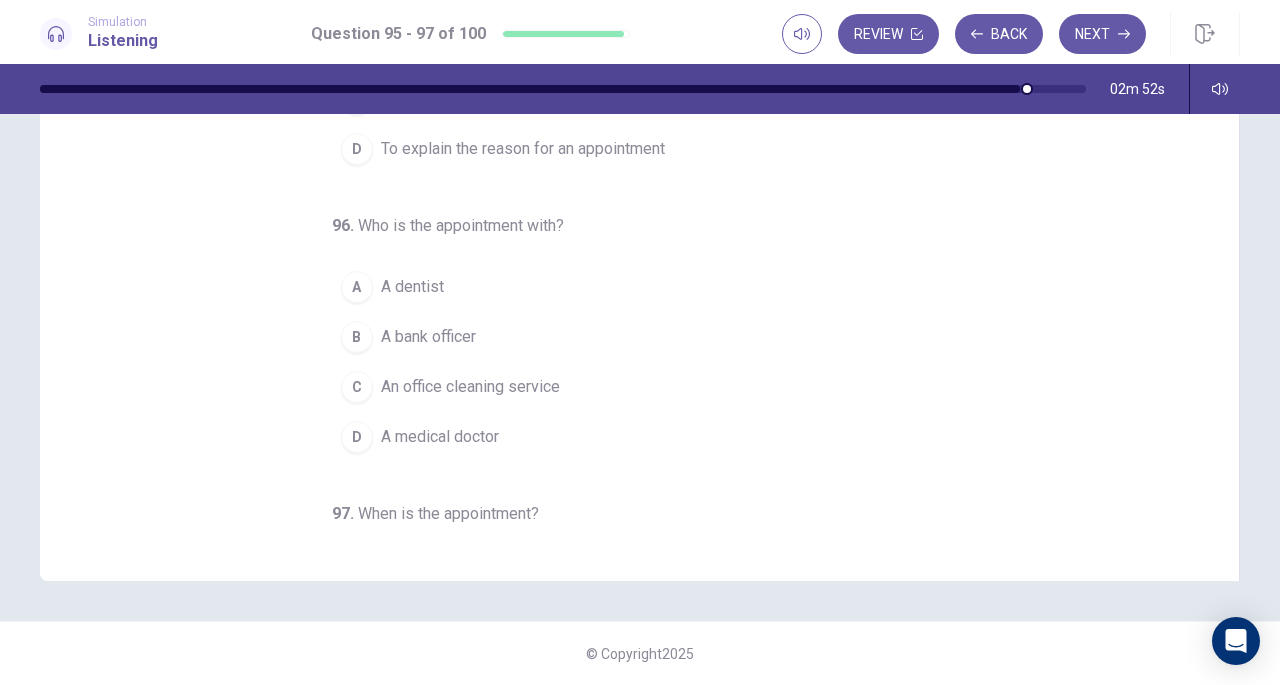 click on "A medical doctor" at bounding box center [440, 437] 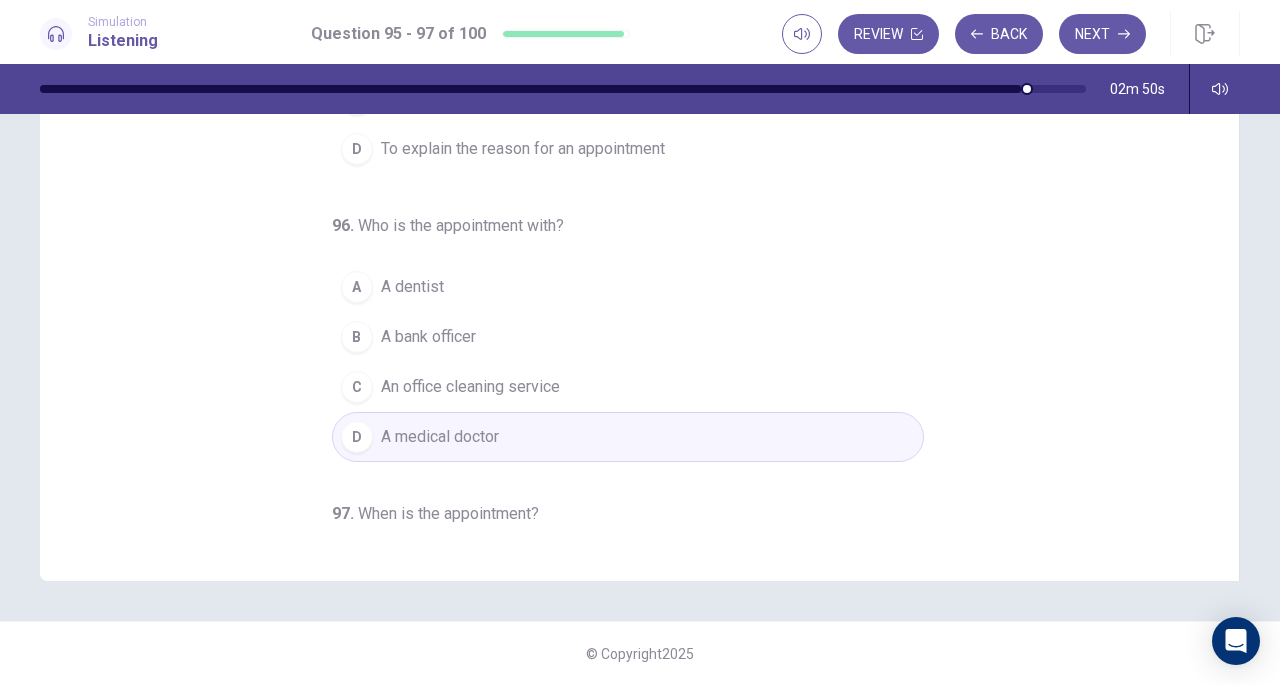 scroll, scrollTop: 0, scrollLeft: 0, axis: both 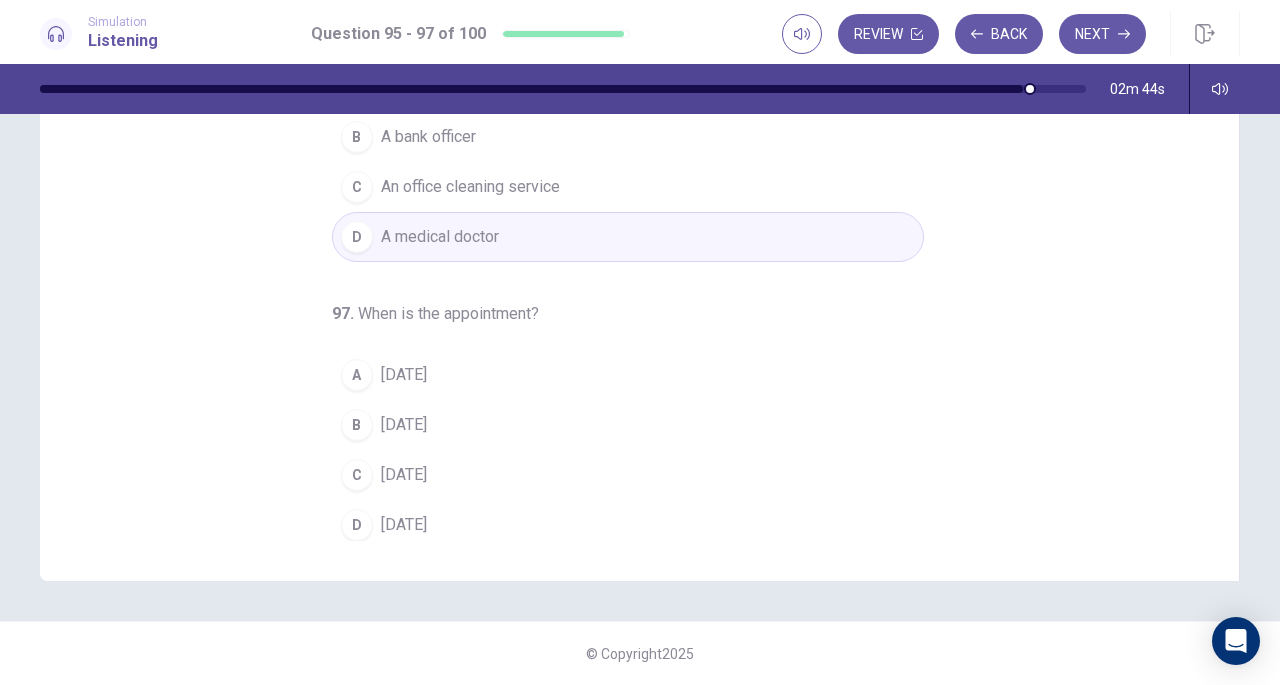 click on "[DATE]" at bounding box center [404, 425] 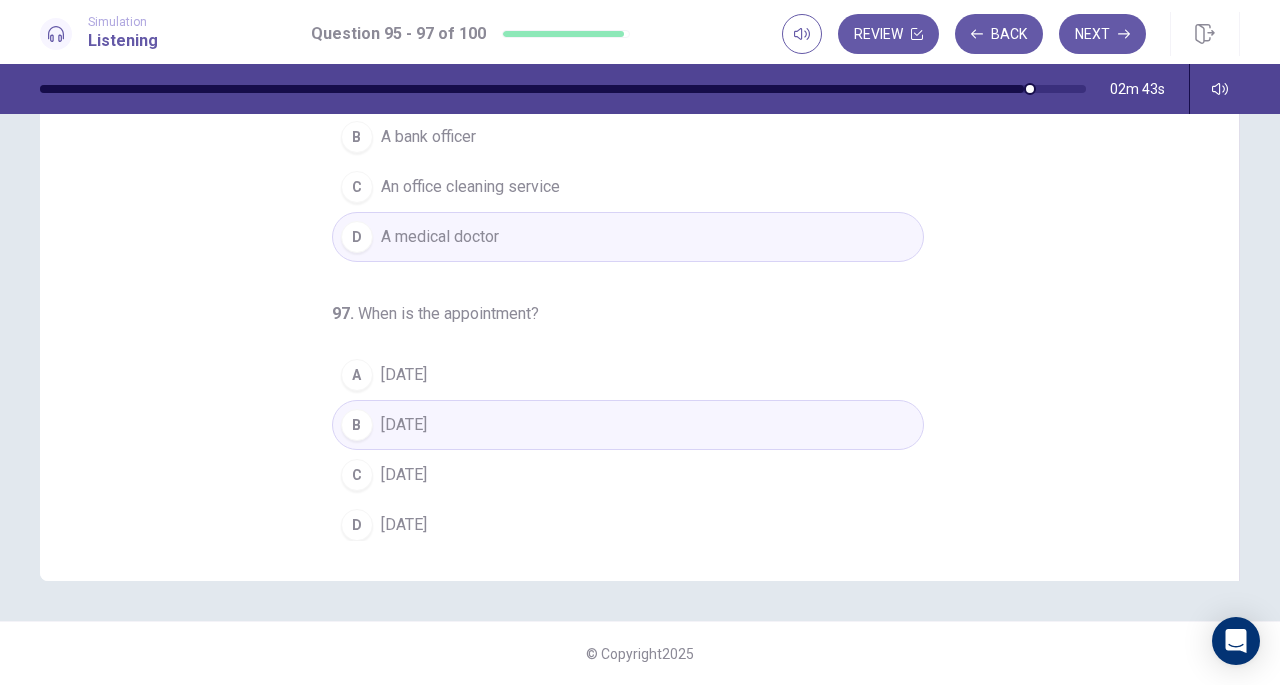 scroll, scrollTop: 0, scrollLeft: 0, axis: both 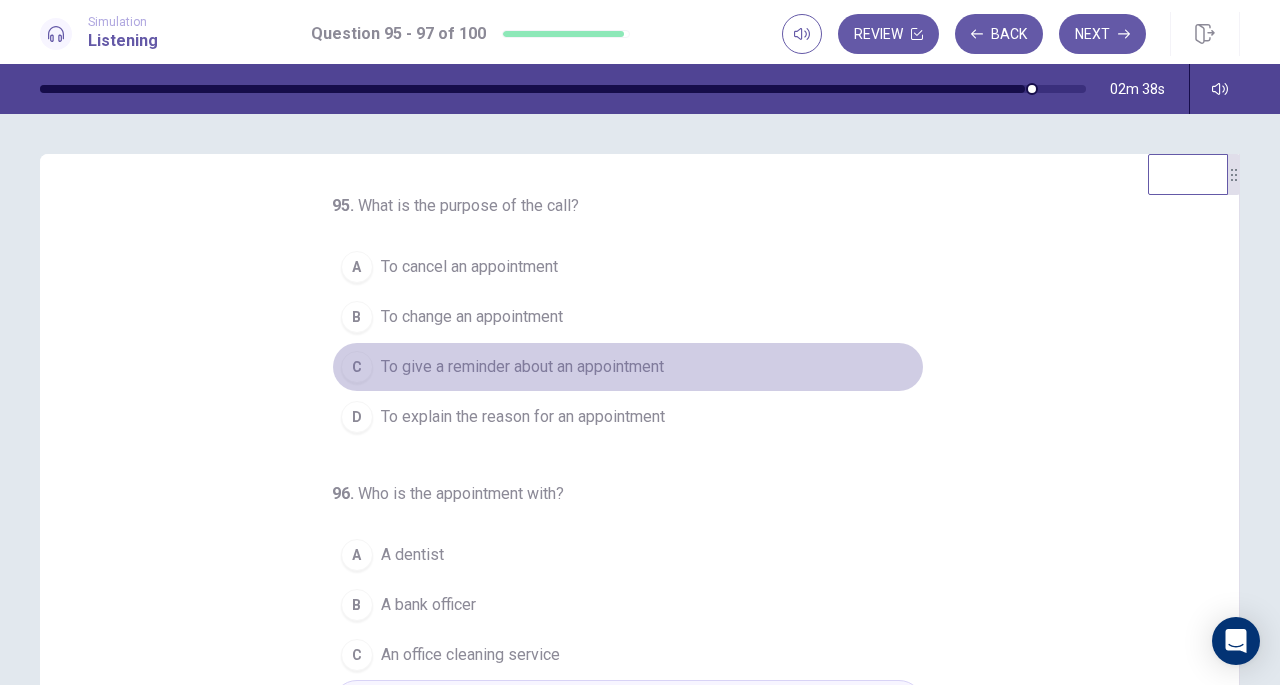 click on "To give a reminder about an appointment" at bounding box center (522, 367) 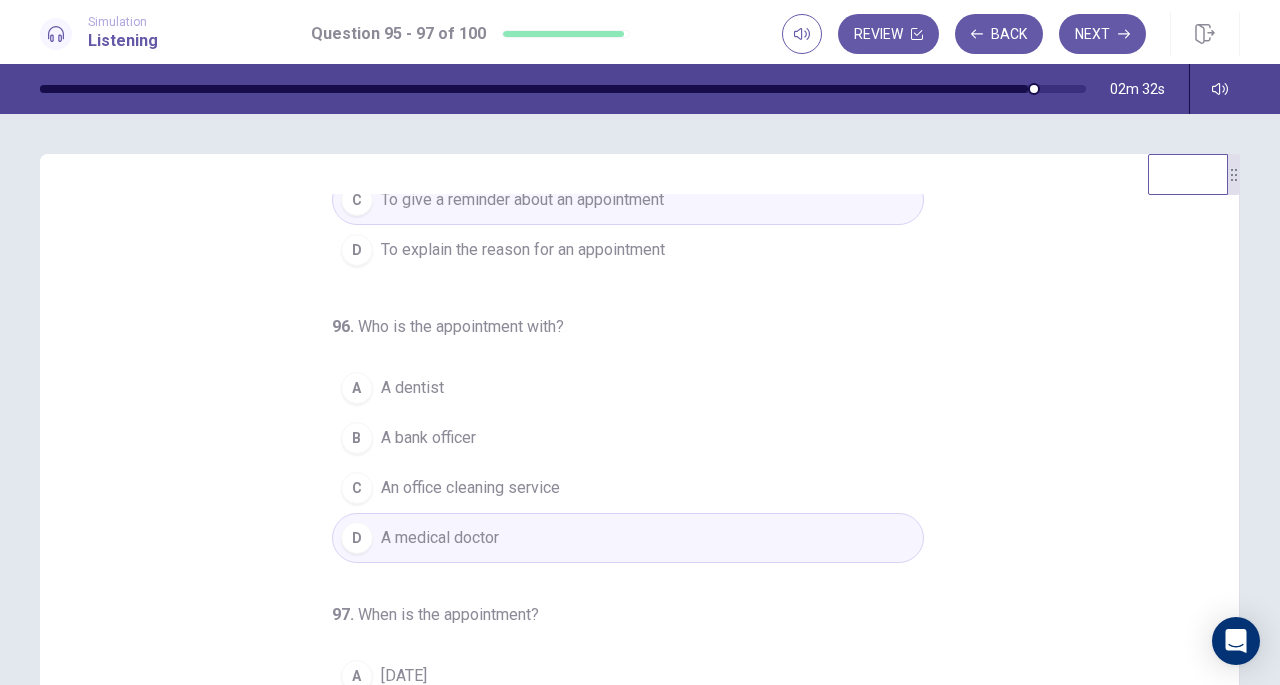 scroll, scrollTop: 200, scrollLeft: 0, axis: vertical 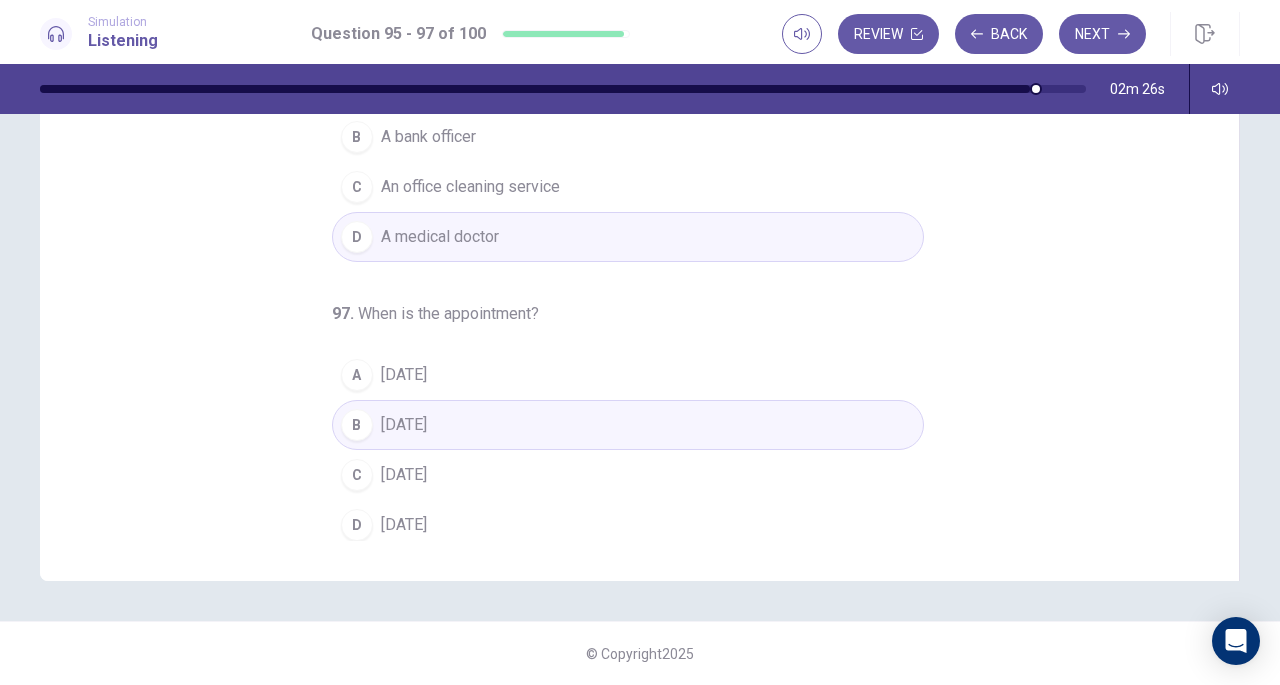 click on "Next" at bounding box center (1102, 34) 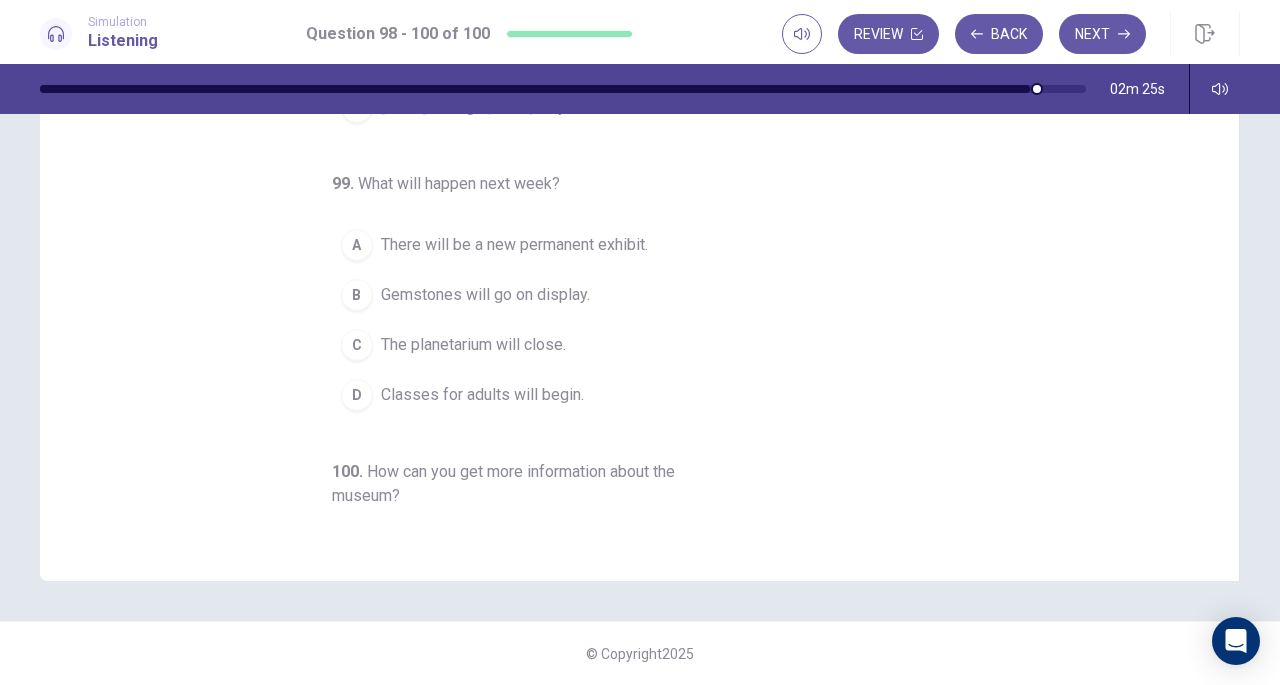 scroll, scrollTop: 0, scrollLeft: 0, axis: both 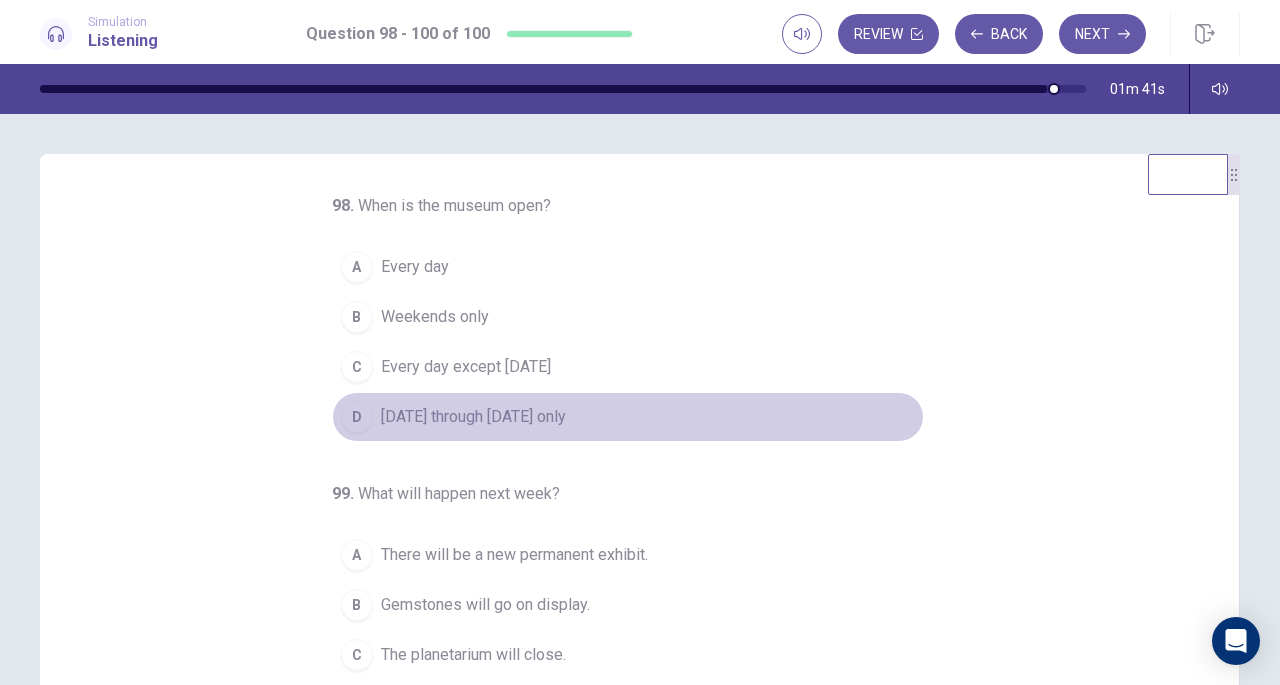 click on "[DATE] through [DATE] only" at bounding box center (473, 417) 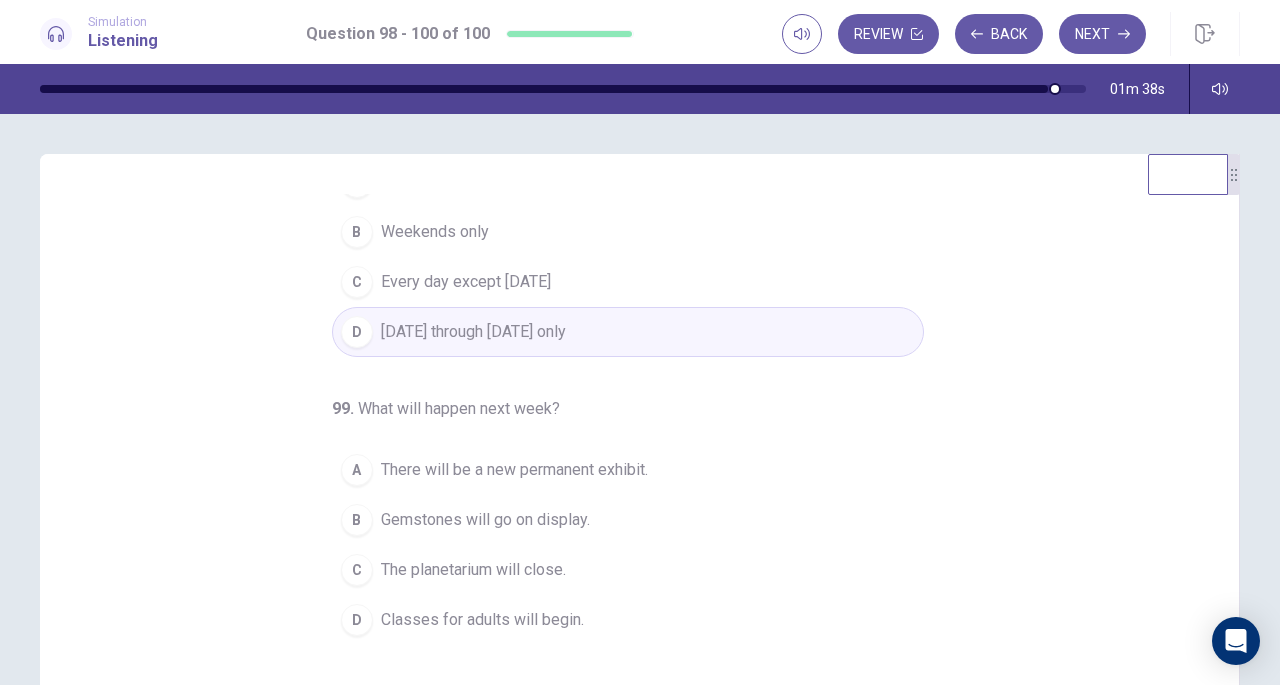 scroll, scrollTop: 0, scrollLeft: 0, axis: both 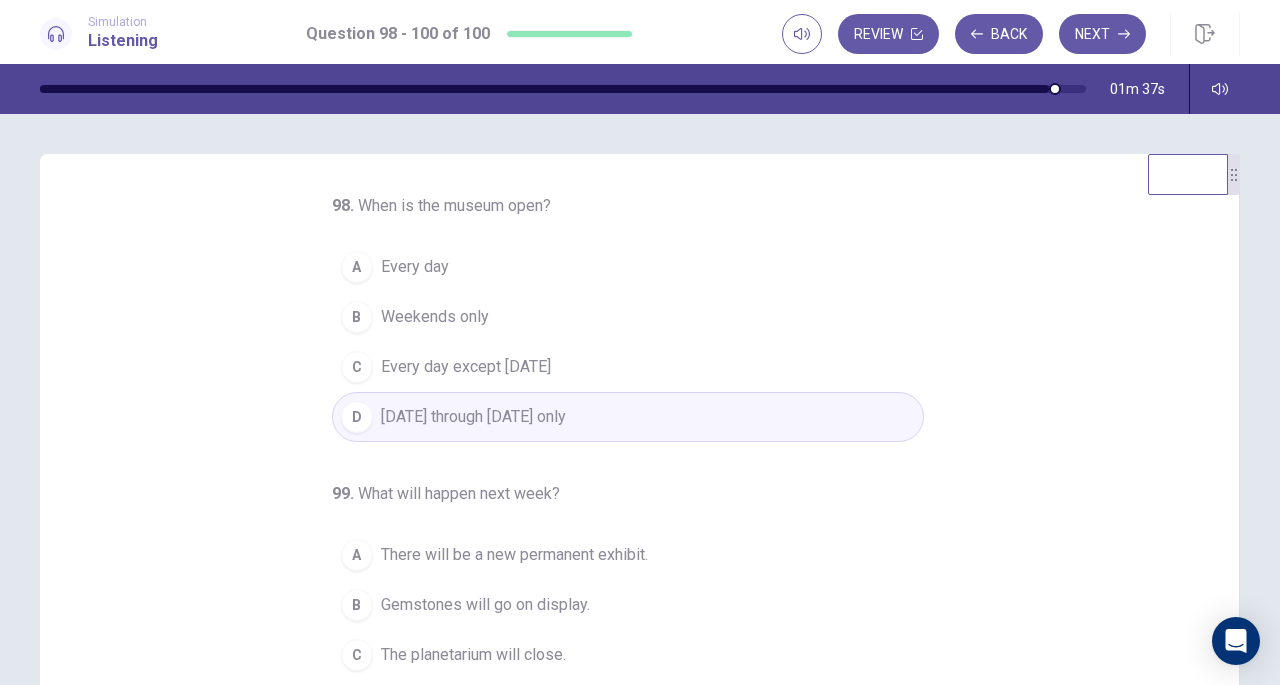 click on "Every day" at bounding box center (415, 267) 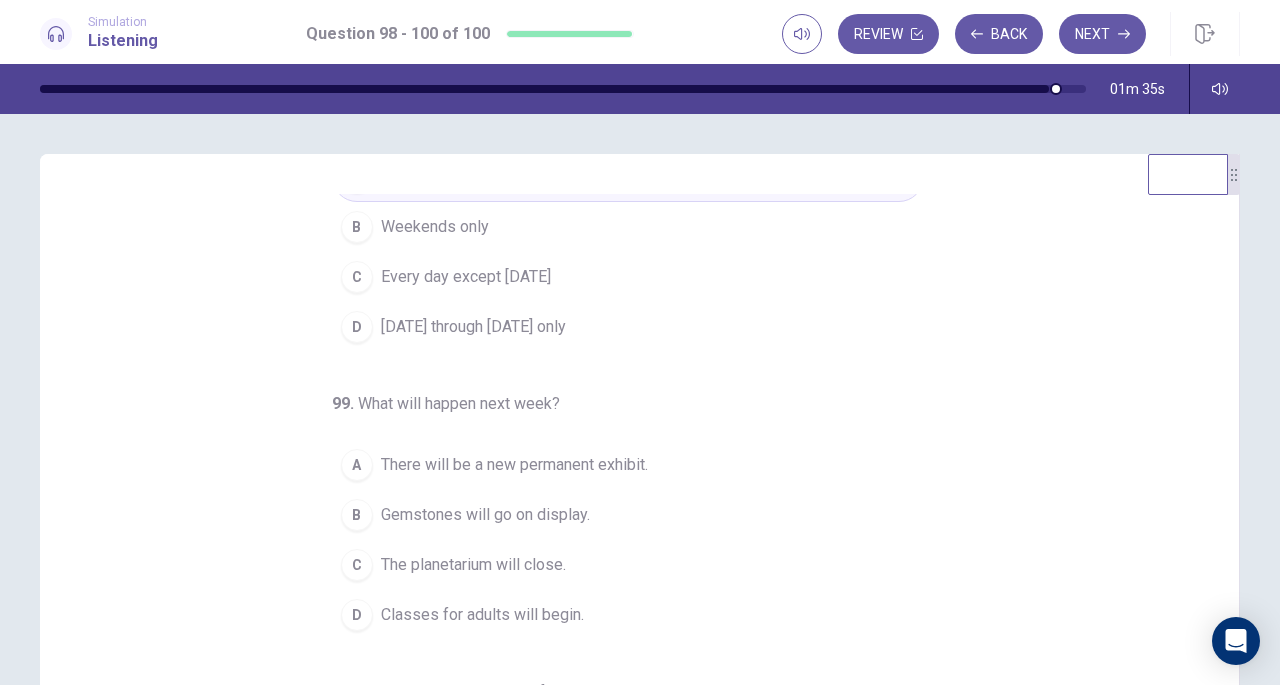 scroll, scrollTop: 224, scrollLeft: 0, axis: vertical 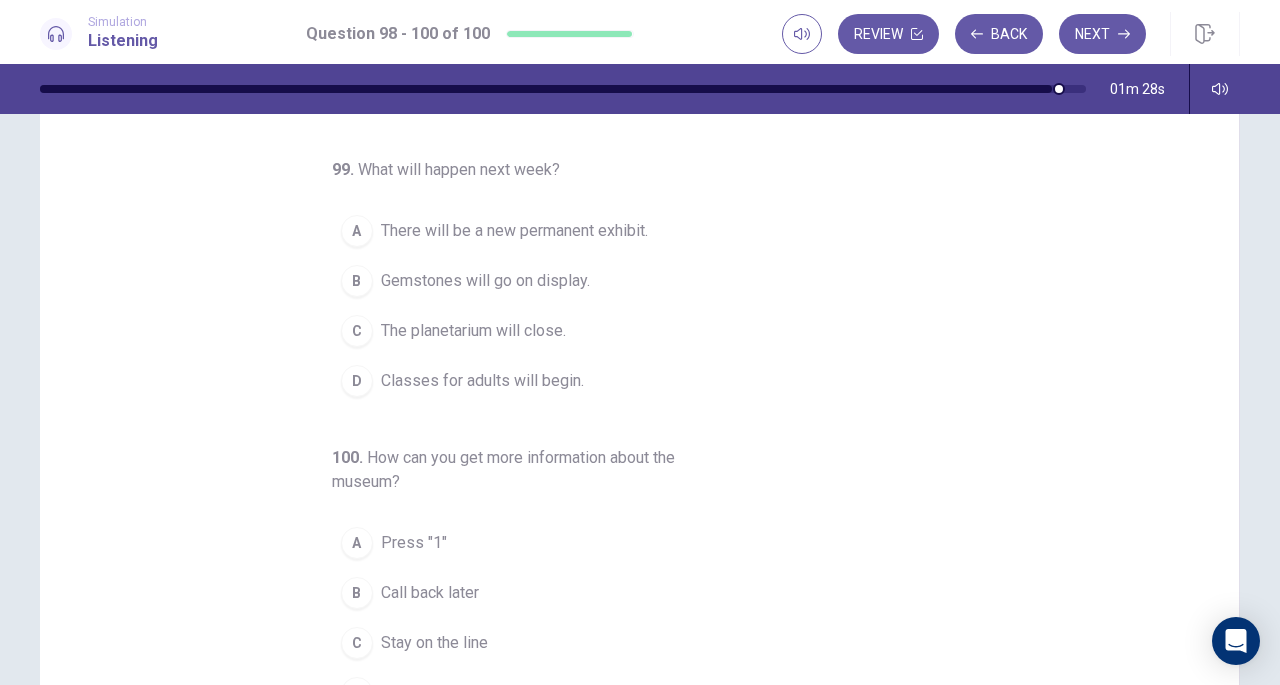 click on "Gemstones will go on display." at bounding box center [485, 281] 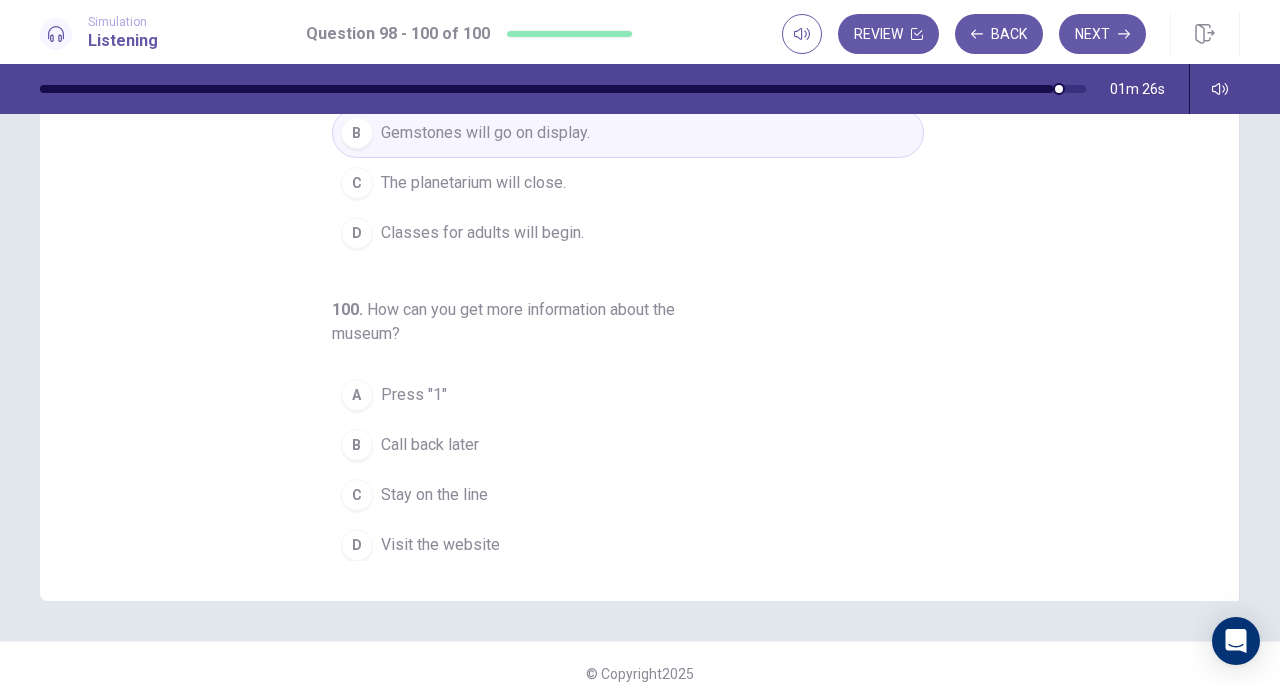 scroll, scrollTop: 268, scrollLeft: 0, axis: vertical 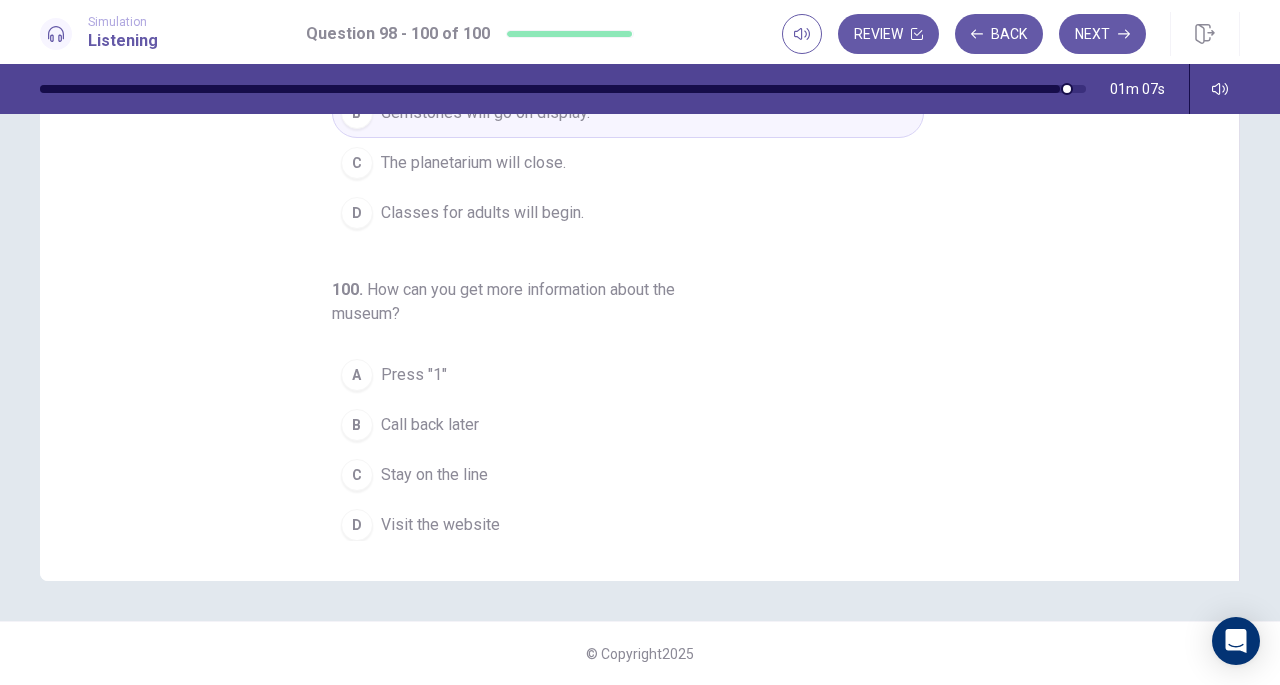 click on "Press "1"" at bounding box center (414, 375) 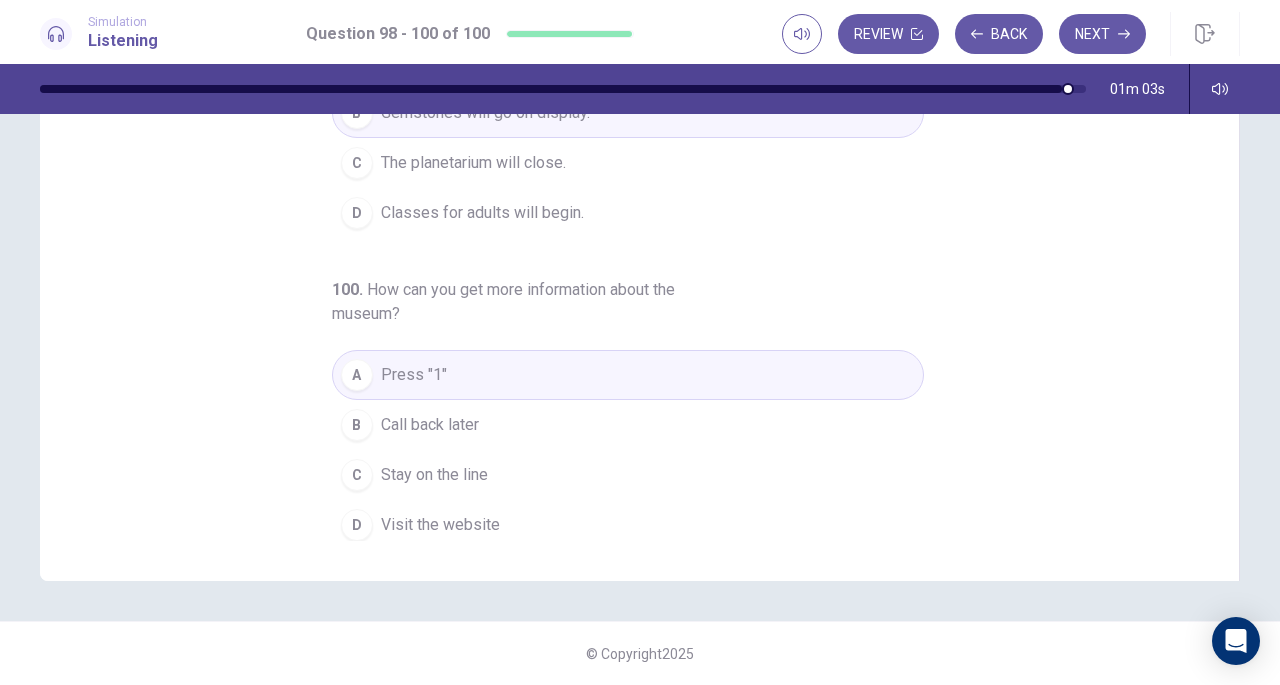 click on "C Stay on the line" at bounding box center (628, 475) 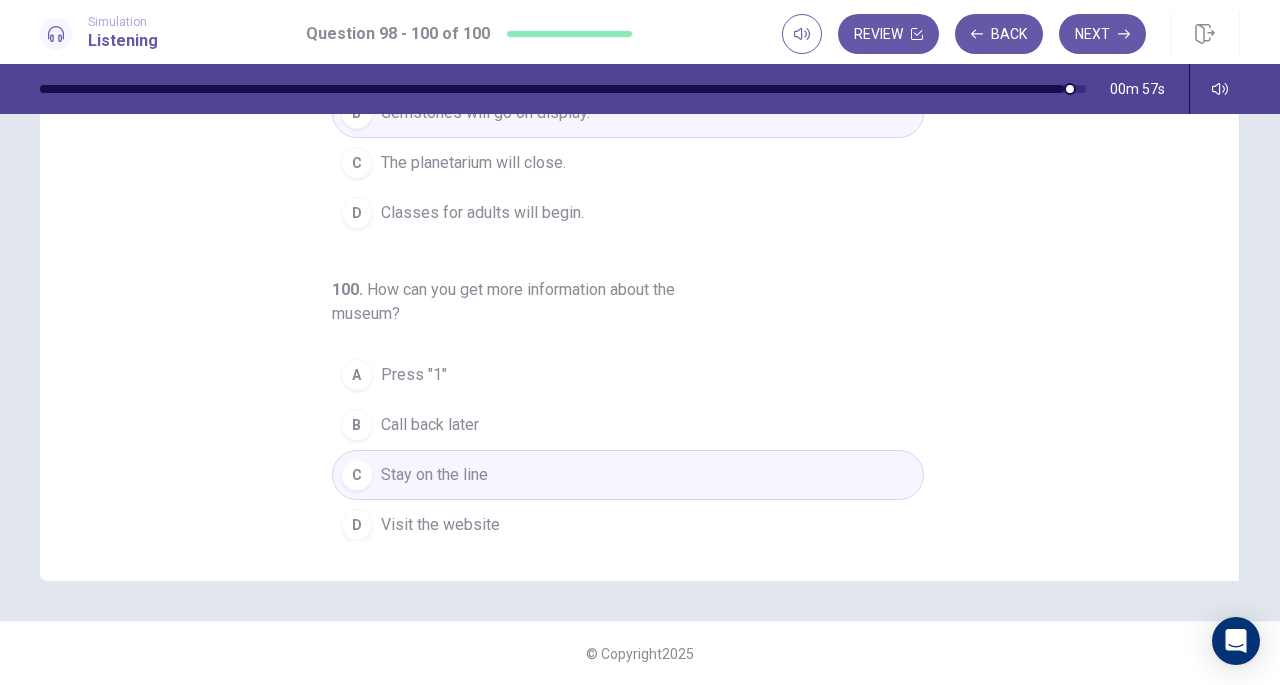 click on "Next" at bounding box center (1102, 34) 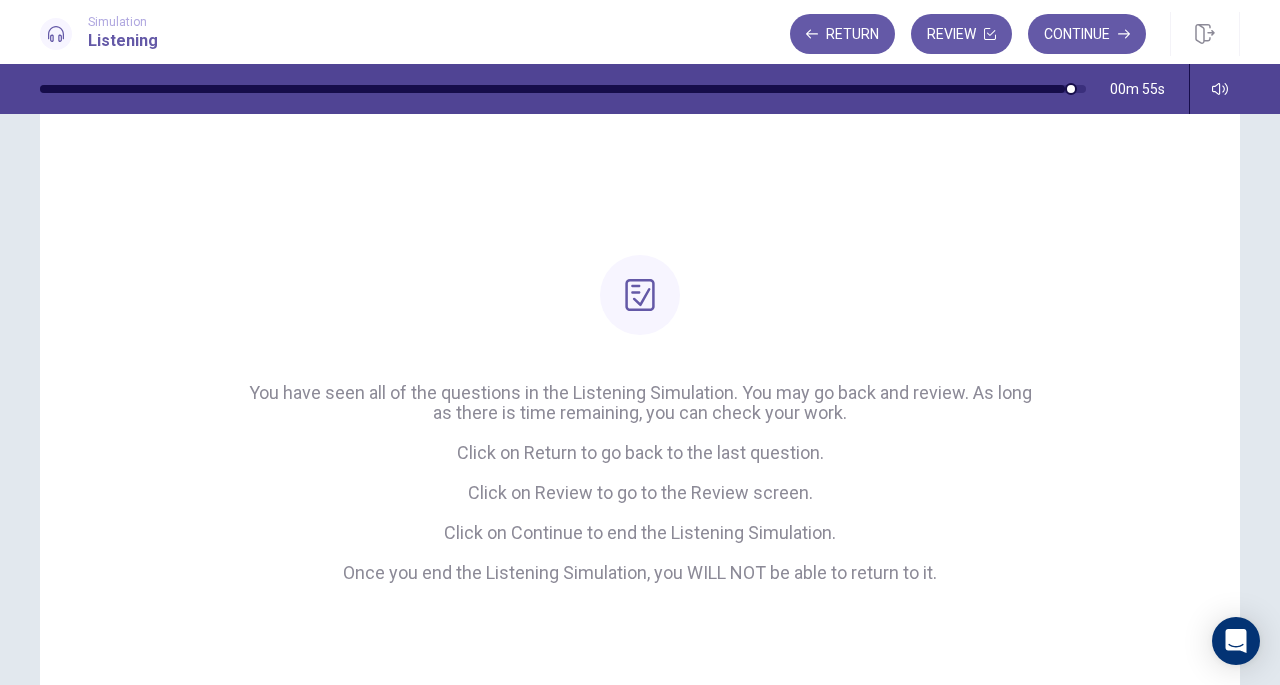 scroll, scrollTop: 100, scrollLeft: 0, axis: vertical 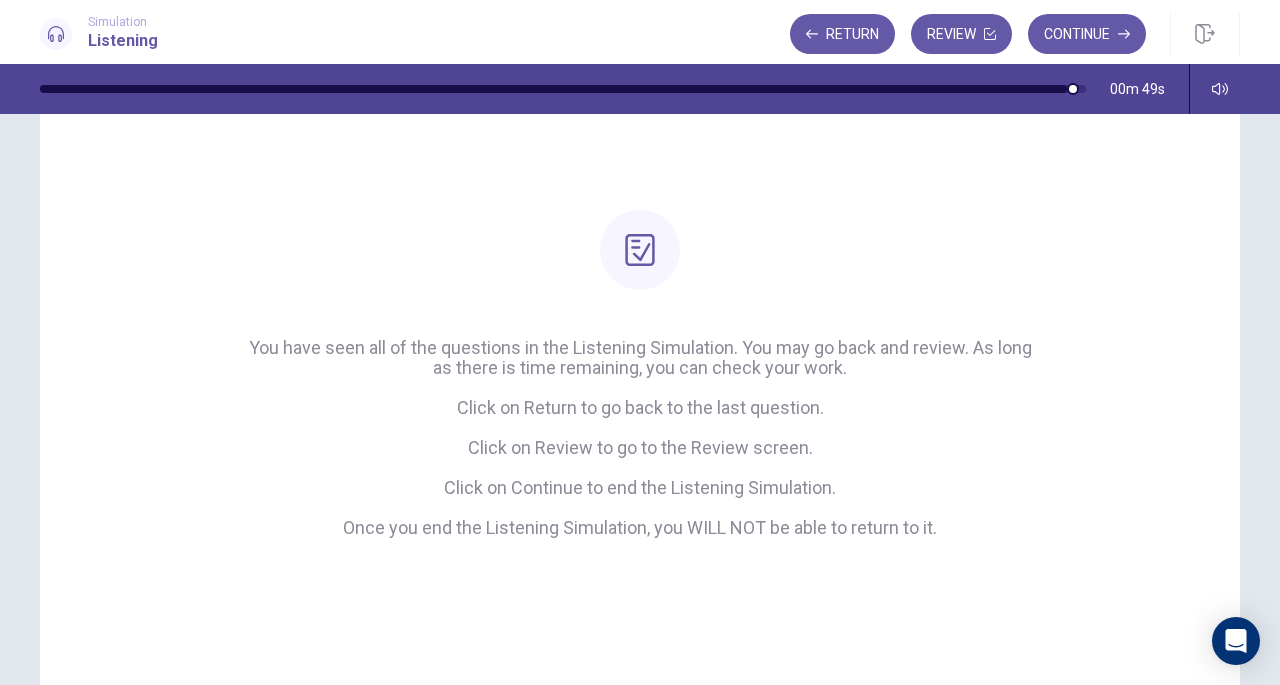 click on "Return" at bounding box center [842, 34] 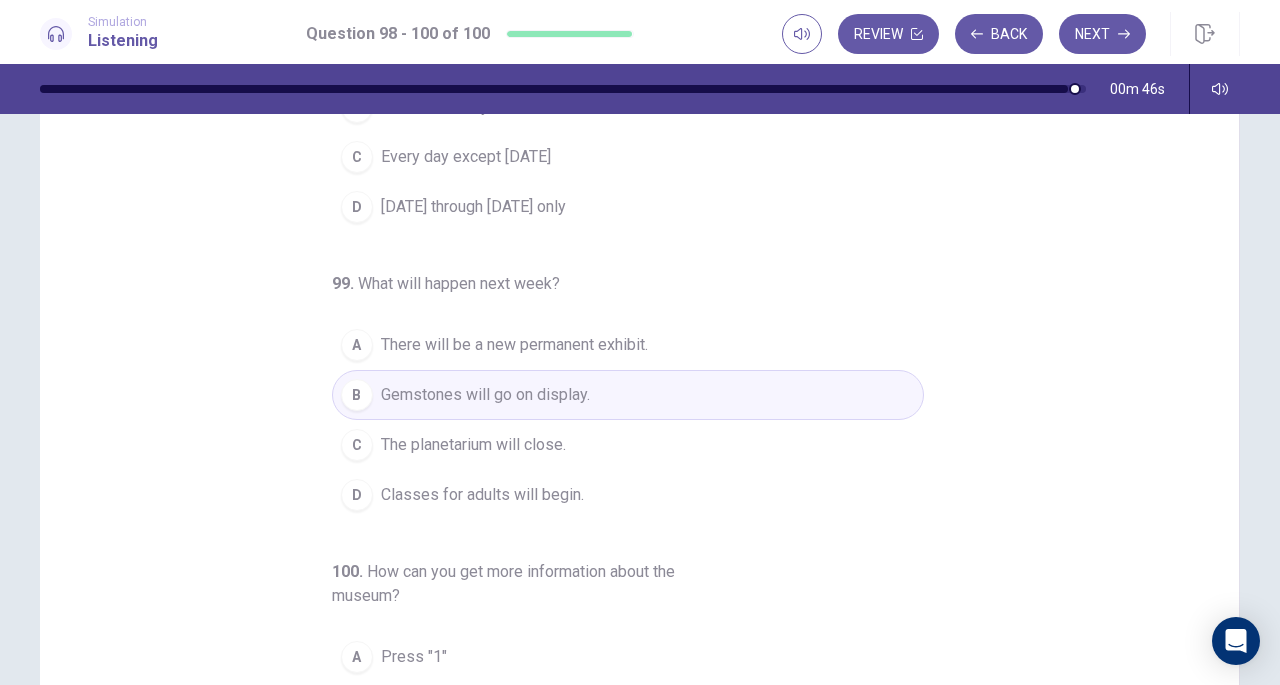 scroll, scrollTop: 224, scrollLeft: 0, axis: vertical 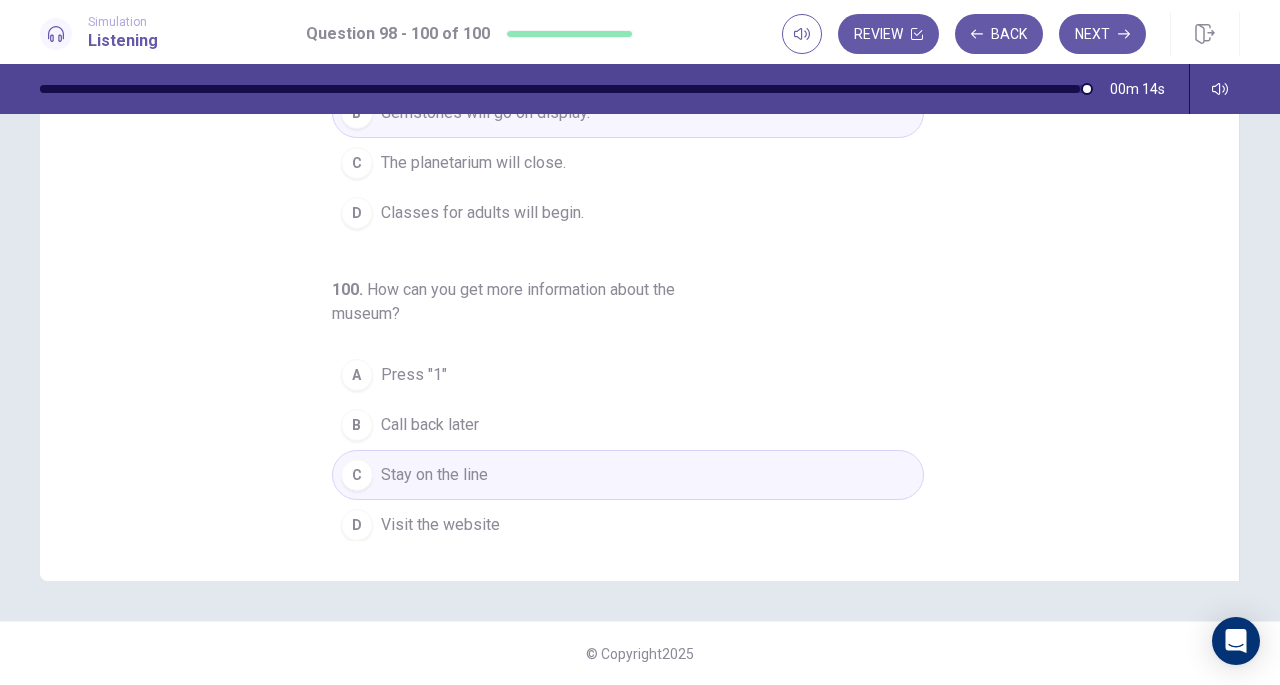 click on "Next" at bounding box center (1102, 34) 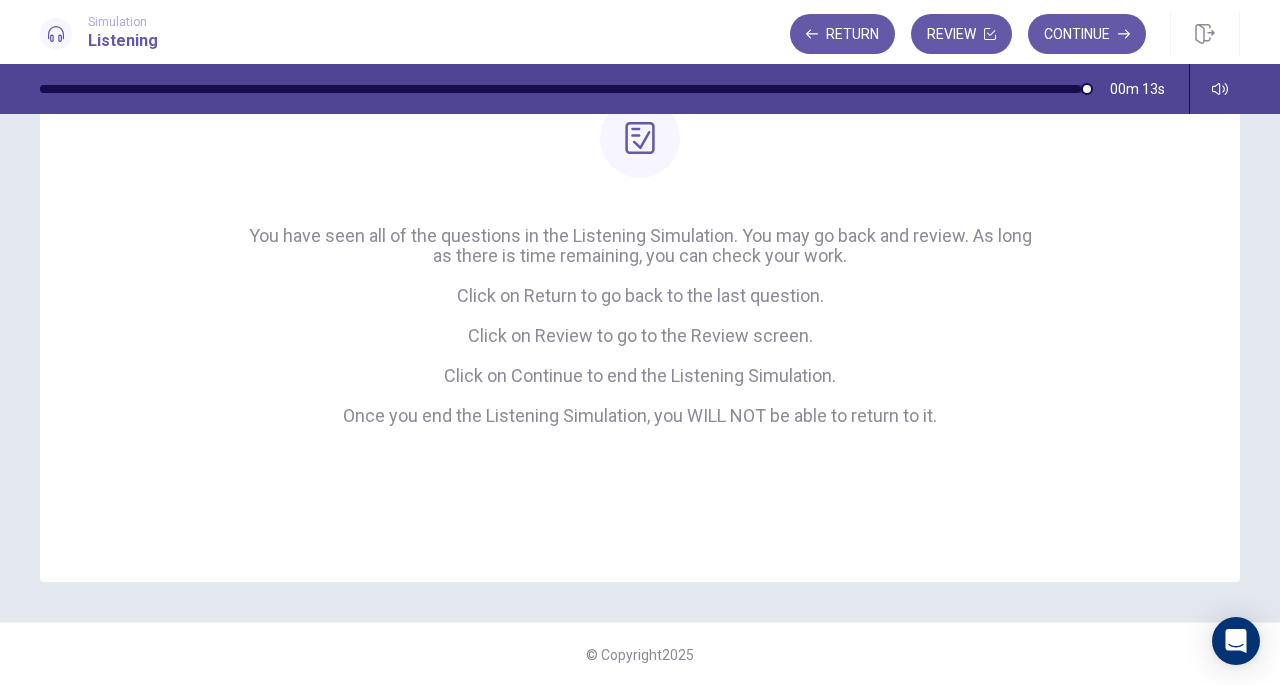 scroll, scrollTop: 0, scrollLeft: 0, axis: both 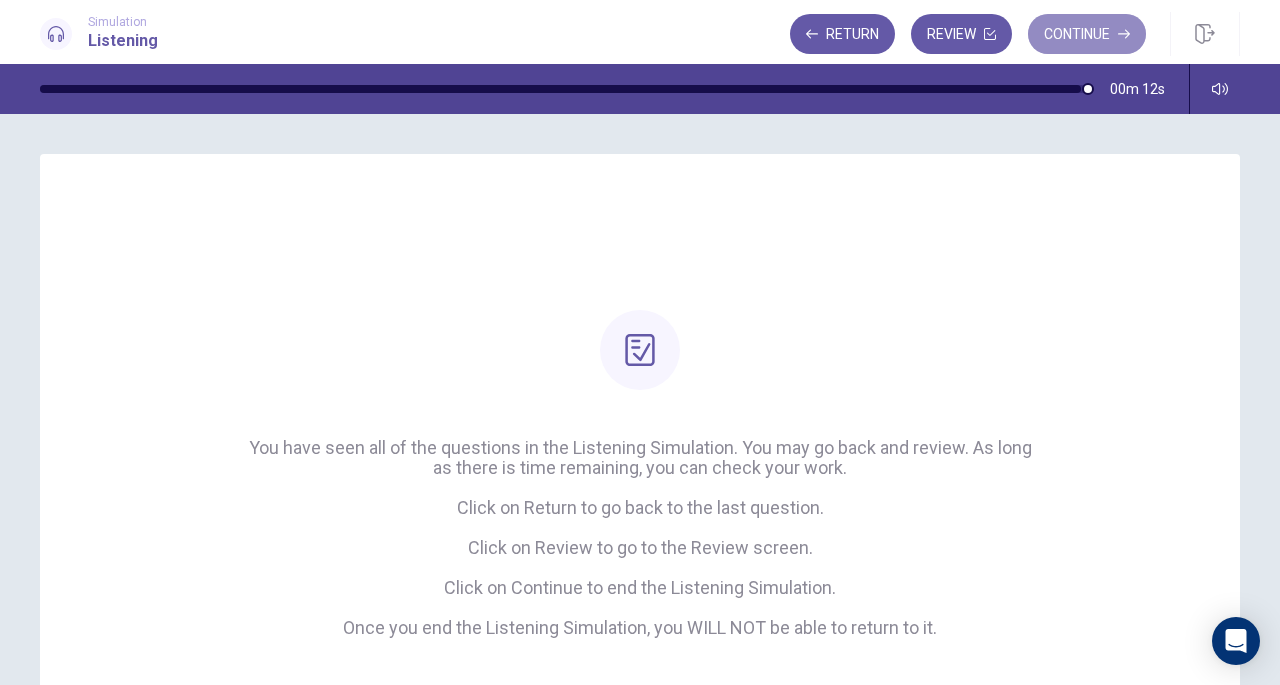 click on "Continue" at bounding box center [1087, 34] 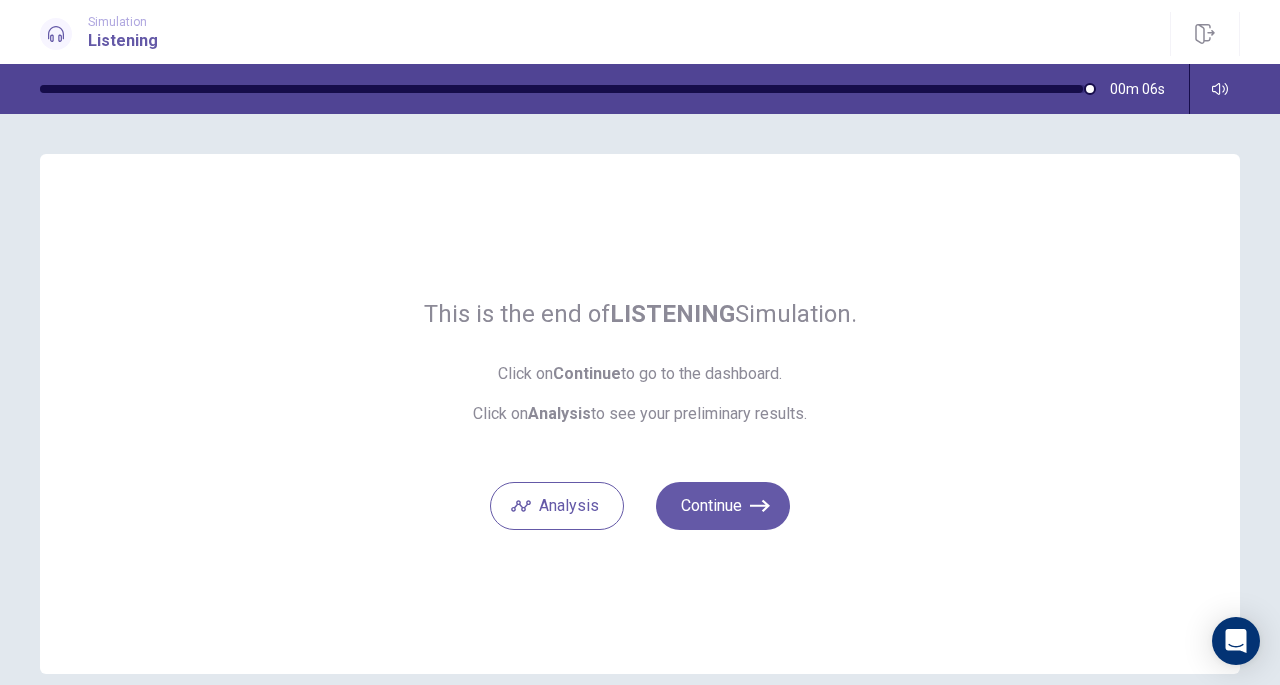 click on "Analysis" at bounding box center (557, 506) 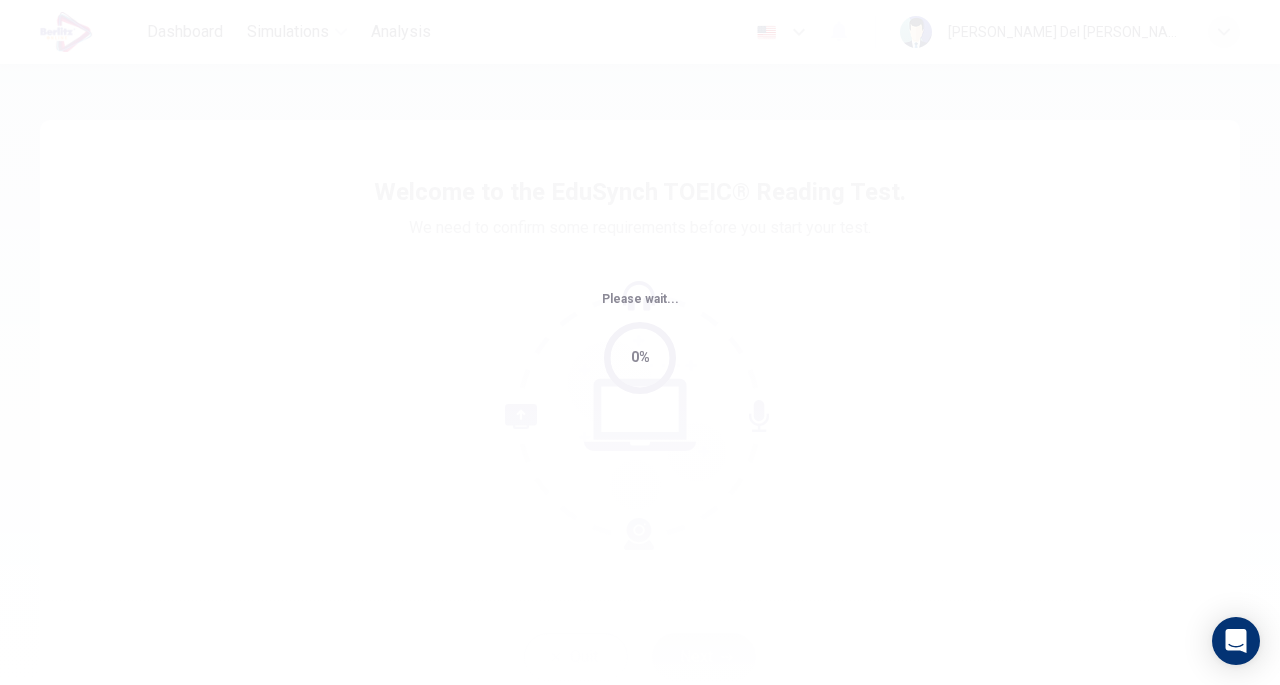 scroll, scrollTop: 0, scrollLeft: 0, axis: both 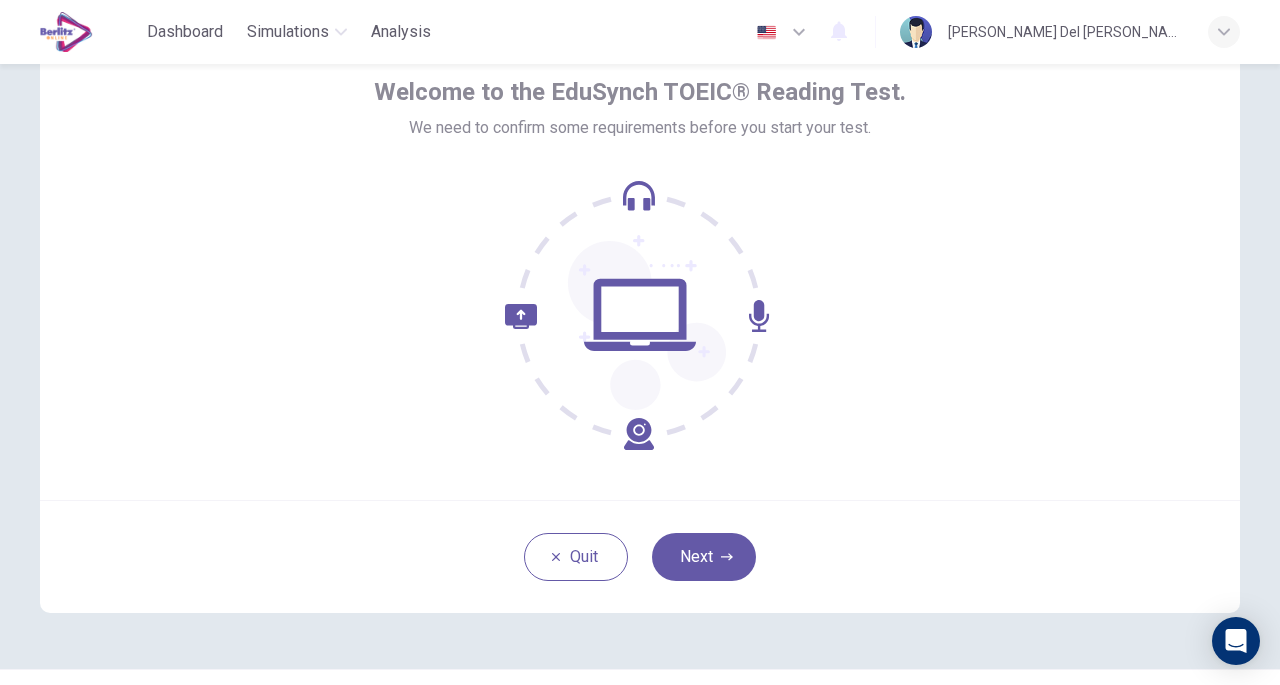 click on "Next" at bounding box center [704, 557] 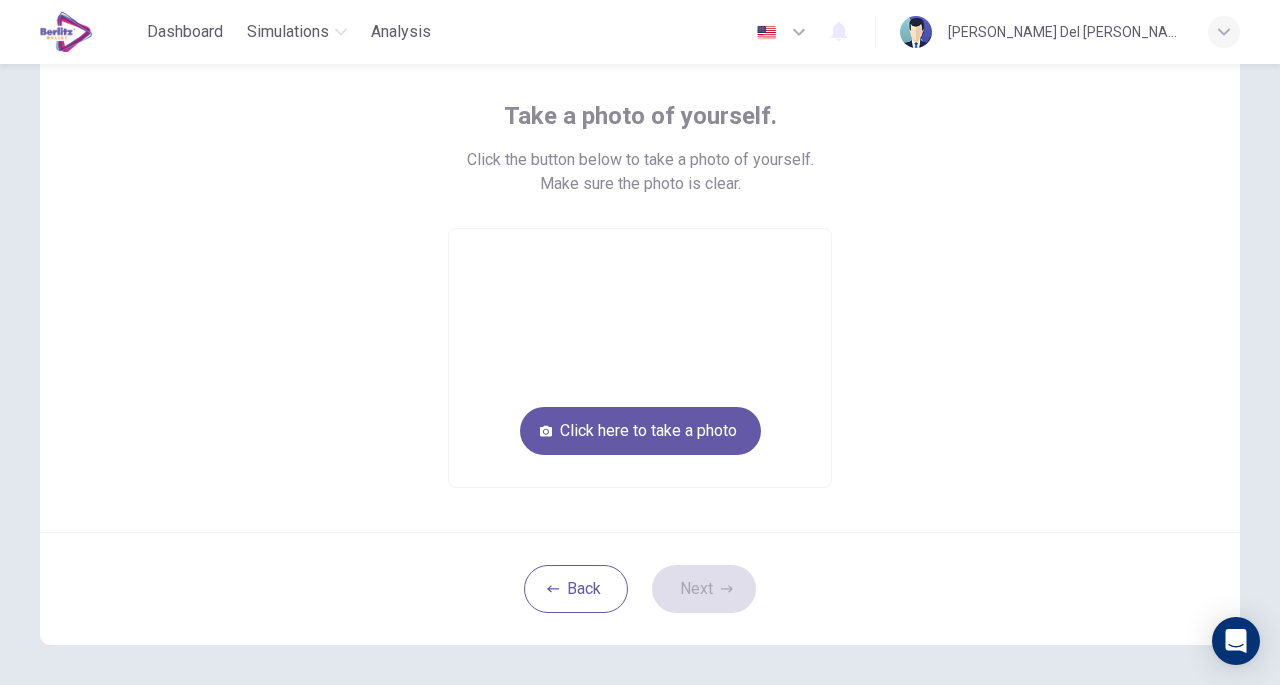 click on "Click here to take a photo" at bounding box center [640, 431] 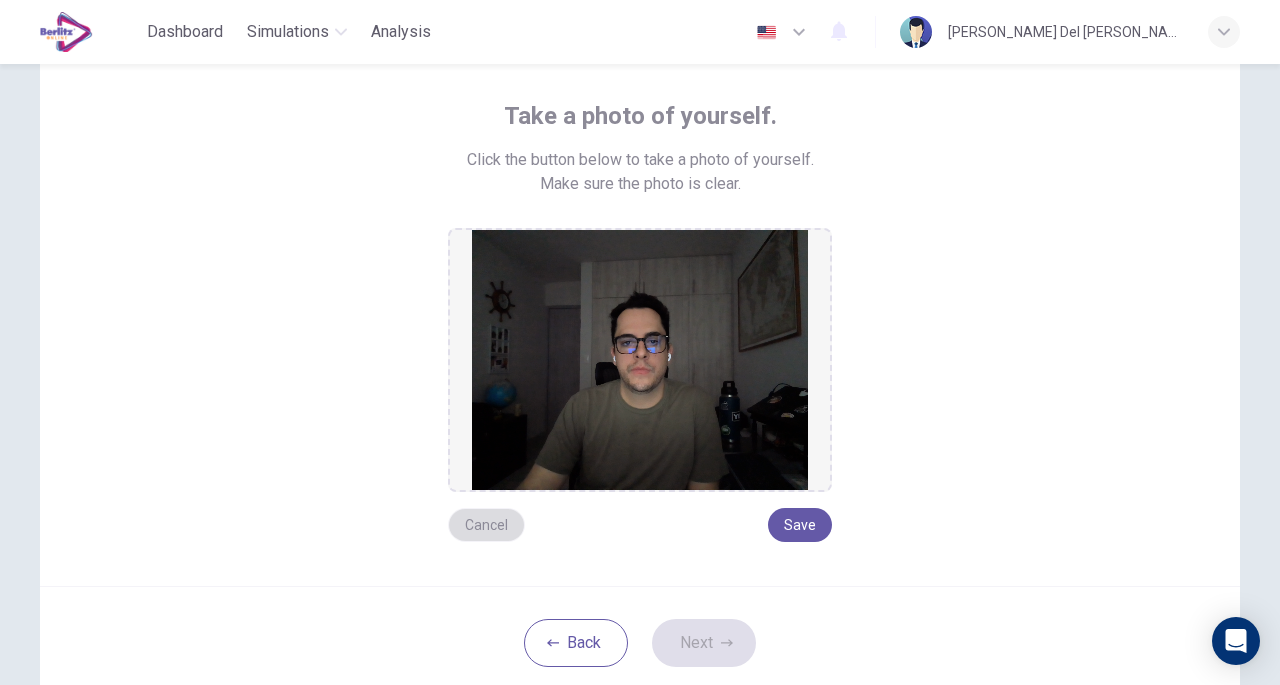 click on "Cancel" at bounding box center (486, 525) 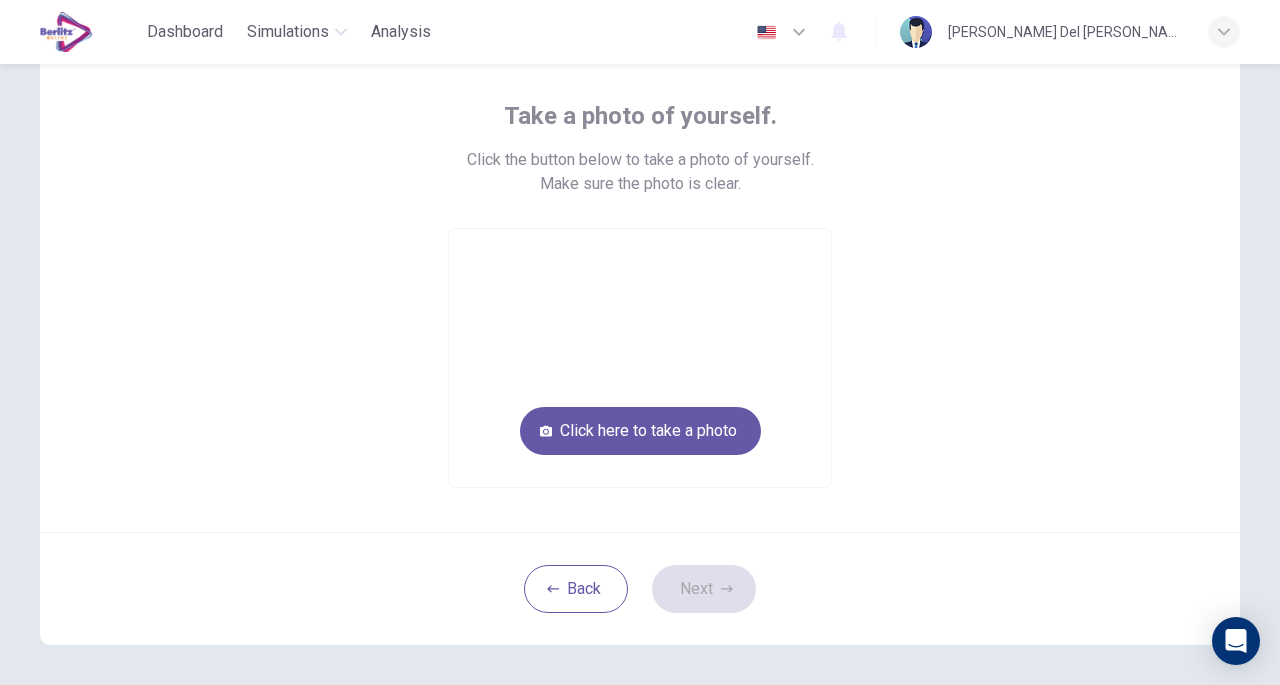 click on "Click here to take a photo" at bounding box center (640, 431) 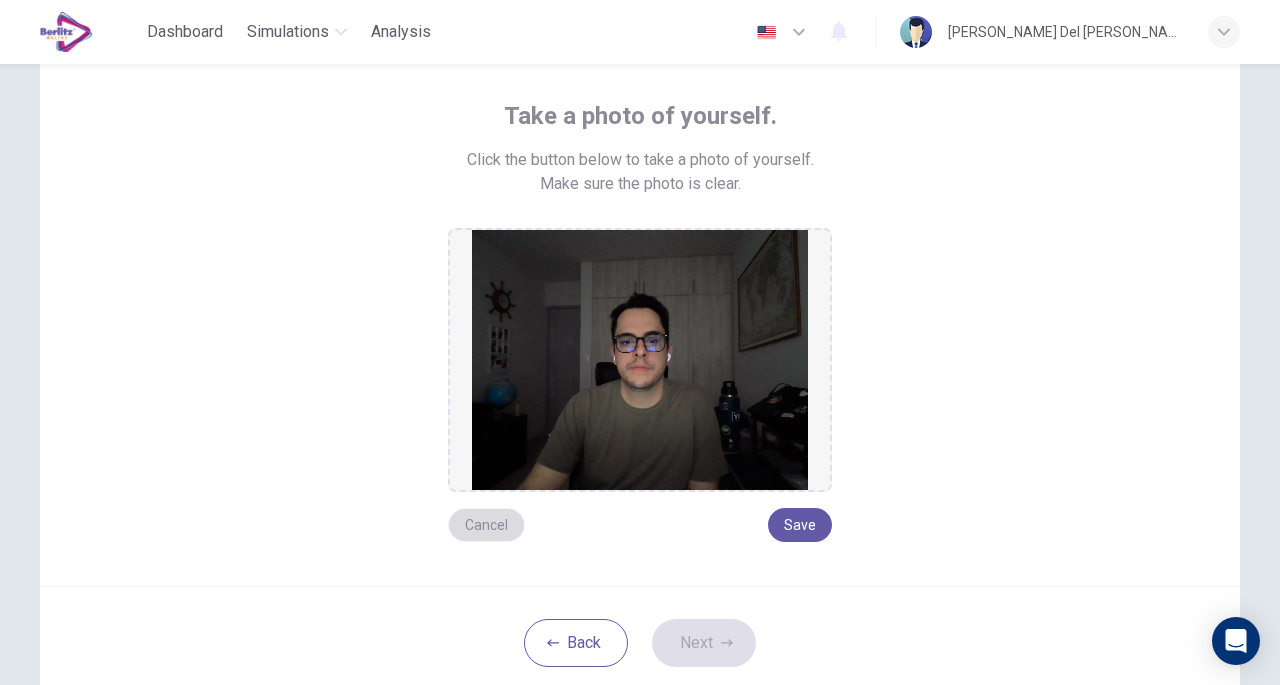click on "Cancel" at bounding box center (486, 525) 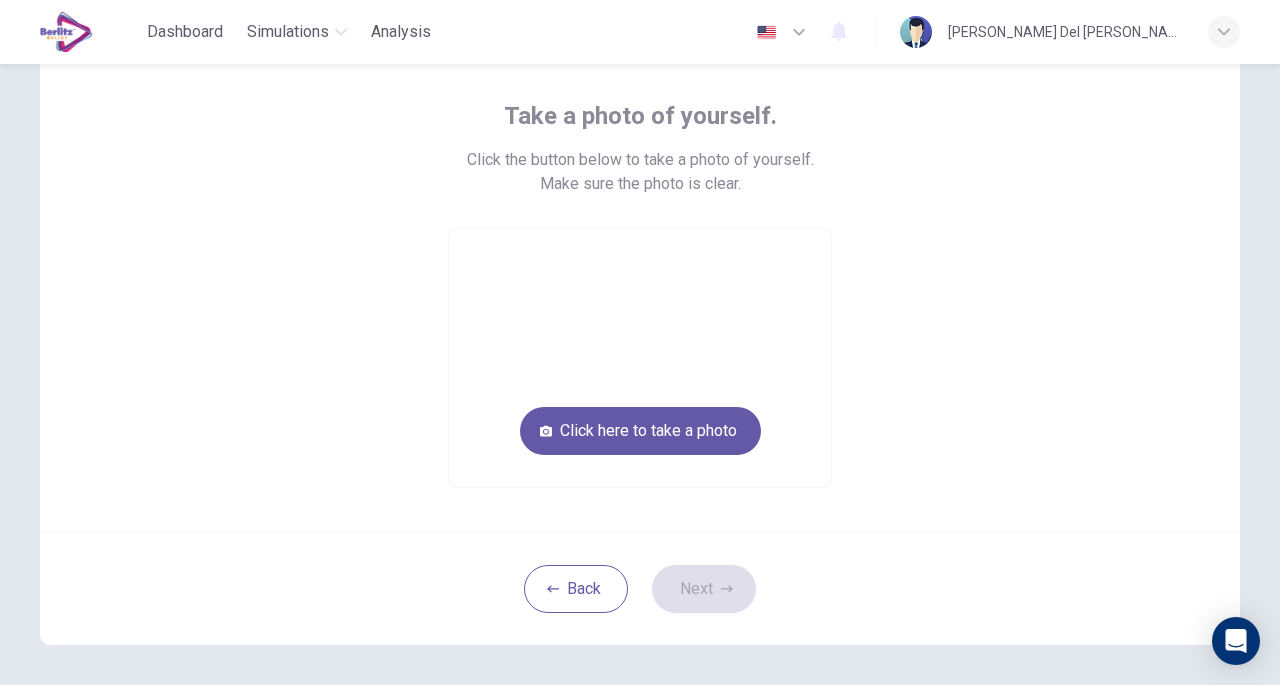 click on "Click here to take a photo" at bounding box center [640, 431] 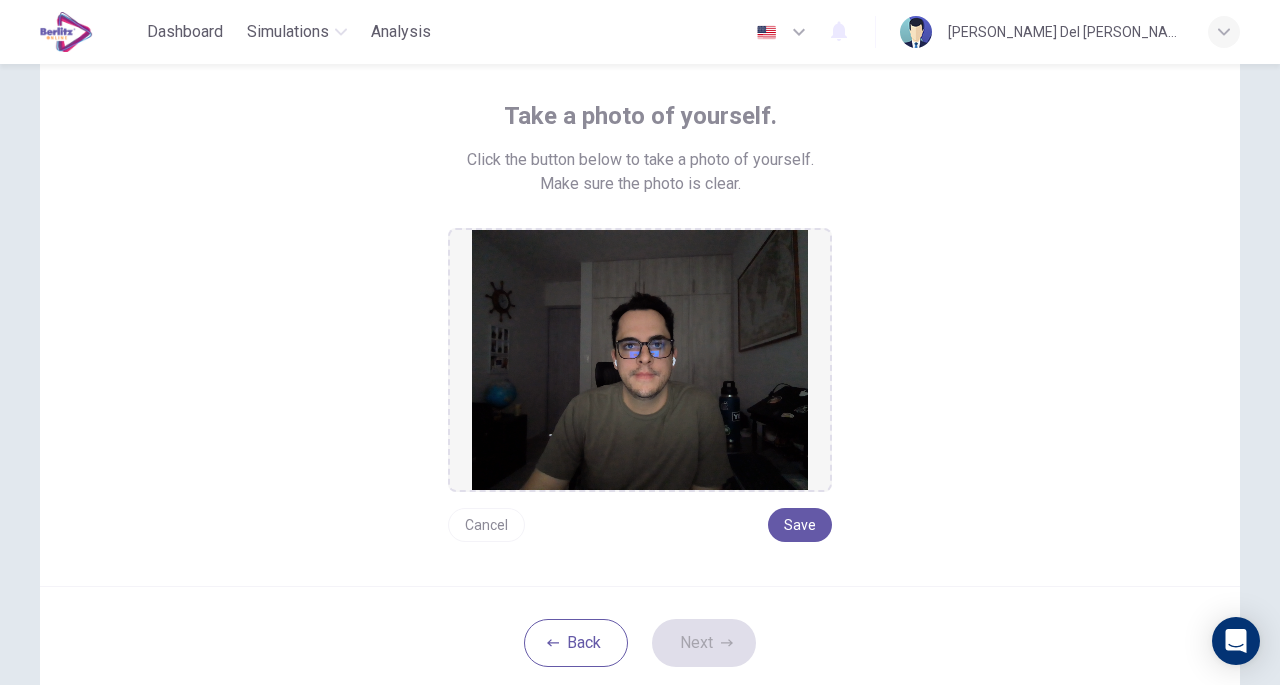 click on "Save" at bounding box center [800, 525] 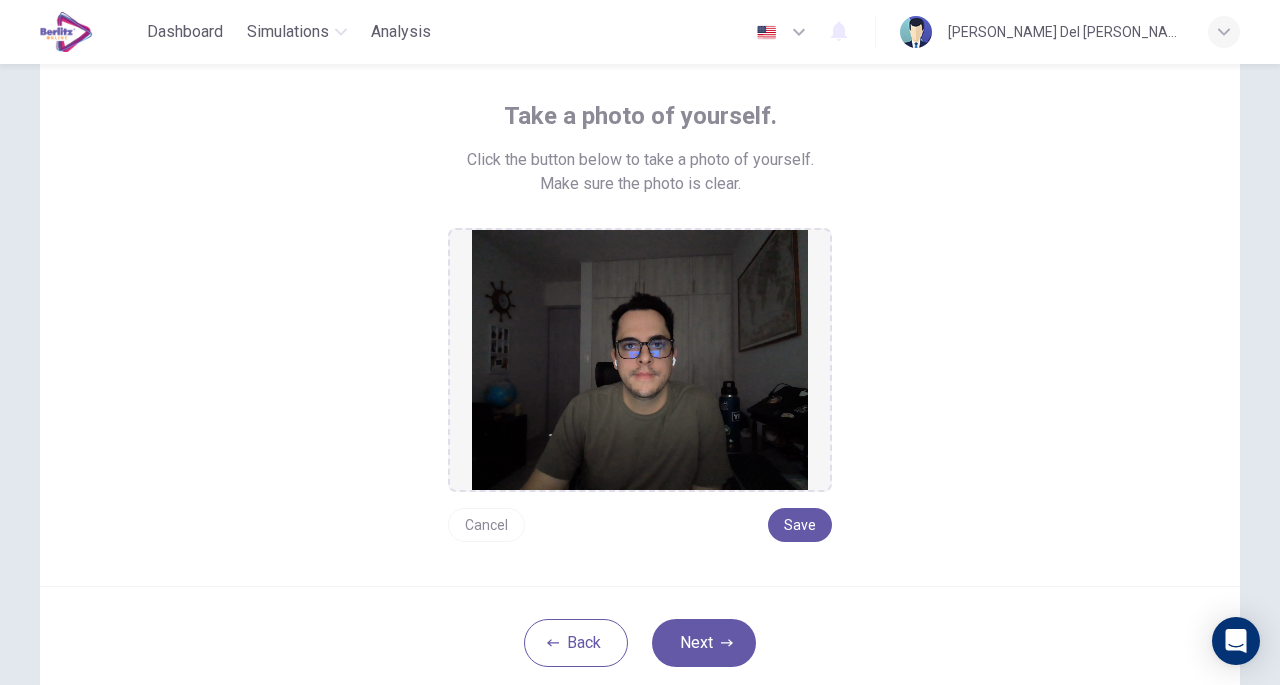 click 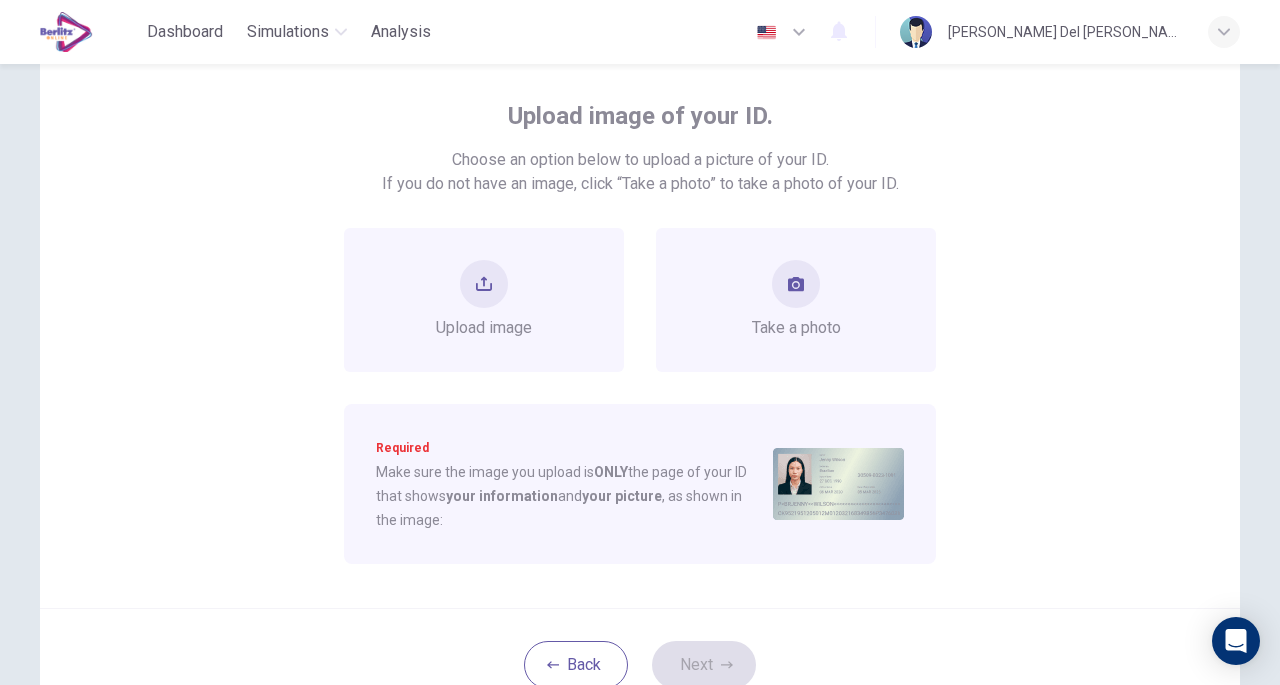 click on "Take a photo" at bounding box center (796, 300) 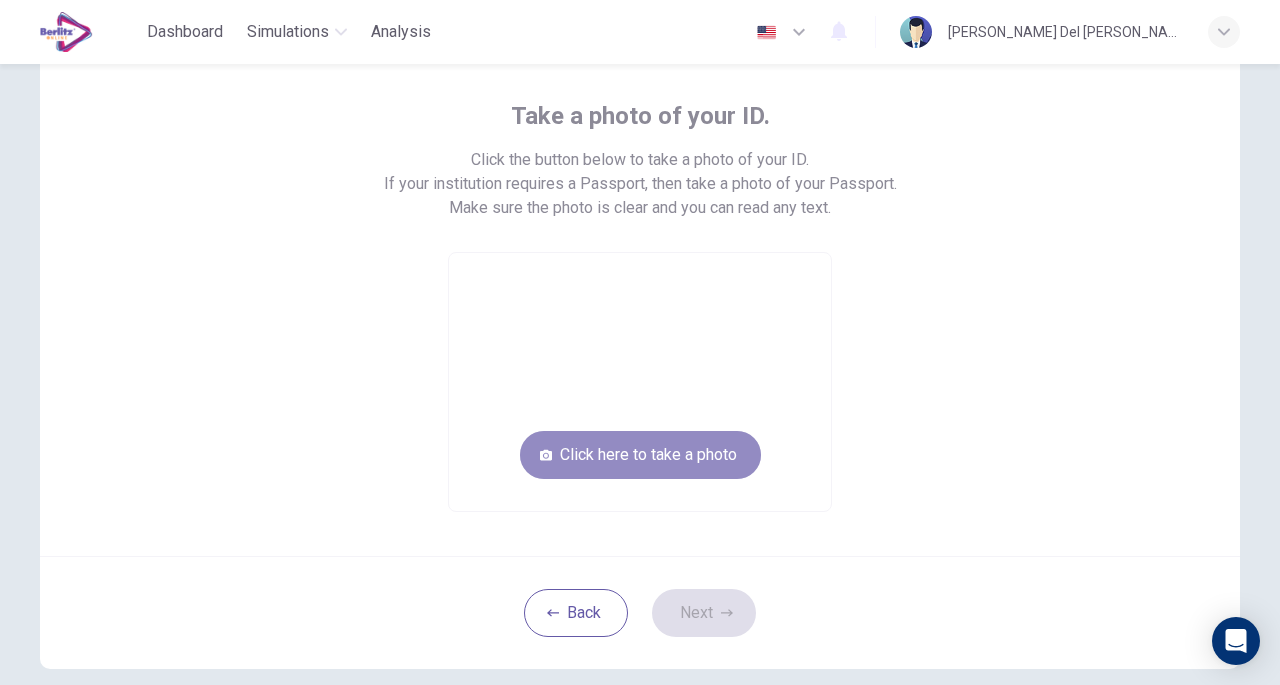 click on "Click here to take a photo" at bounding box center [640, 455] 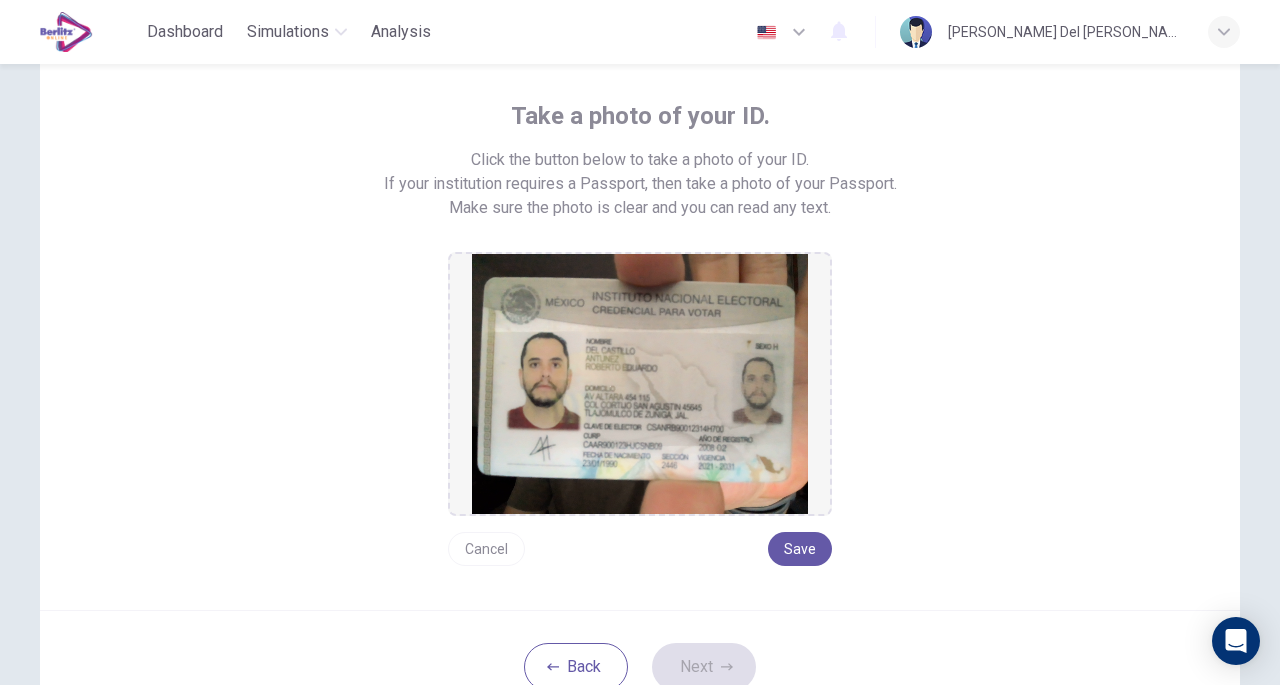 click on "Save" at bounding box center (800, 549) 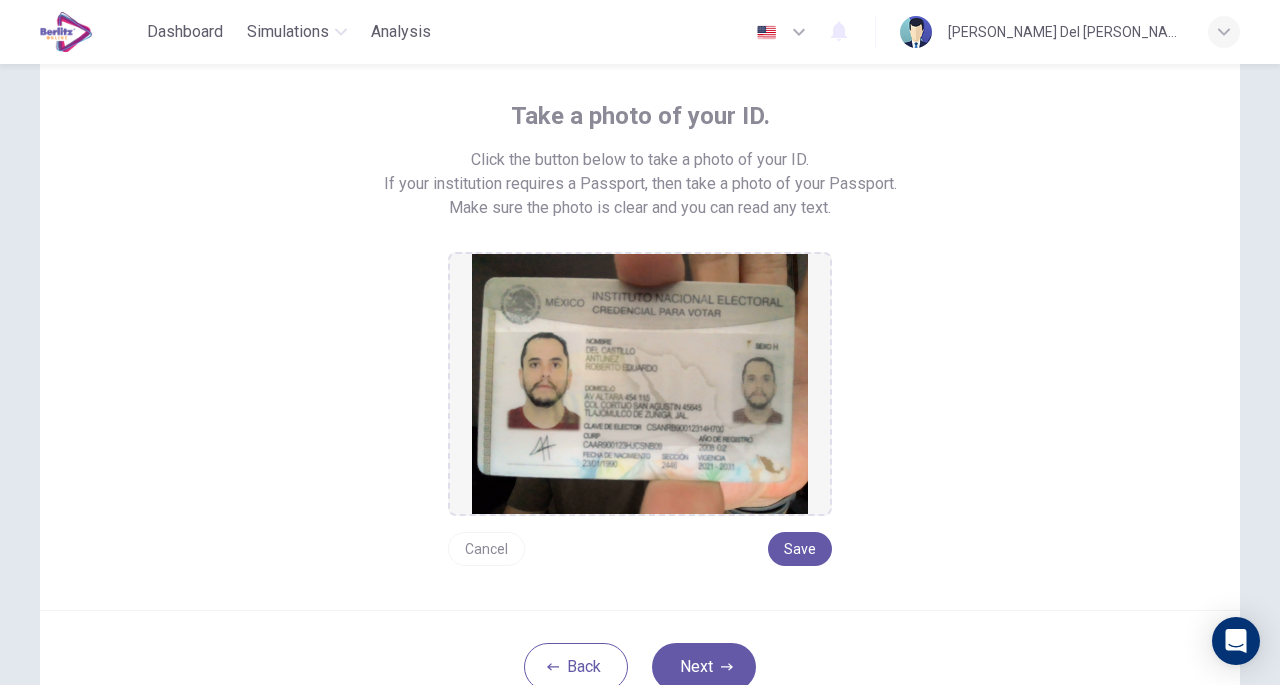 click on "Next" at bounding box center (704, 667) 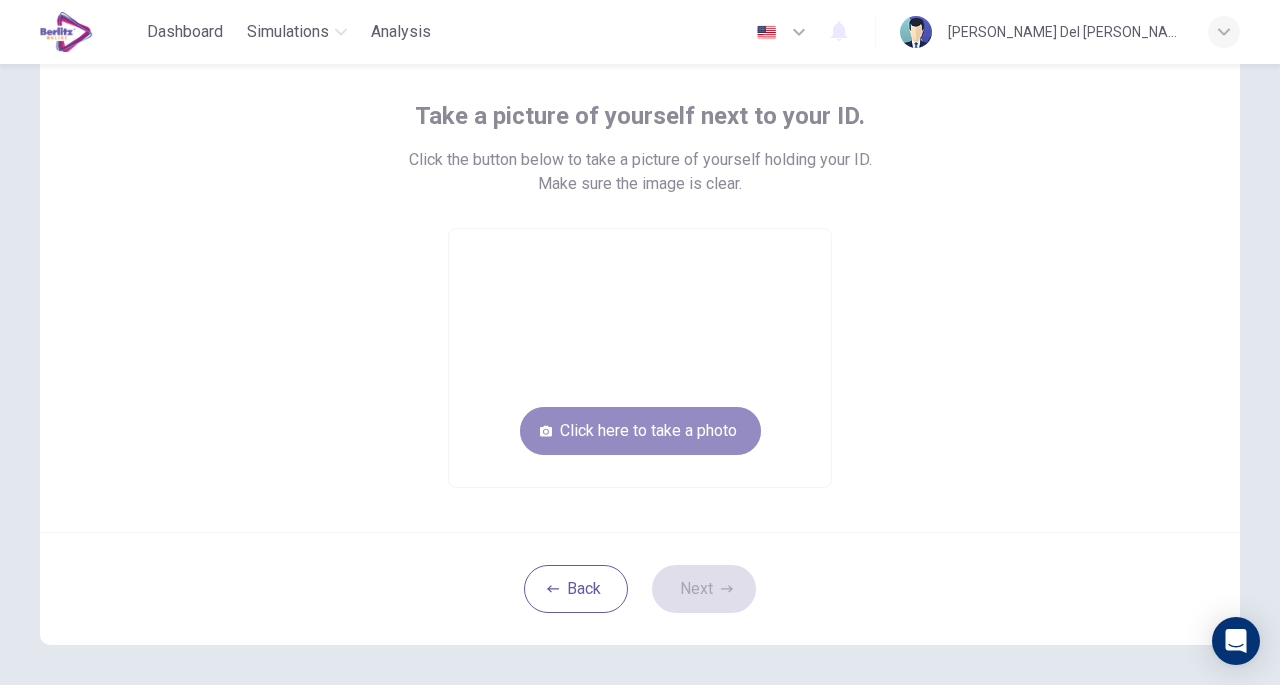 click on "Click here to take a photo" at bounding box center (640, 431) 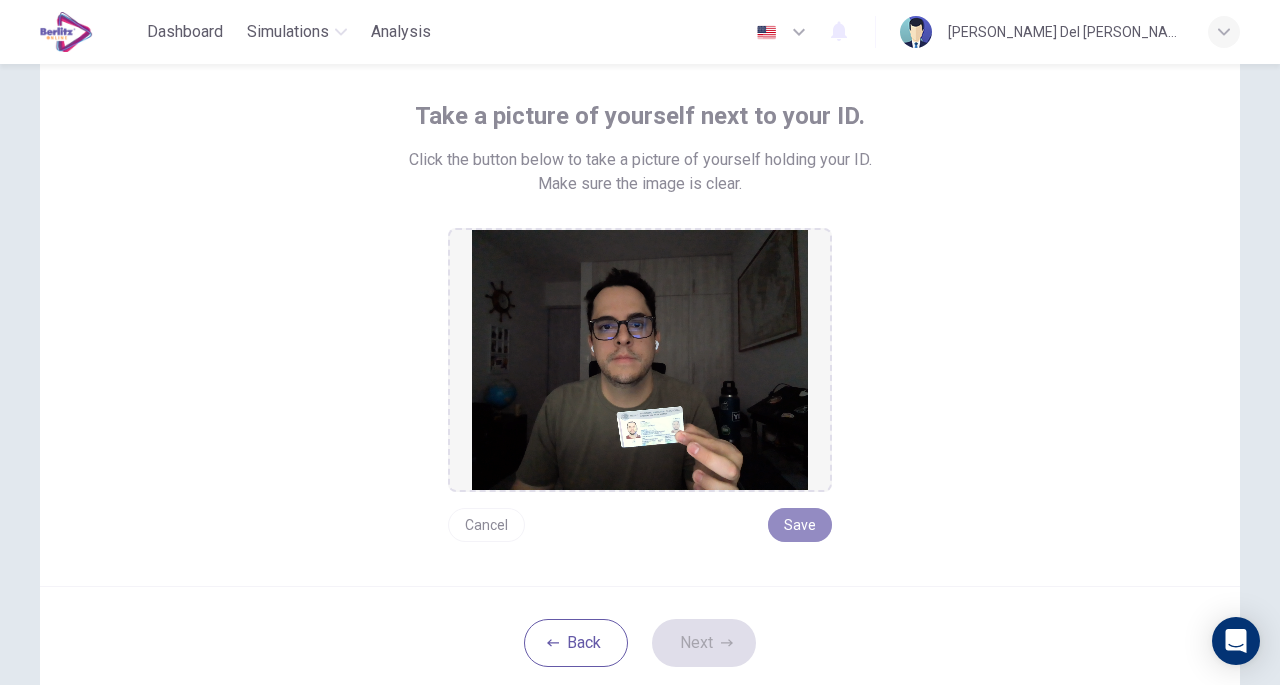 click on "Save" at bounding box center [800, 525] 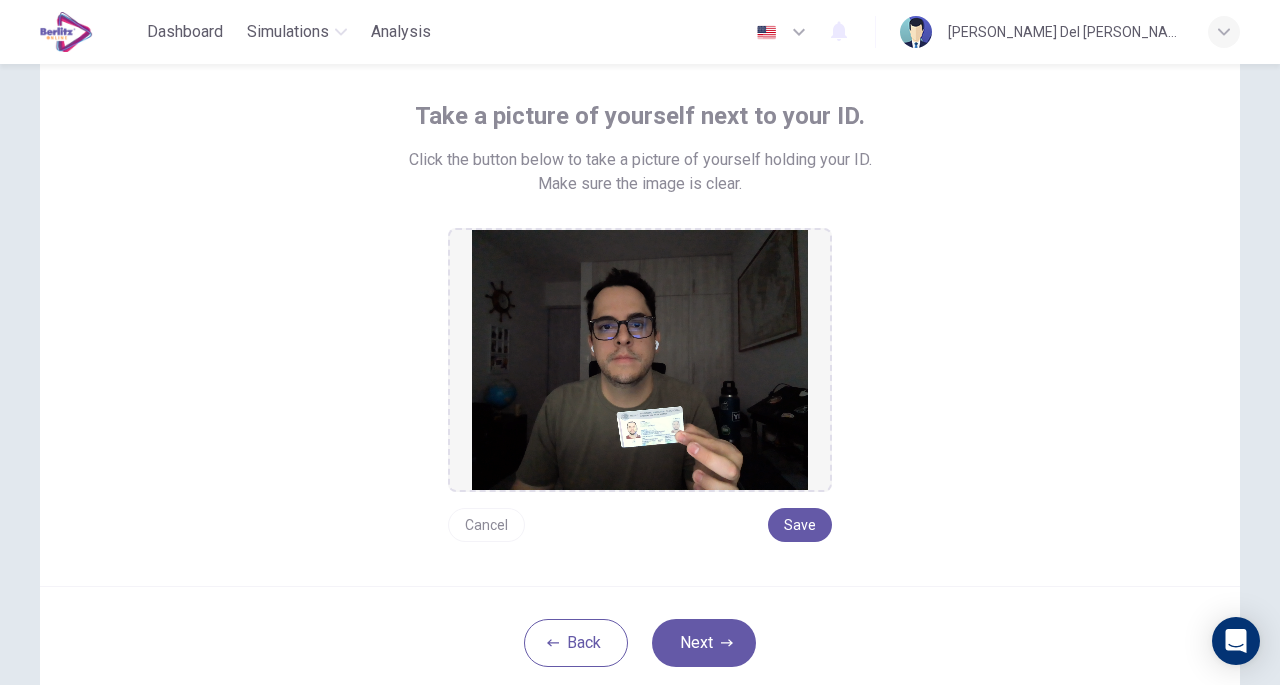 click on "Next" at bounding box center [704, 643] 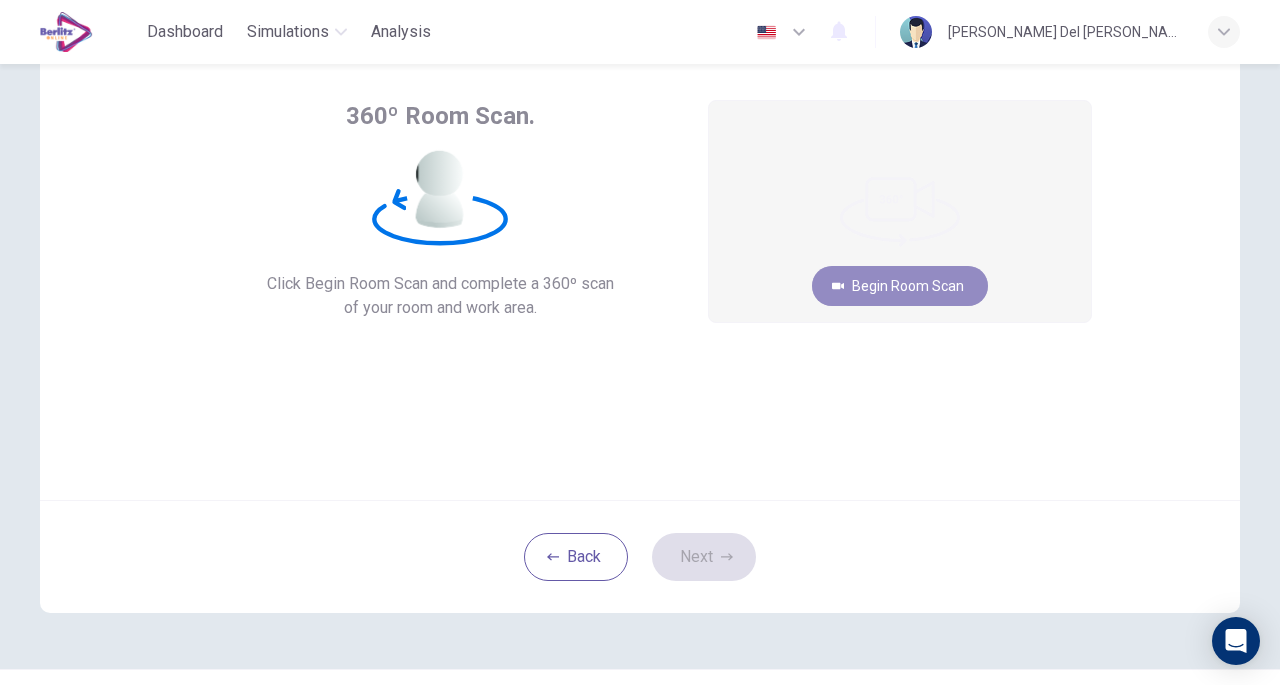 click on "Begin Room Scan" at bounding box center [900, 286] 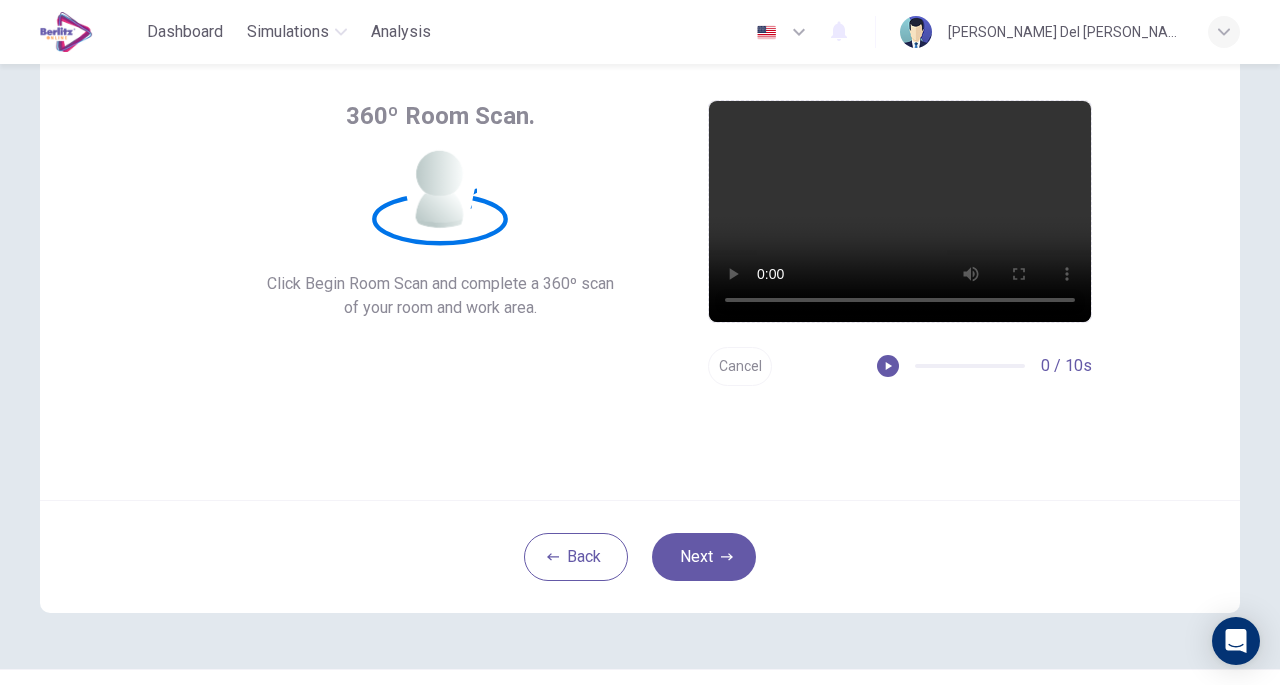 click on "Next" at bounding box center (704, 557) 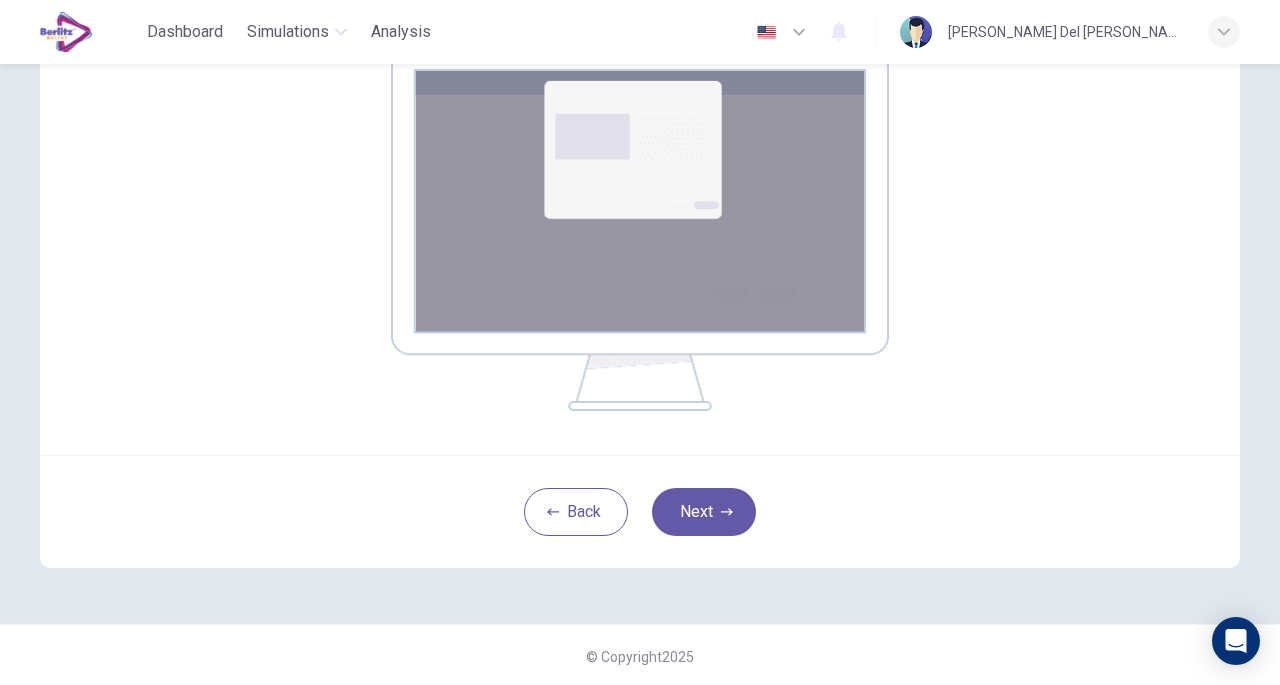 scroll, scrollTop: 353, scrollLeft: 0, axis: vertical 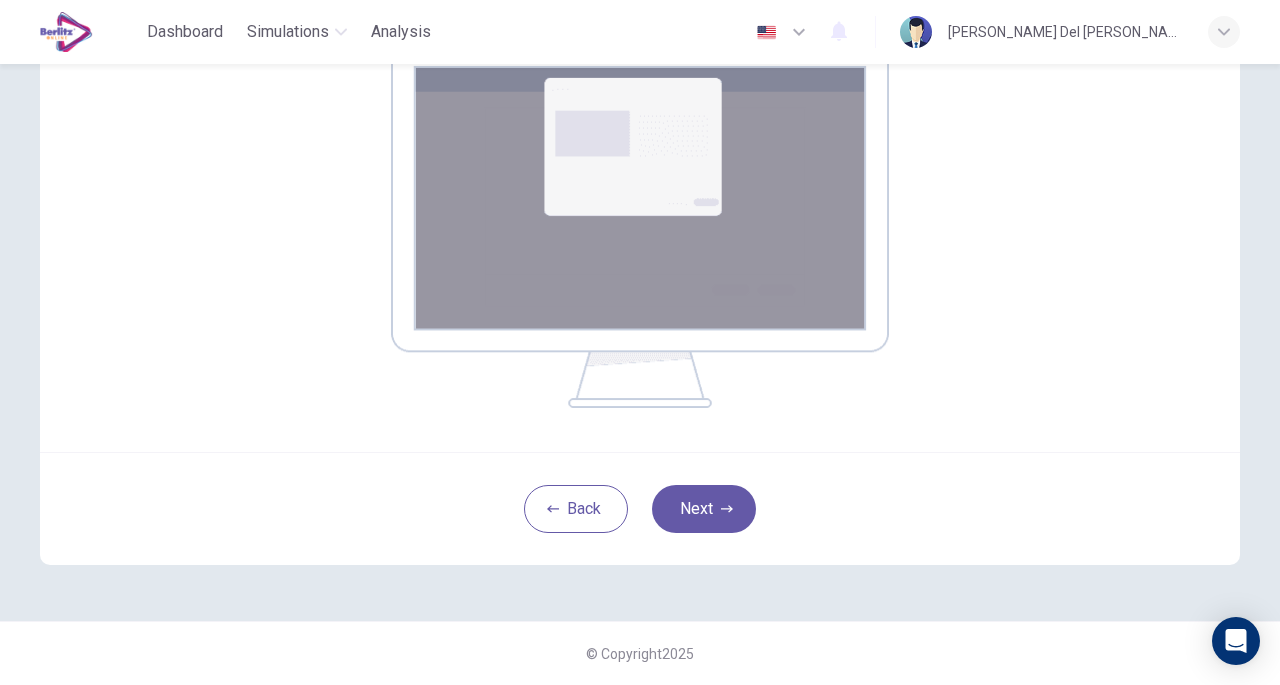 click on "Next" at bounding box center (704, 509) 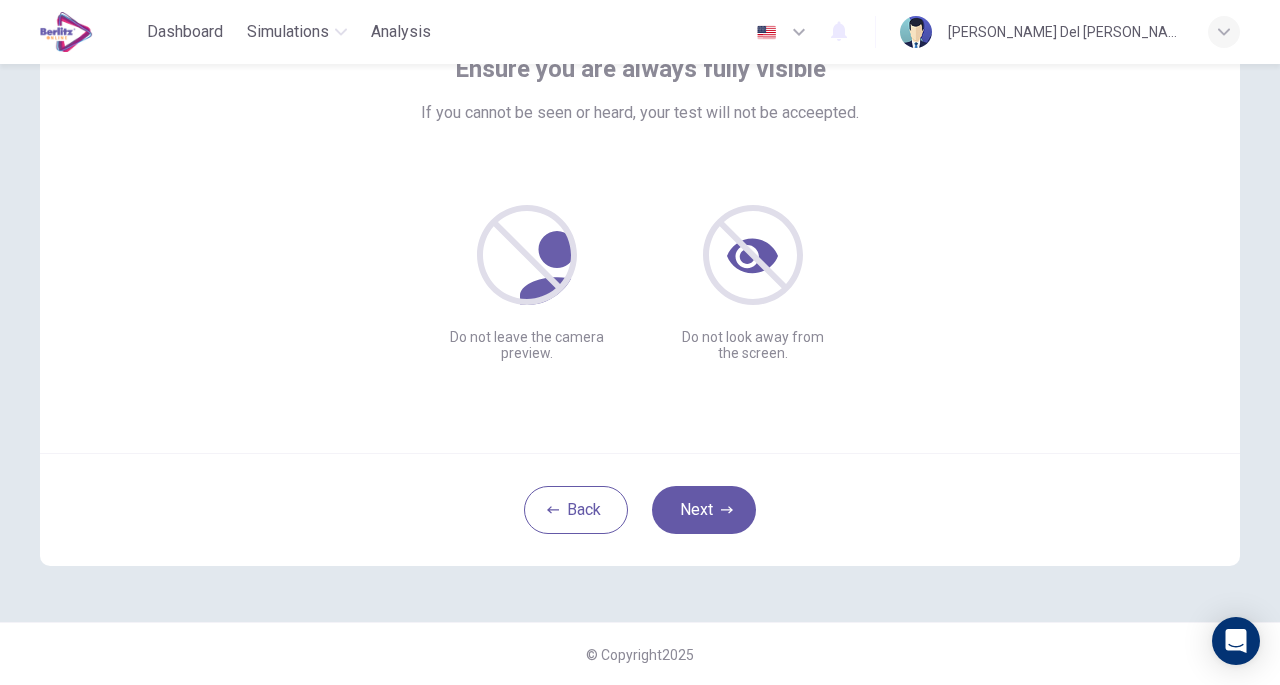 click on "Next" at bounding box center [704, 510] 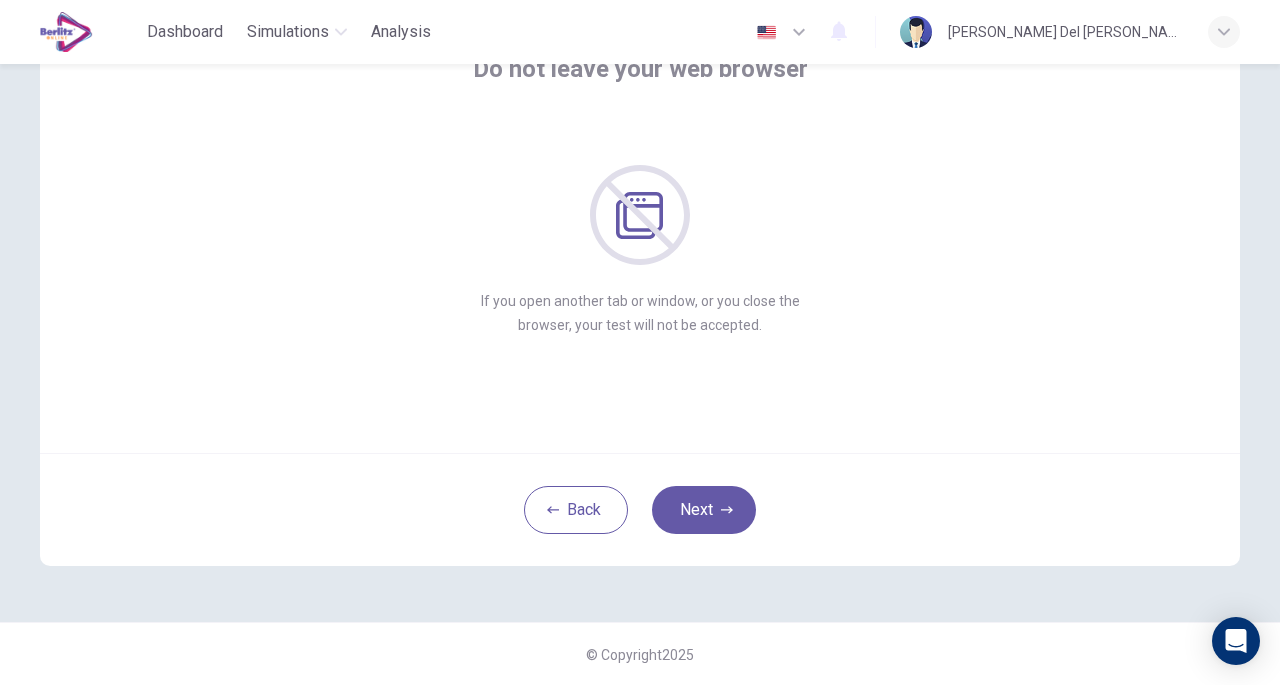 click on "Next" at bounding box center [704, 510] 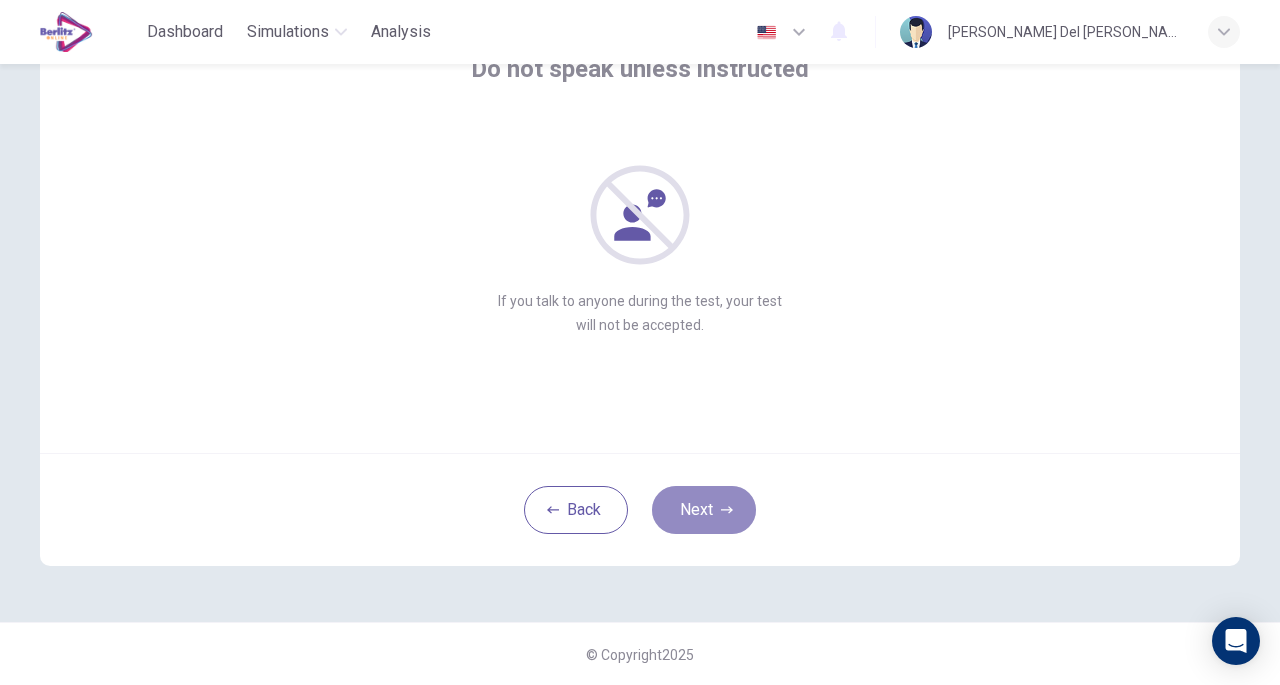 click on "Next" at bounding box center (704, 510) 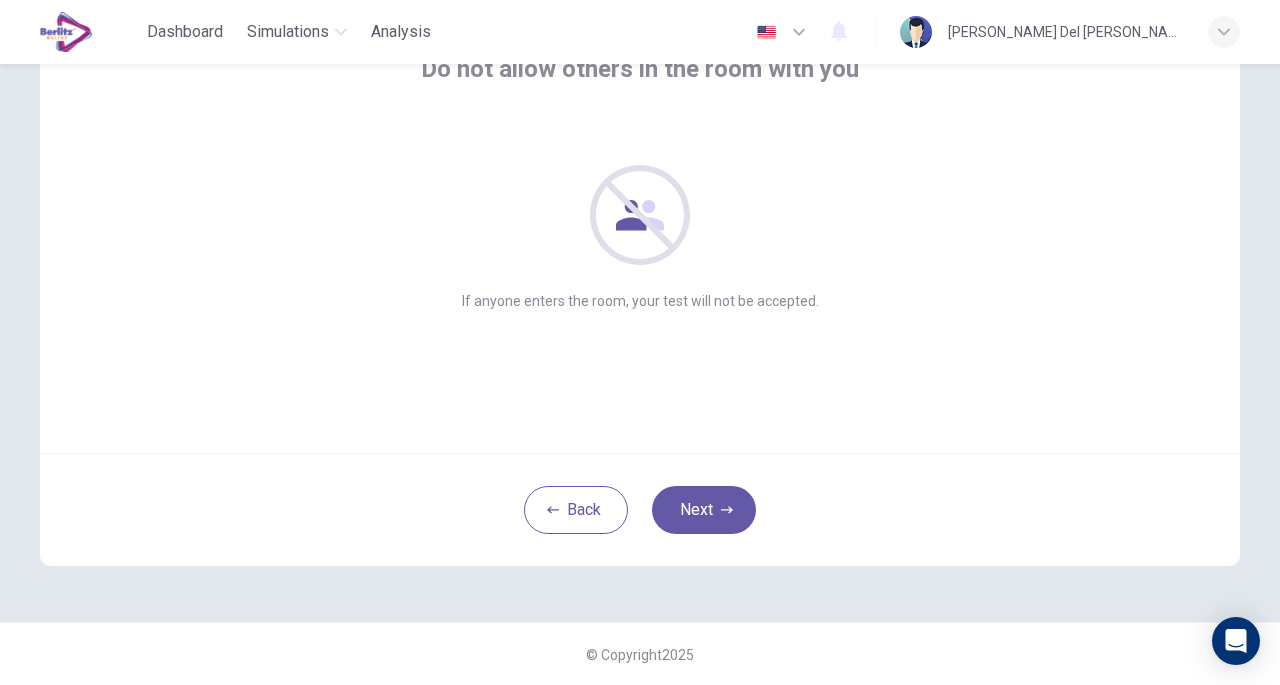 click on "Next" at bounding box center [704, 510] 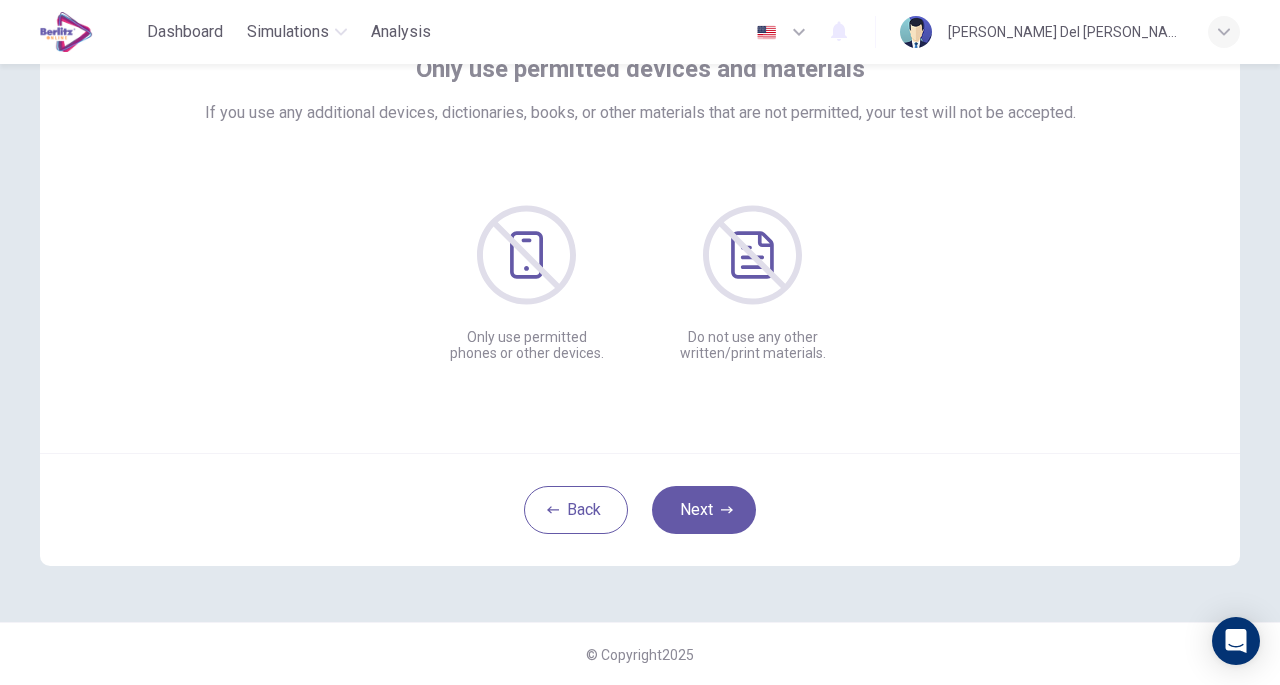 click 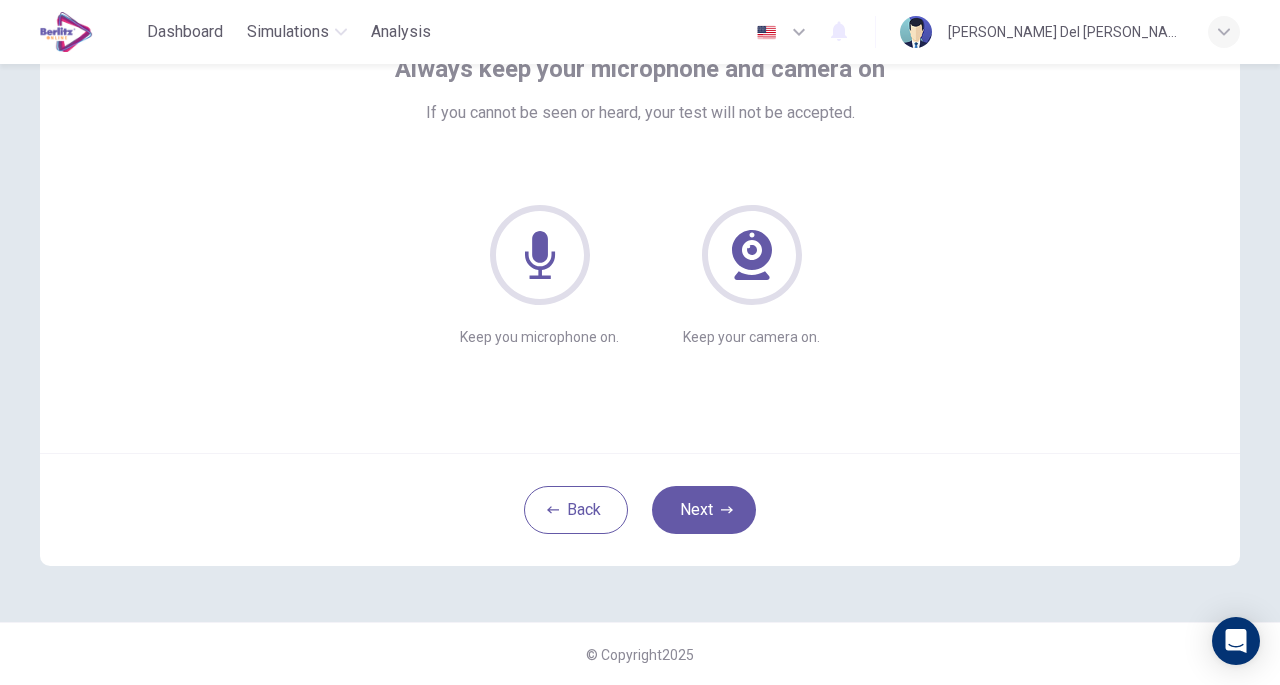 click on "Next" at bounding box center (704, 510) 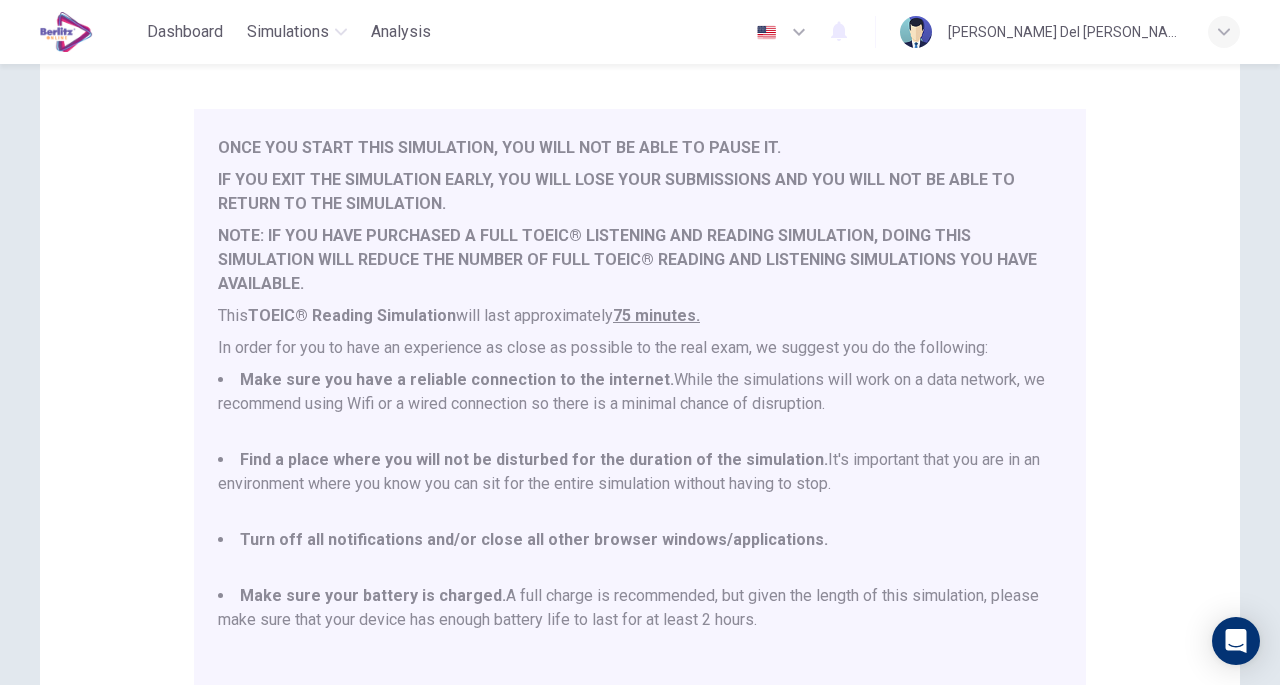 scroll, scrollTop: 52, scrollLeft: 0, axis: vertical 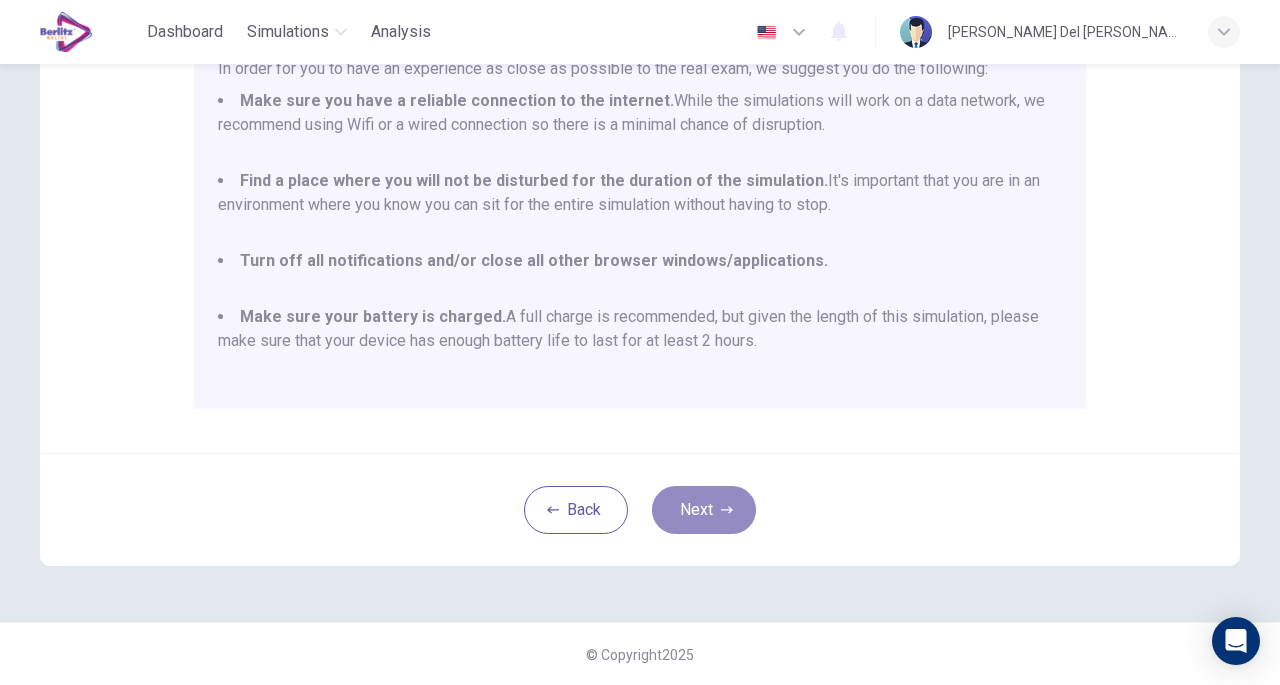 click on "Next" at bounding box center [704, 510] 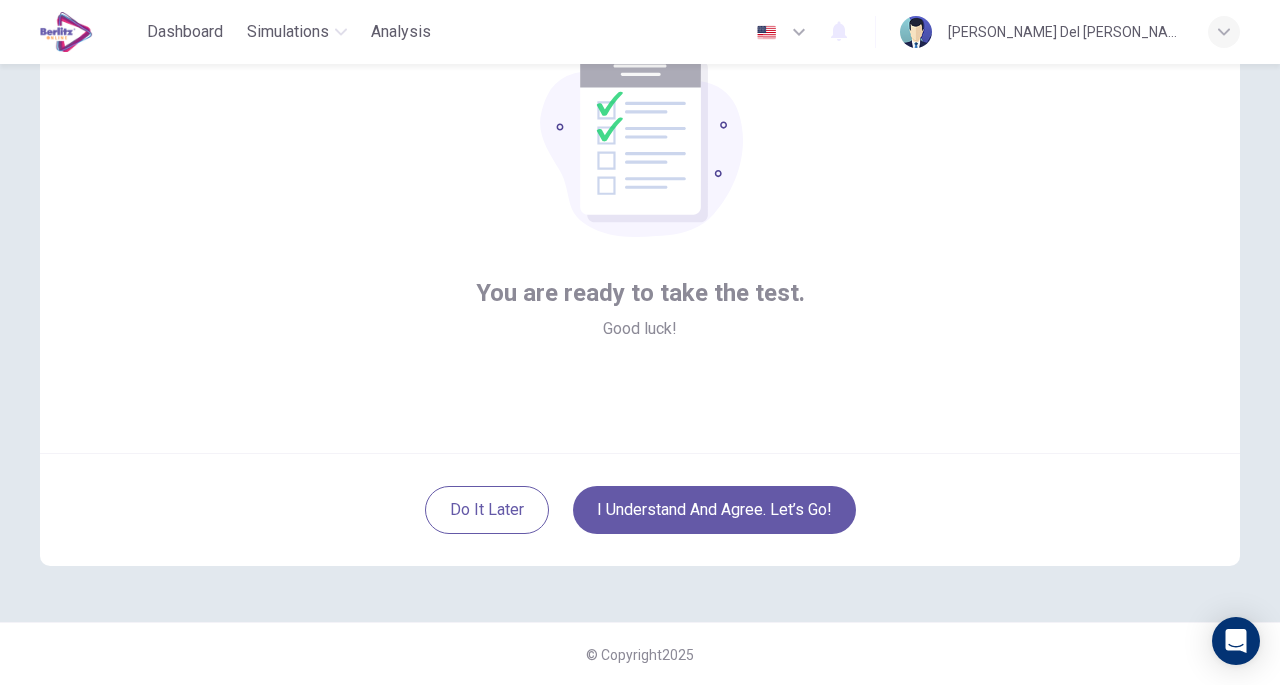 click on "I understand and agree. Let’s go!" at bounding box center (714, 510) 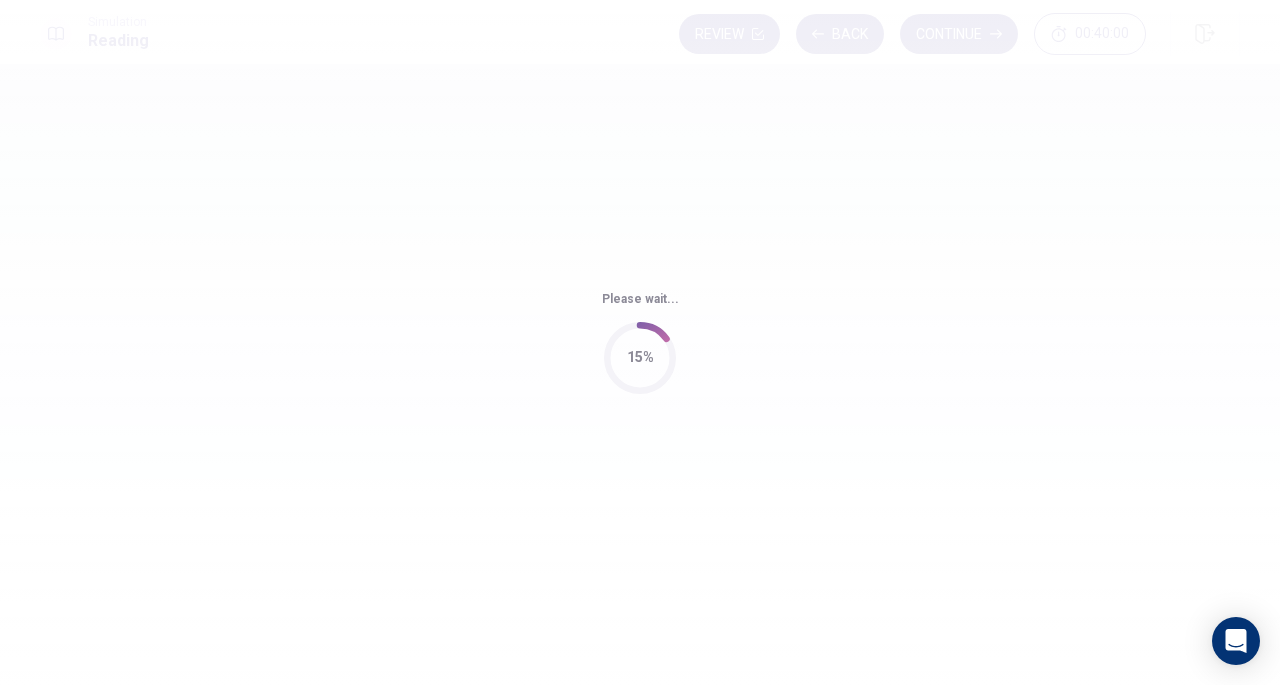 click on "Please wait... 15%" at bounding box center [640, 342] 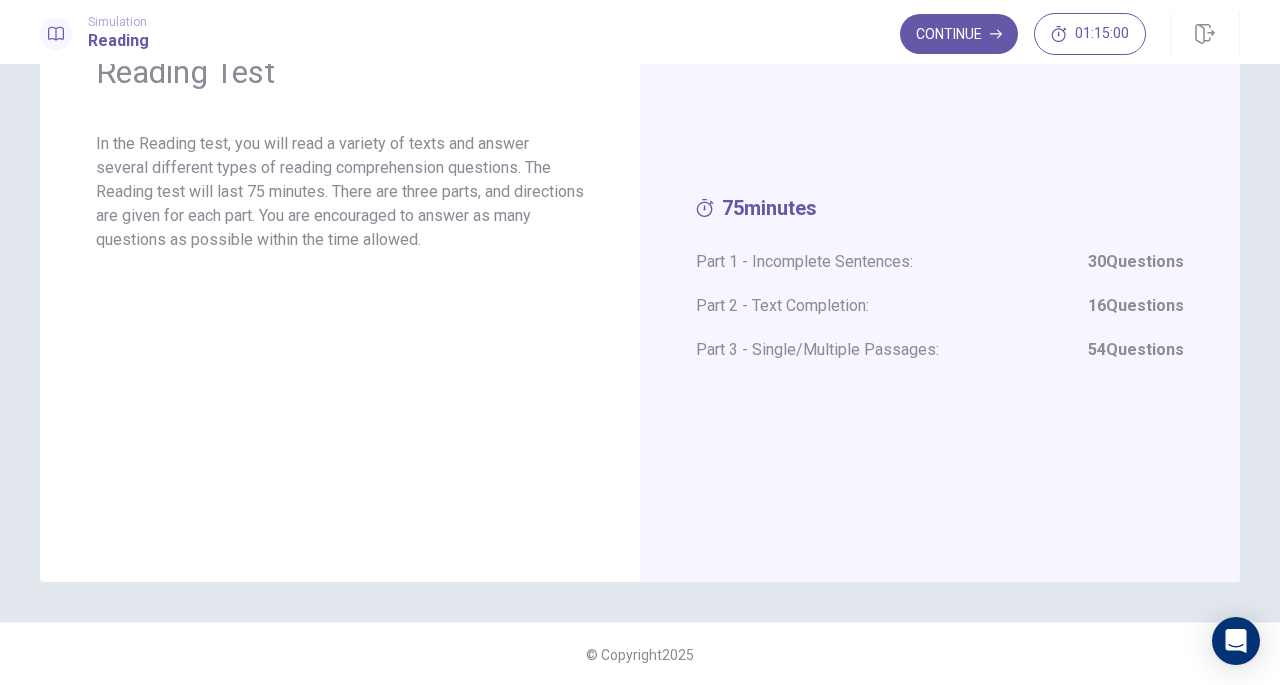 scroll, scrollTop: 0, scrollLeft: 0, axis: both 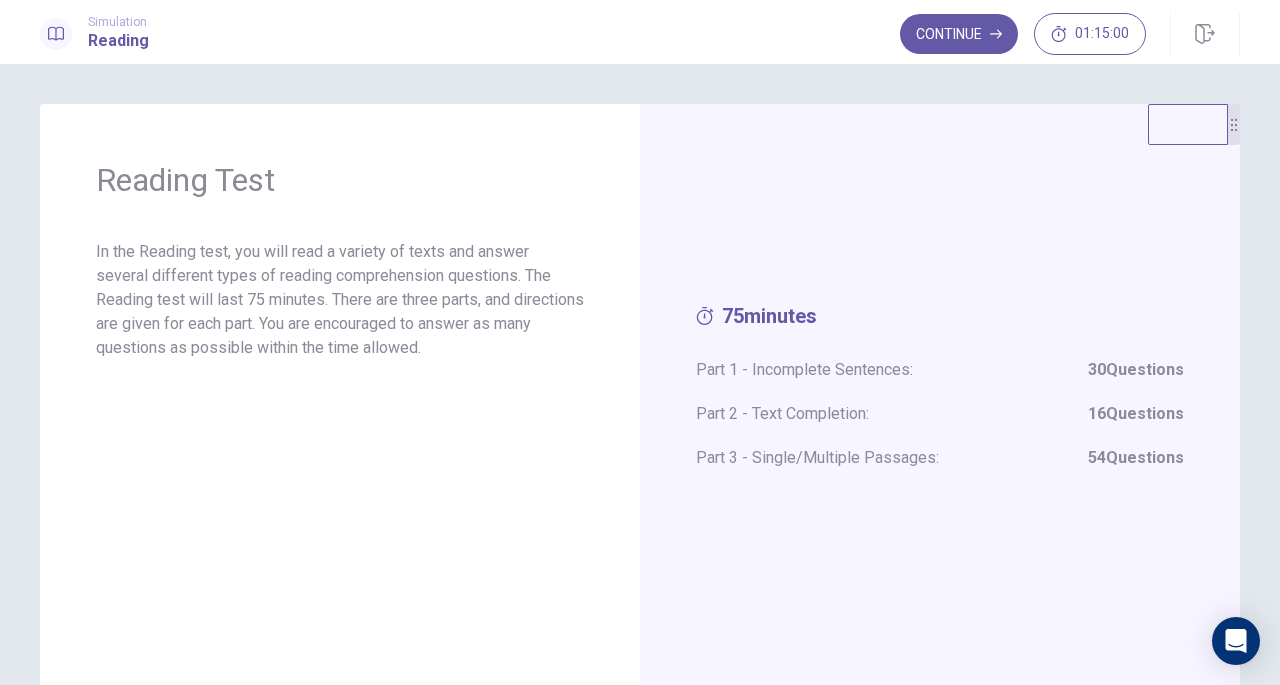click on "Continue" at bounding box center (959, 34) 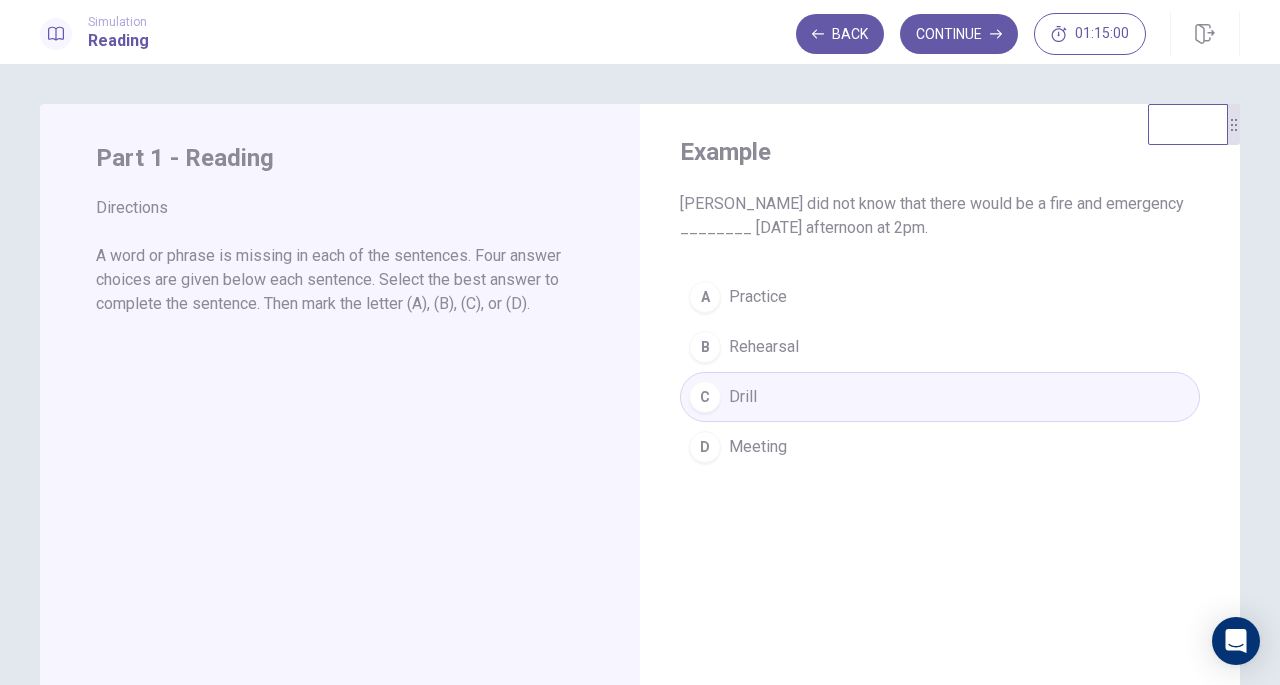 click on "Part 1 - Reading Directions A word or phrase is missing in each of the sentences. Four answer choices are given below each sentence. Select the best answer to complete the sentence. Then mark the letter (A), (B), (C), or (D)." at bounding box center [340, 451] 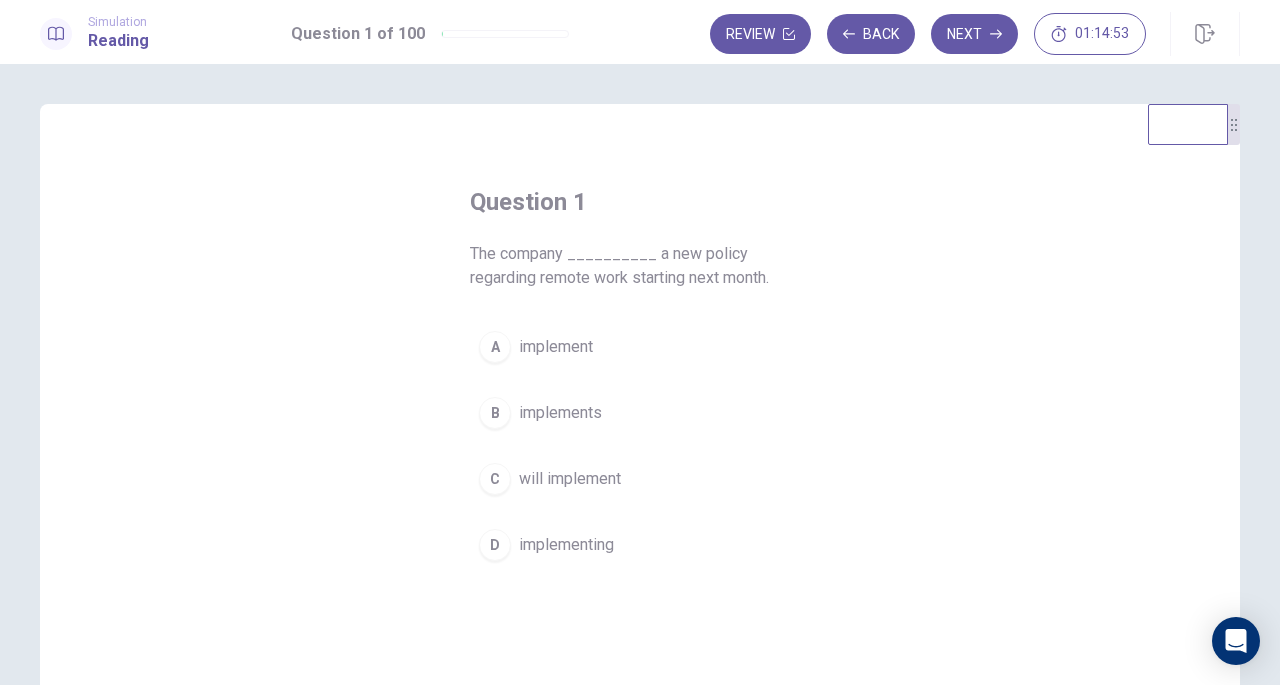 click on "will implement" at bounding box center [570, 479] 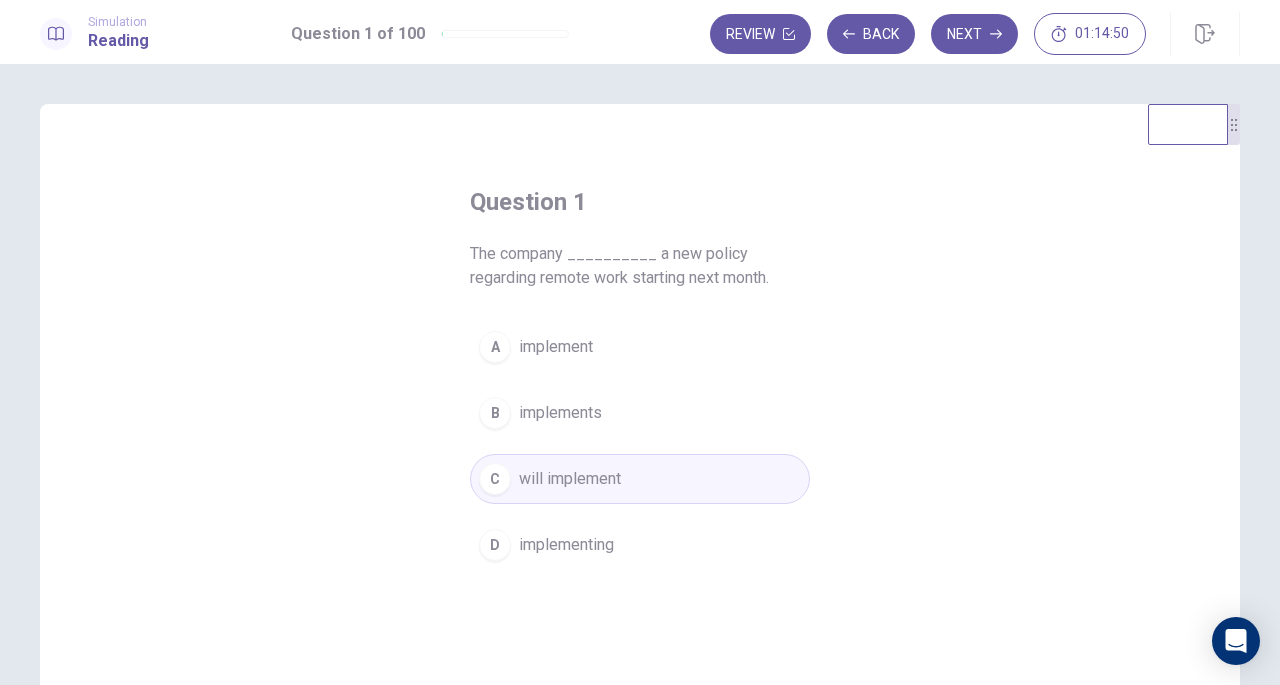 click on "Next" at bounding box center [974, 34] 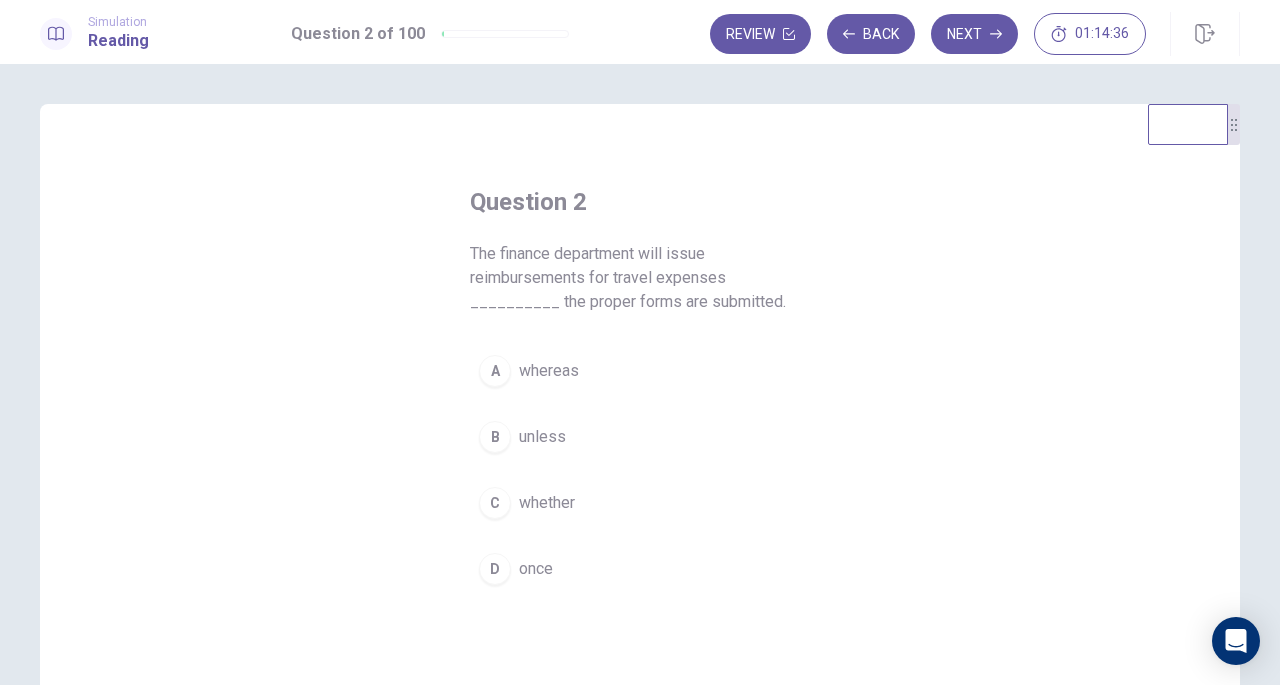 click on "once" at bounding box center (536, 569) 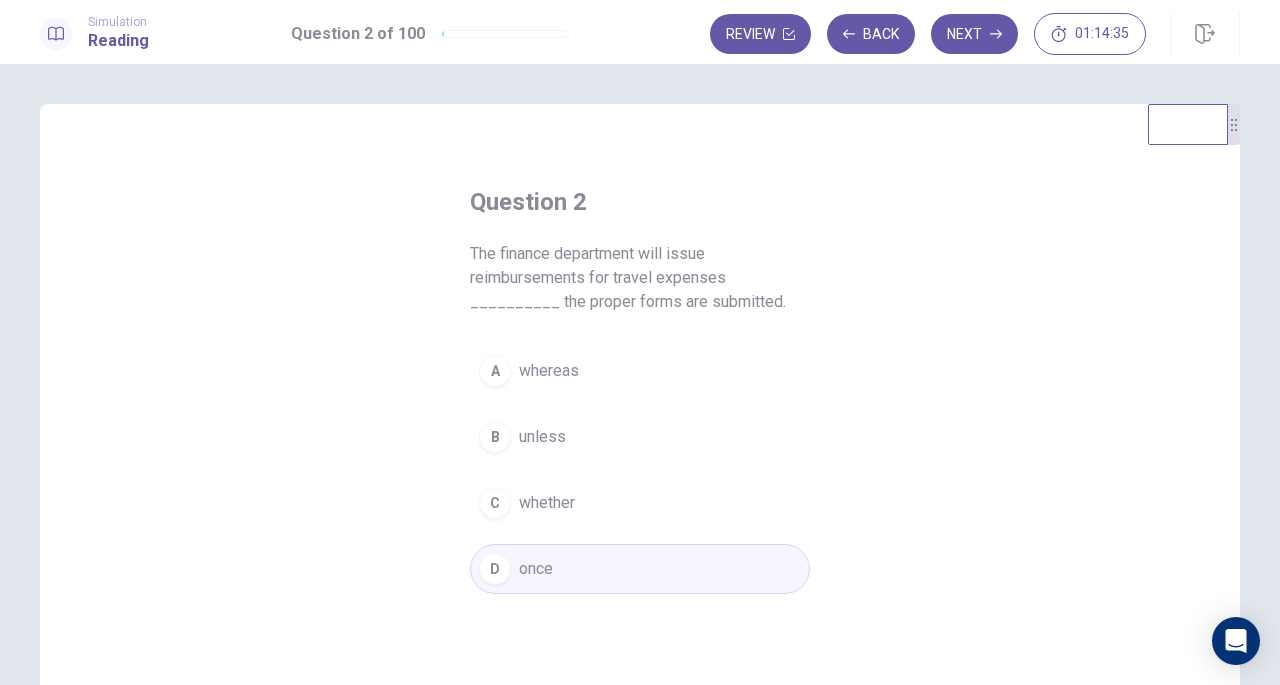 click on "Next" at bounding box center [974, 34] 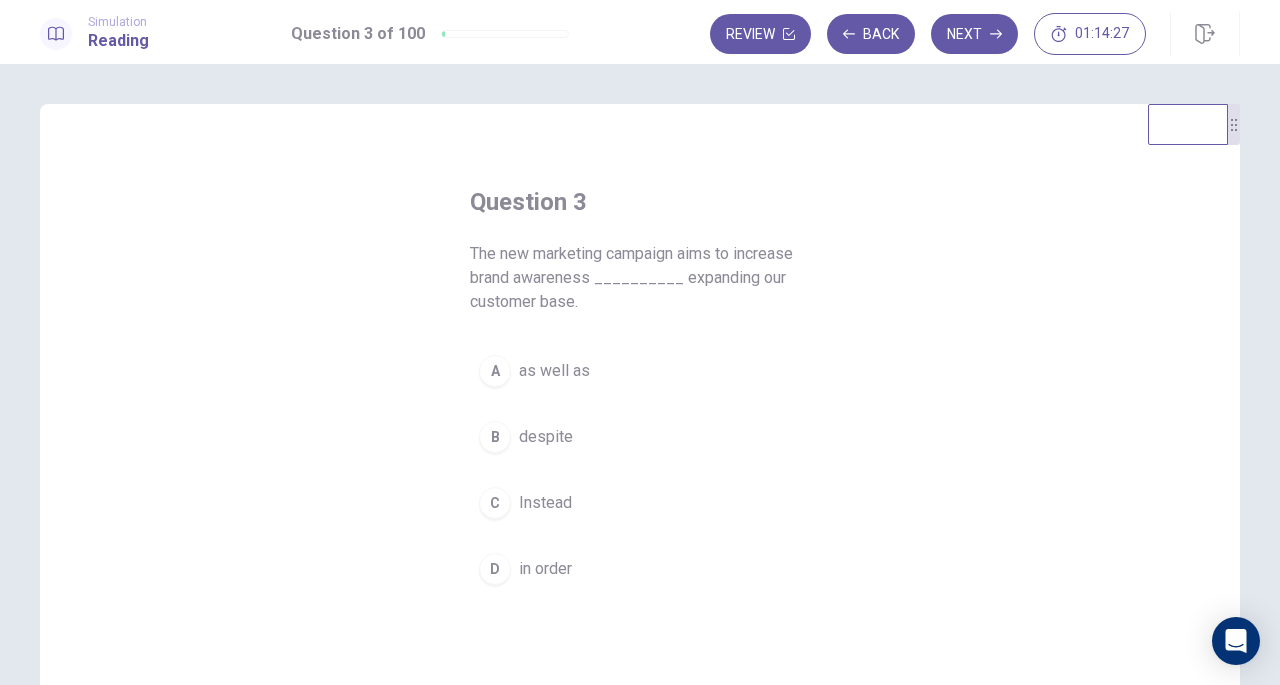 click on "as well as" at bounding box center (554, 371) 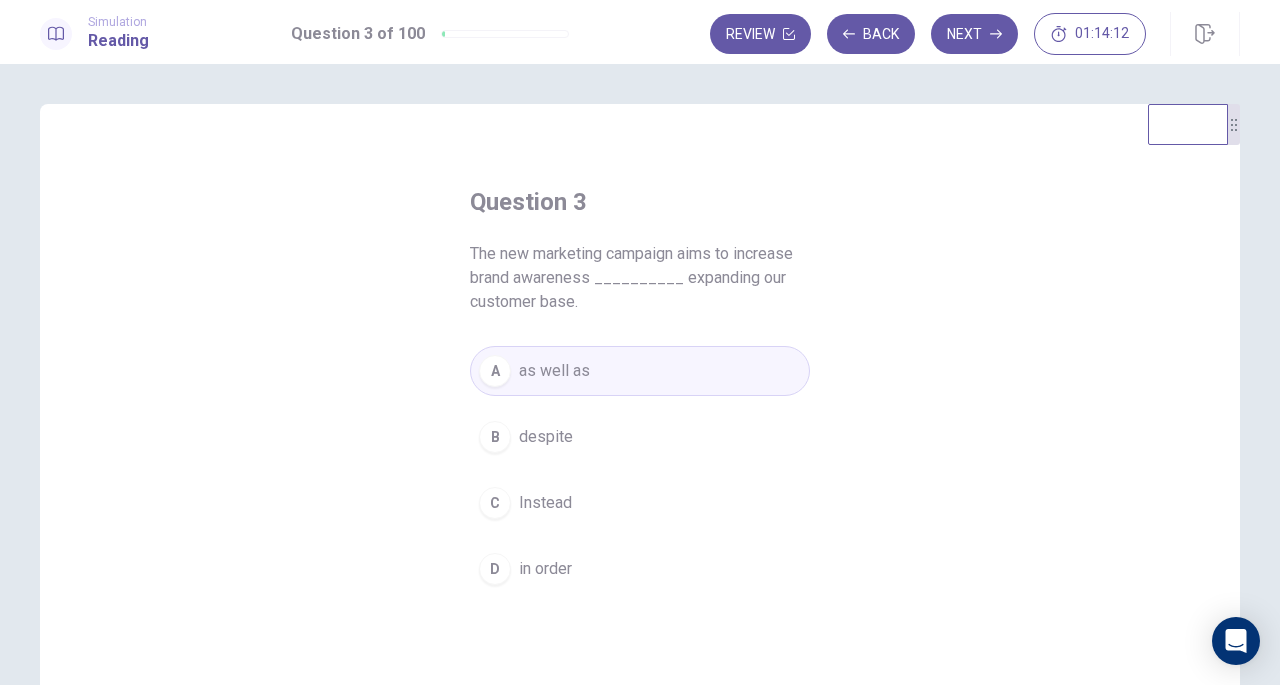 click on "Next" at bounding box center (974, 34) 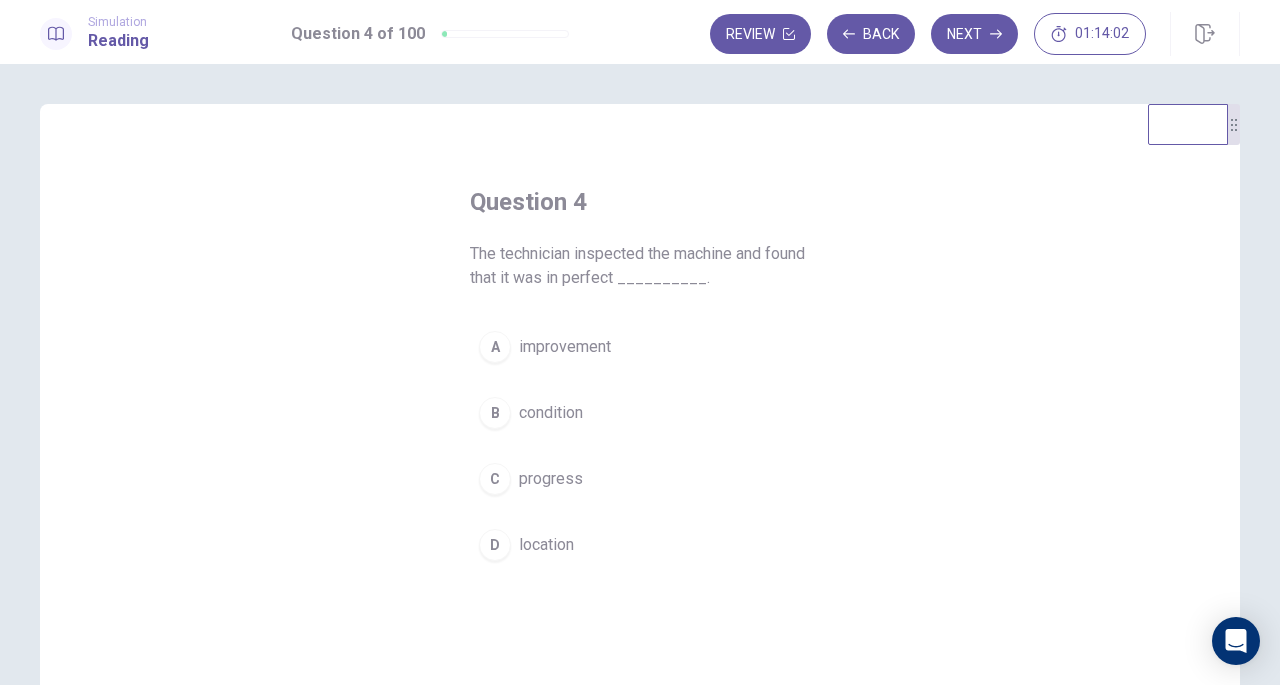 click on "condition" at bounding box center (551, 413) 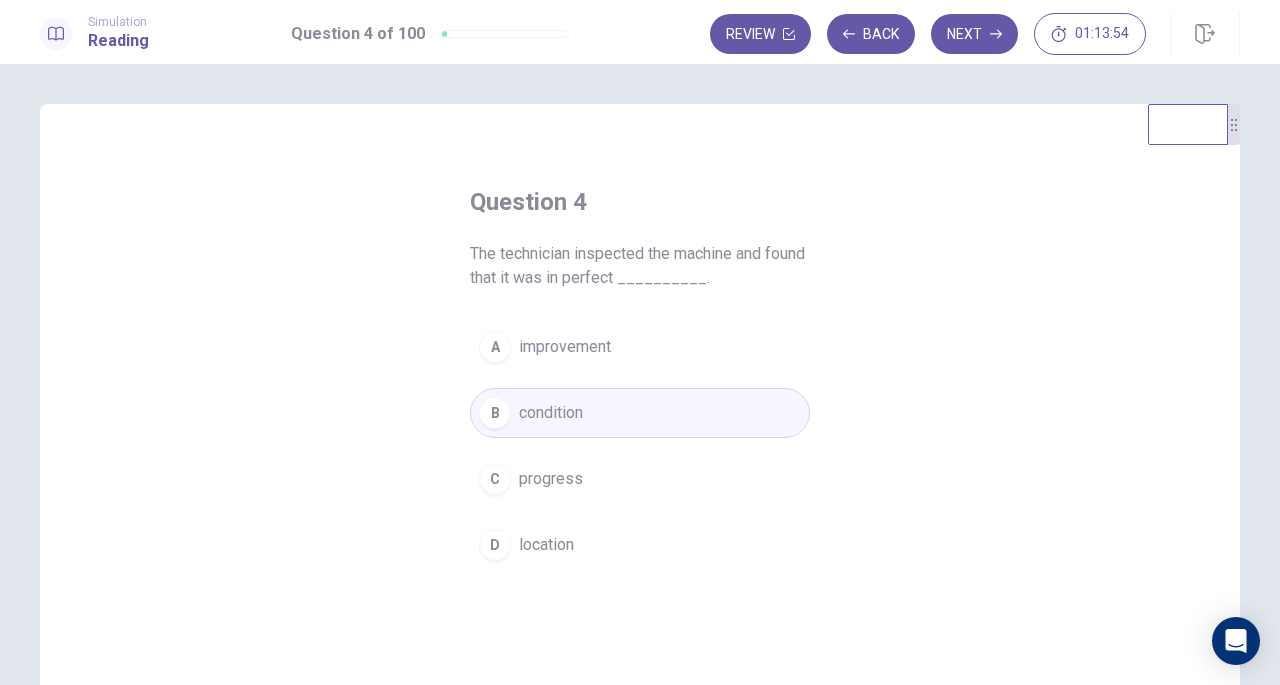click on "Next" at bounding box center [974, 34] 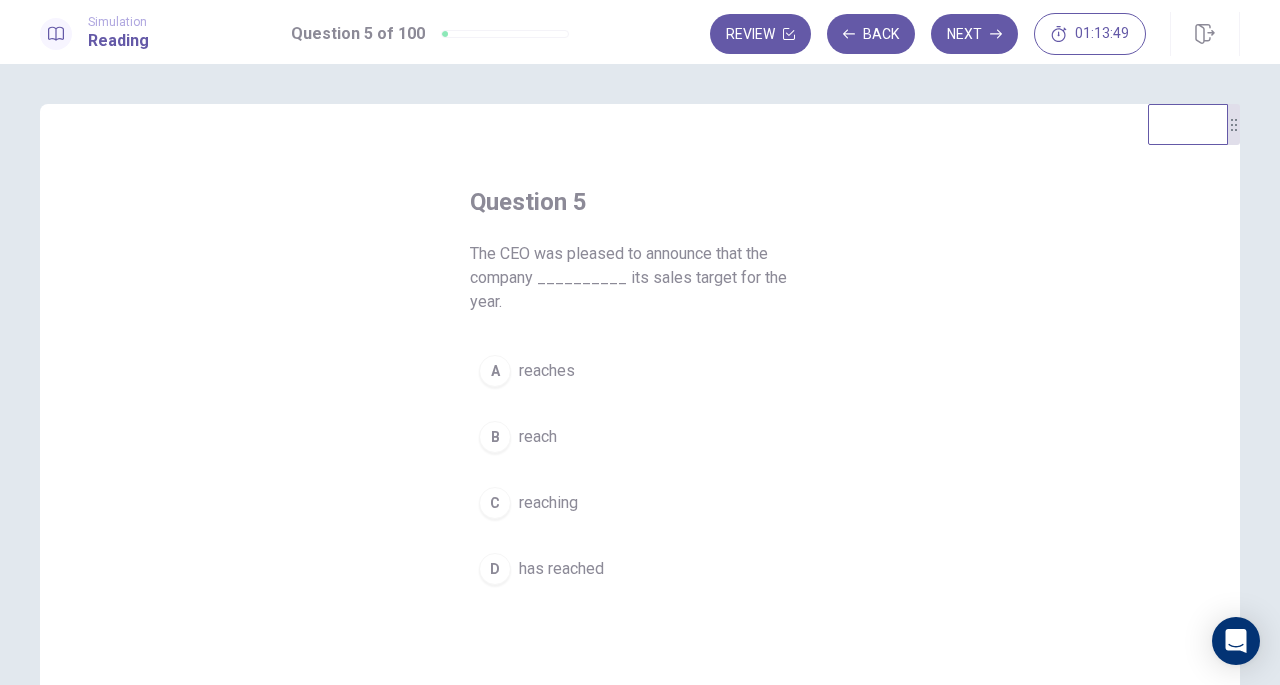 click on "has reached" at bounding box center (561, 569) 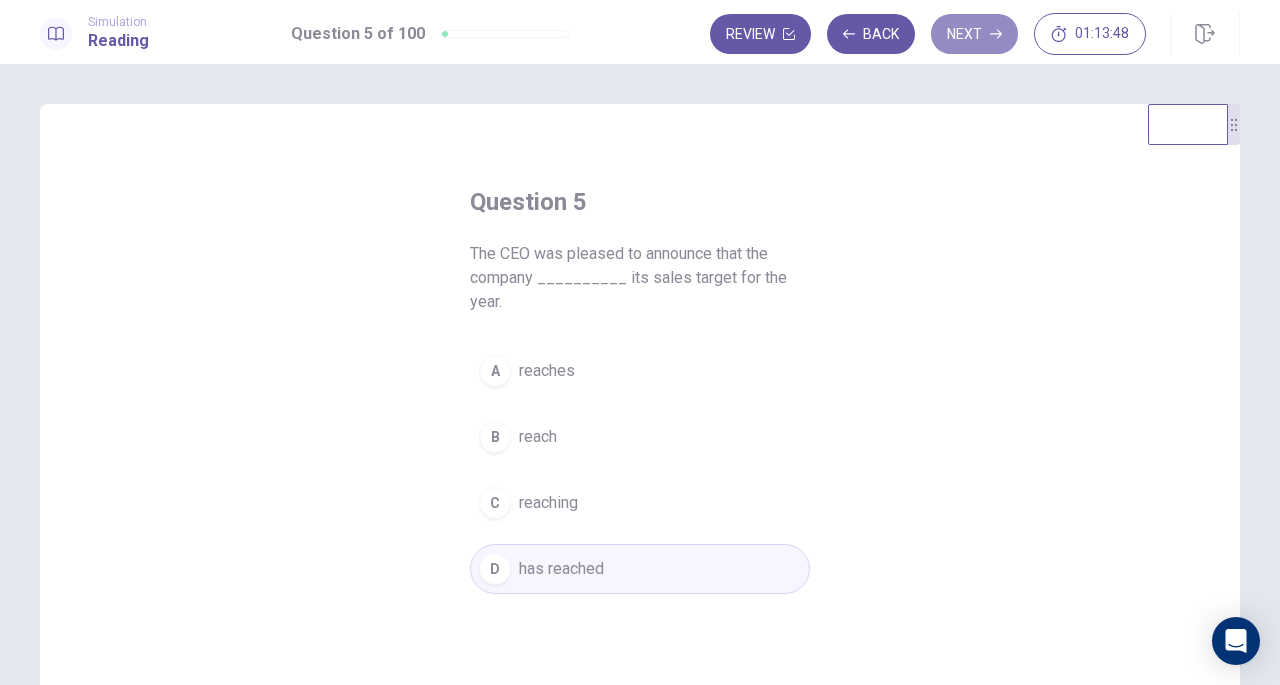 click on "Next" at bounding box center (974, 34) 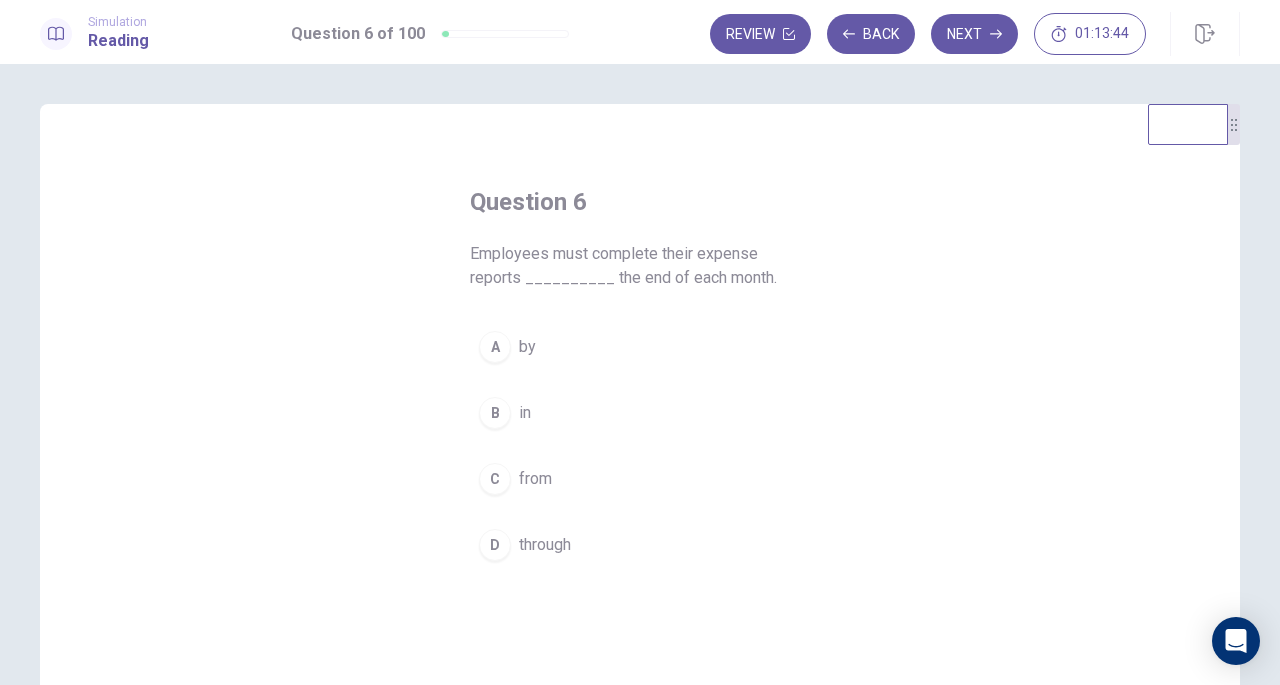 click on "A" at bounding box center [495, 347] 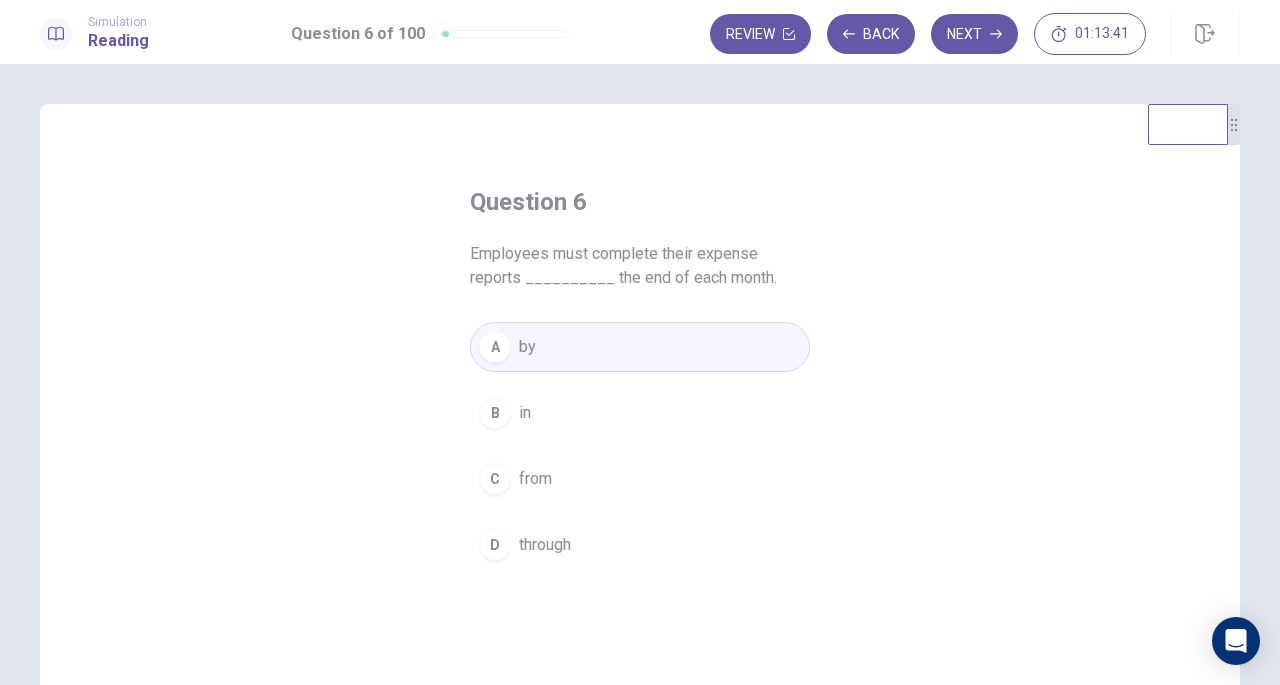 click on "Next" at bounding box center (974, 34) 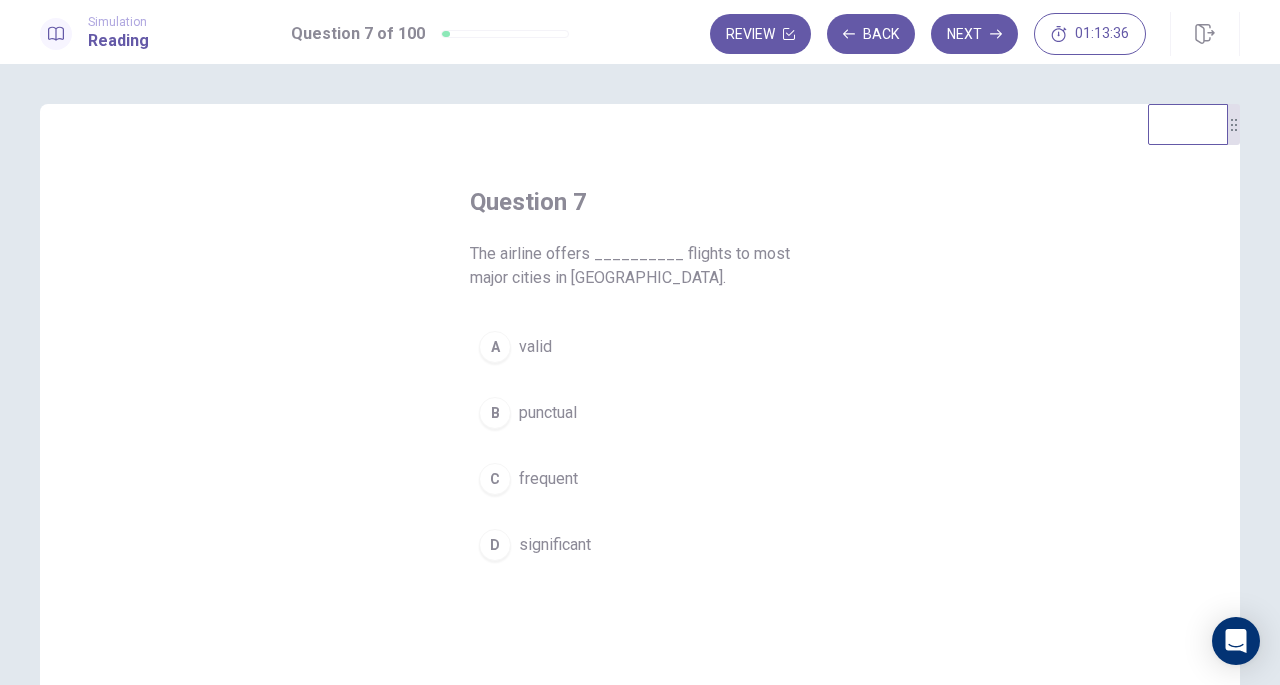 click on "frequent" at bounding box center (548, 479) 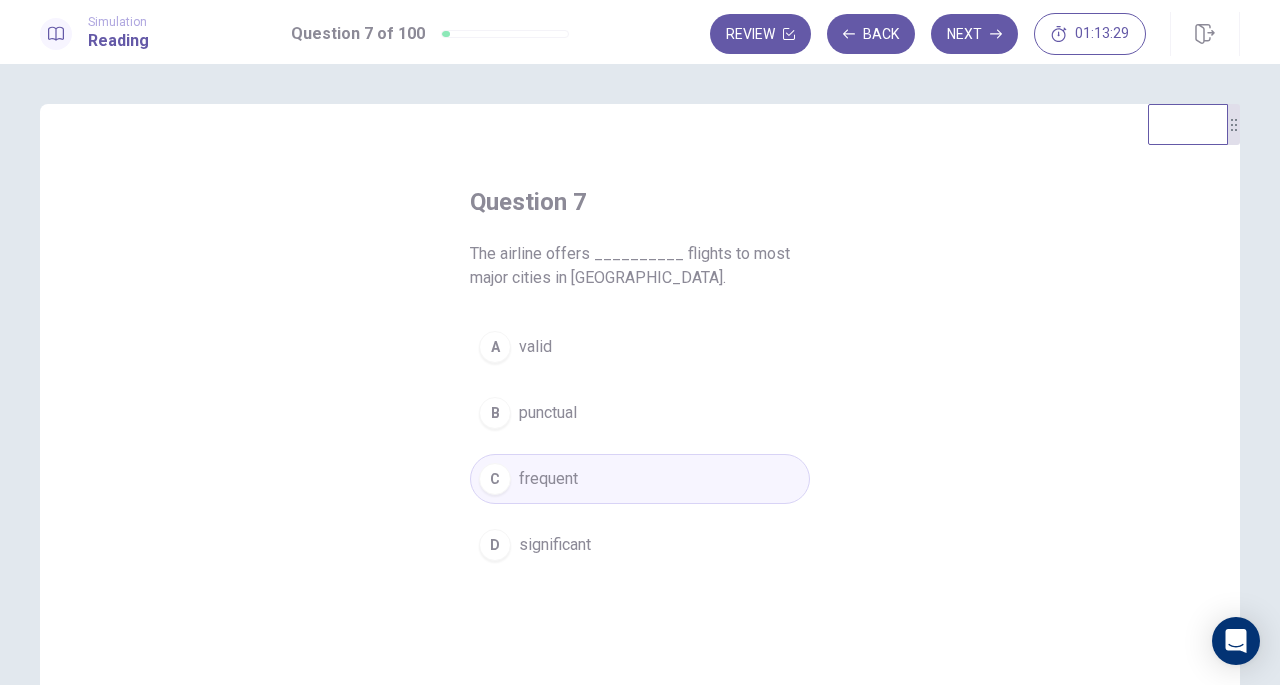 click on "Next" at bounding box center [974, 34] 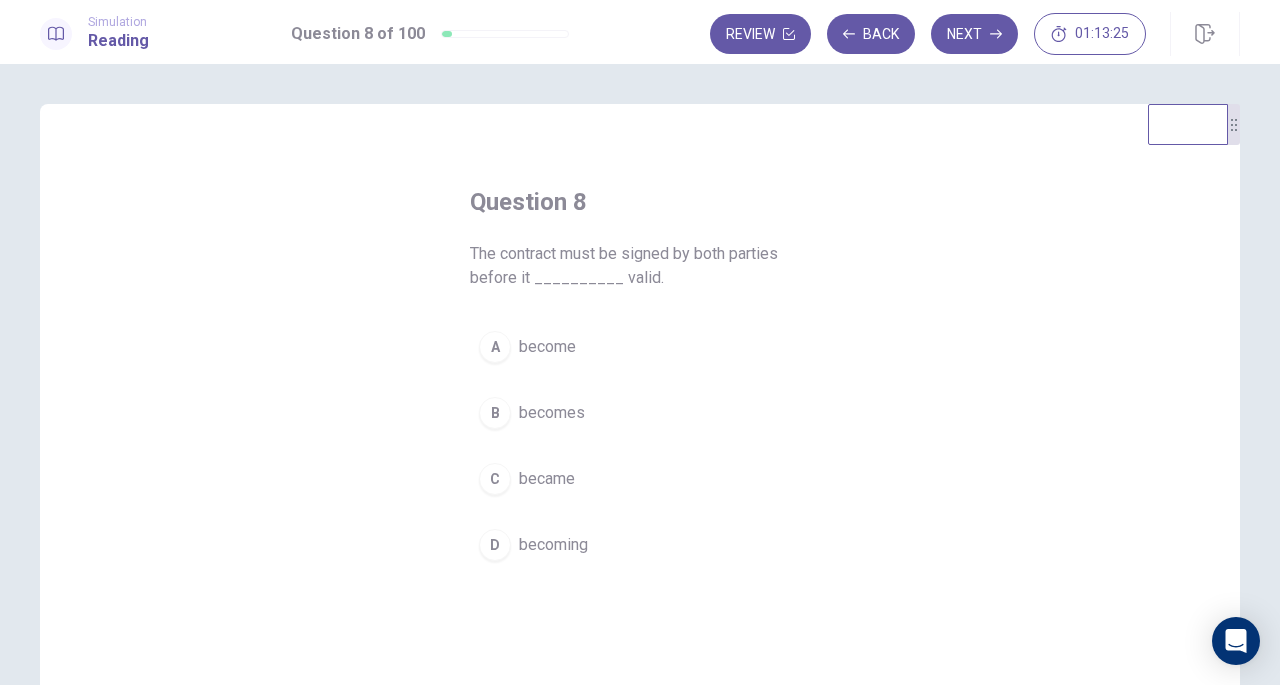 click on "Question 8 The contract must be signed by both parties before it __________ valid. A become	 B becomes 	 C became	 D becoming" at bounding box center (640, 451) 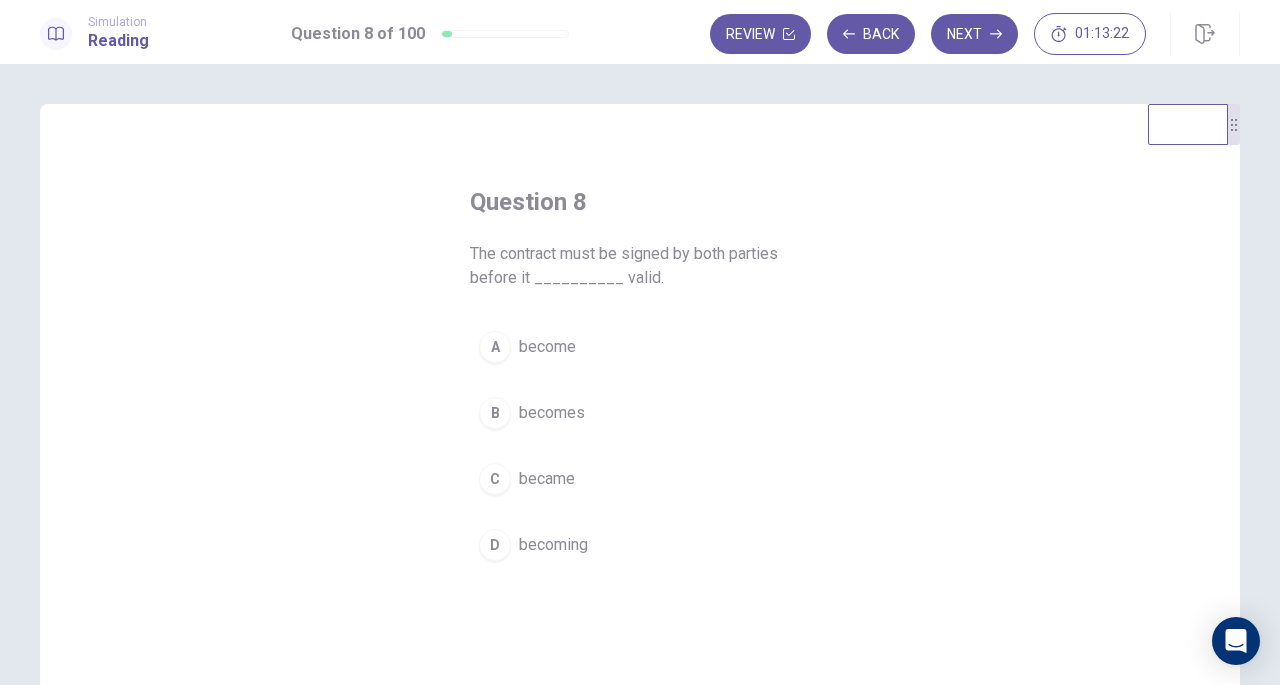 click on "B" at bounding box center [495, 413] 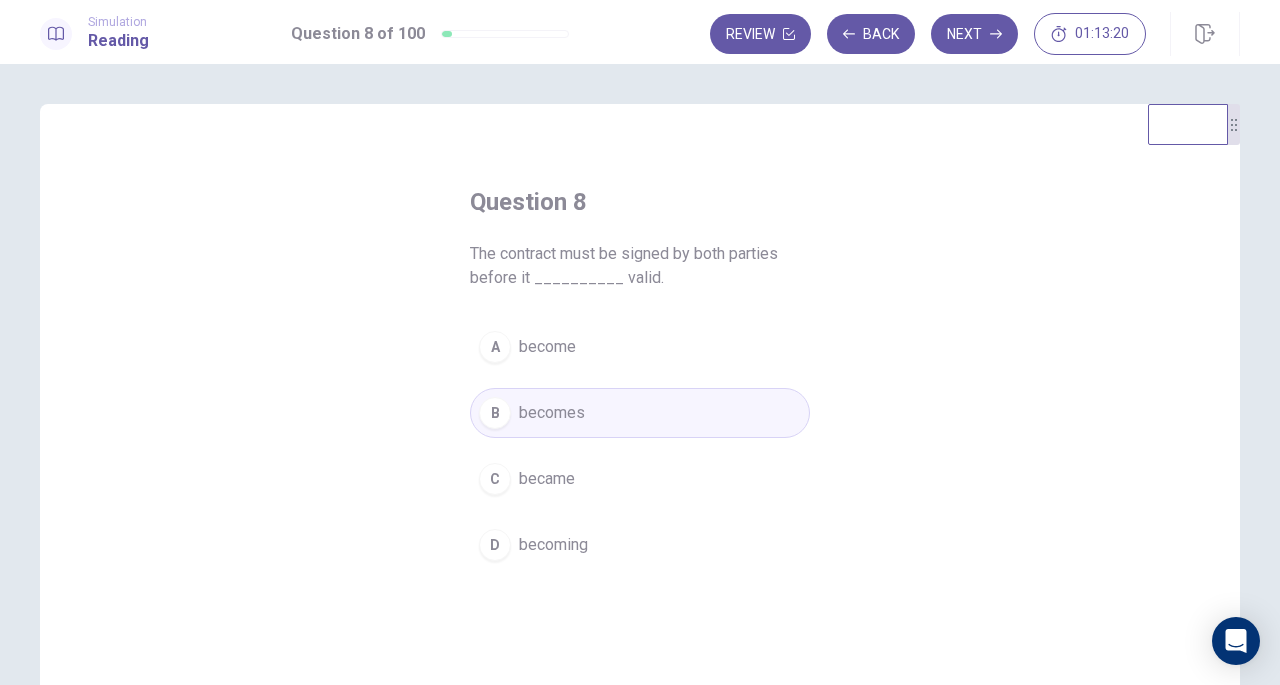 click on "Next" at bounding box center [974, 34] 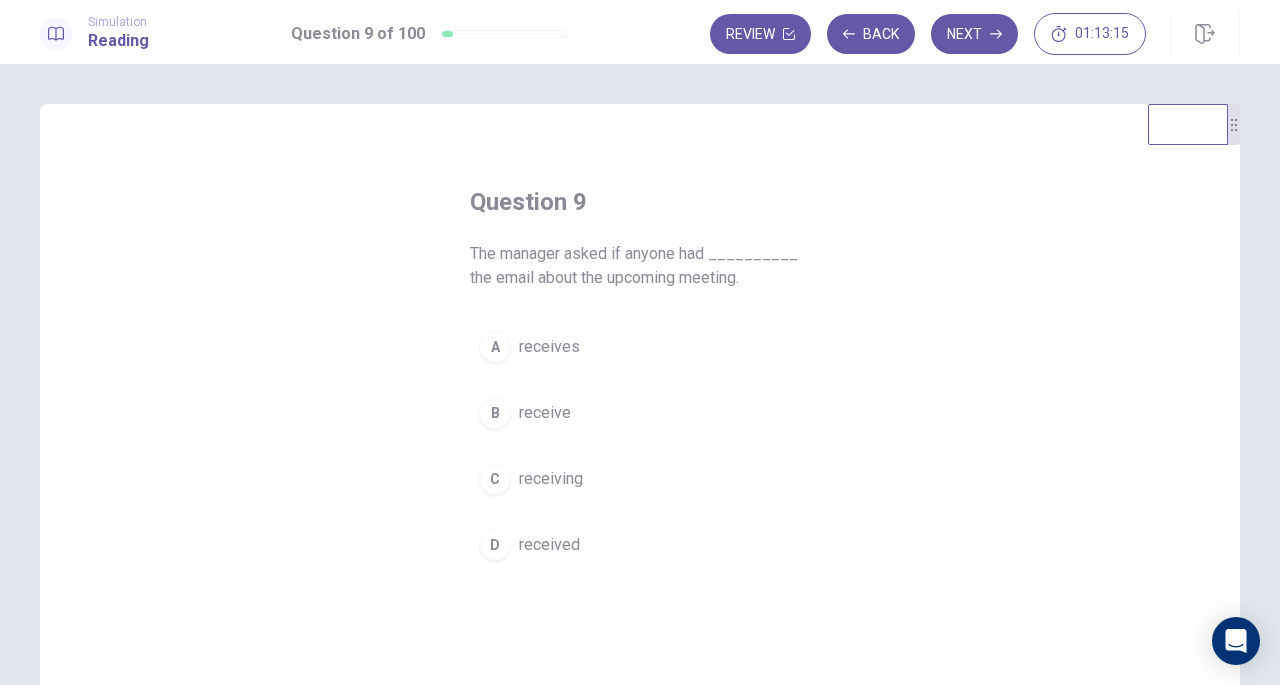 click on "received" at bounding box center [549, 545] 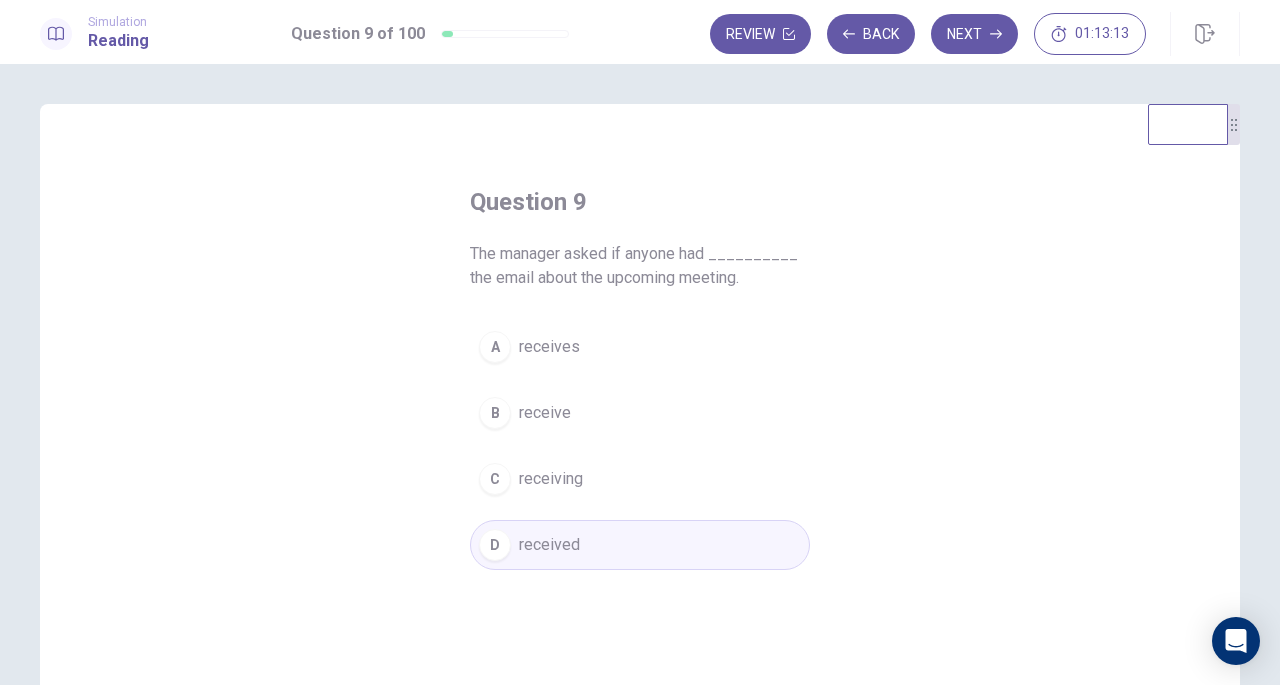 click on "Next" at bounding box center (974, 34) 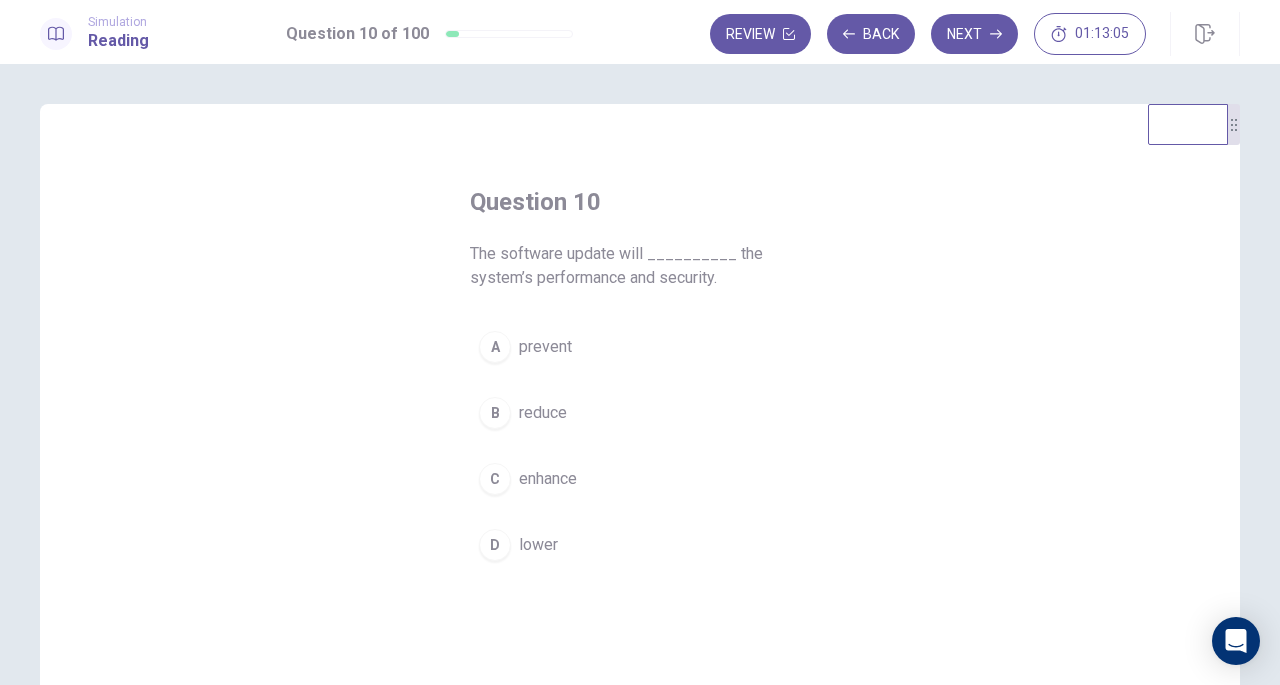 click on "enhance" at bounding box center (548, 479) 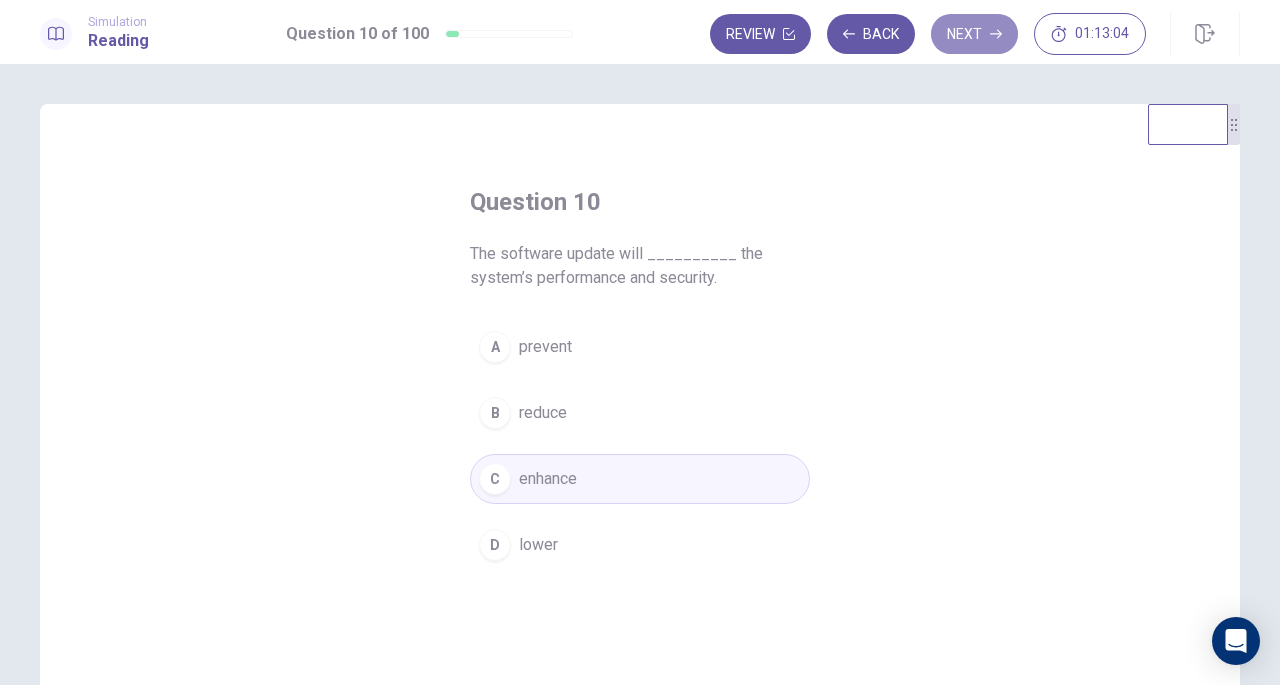click on "Next" at bounding box center [974, 34] 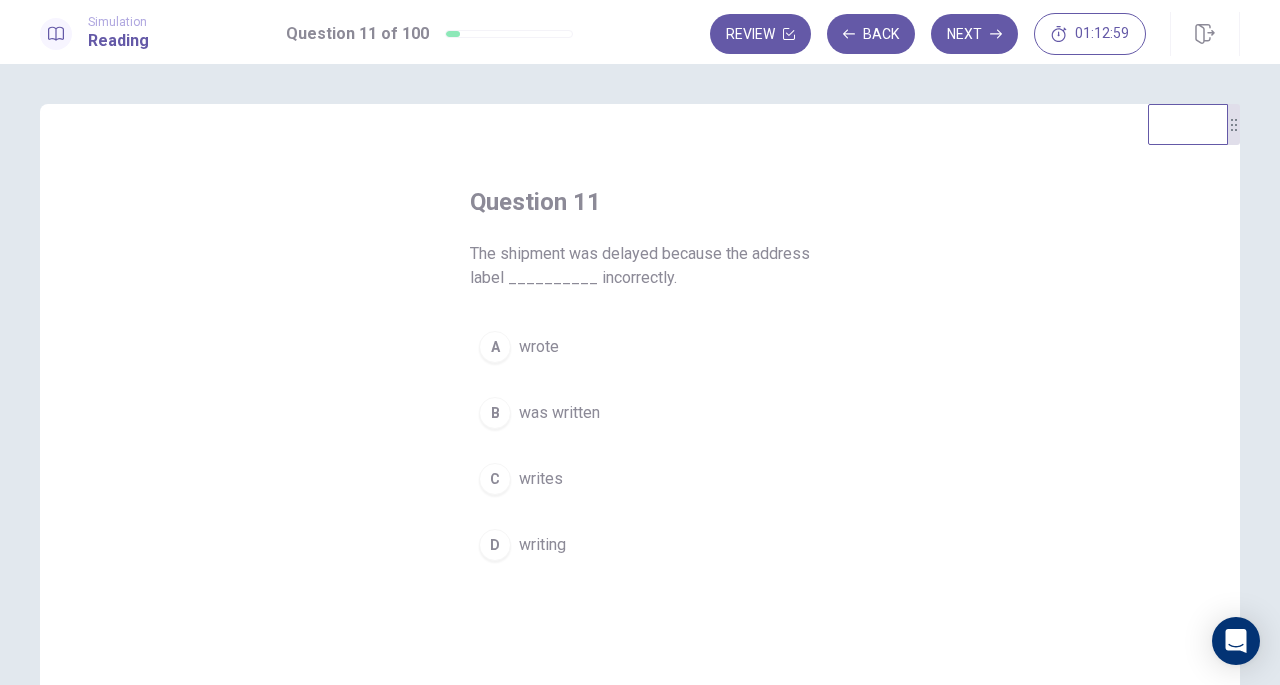 click on "was written" at bounding box center (559, 413) 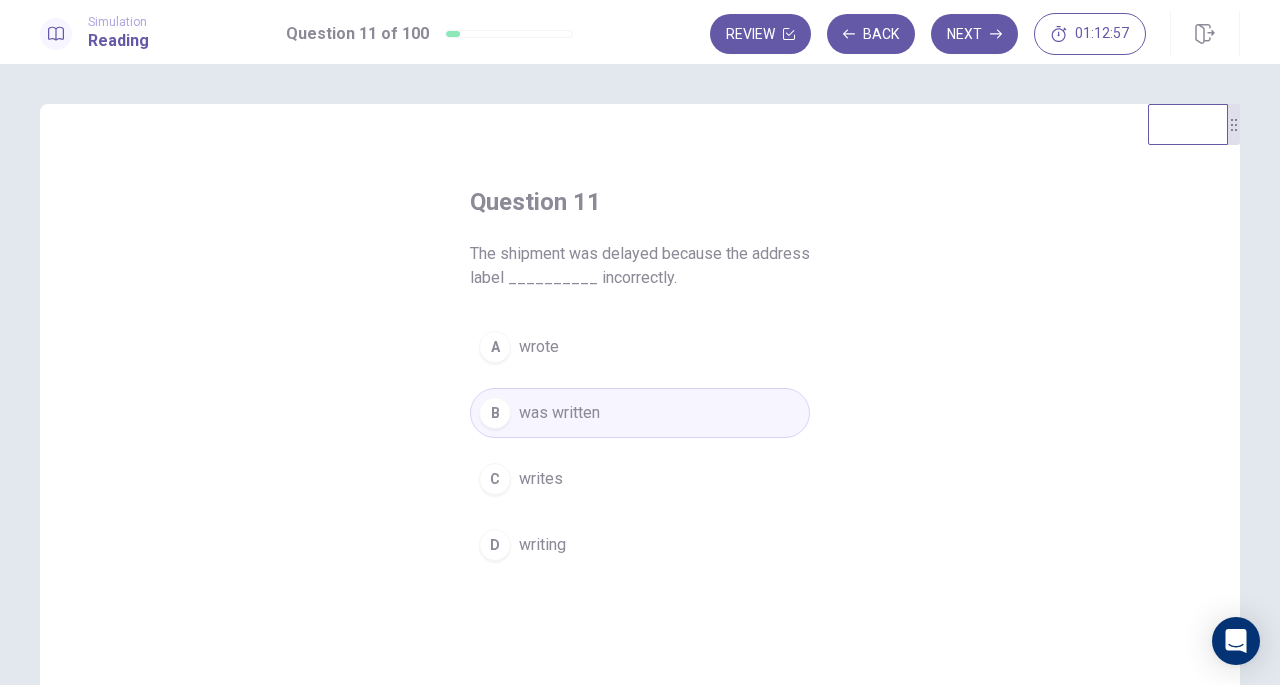 click on "Next" at bounding box center (974, 34) 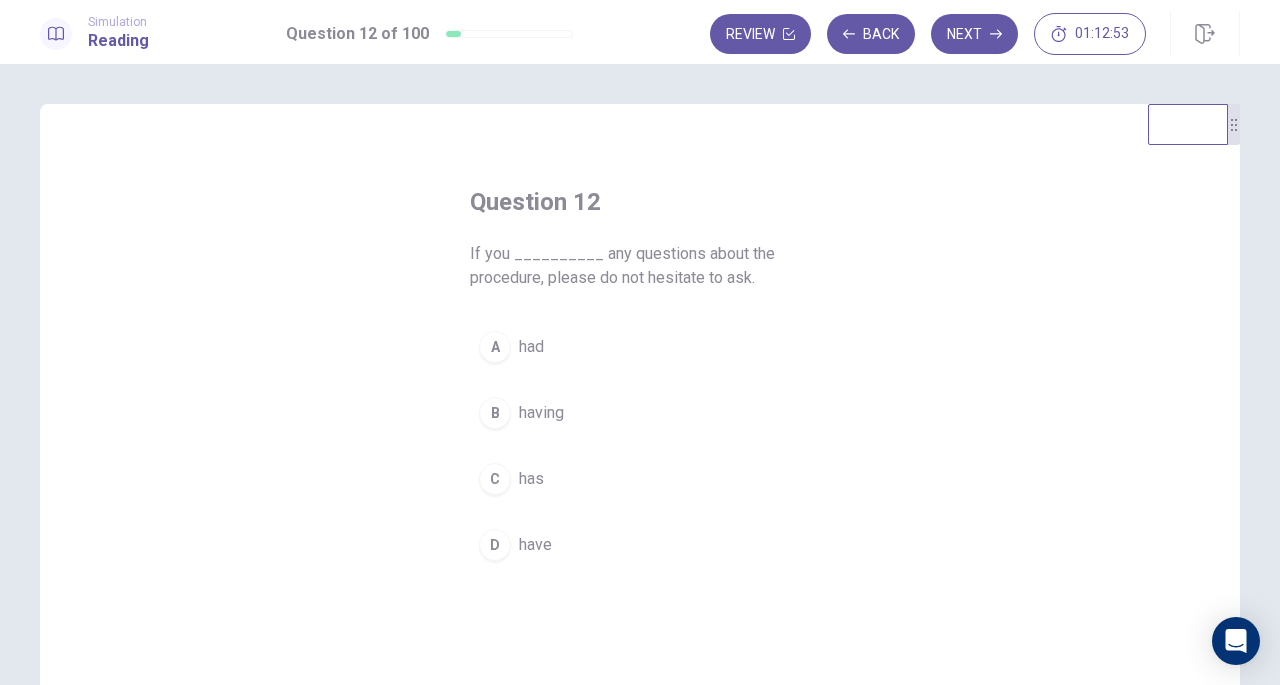 click on "have" at bounding box center (535, 545) 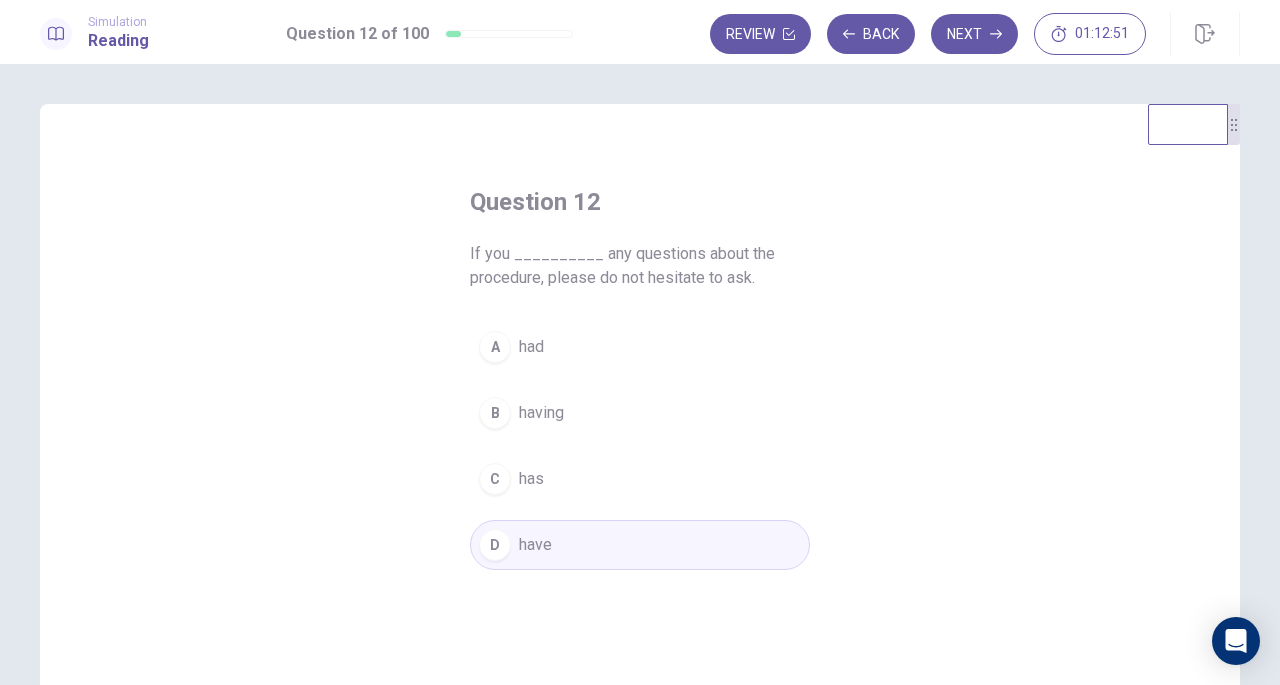 click on "Next" at bounding box center [974, 34] 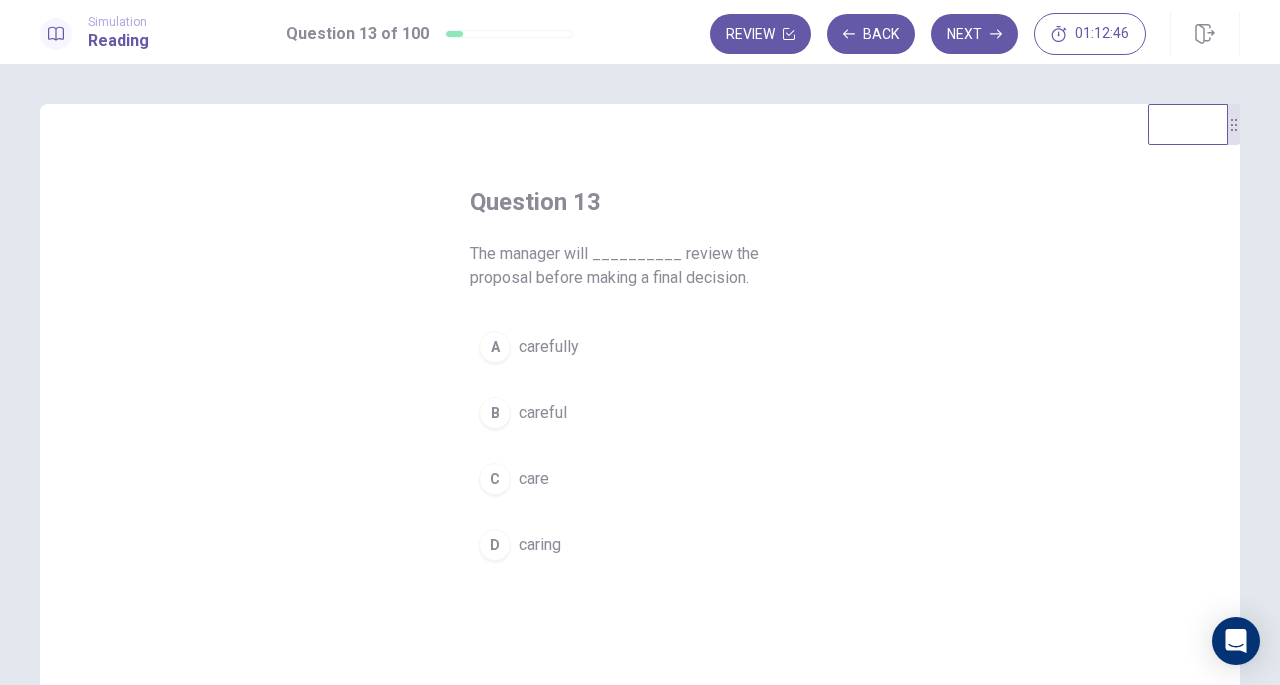 click on "carefully" at bounding box center [549, 347] 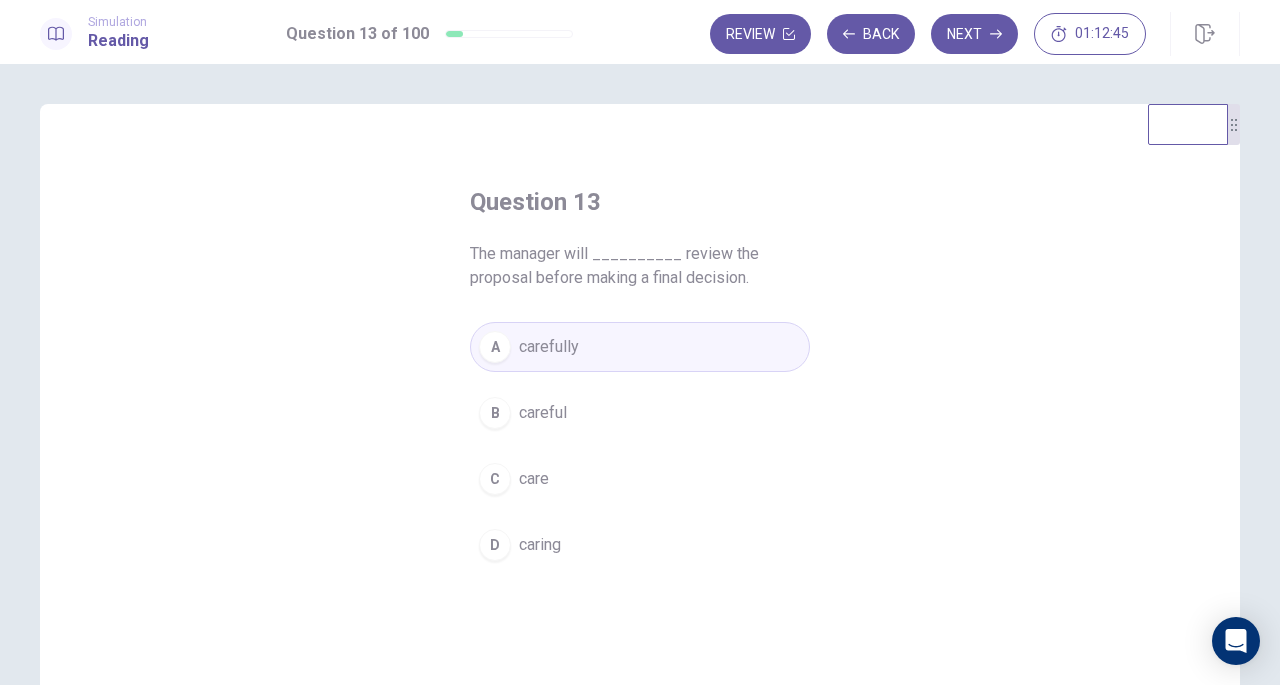 click on "Next" at bounding box center [974, 34] 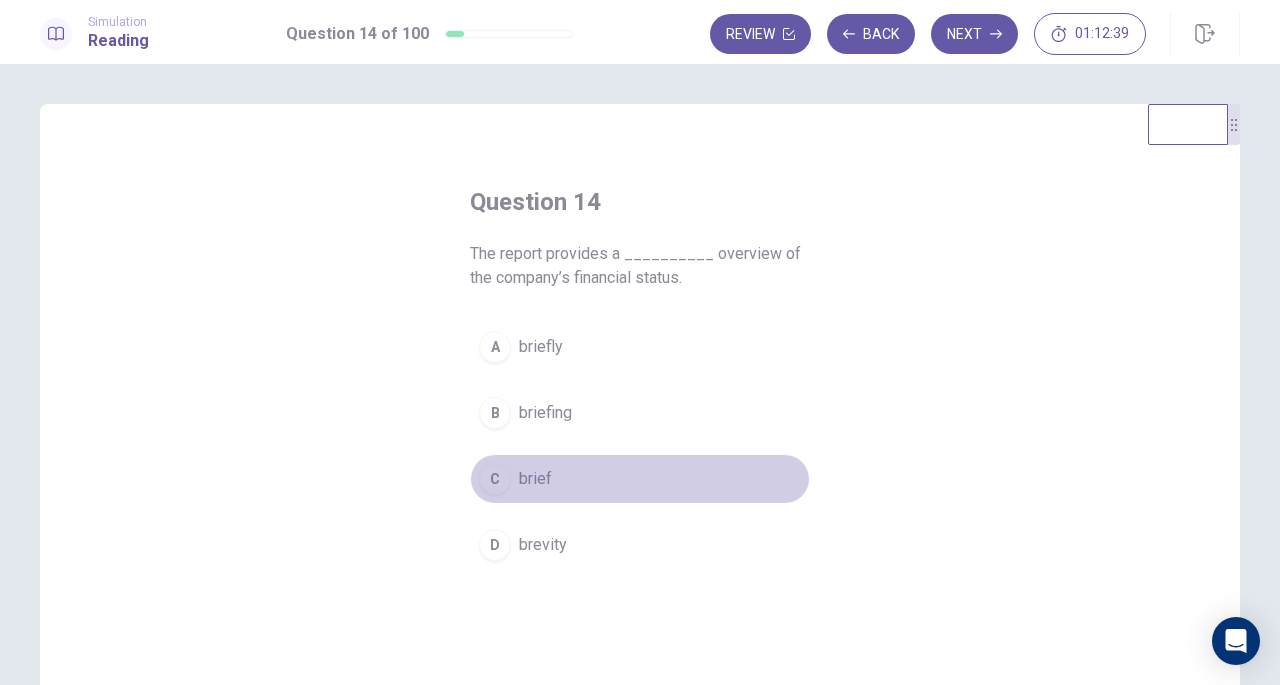 click on "C brief" at bounding box center [640, 479] 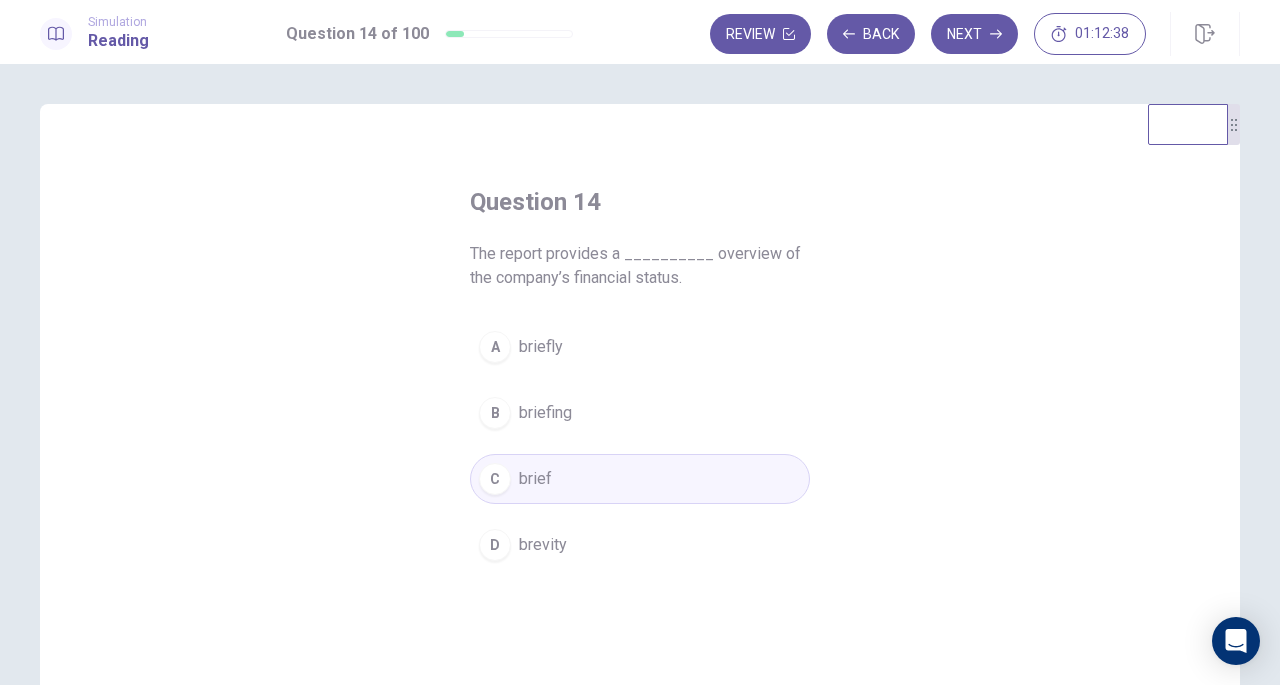 click on "Next" at bounding box center (974, 34) 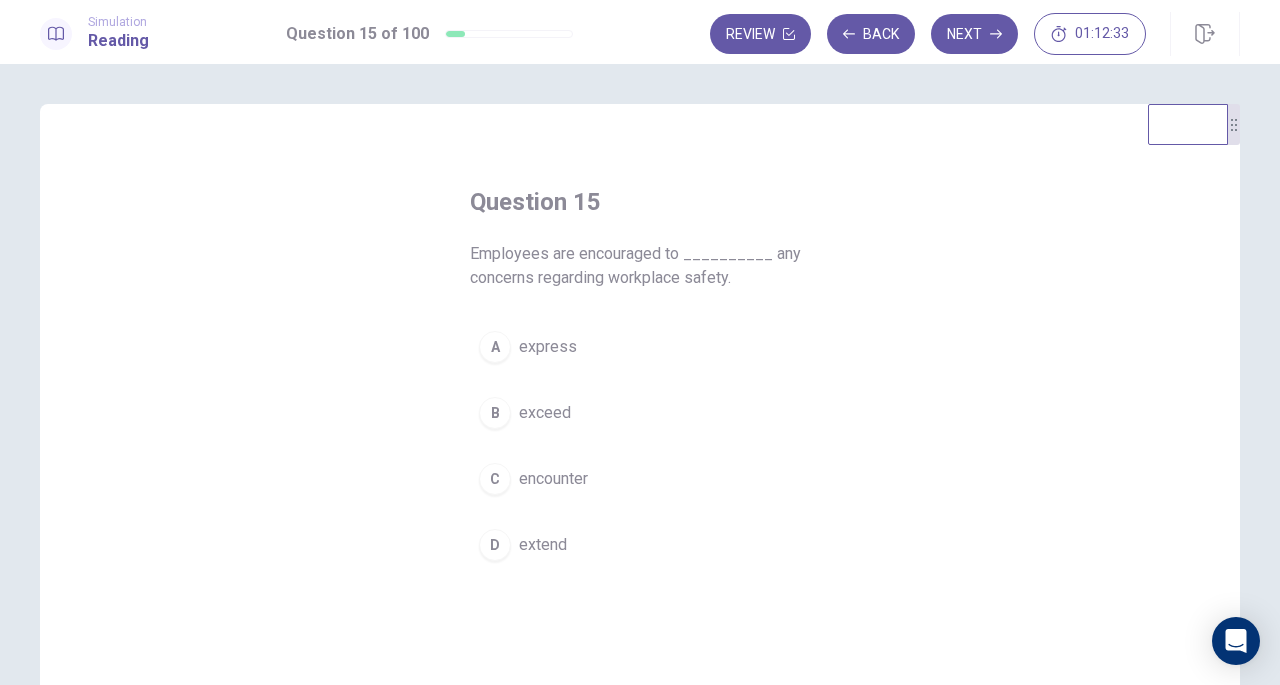 click on "A express" at bounding box center [640, 347] 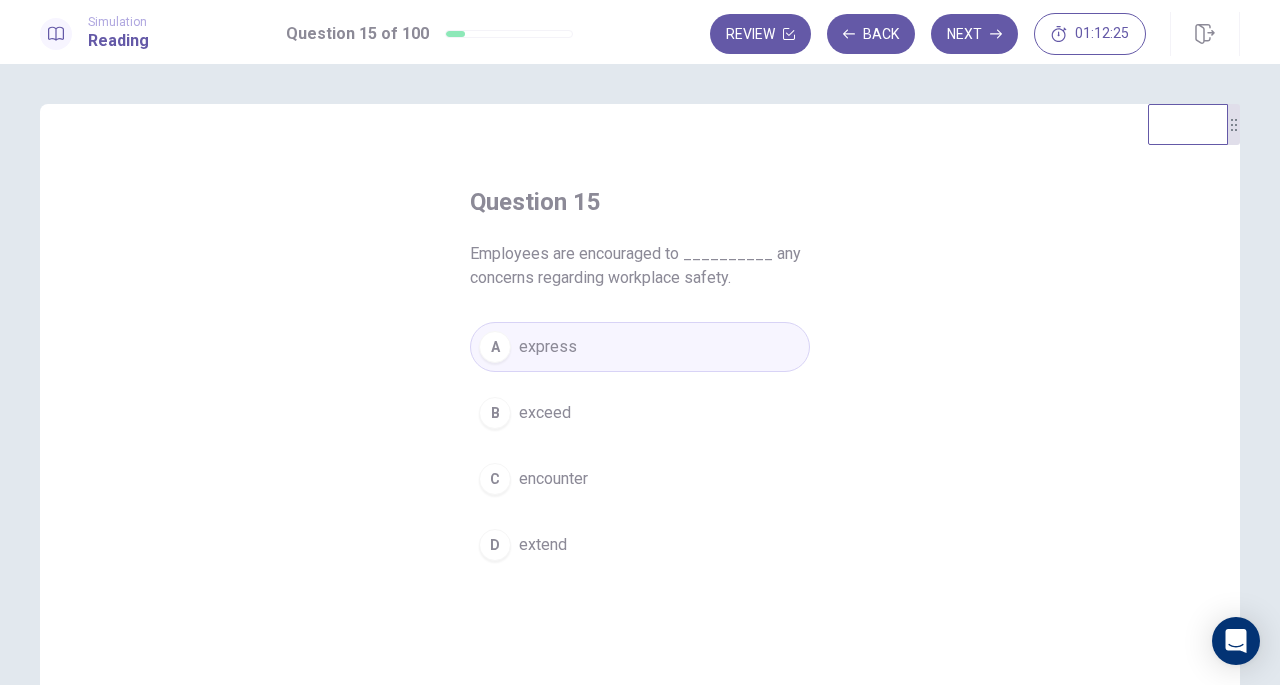 click on "D extend" at bounding box center [640, 545] 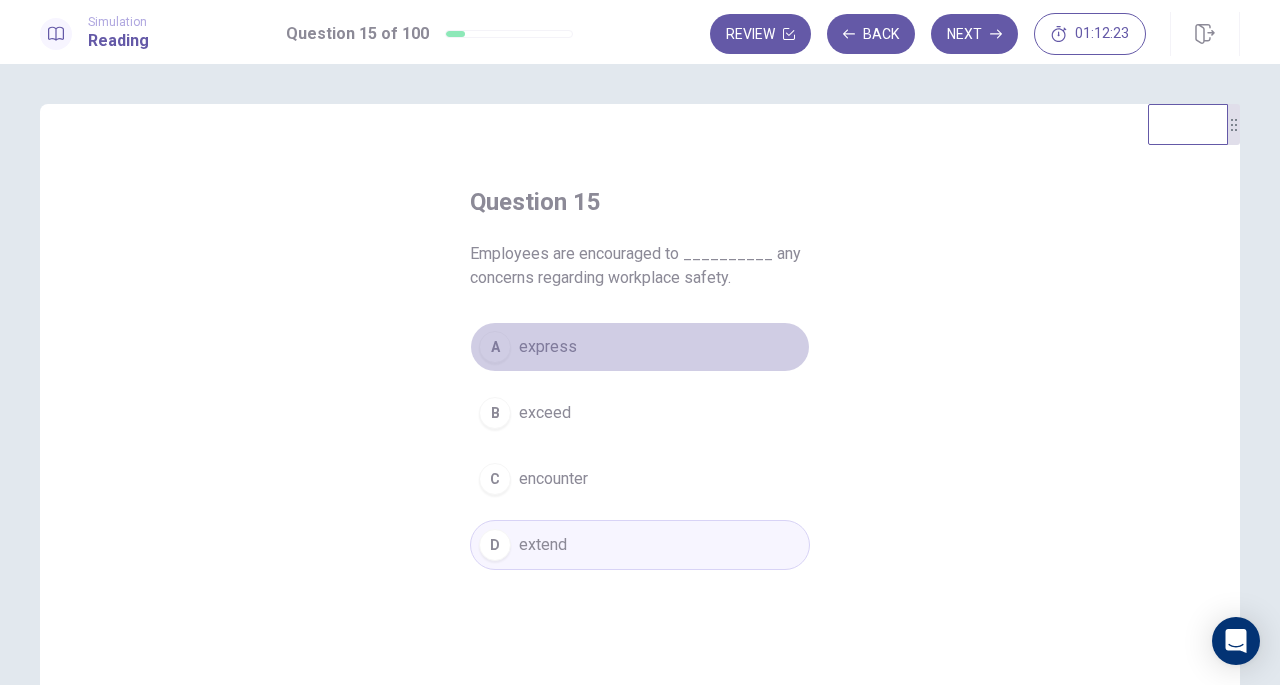 click on "A express" at bounding box center (640, 347) 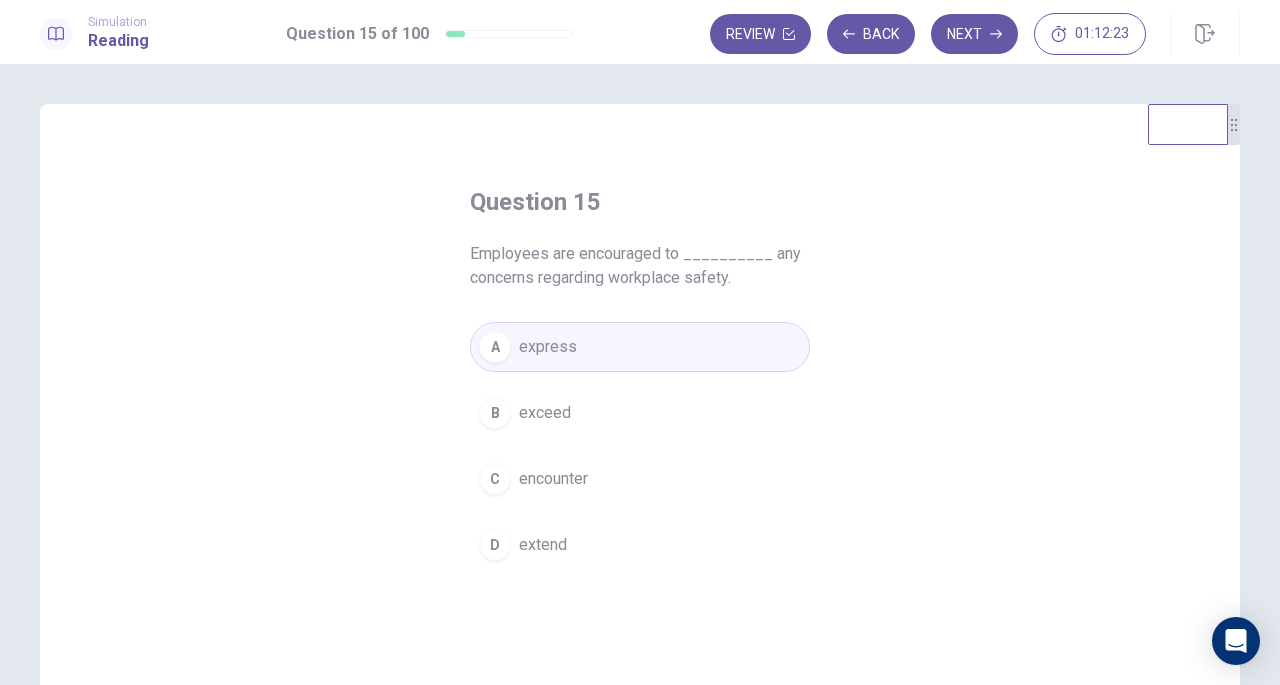 click on "Next" at bounding box center [974, 34] 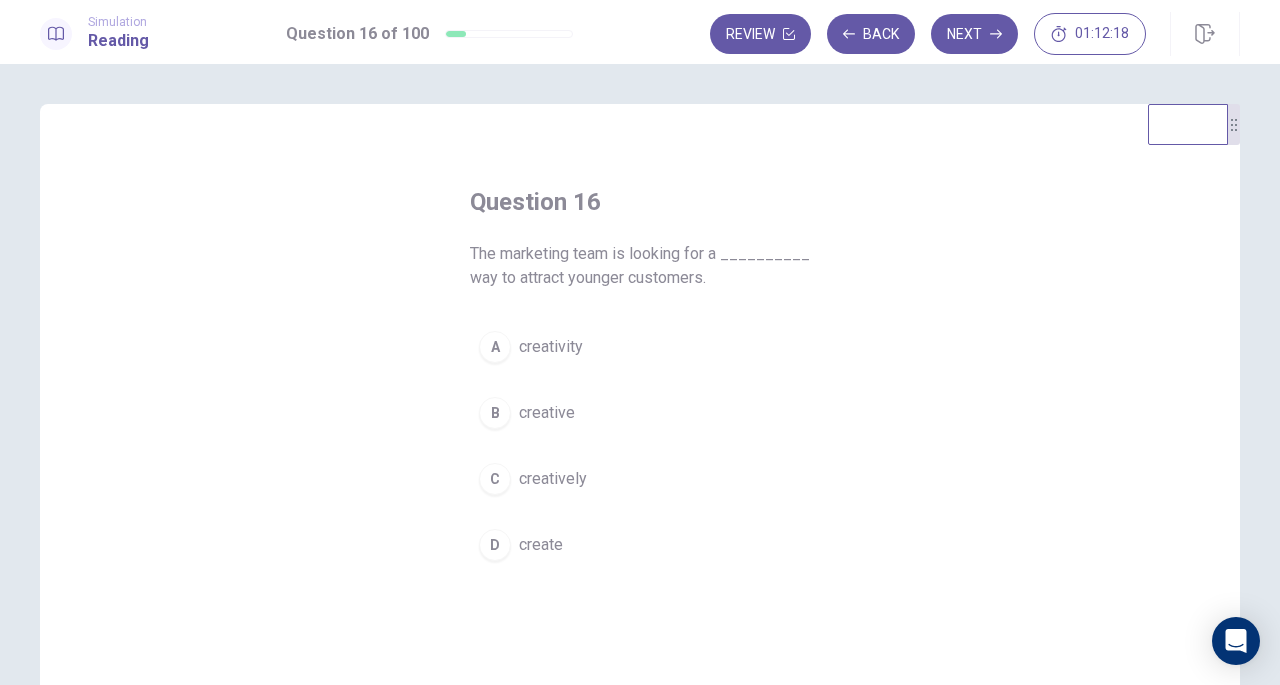 click on "creative" at bounding box center [547, 413] 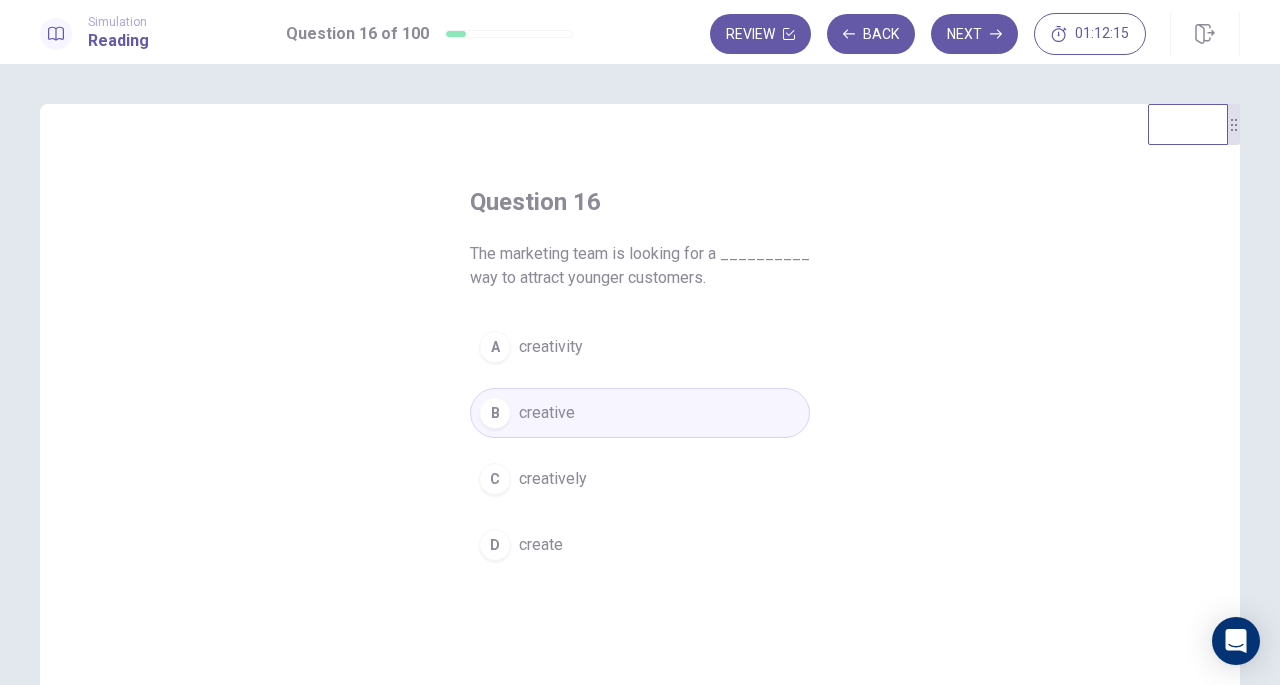 click on "Next" at bounding box center (974, 34) 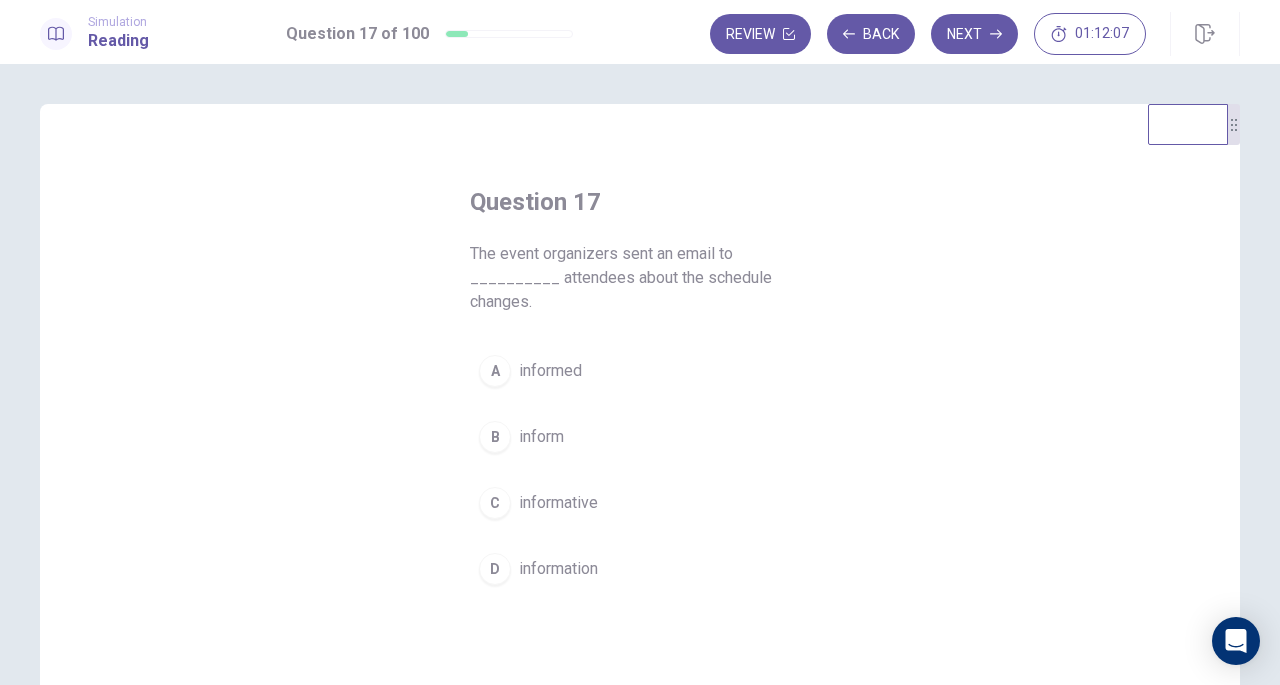 click on "B inform" at bounding box center (640, 437) 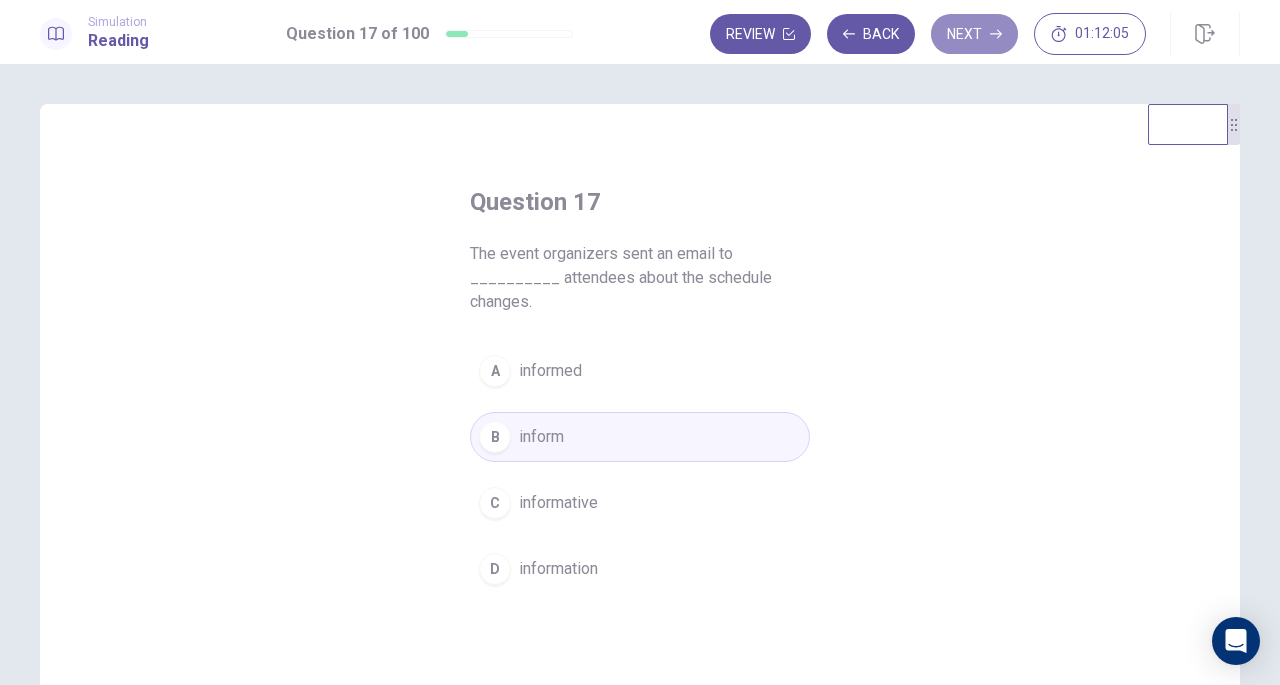 click 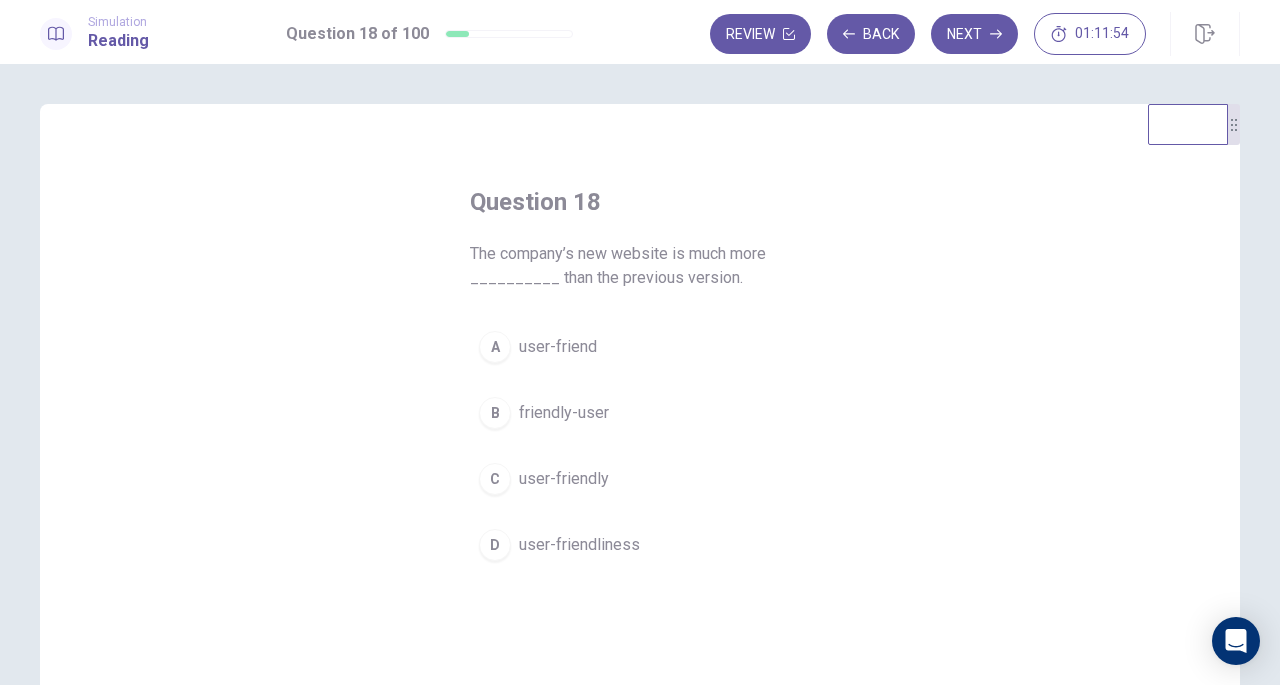 click on "user-friendly" at bounding box center (564, 479) 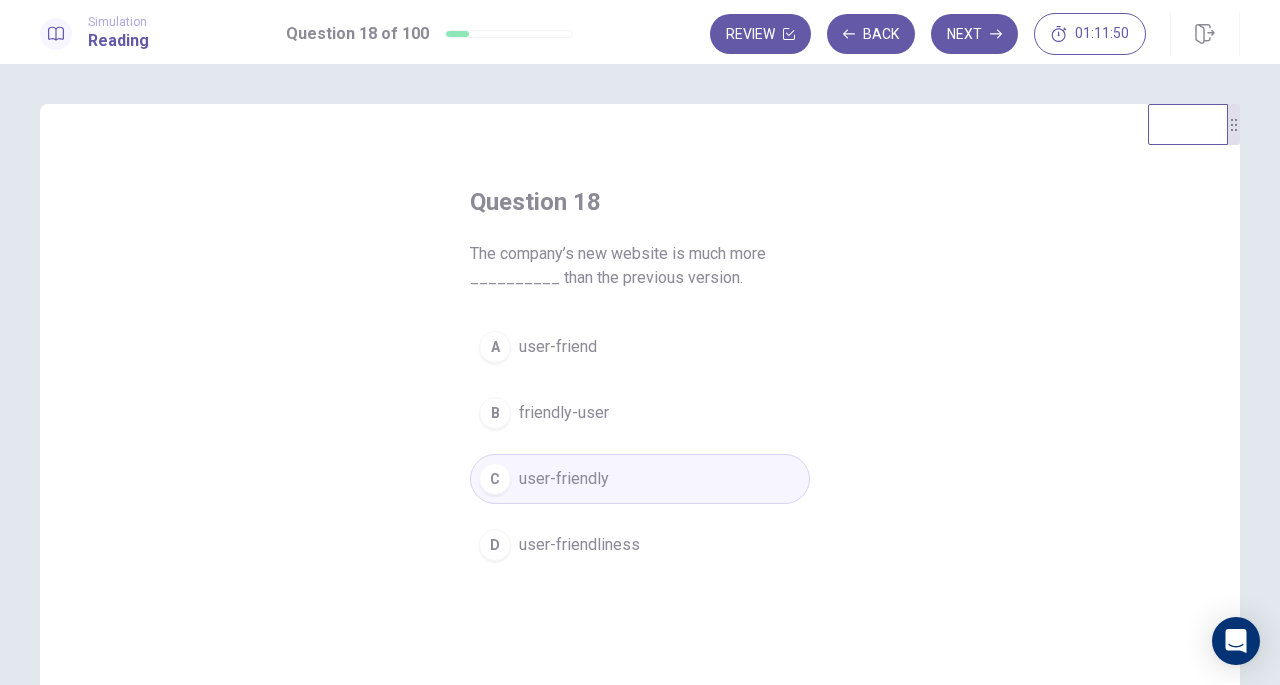 click on "Next" at bounding box center [974, 34] 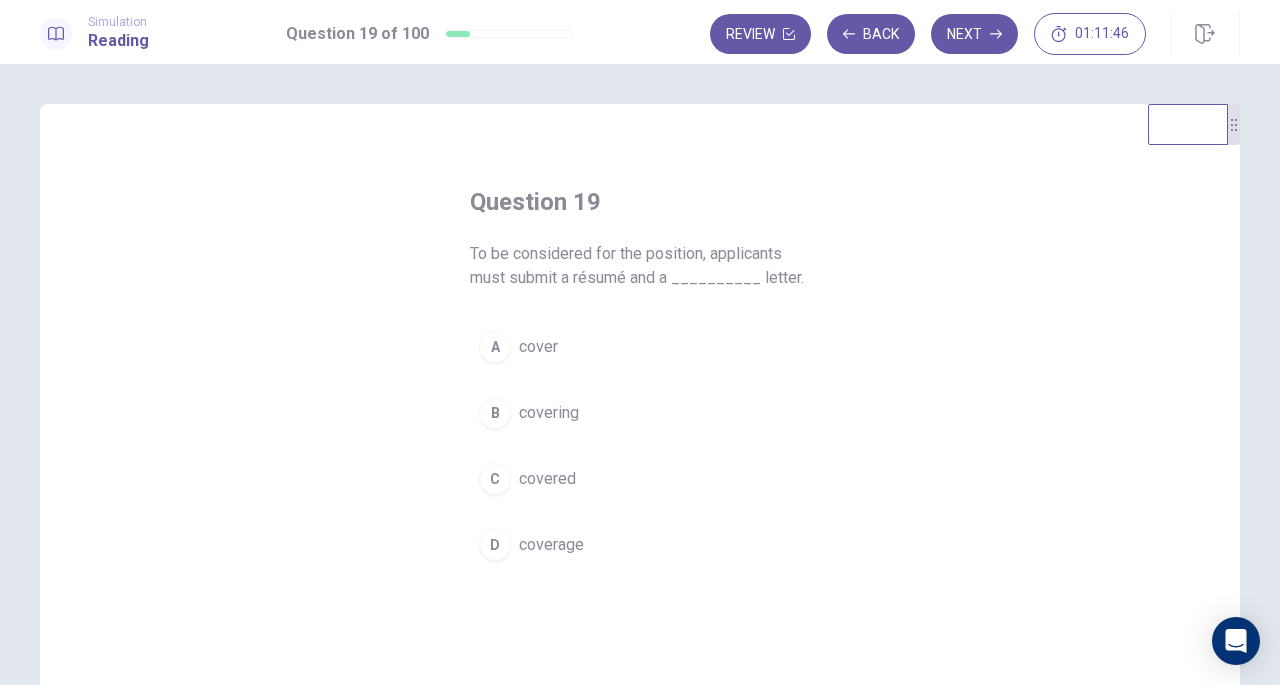 click on "cover" at bounding box center (538, 347) 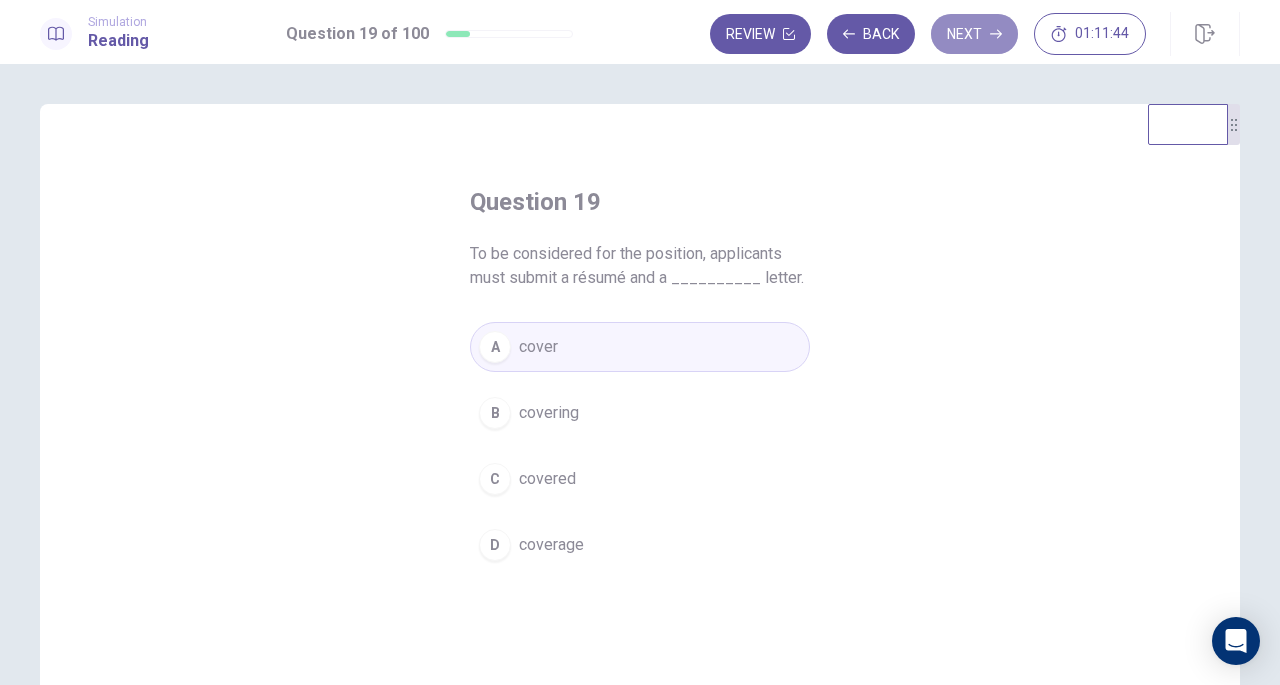 click on "Next" at bounding box center (974, 34) 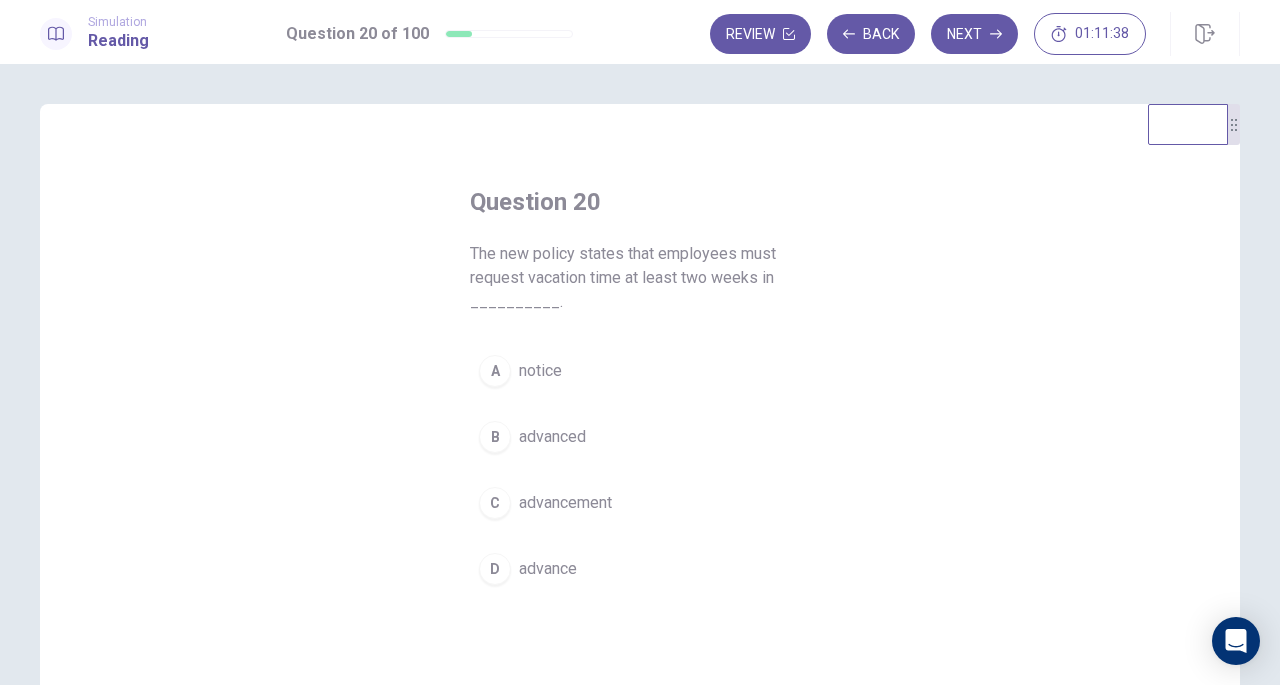 click on "advance" at bounding box center (548, 569) 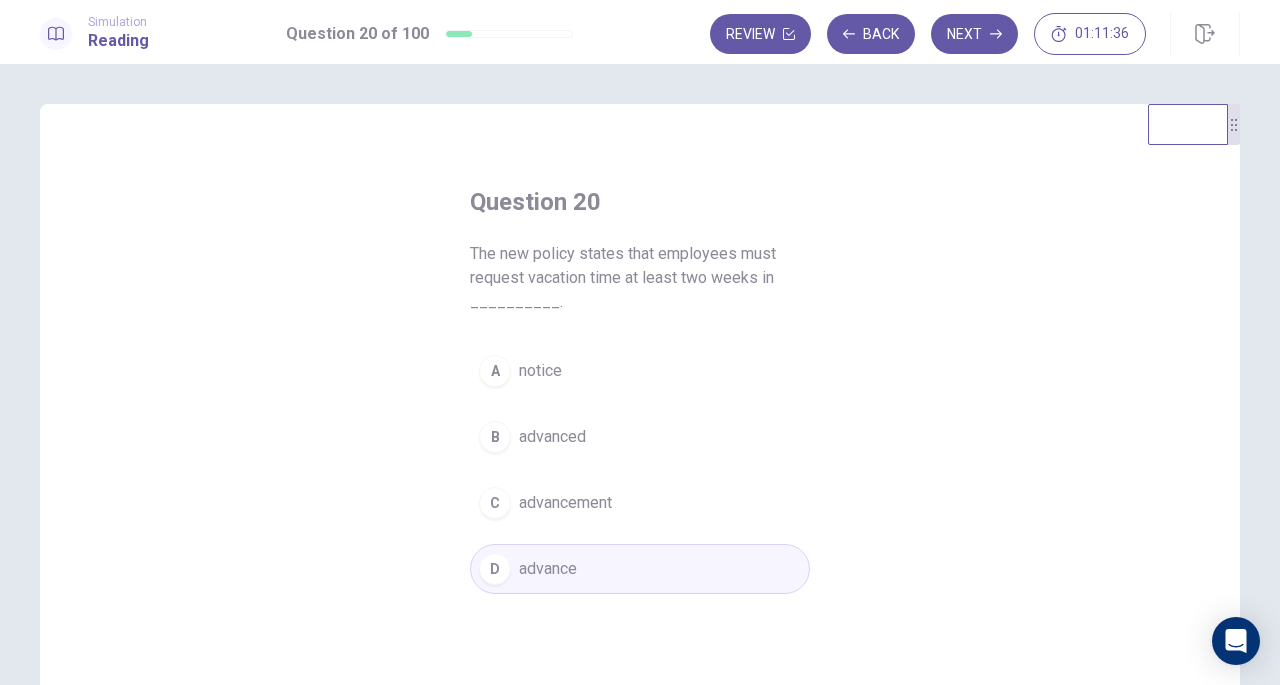 click on "Next" at bounding box center [974, 34] 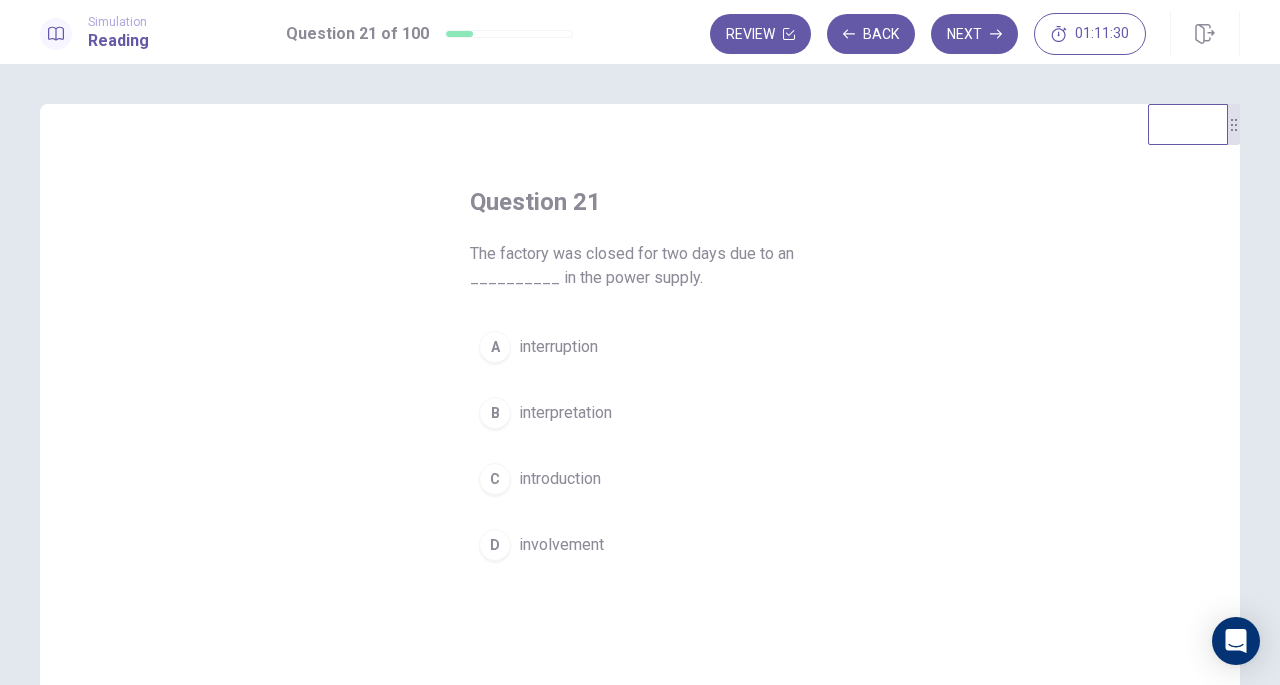 click on "interruption" at bounding box center (558, 347) 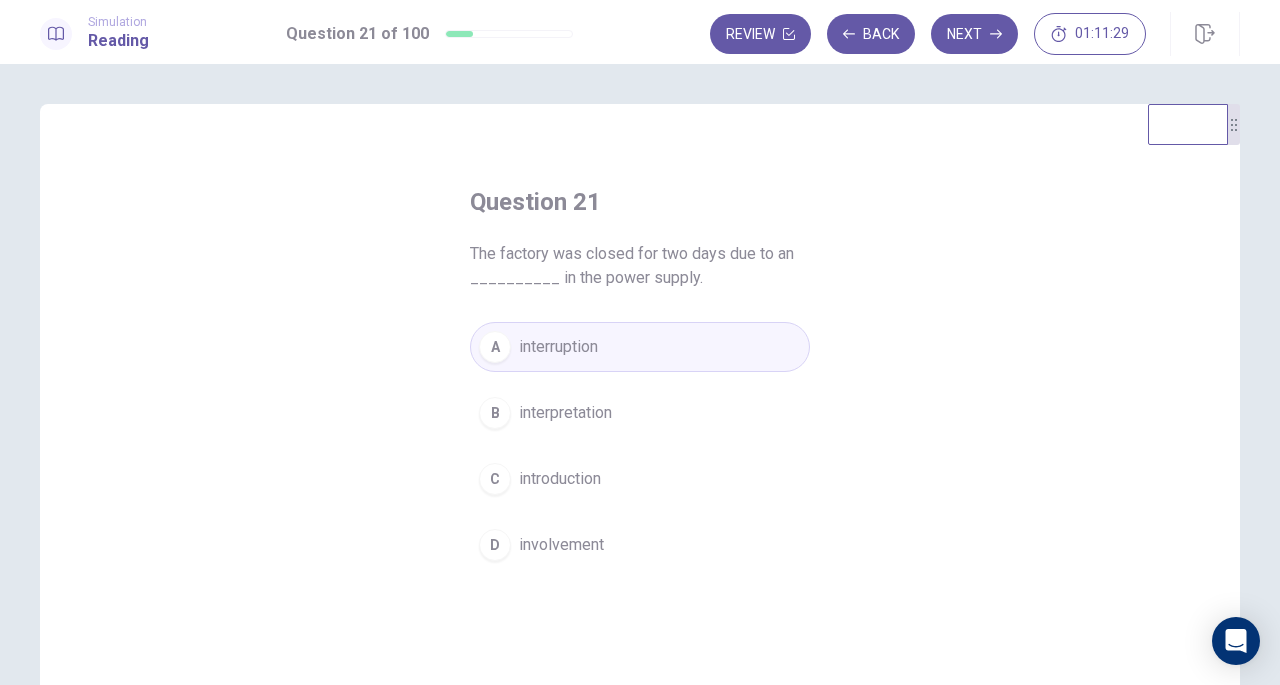 click on "Next" at bounding box center [974, 34] 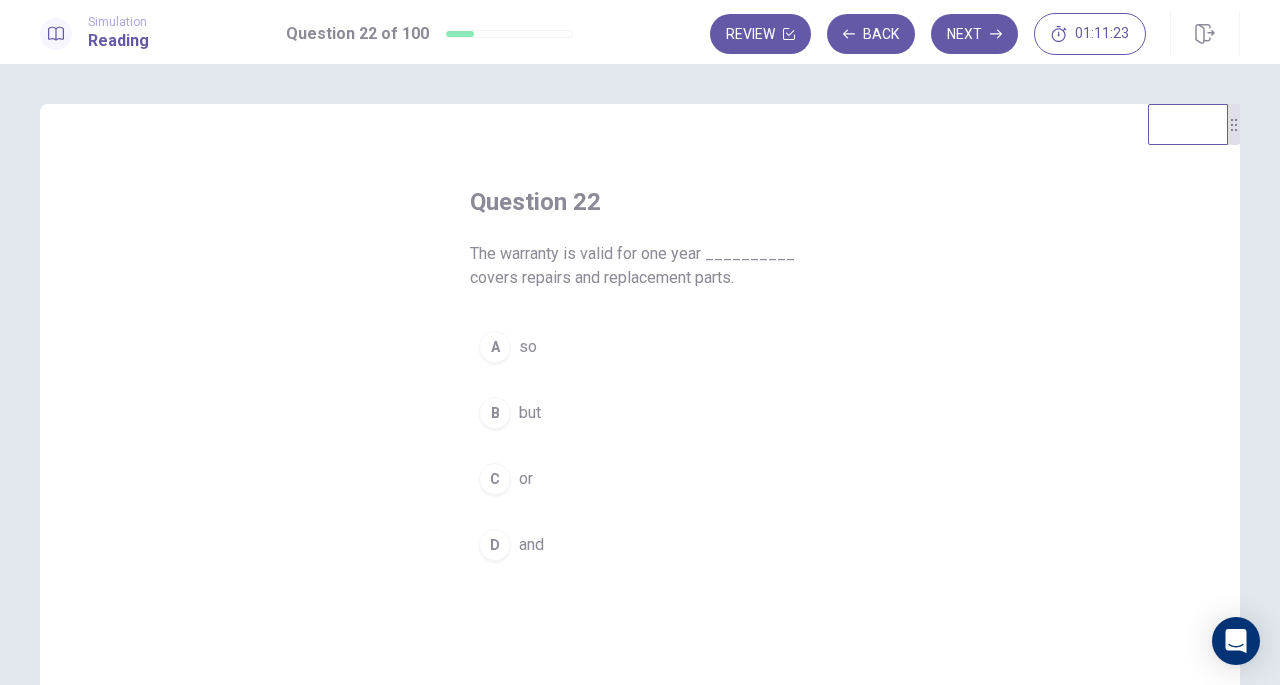 click on "and" at bounding box center [531, 545] 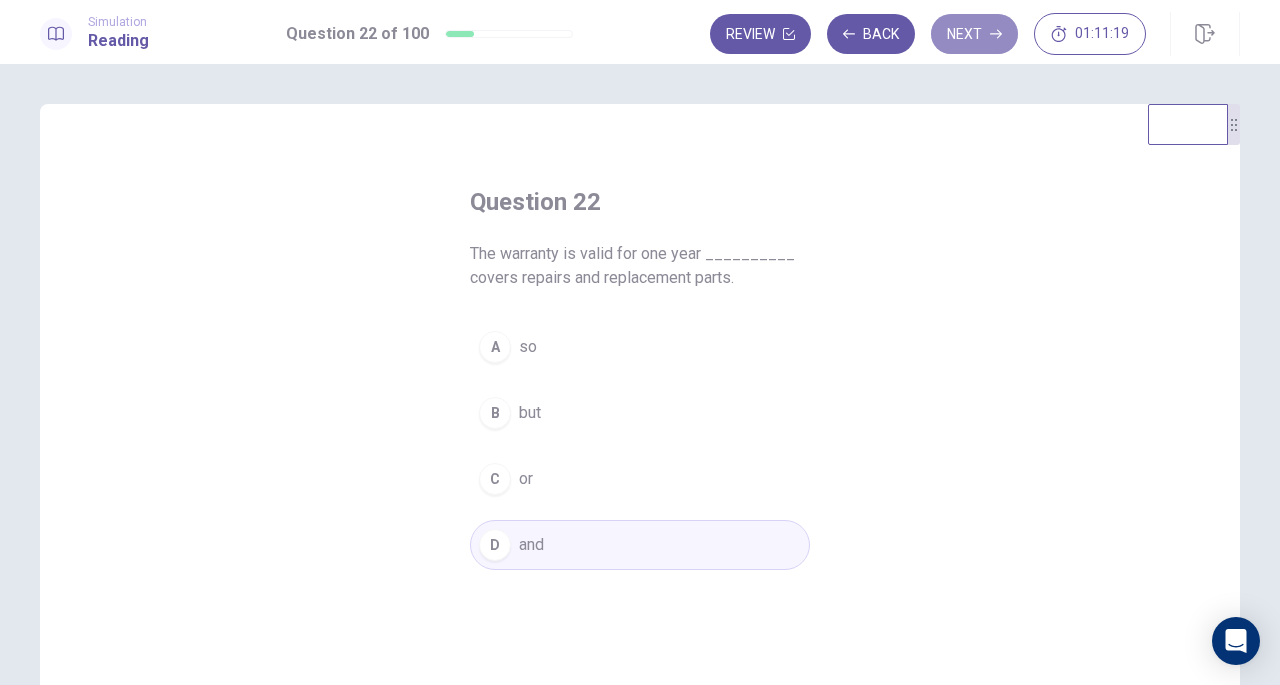 click on "Next" at bounding box center (974, 34) 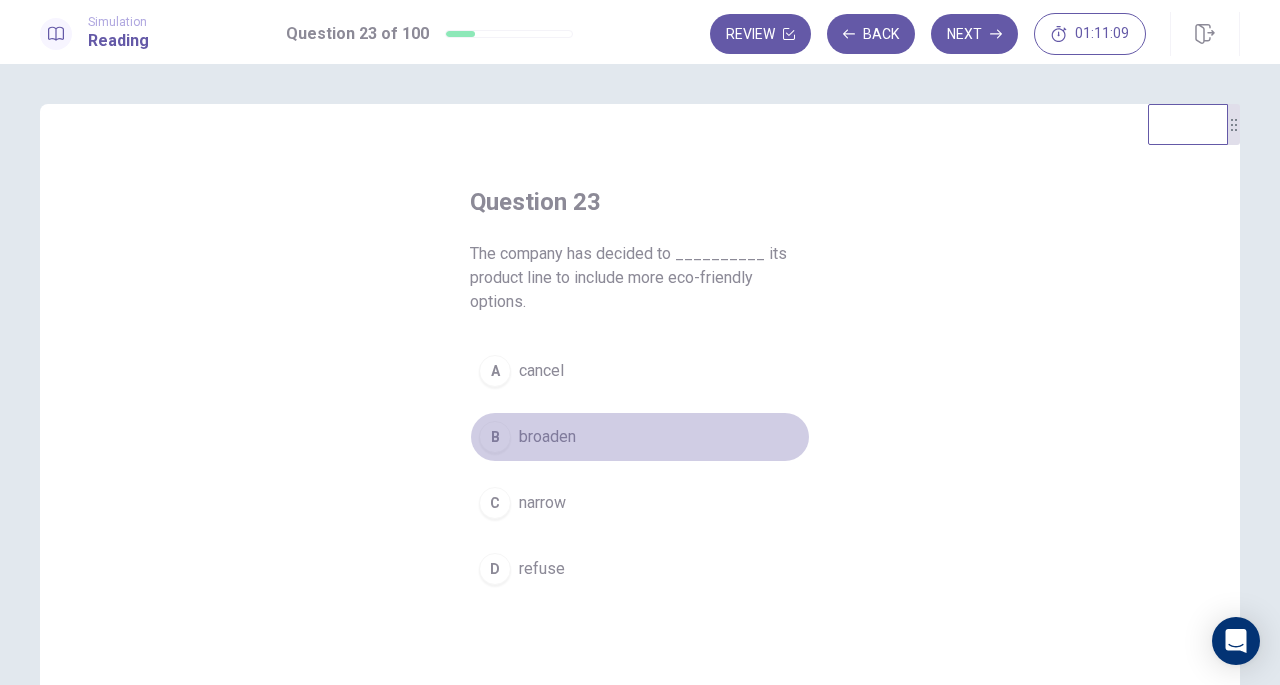 click on "broaden" at bounding box center [547, 437] 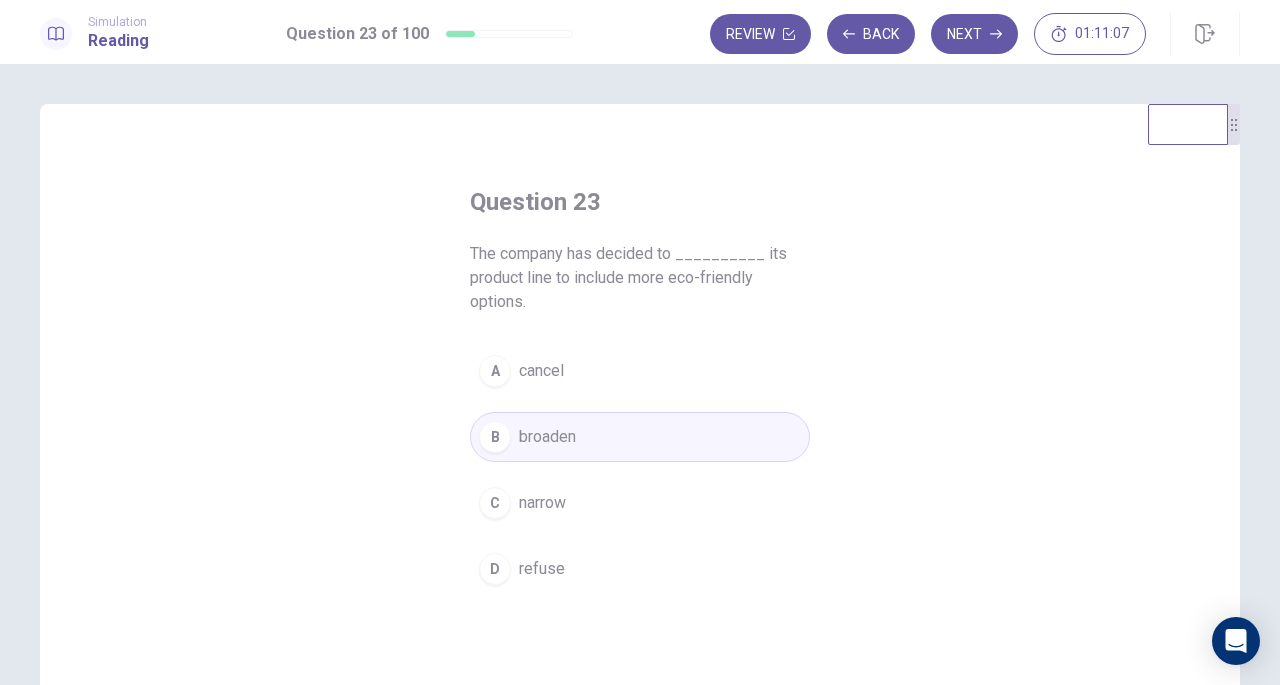 click 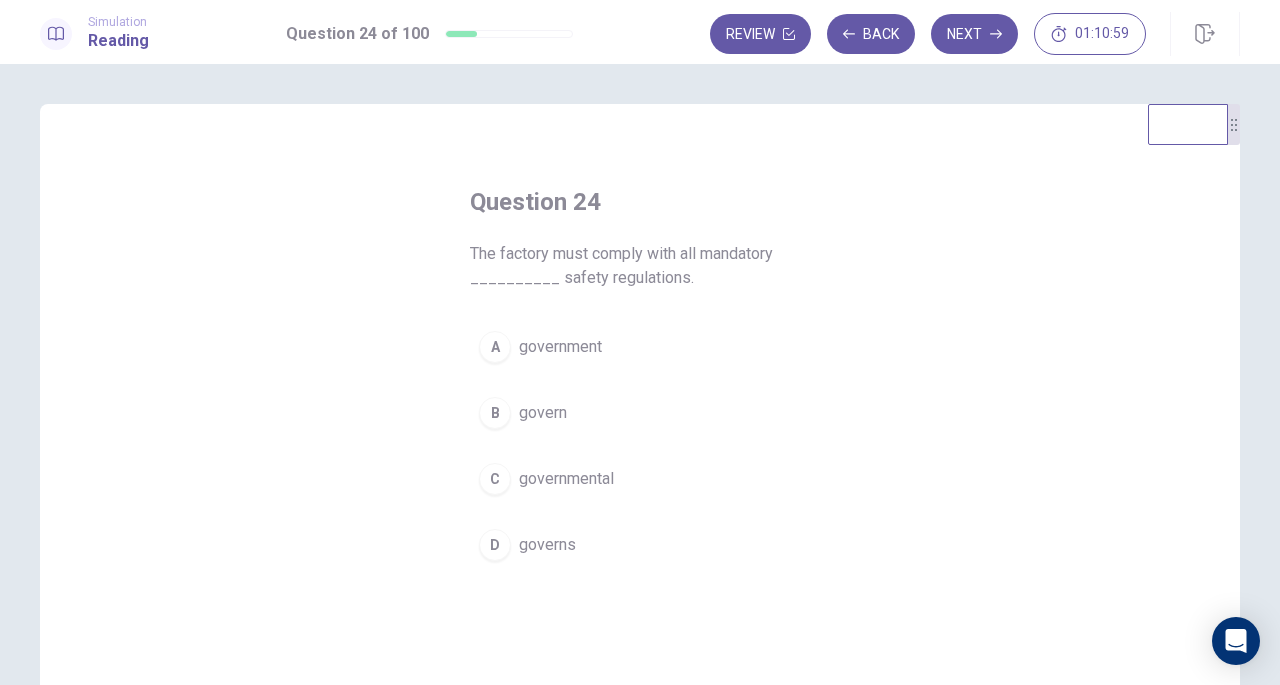 click on "government" at bounding box center (560, 347) 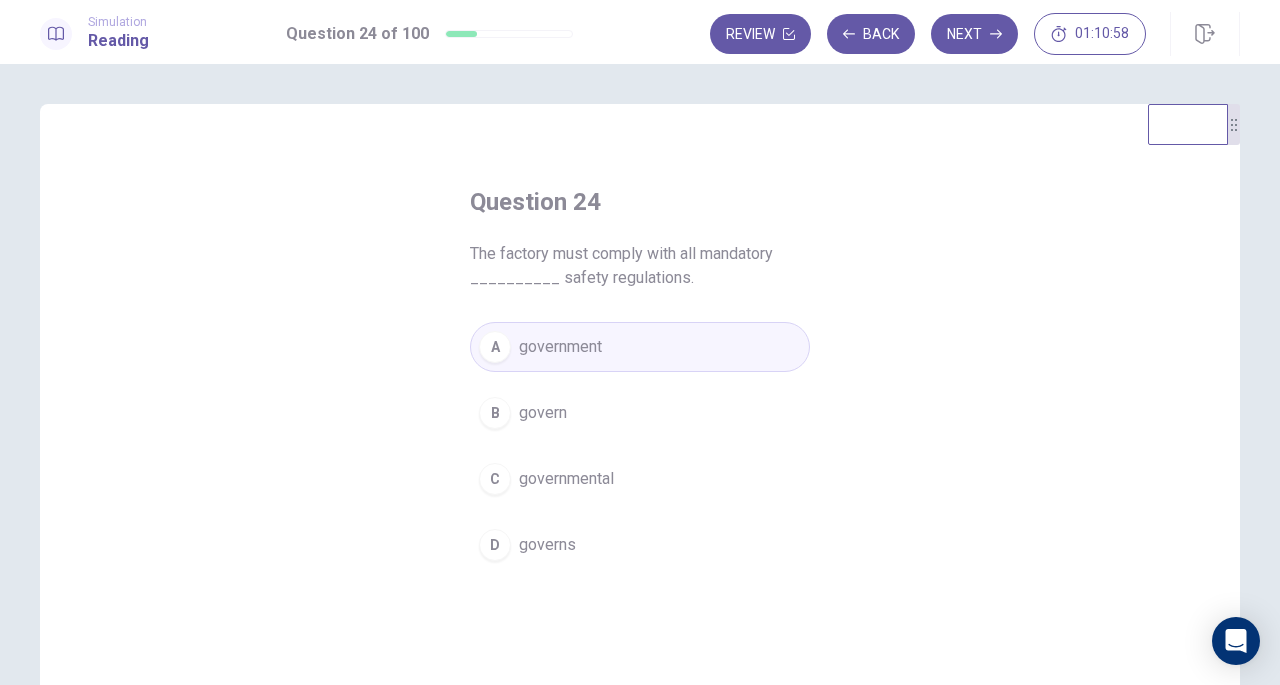 click on "Next" at bounding box center [974, 34] 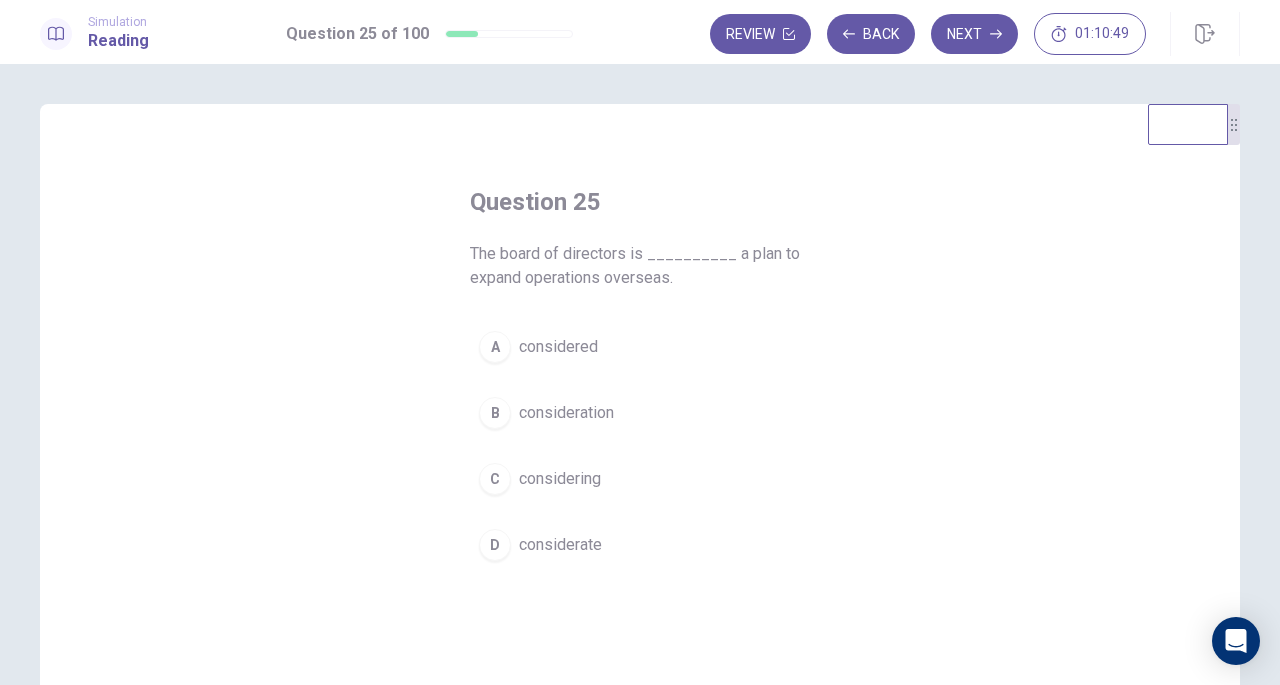 click on "considered" at bounding box center (558, 347) 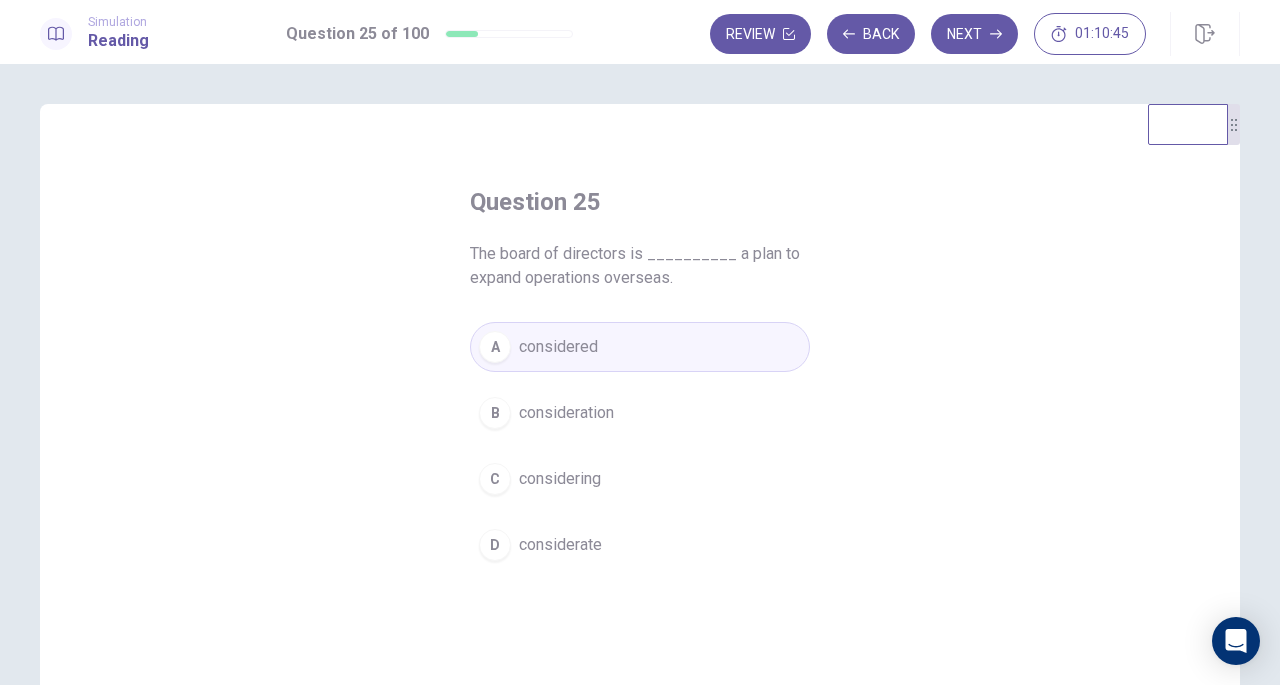 click on "C considering" at bounding box center [640, 479] 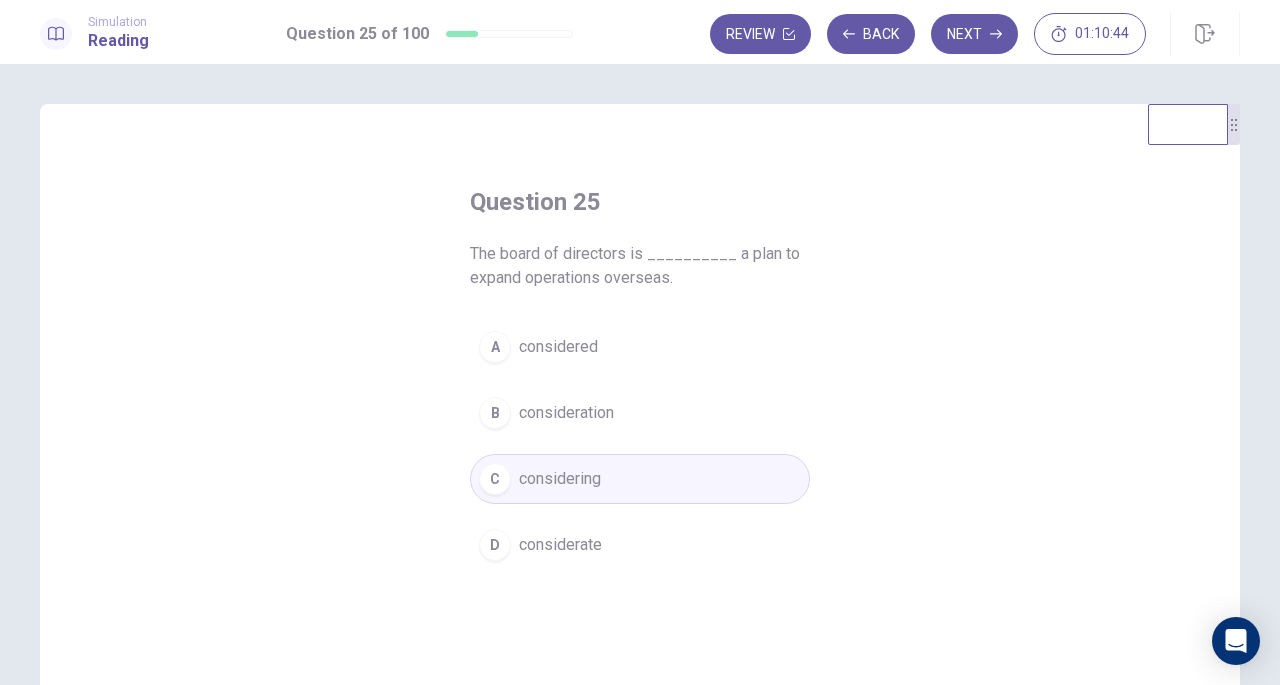click 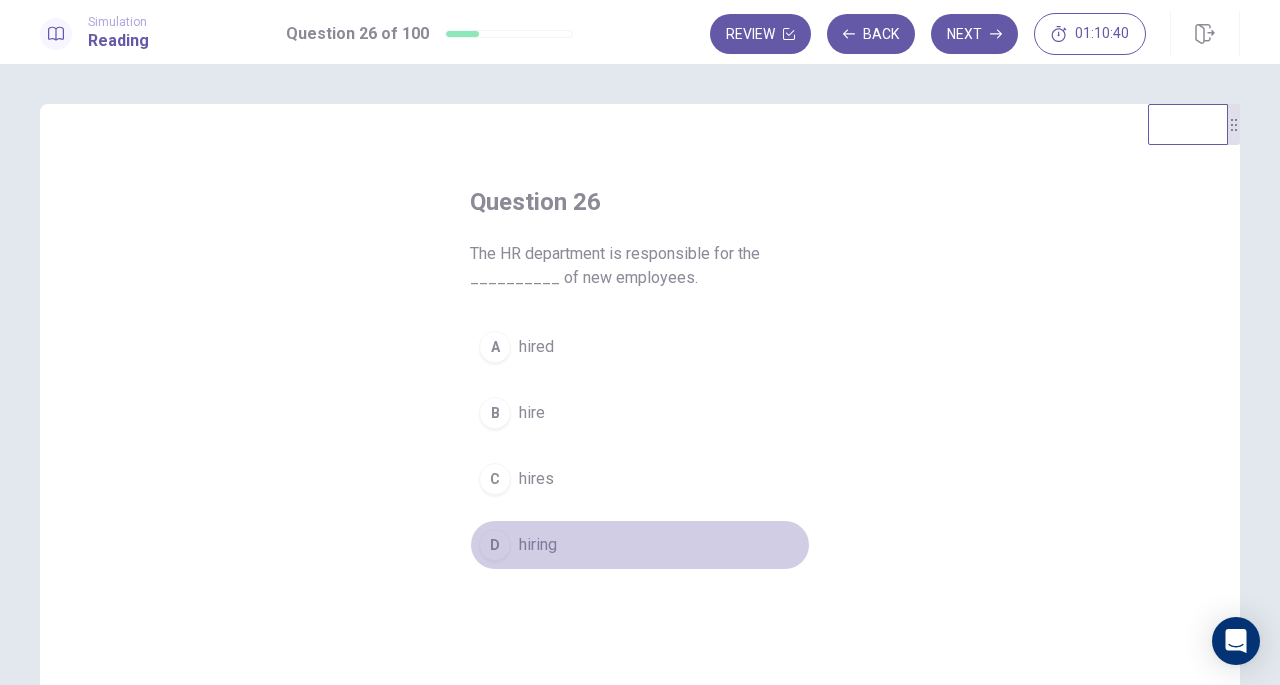 click on "D hiring" at bounding box center [640, 545] 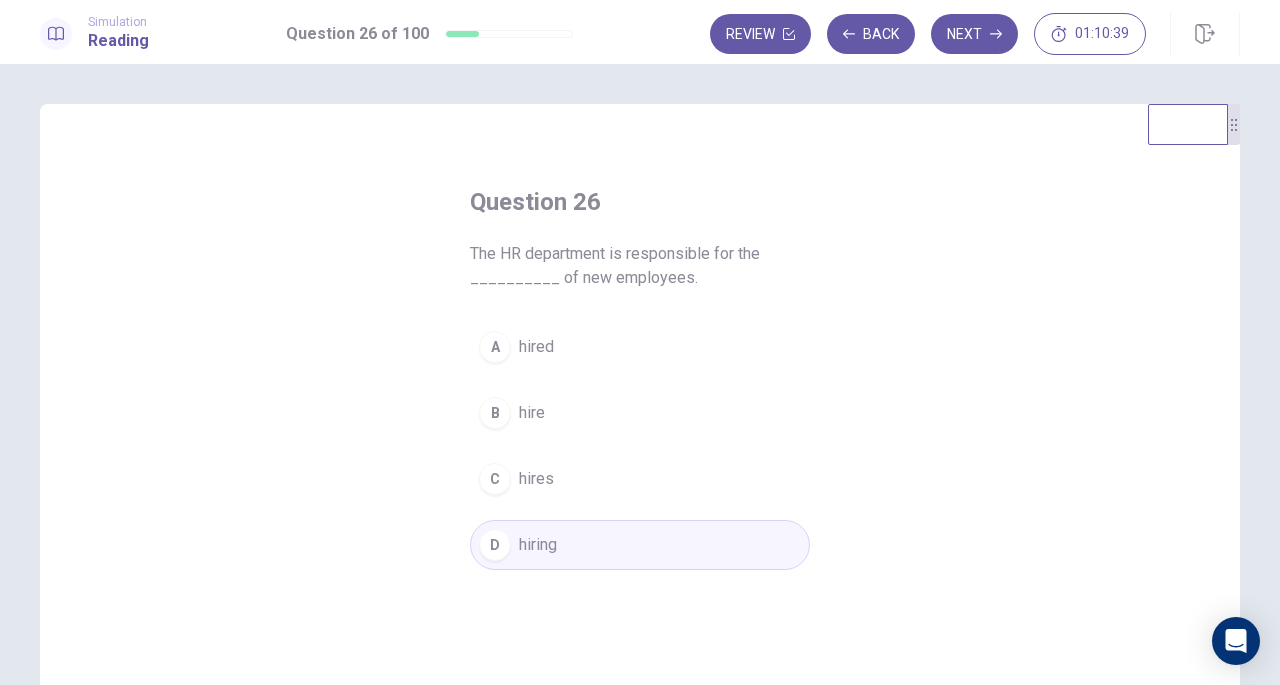 click on "Next" at bounding box center [974, 34] 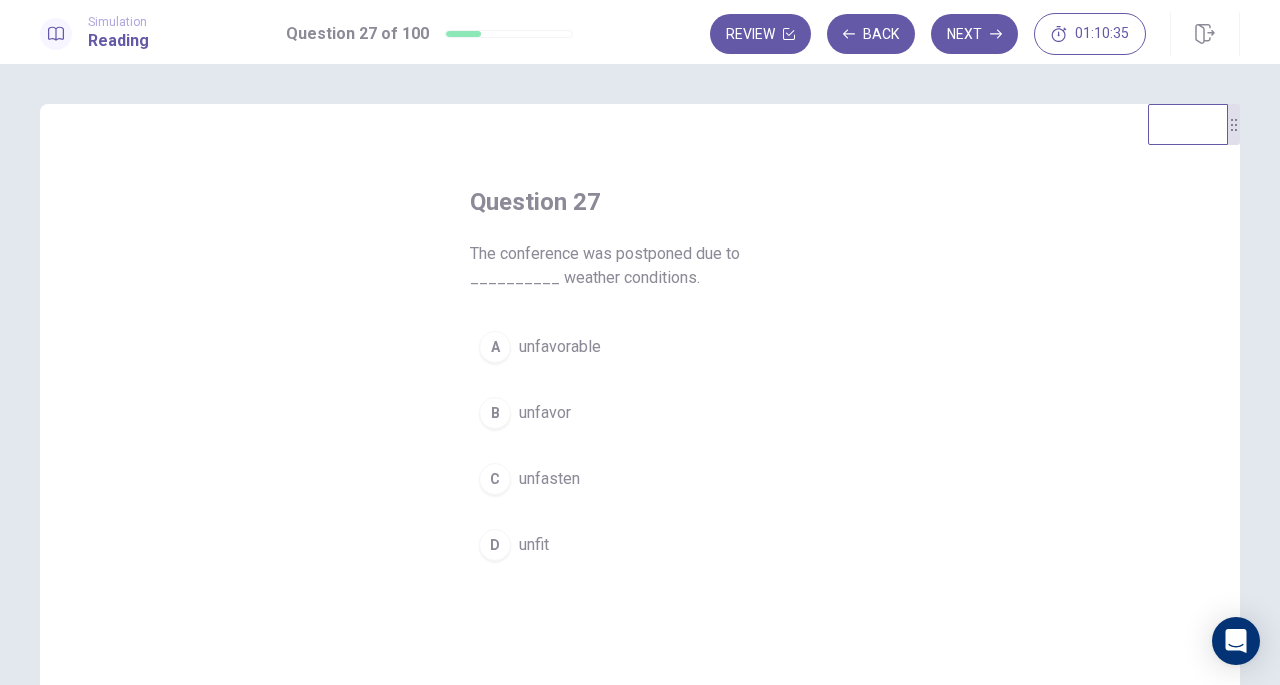 click on "unfavorable" at bounding box center (560, 347) 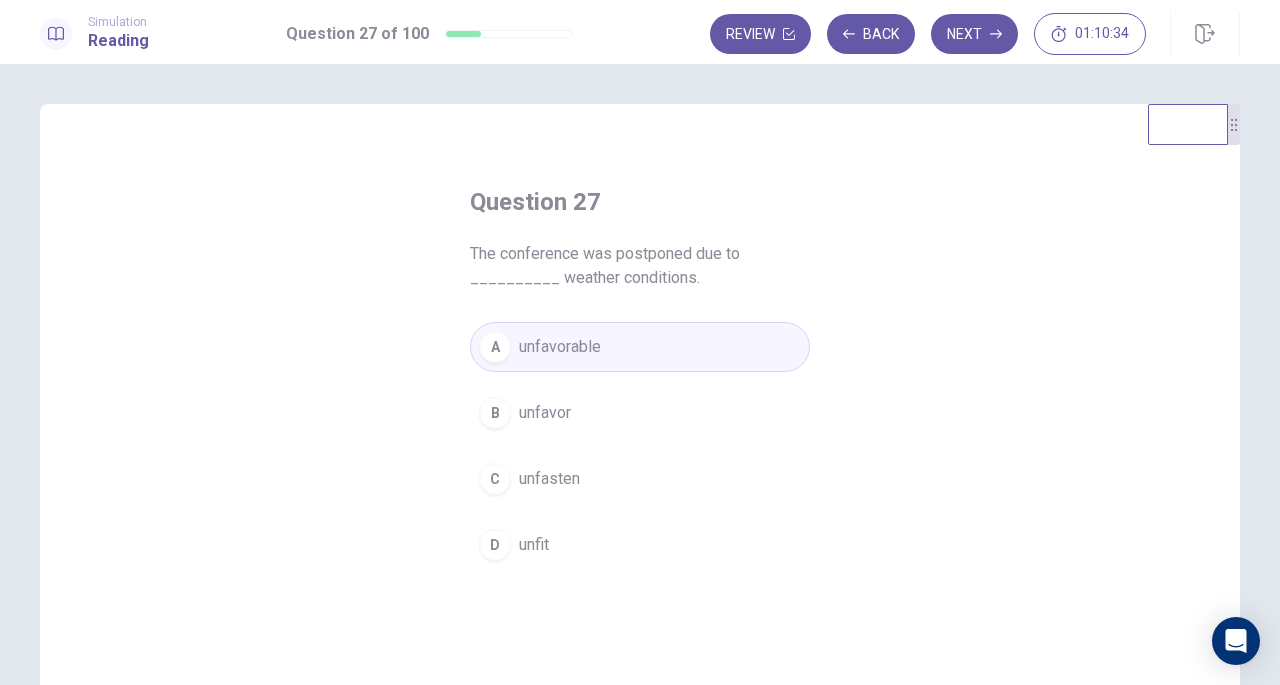 click on "Next" at bounding box center [974, 34] 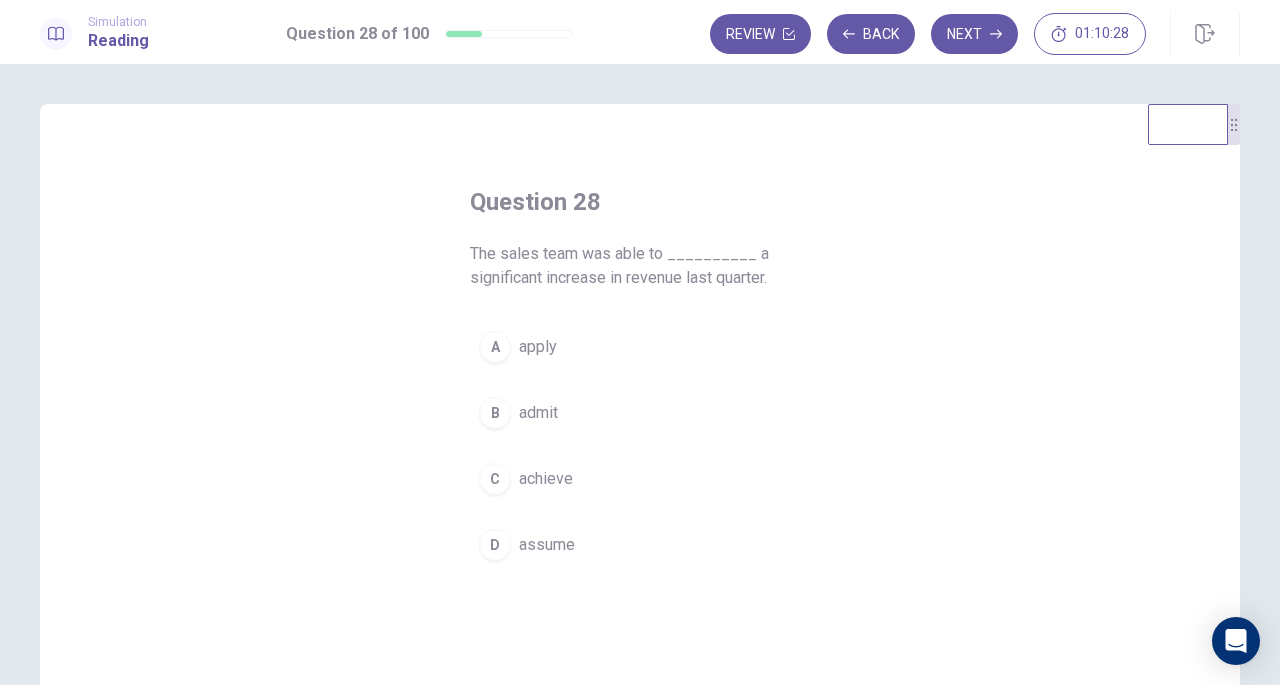 click on "achieve" at bounding box center [546, 479] 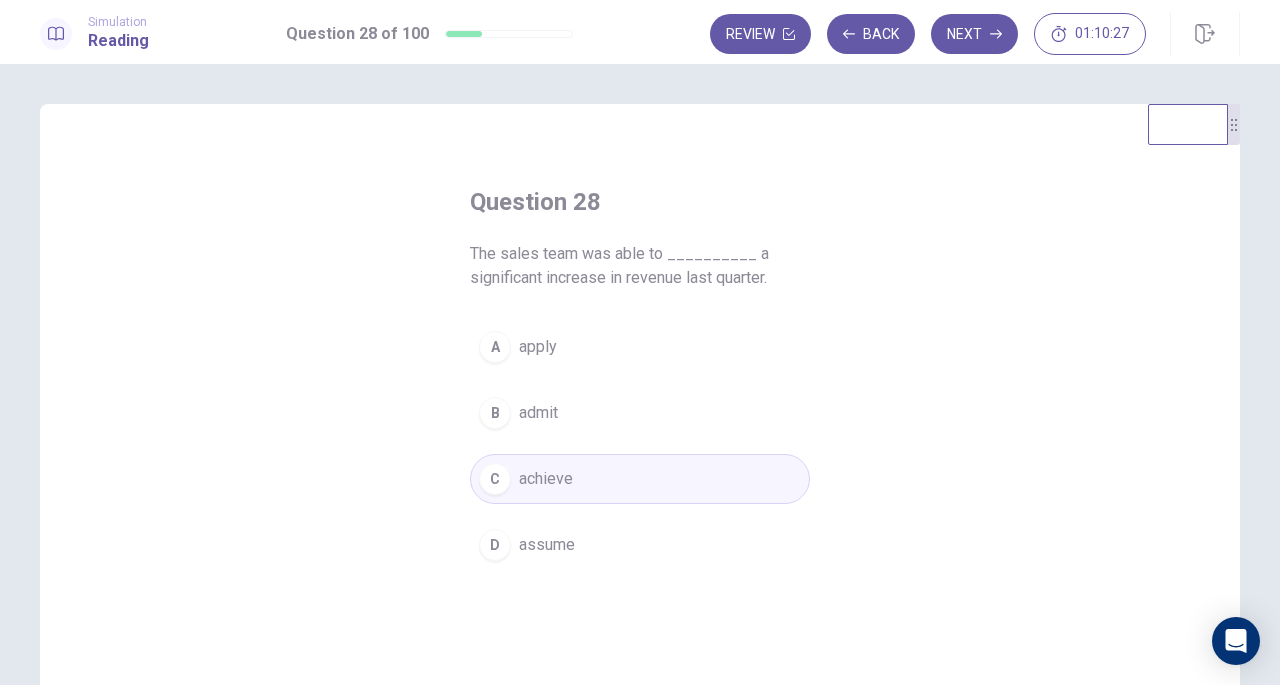 click on "Next" at bounding box center [974, 34] 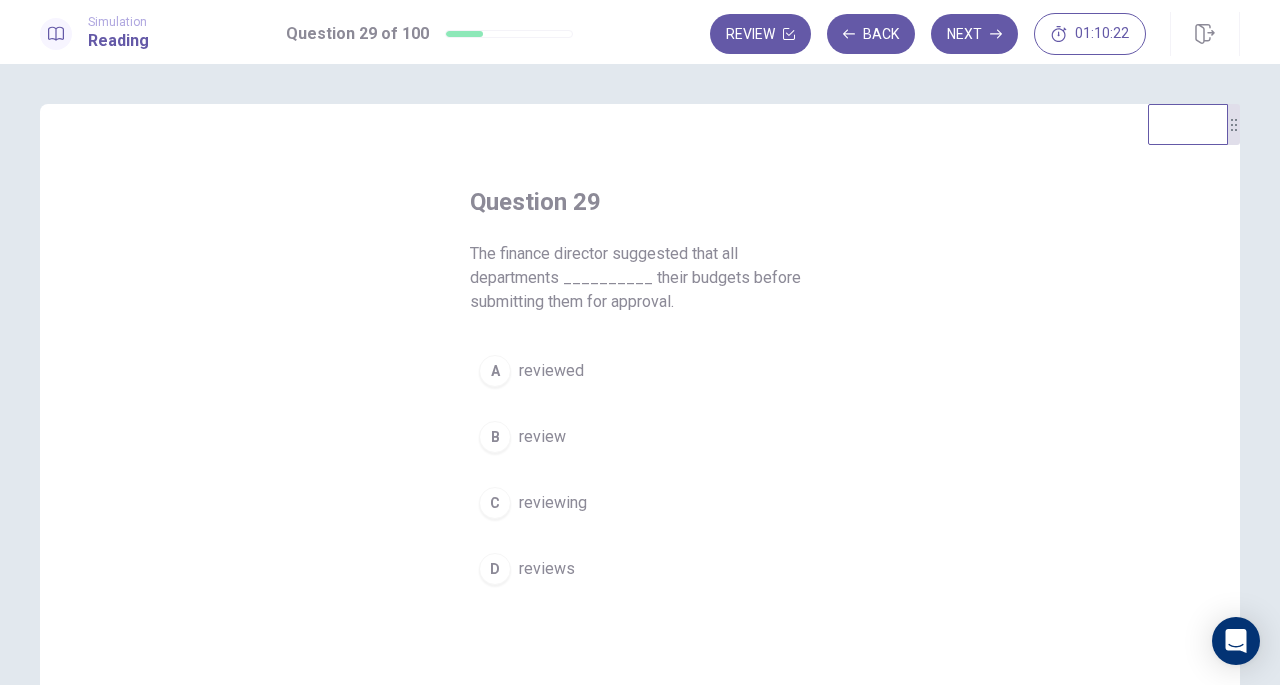 click on "review" at bounding box center (542, 437) 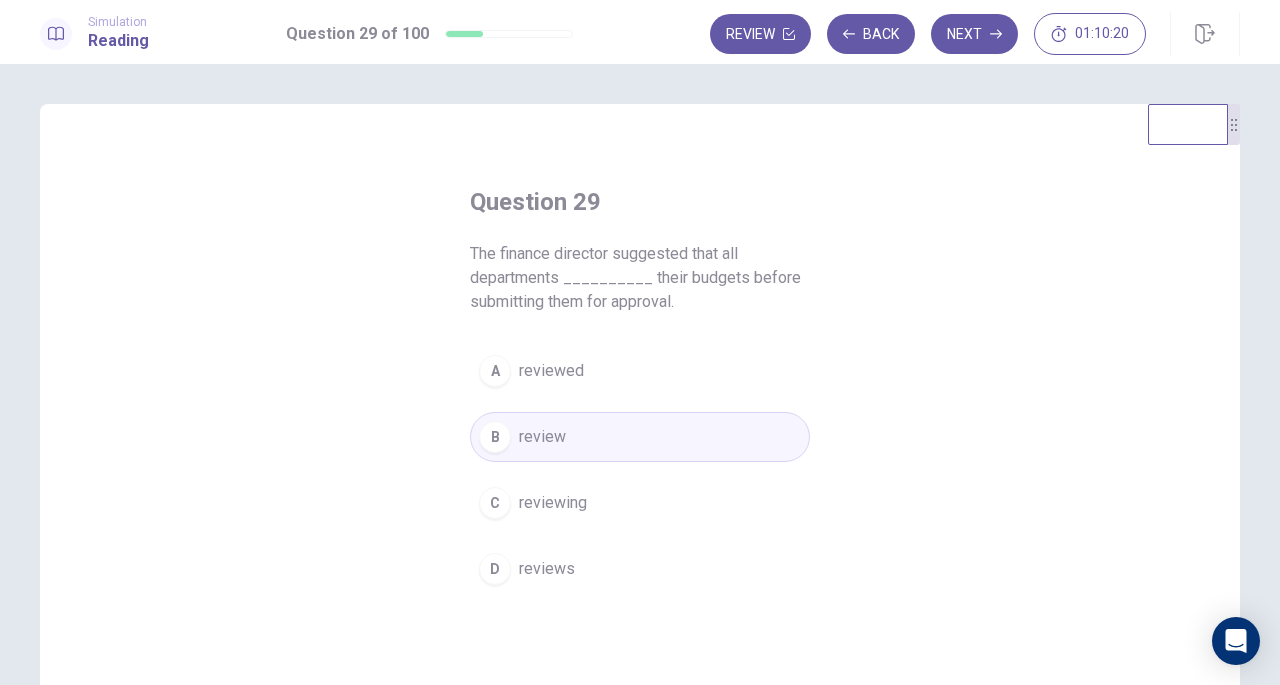 click on "Next" at bounding box center [974, 34] 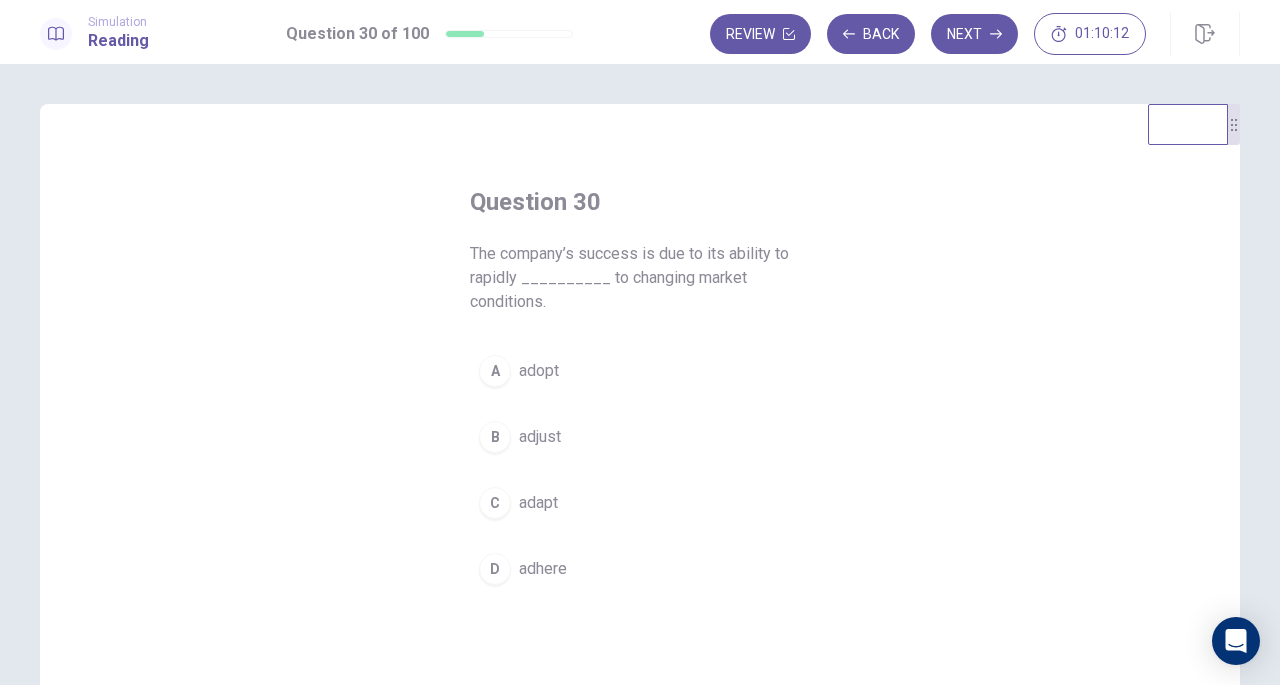click on "C adapt" at bounding box center [640, 503] 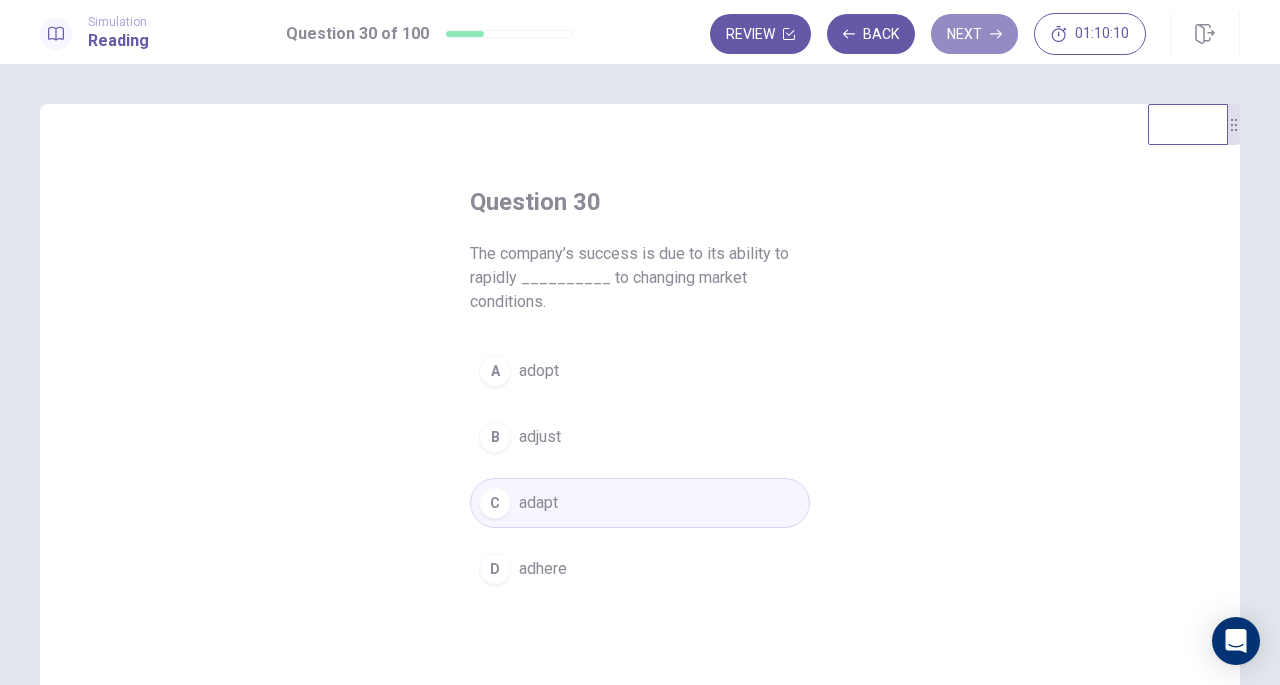 click on "Next" at bounding box center [974, 34] 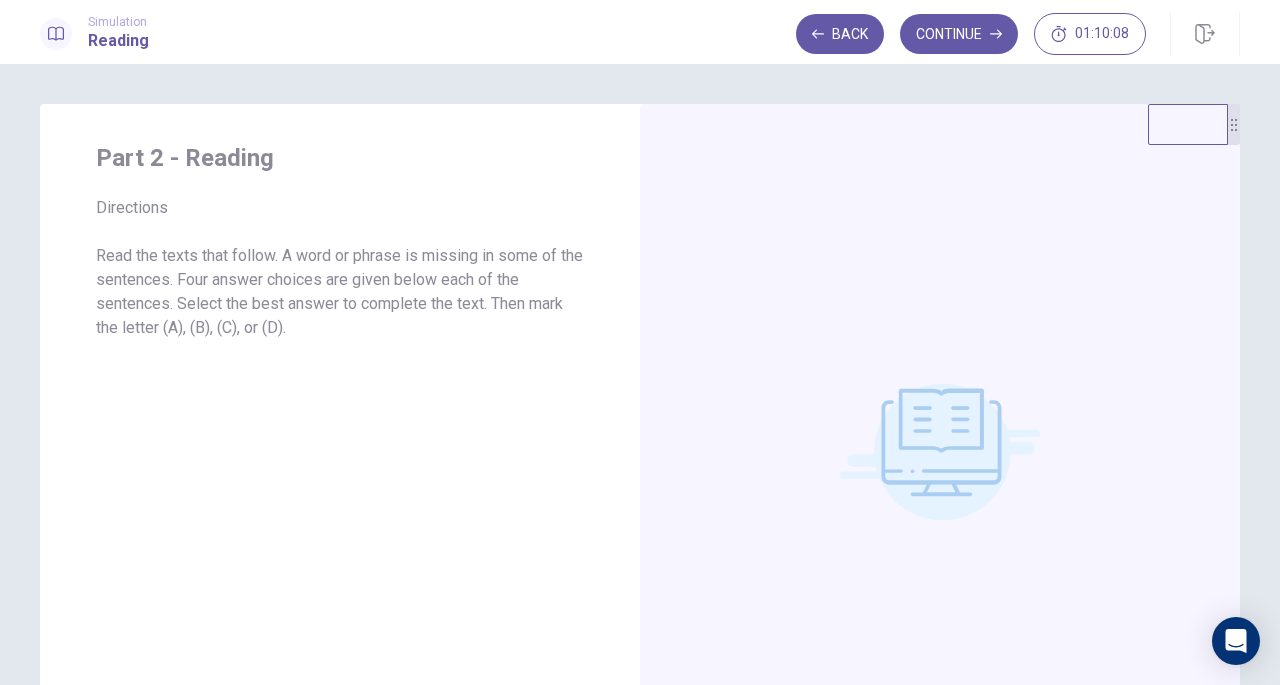 click on "Part 2 - Reading Directions Read the texts that follow. A word or phrase is missing in some of the sentences. Four answer choices are given below each of the sentences. Select the best answer to complete the text. Then mark the letter (A), (B), (C), or (D)." at bounding box center [340, 451] 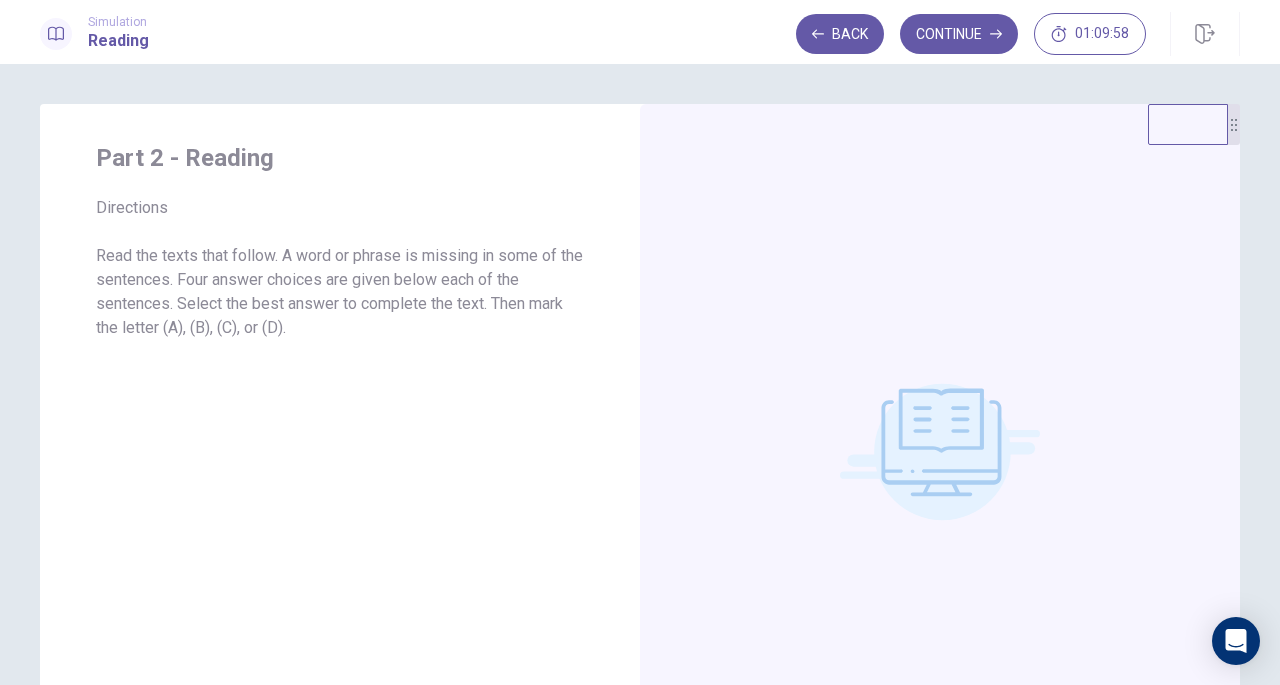 click on "Read the texts that follow. A word or phrase is missing in some of the sentences. Four answer choices are given below each of the sentences. Select the best answer to complete the text. Then mark the letter (A), (B), (C), or (D)." at bounding box center (340, 292) 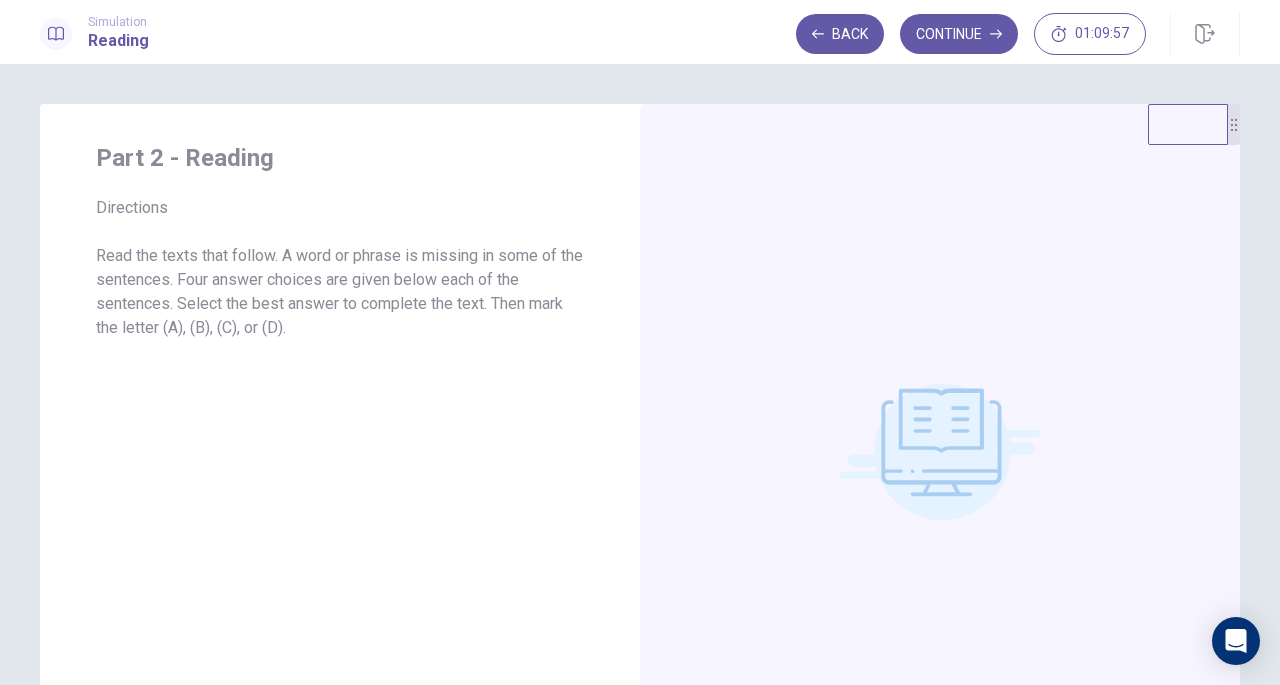 click on "Continue" at bounding box center (959, 34) 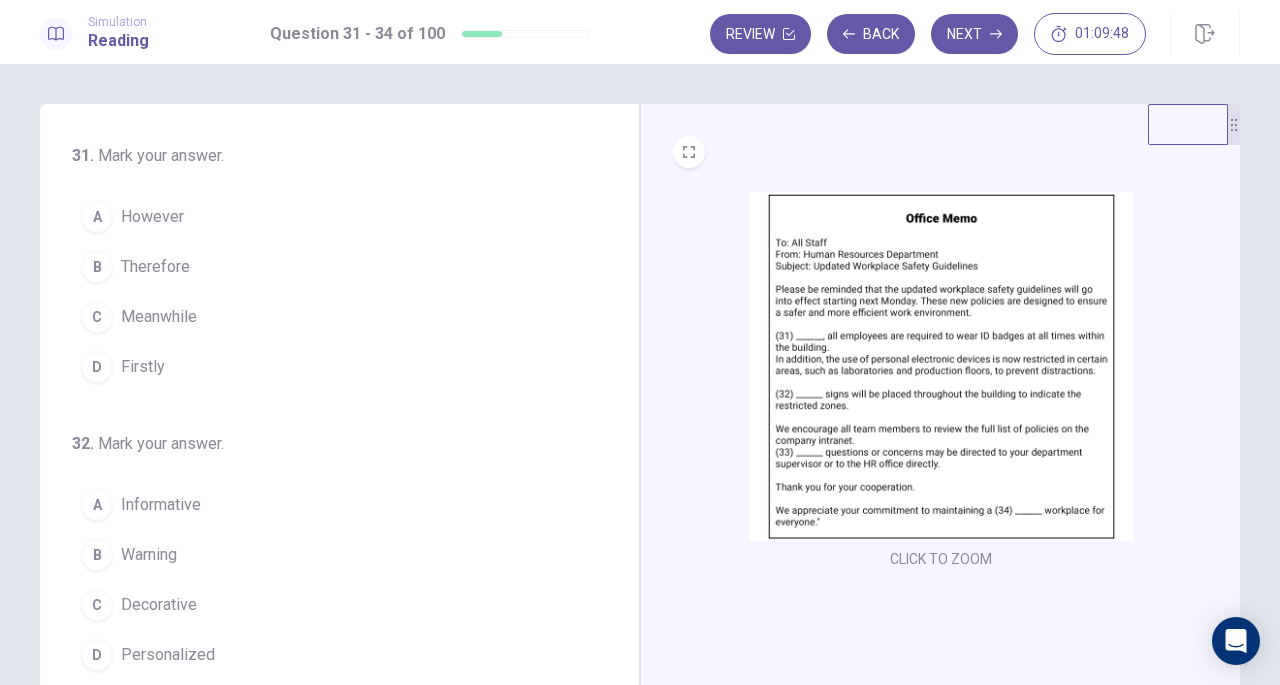 click at bounding box center [941, 366] 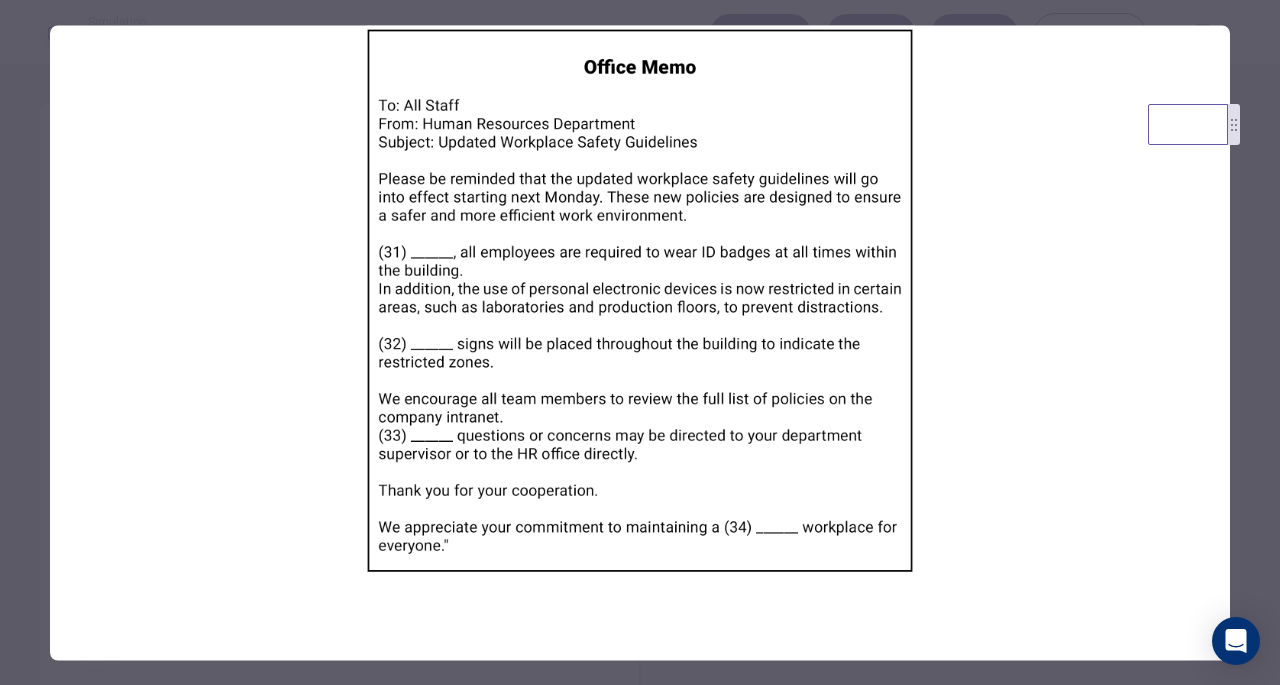 click at bounding box center [640, 342] 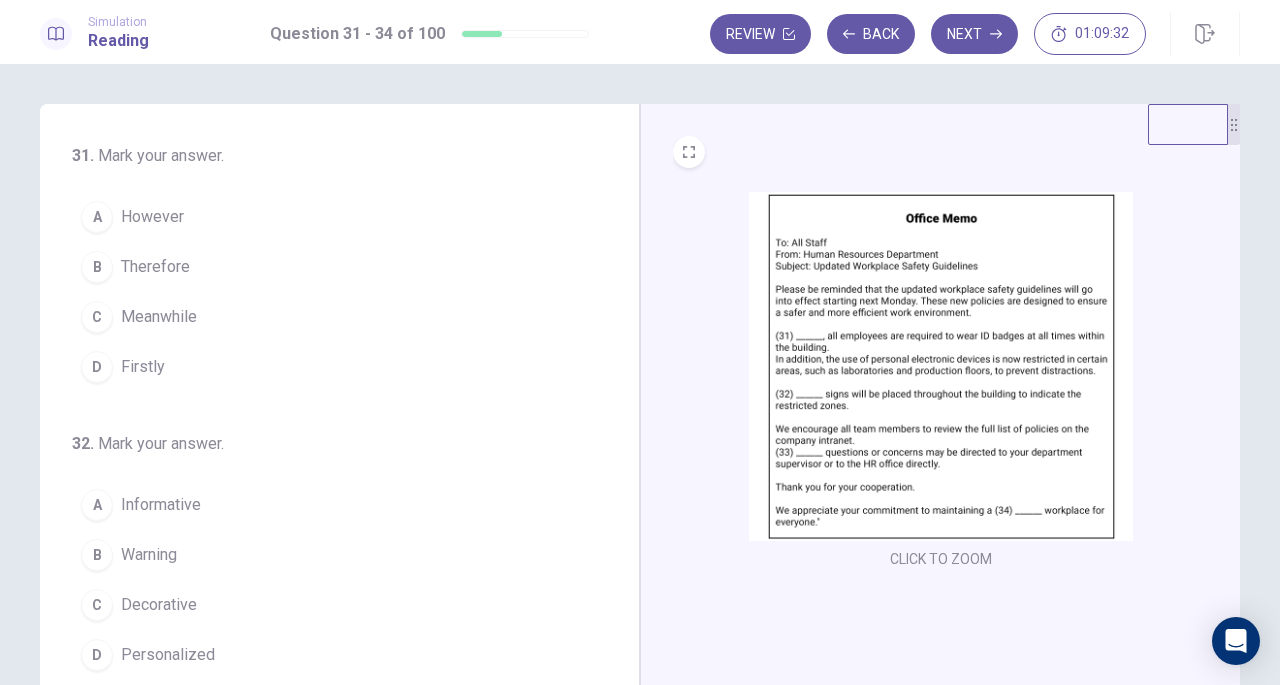 click on "Therefore" at bounding box center (155, 267) 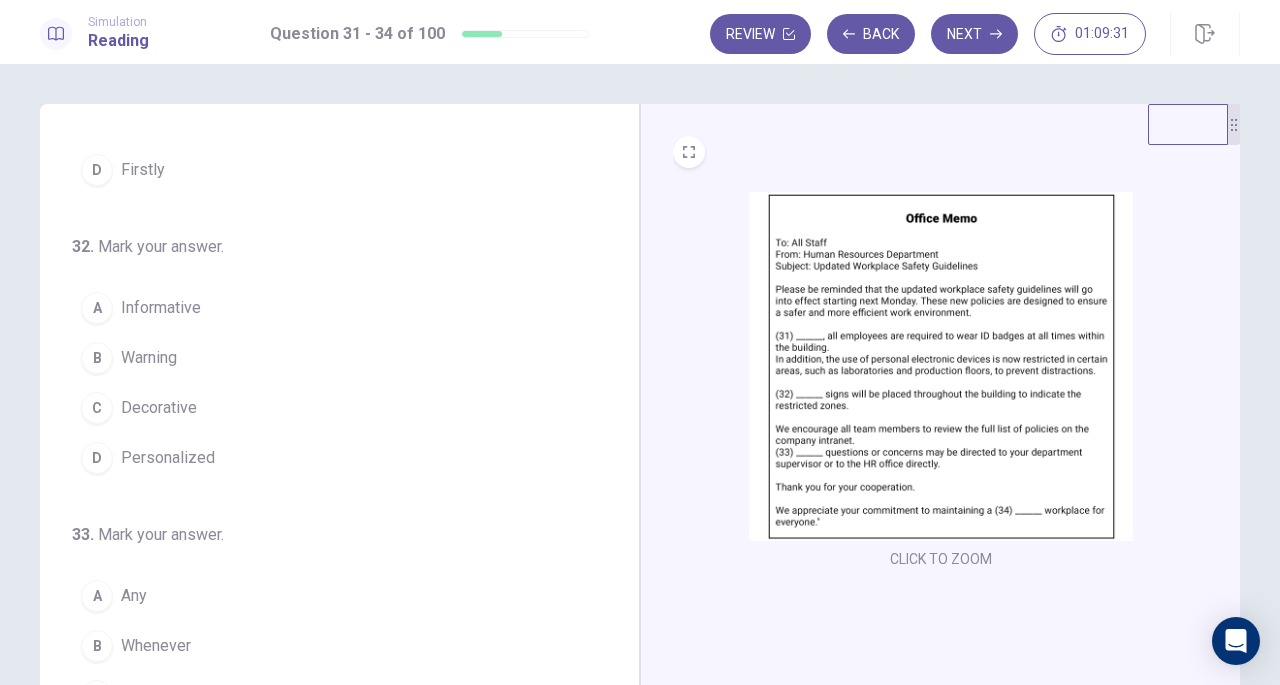 scroll, scrollTop: 200, scrollLeft: 0, axis: vertical 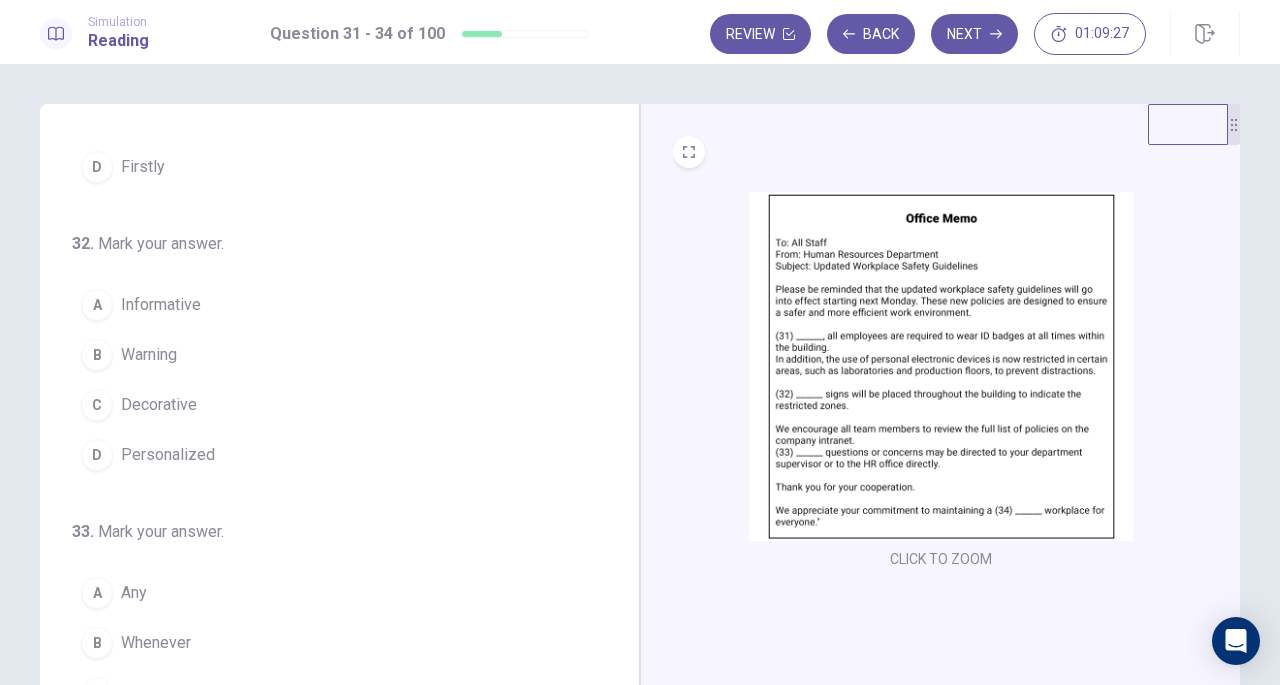 click on "Warning" at bounding box center [149, 355] 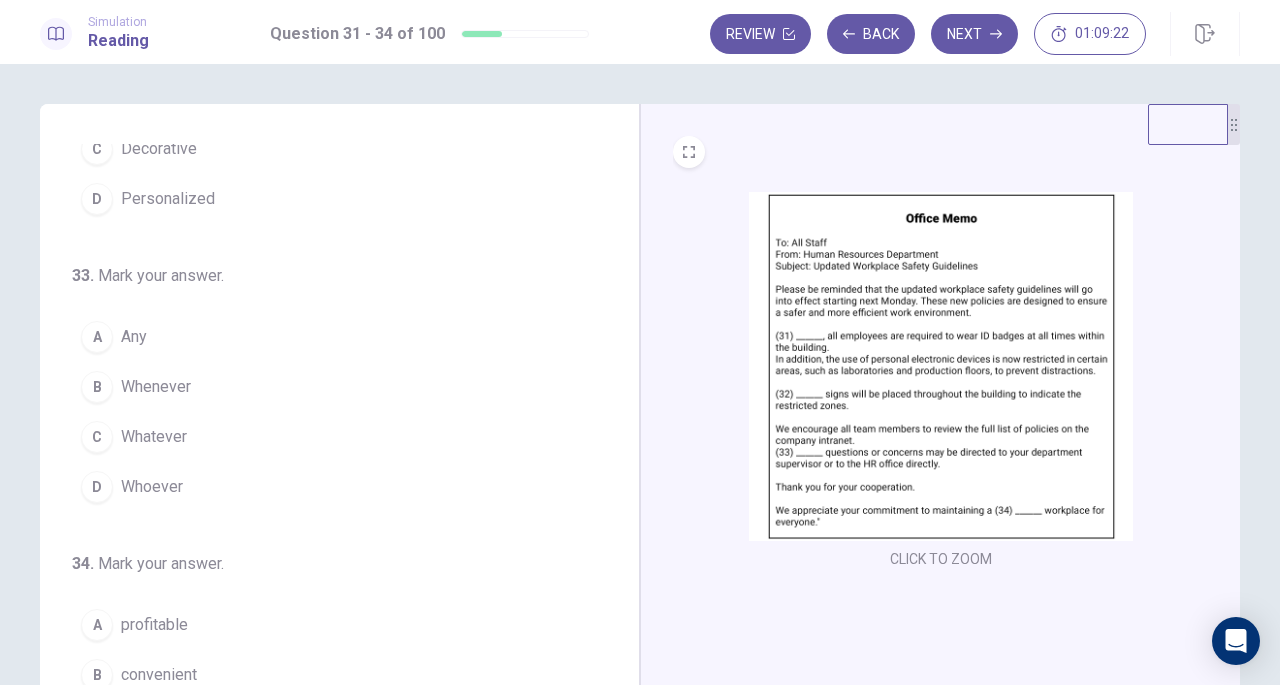 scroll, scrollTop: 486, scrollLeft: 0, axis: vertical 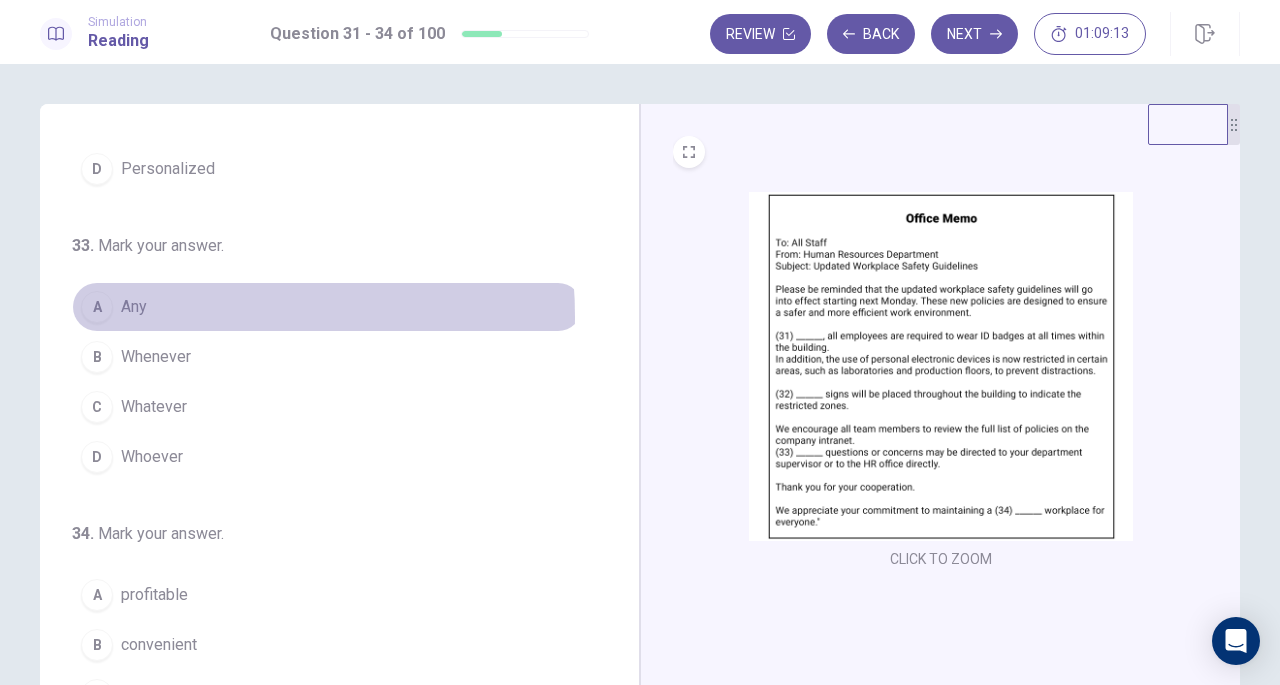 click on "Any" at bounding box center [134, 307] 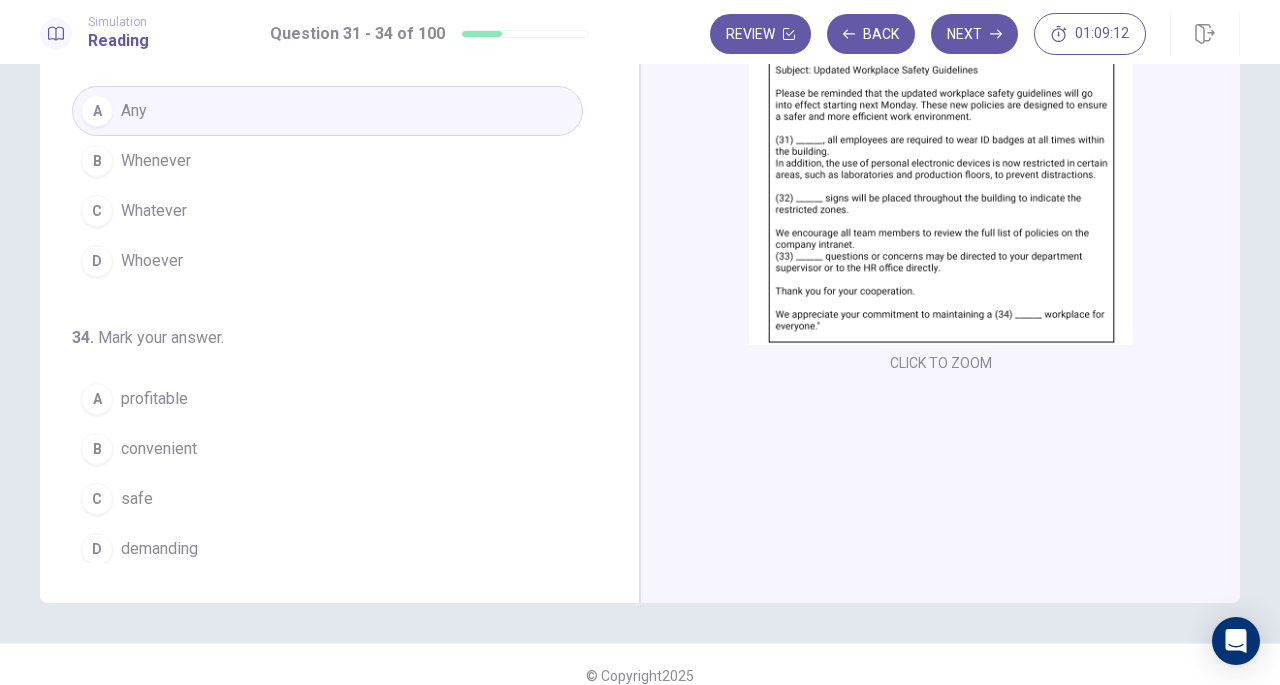scroll, scrollTop: 218, scrollLeft: 0, axis: vertical 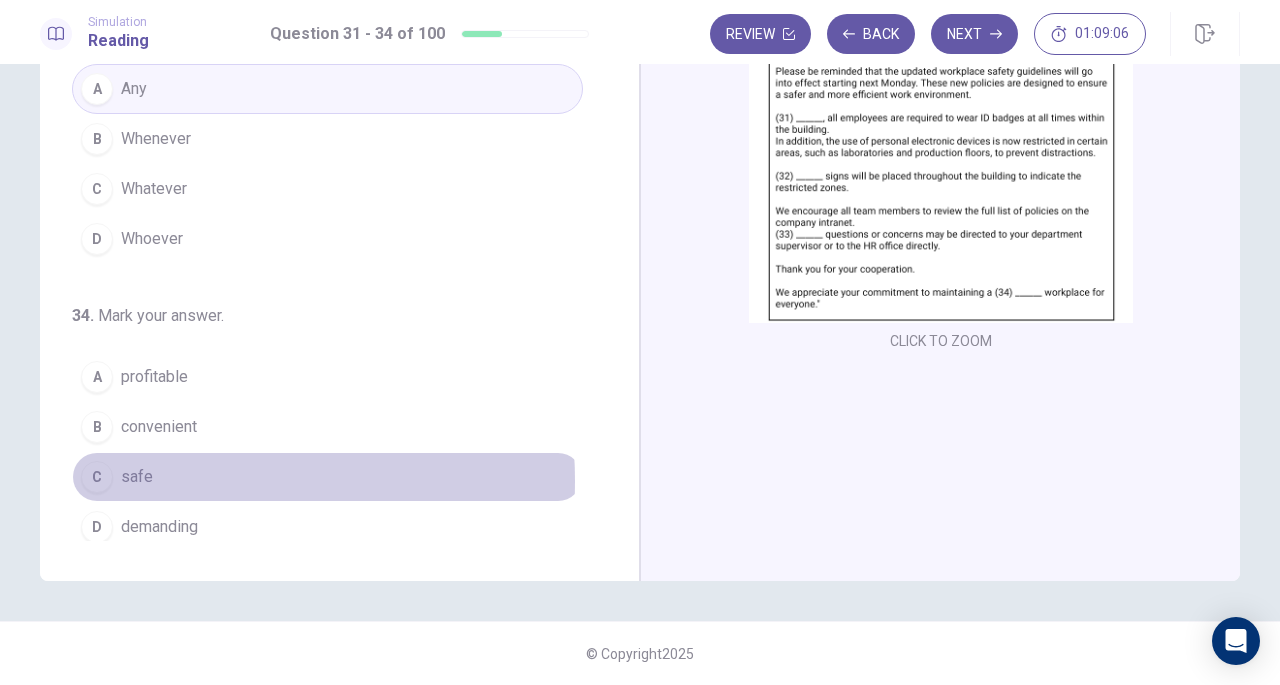 click on "C safe" at bounding box center (327, 477) 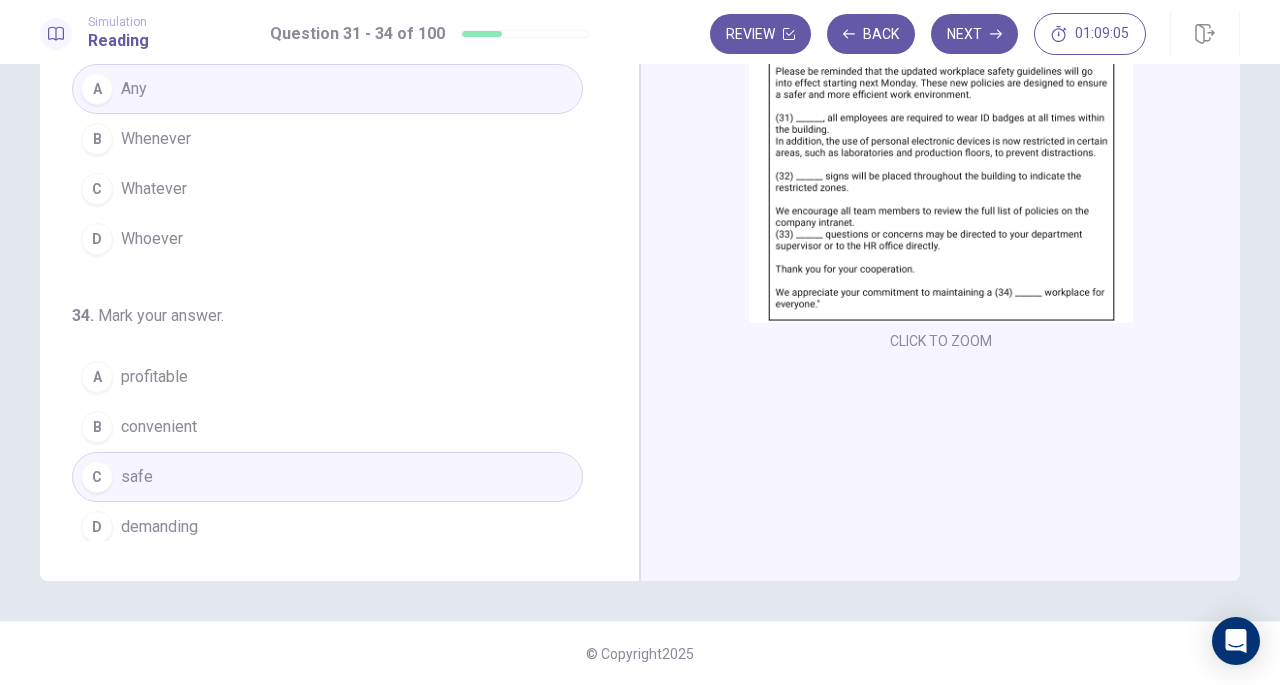 click on "Next" at bounding box center [974, 34] 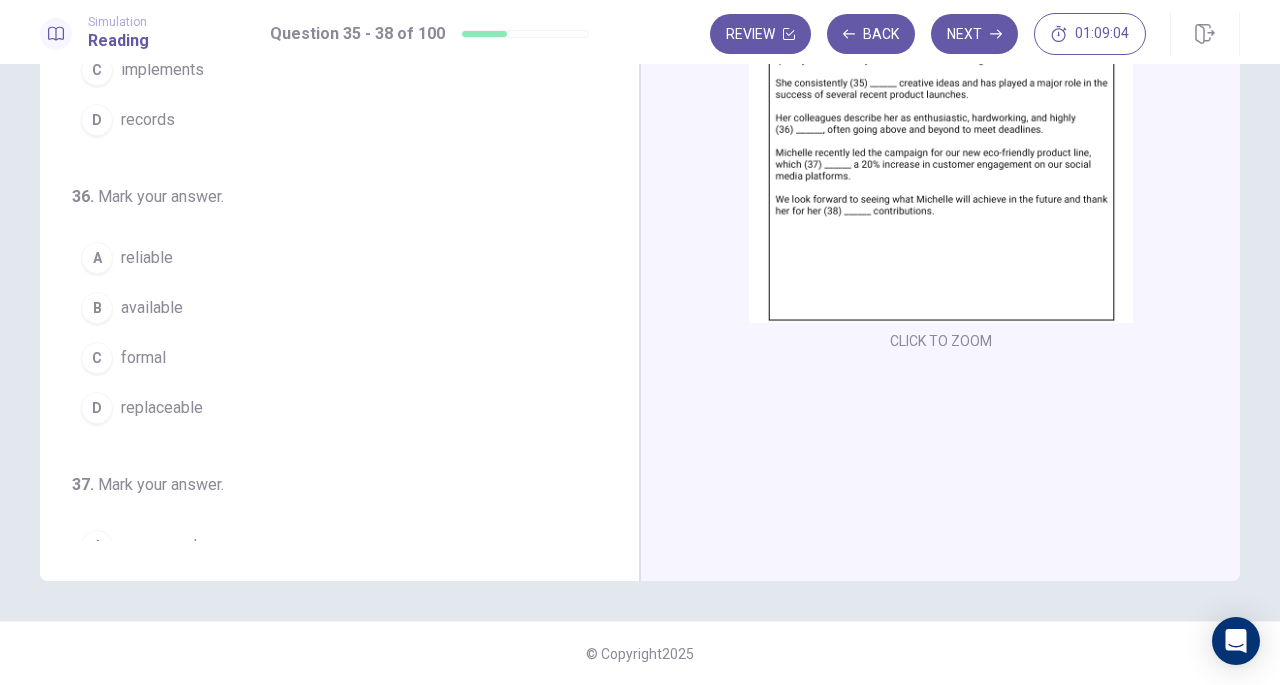 scroll, scrollTop: 0, scrollLeft: 0, axis: both 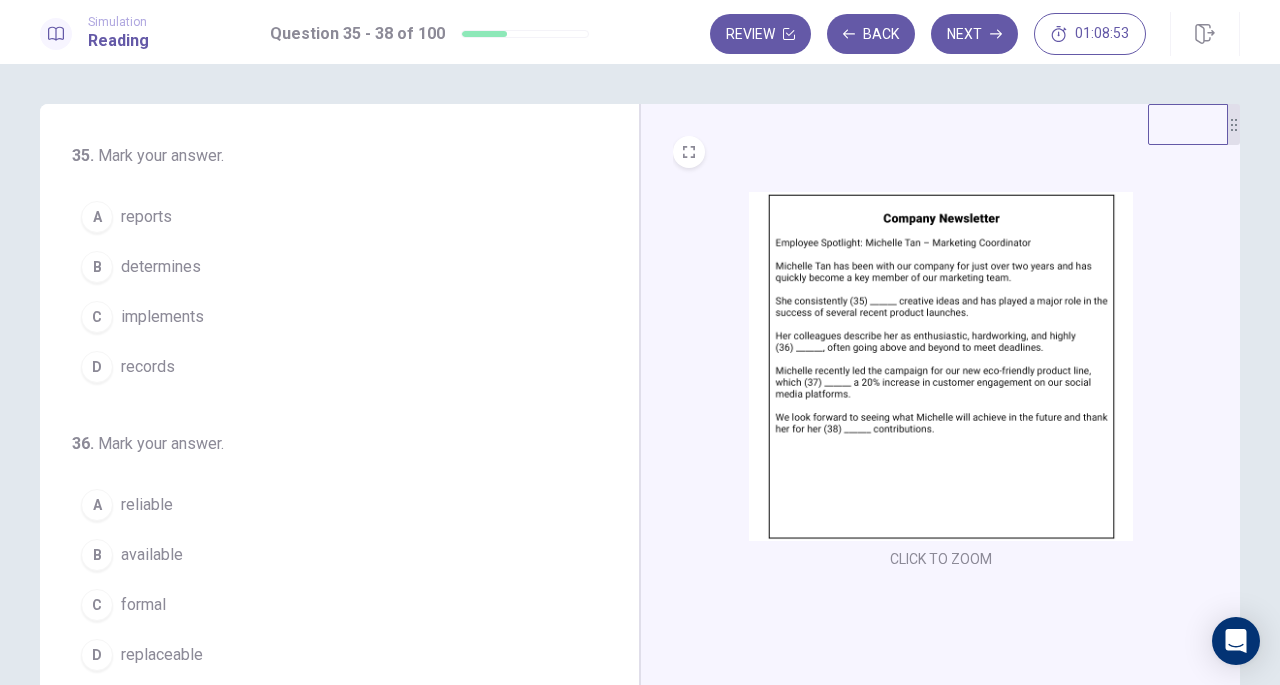 click on "implements" at bounding box center [162, 317] 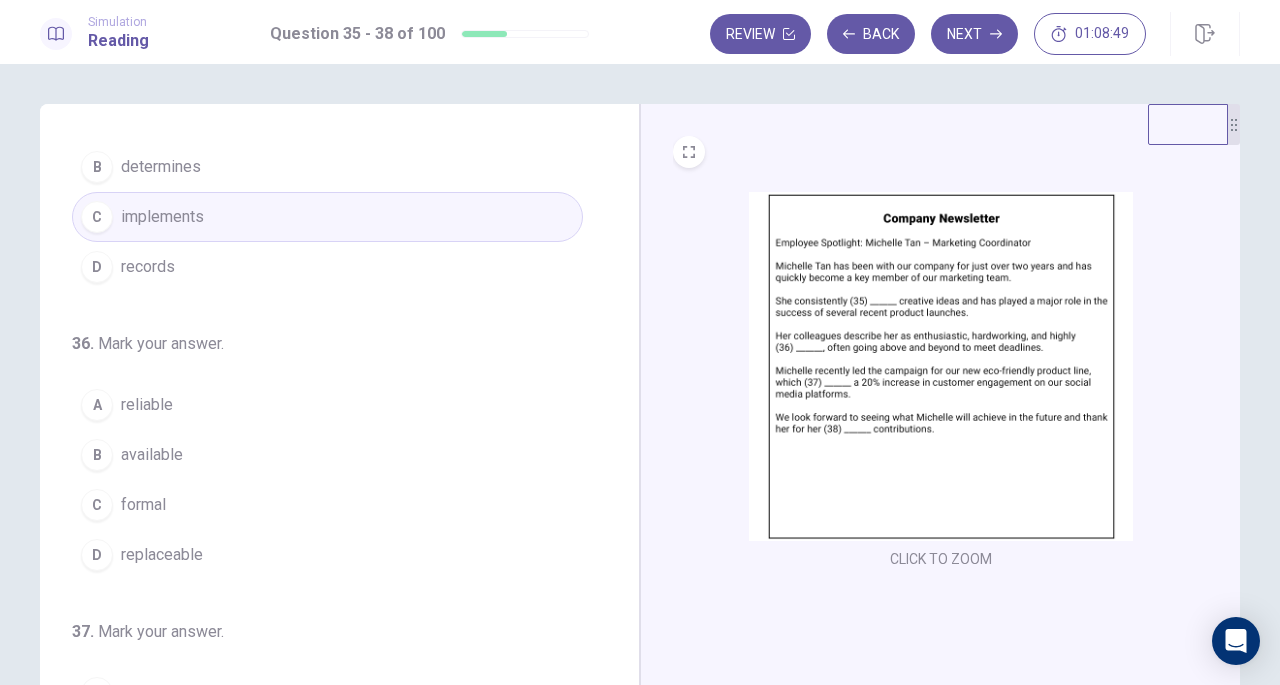 scroll, scrollTop: 200, scrollLeft: 0, axis: vertical 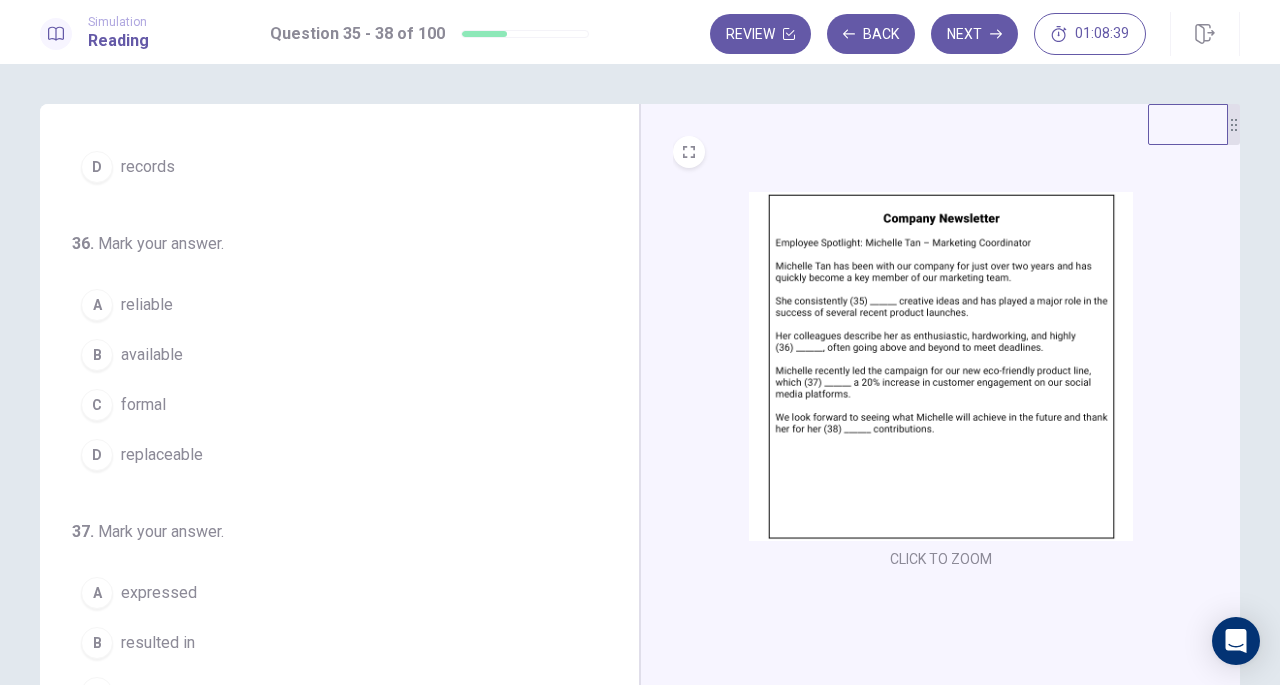 click on "available" at bounding box center (152, 355) 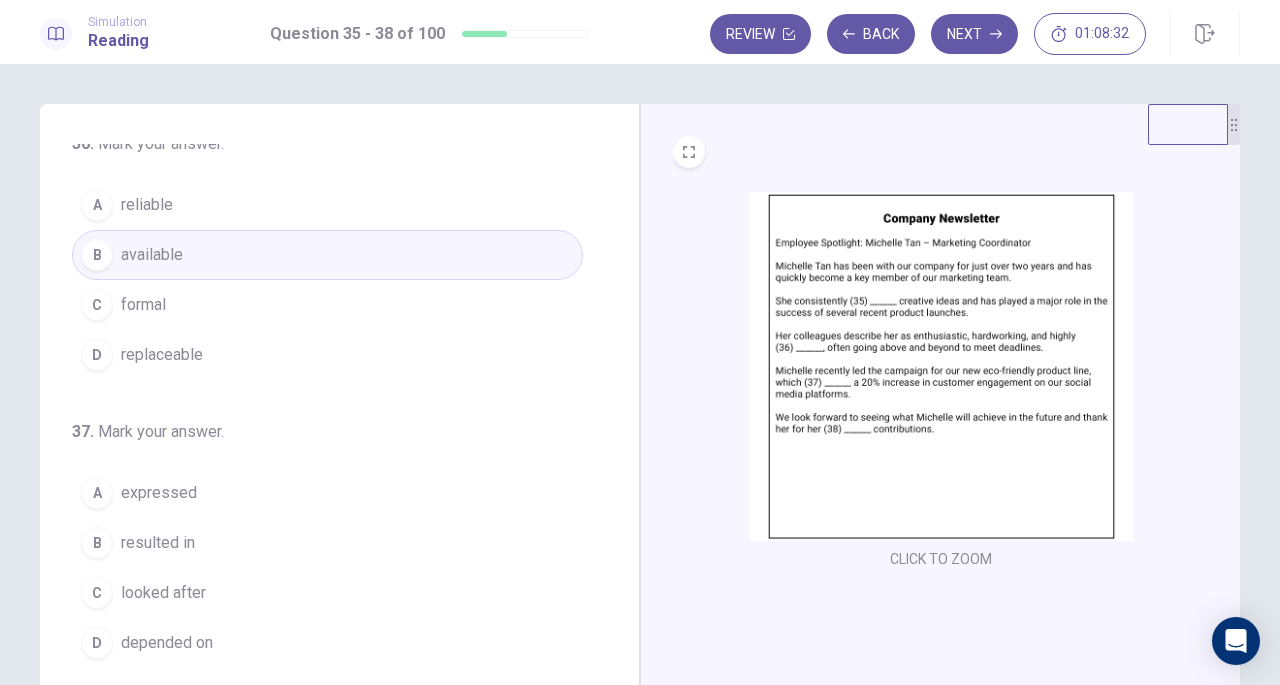 scroll, scrollTop: 400, scrollLeft: 0, axis: vertical 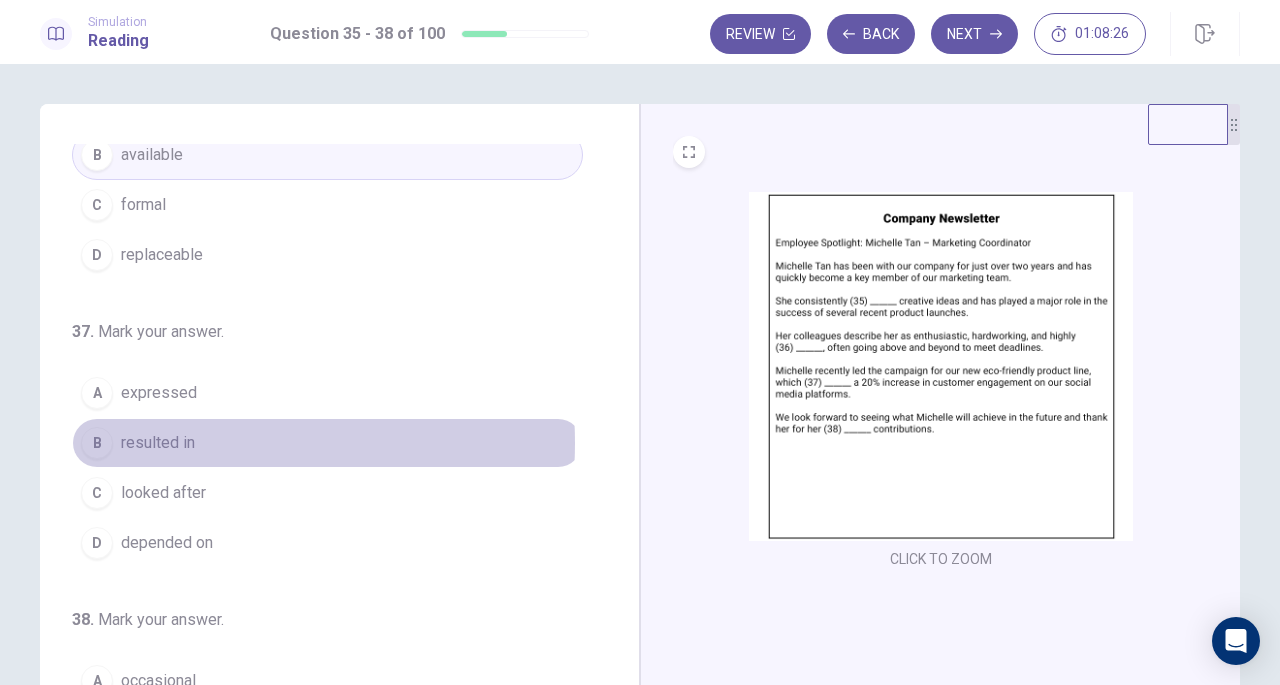 click on "resulted in" at bounding box center [158, 443] 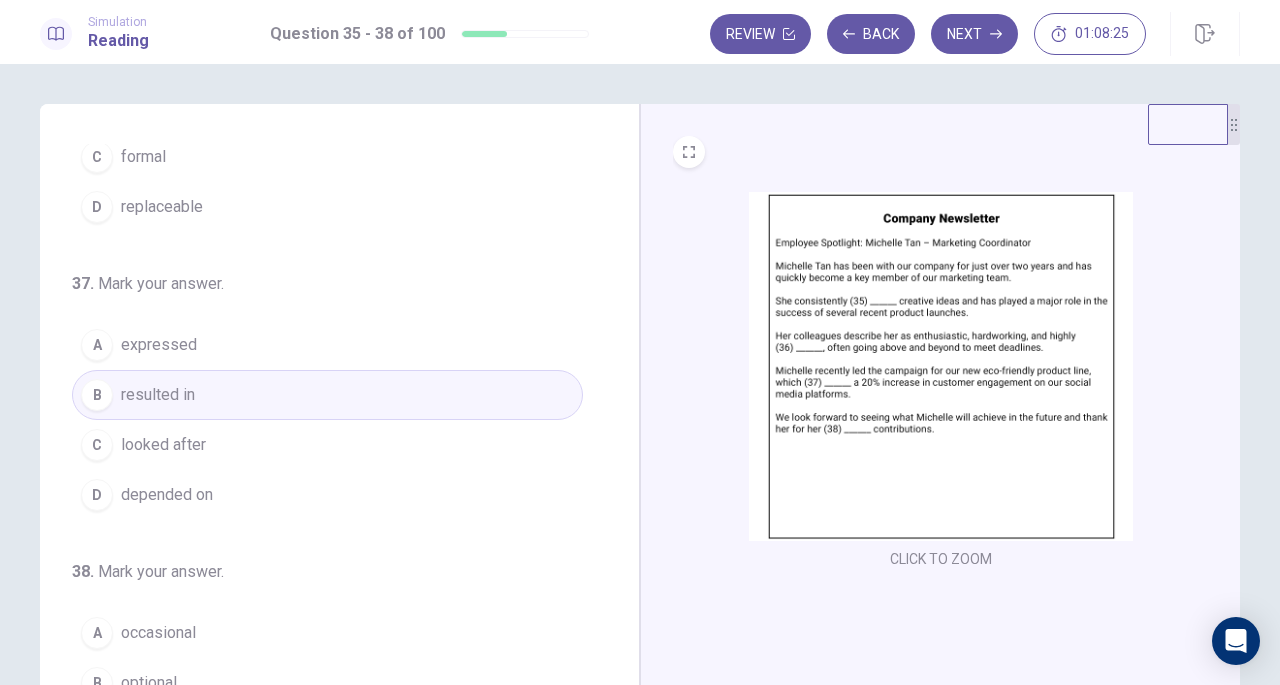 scroll, scrollTop: 486, scrollLeft: 0, axis: vertical 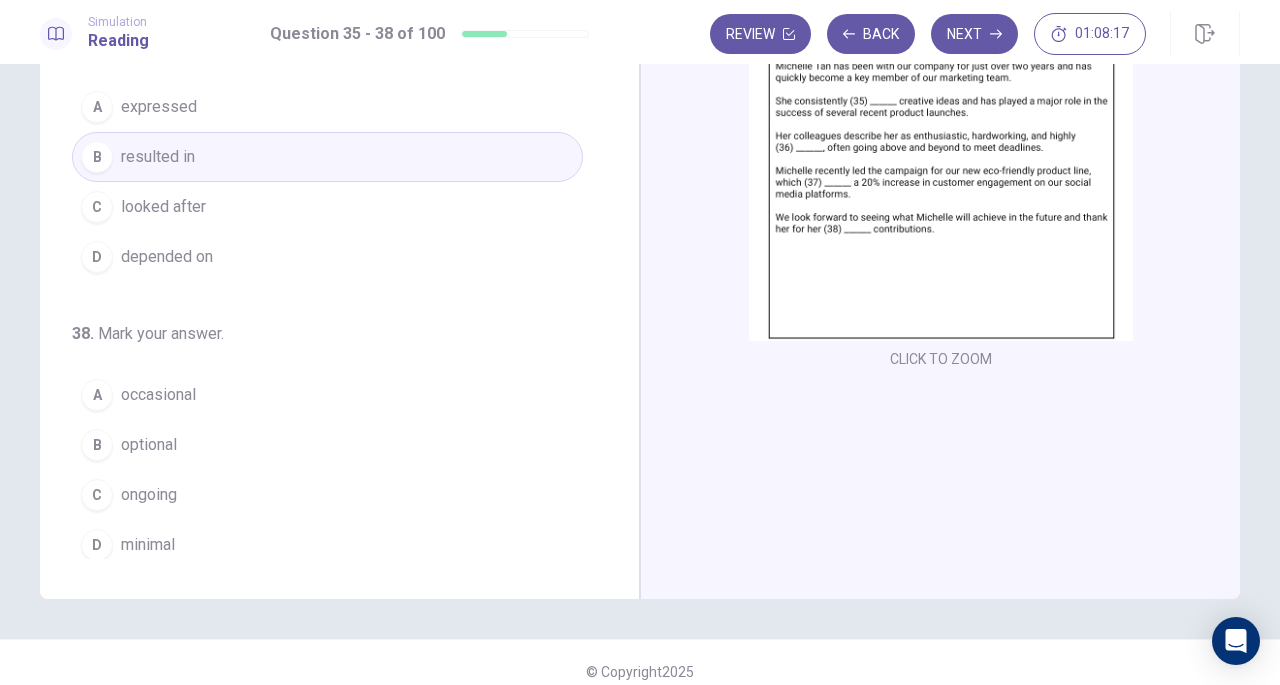 click on "ongoing" at bounding box center [149, 495] 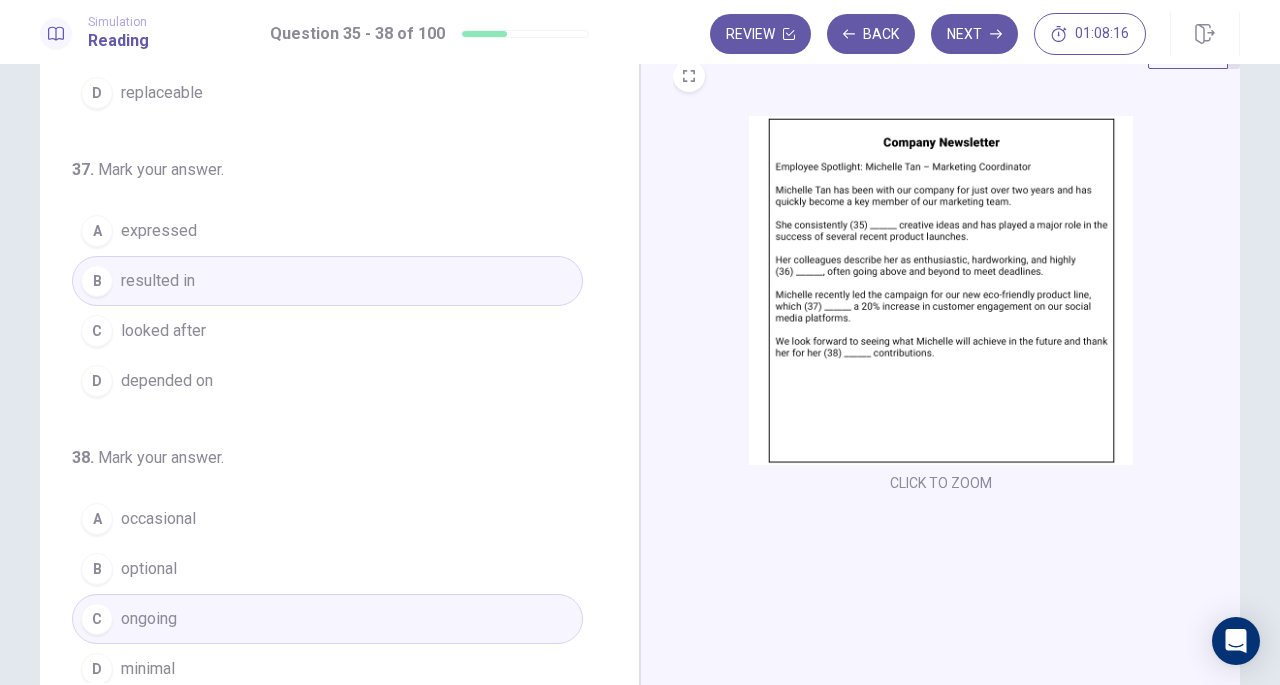 scroll, scrollTop: 0, scrollLeft: 0, axis: both 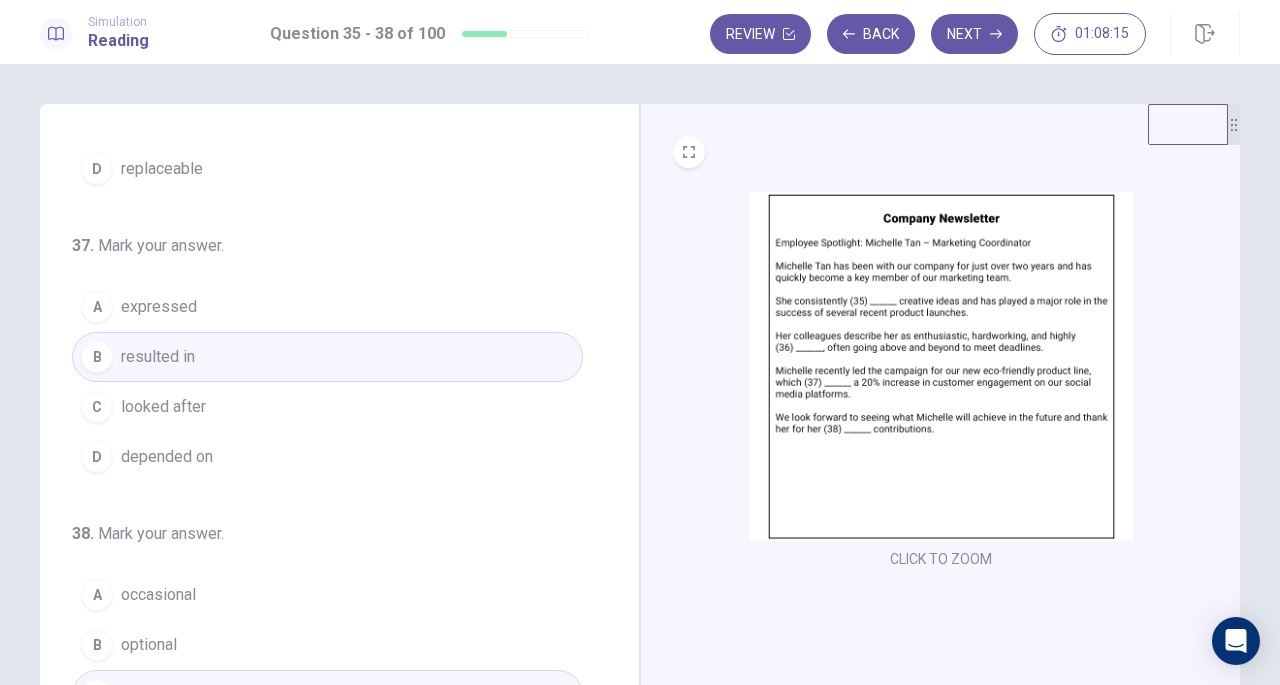 click on "Next" at bounding box center (974, 34) 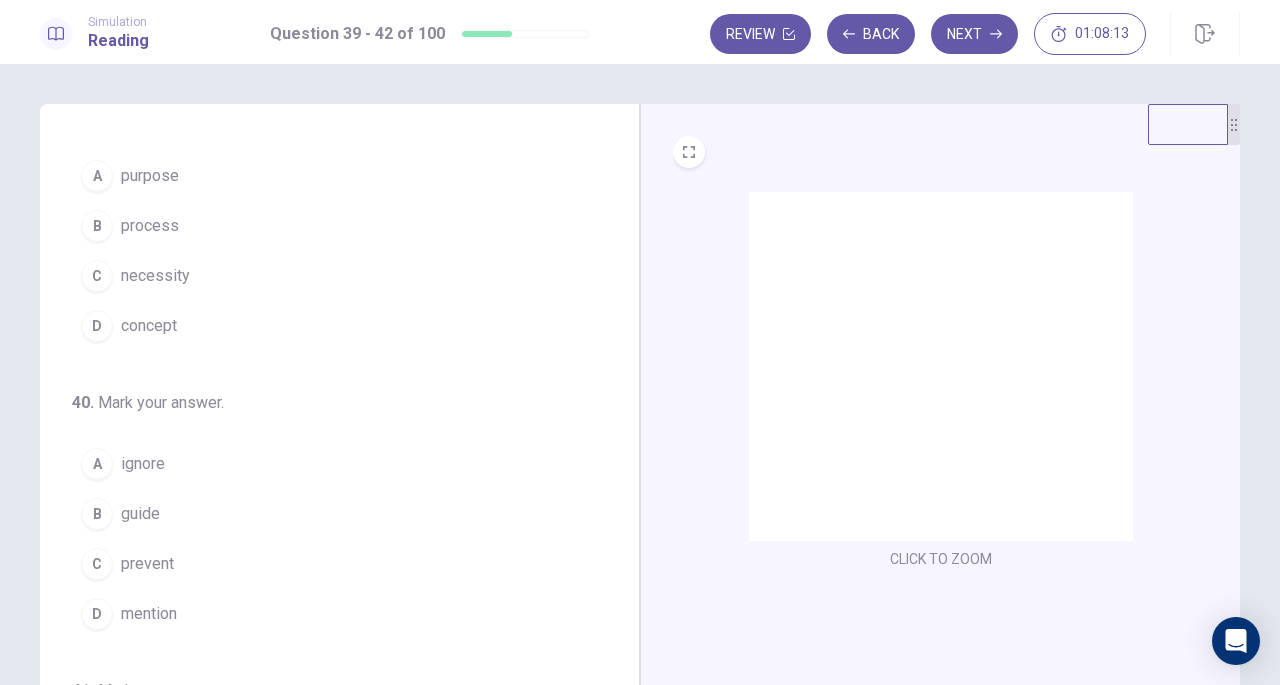 scroll, scrollTop: 0, scrollLeft: 0, axis: both 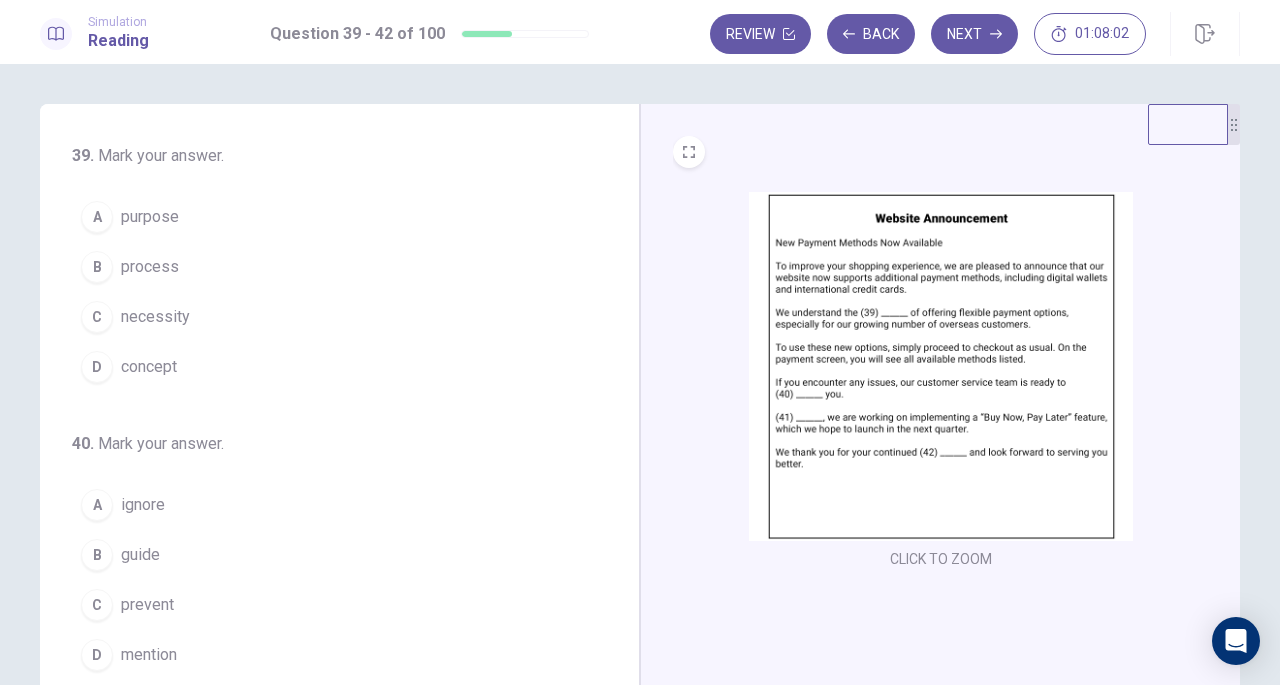 click on "necessity" at bounding box center [155, 317] 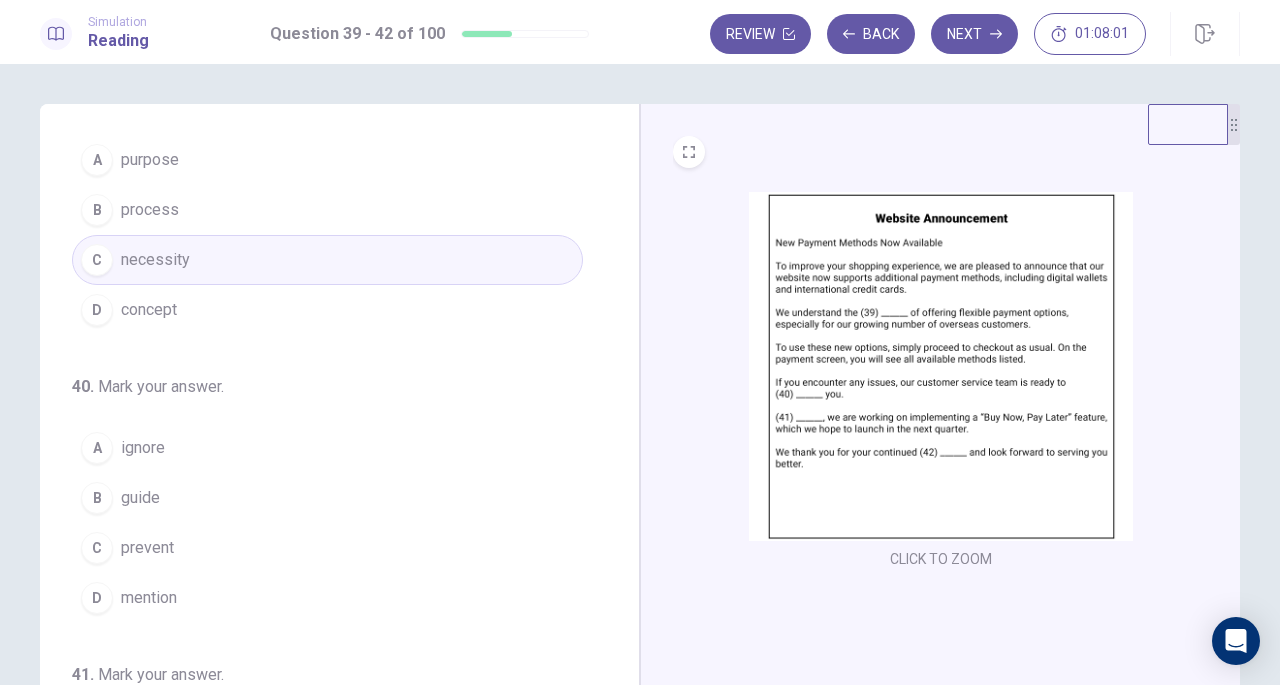 scroll, scrollTop: 100, scrollLeft: 0, axis: vertical 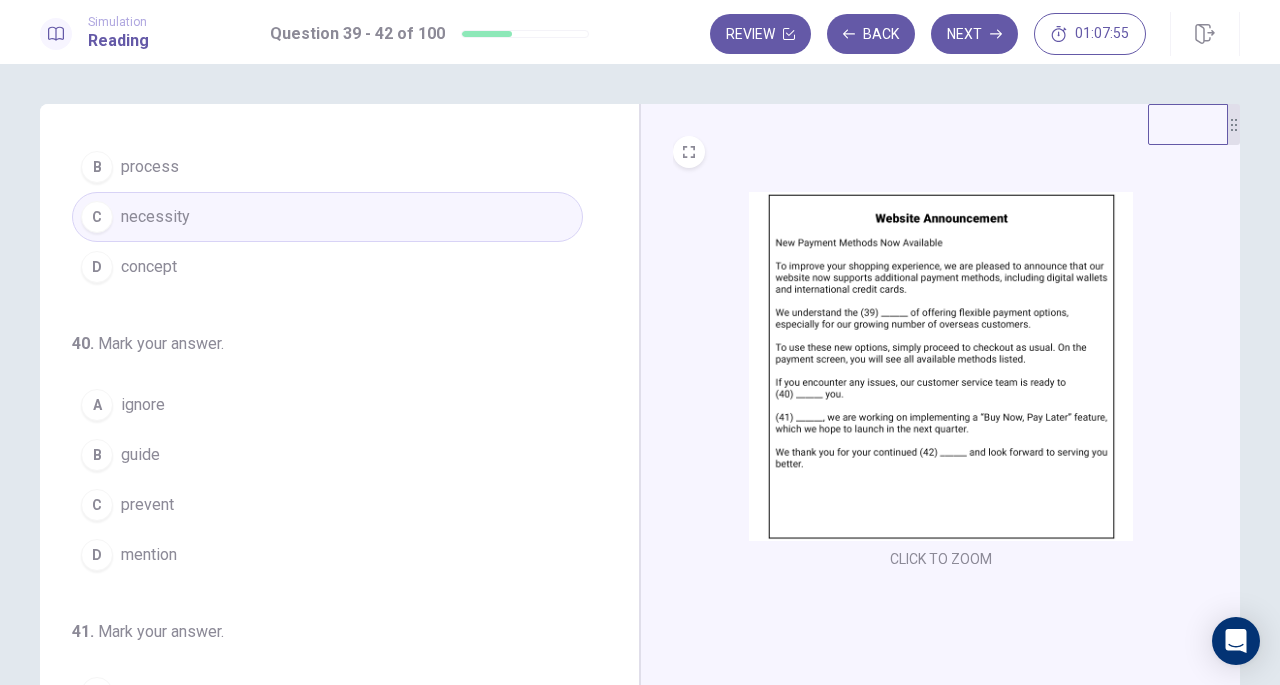 click on "B guide" at bounding box center (327, 455) 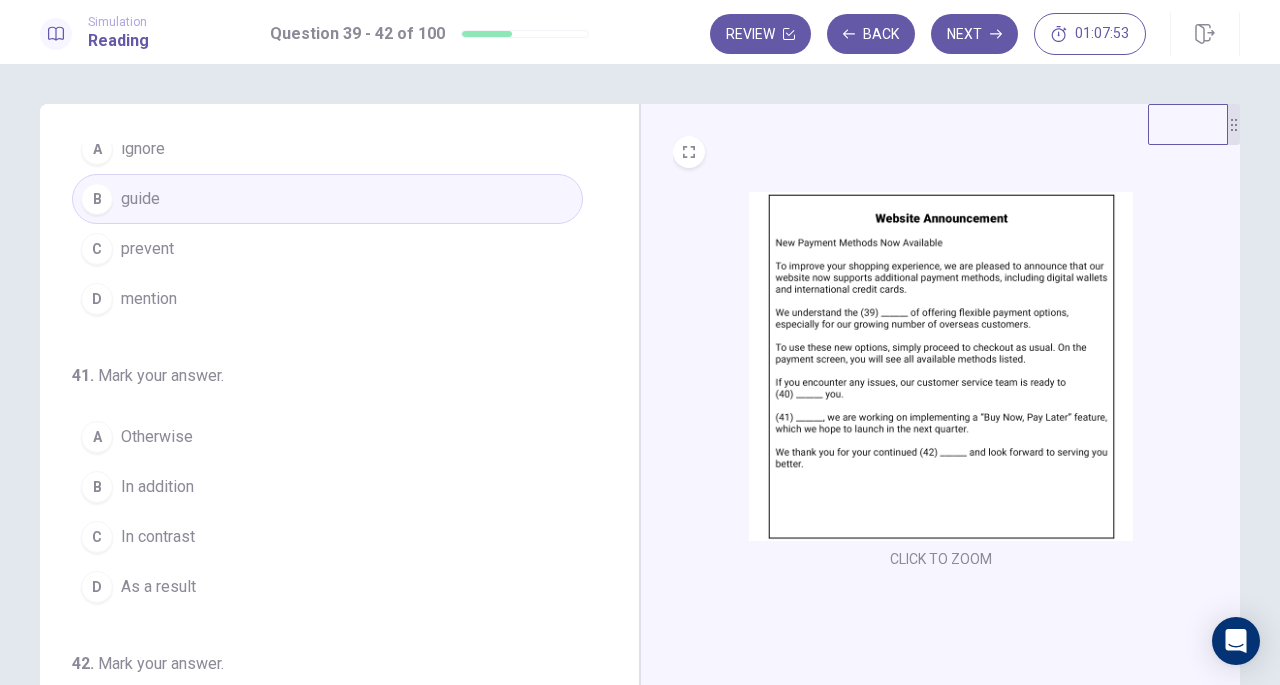 scroll, scrollTop: 400, scrollLeft: 0, axis: vertical 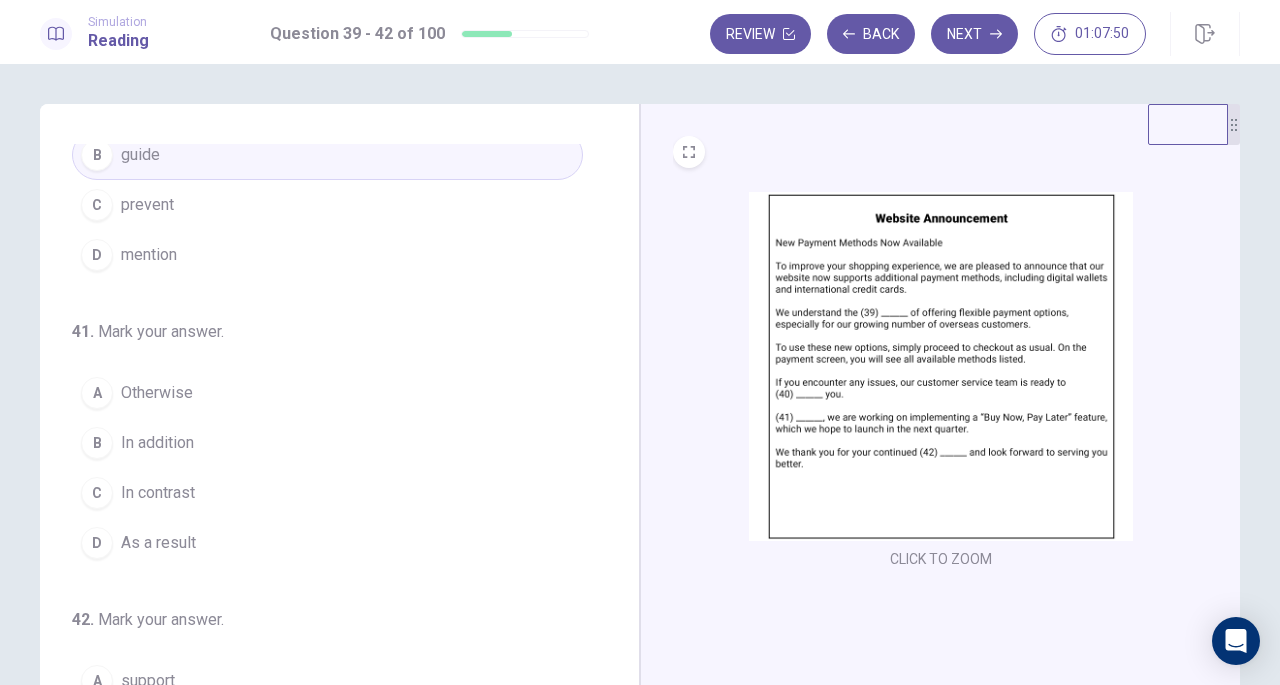 click on "In addition" at bounding box center [157, 443] 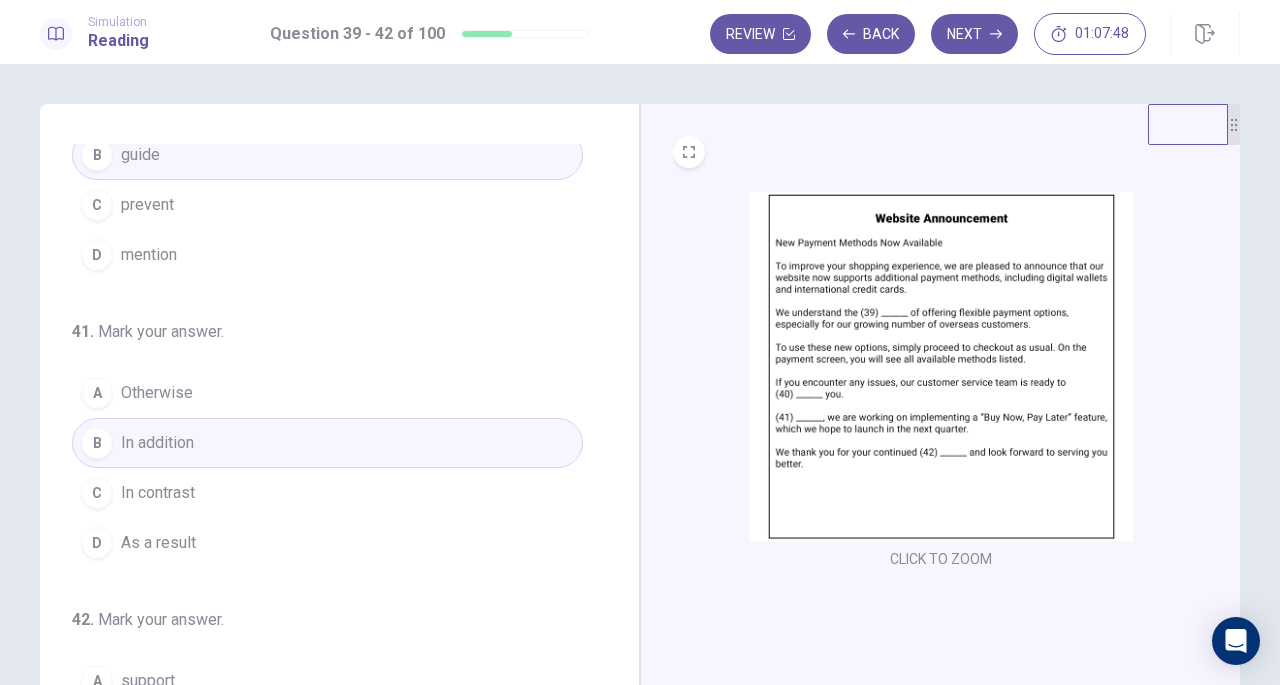 scroll, scrollTop: 486, scrollLeft: 0, axis: vertical 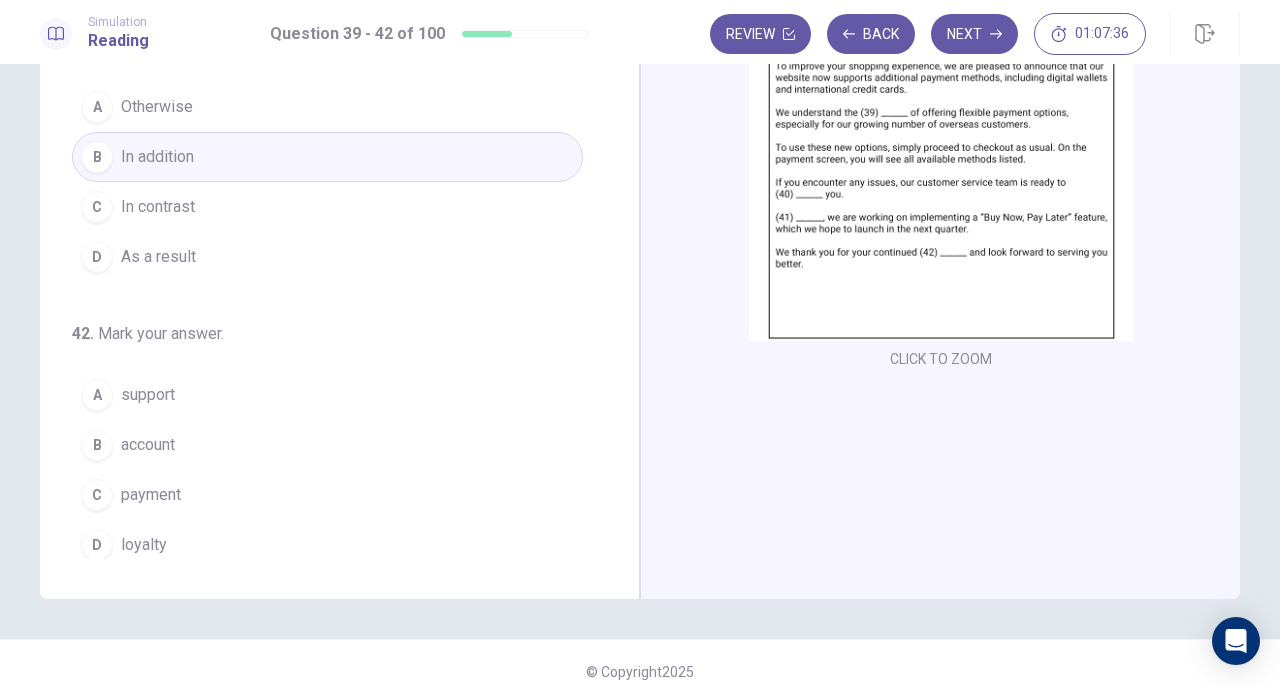 click on "support" at bounding box center (148, 395) 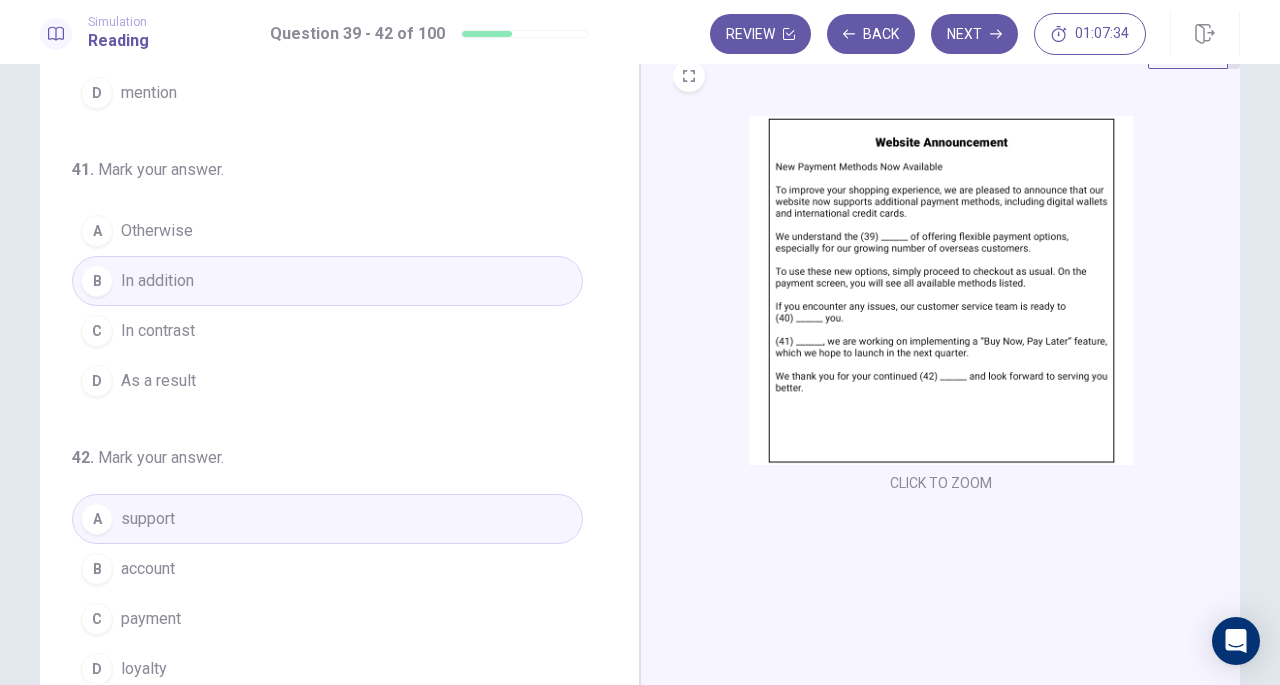 scroll, scrollTop: 0, scrollLeft: 0, axis: both 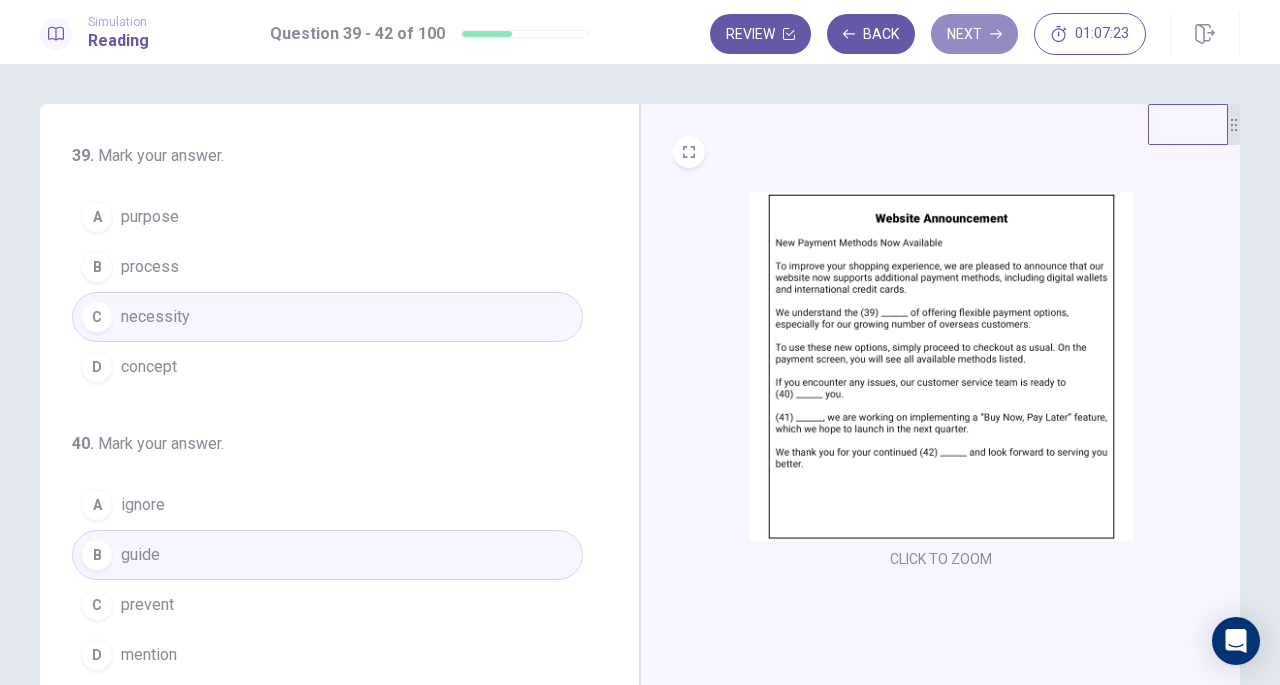 click on "Next" at bounding box center (974, 34) 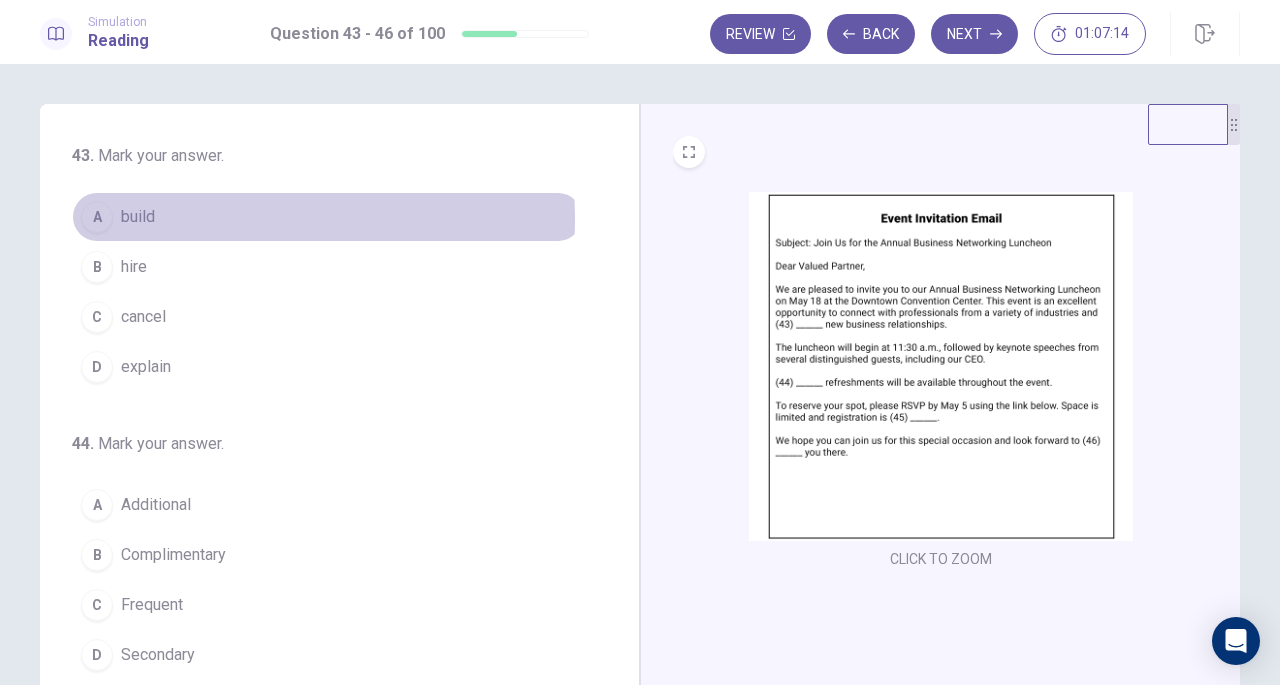 click on "A build" at bounding box center (327, 217) 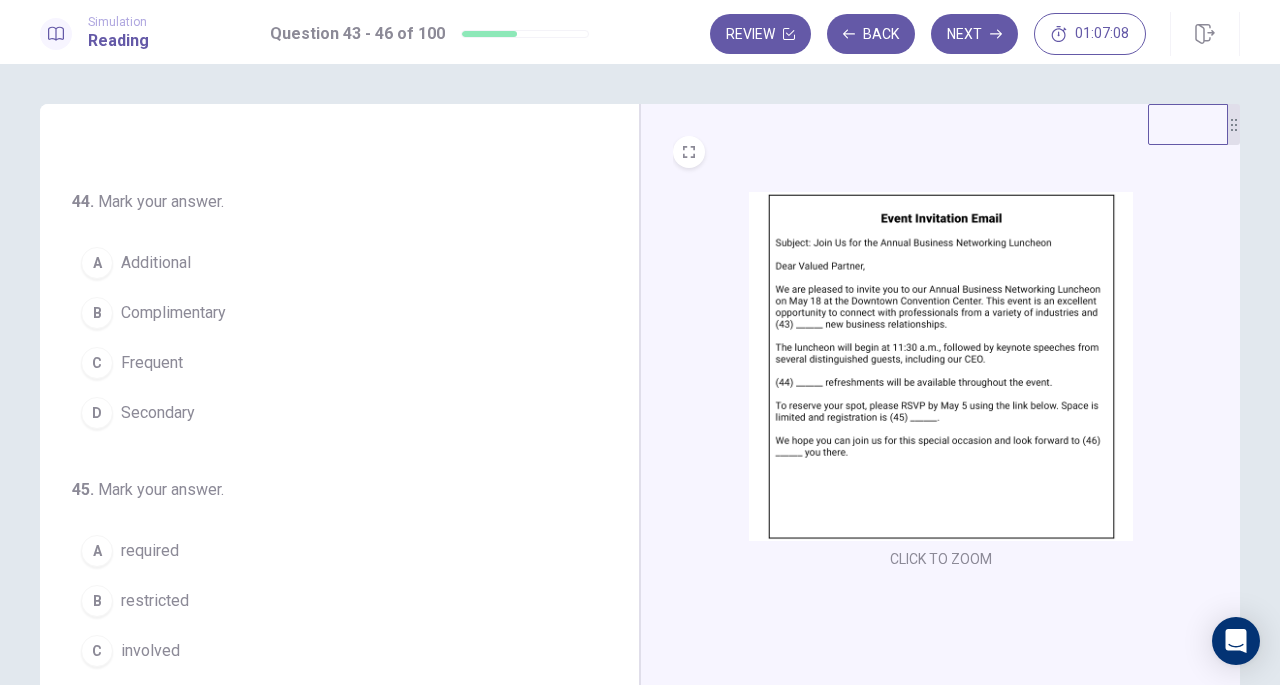 scroll, scrollTop: 200, scrollLeft: 0, axis: vertical 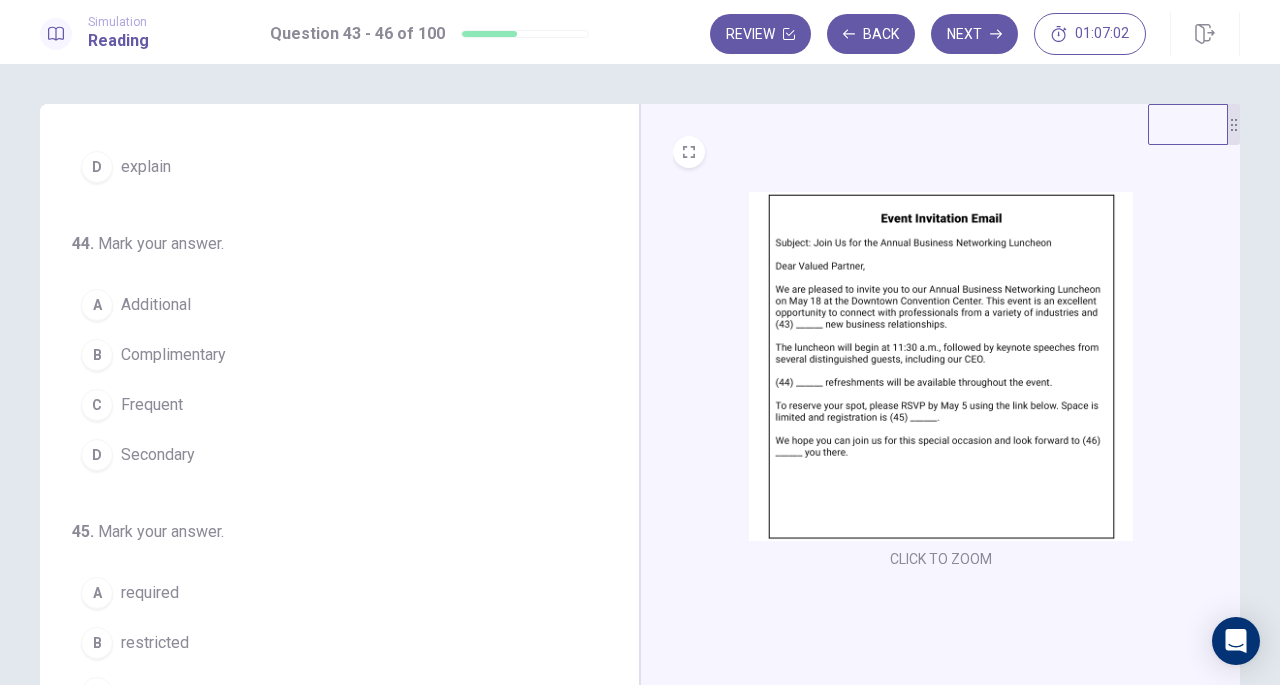 click on "Complimentary" at bounding box center [173, 355] 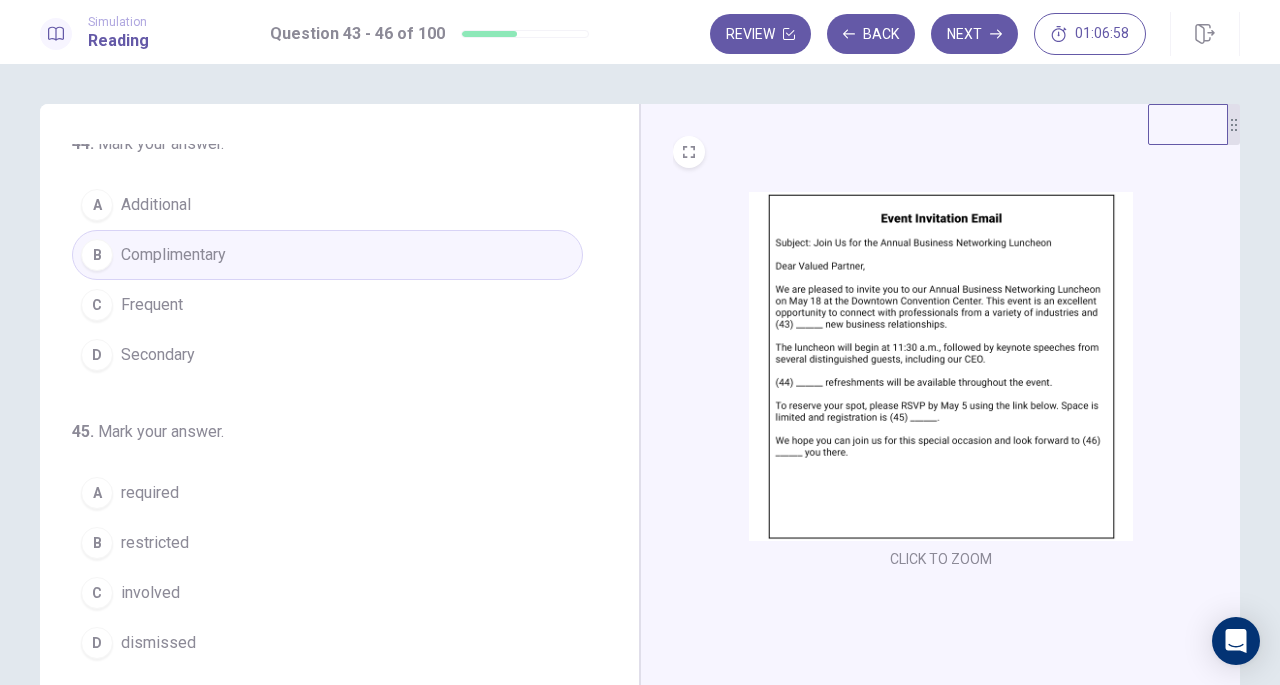 scroll, scrollTop: 486, scrollLeft: 0, axis: vertical 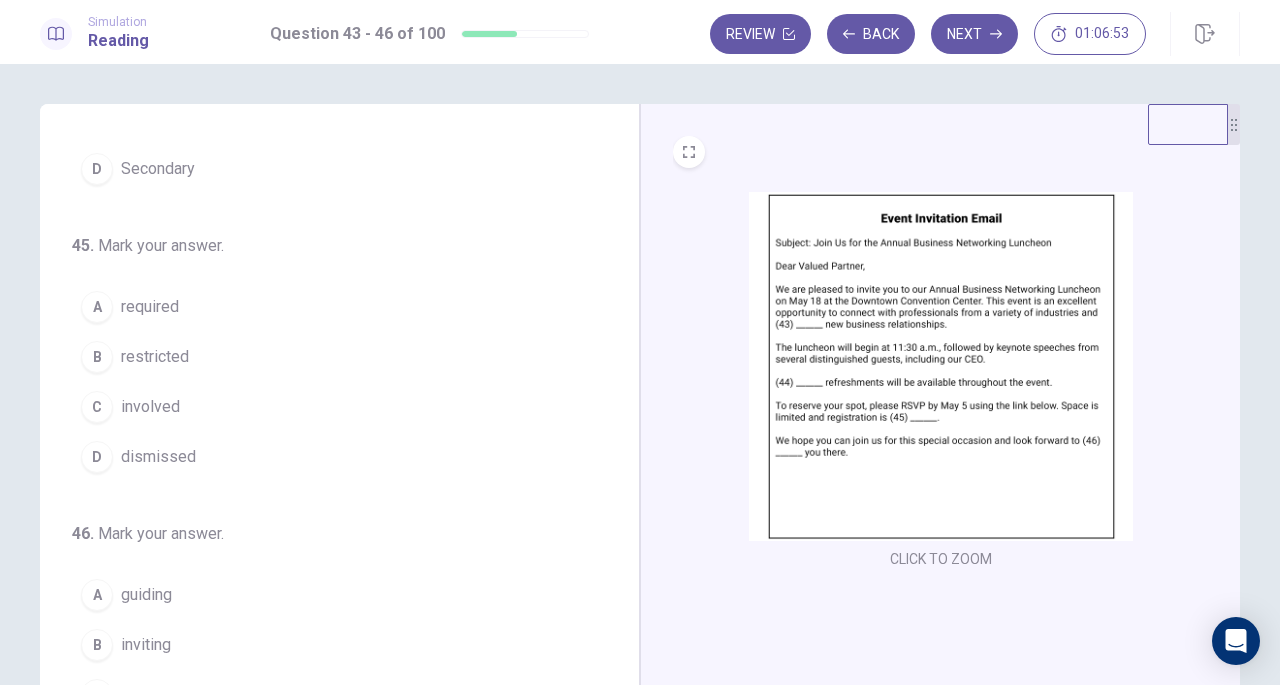 click on "required" at bounding box center [150, 307] 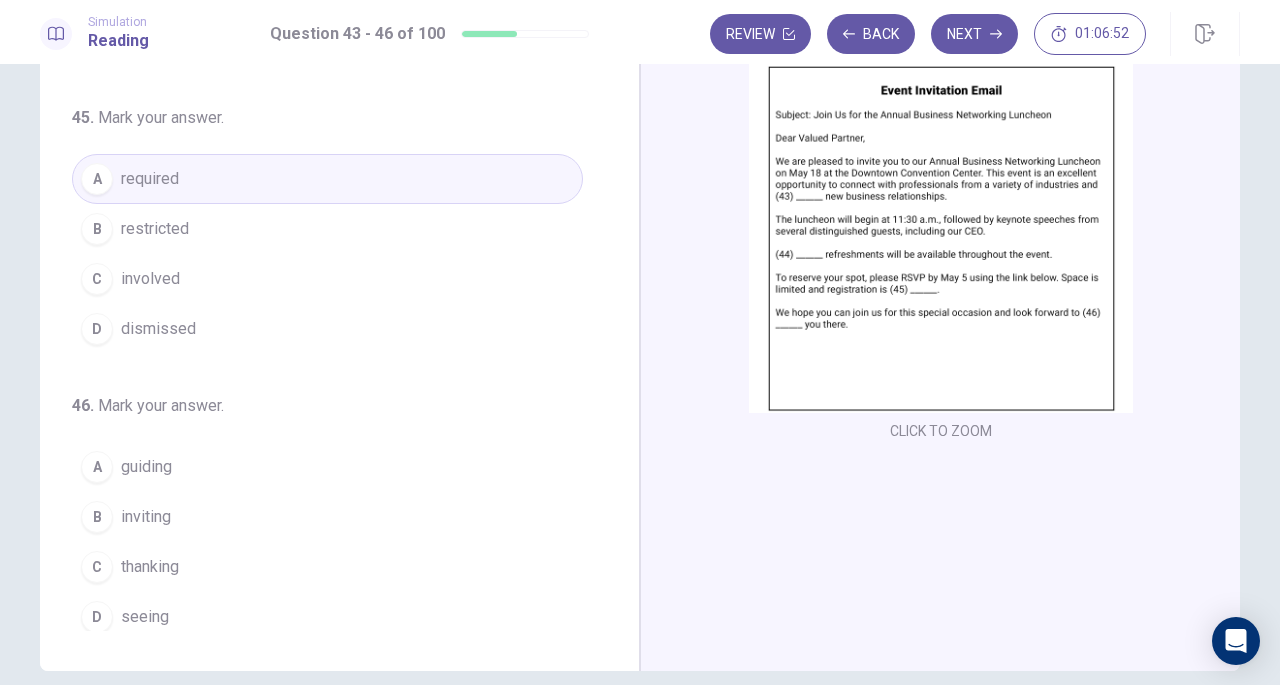 scroll, scrollTop: 200, scrollLeft: 0, axis: vertical 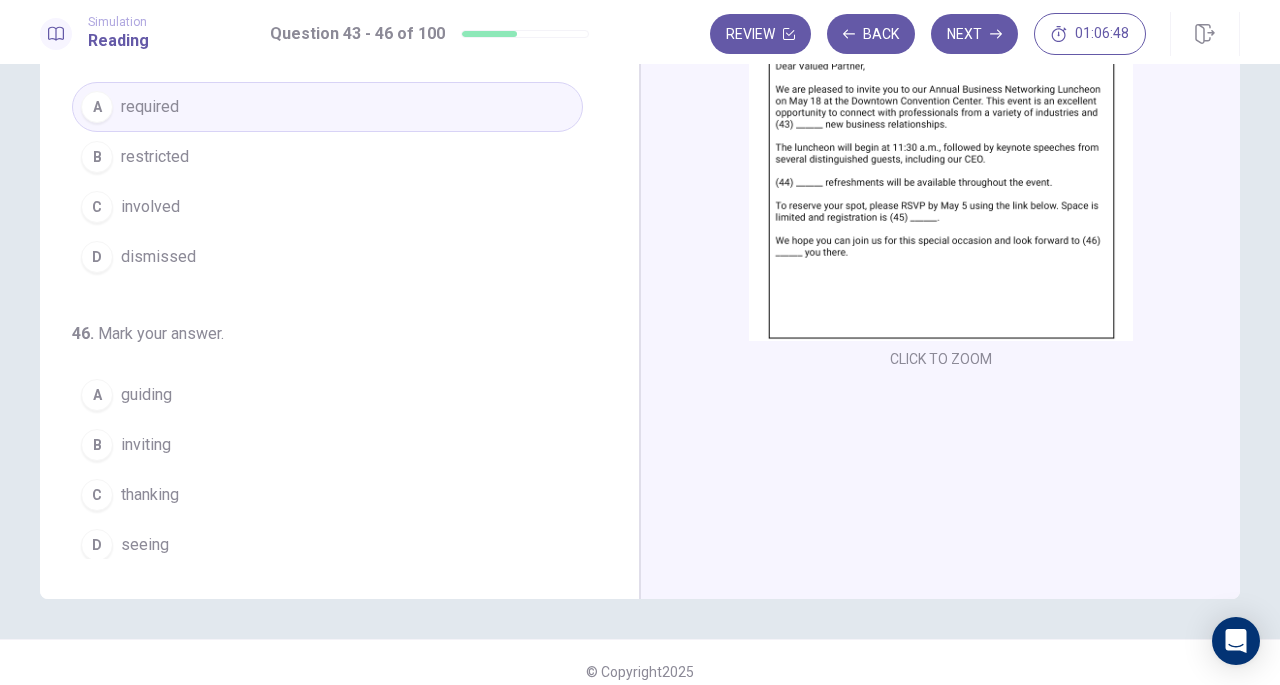 click on "D seeing" at bounding box center (327, 545) 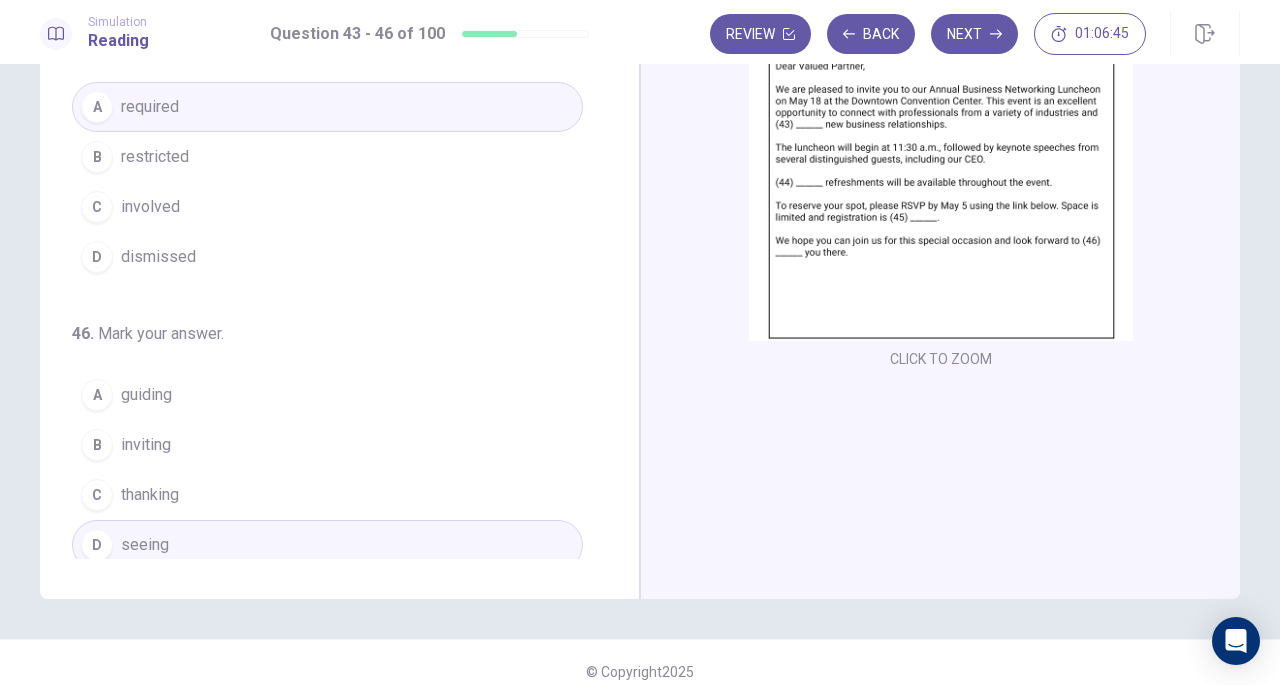 click on "Next" at bounding box center (974, 34) 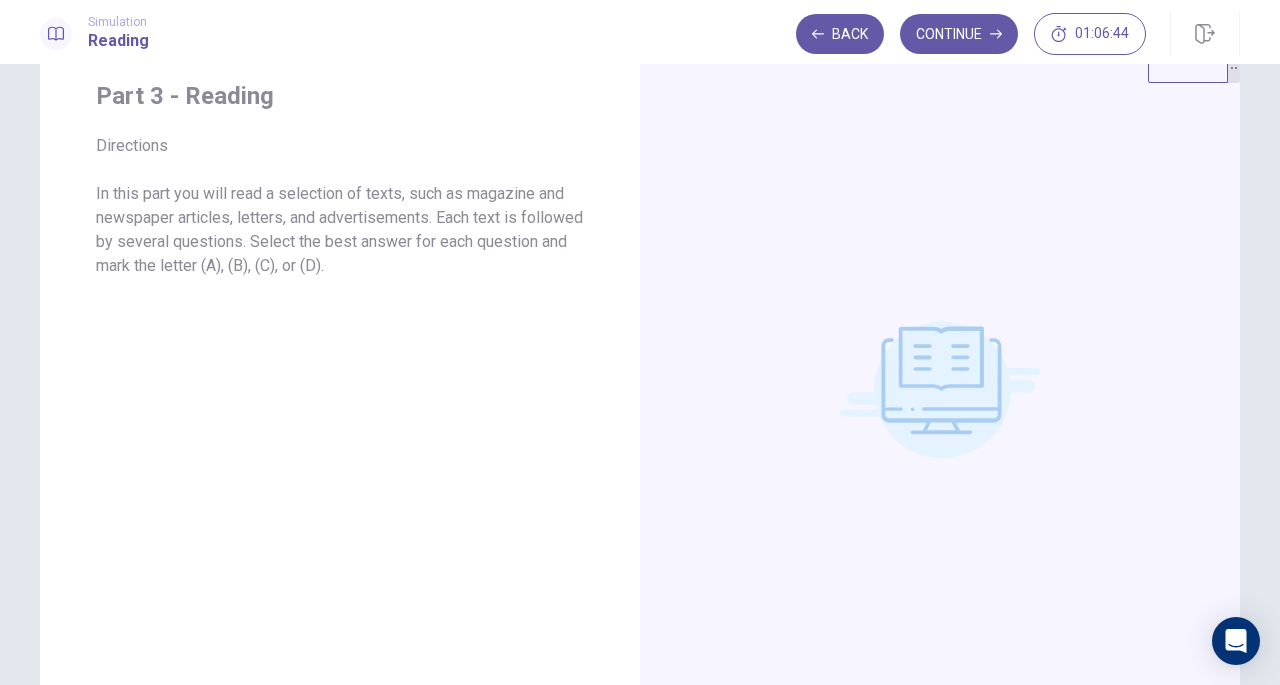 scroll, scrollTop: 0, scrollLeft: 0, axis: both 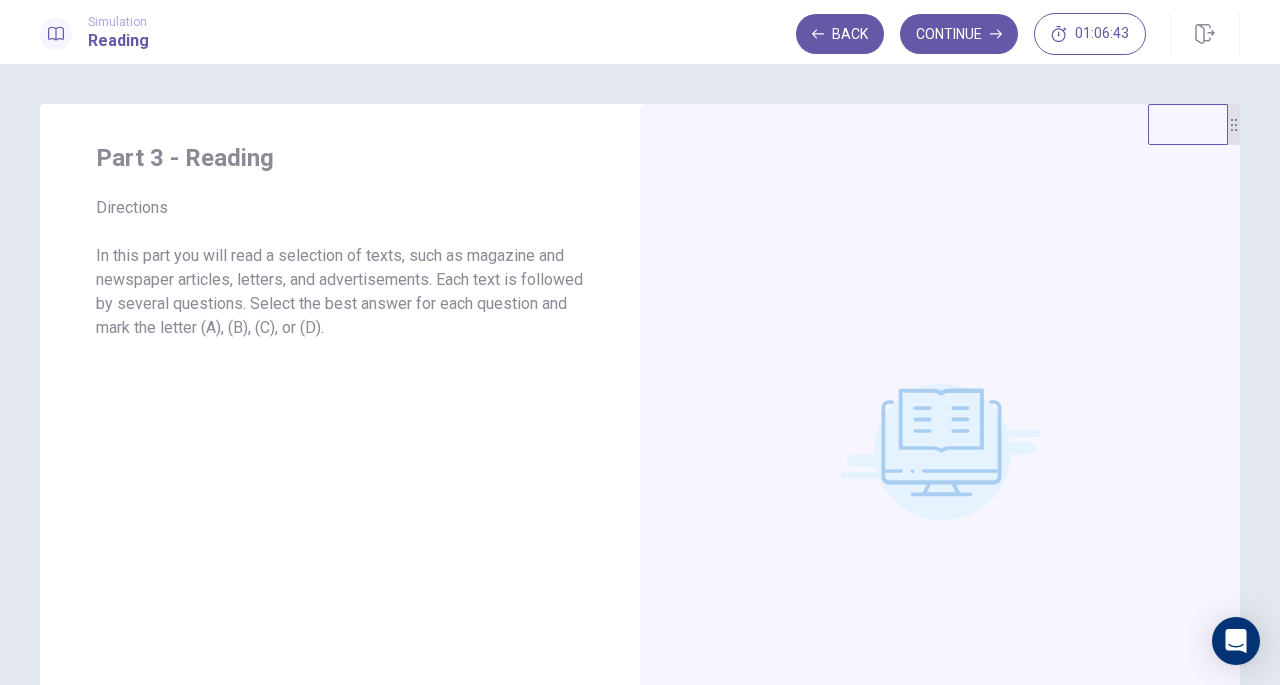 click on "Part 3 - Reading Directions In this part you will read a selection of texts, such as magazine and newspaper articles, letters, and advertisements. Each text is followed by several questions. Select the best answer for each question and mark the letter (A), (B), (C), or (D)." at bounding box center [340, 451] 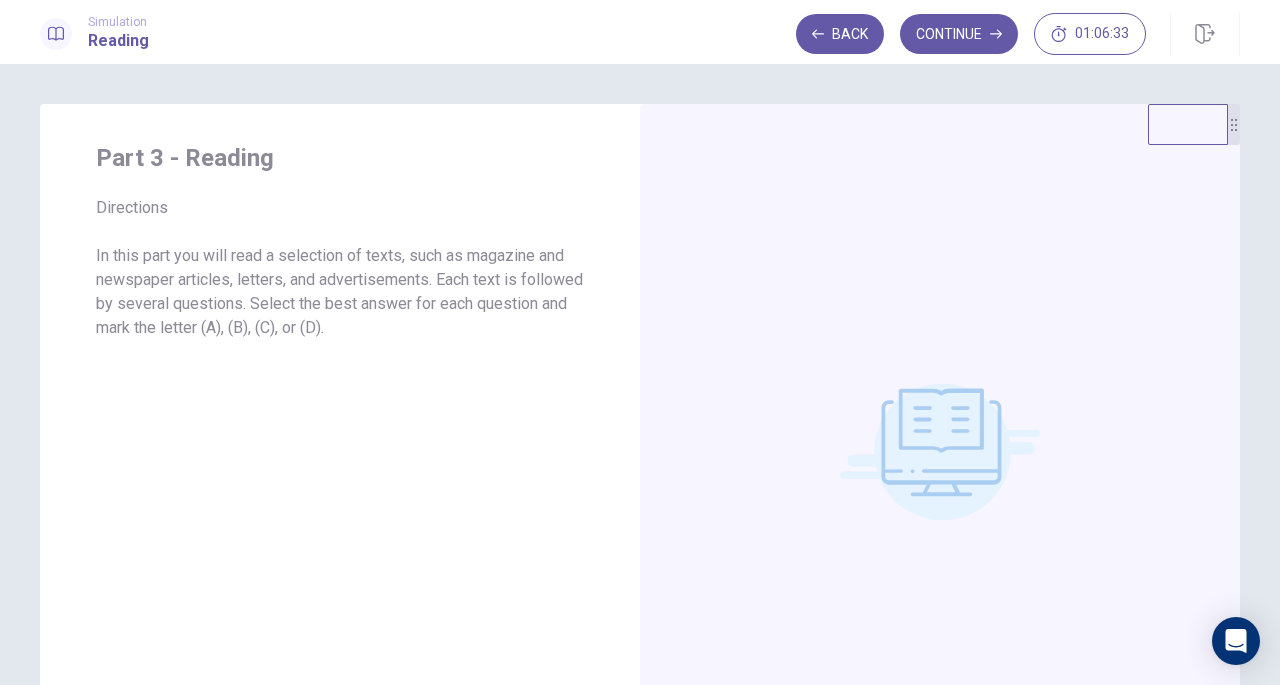 click on "Continue" at bounding box center [959, 34] 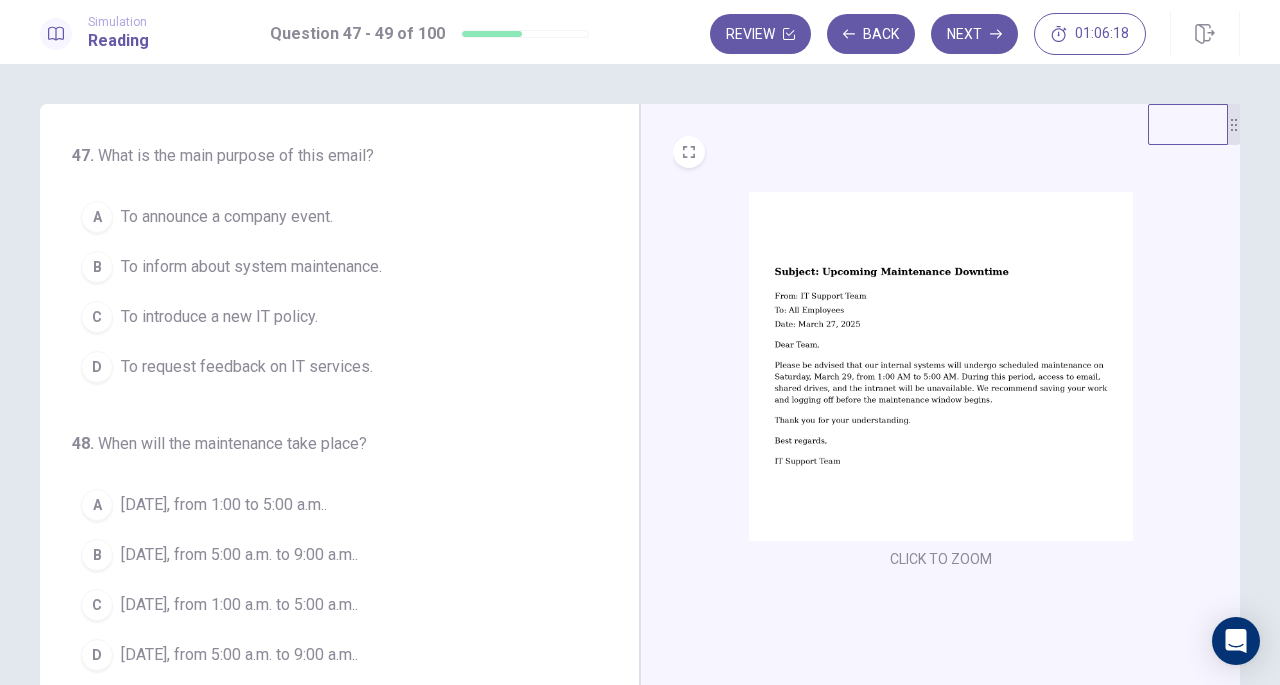 click on "To inform about system maintenance." at bounding box center (251, 267) 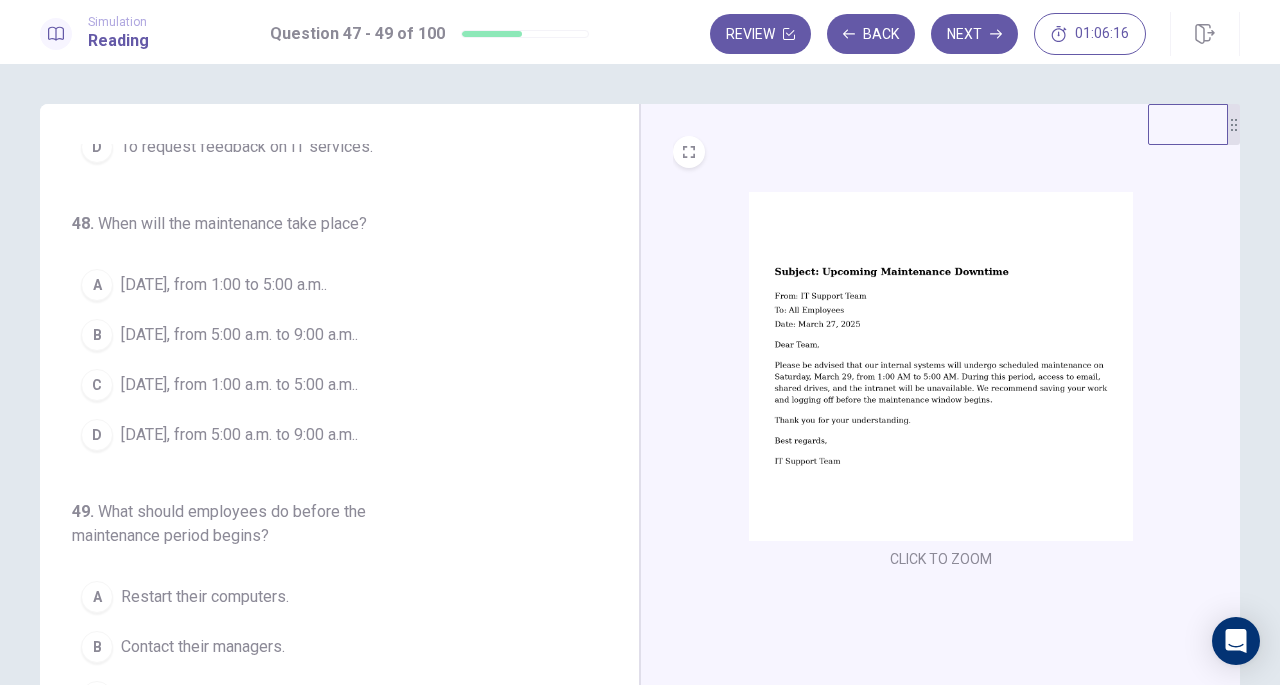 scroll, scrollTop: 224, scrollLeft: 0, axis: vertical 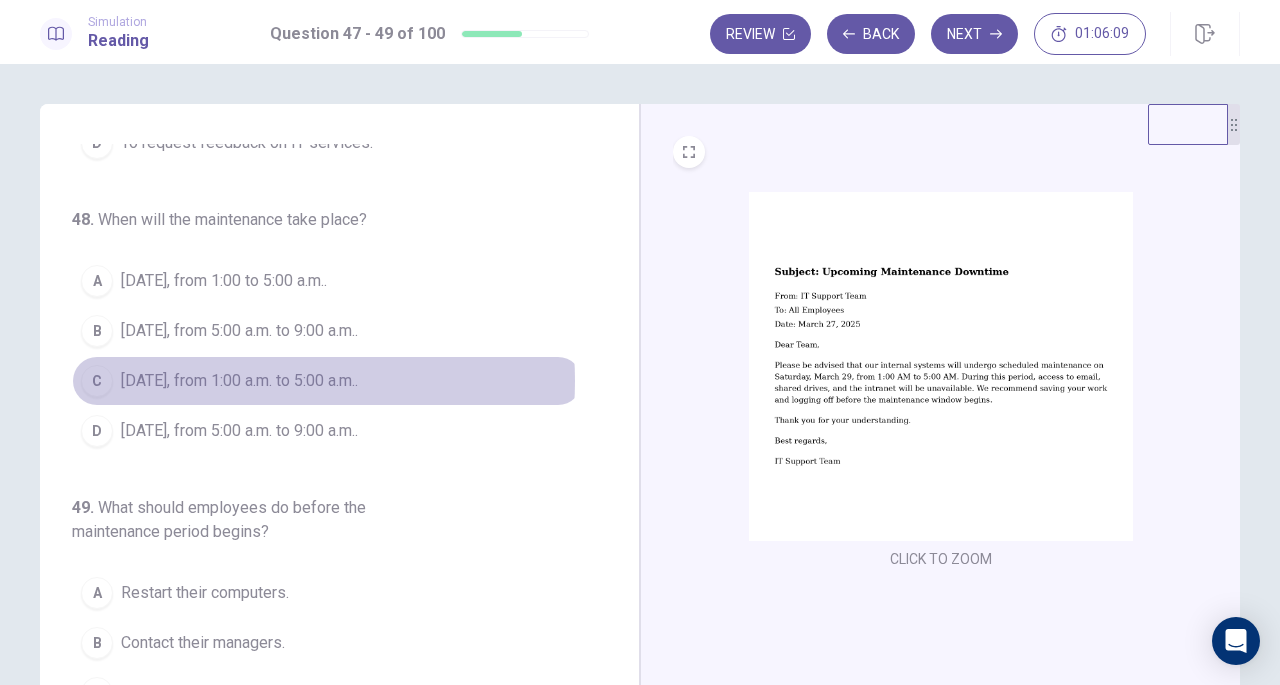 click on "March 29, from 1:00 a.m. to 5:00 a.m.." at bounding box center (239, 381) 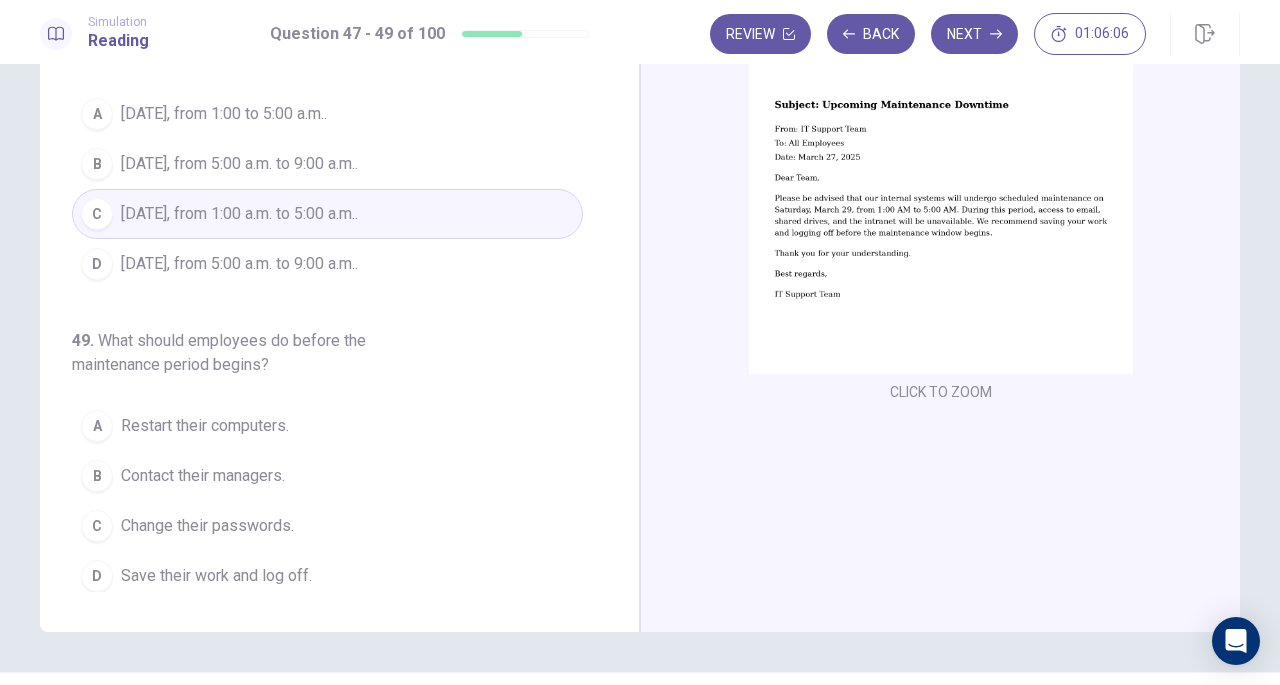 scroll, scrollTop: 200, scrollLeft: 0, axis: vertical 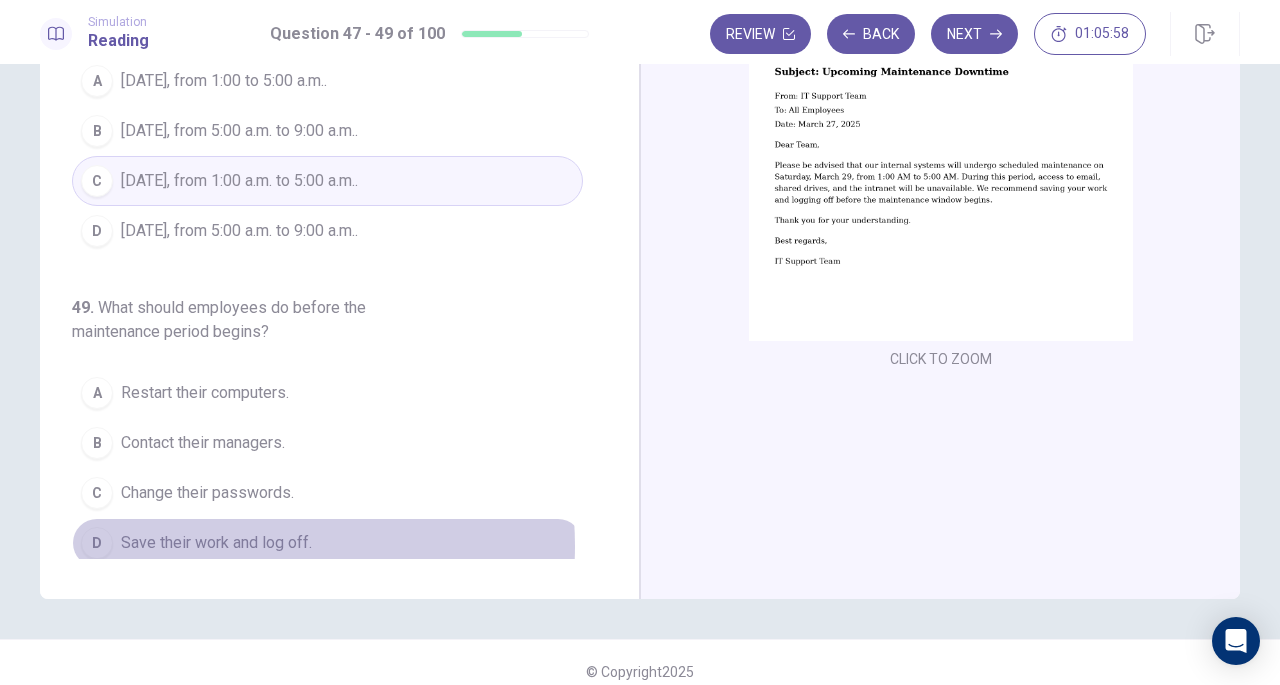click on "Save their work and log off." at bounding box center (216, 543) 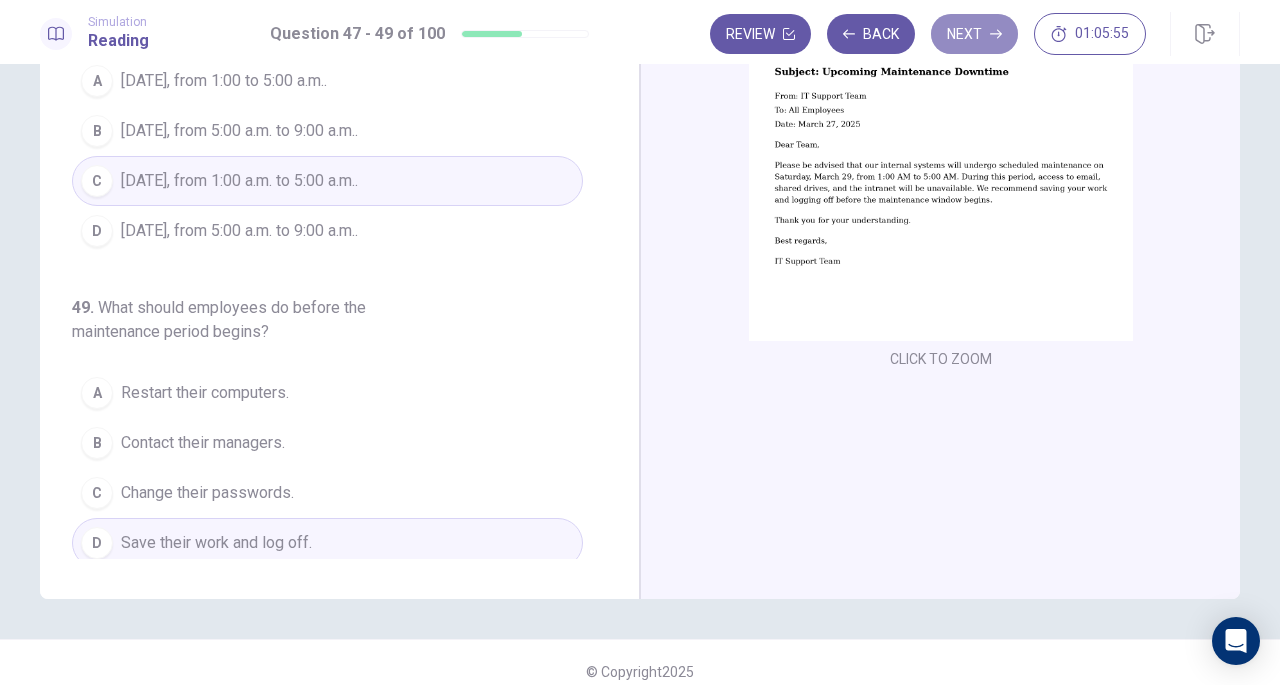 click on "Next" at bounding box center [974, 34] 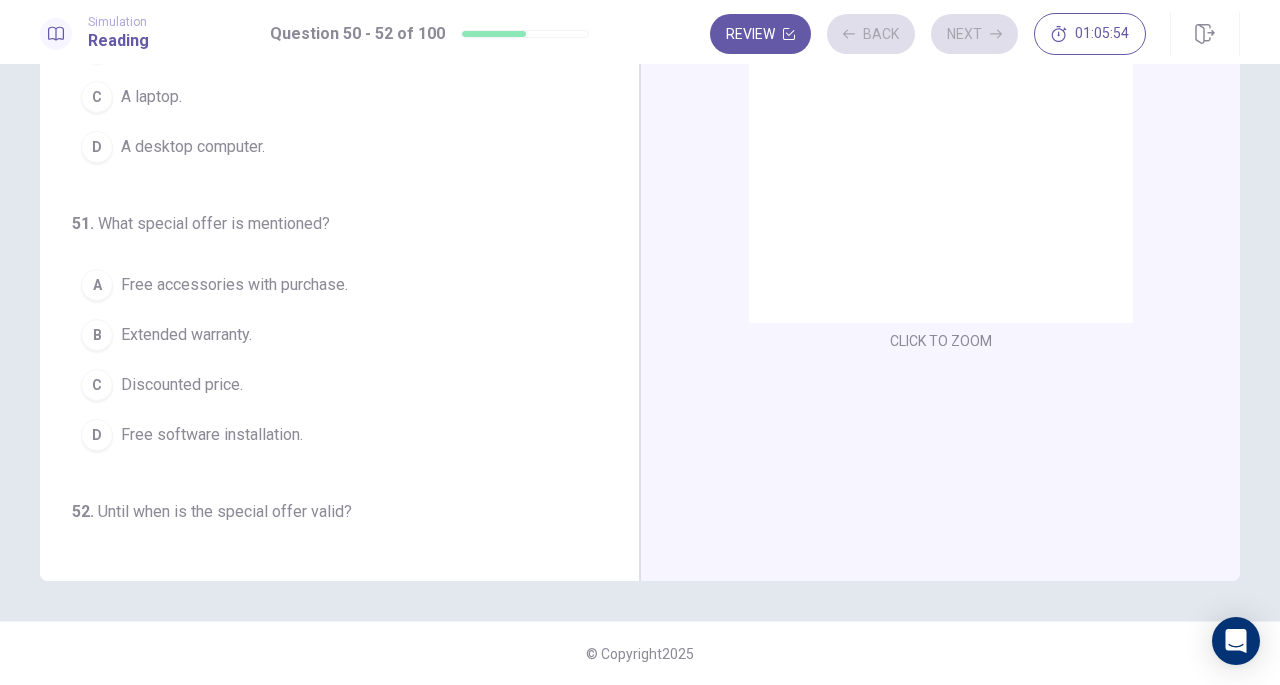 scroll, scrollTop: 0, scrollLeft: 0, axis: both 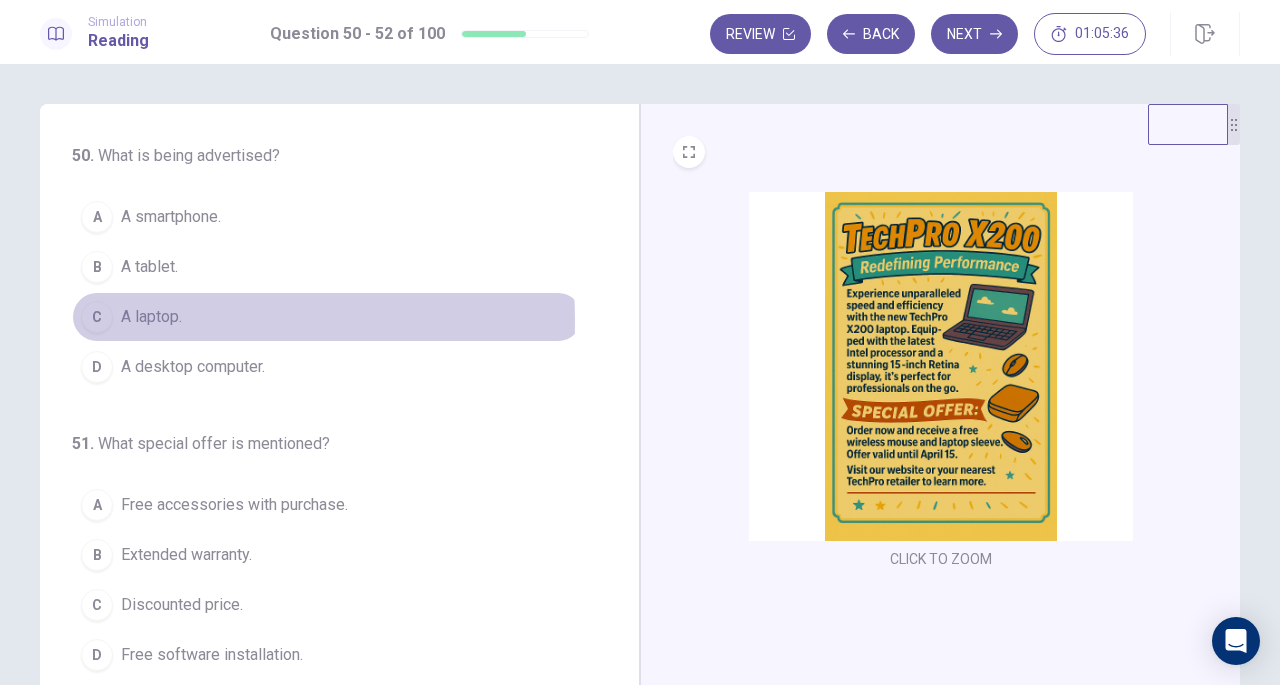 click on "A laptop." at bounding box center (151, 317) 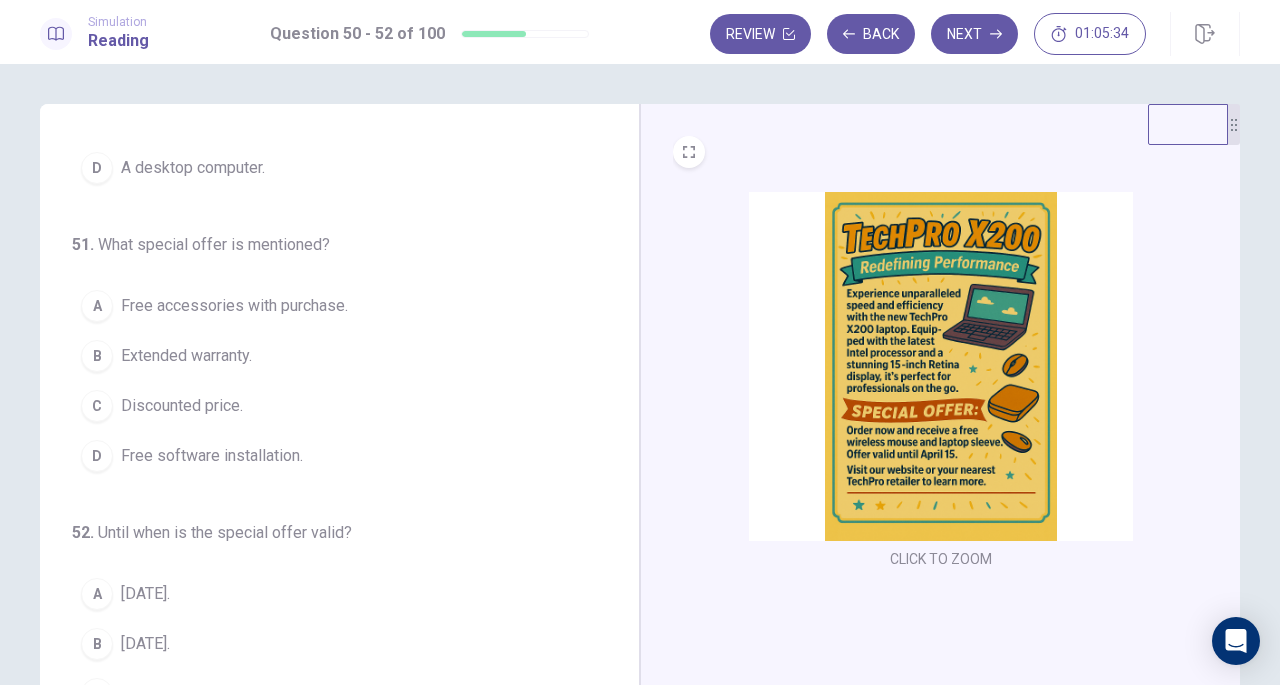 scroll, scrollTop: 200, scrollLeft: 0, axis: vertical 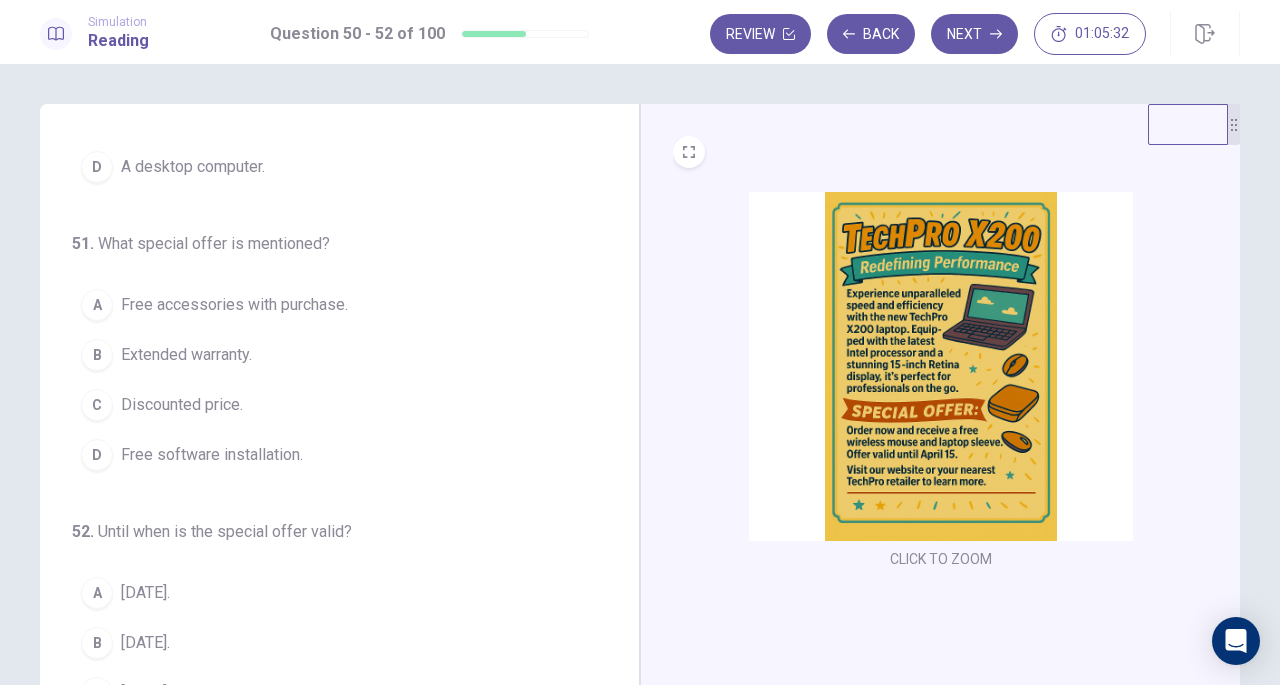 click on "Free accessories with purchase." at bounding box center [234, 305] 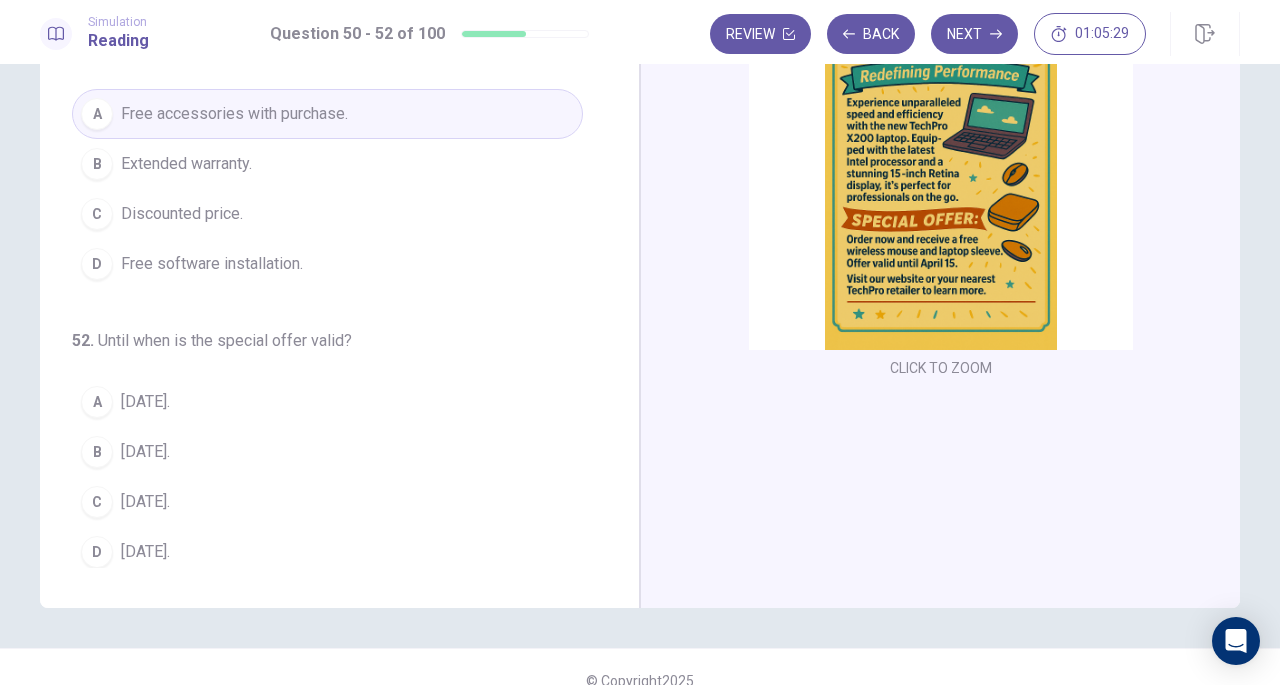 scroll, scrollTop: 218, scrollLeft: 0, axis: vertical 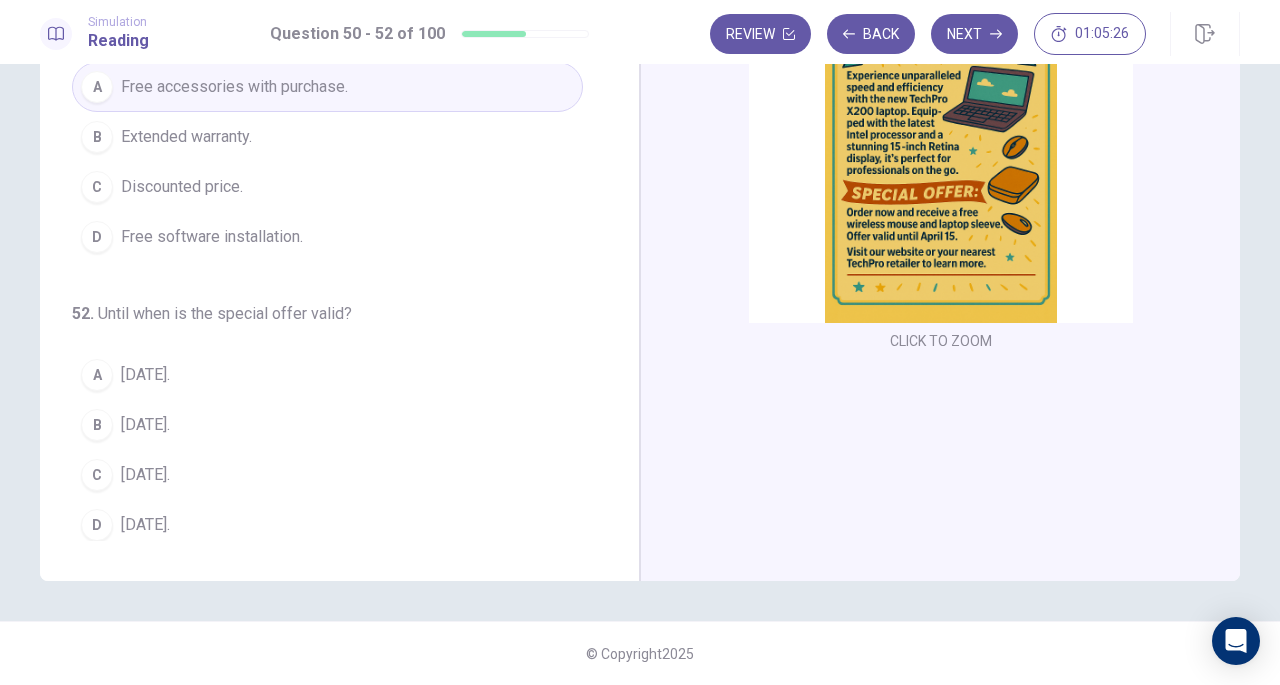 click on "April 15." at bounding box center [145, 475] 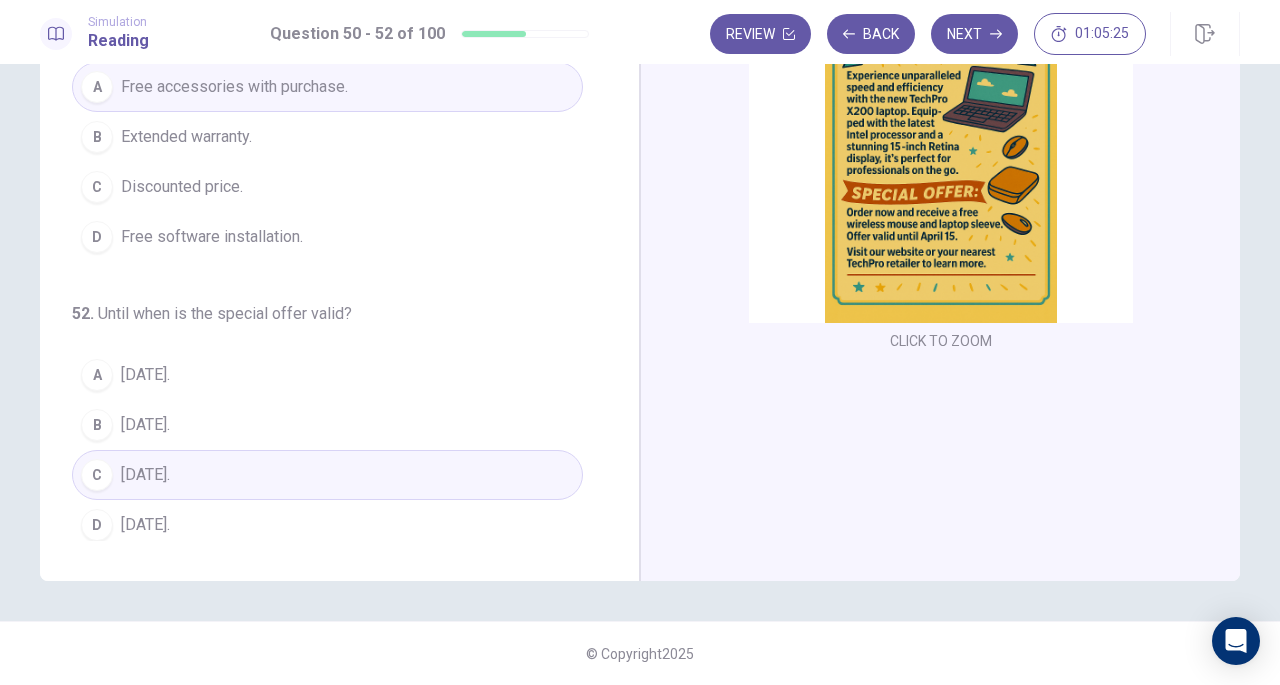 click on "Next" at bounding box center (974, 34) 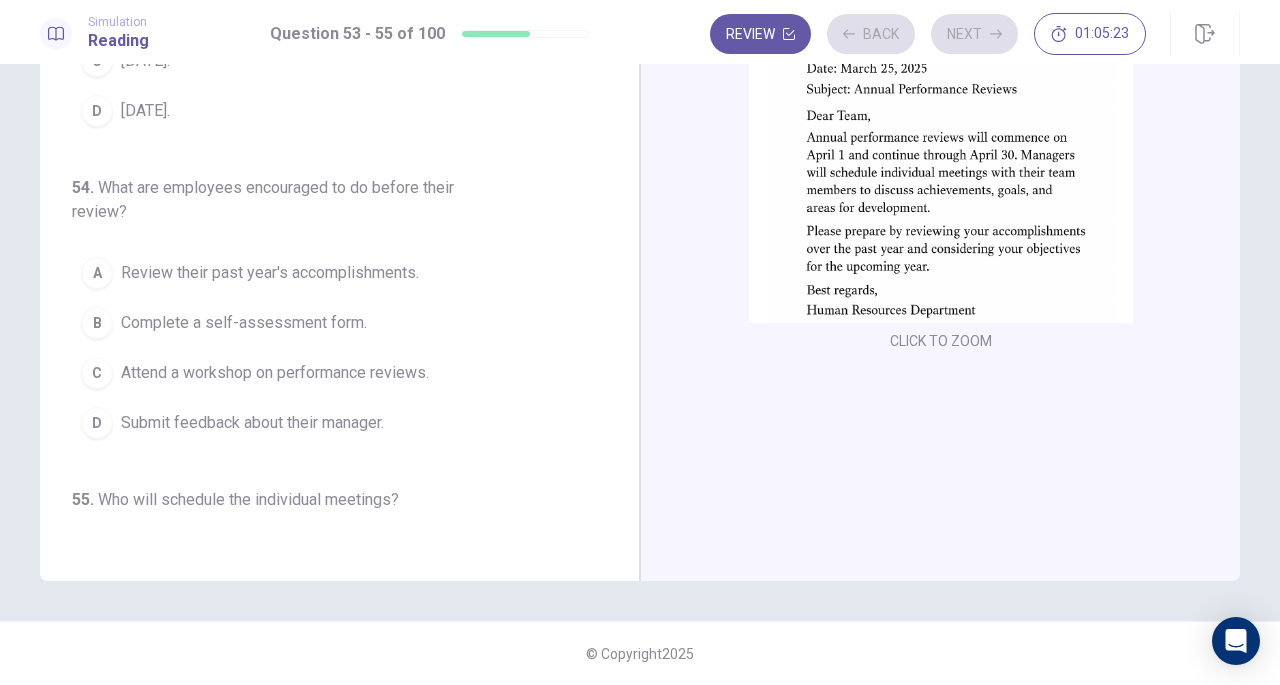 scroll, scrollTop: 0, scrollLeft: 0, axis: both 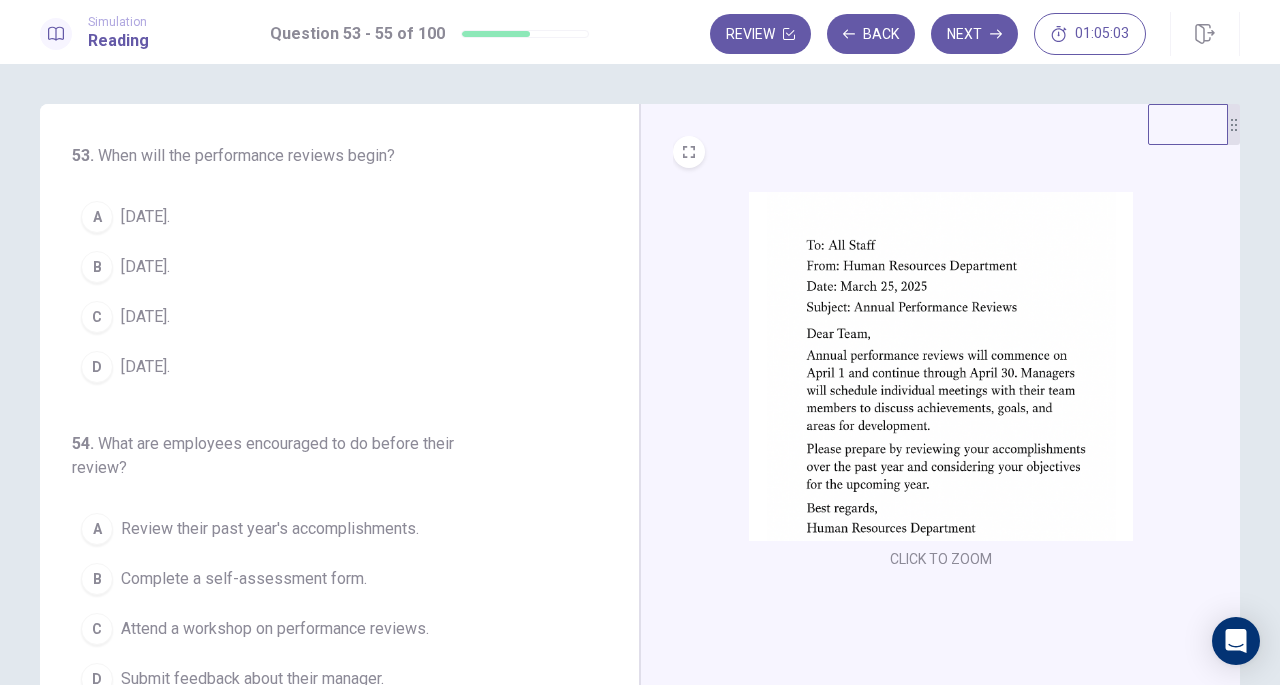 click on "A April 1." at bounding box center [327, 217] 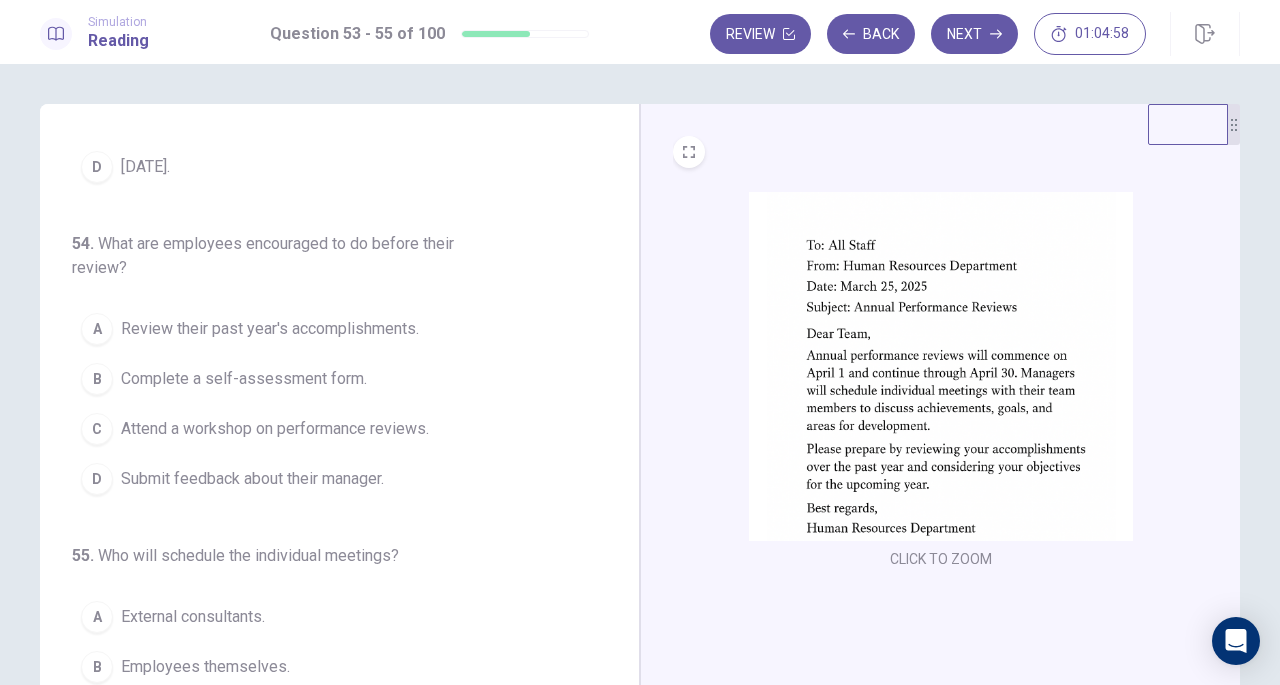 scroll, scrollTop: 224, scrollLeft: 0, axis: vertical 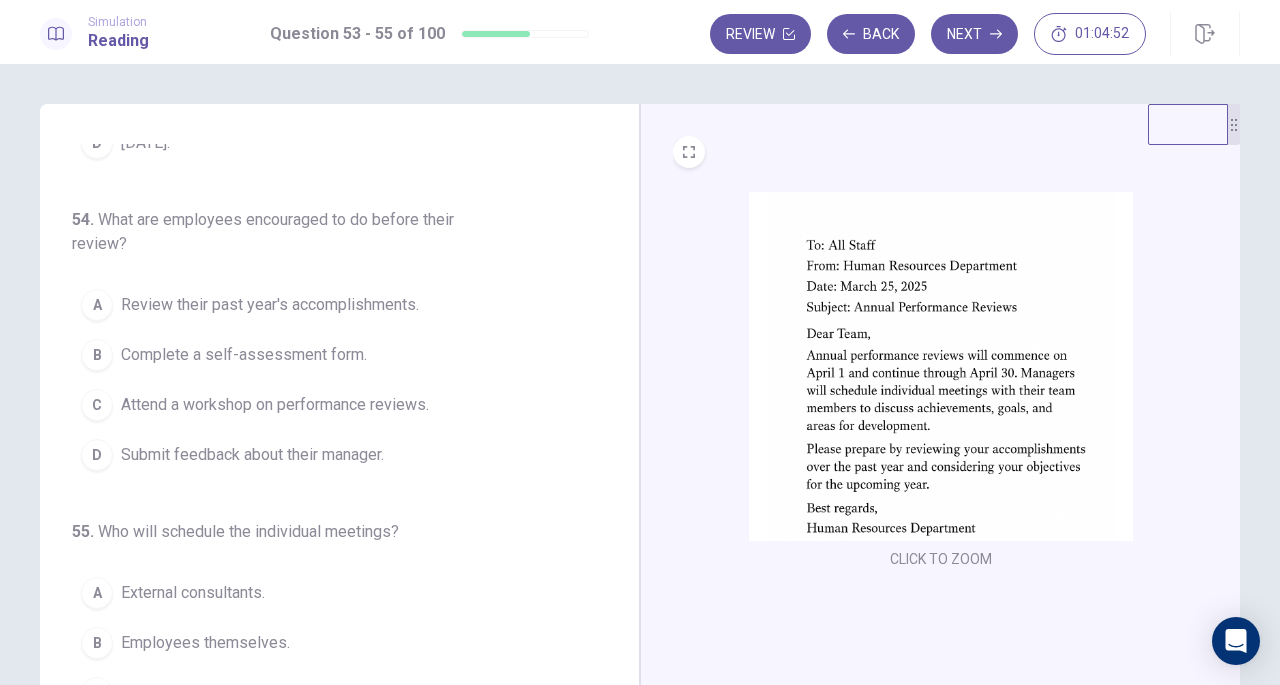 click on "Review their past year's accomplishments." at bounding box center (270, 305) 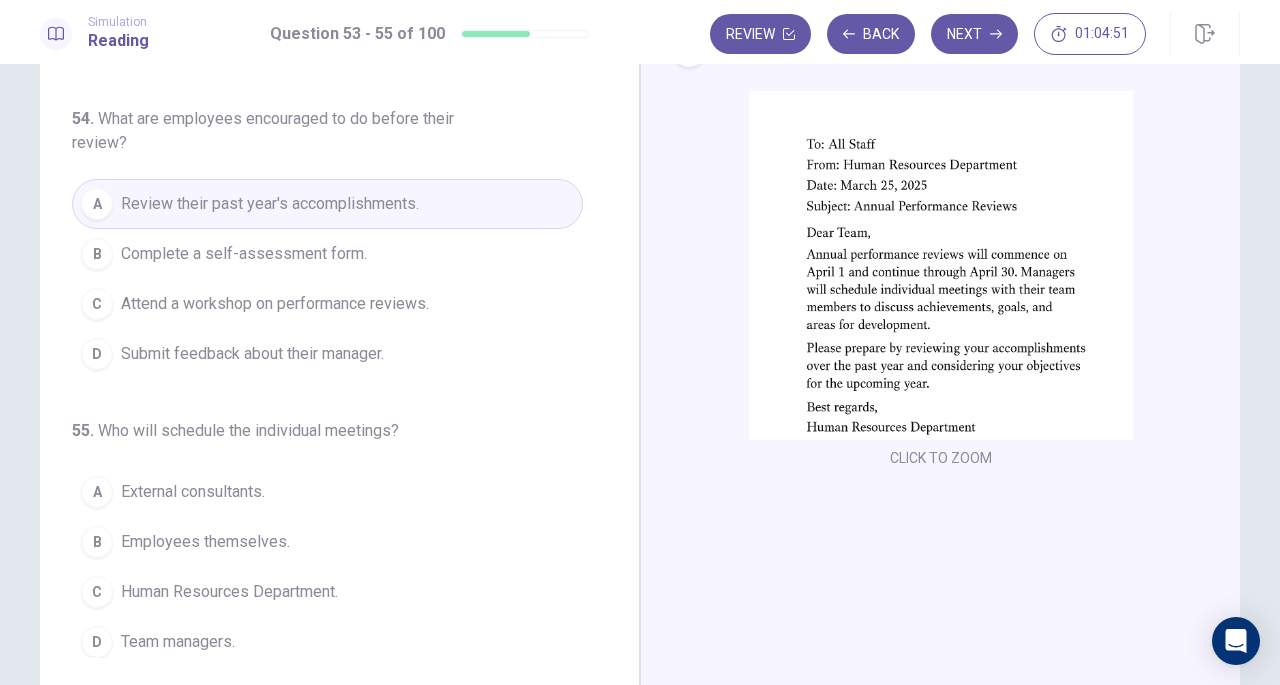 scroll, scrollTop: 218, scrollLeft: 0, axis: vertical 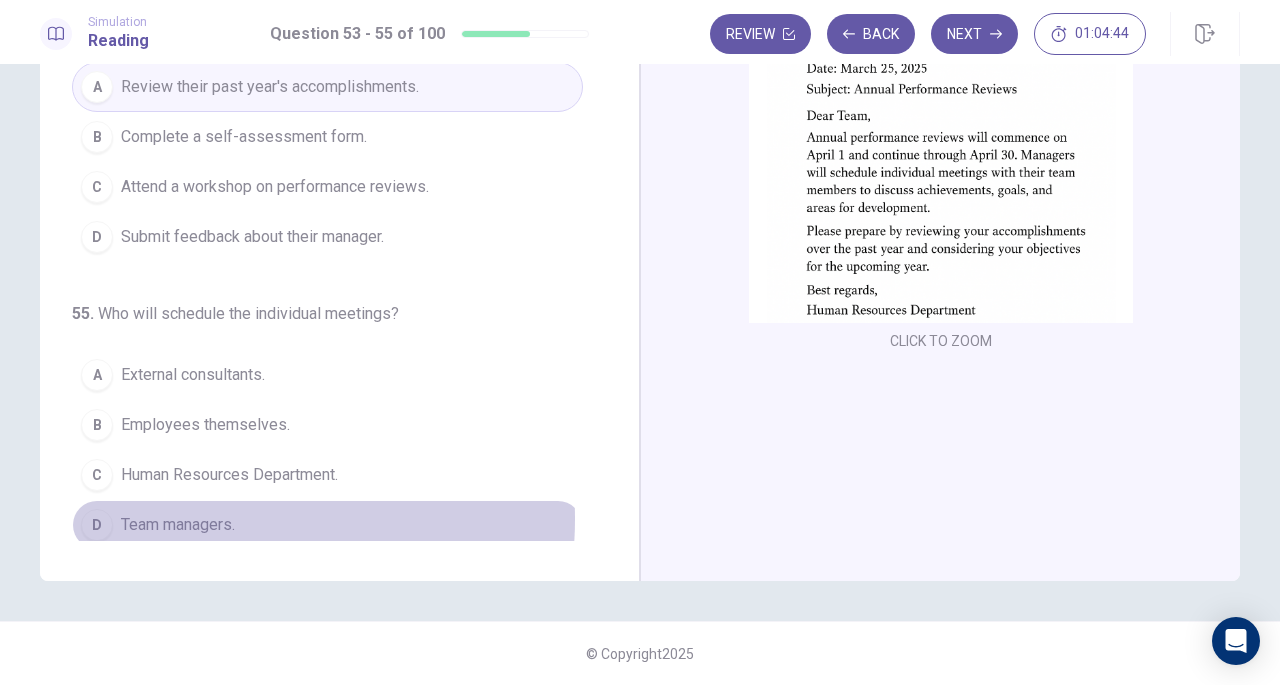 click on "Team managers." at bounding box center (178, 525) 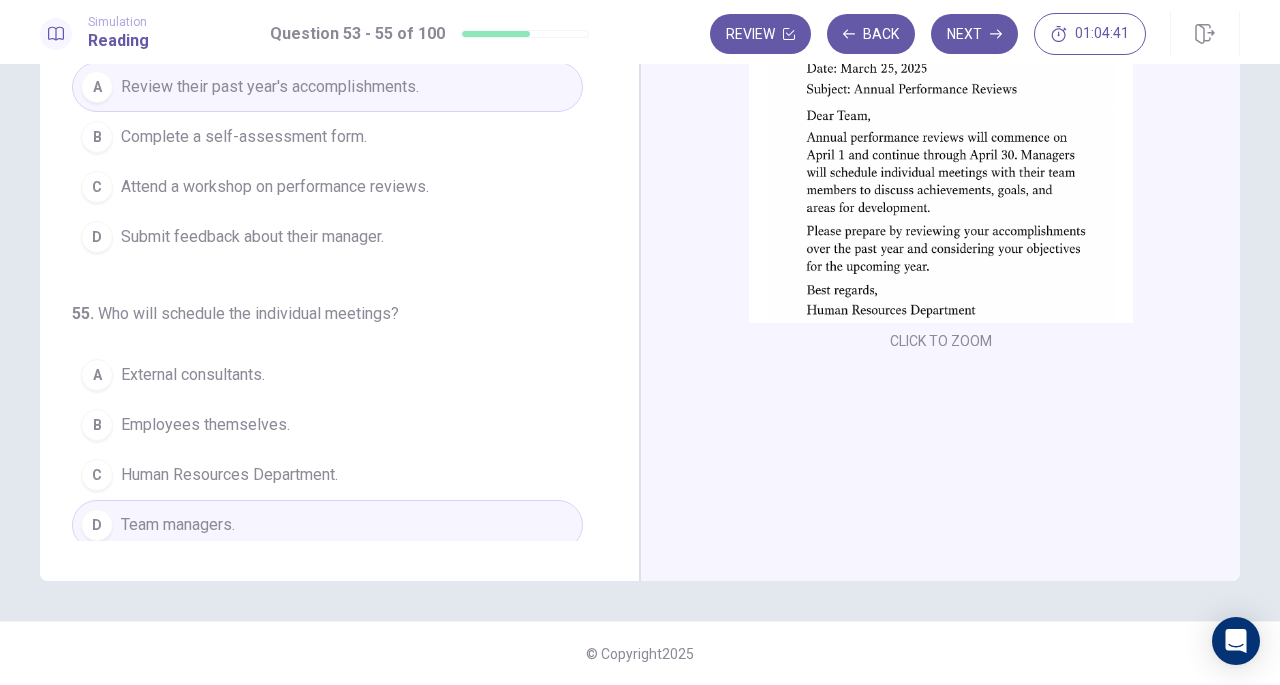click on "Next" at bounding box center (974, 34) 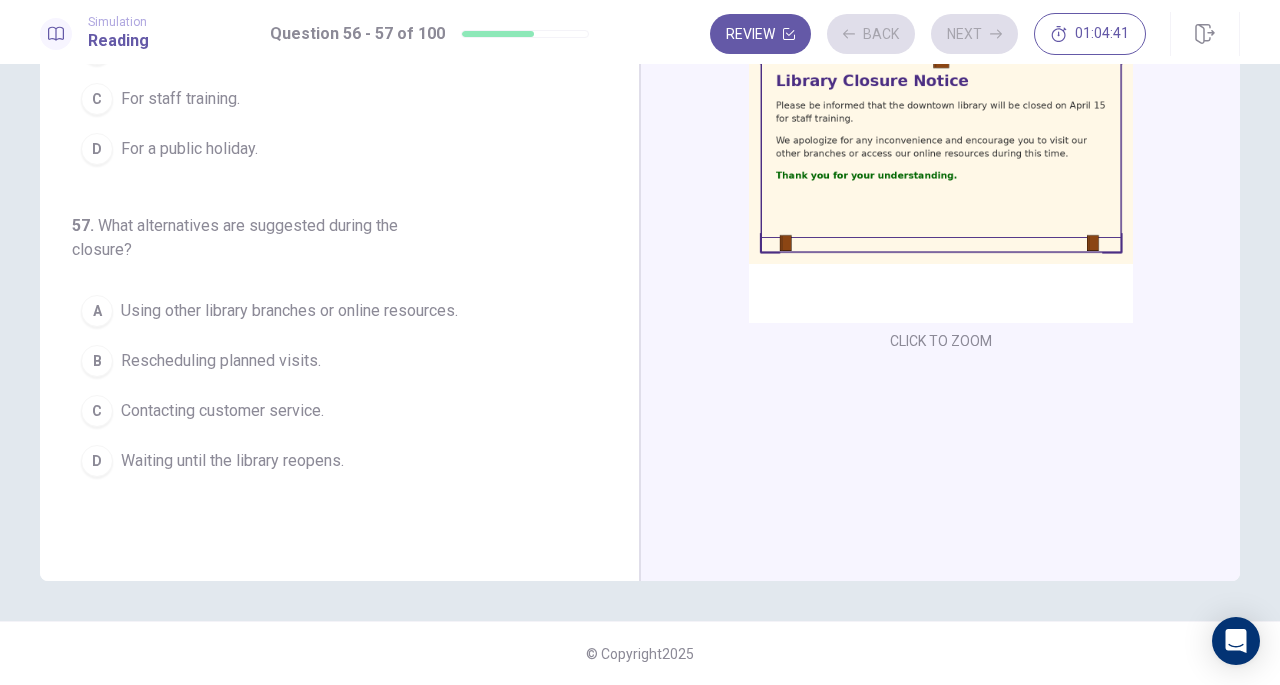 scroll, scrollTop: 0, scrollLeft: 0, axis: both 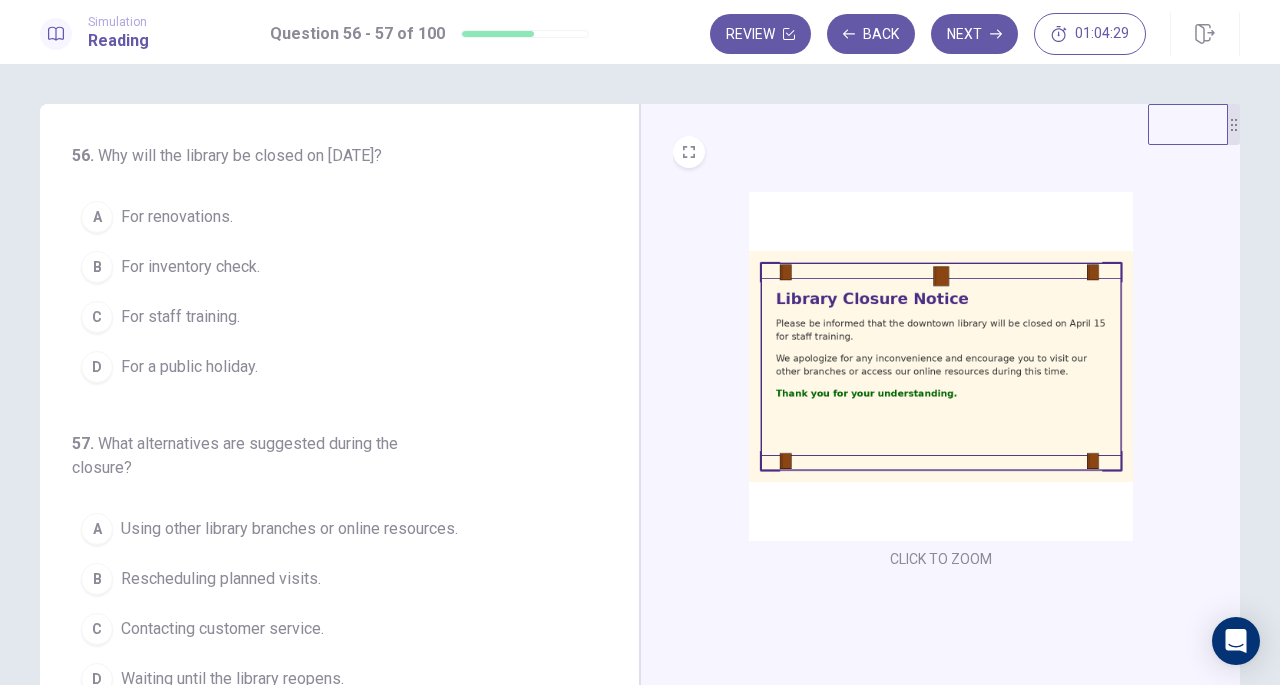 click on "For staff training." at bounding box center (180, 317) 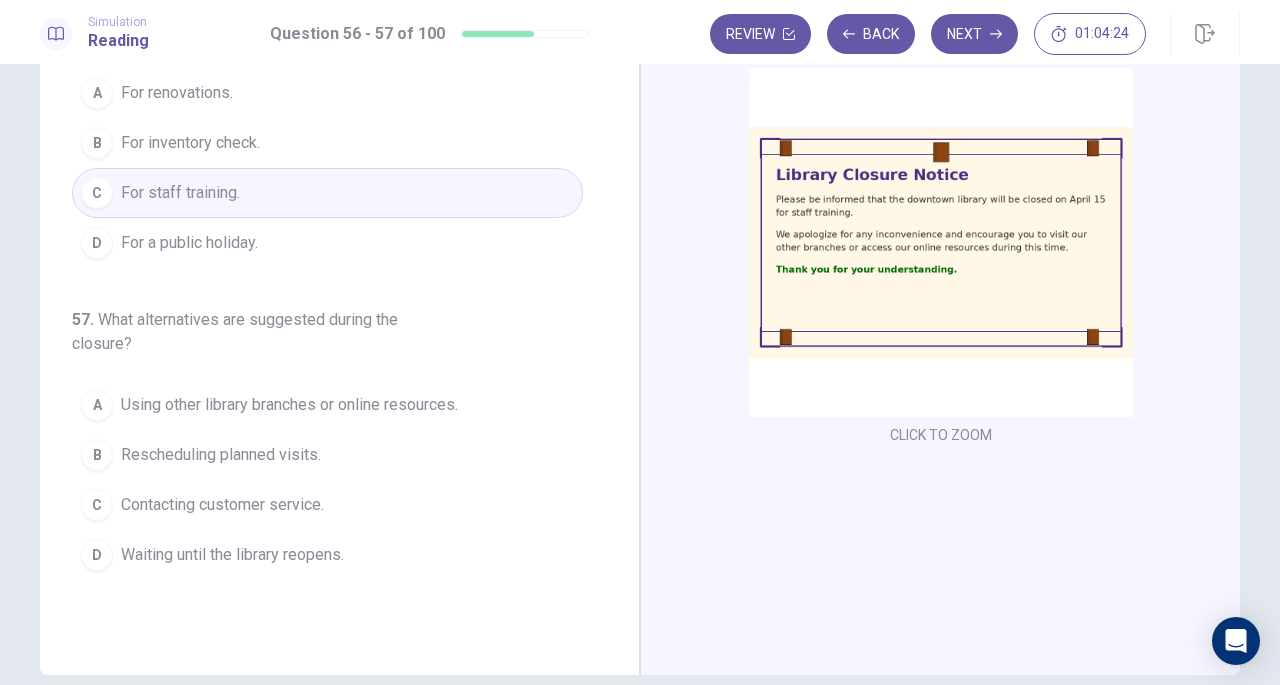 scroll, scrollTop: 218, scrollLeft: 0, axis: vertical 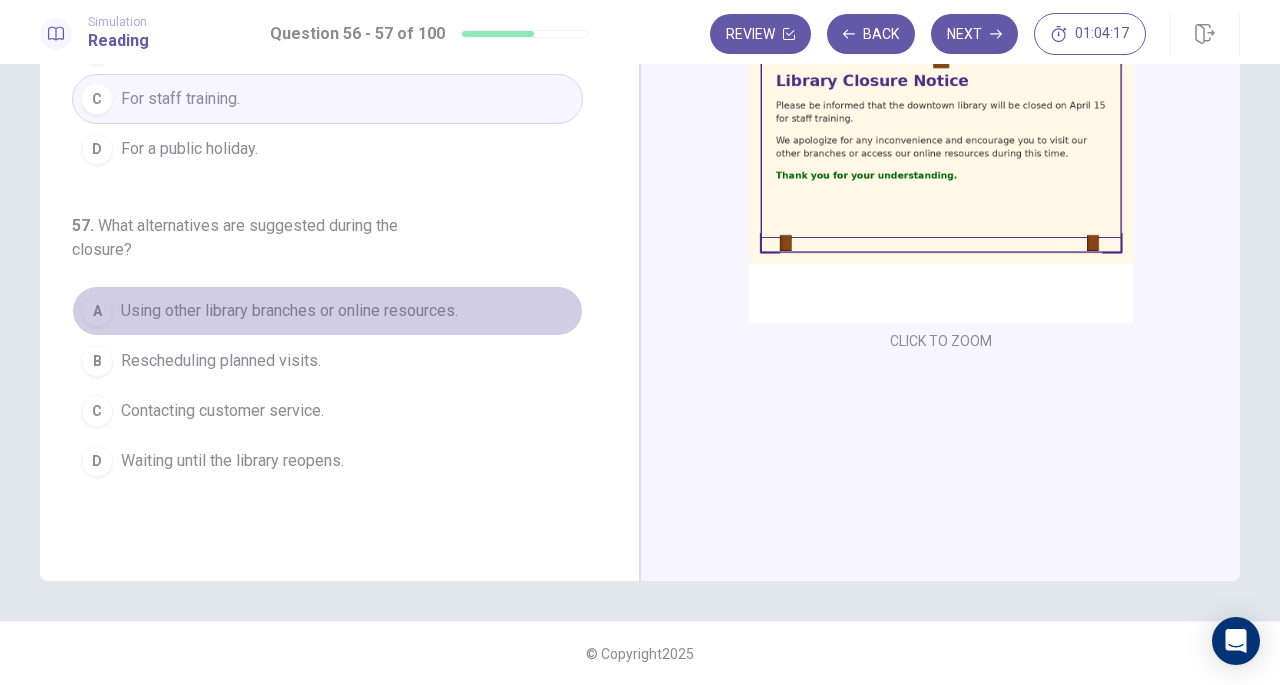 click on "Using other library branches or online resources." at bounding box center (289, 311) 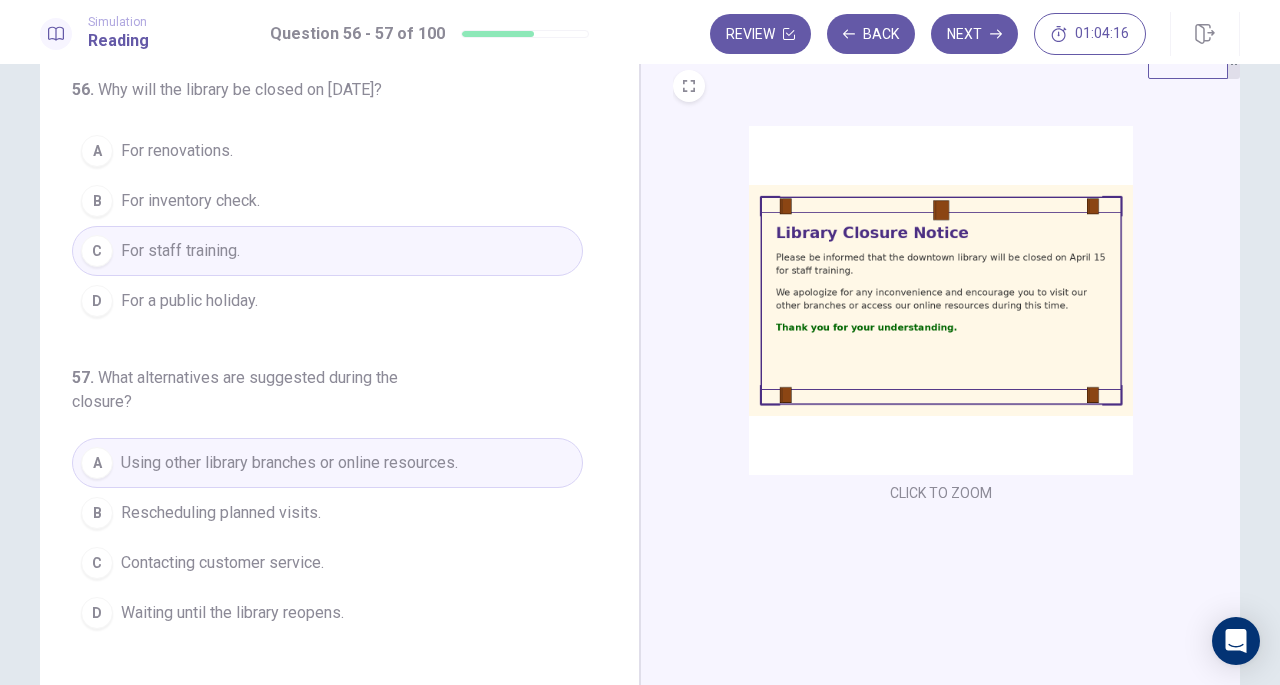 scroll, scrollTop: 0, scrollLeft: 0, axis: both 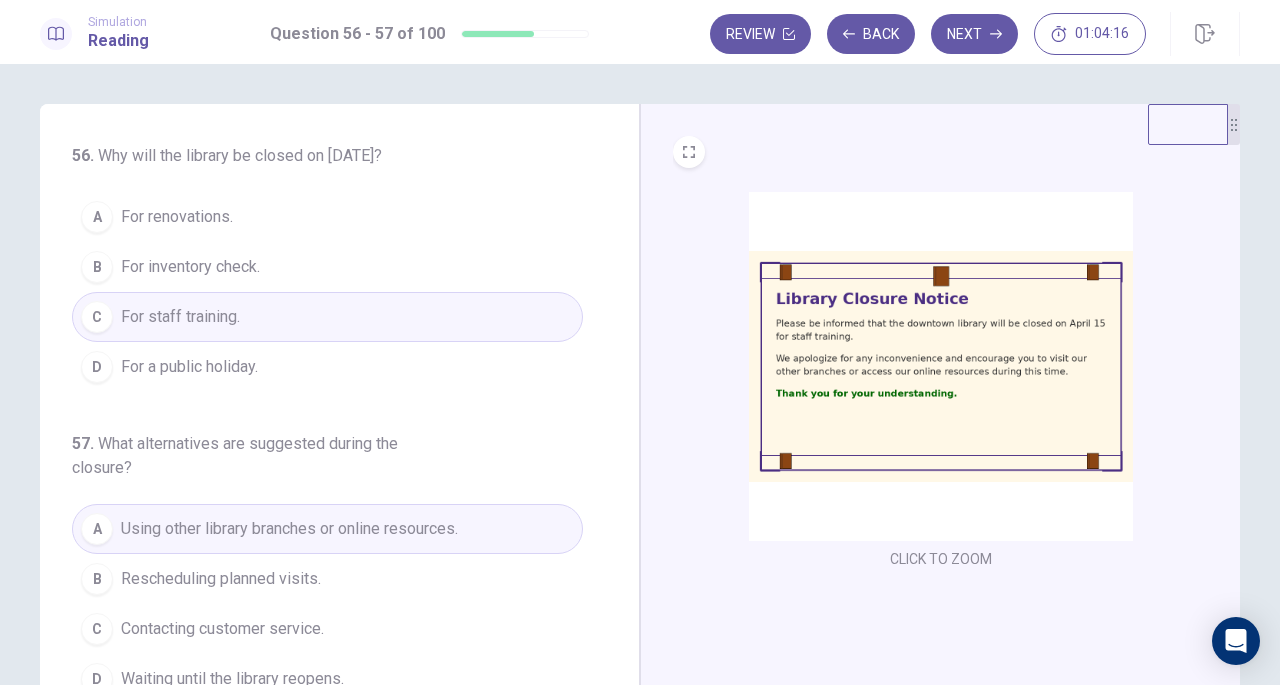 click 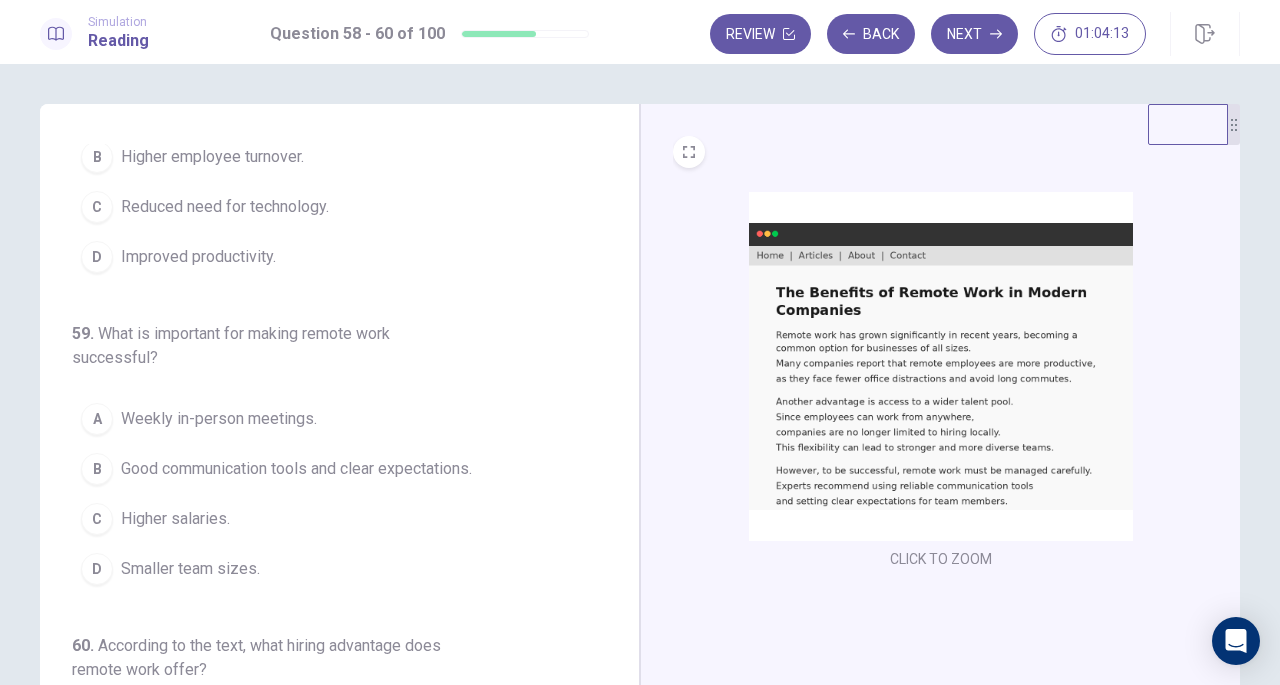 scroll, scrollTop: 0, scrollLeft: 0, axis: both 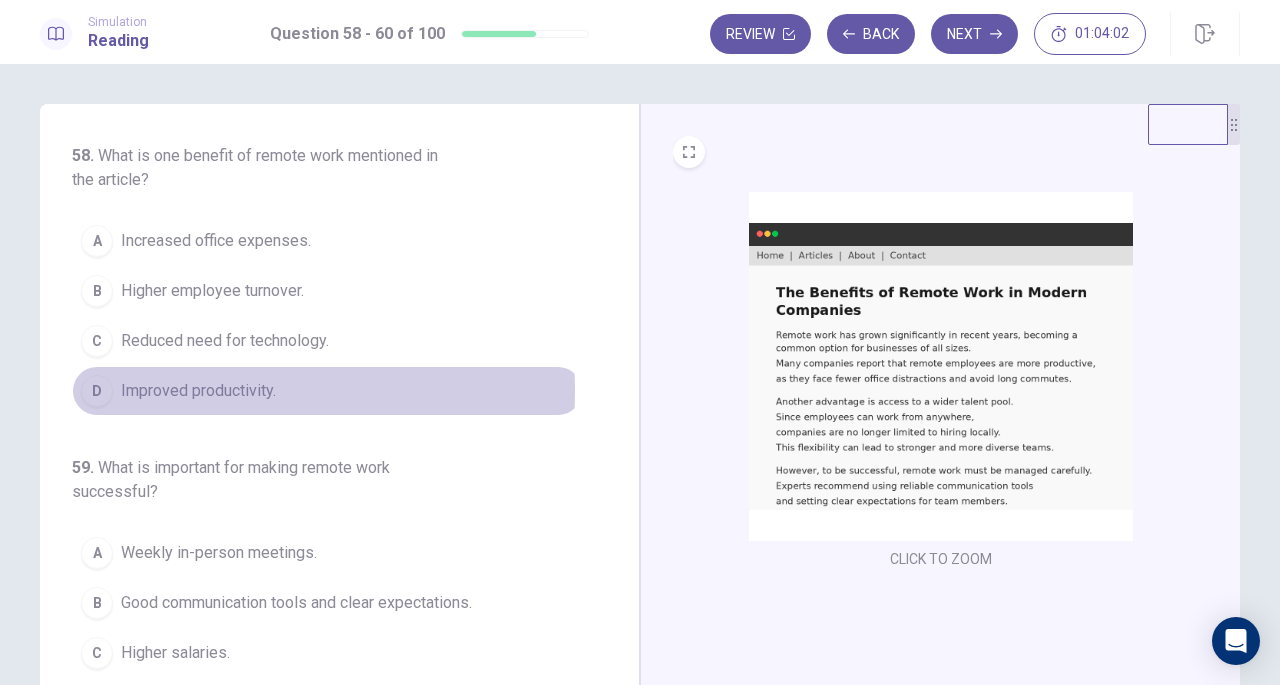 click on "Improved productivity." at bounding box center [198, 391] 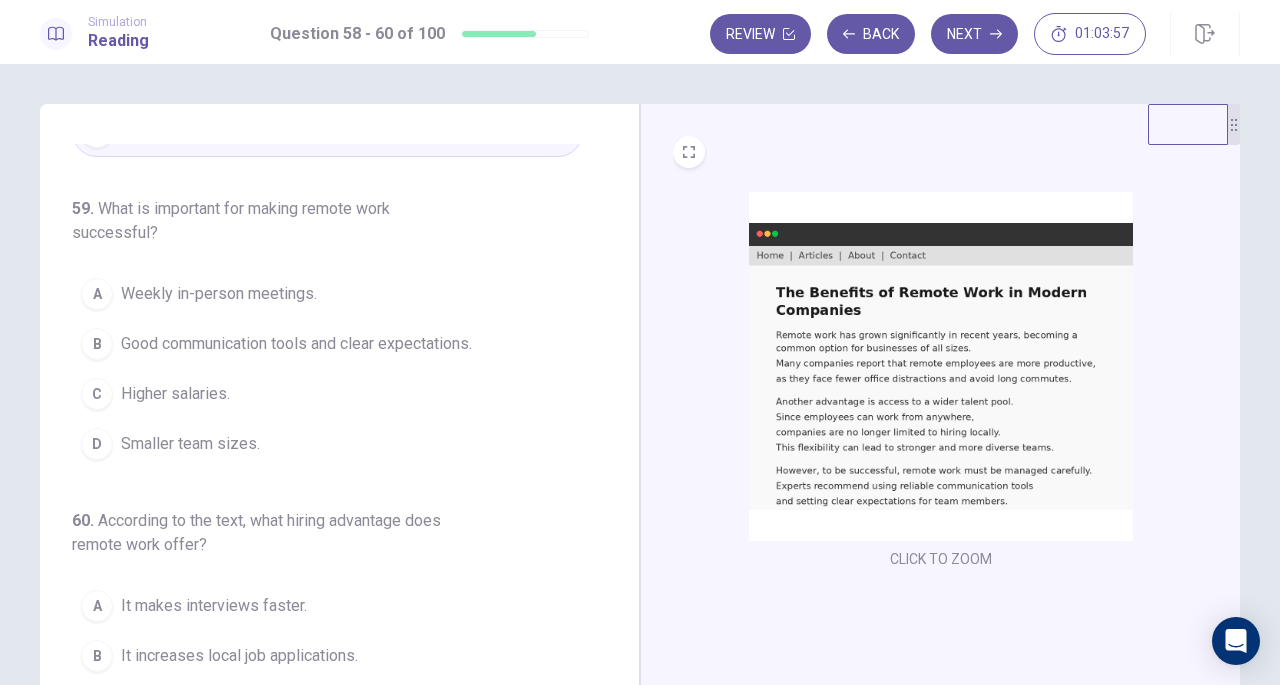 scroll, scrollTop: 272, scrollLeft: 0, axis: vertical 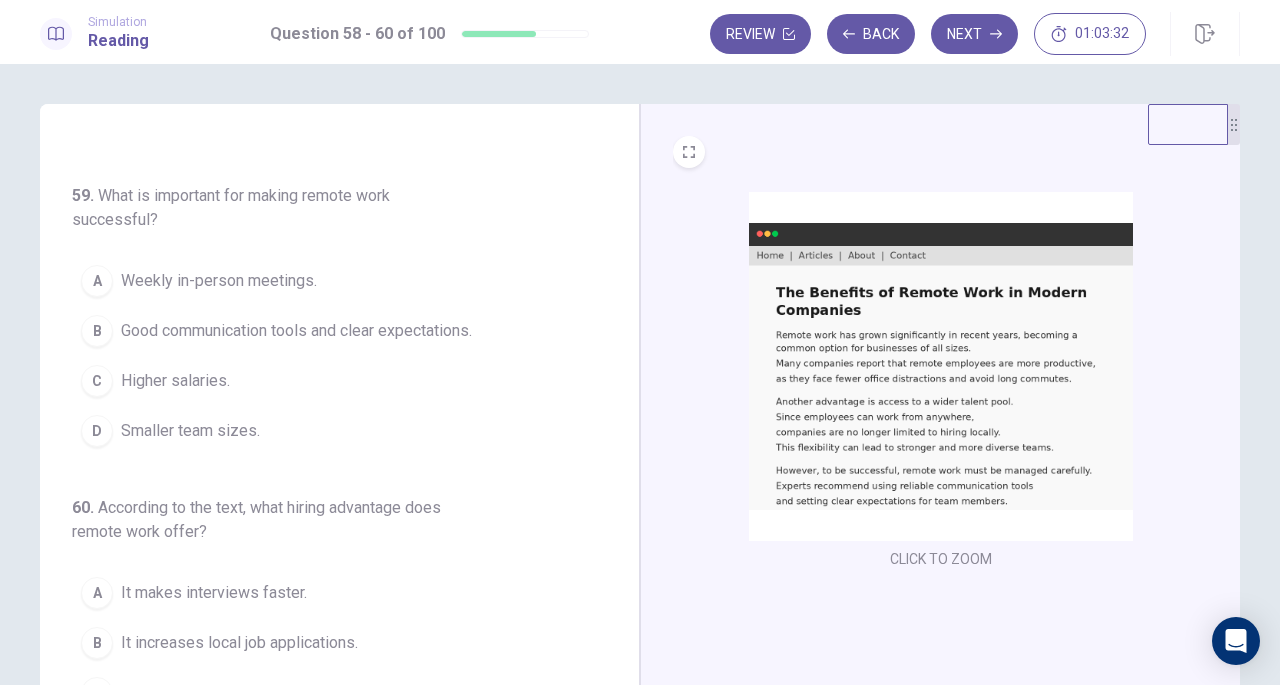 click on "Good communication tools and clear expectations." at bounding box center (296, 331) 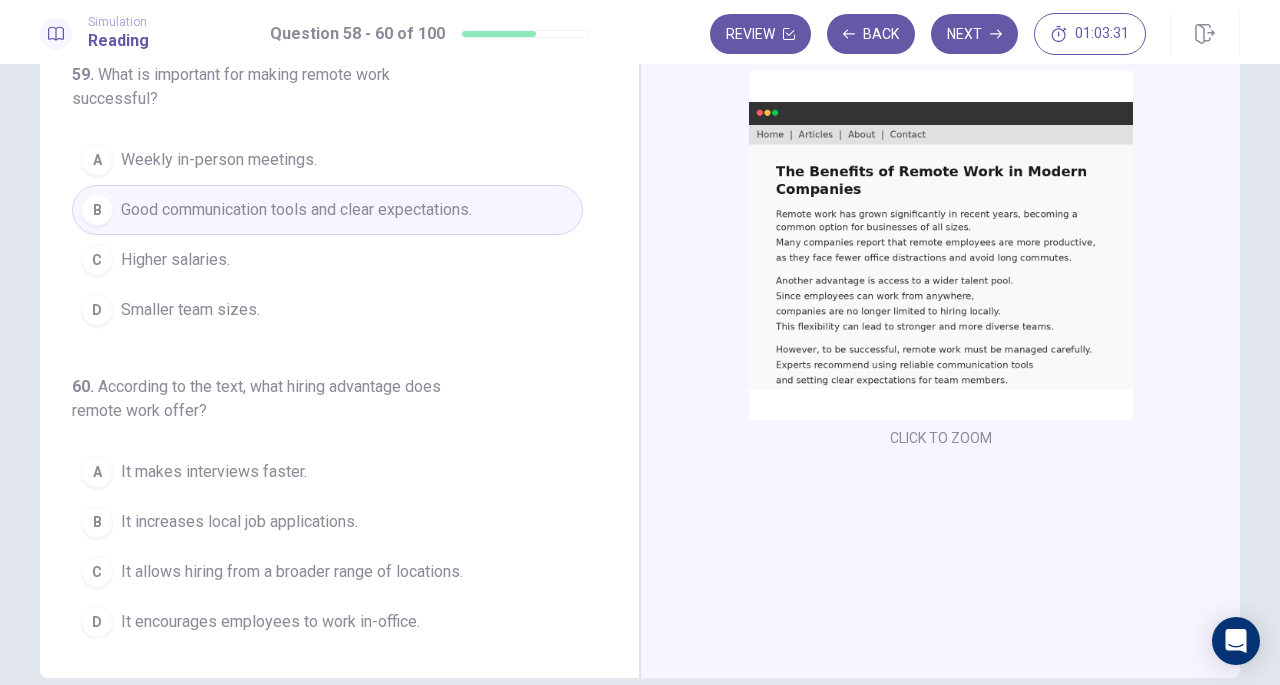 scroll, scrollTop: 218, scrollLeft: 0, axis: vertical 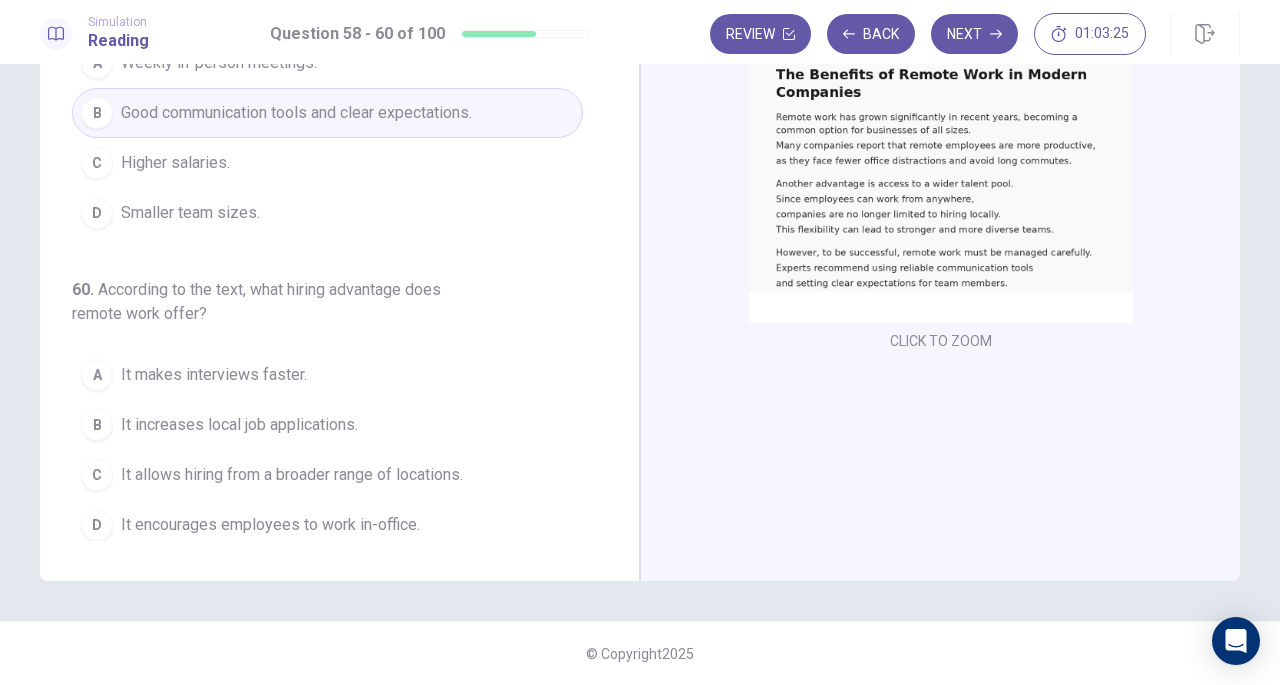 click on "It allows hiring from a broader range of locations." at bounding box center [292, 475] 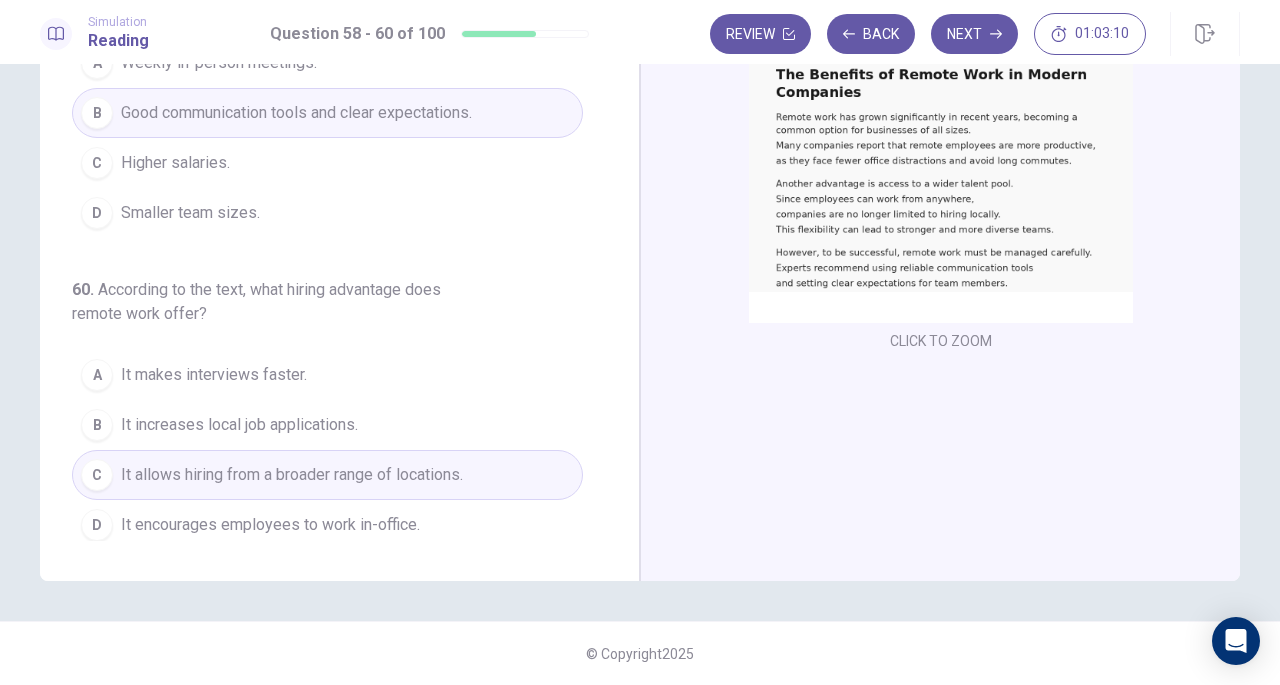 click on "Next" at bounding box center (974, 34) 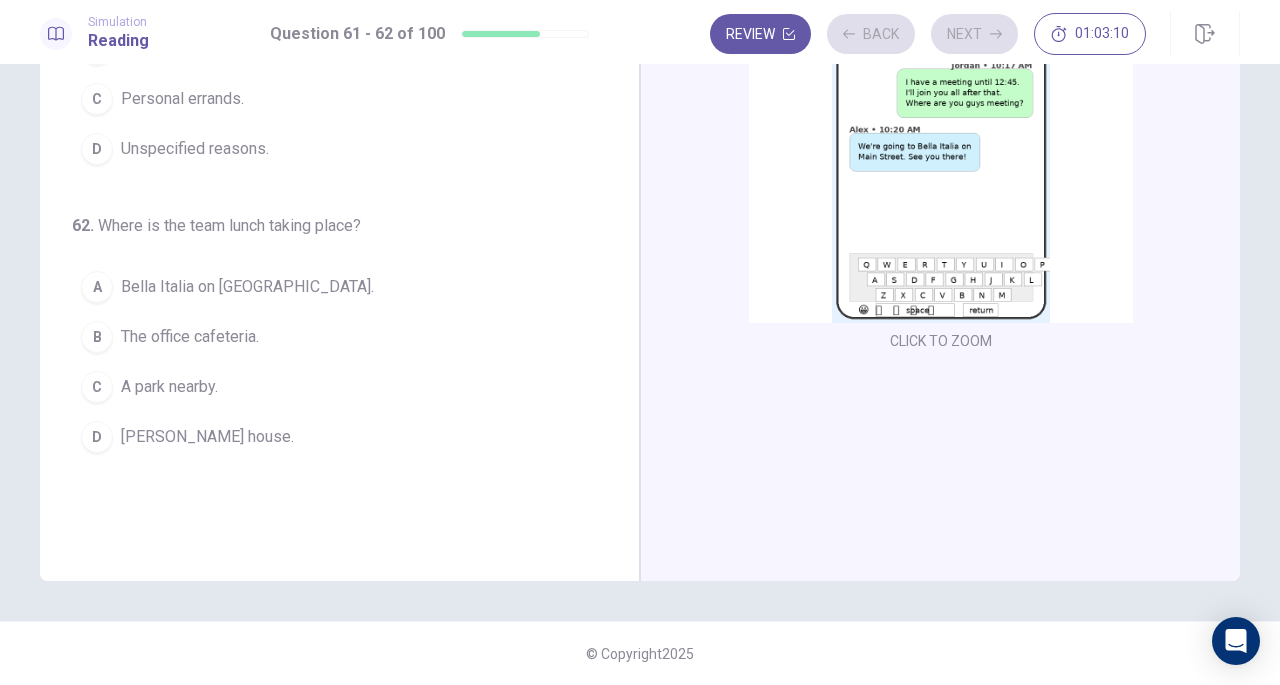 scroll, scrollTop: 0, scrollLeft: 0, axis: both 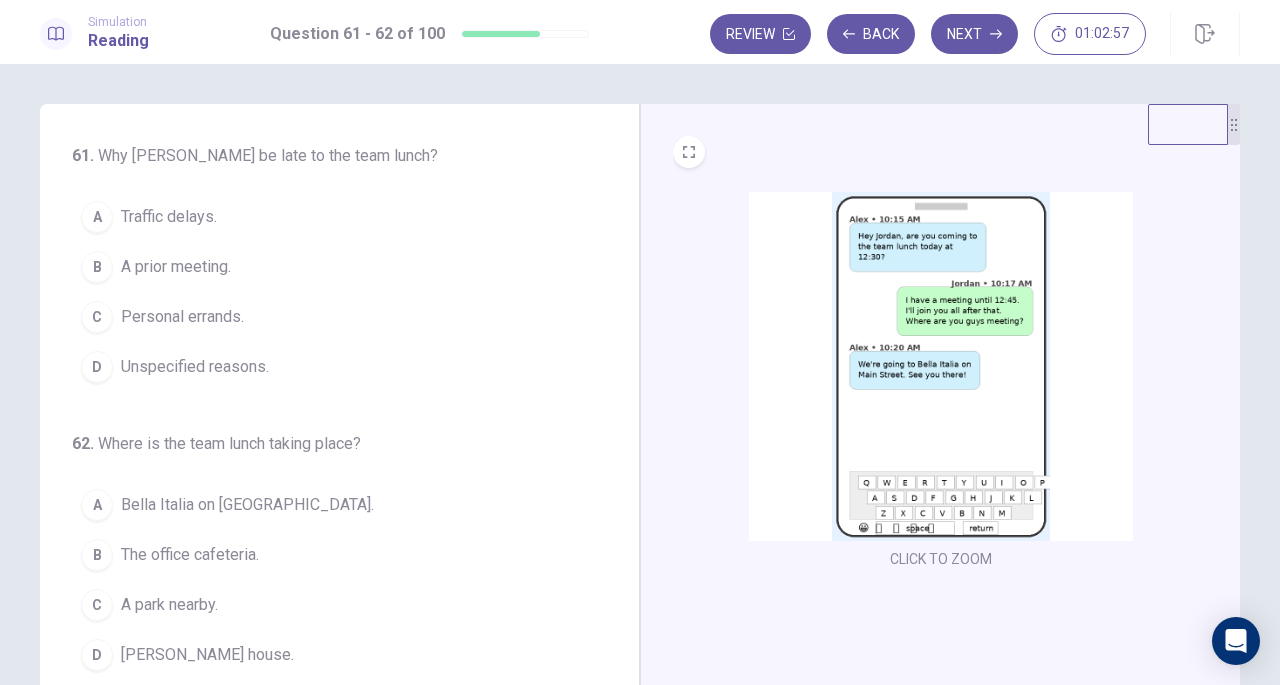 click on "A prior meeting." at bounding box center (176, 267) 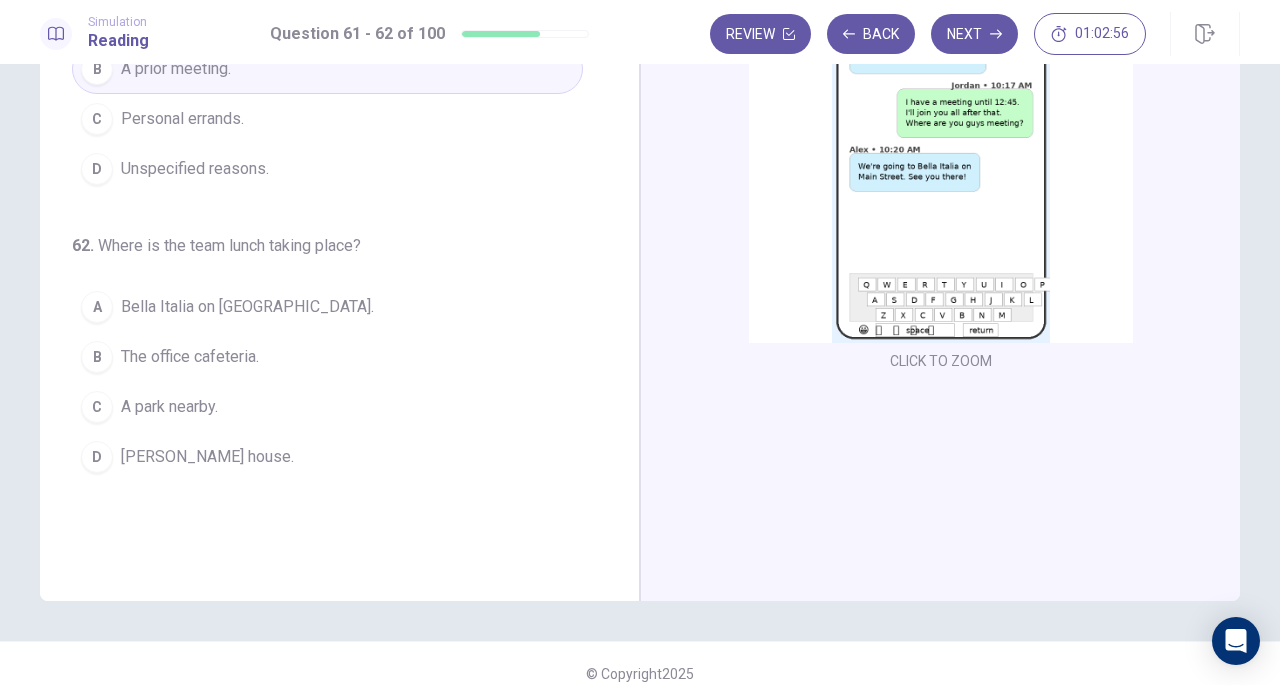 scroll, scrollTop: 200, scrollLeft: 0, axis: vertical 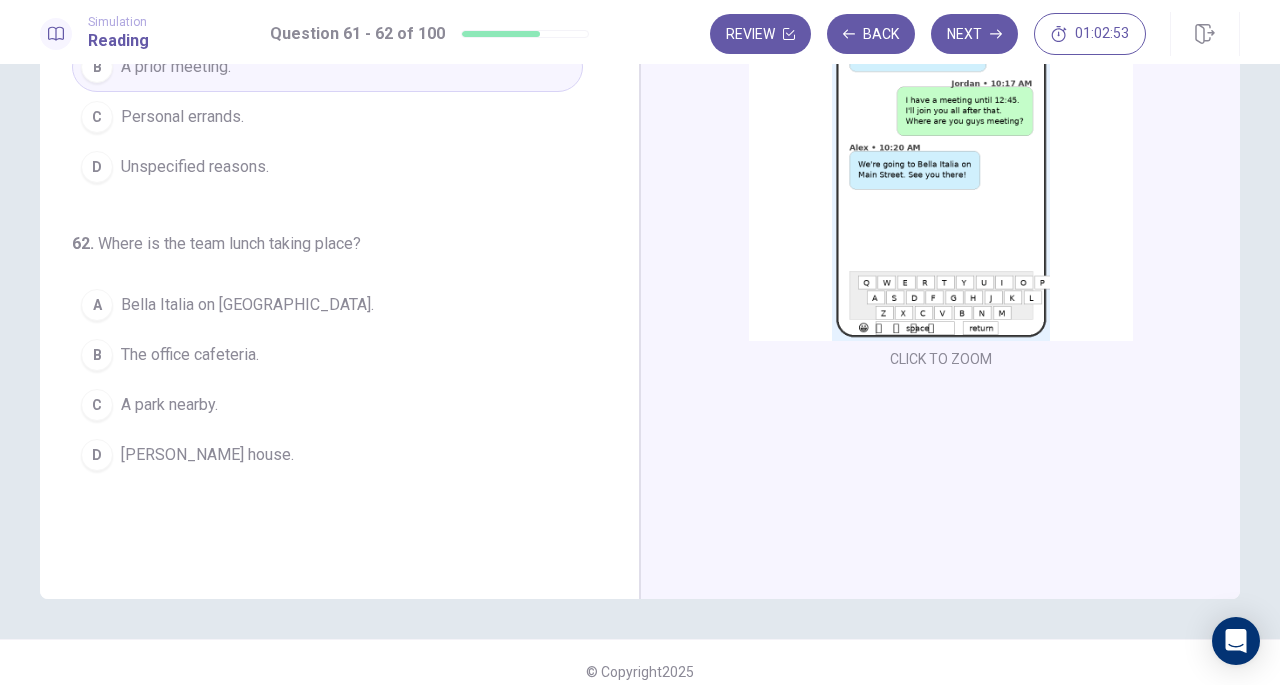 click on "Bella Italia on Main Street." at bounding box center [247, 305] 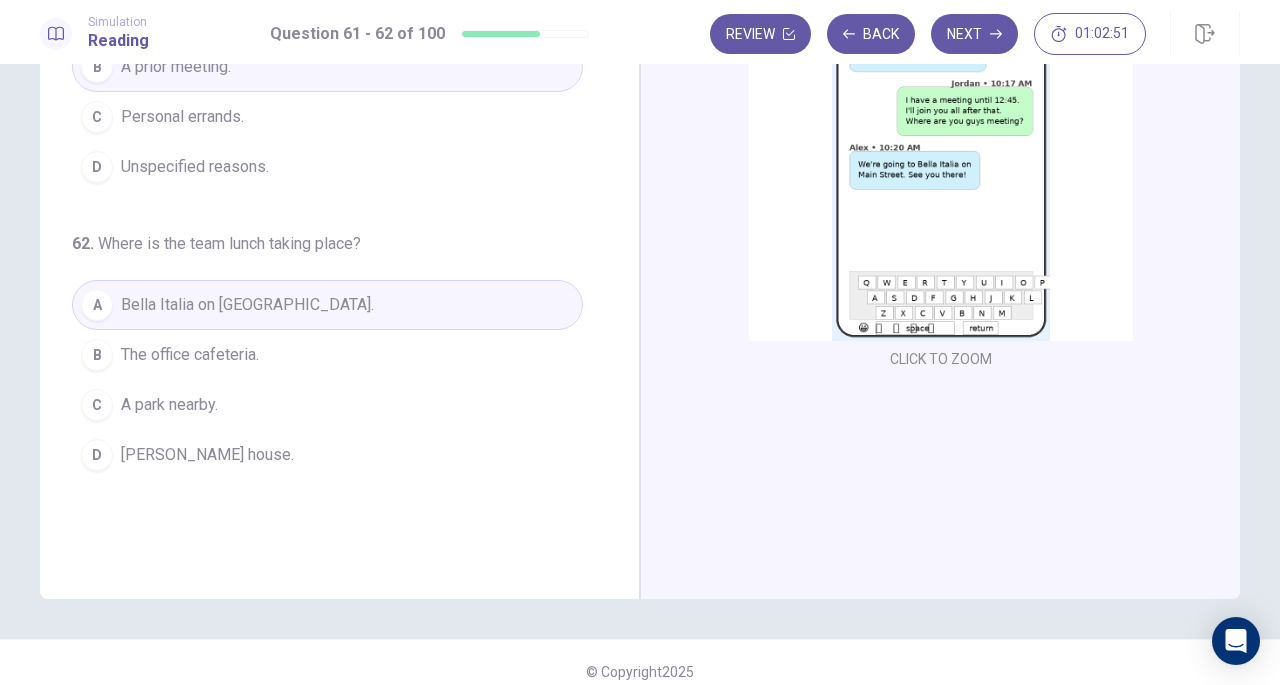 click on "Next" at bounding box center (974, 34) 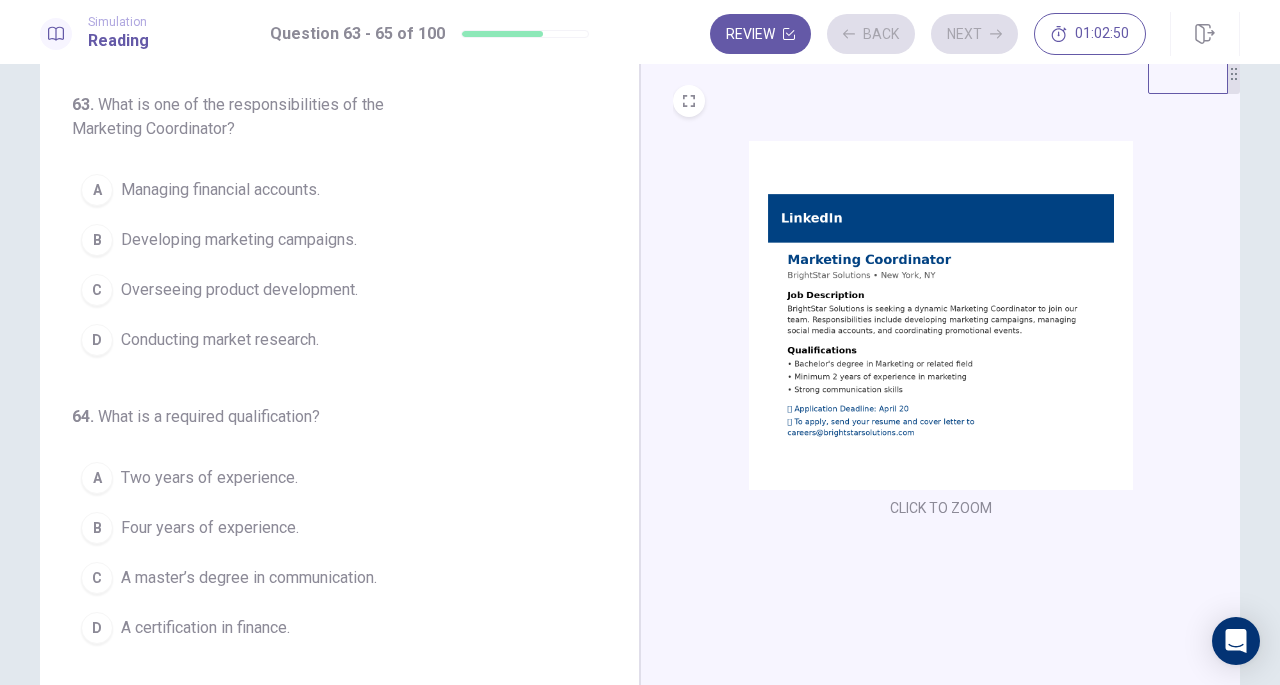 scroll, scrollTop: 0, scrollLeft: 0, axis: both 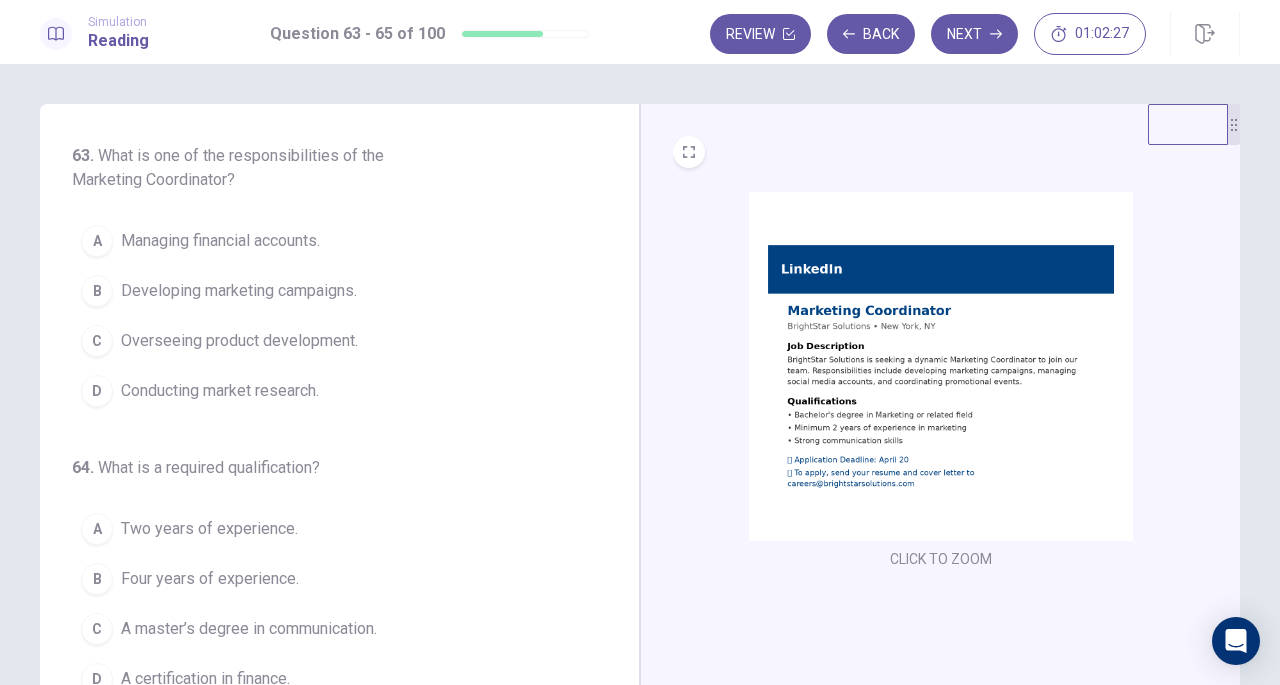 click on "Developing marketing campaigns." at bounding box center (239, 291) 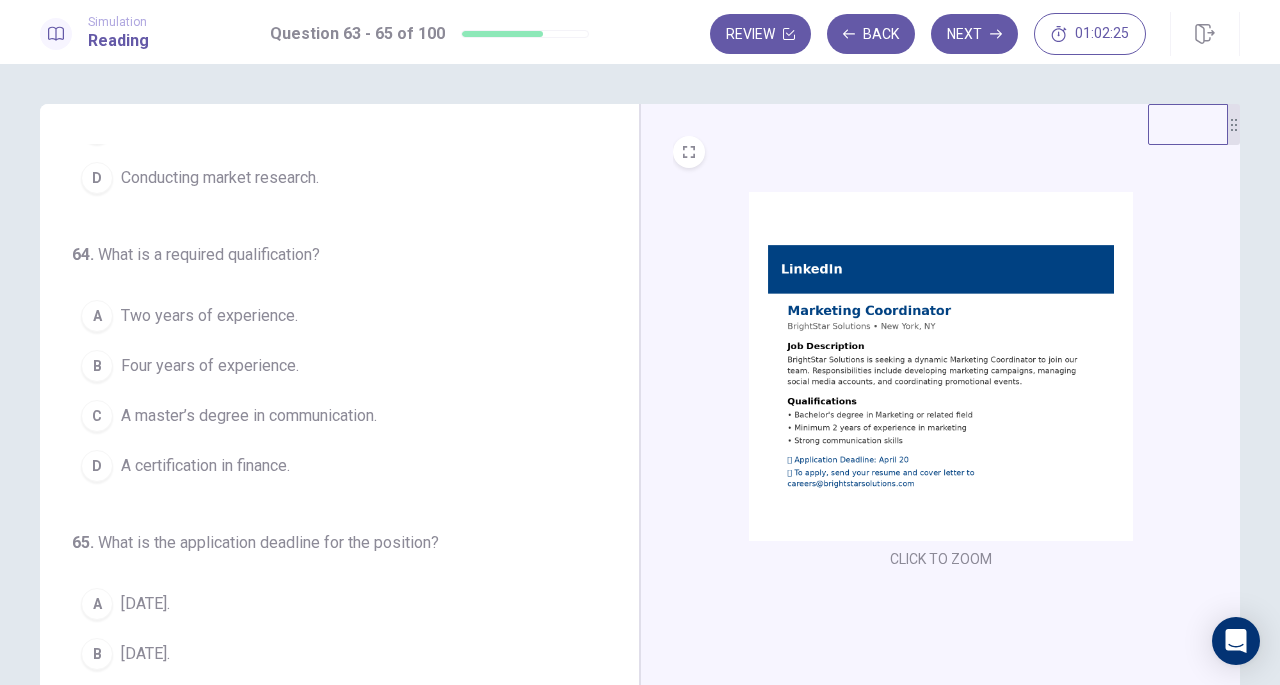 scroll, scrollTop: 224, scrollLeft: 0, axis: vertical 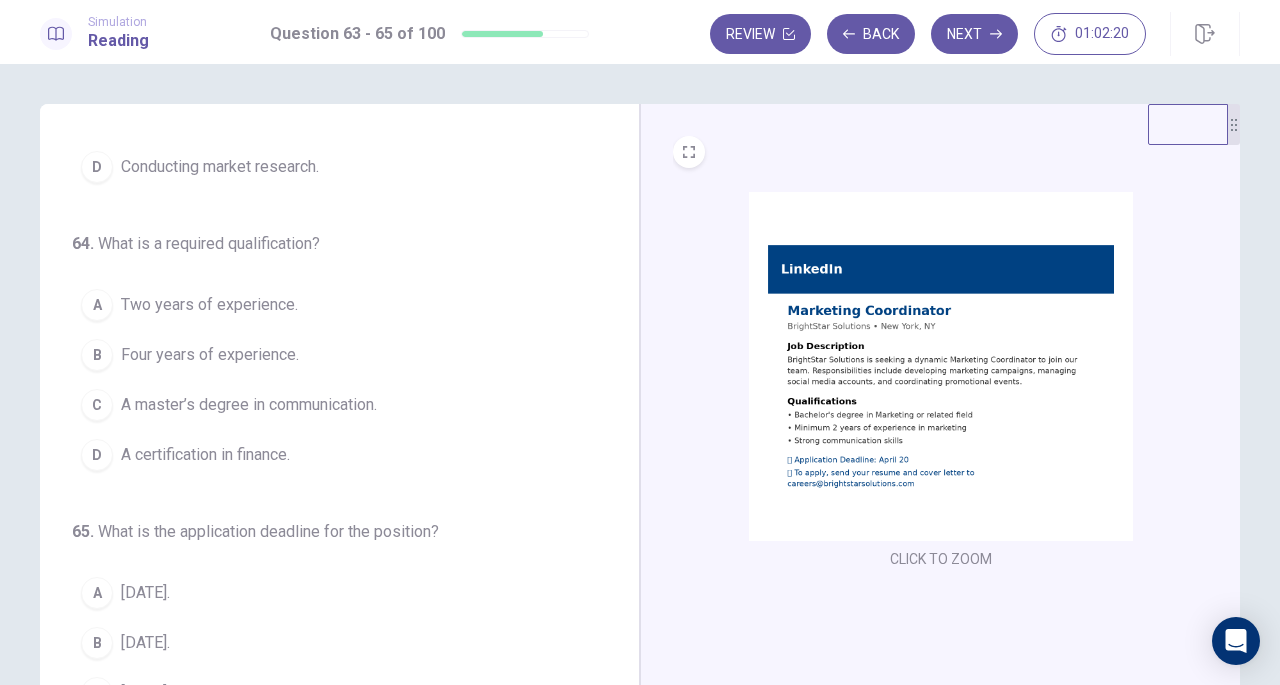 click on "Two years of experience." at bounding box center [209, 305] 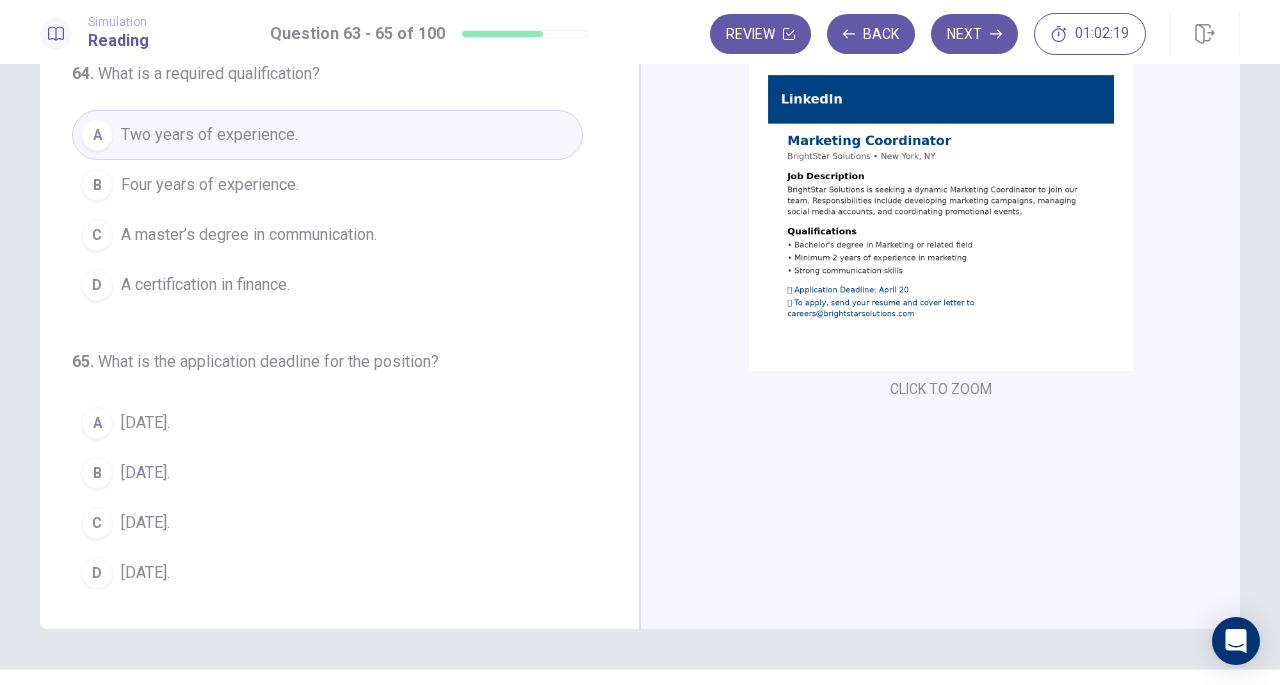 scroll, scrollTop: 218, scrollLeft: 0, axis: vertical 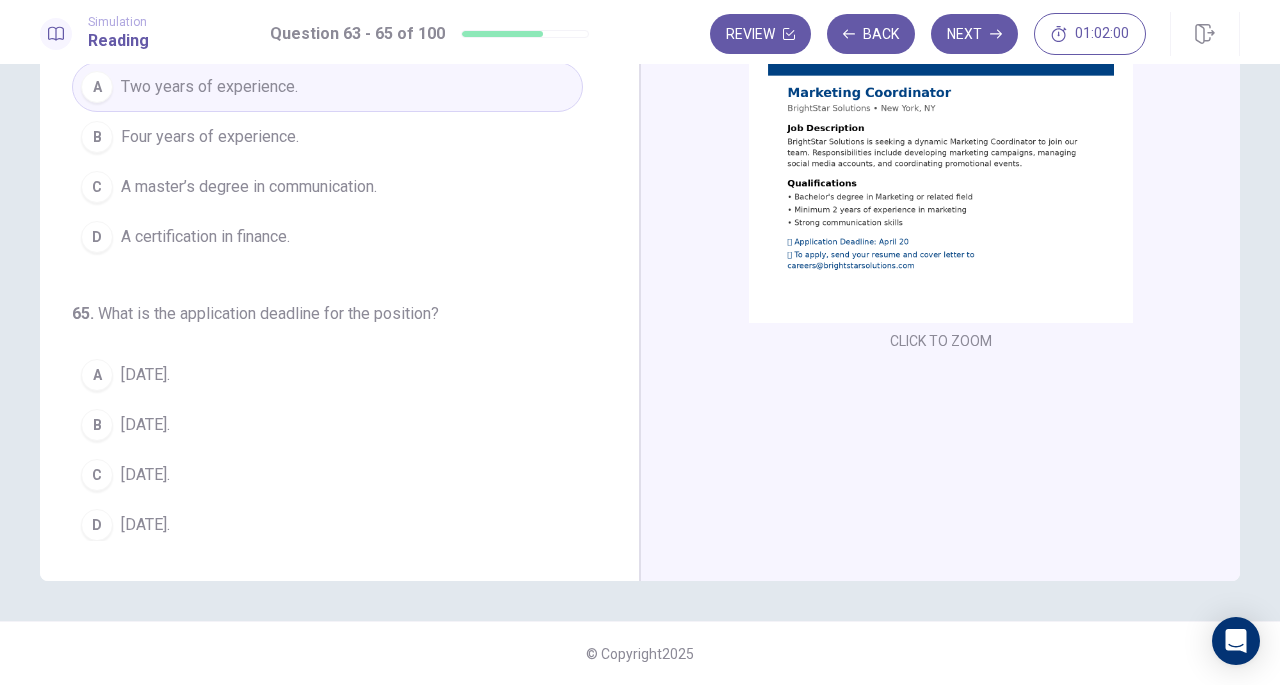click on "April 20." at bounding box center (145, 475) 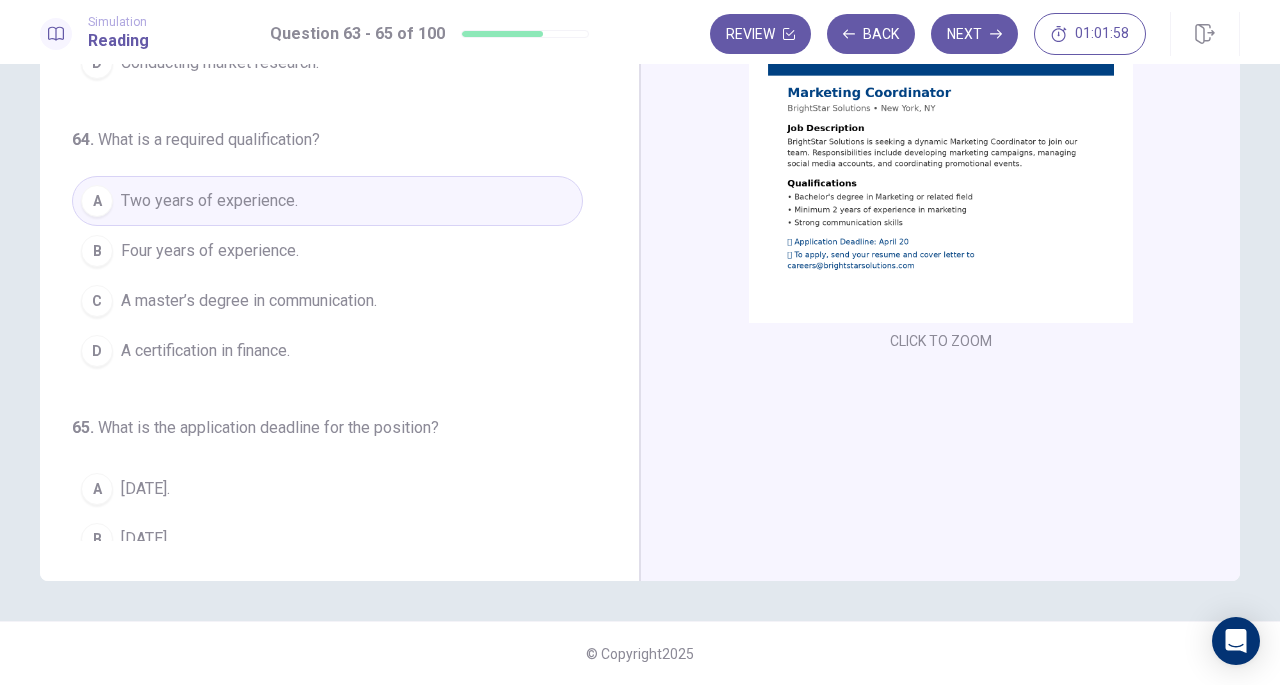 scroll, scrollTop: 224, scrollLeft: 0, axis: vertical 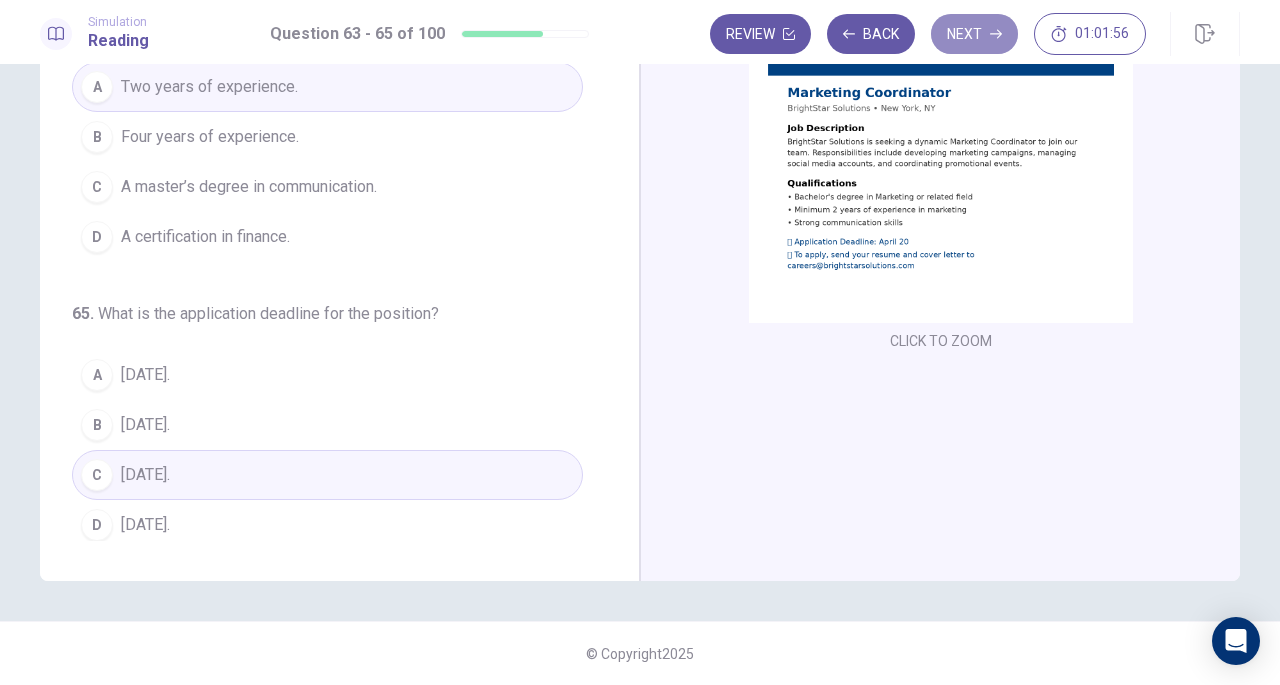 click 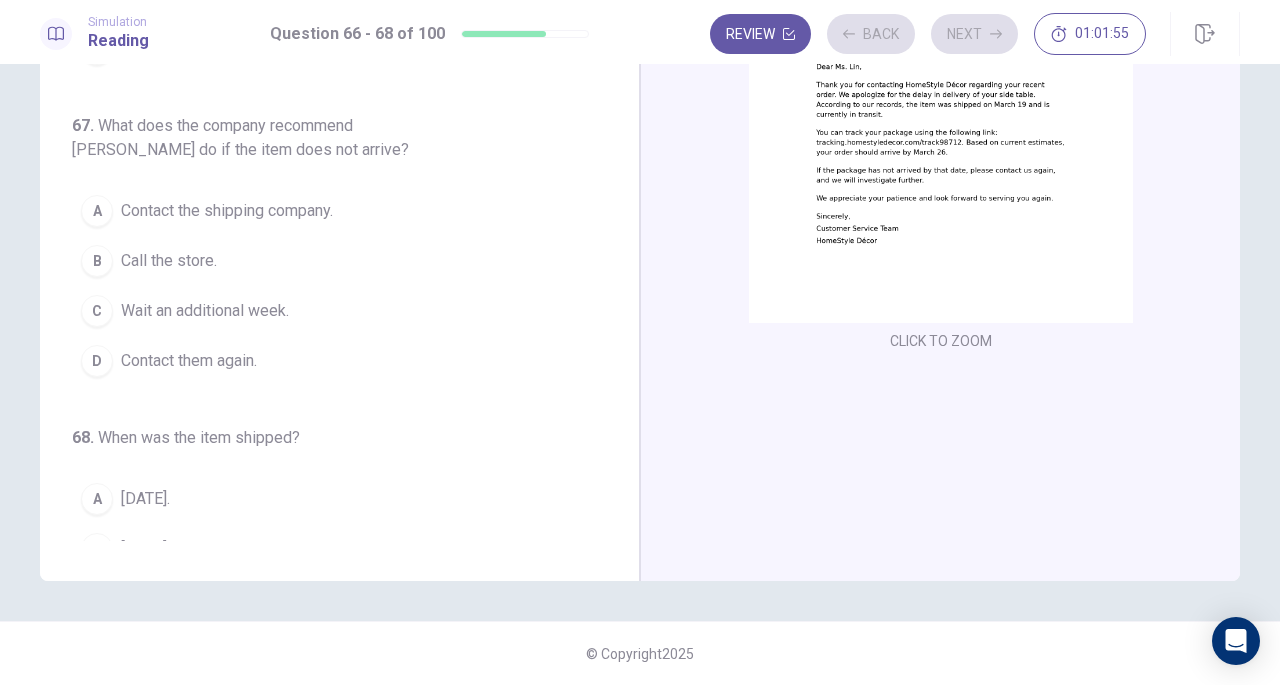 scroll, scrollTop: 0, scrollLeft: 0, axis: both 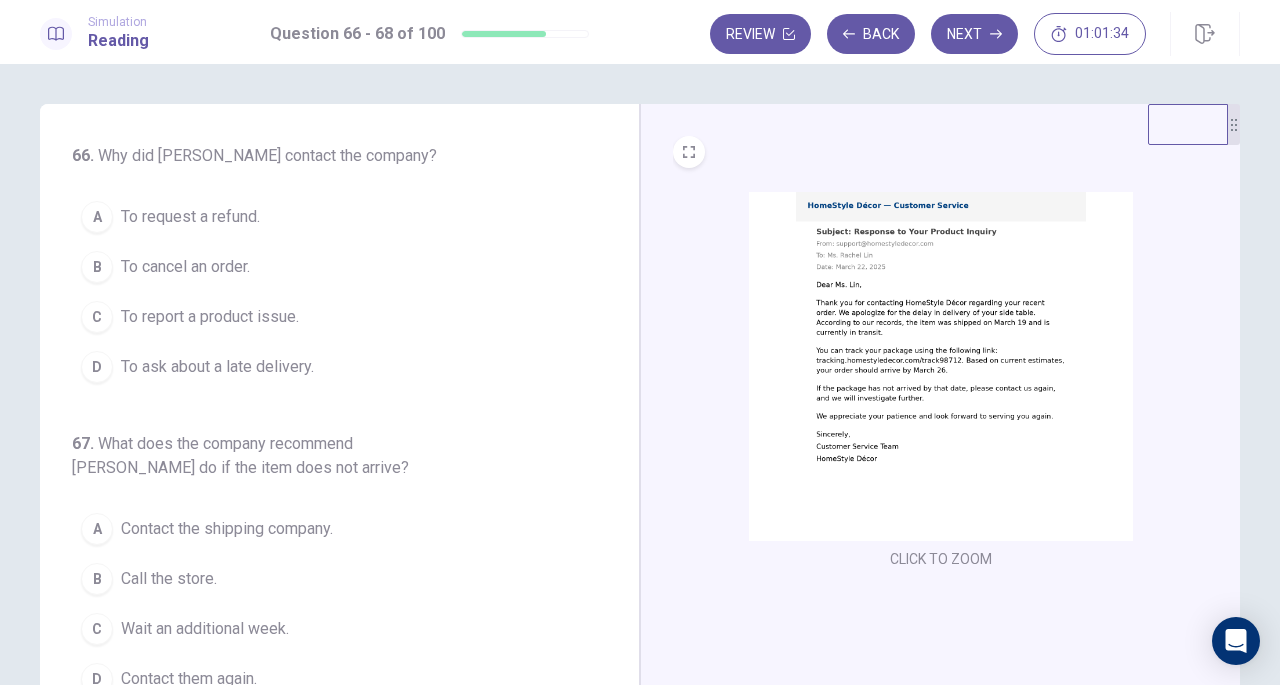 click on "To ask about a late delivery." at bounding box center (217, 367) 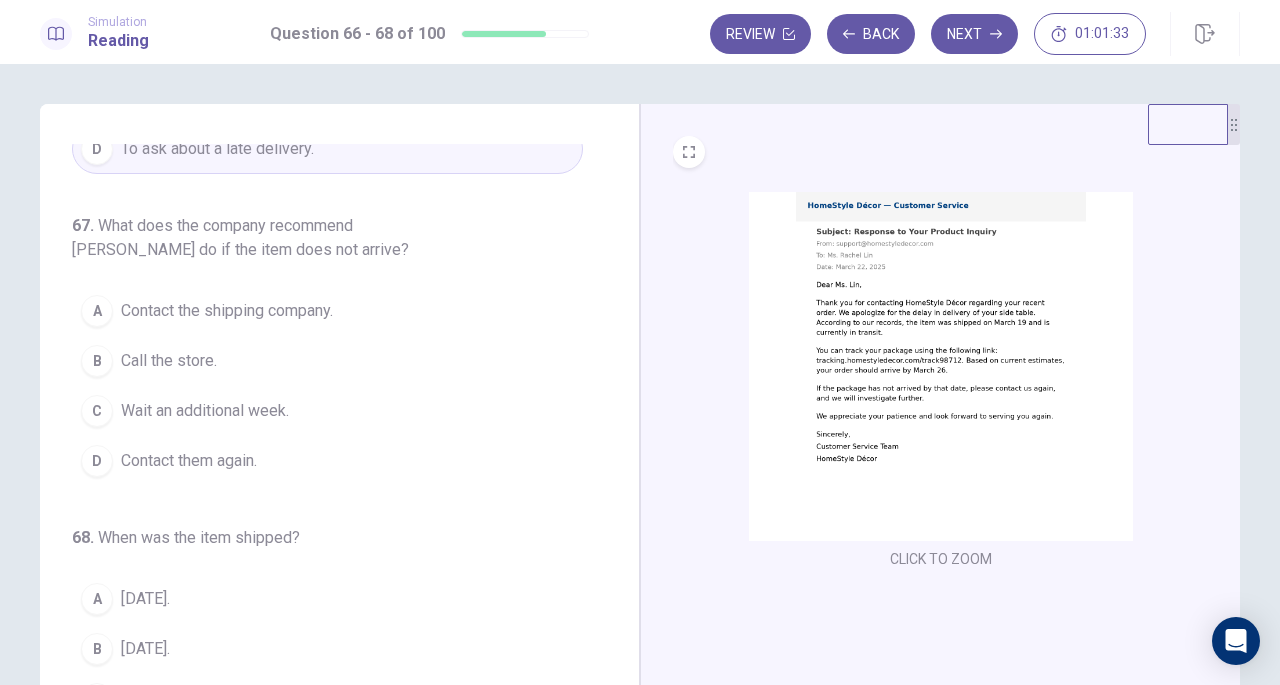 scroll, scrollTop: 224, scrollLeft: 0, axis: vertical 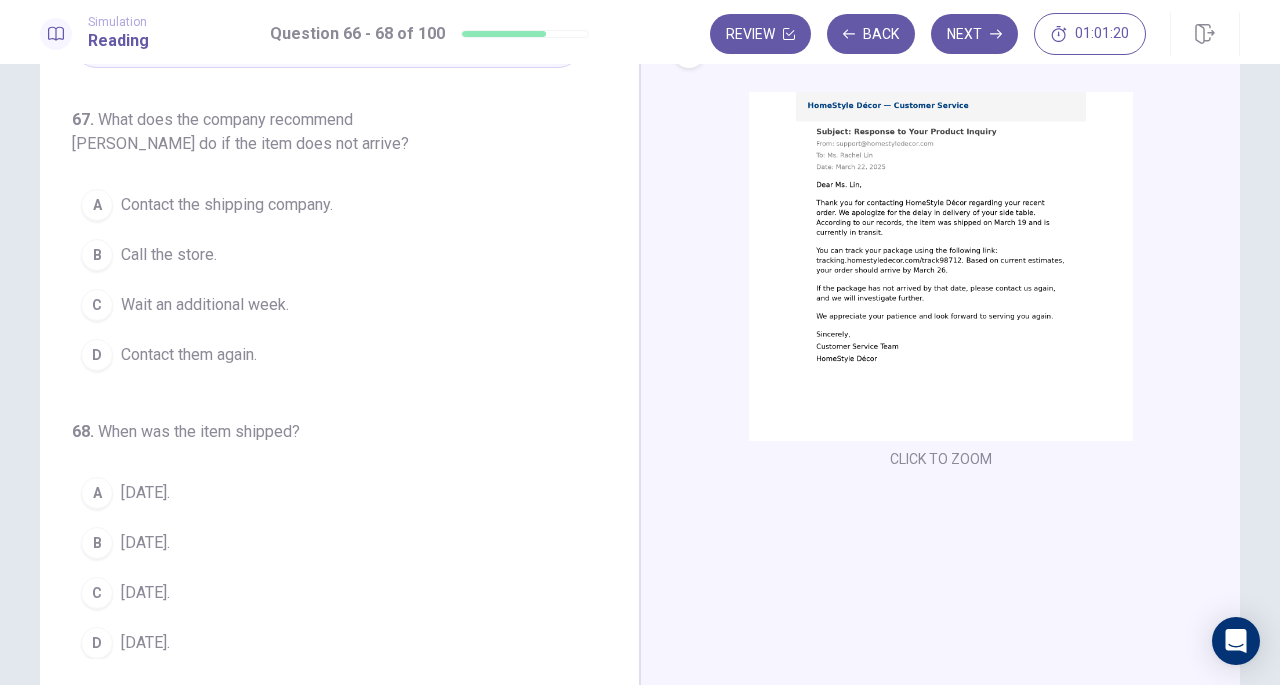 click on "March 19." at bounding box center [145, 543] 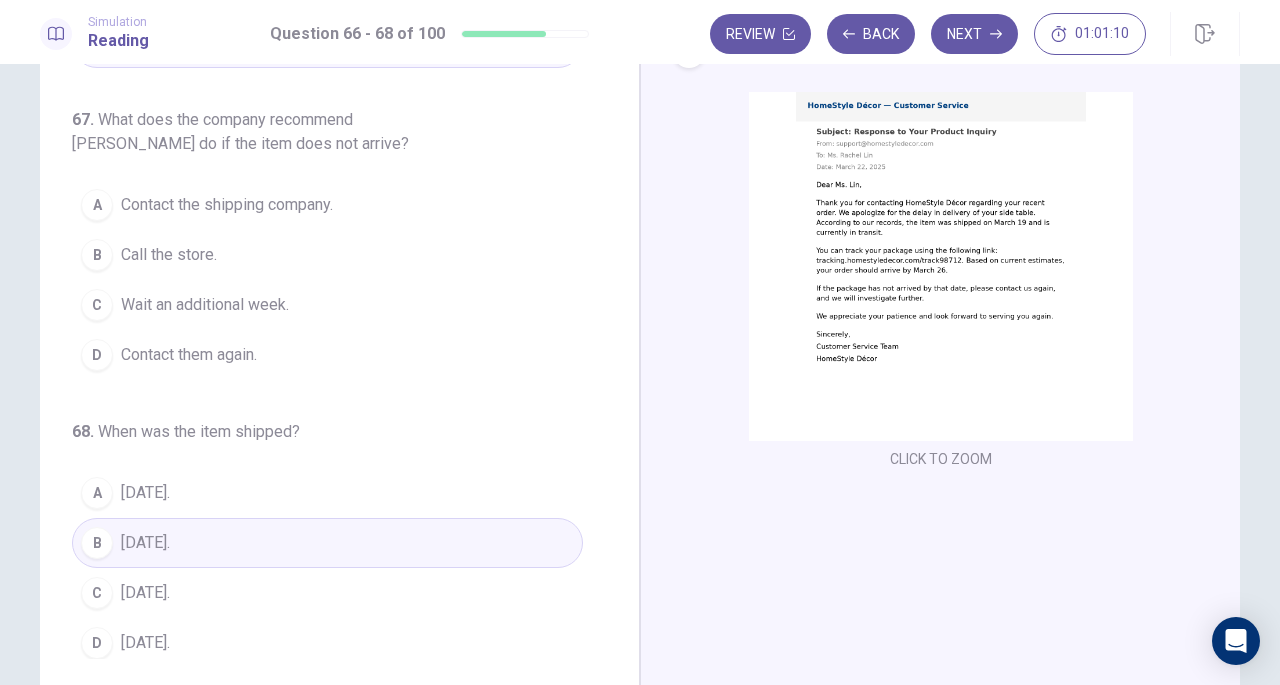 click on "Contact them again." at bounding box center [189, 355] 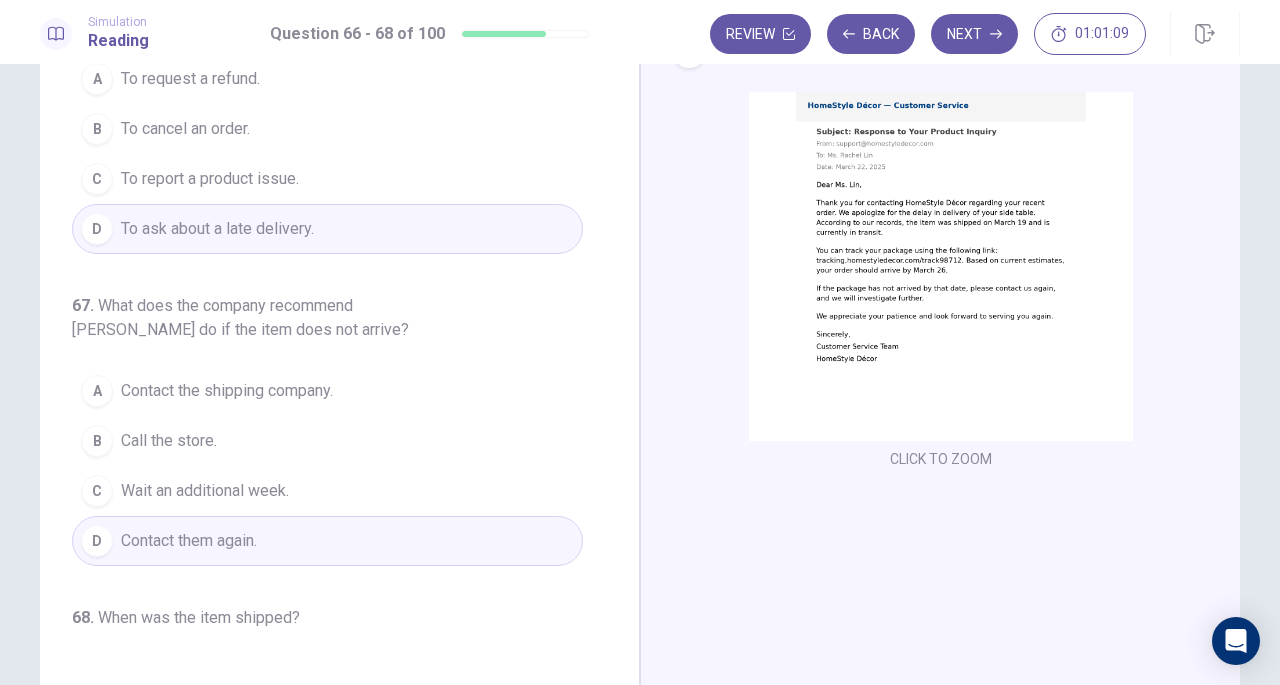 scroll, scrollTop: 0, scrollLeft: 0, axis: both 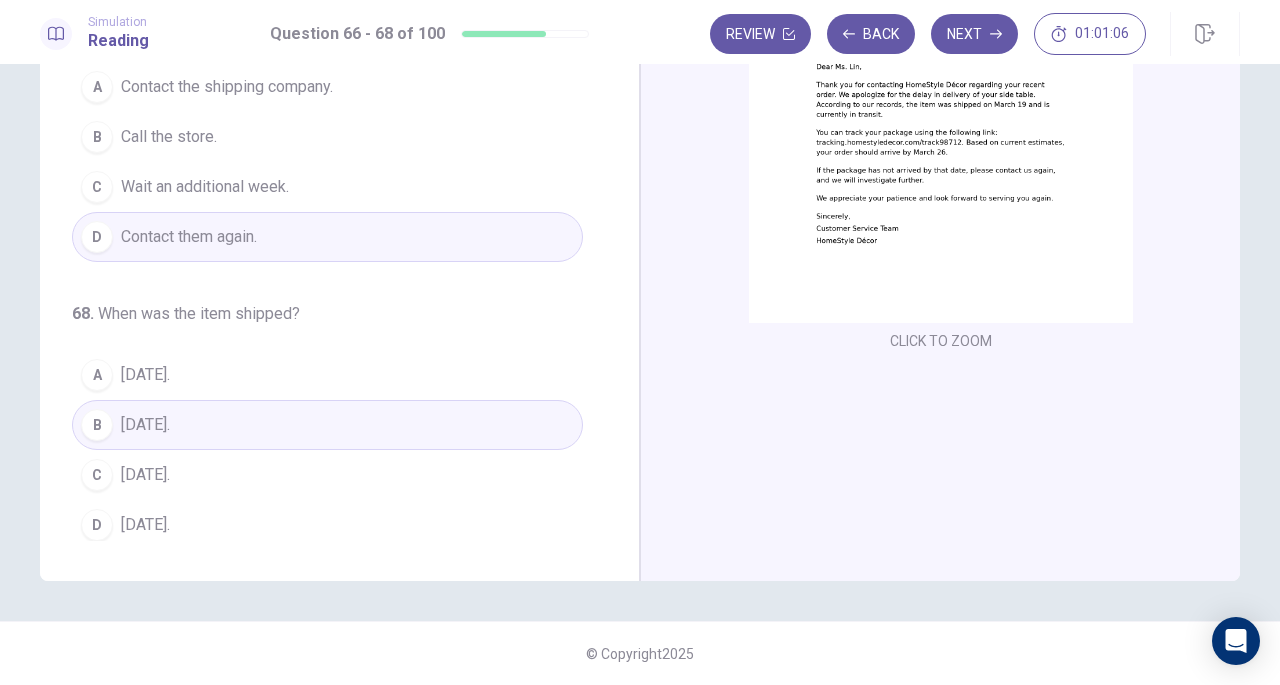 click on "Next" at bounding box center [974, 34] 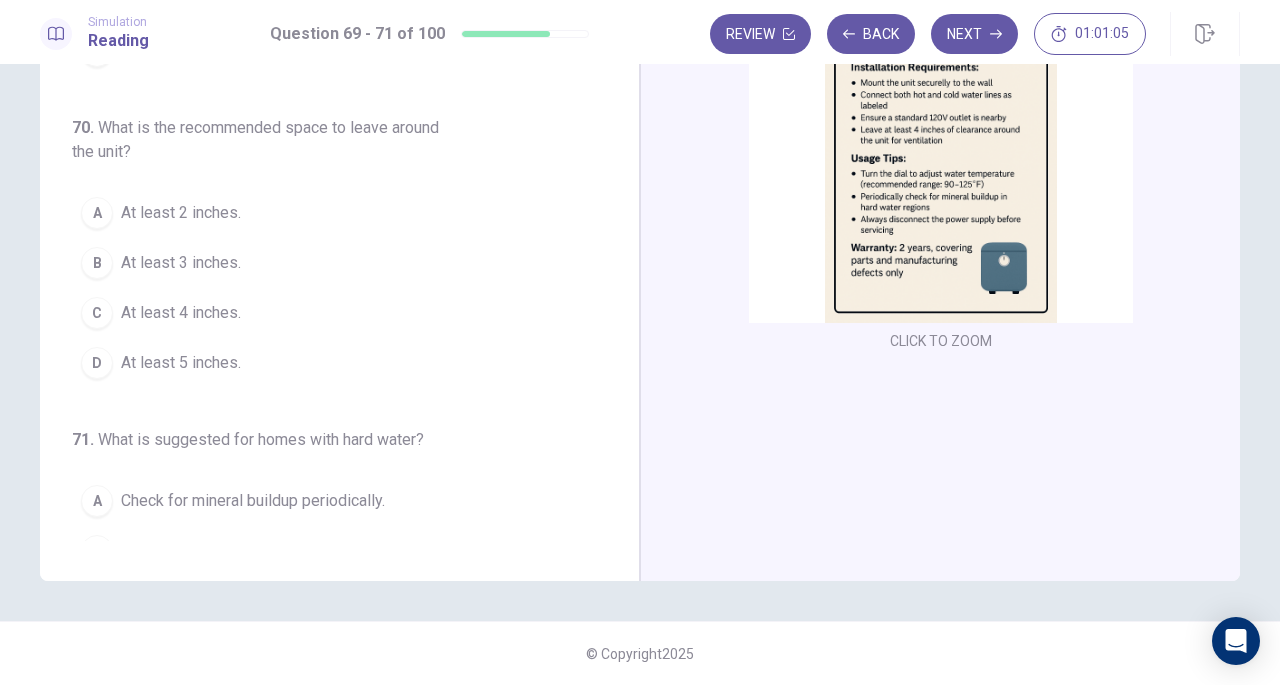 scroll, scrollTop: 0, scrollLeft: 0, axis: both 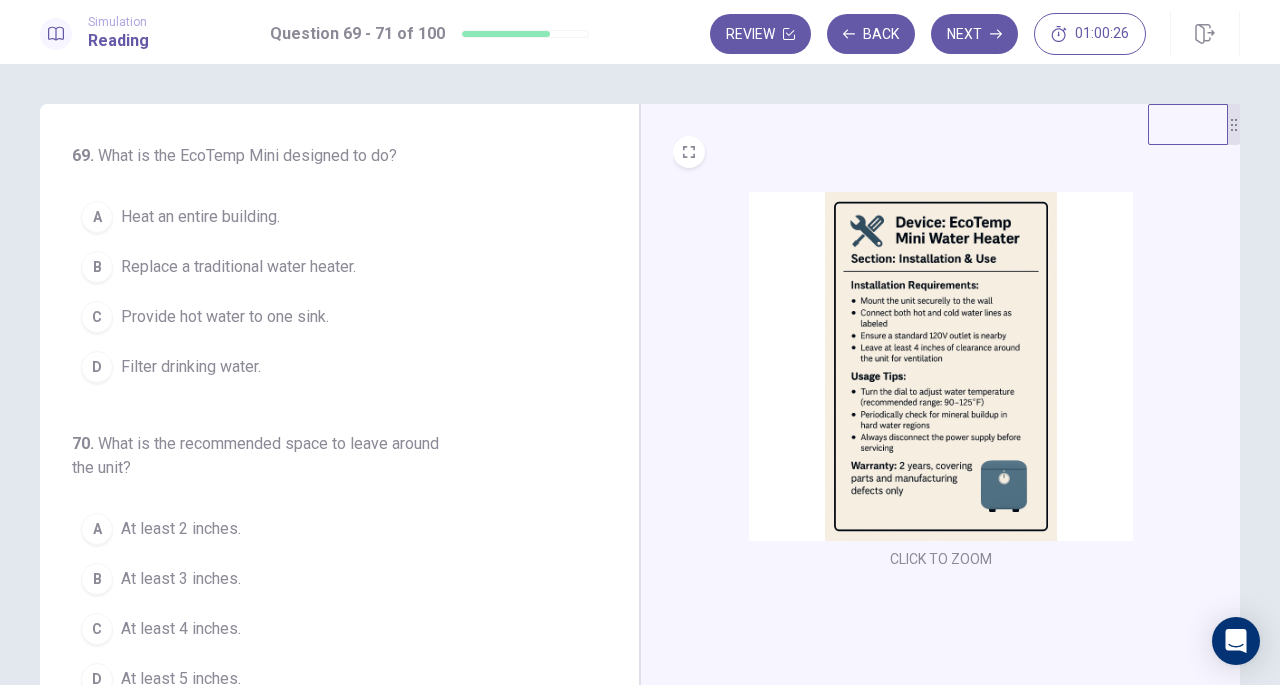 click on "Provide hot water to one sink." at bounding box center (225, 317) 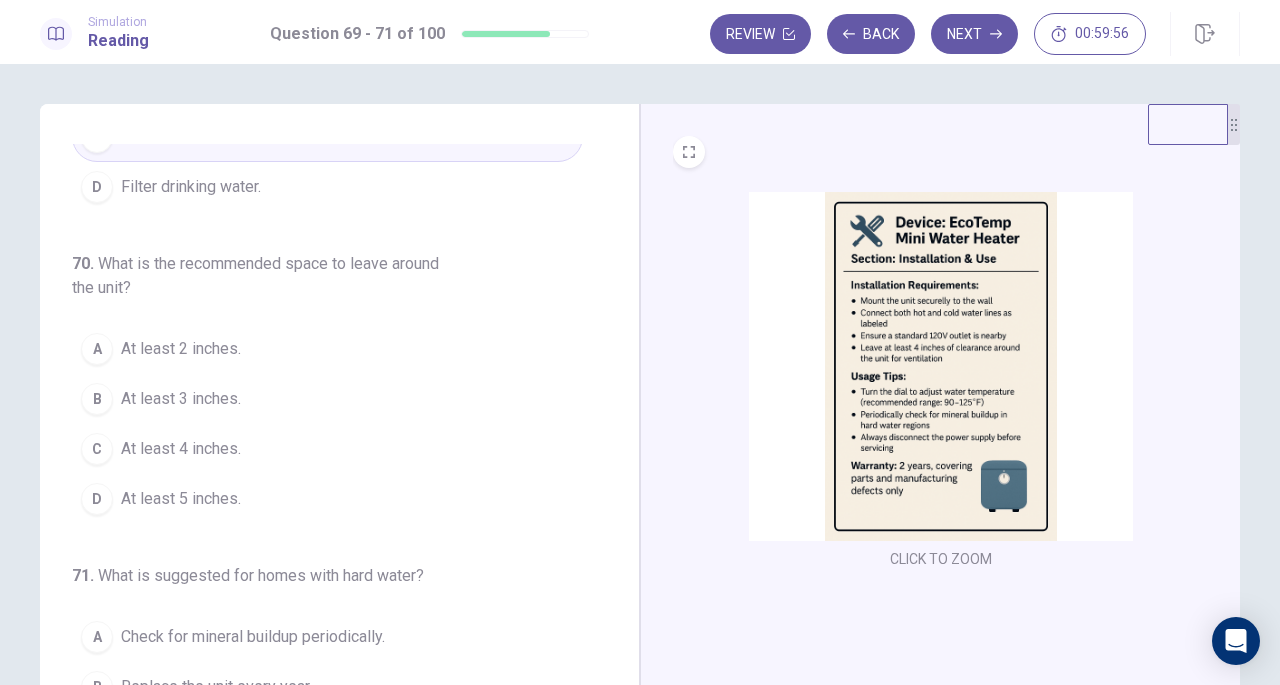 scroll, scrollTop: 200, scrollLeft: 0, axis: vertical 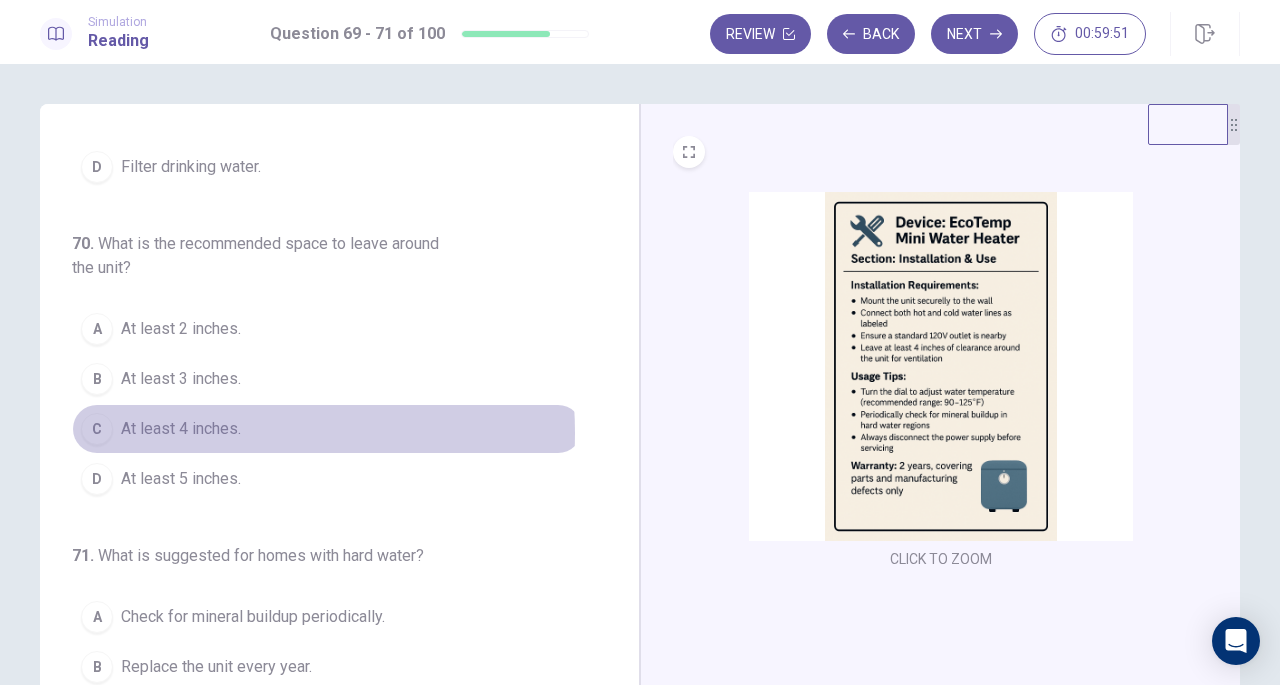 click on "At least 4 inches." at bounding box center (181, 429) 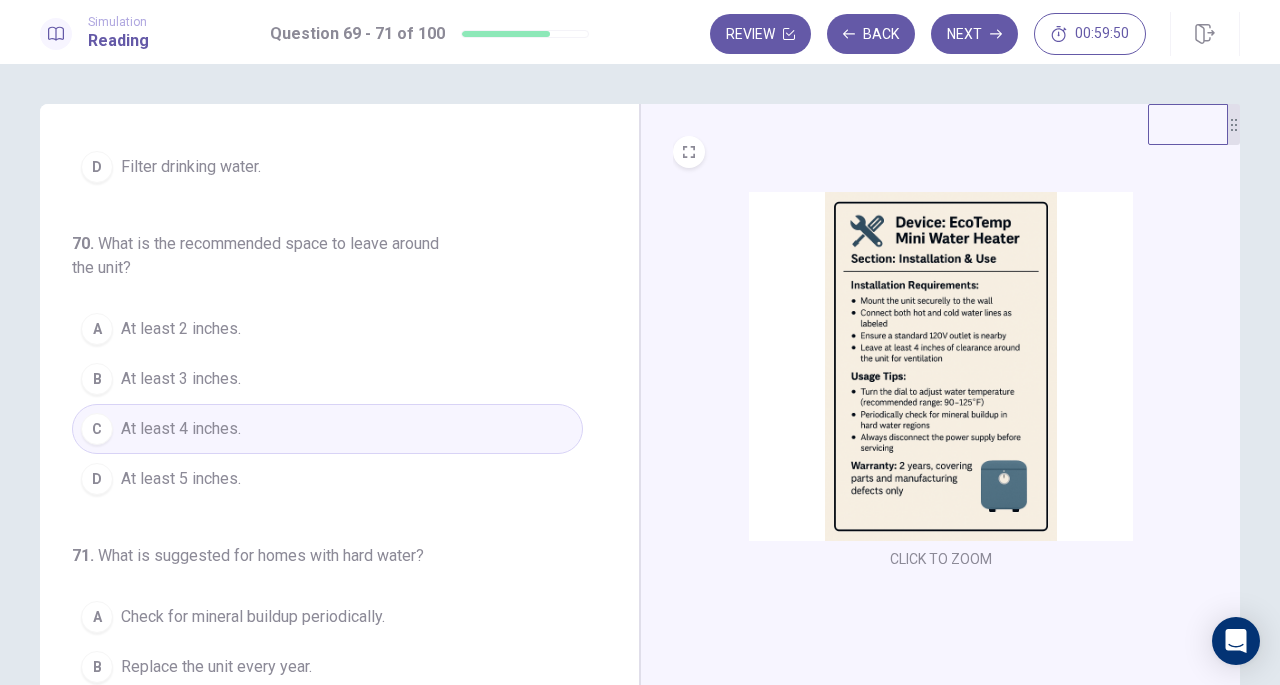 scroll, scrollTop: 224, scrollLeft: 0, axis: vertical 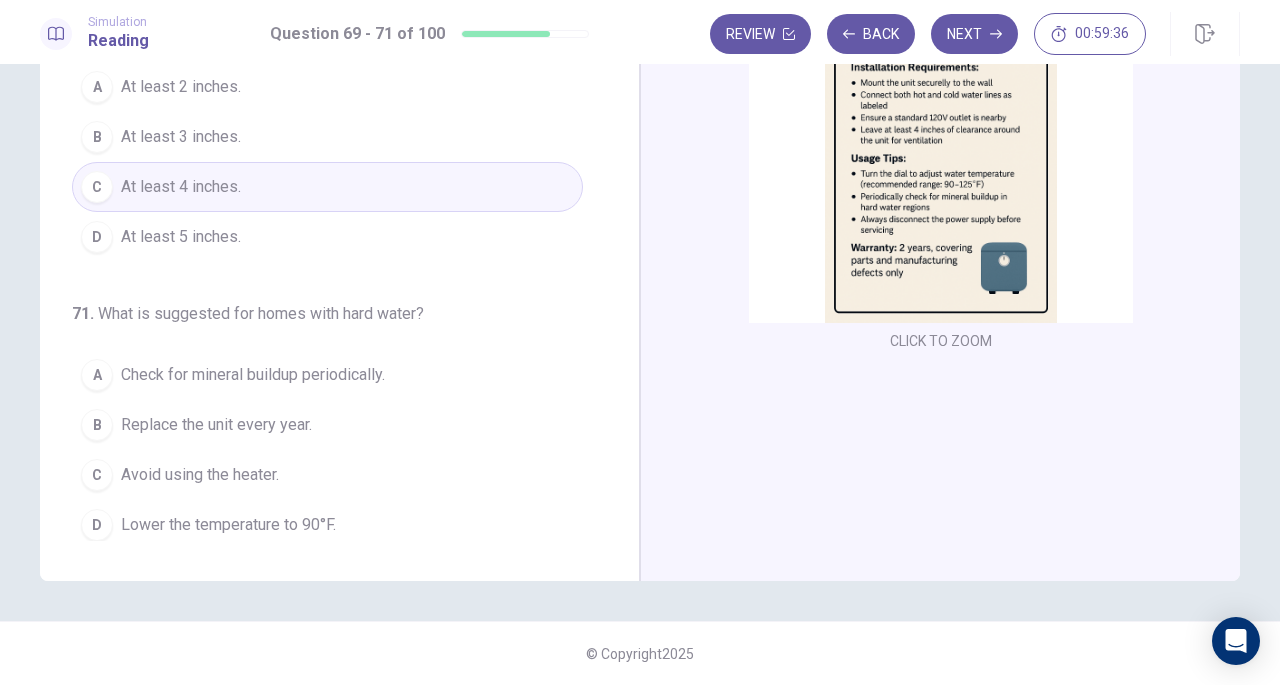 click on "Check for mineral buildup periodically." at bounding box center (253, 375) 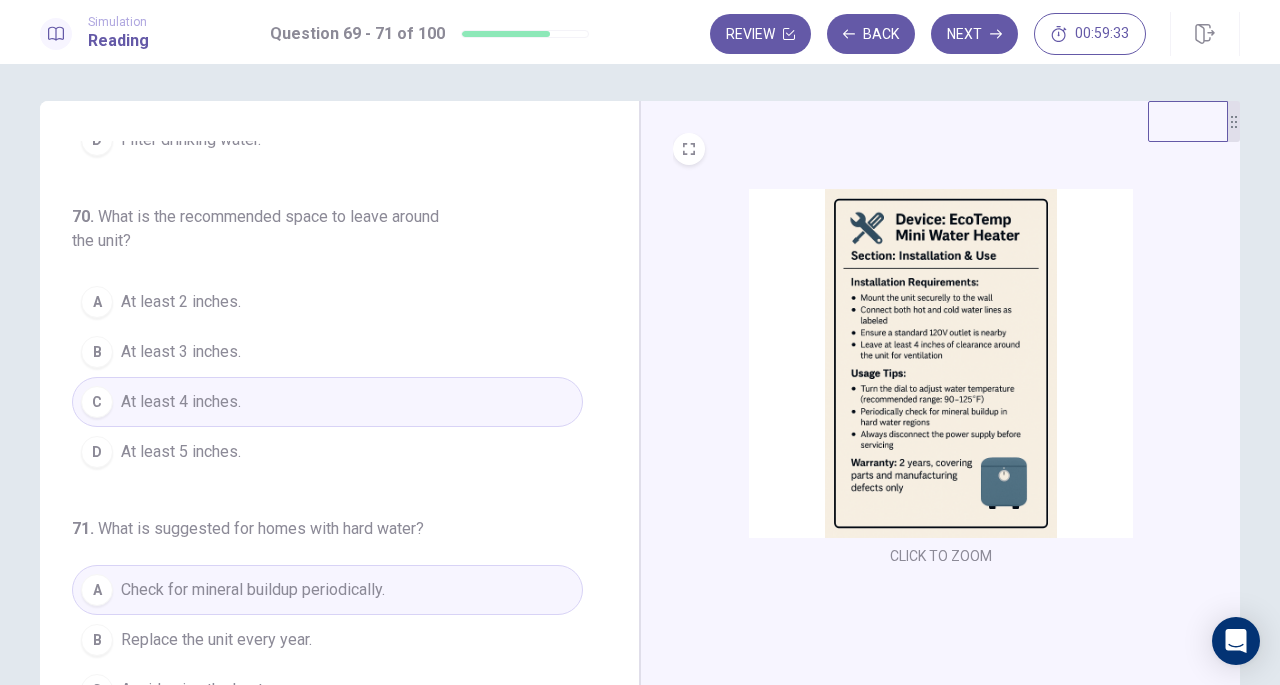 scroll, scrollTop: 0, scrollLeft: 0, axis: both 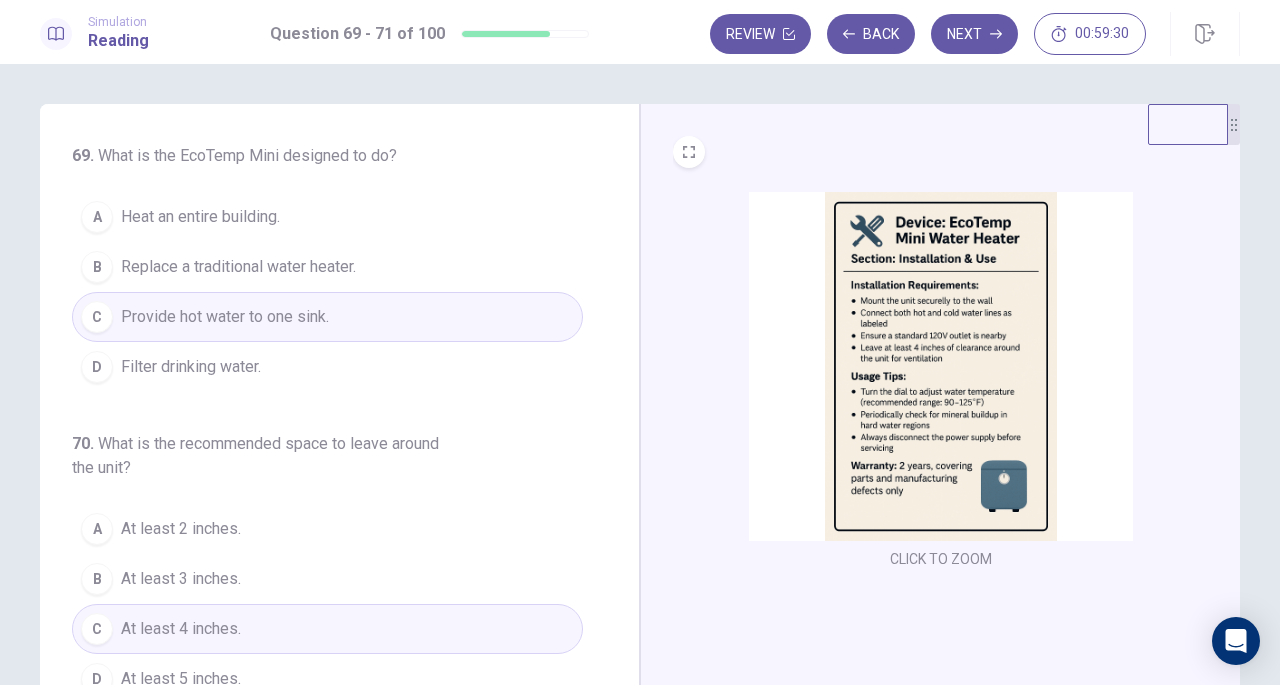 click on "Next" at bounding box center (974, 34) 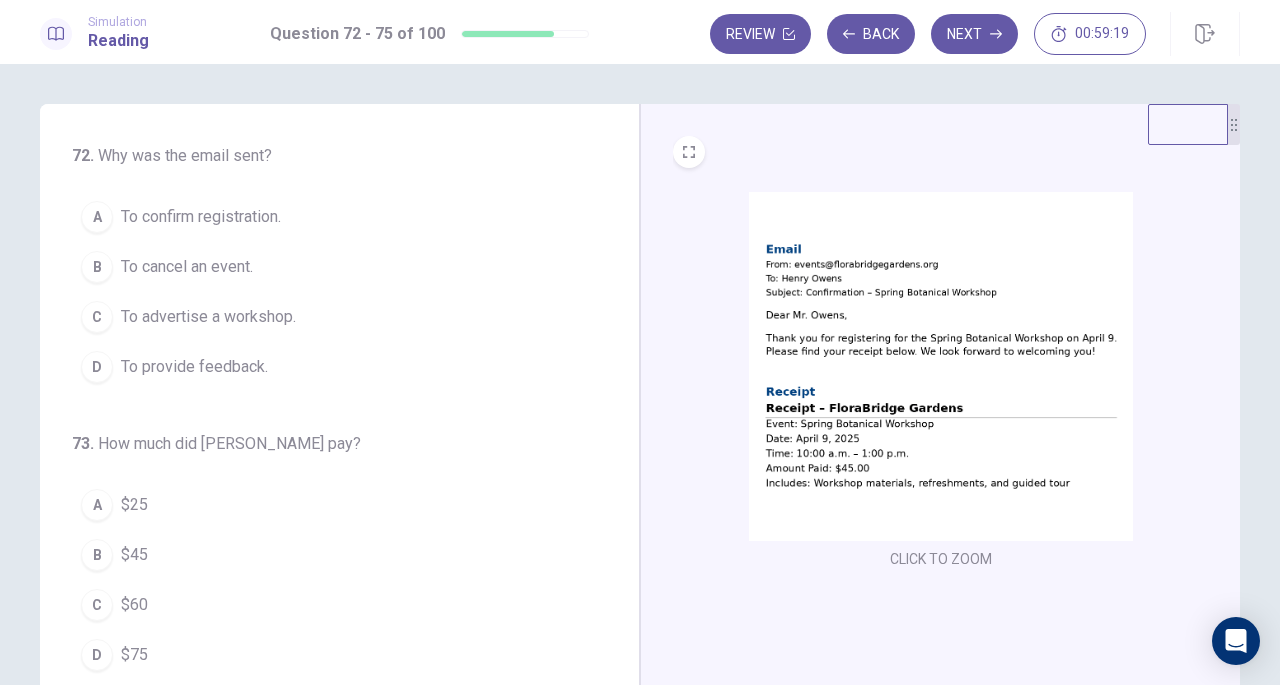 click on "To confirm registration." at bounding box center [201, 217] 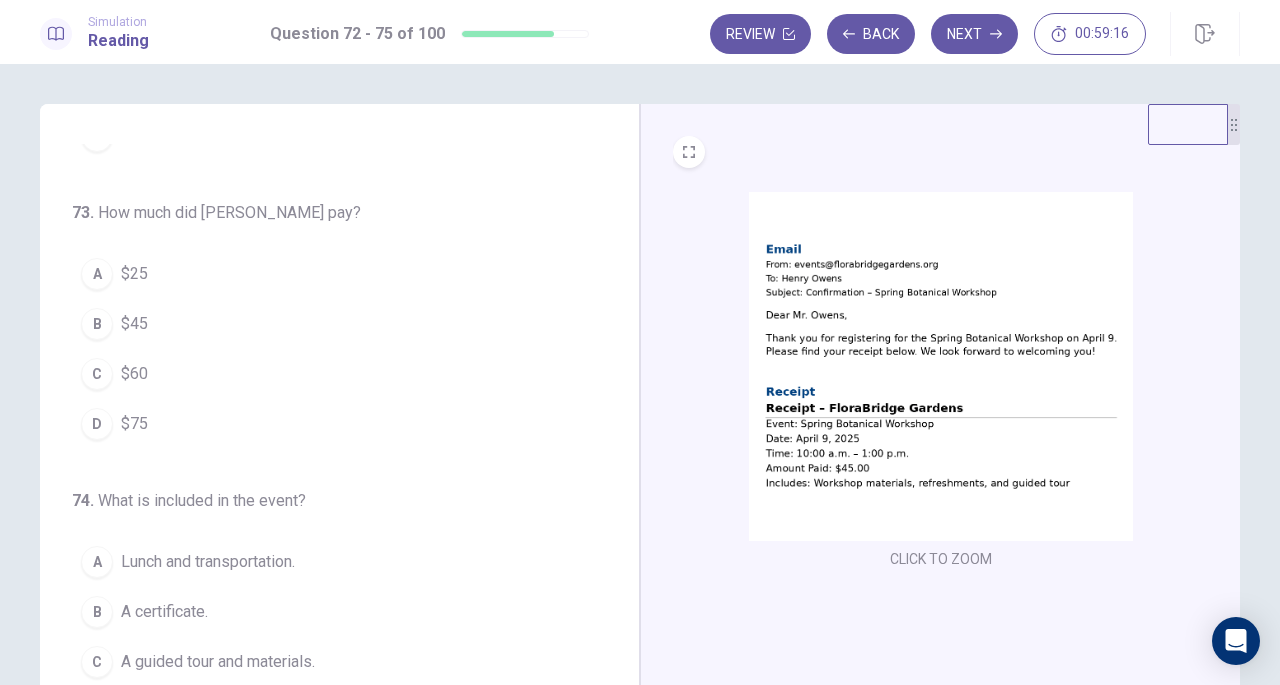 scroll, scrollTop: 200, scrollLeft: 0, axis: vertical 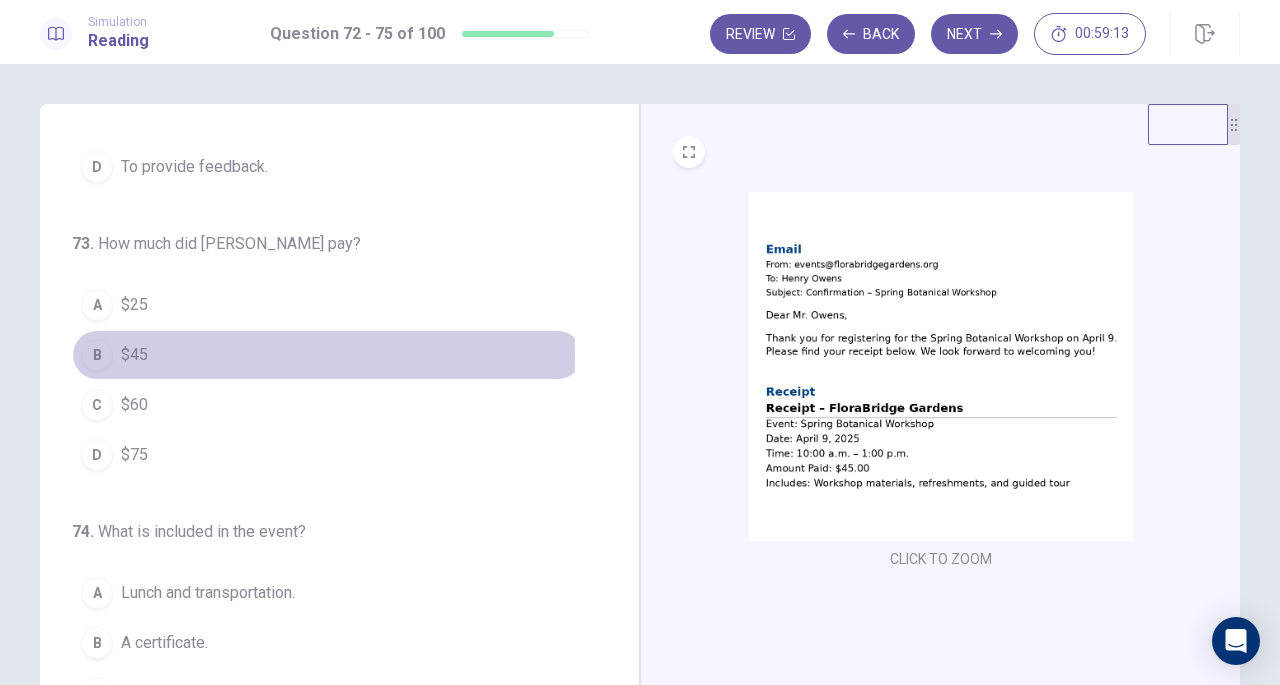 click on "B" at bounding box center [97, 355] 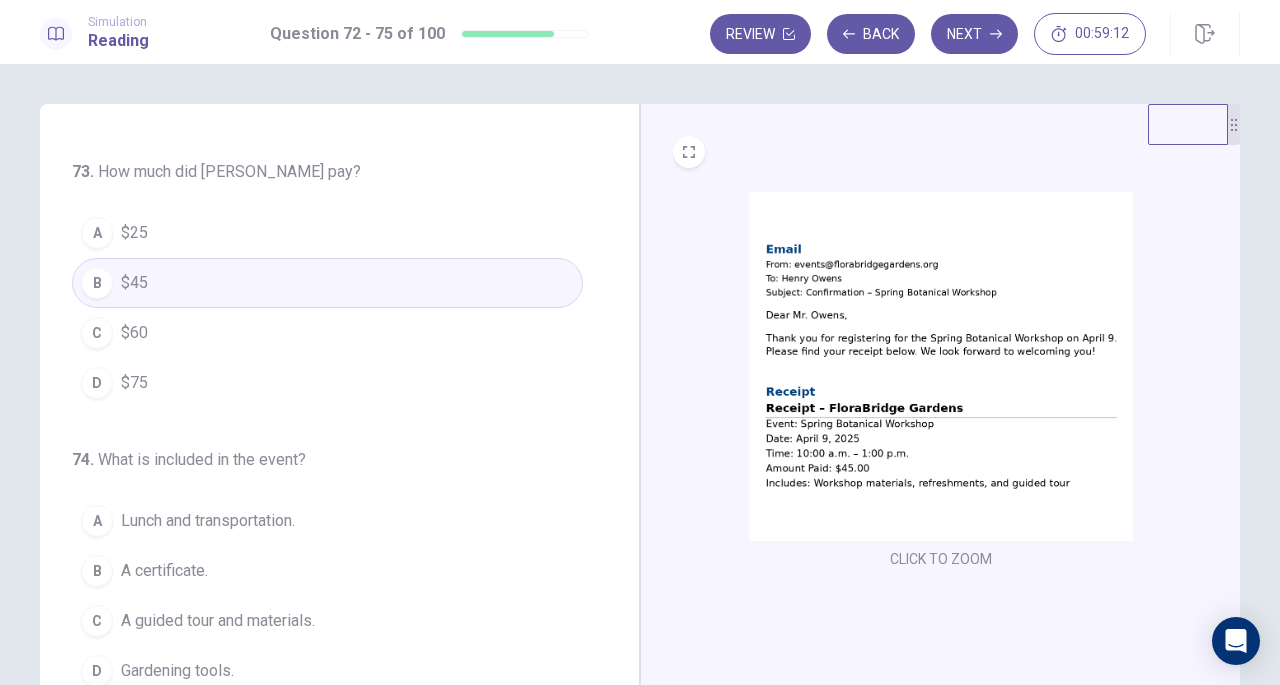 scroll, scrollTop: 400, scrollLeft: 0, axis: vertical 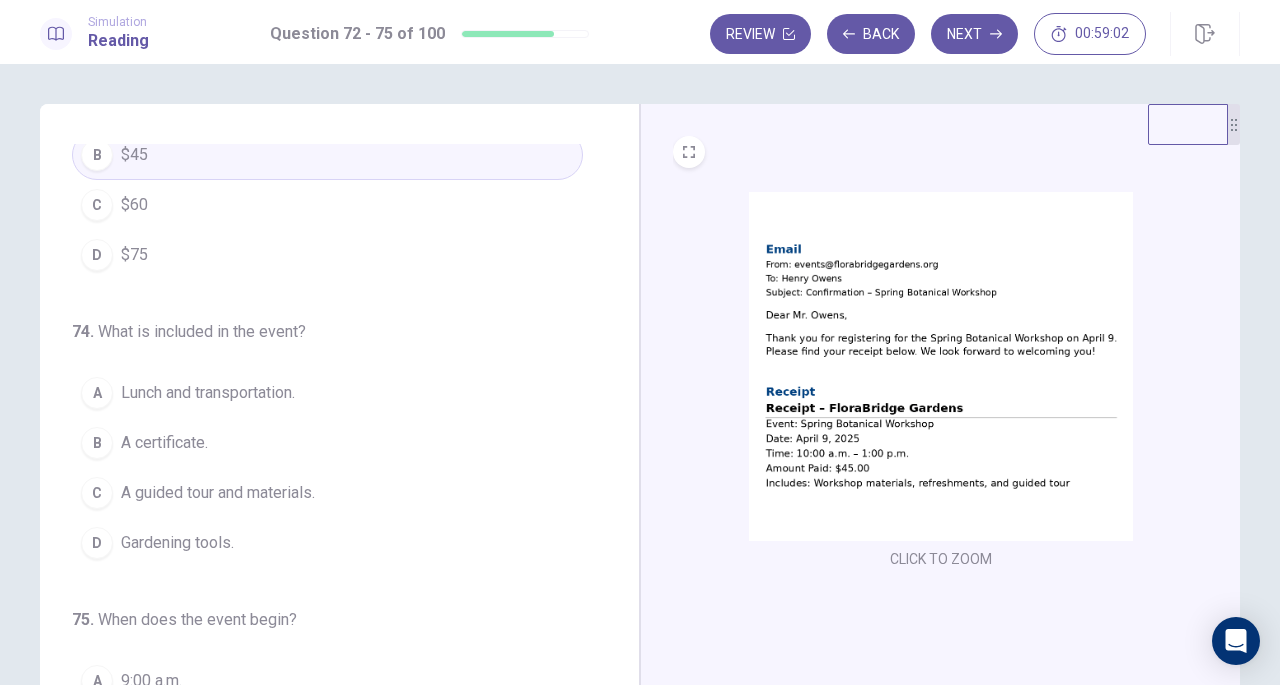 click on "A guided tour and materials." at bounding box center (218, 493) 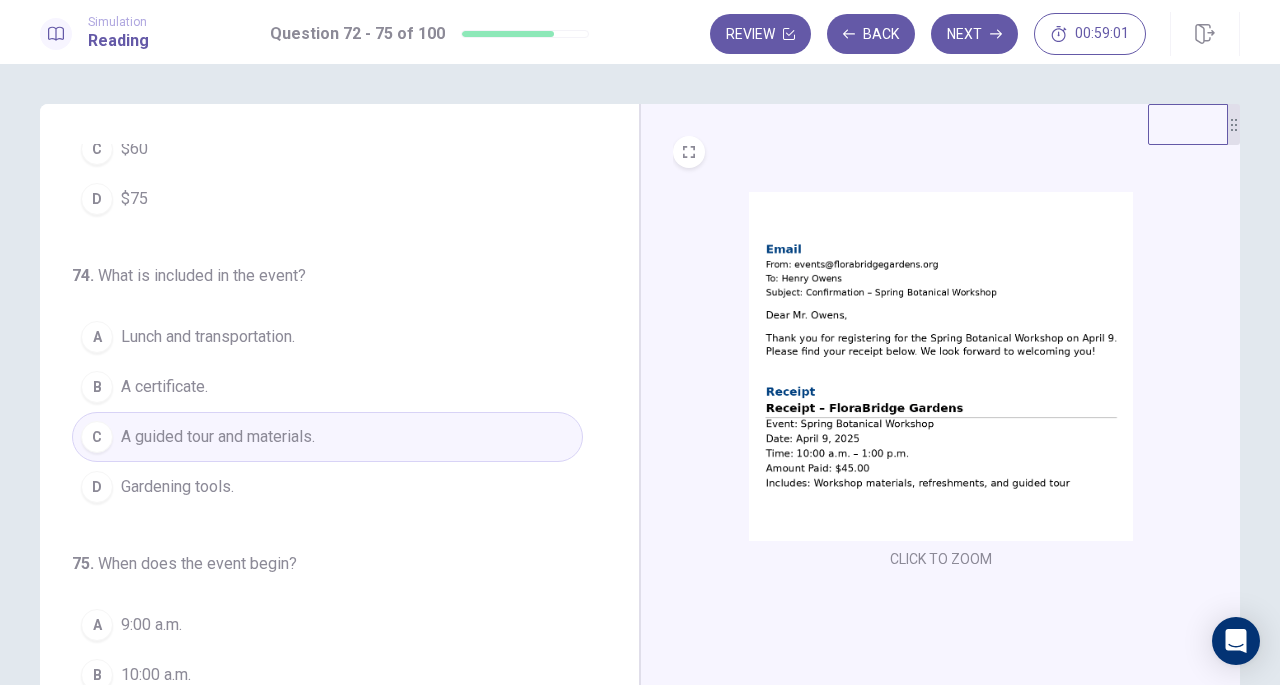 scroll, scrollTop: 486, scrollLeft: 0, axis: vertical 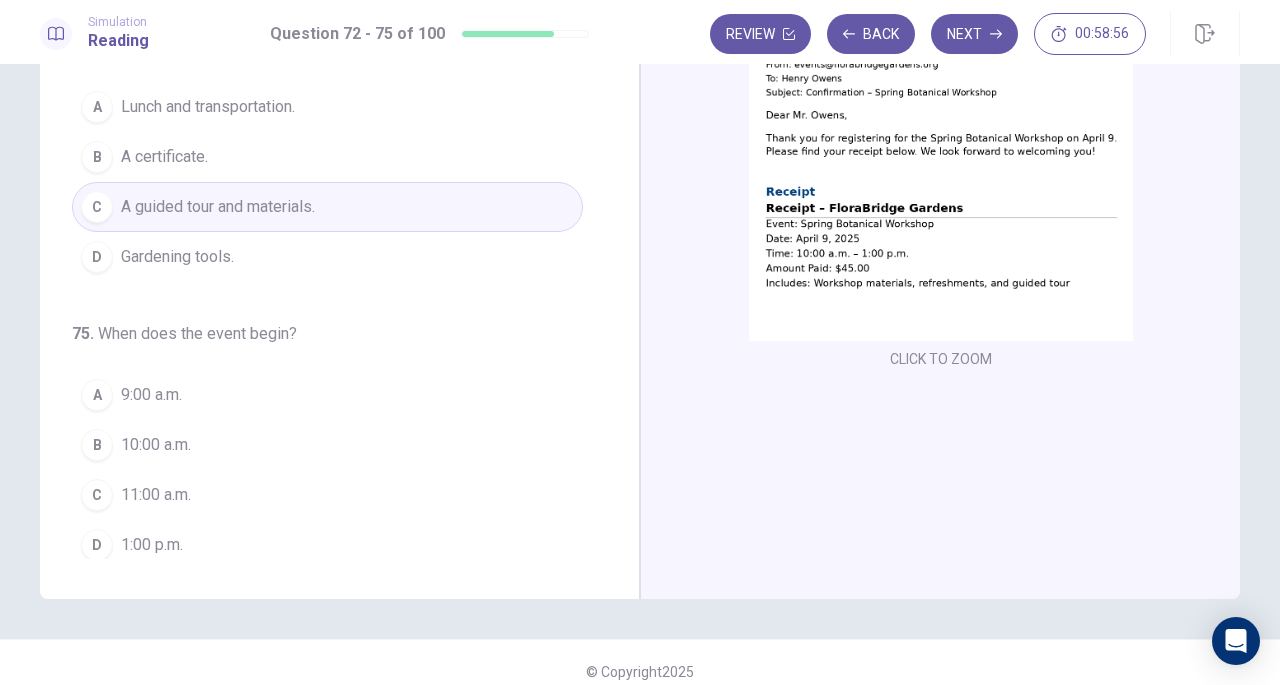 click on "B 10:00 a.m." at bounding box center [327, 445] 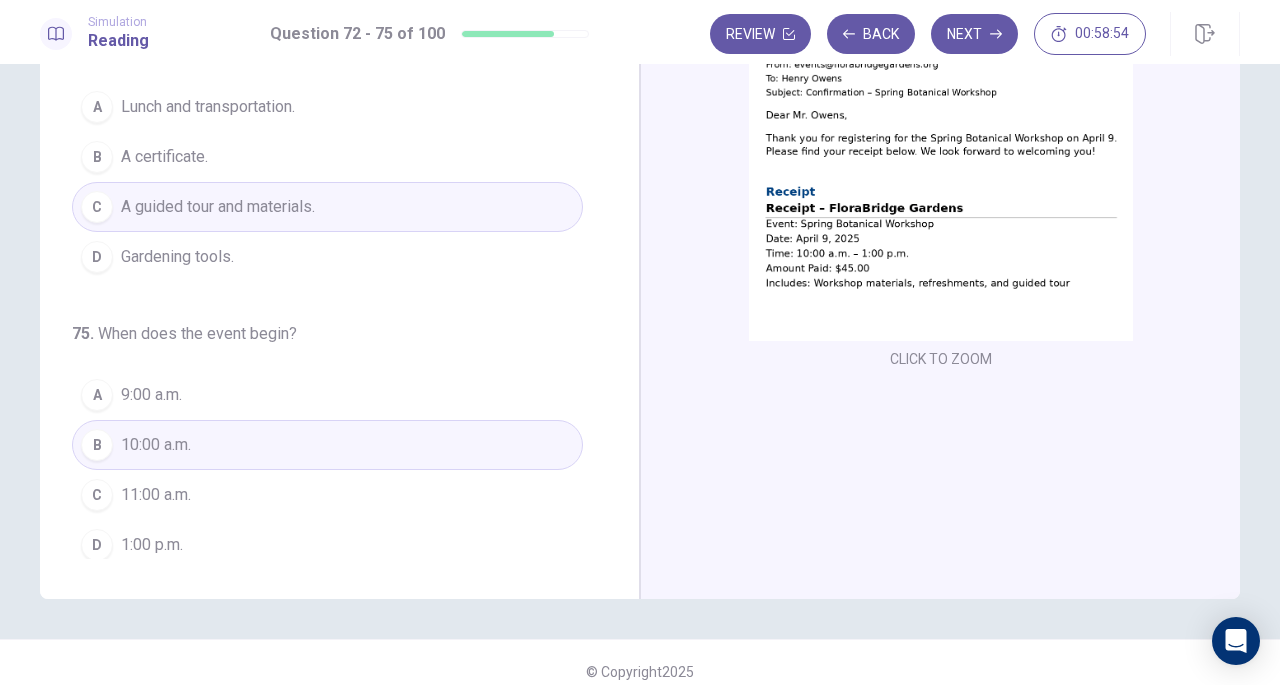 click on "Next" at bounding box center (974, 34) 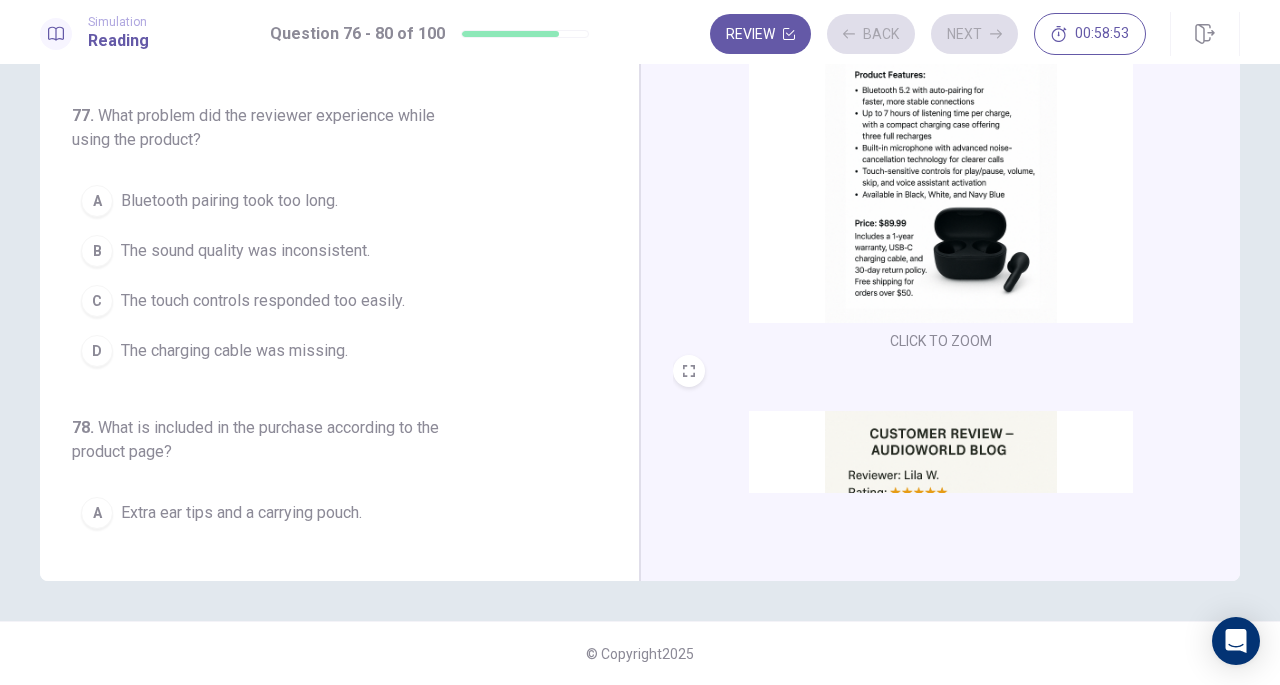 scroll, scrollTop: 0, scrollLeft: 0, axis: both 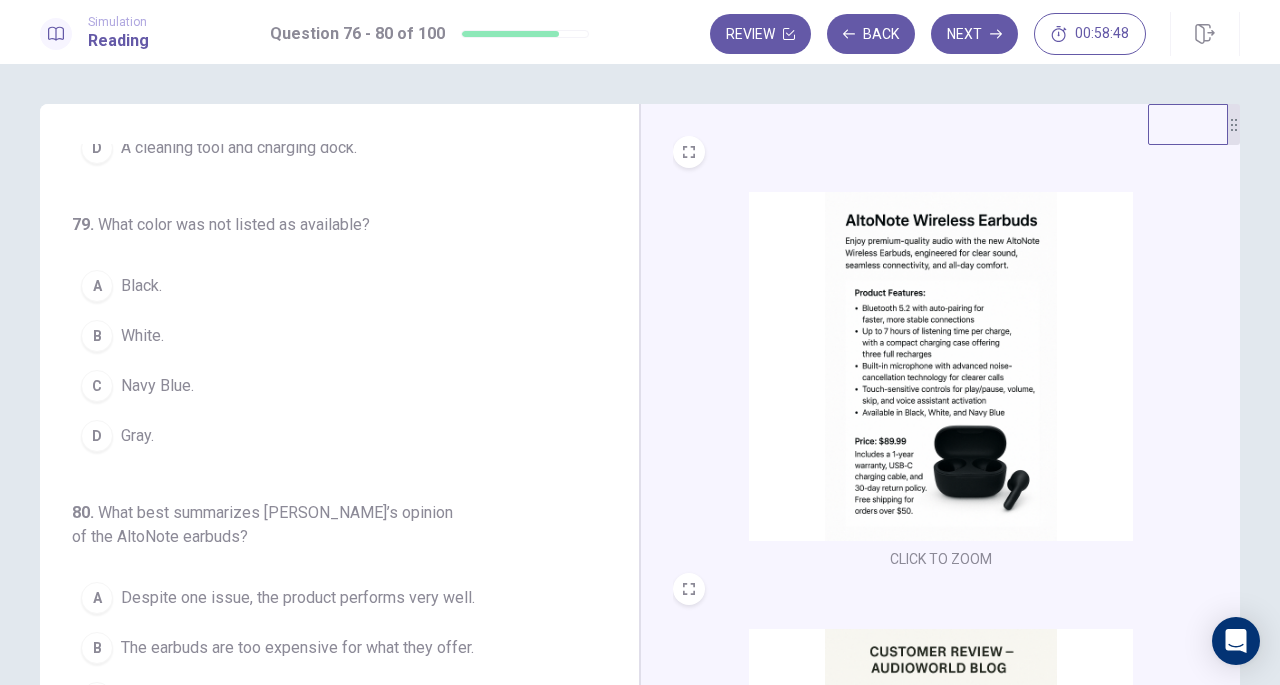 click on "Back" at bounding box center [871, 34] 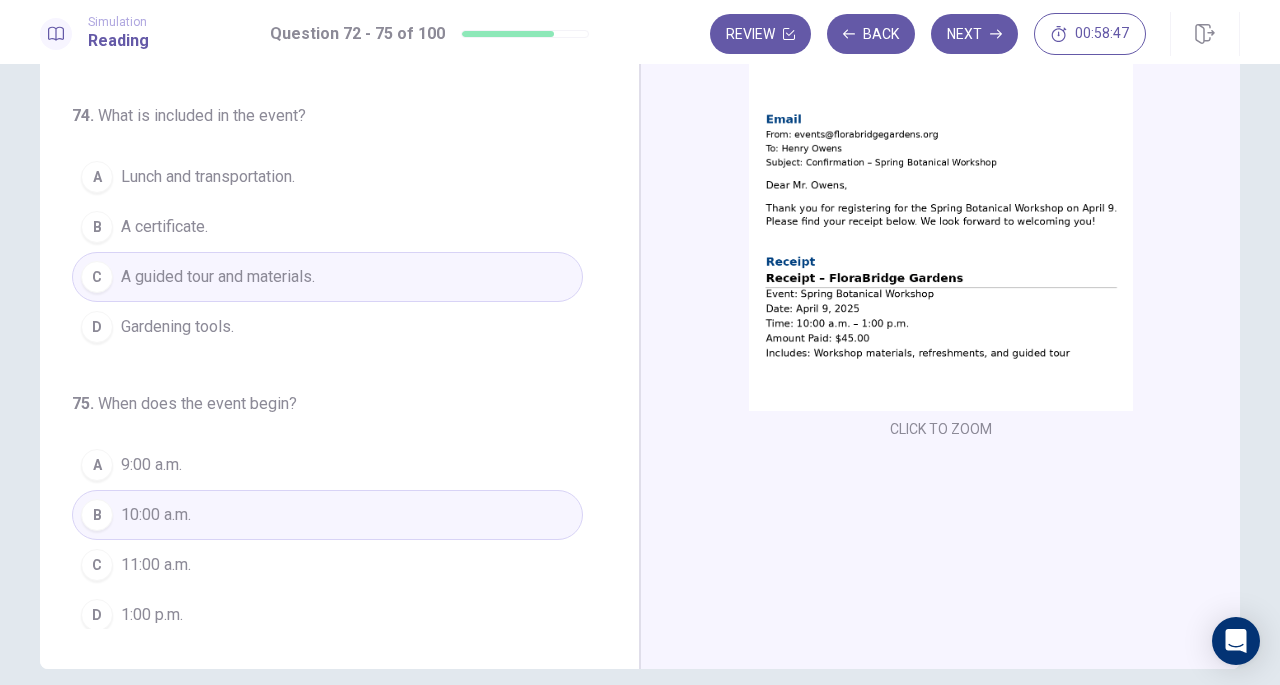 scroll, scrollTop: 218, scrollLeft: 0, axis: vertical 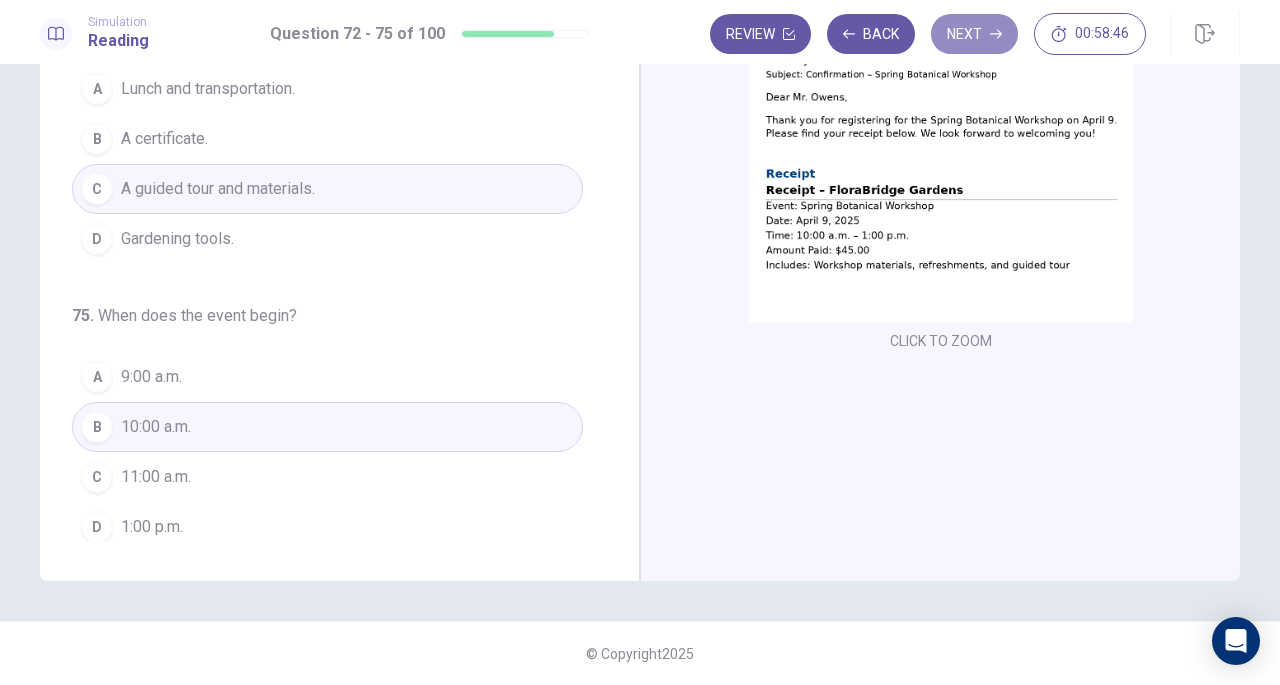 click on "Next" at bounding box center [974, 34] 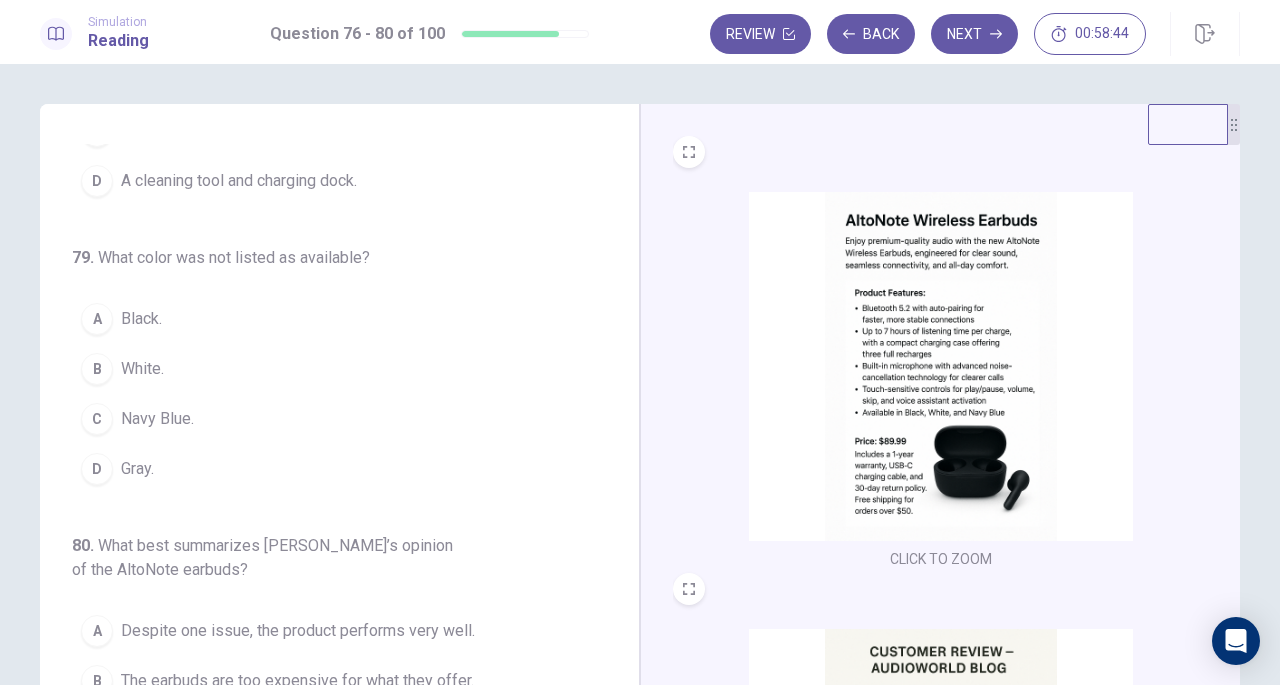 scroll, scrollTop: 867, scrollLeft: 0, axis: vertical 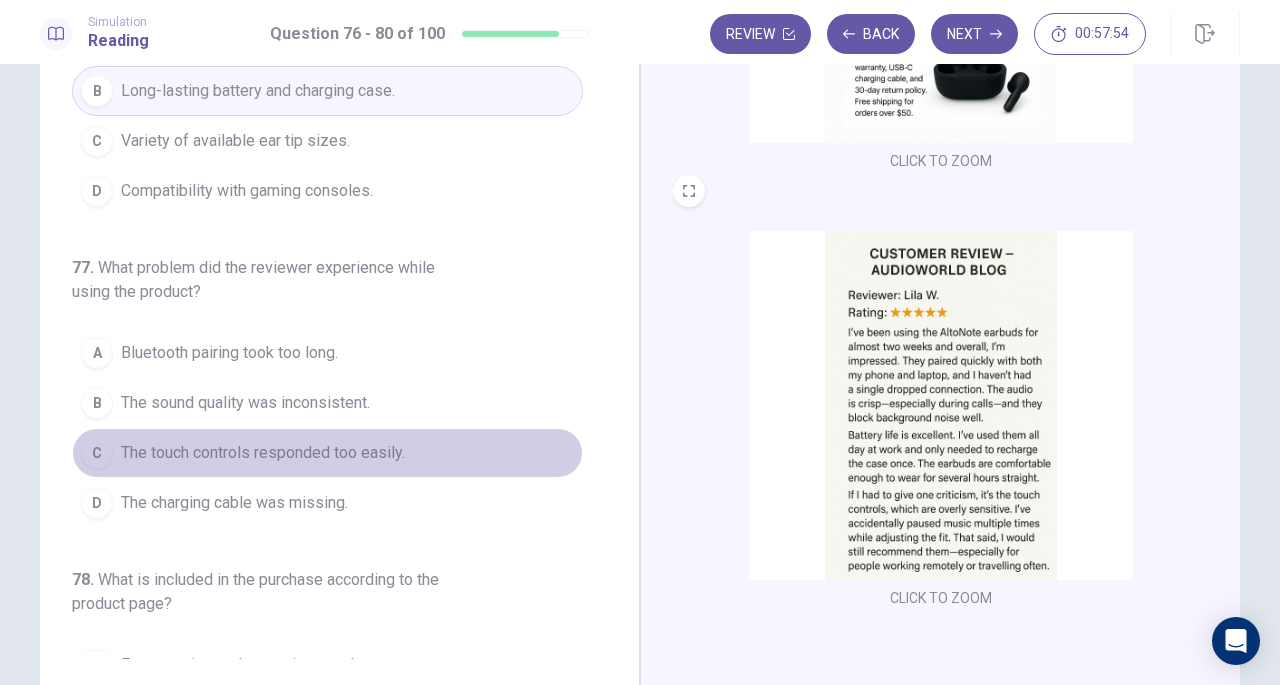 click on "The touch controls responded too easily." at bounding box center [263, 453] 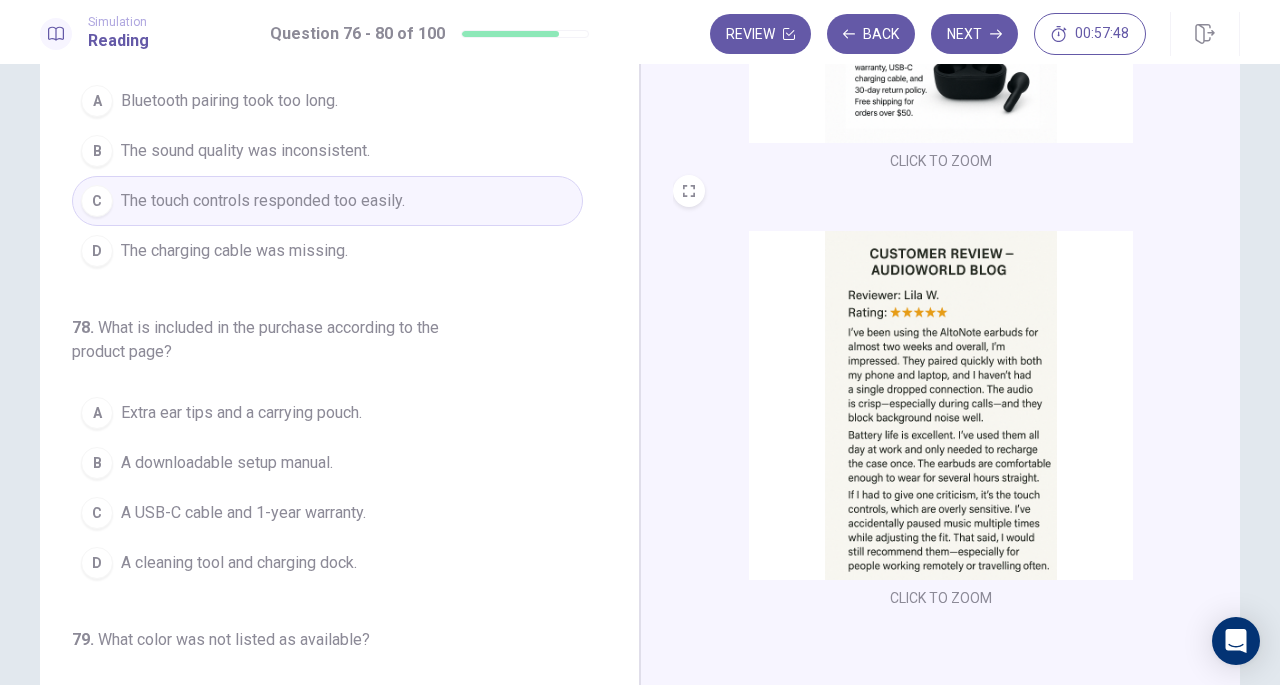 scroll, scrollTop: 400, scrollLeft: 0, axis: vertical 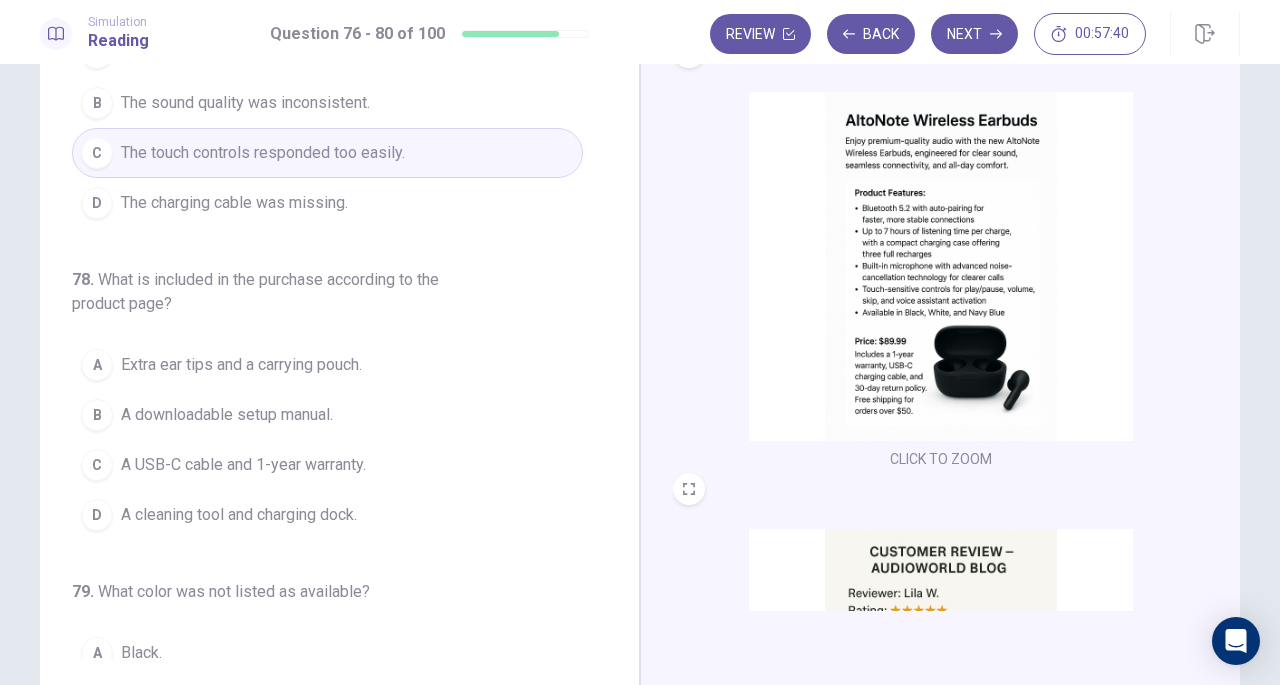 click on "A USB-C cable and 1-year warranty." at bounding box center [243, 465] 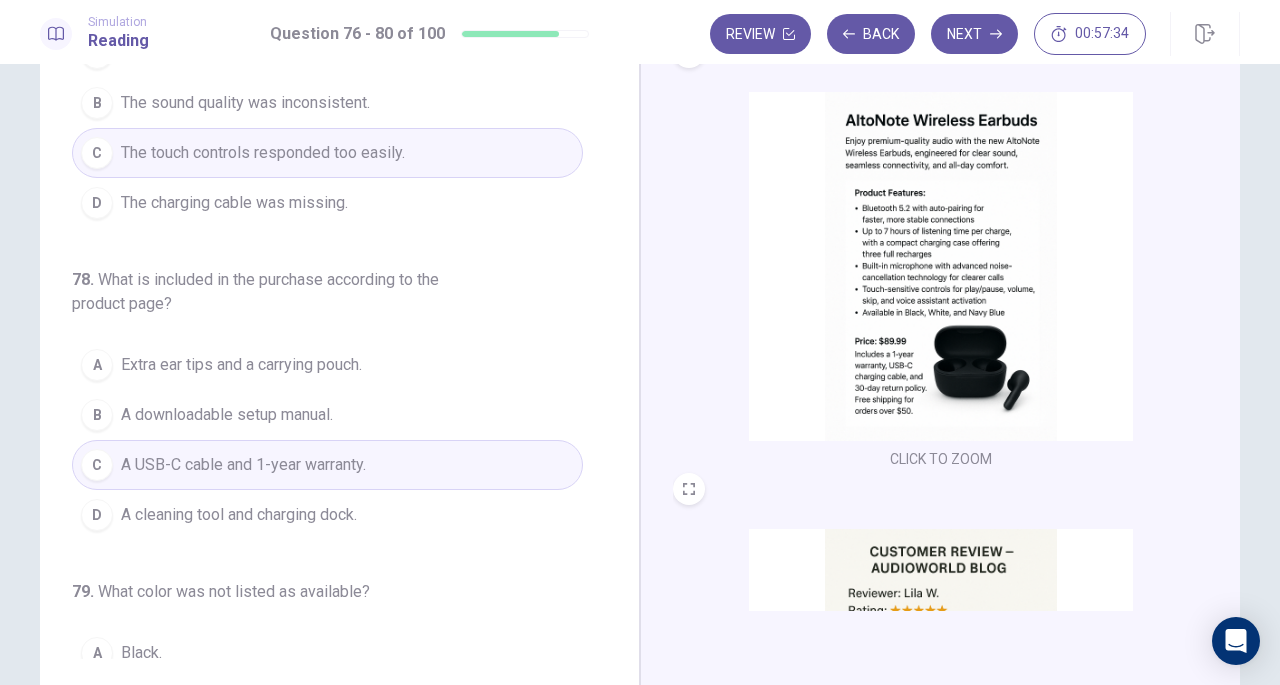 scroll, scrollTop: 700, scrollLeft: 0, axis: vertical 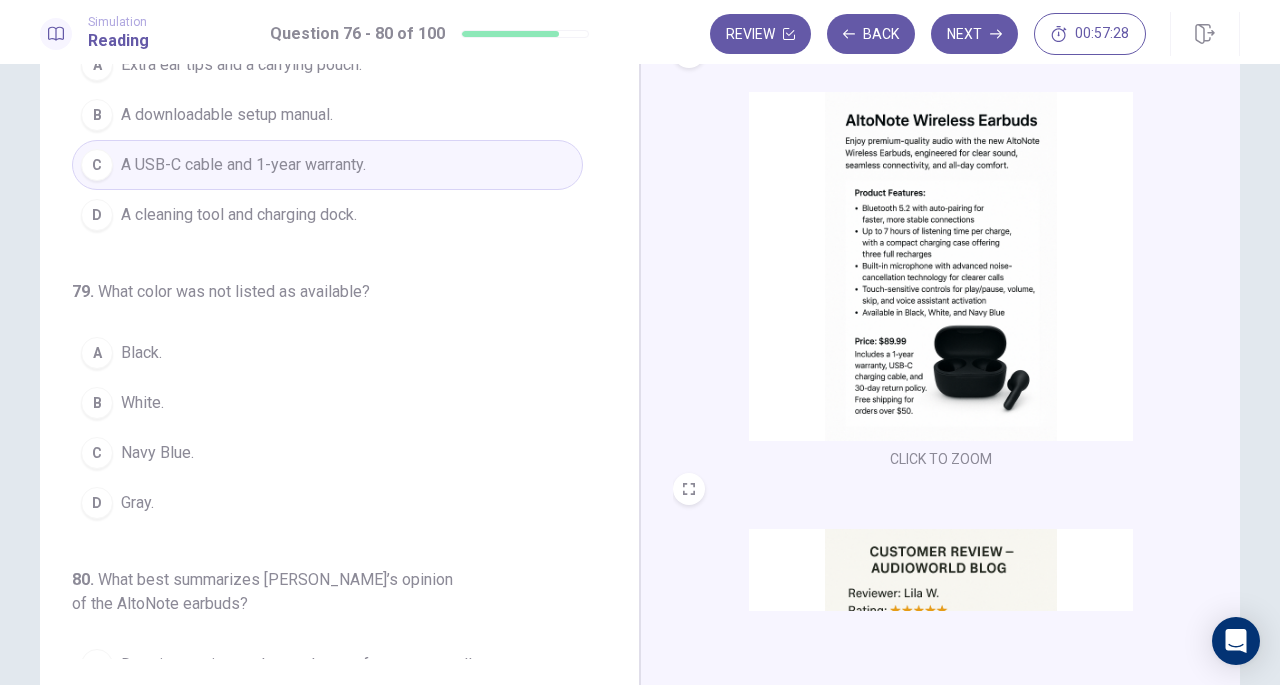 click on "Gray." at bounding box center (137, 503) 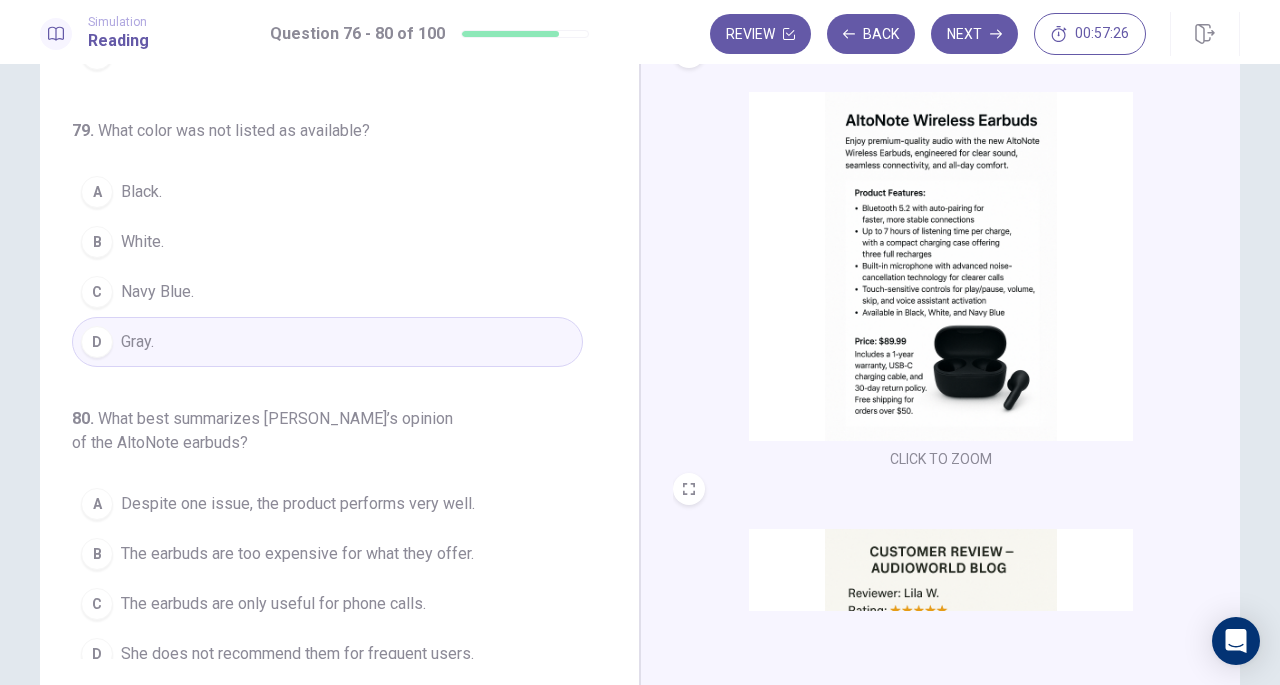 scroll, scrollTop: 867, scrollLeft: 0, axis: vertical 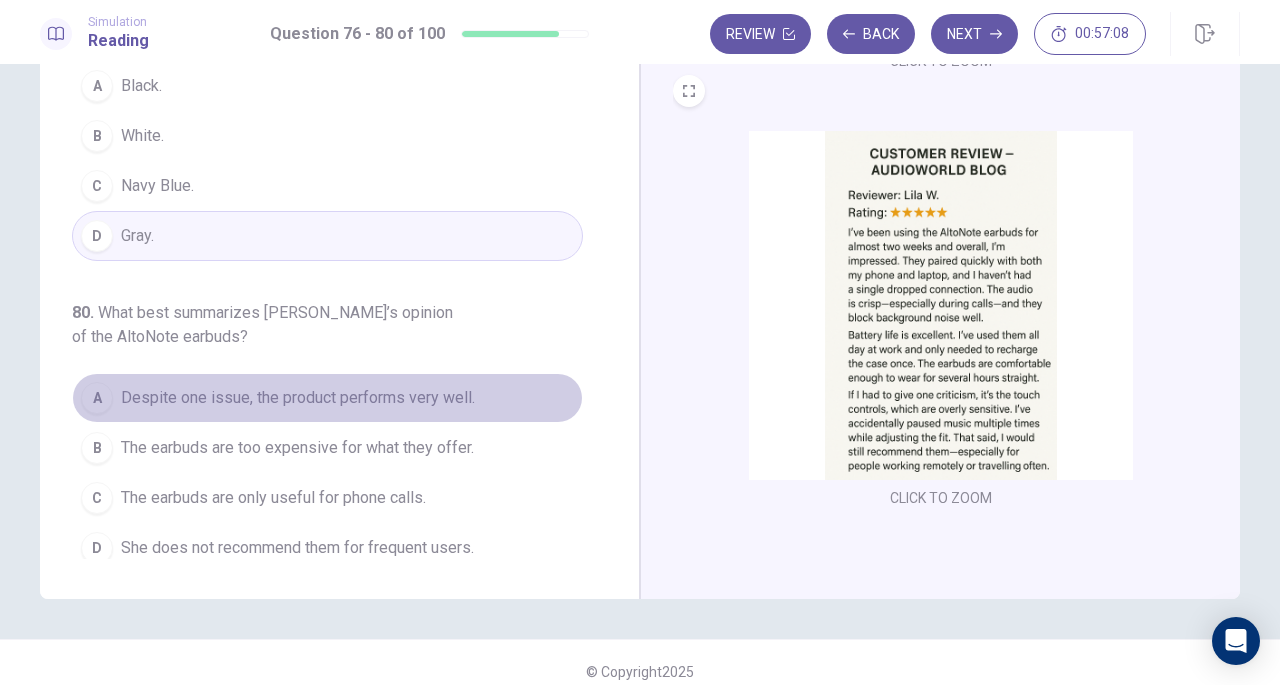 click on "Despite one issue, the product performs very well." at bounding box center [298, 398] 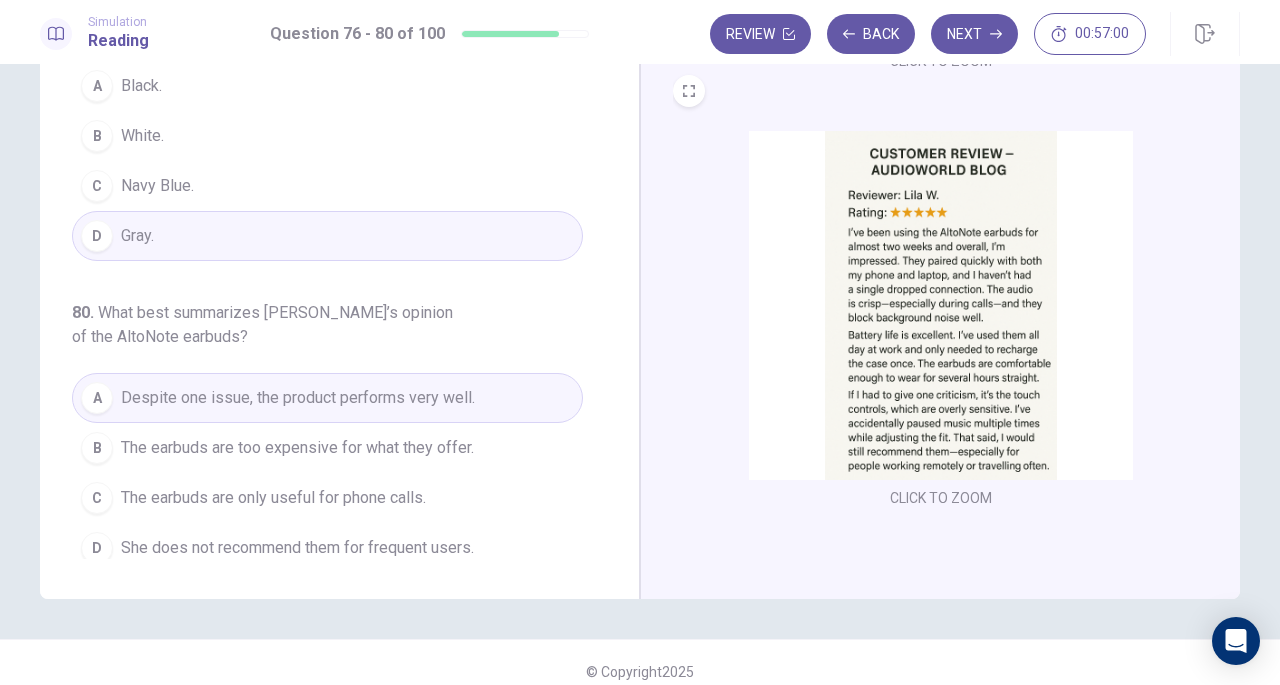 click on "Next" at bounding box center [974, 34] 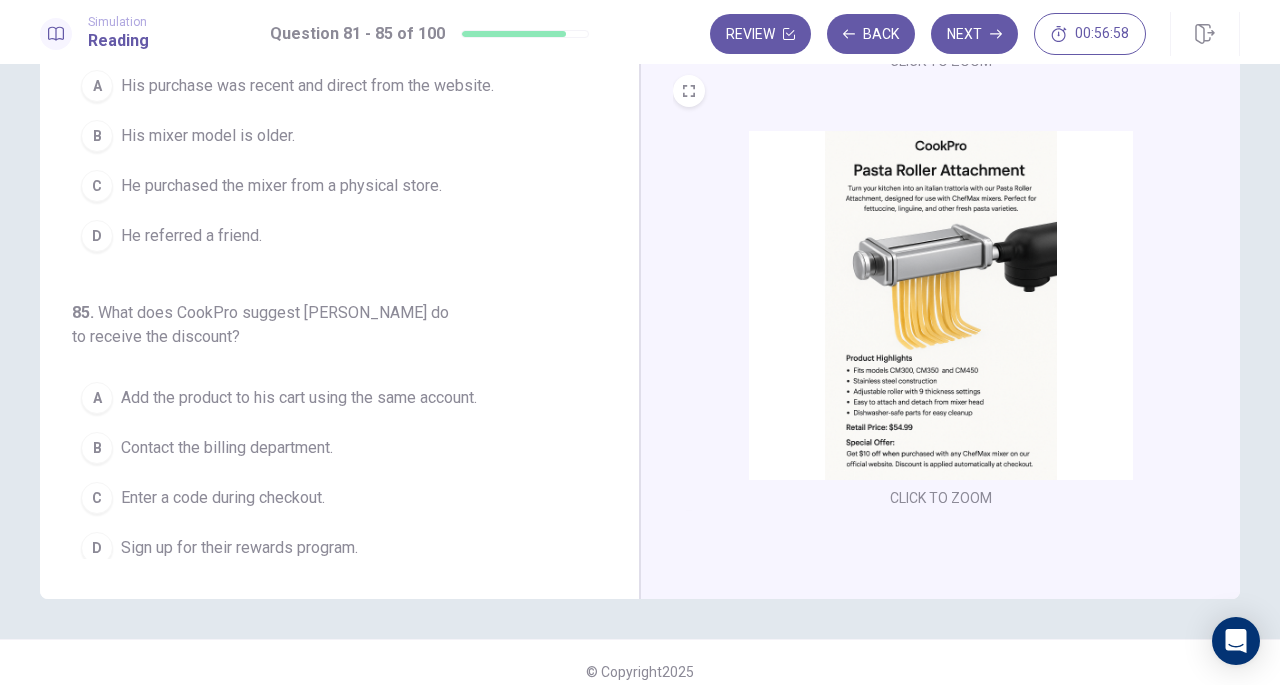 click on "Back" at bounding box center [871, 34] 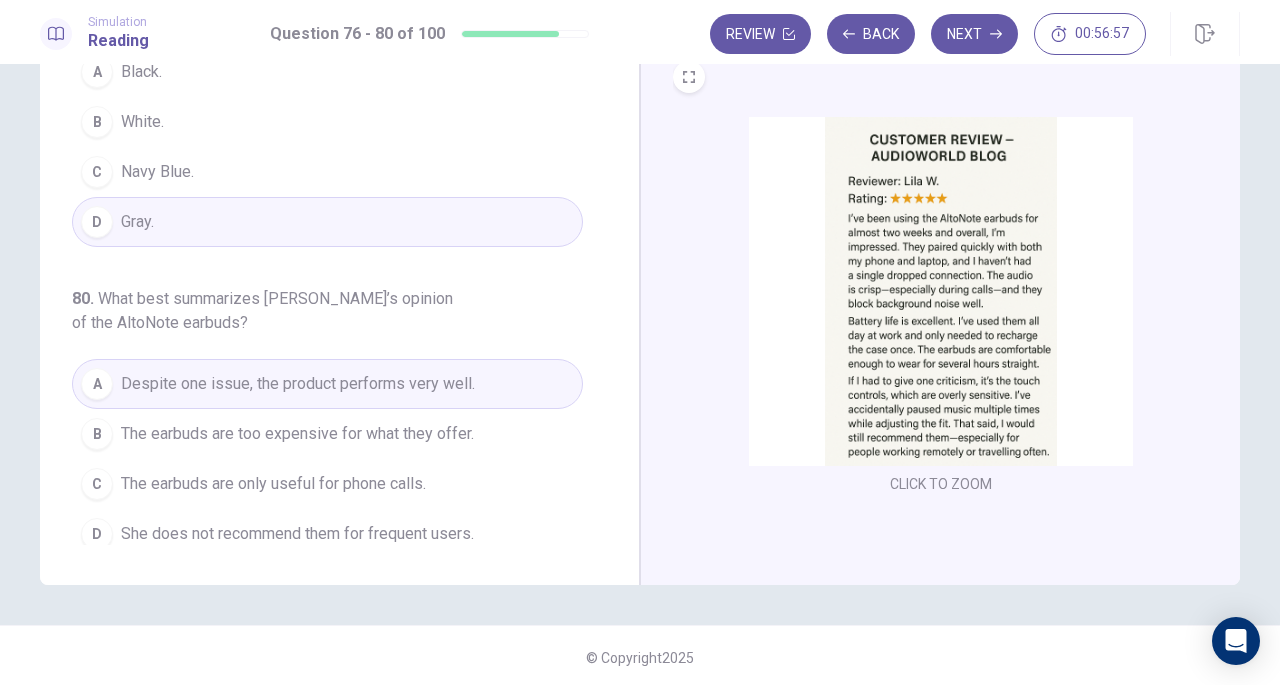 scroll, scrollTop: 218, scrollLeft: 0, axis: vertical 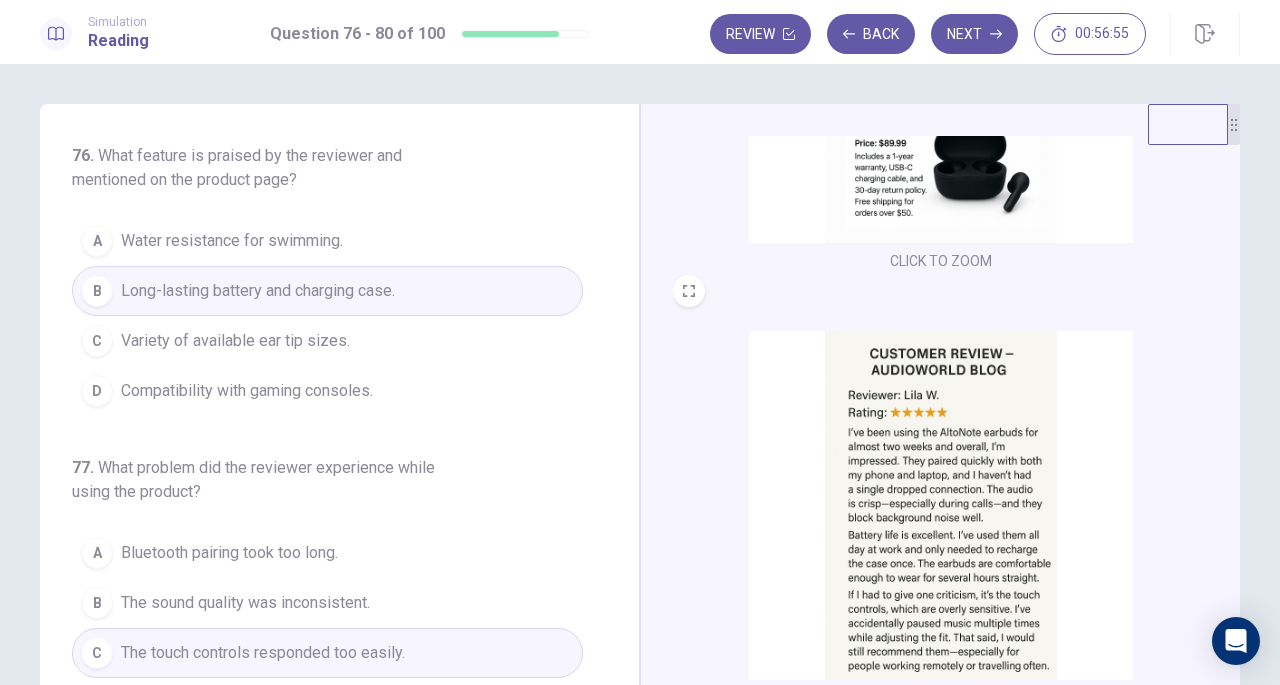 click on "Next" at bounding box center [974, 34] 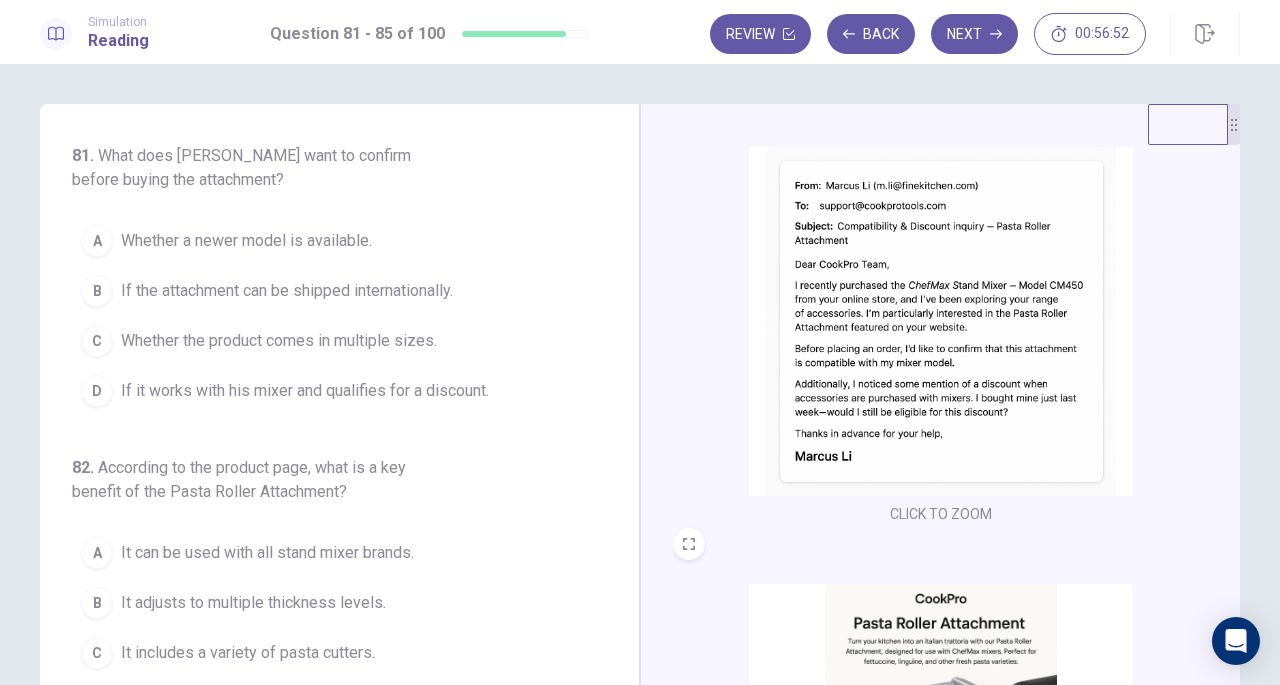 scroll, scrollTop: 0, scrollLeft: 0, axis: both 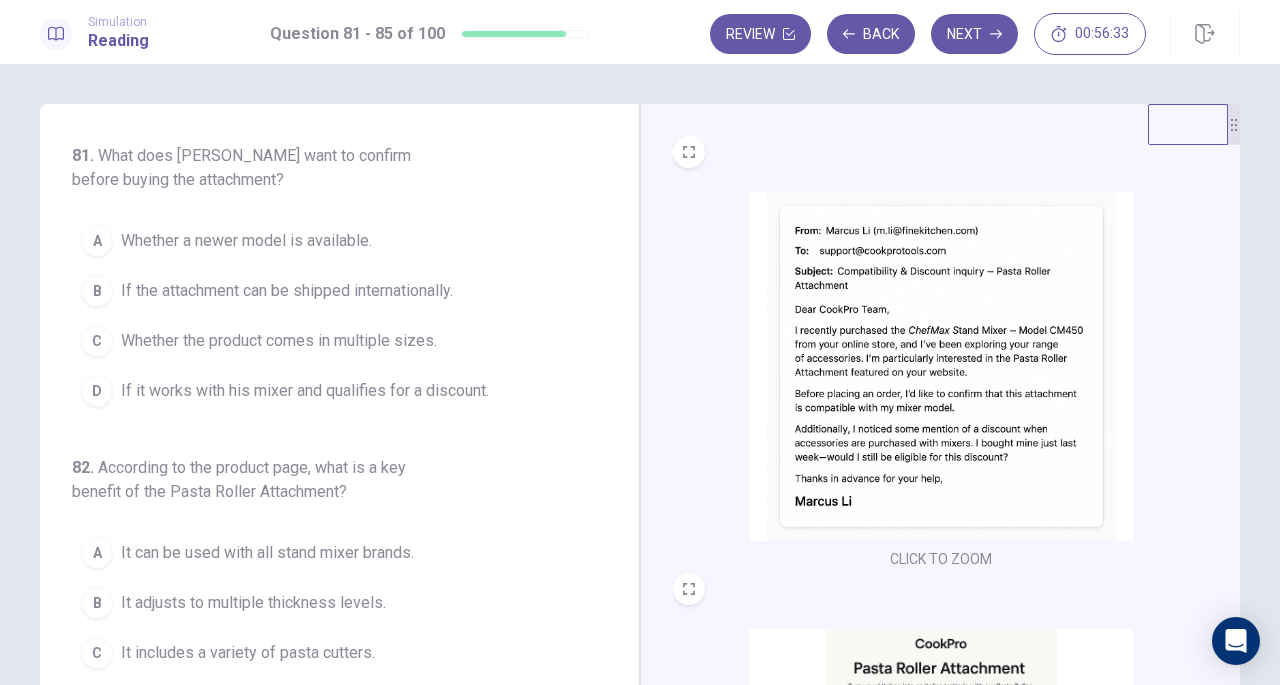 click on "If it works with his mixer and qualifies for a discount." at bounding box center [305, 391] 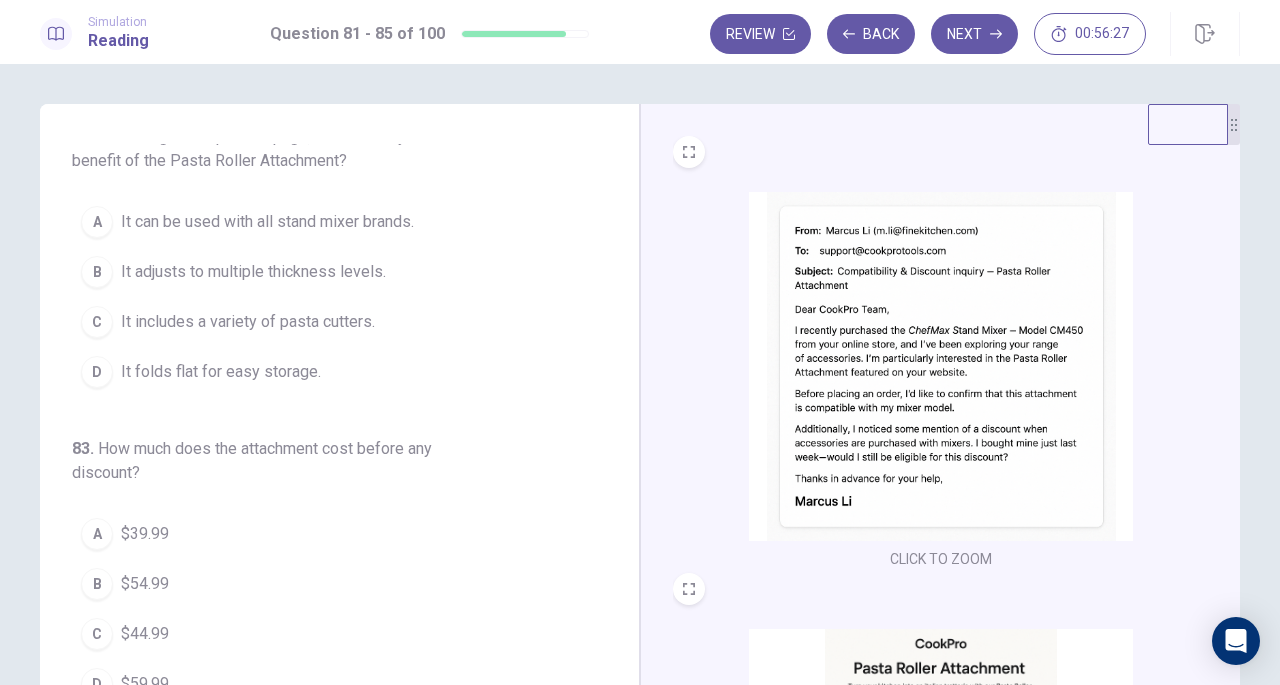 scroll, scrollTop: 300, scrollLeft: 0, axis: vertical 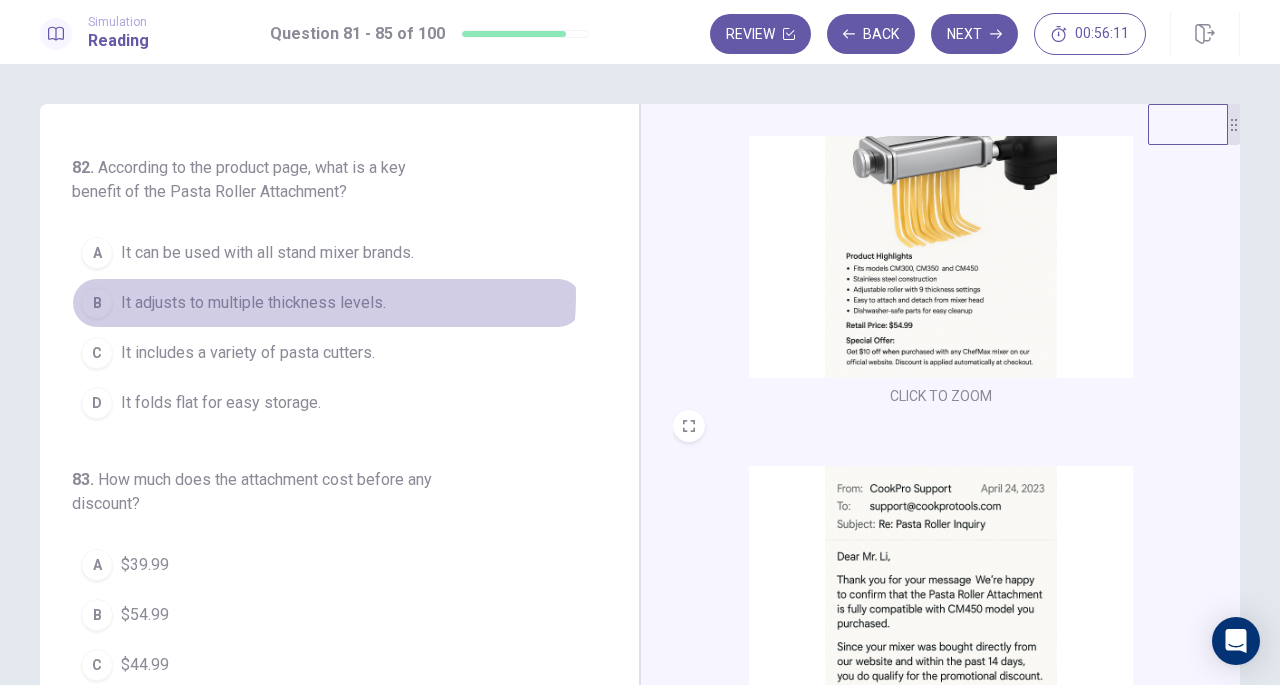 click on "It adjusts to multiple thickness levels." at bounding box center (253, 303) 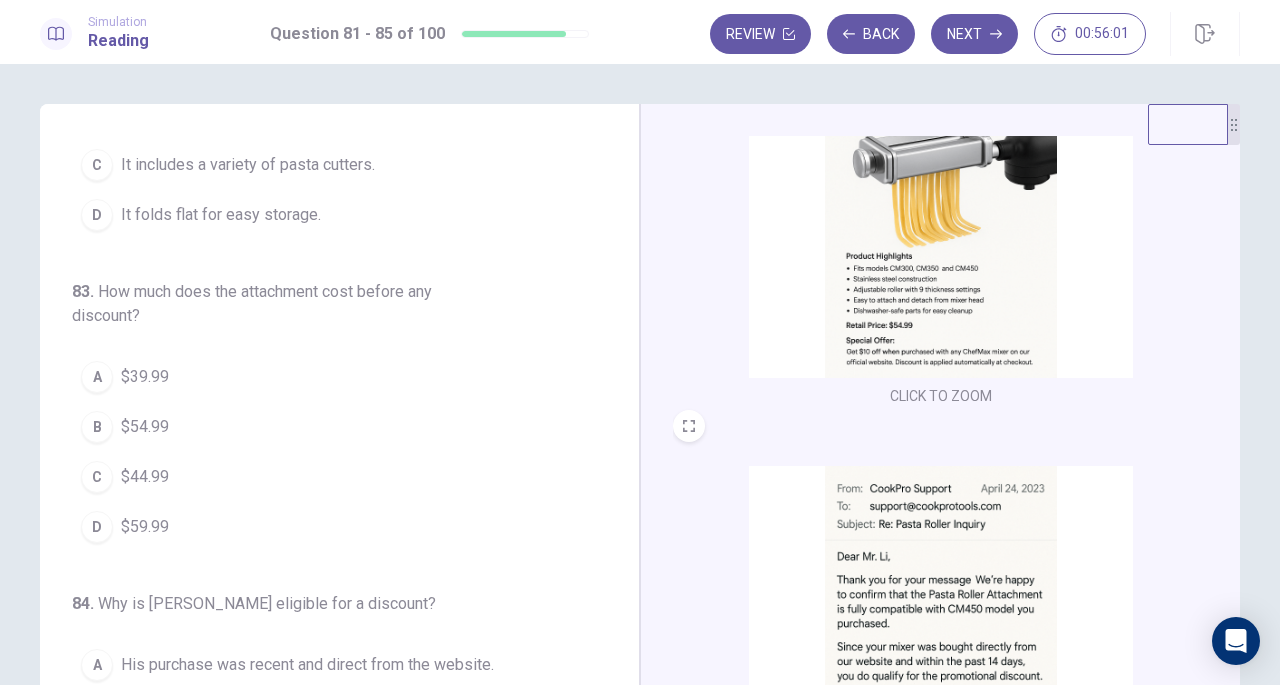 scroll, scrollTop: 500, scrollLeft: 0, axis: vertical 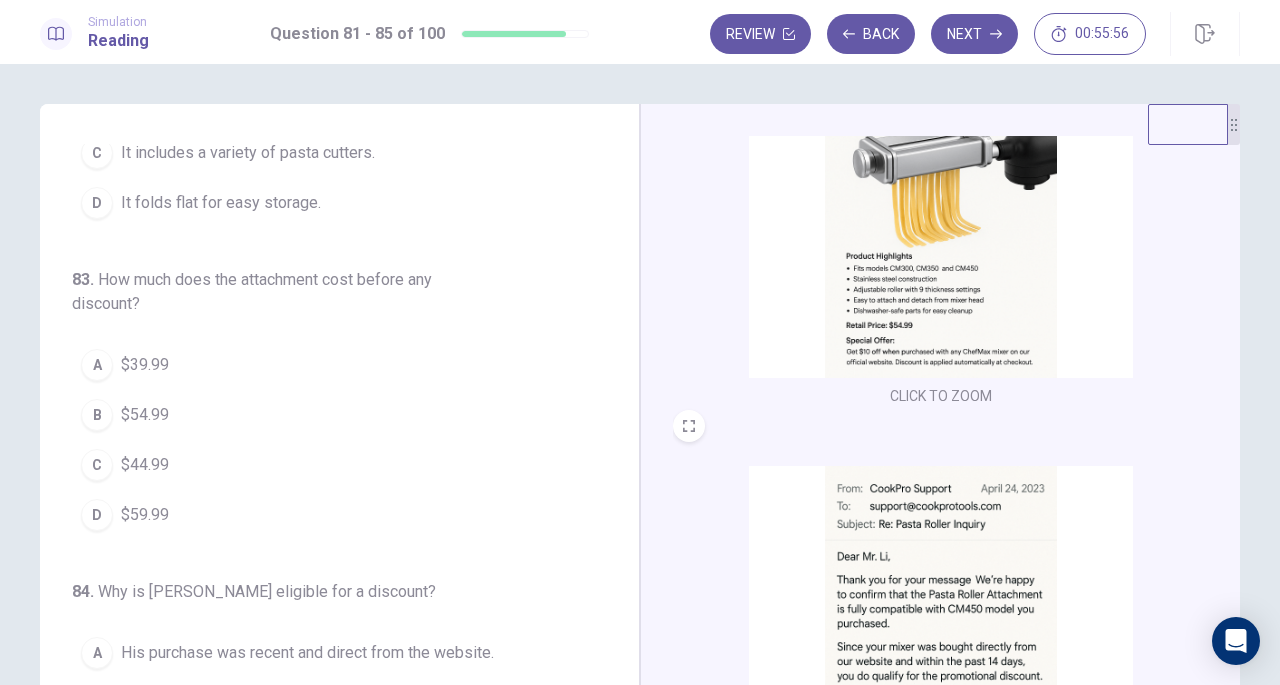 click on "B $54.99" at bounding box center (327, 415) 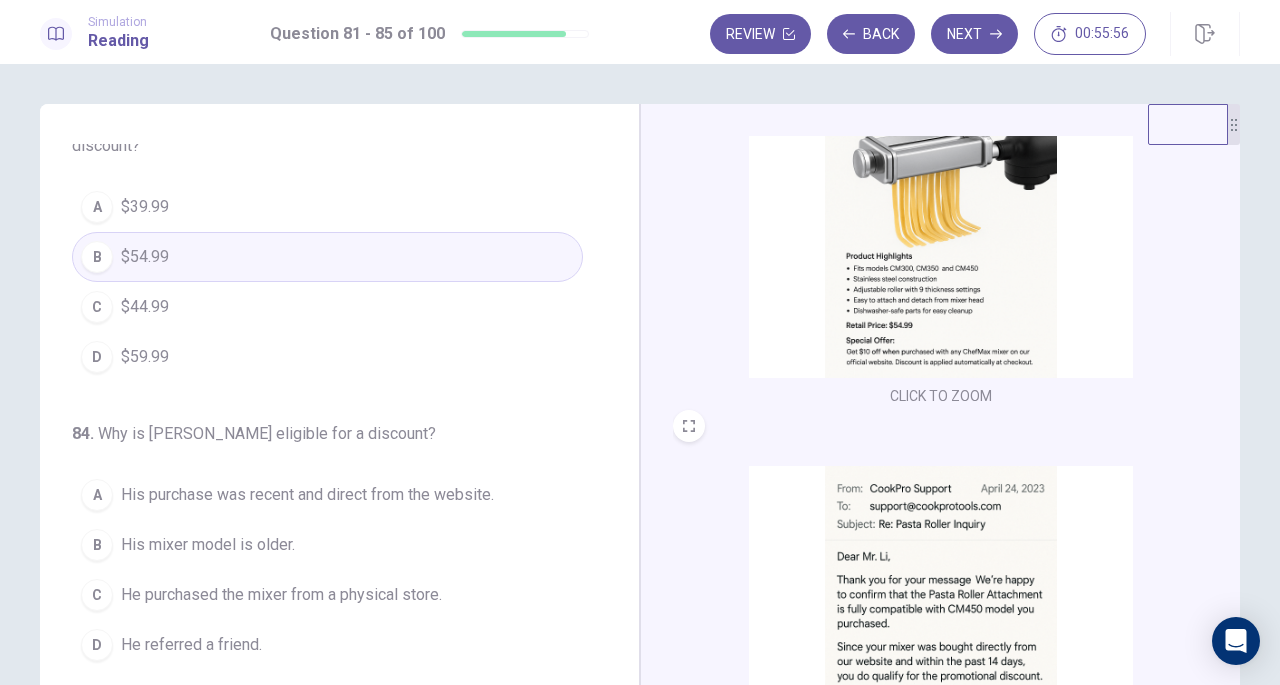 scroll, scrollTop: 867, scrollLeft: 0, axis: vertical 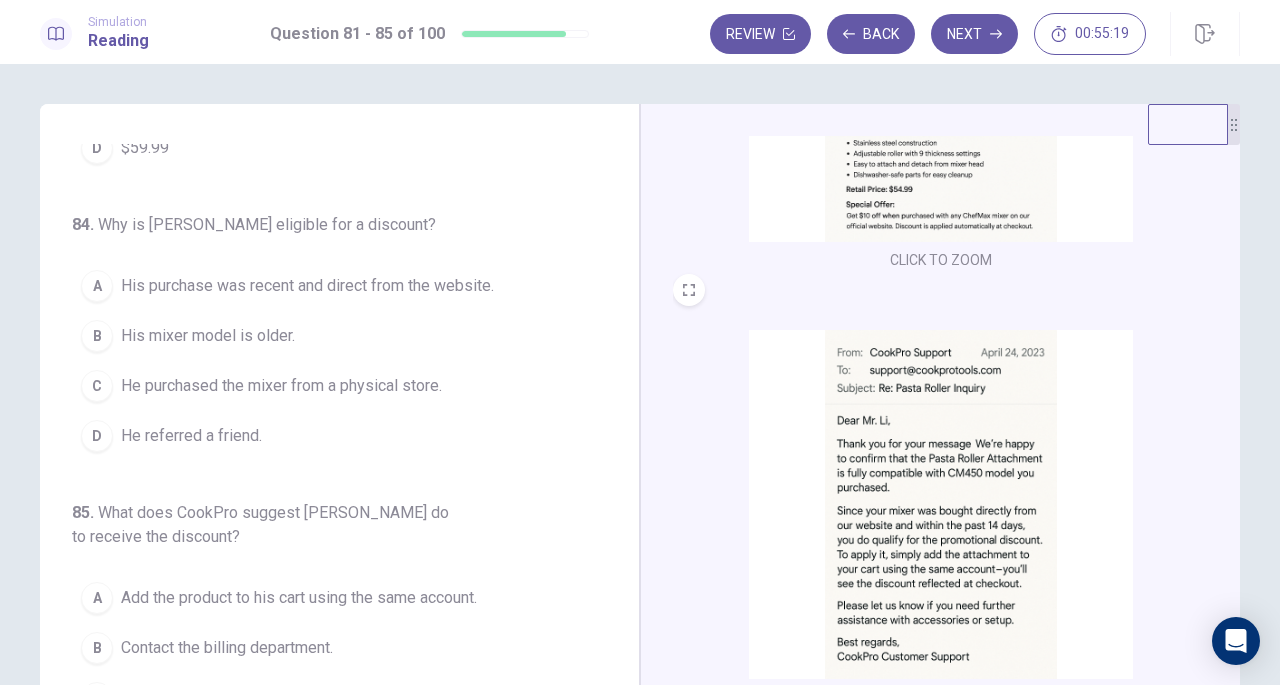 click on "His purchase was recent and direct from the website." at bounding box center (307, 286) 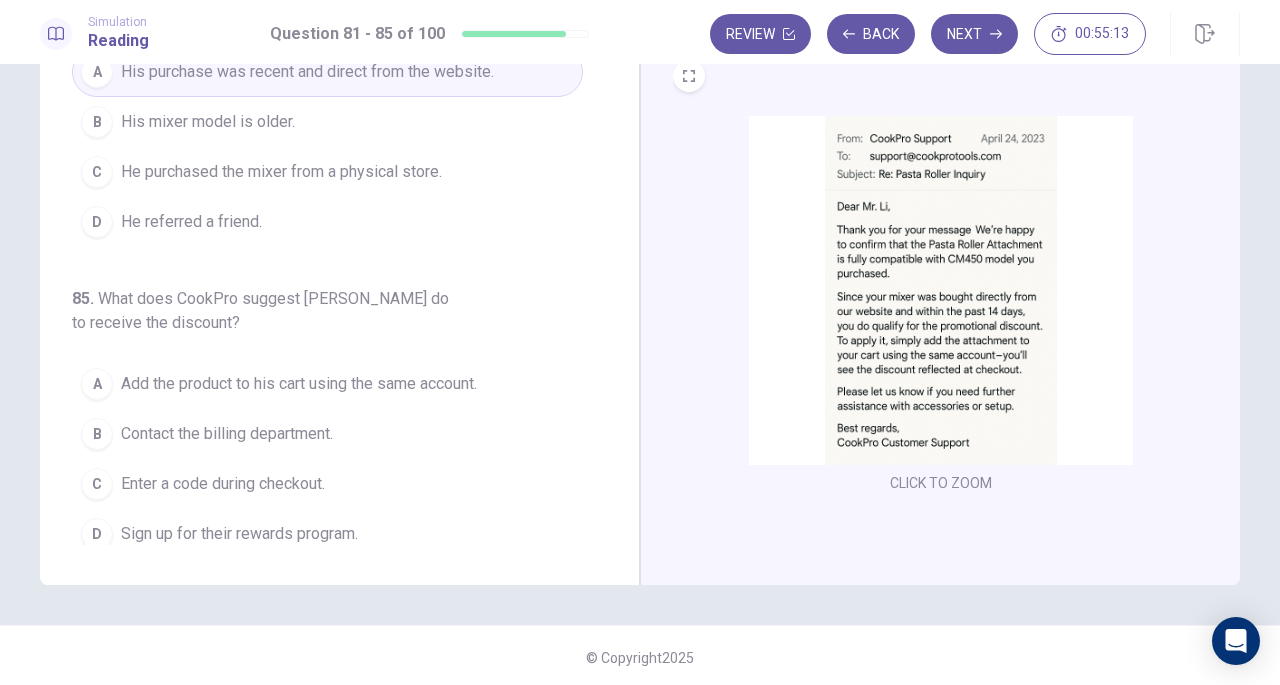 scroll, scrollTop: 218, scrollLeft: 0, axis: vertical 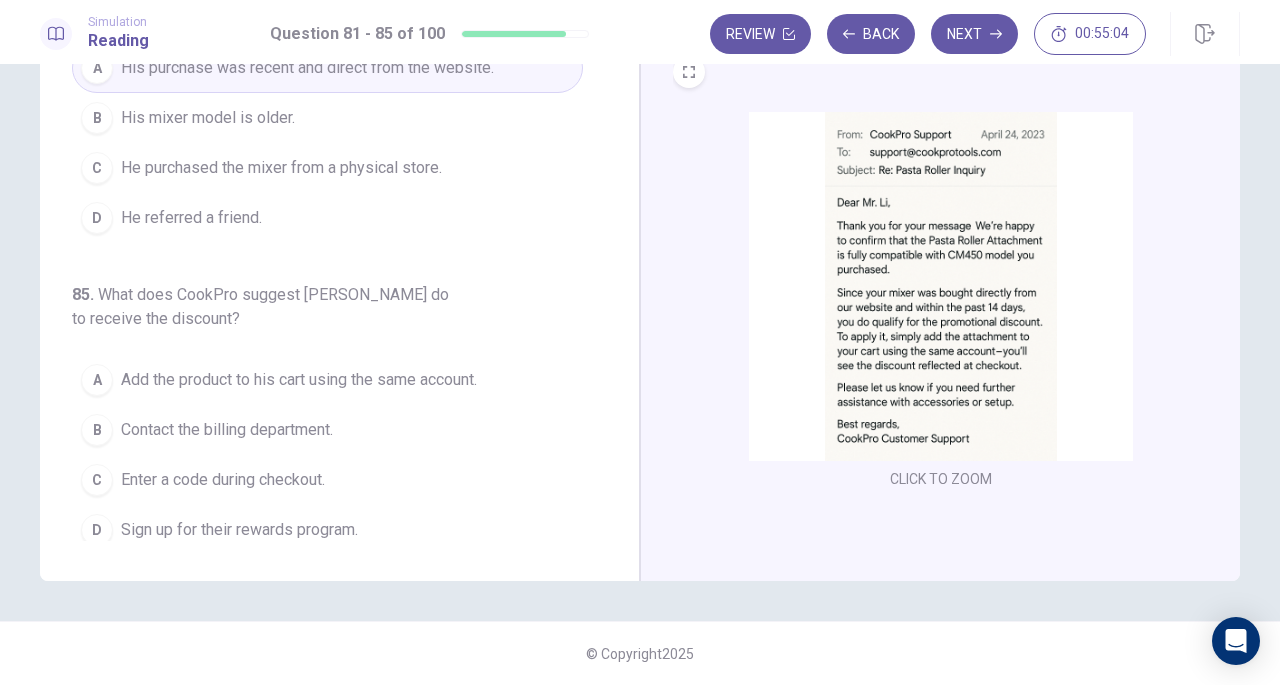 click on "Add the product to his cart using the same account." at bounding box center (299, 380) 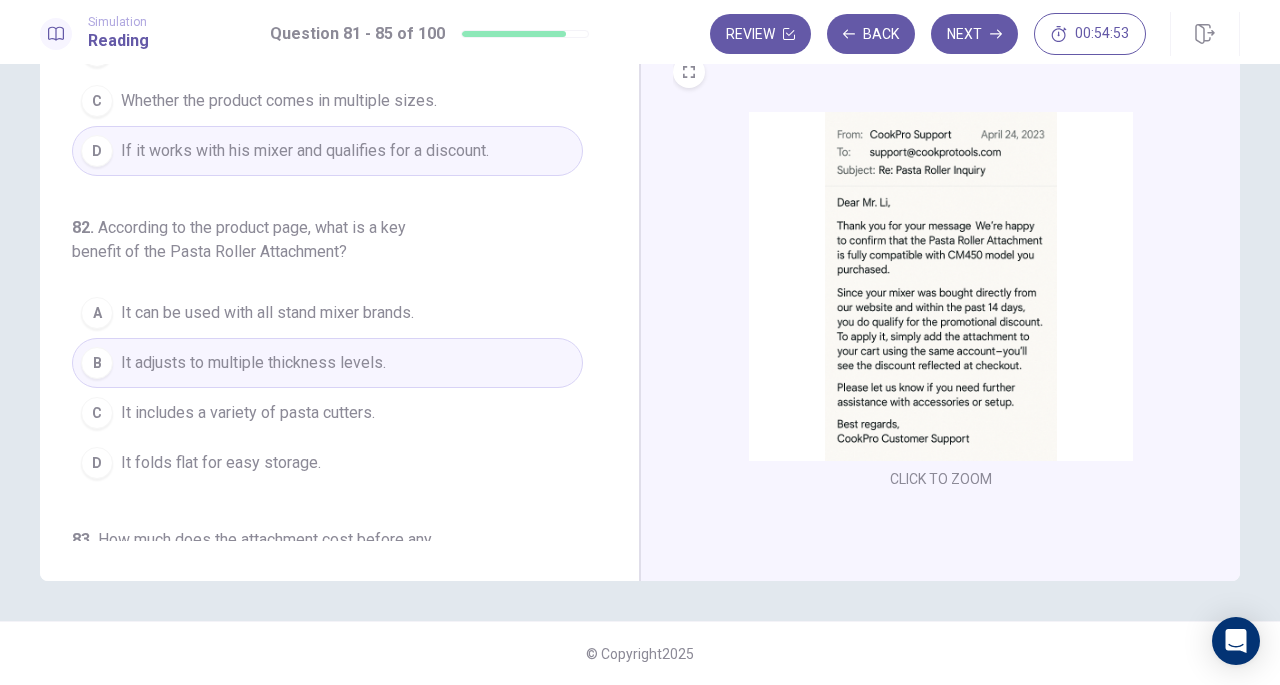 scroll, scrollTop: 0, scrollLeft: 0, axis: both 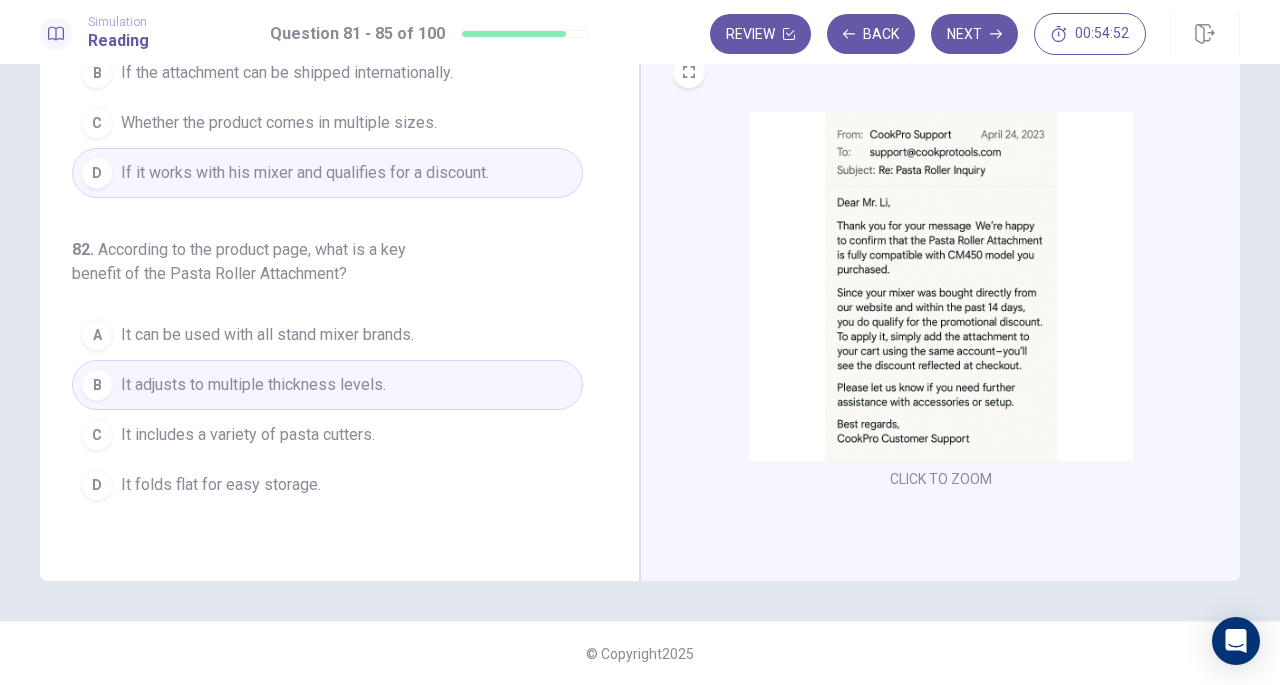 click on "Next" at bounding box center (974, 34) 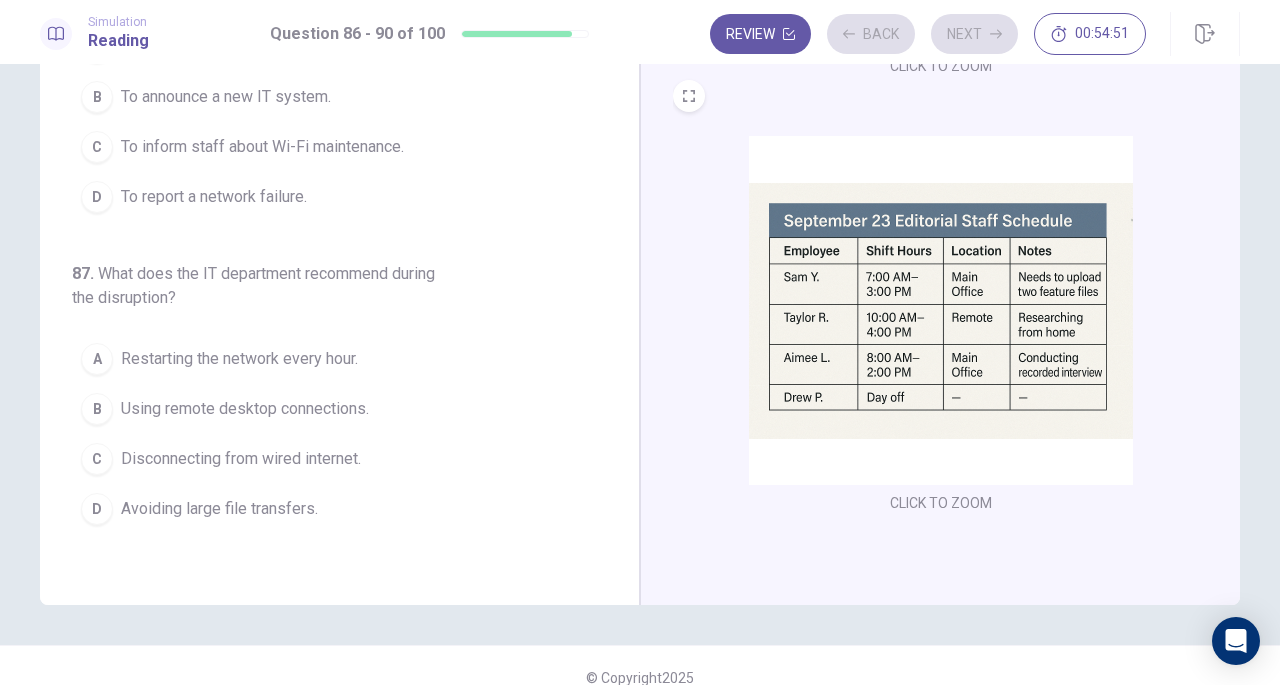 scroll, scrollTop: 0, scrollLeft: 0, axis: both 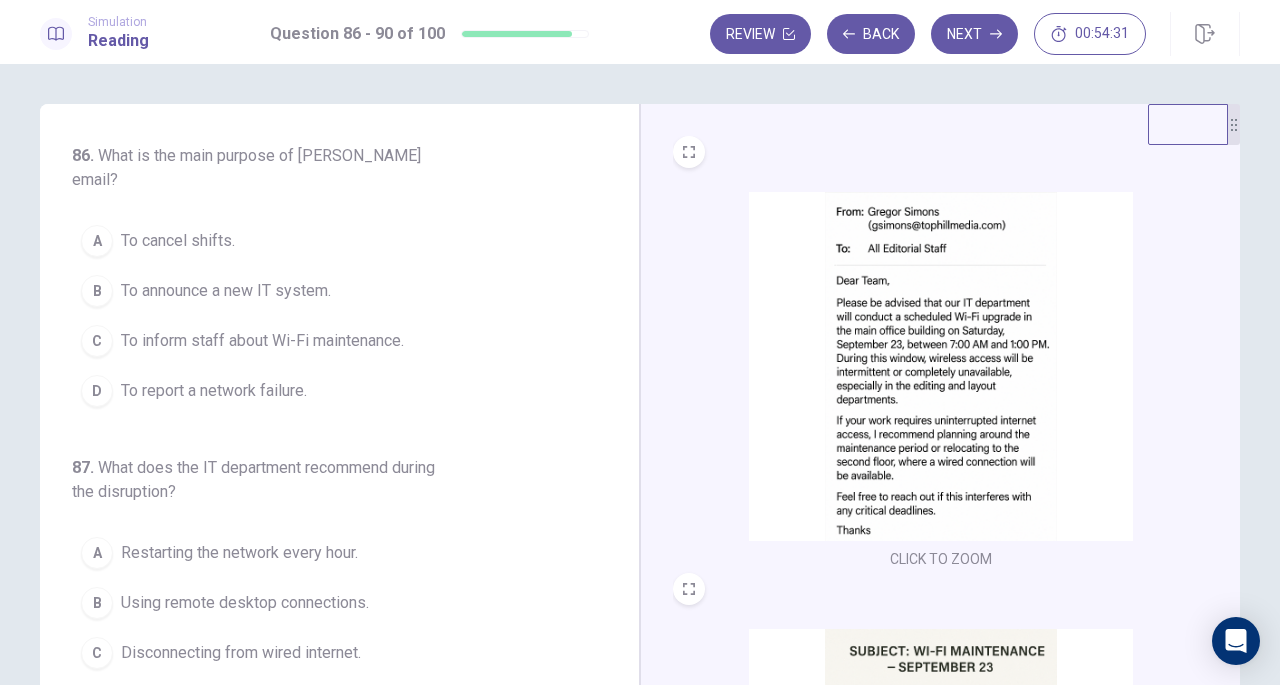 click on "To inform staff about Wi-Fi maintenance." at bounding box center [262, 341] 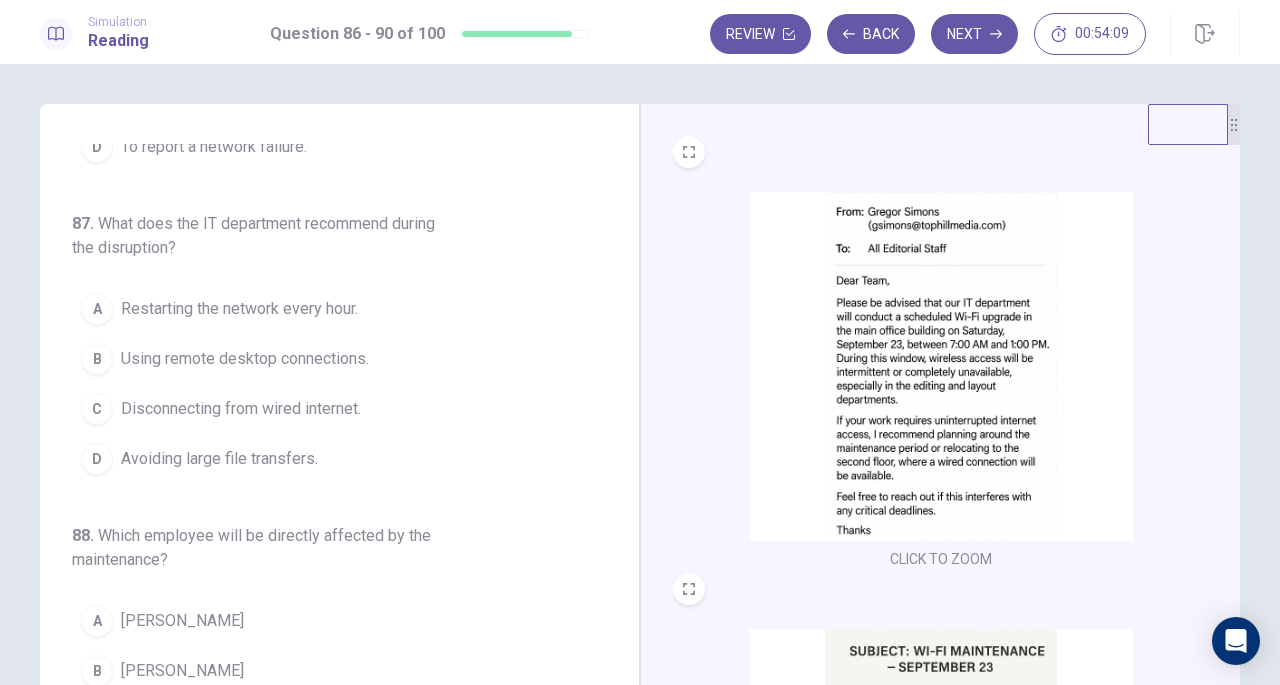 scroll, scrollTop: 200, scrollLeft: 0, axis: vertical 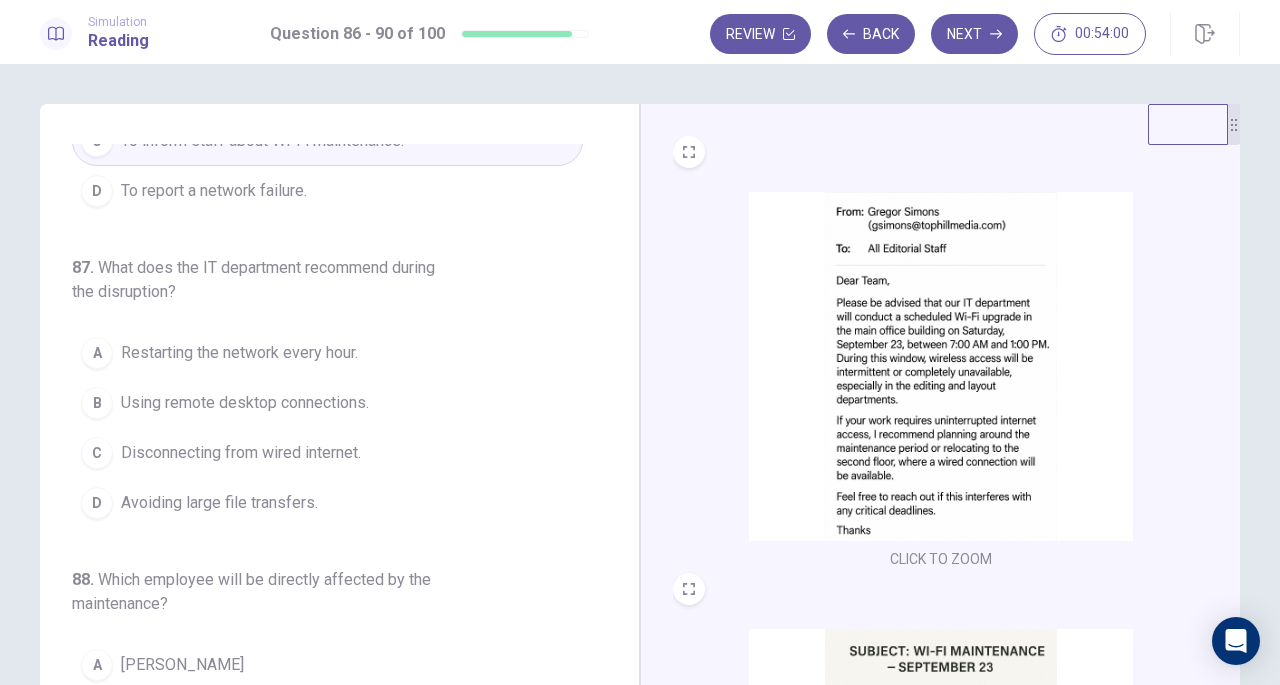 click on "Disconnecting from wired internet." at bounding box center [241, 453] 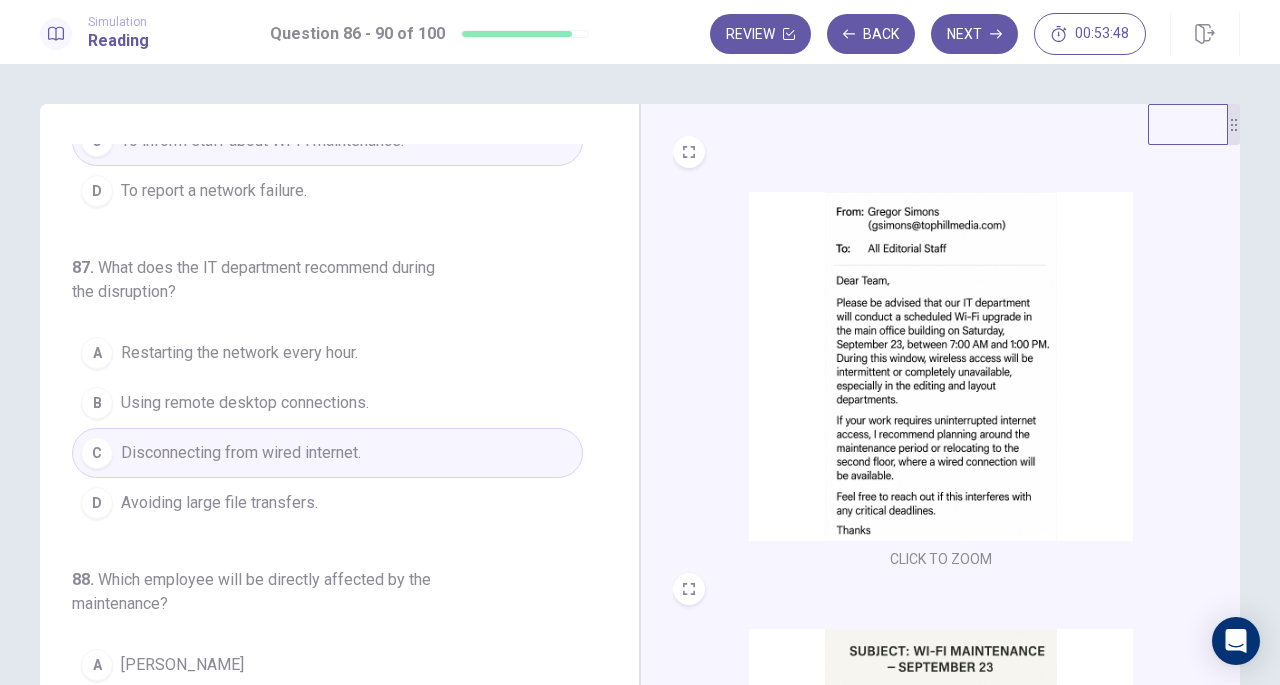 click on "Using remote desktop connections." at bounding box center [245, 403] 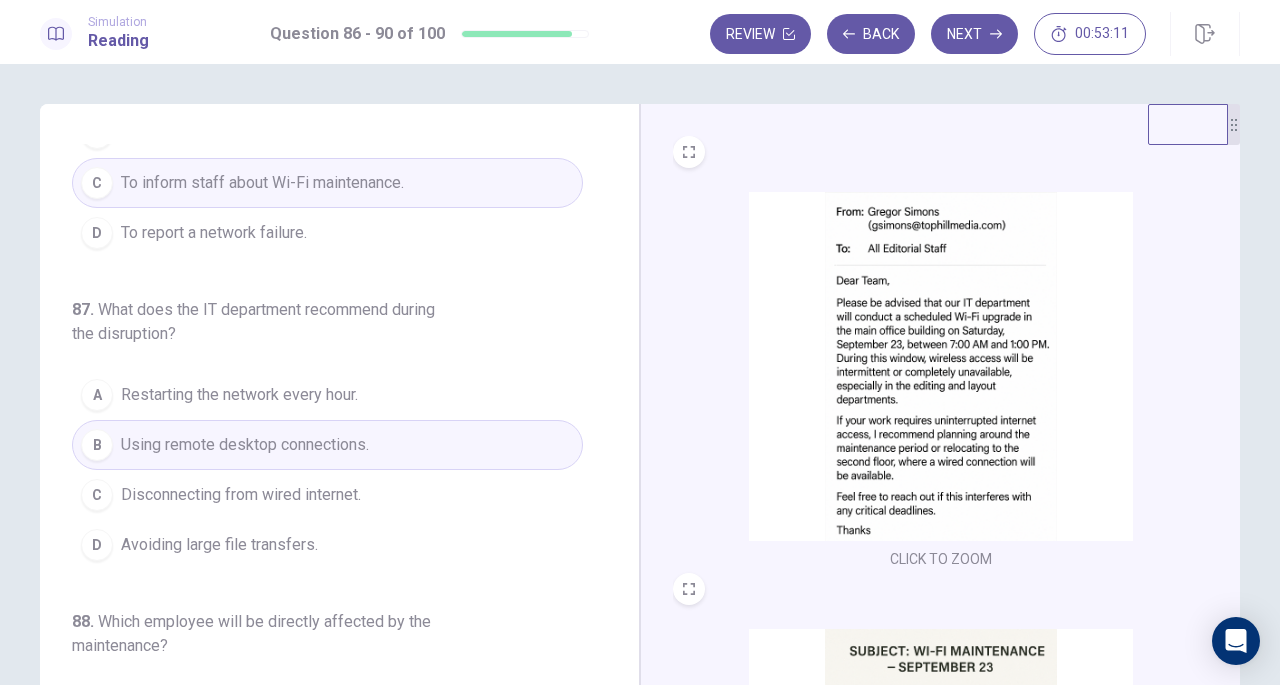 scroll, scrollTop: 200, scrollLeft: 0, axis: vertical 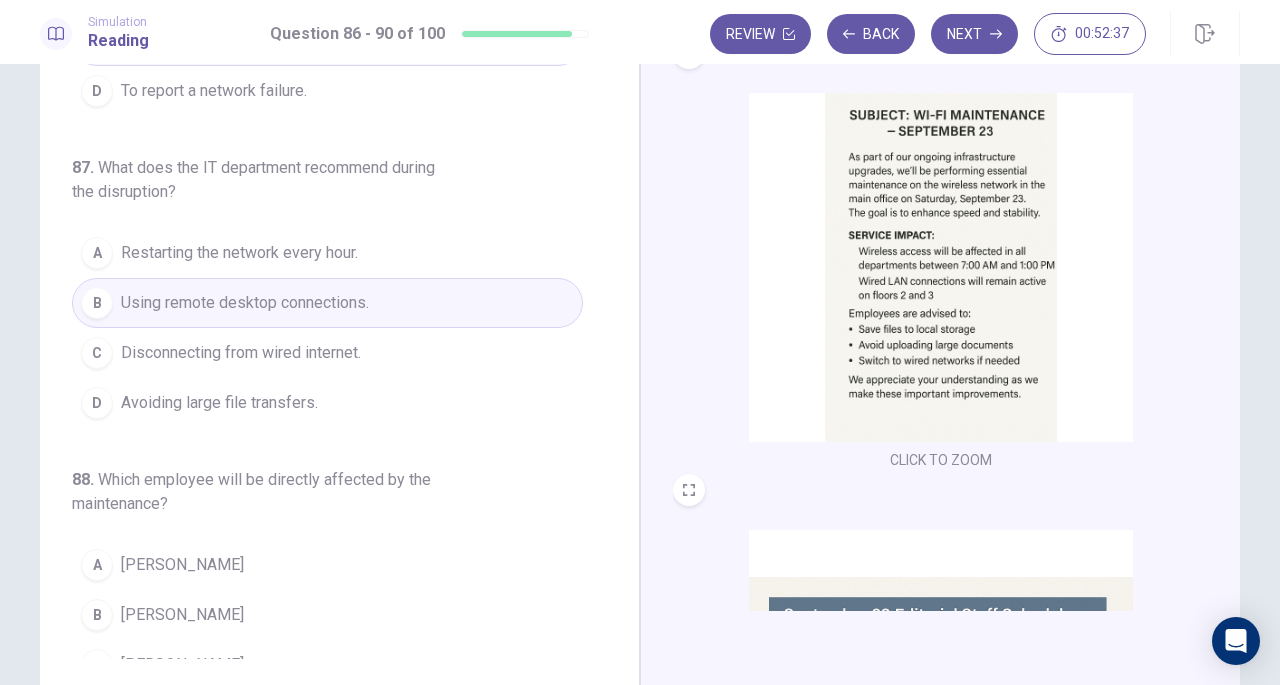 click on "Avoiding large file transfers." at bounding box center [219, 403] 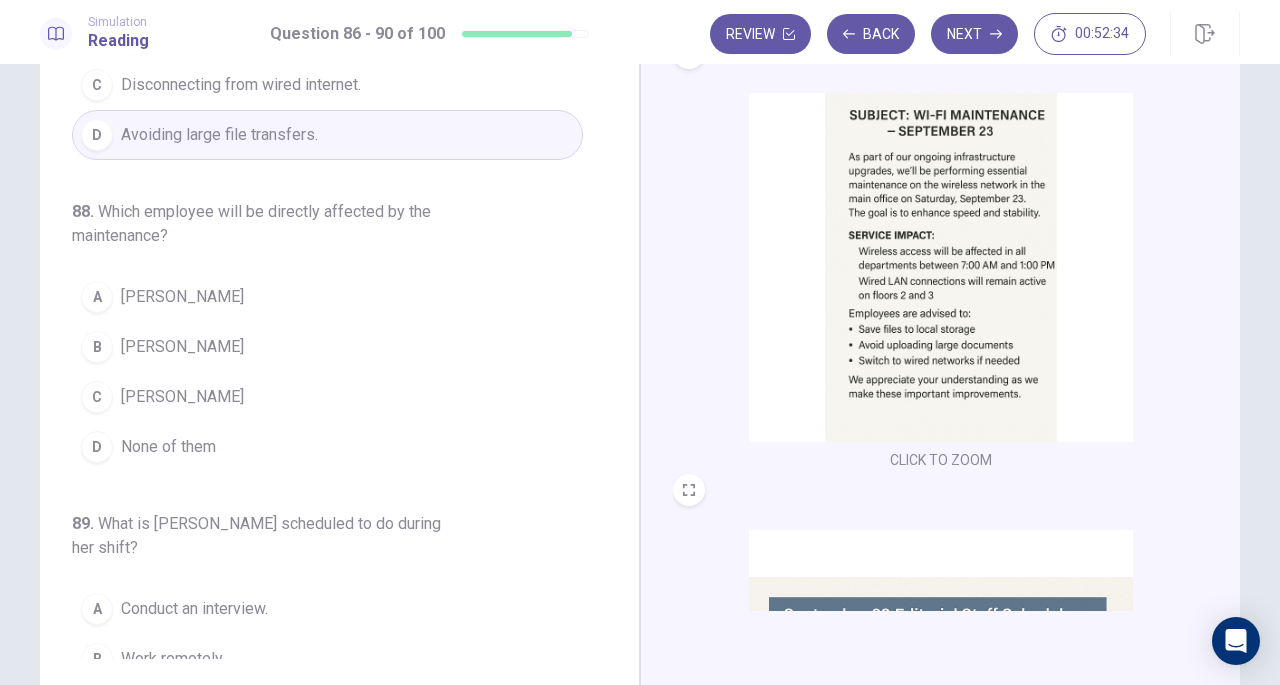 scroll, scrollTop: 500, scrollLeft: 0, axis: vertical 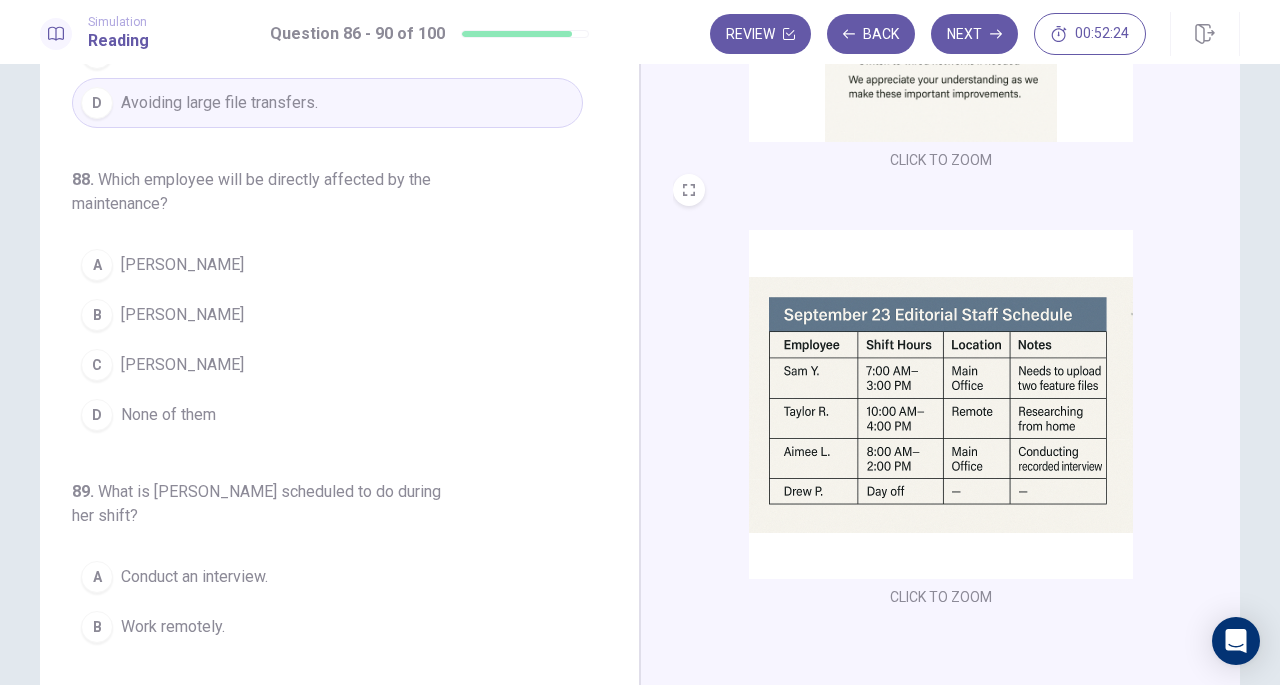 click on "Sam Y." at bounding box center (182, 365) 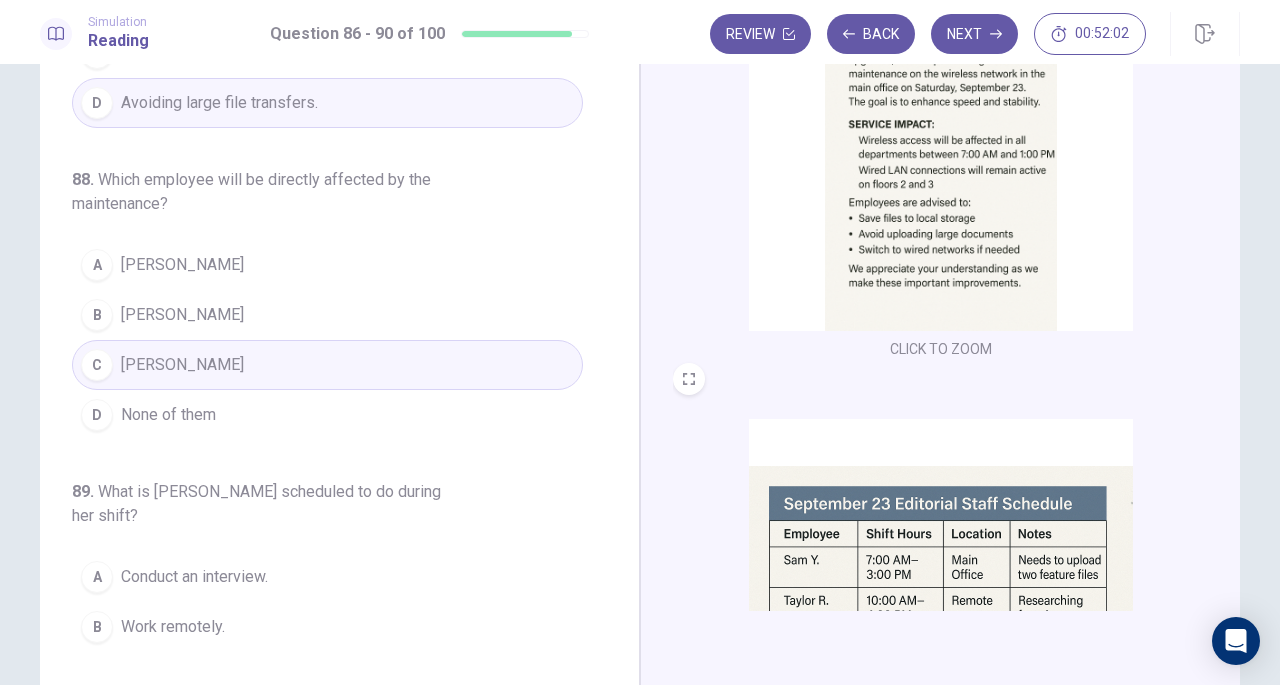 scroll, scrollTop: 736, scrollLeft: 0, axis: vertical 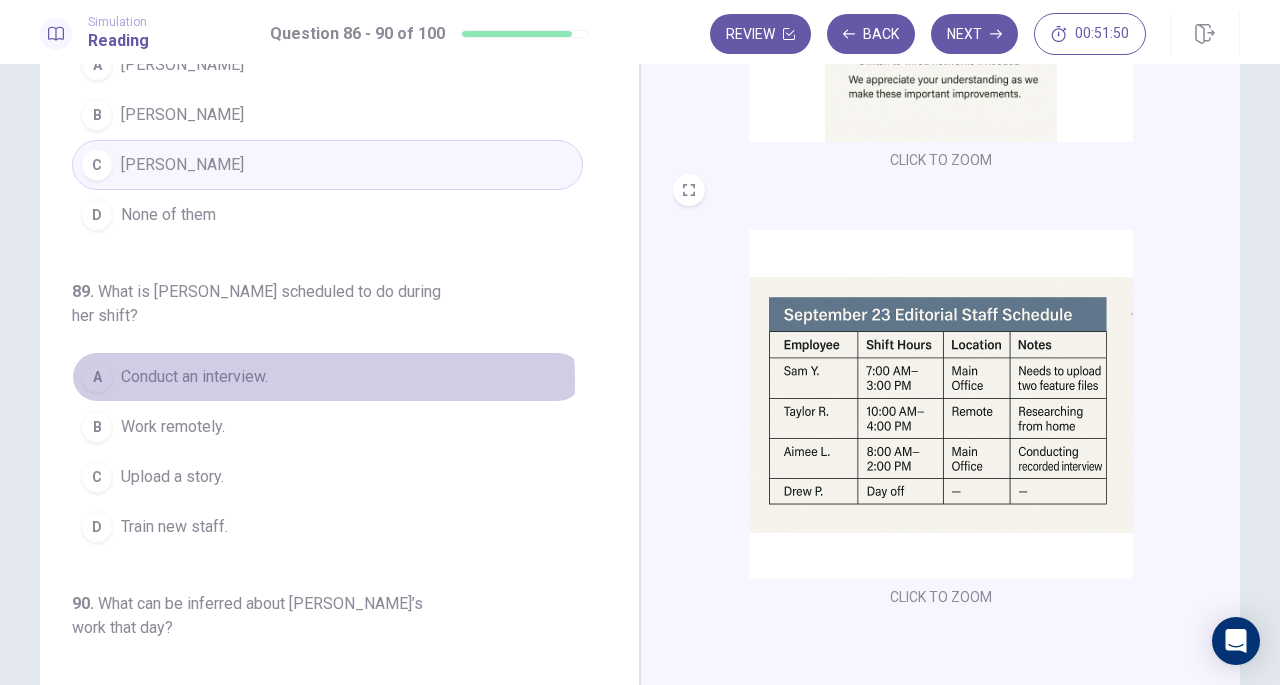 click on "Conduct an interview." at bounding box center [194, 377] 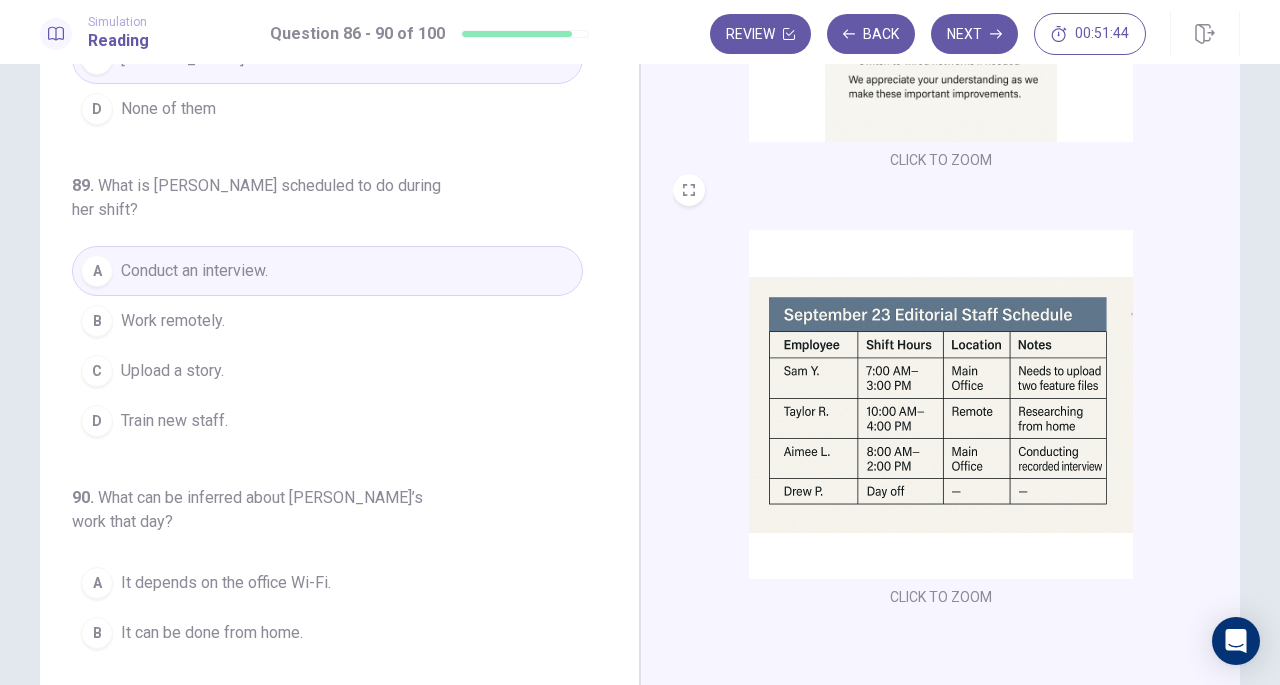 scroll, scrollTop: 843, scrollLeft: 0, axis: vertical 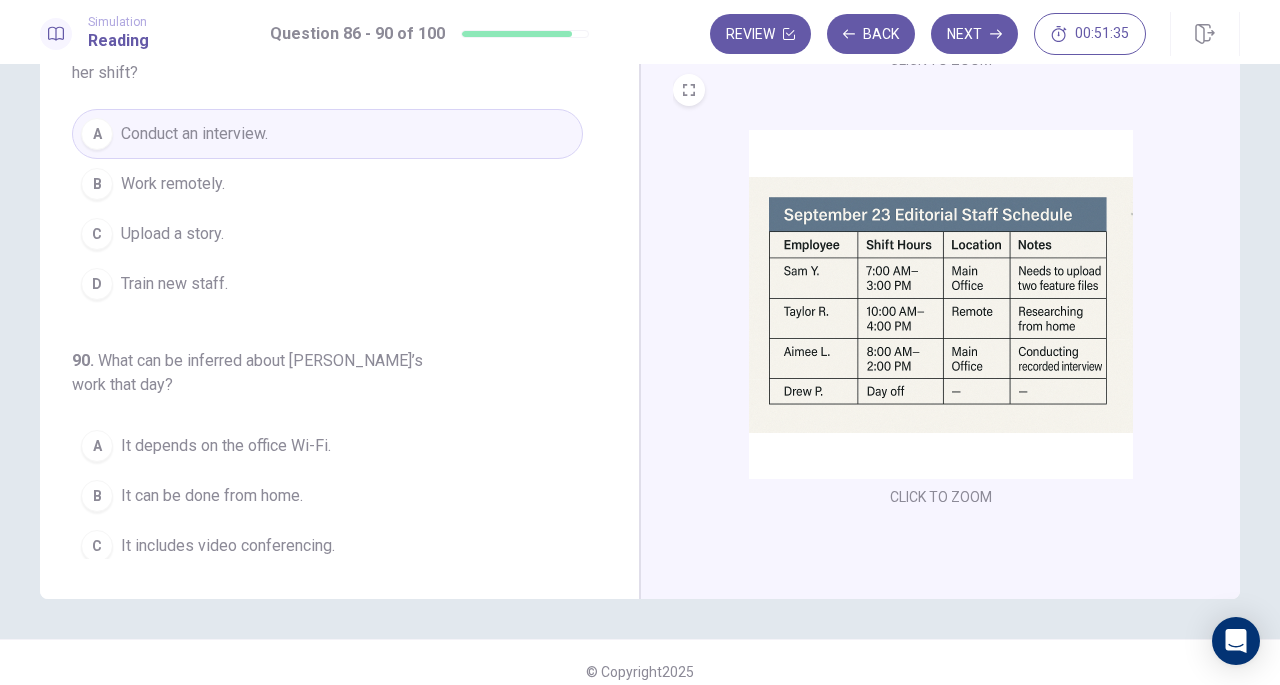 click on "It can be done from home." at bounding box center [212, 496] 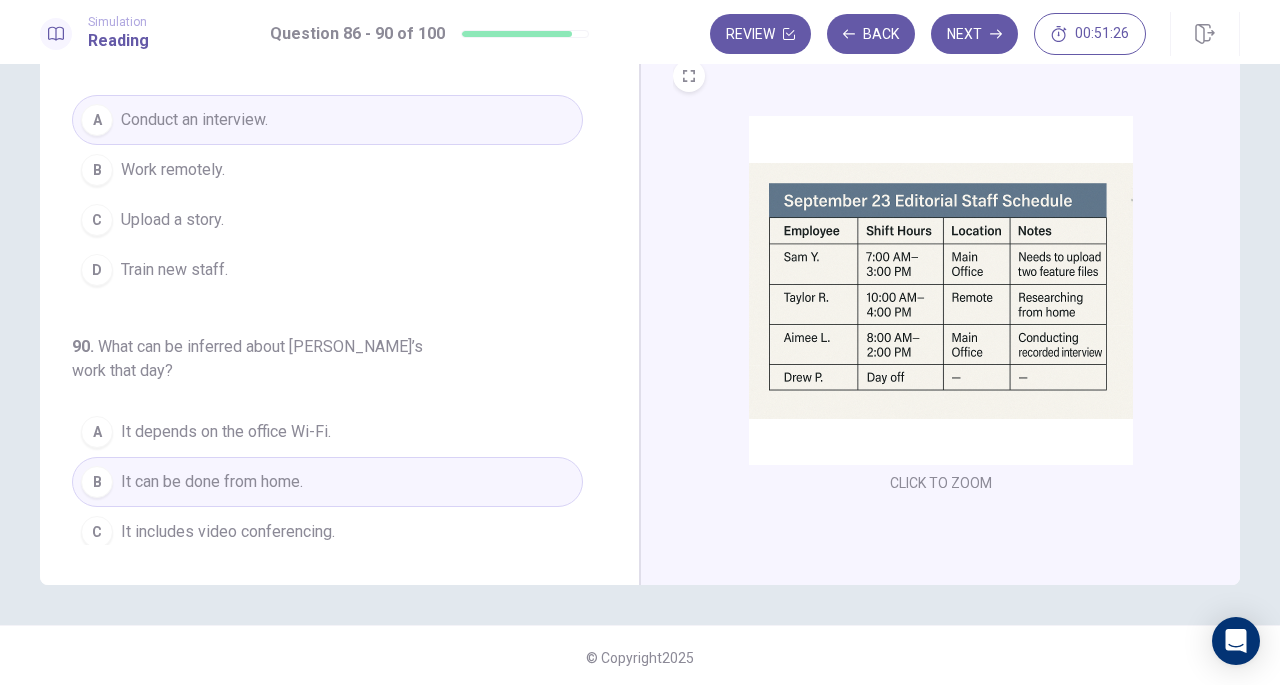 scroll, scrollTop: 218, scrollLeft: 0, axis: vertical 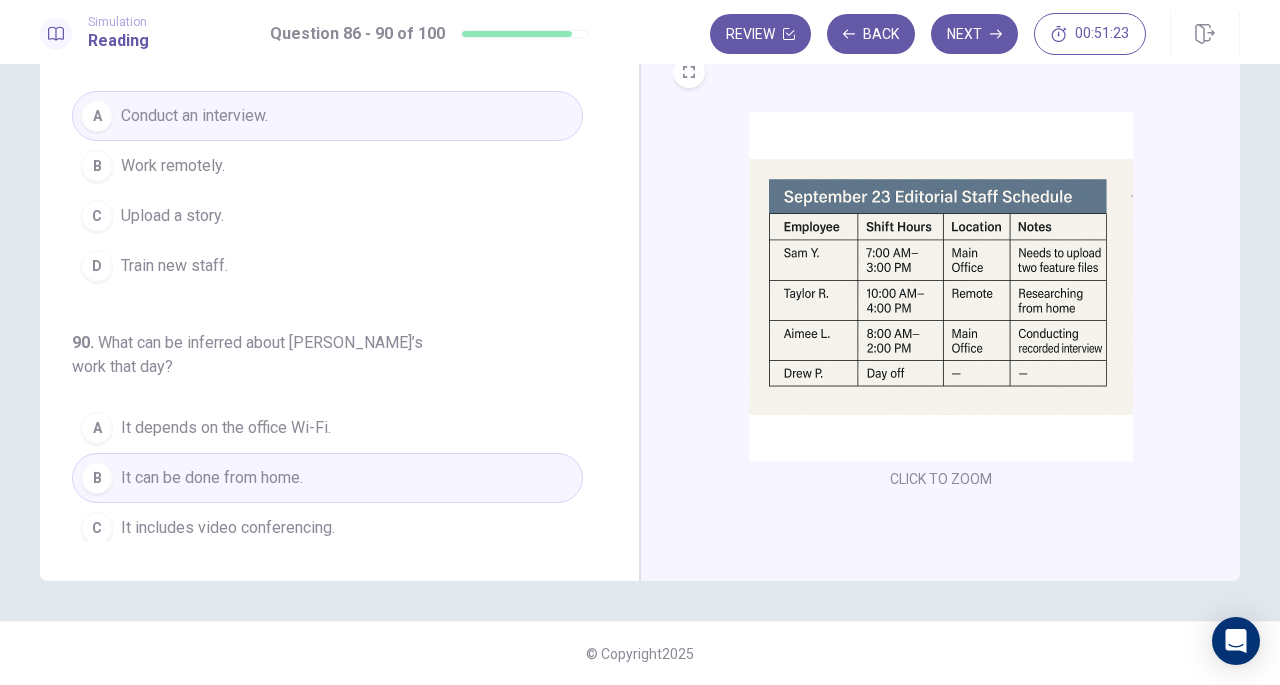 click 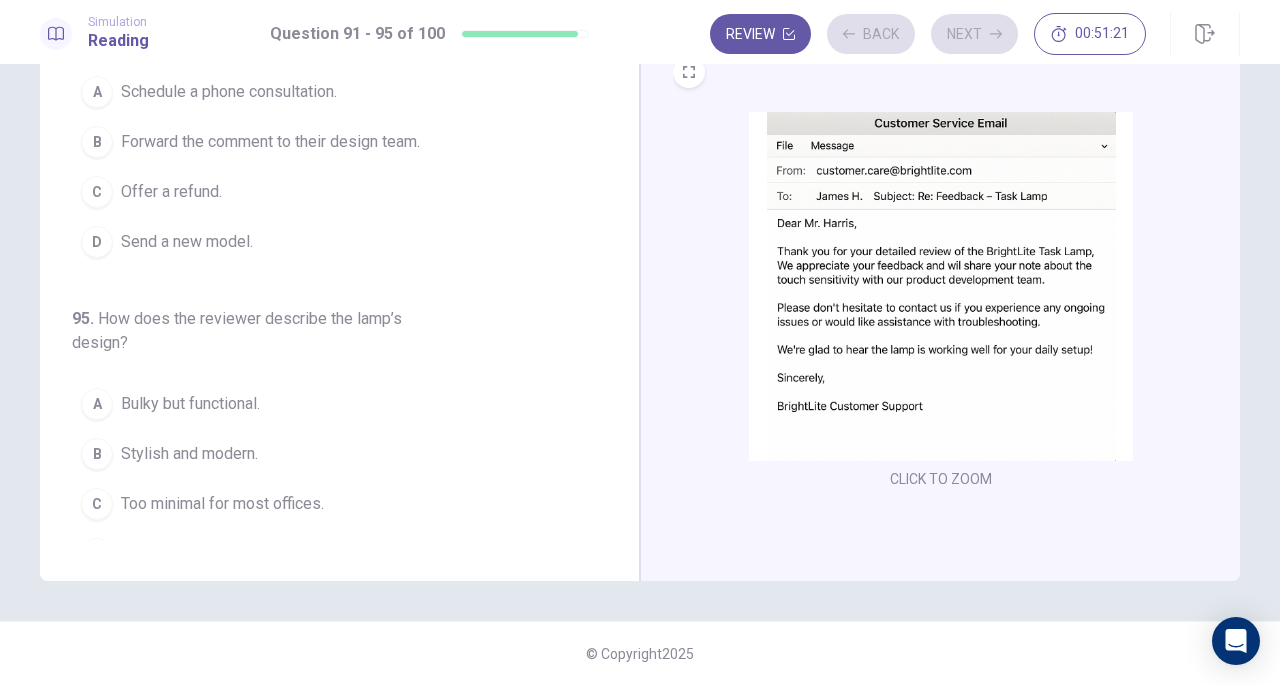 scroll, scrollTop: 298, scrollLeft: 0, axis: vertical 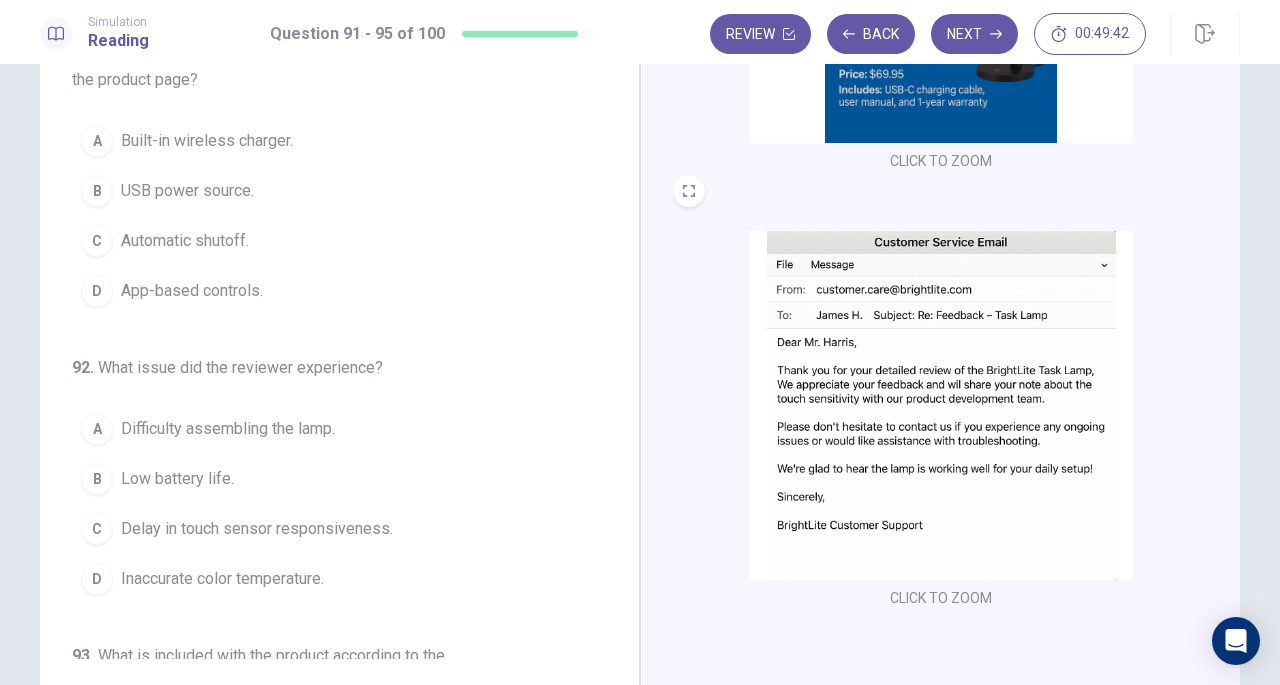 click at bounding box center (941, 405) 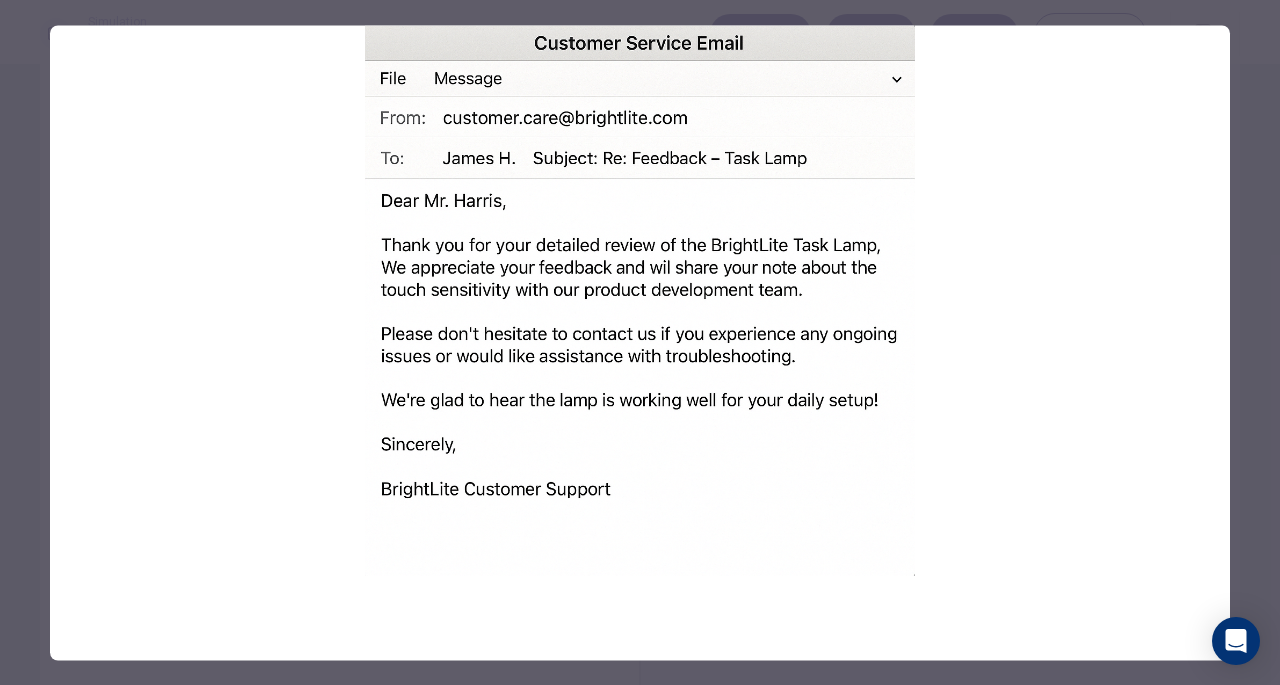 click at bounding box center [640, 342] 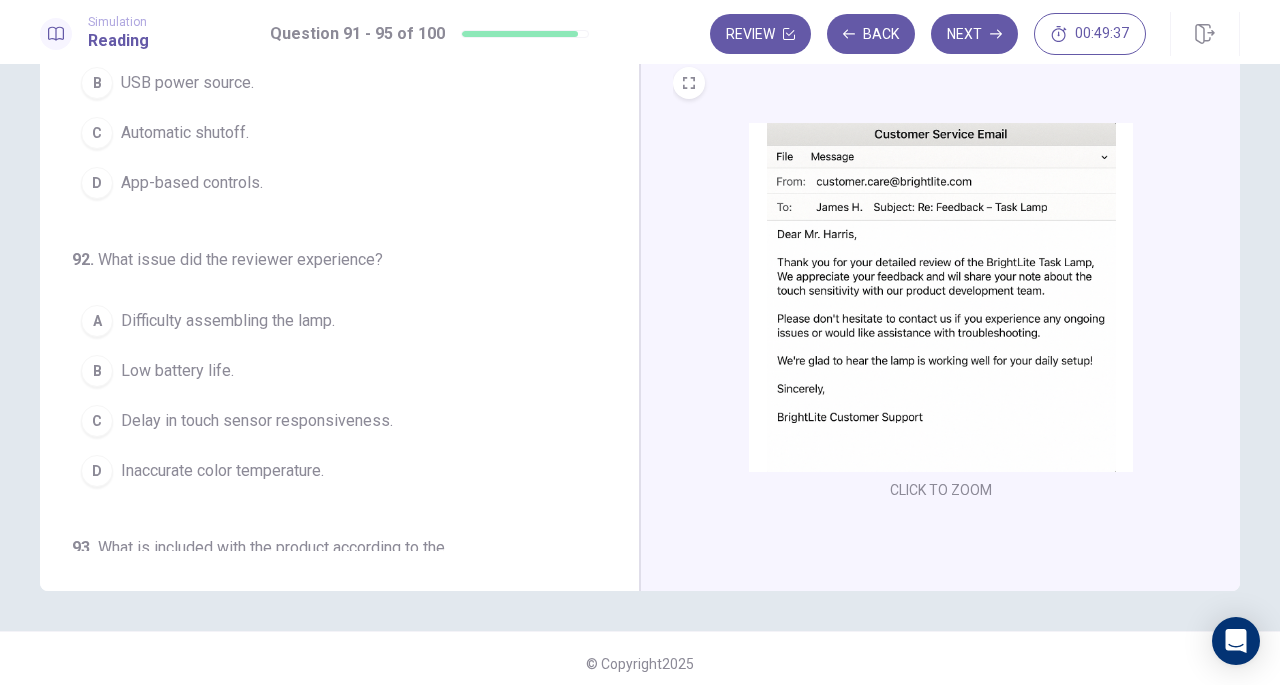 scroll, scrollTop: 218, scrollLeft: 0, axis: vertical 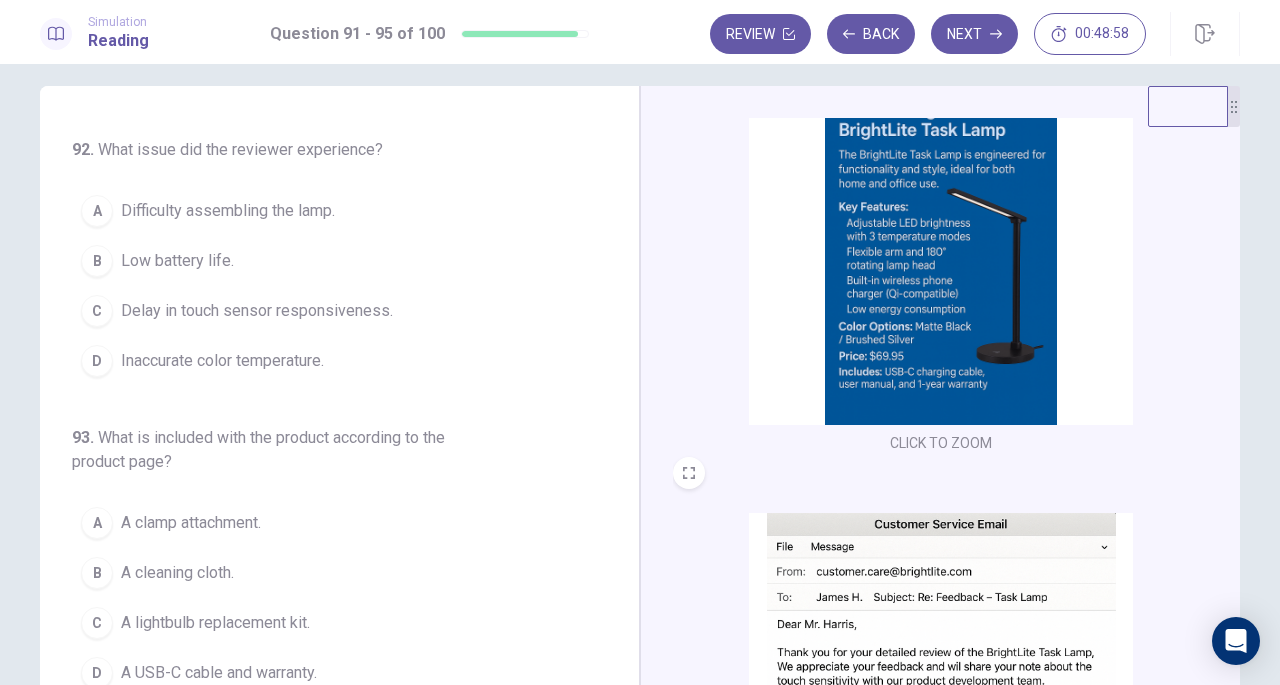 click on "Delay in touch sensor responsiveness." at bounding box center (257, 311) 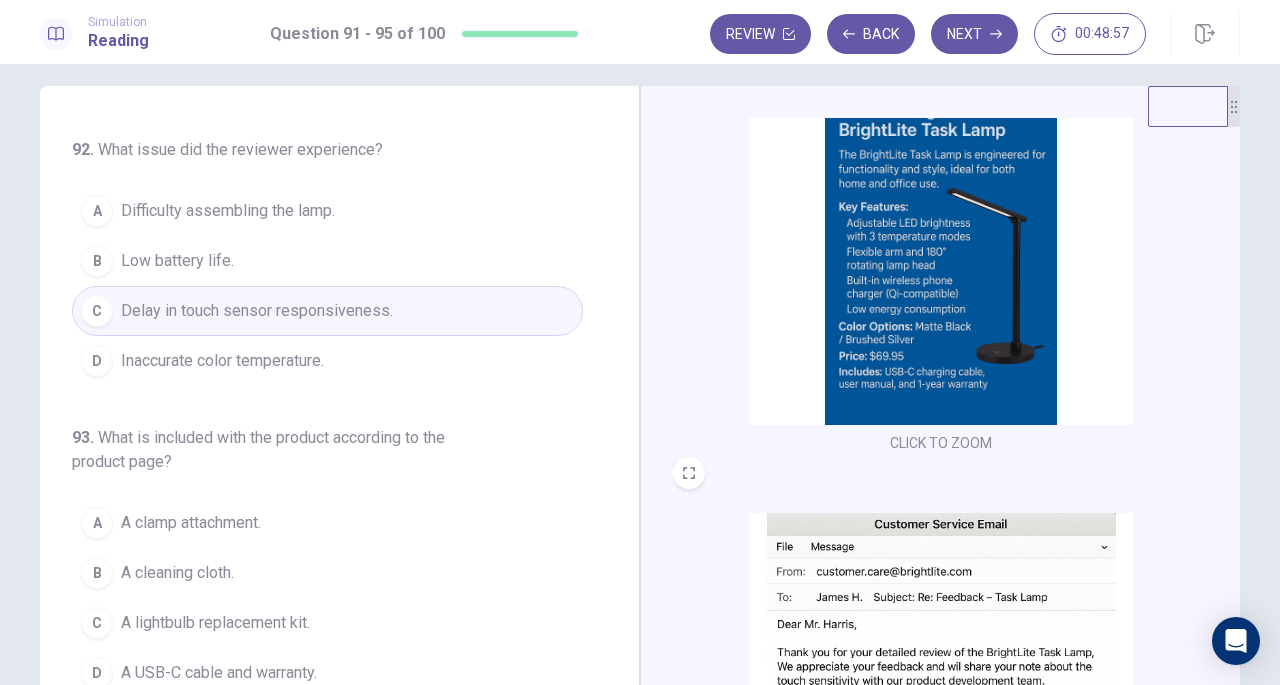 scroll, scrollTop: 118, scrollLeft: 0, axis: vertical 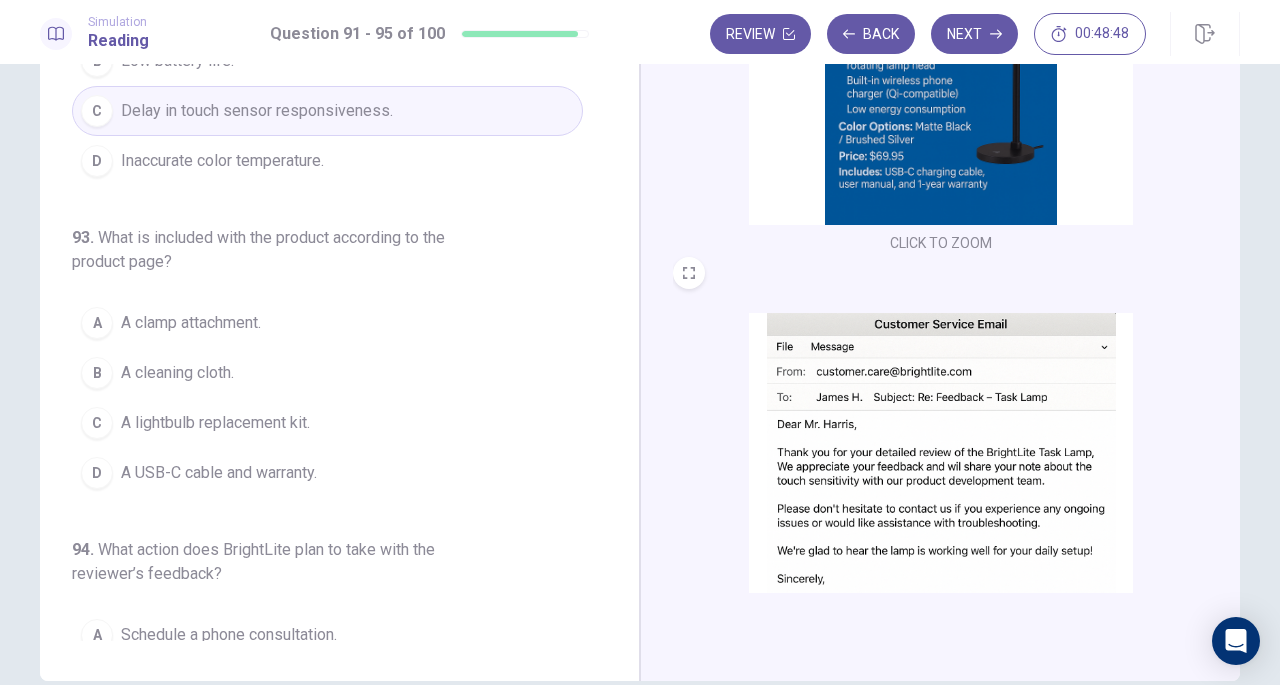 click on "A USB-C cable and warranty." at bounding box center (219, 473) 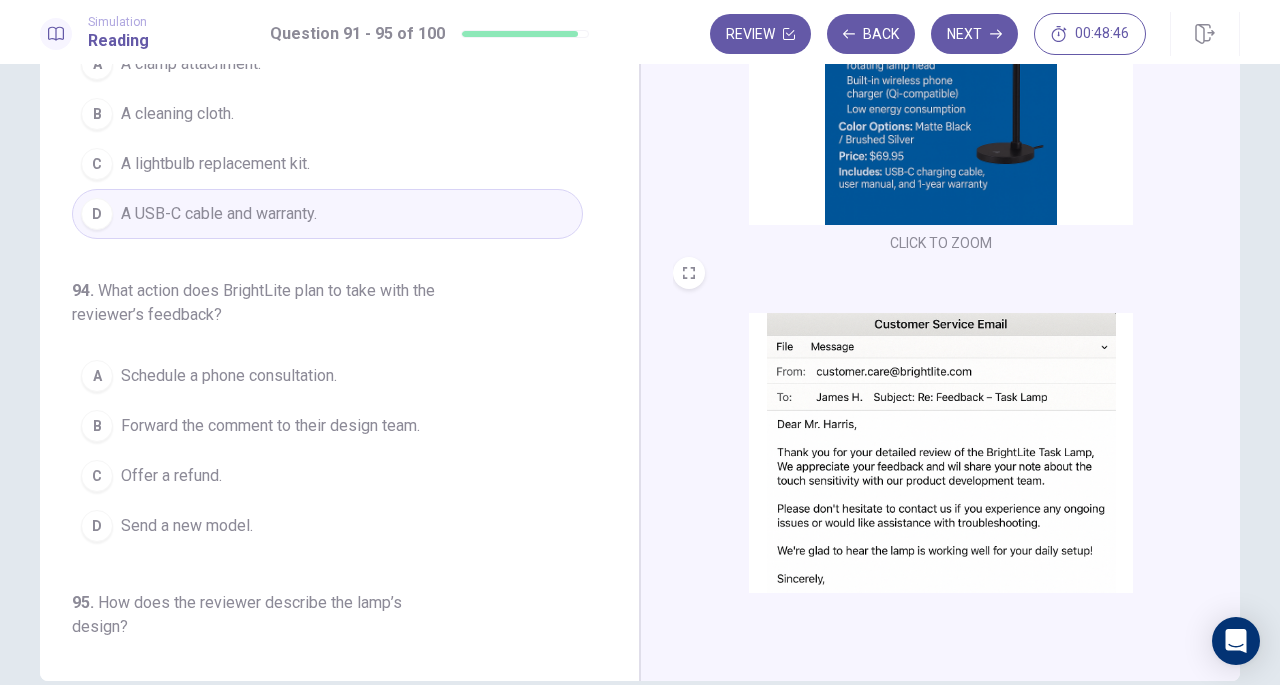 scroll, scrollTop: 700, scrollLeft: 0, axis: vertical 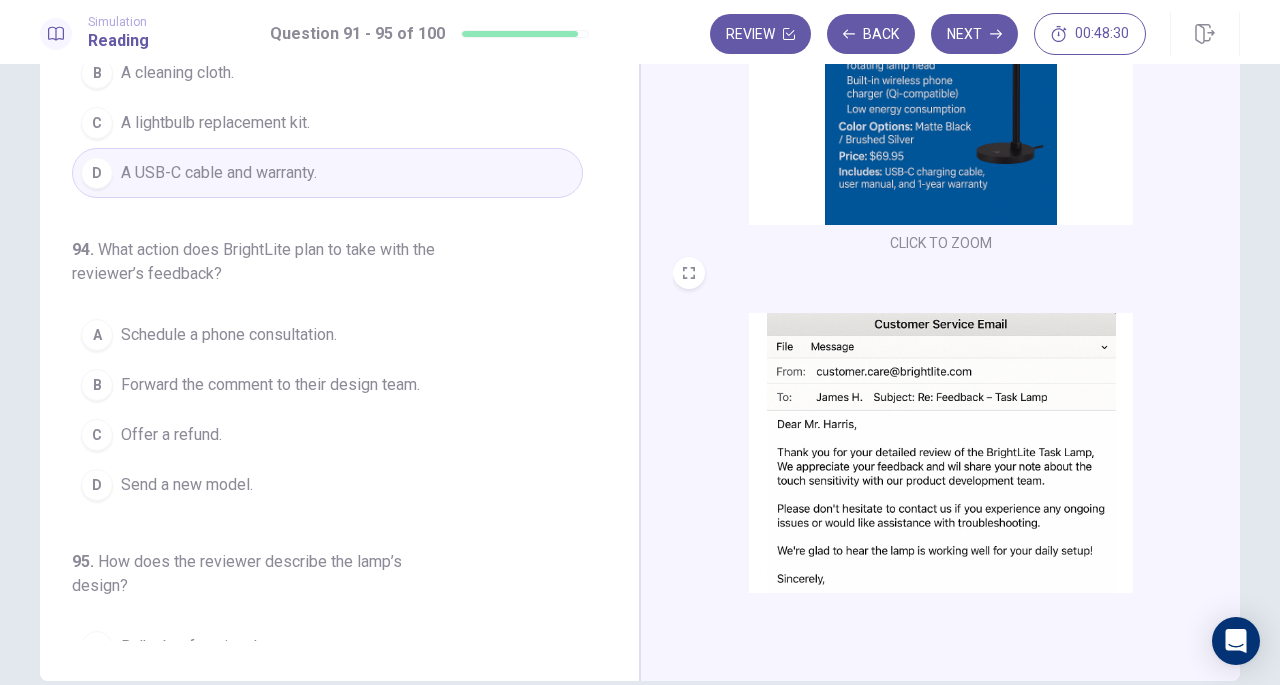 click on "Forward the comment to their design team." at bounding box center [270, 385] 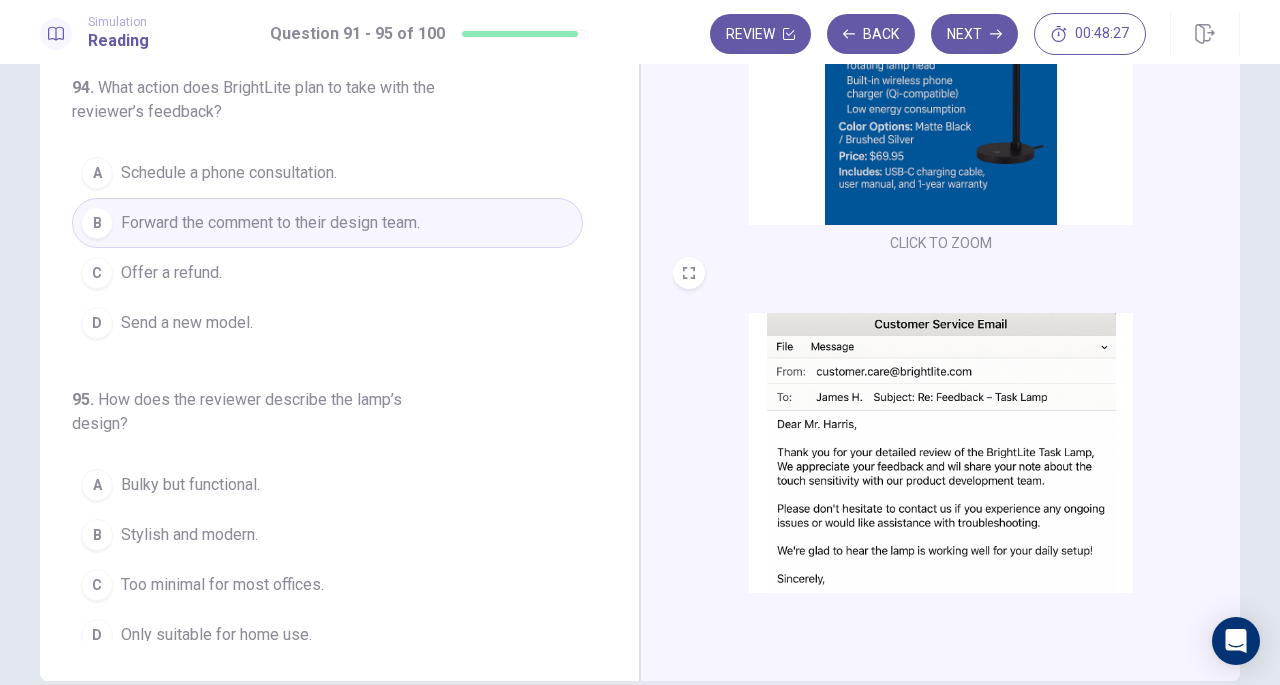 scroll, scrollTop: 867, scrollLeft: 0, axis: vertical 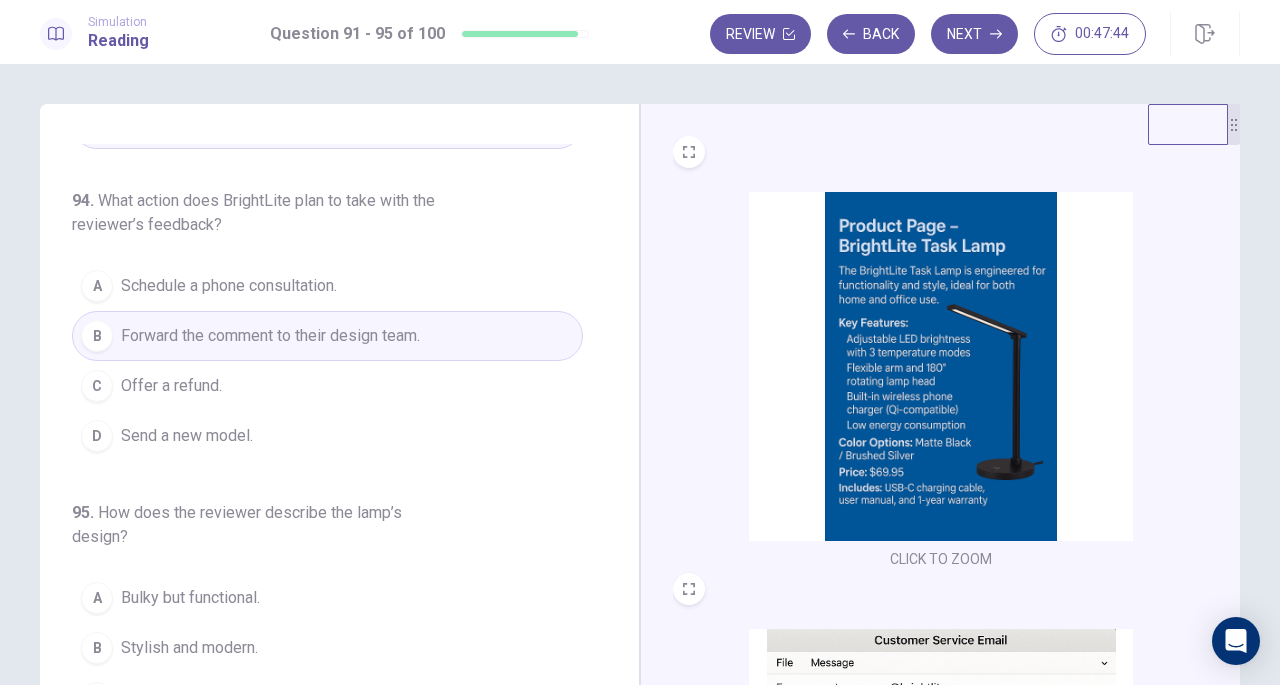 click at bounding box center (941, 366) 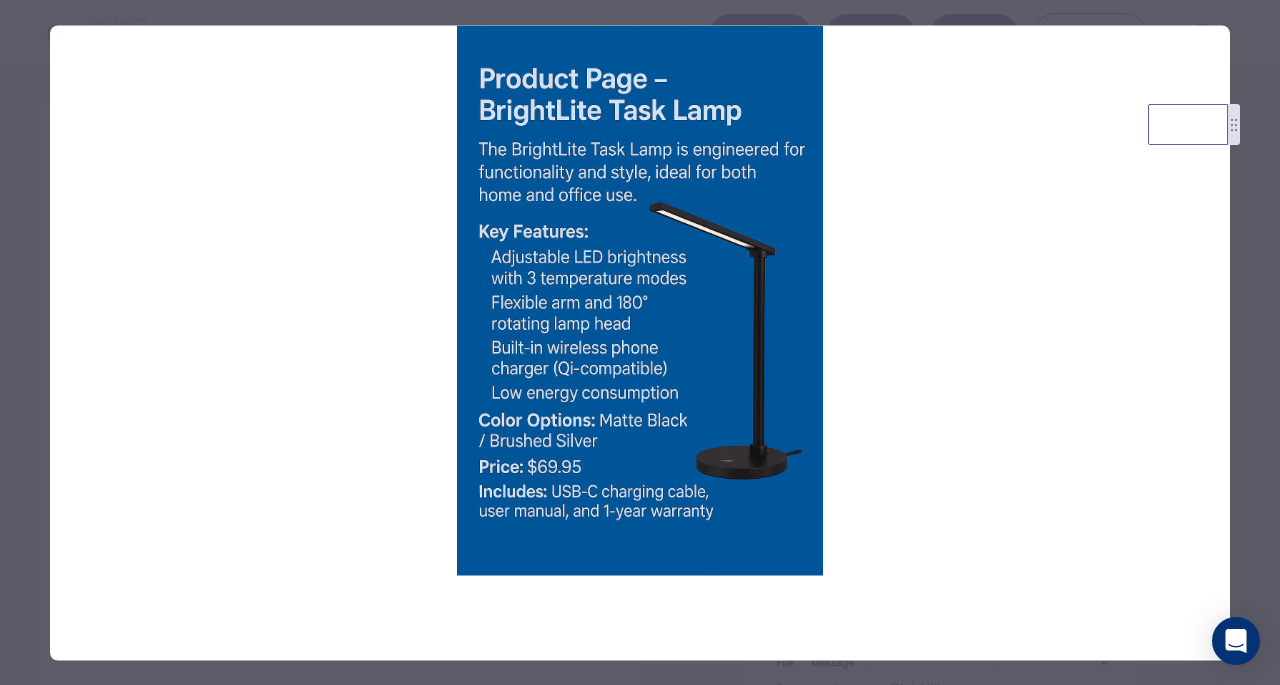 click at bounding box center [640, 342] 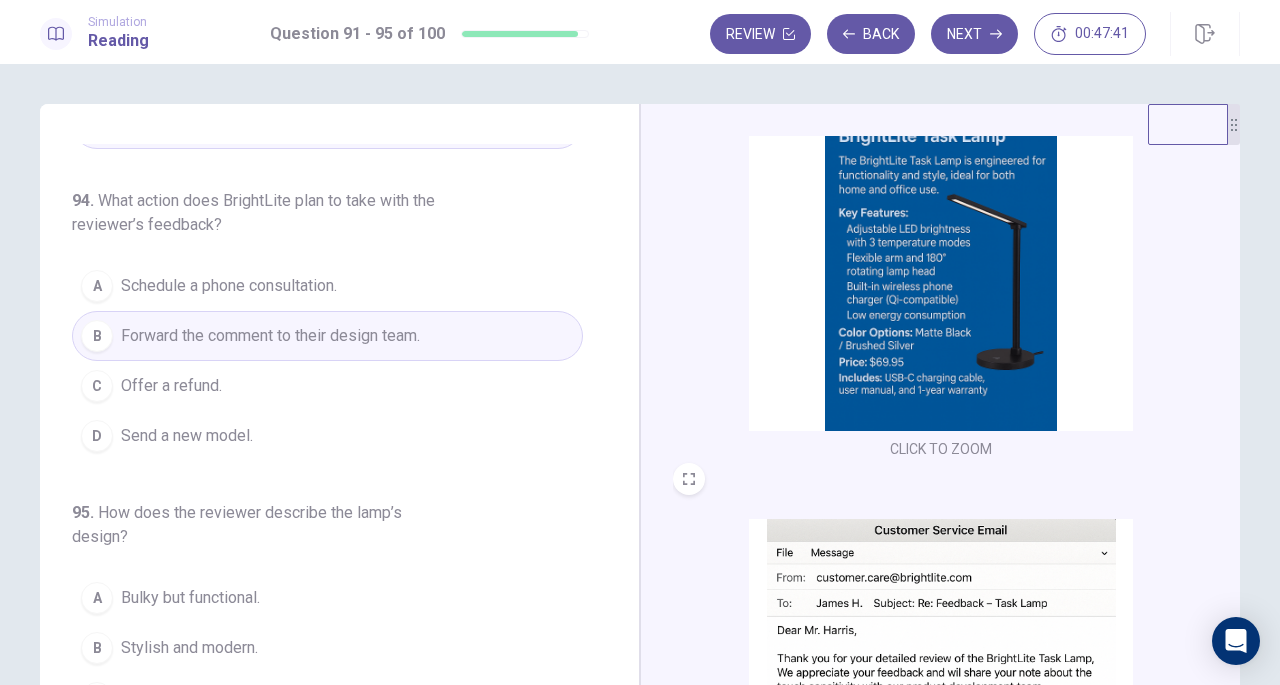 scroll, scrollTop: 298, scrollLeft: 0, axis: vertical 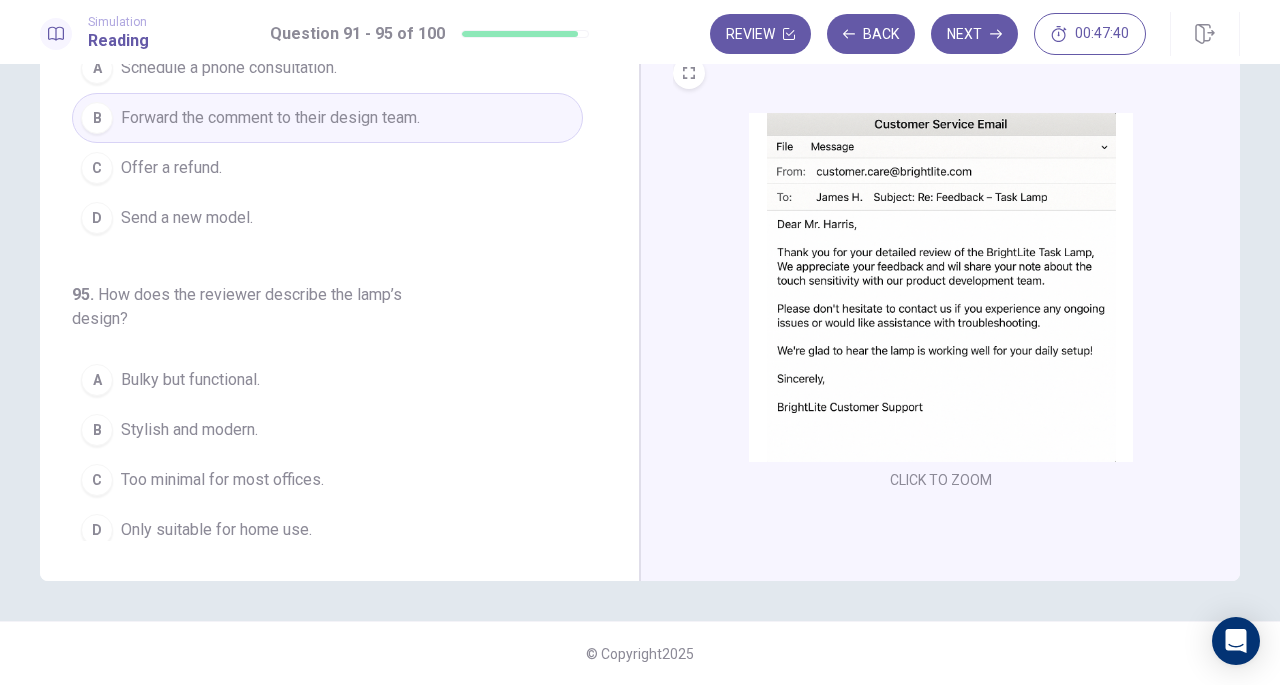 click at bounding box center (941, 287) 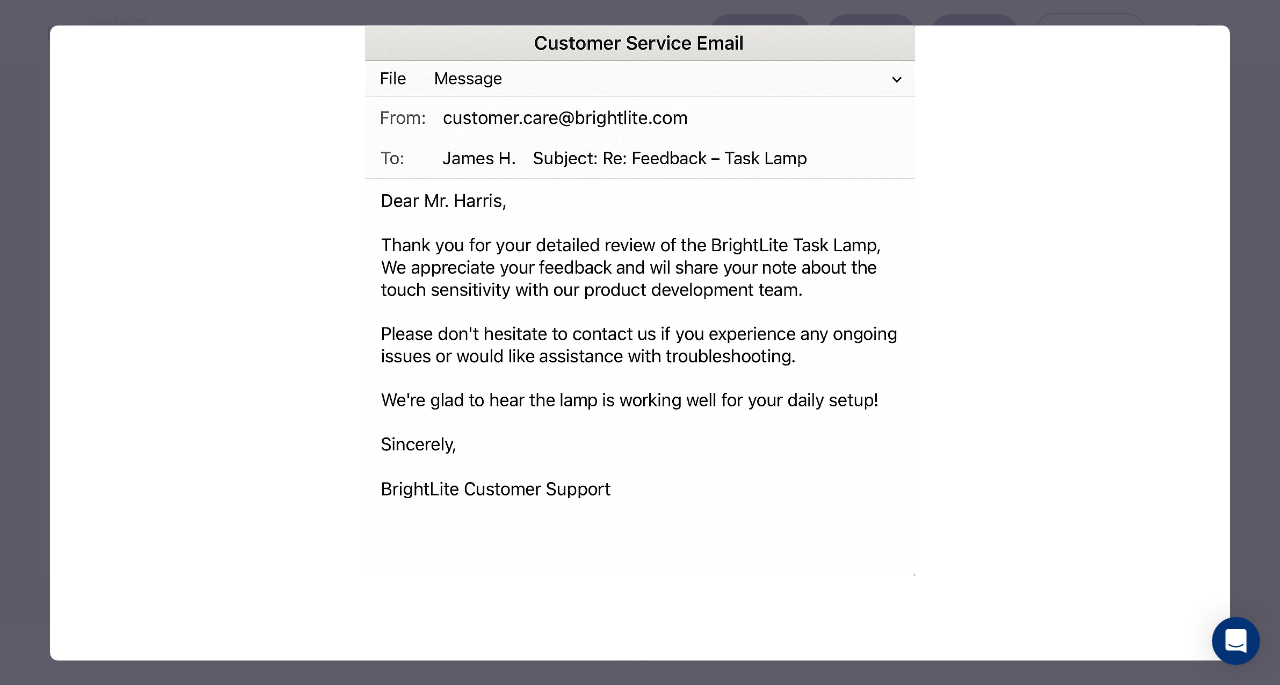 click at bounding box center [640, 342] 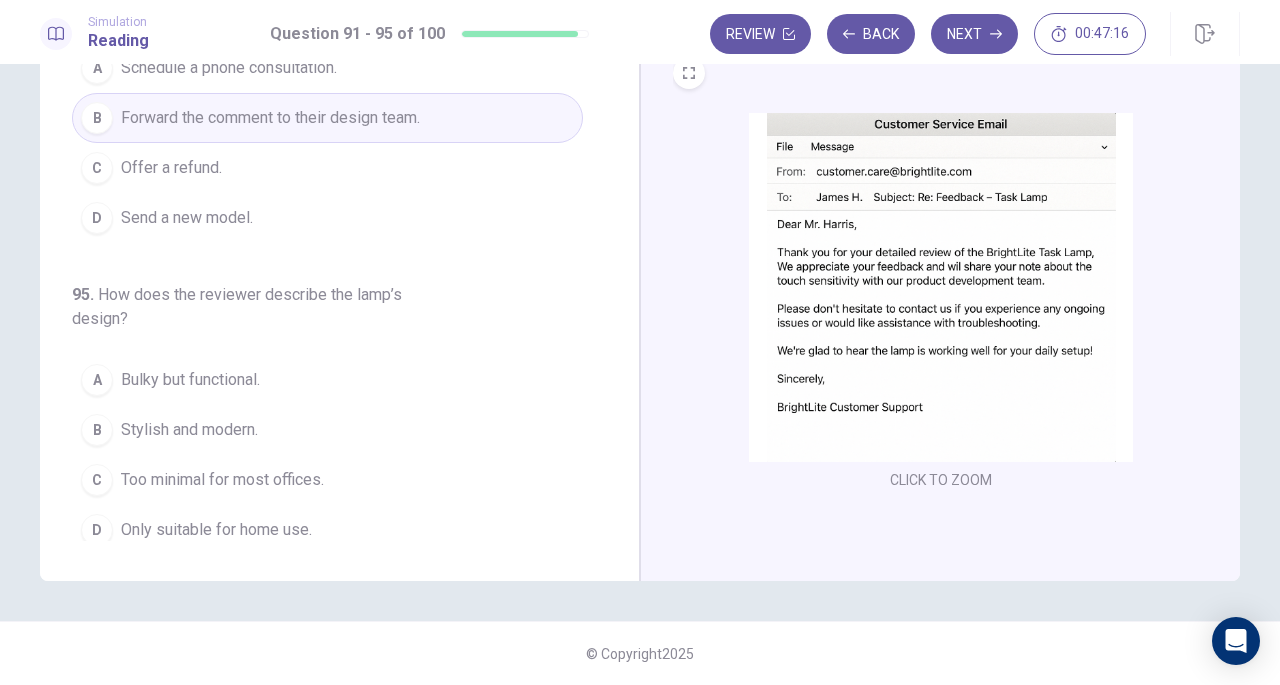 click on "Only suitable for home use." at bounding box center [216, 530] 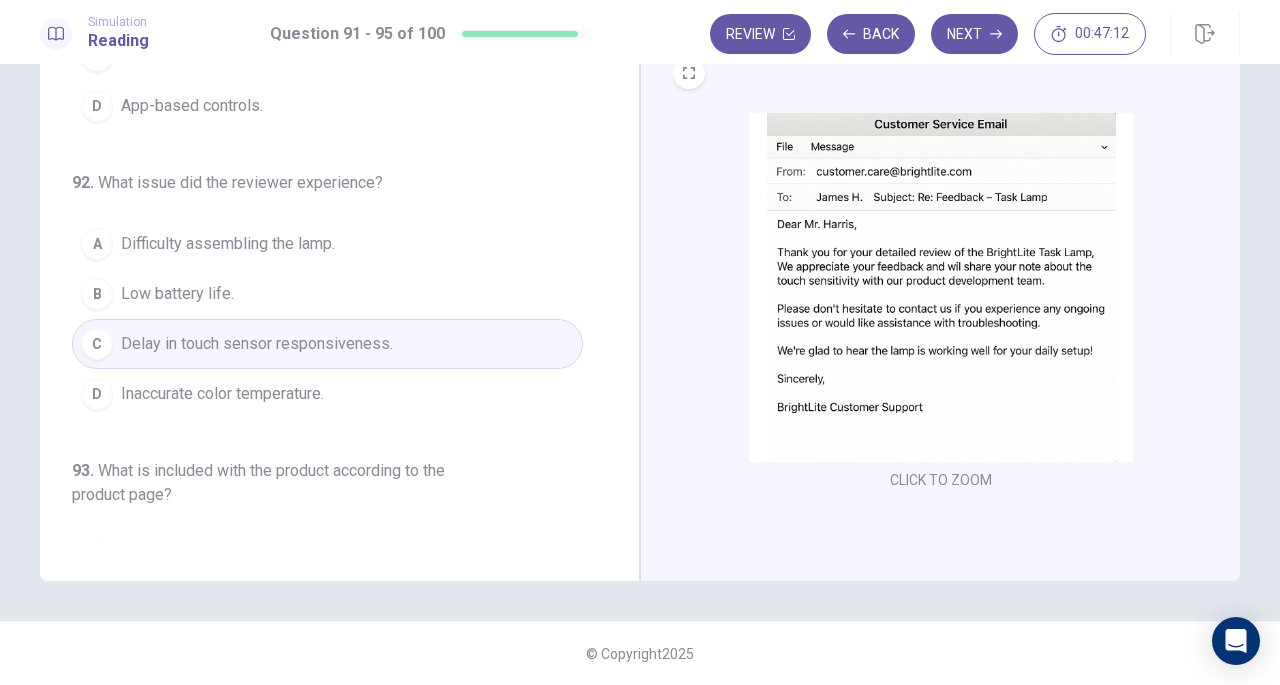 scroll, scrollTop: 0, scrollLeft: 0, axis: both 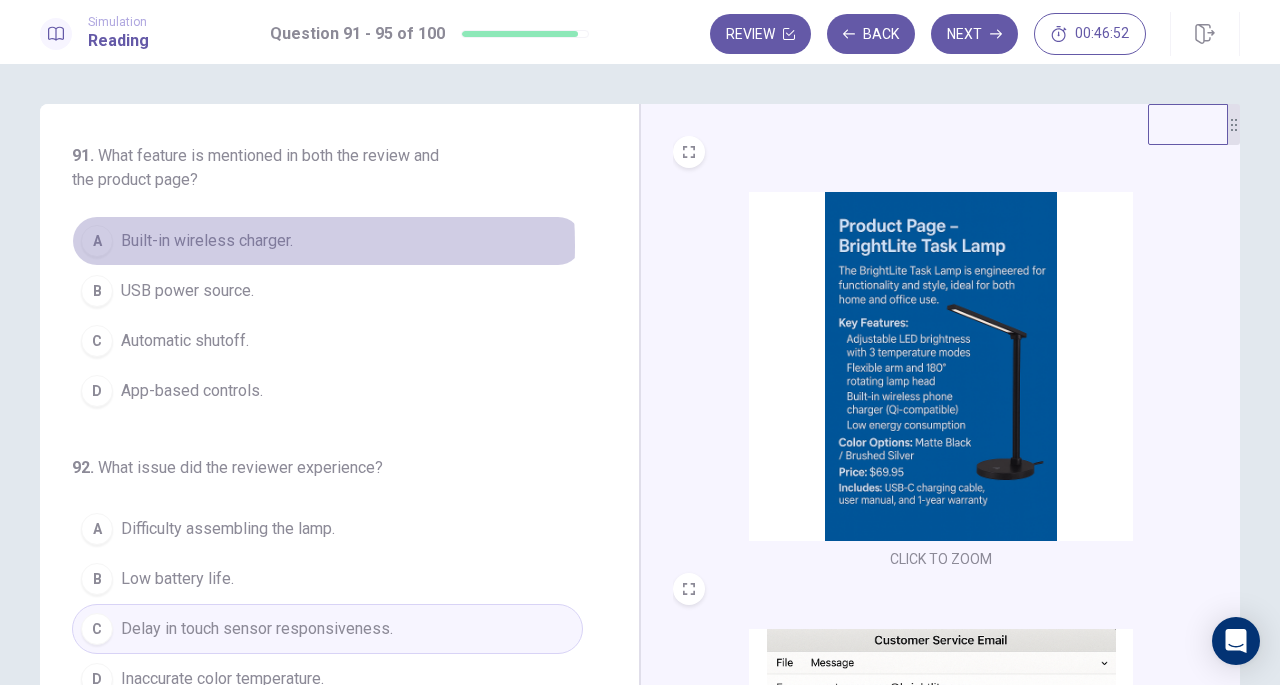 click on "Built-in wireless charger." at bounding box center (207, 241) 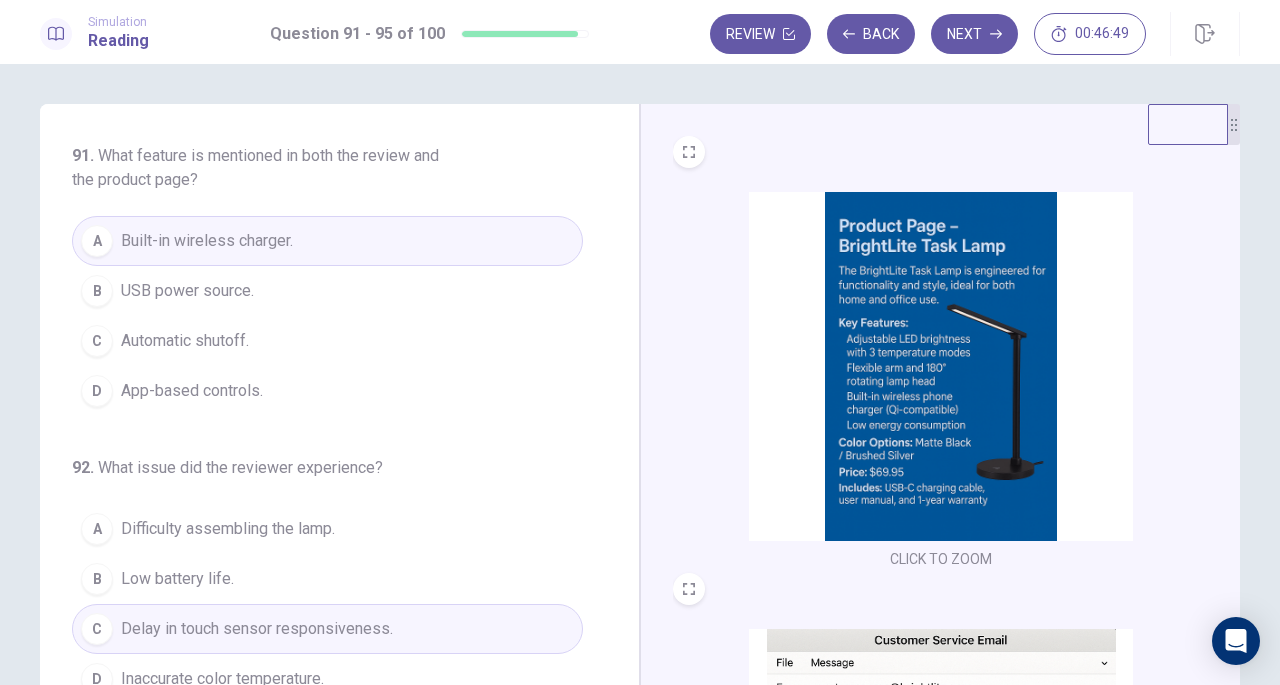 click on "Automatic shutoff." at bounding box center (185, 341) 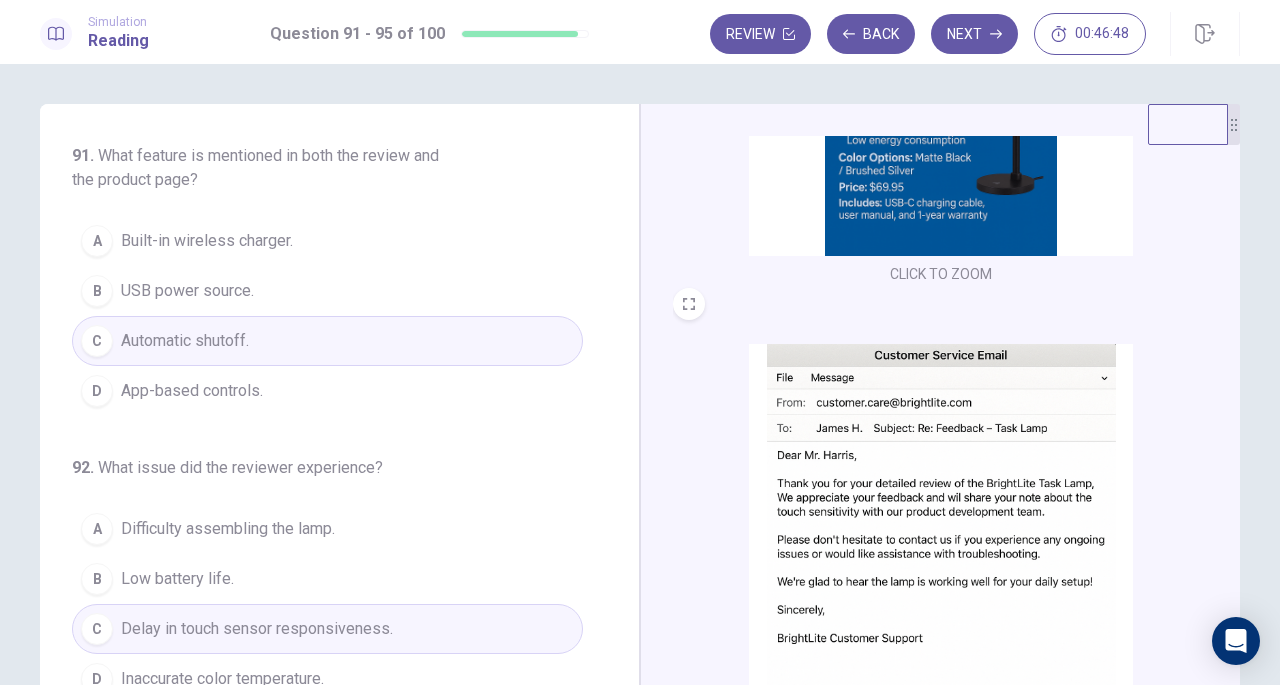 scroll, scrollTop: 298, scrollLeft: 0, axis: vertical 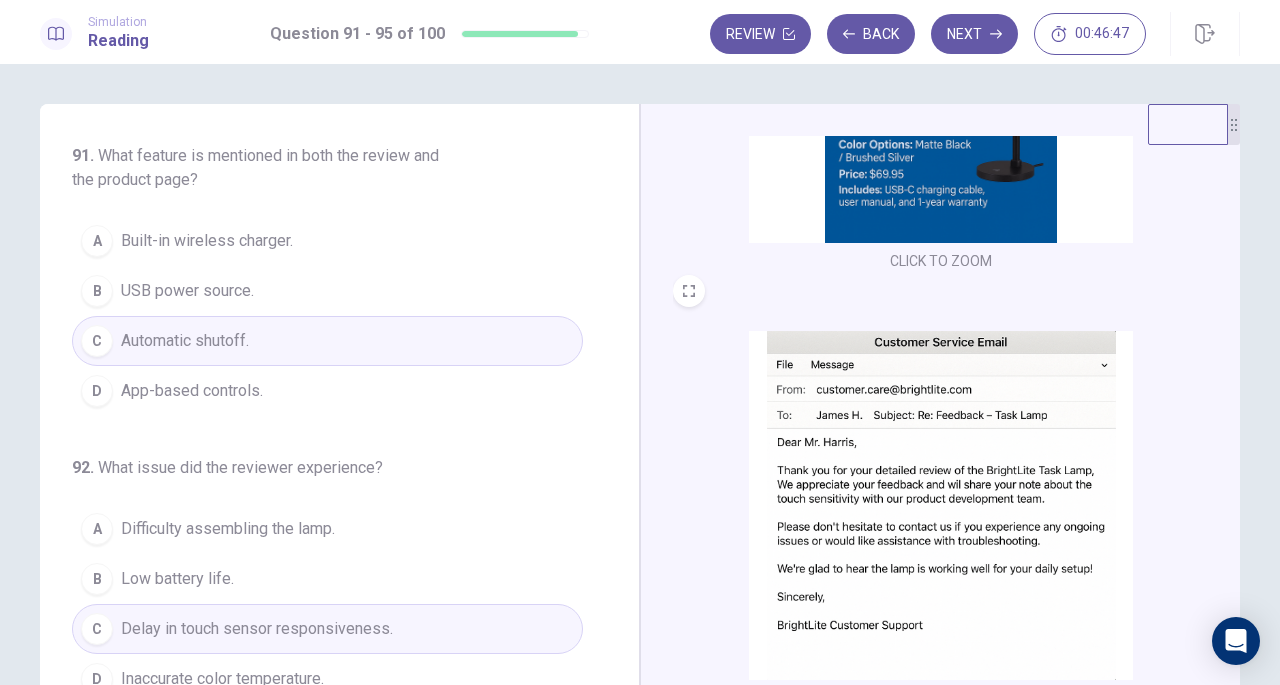click at bounding box center [941, 505] 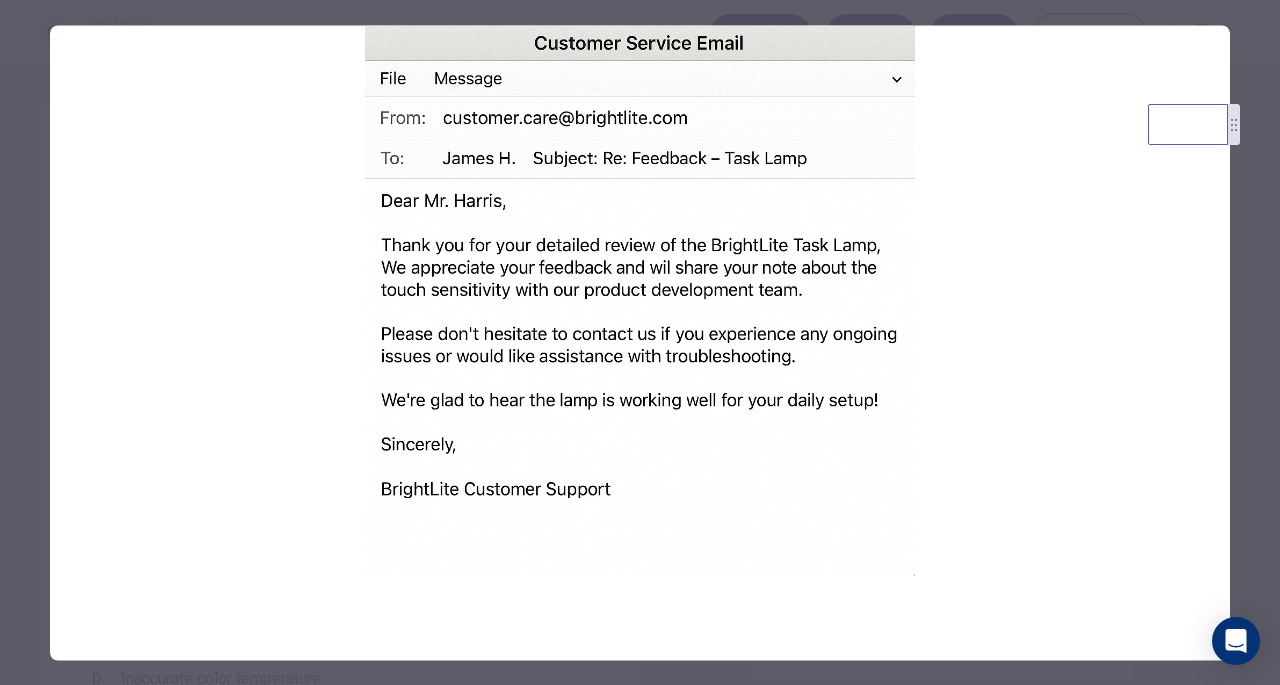 click at bounding box center [640, 342] 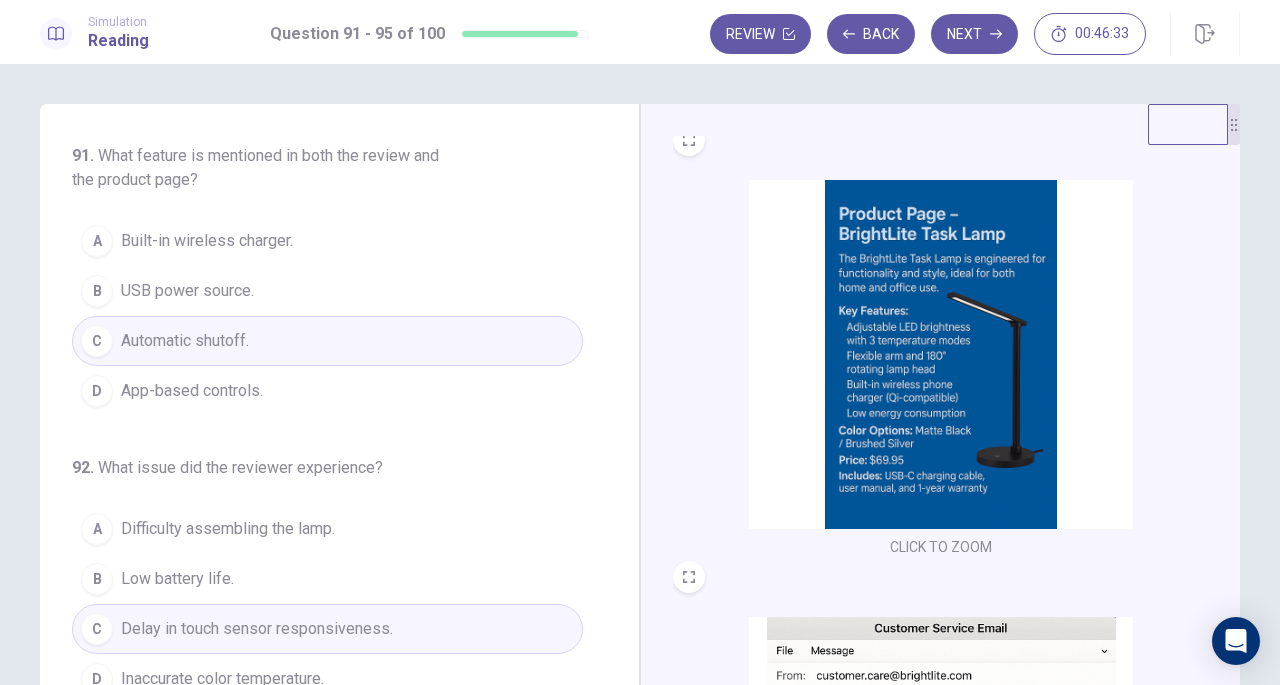 scroll, scrollTop: 0, scrollLeft: 0, axis: both 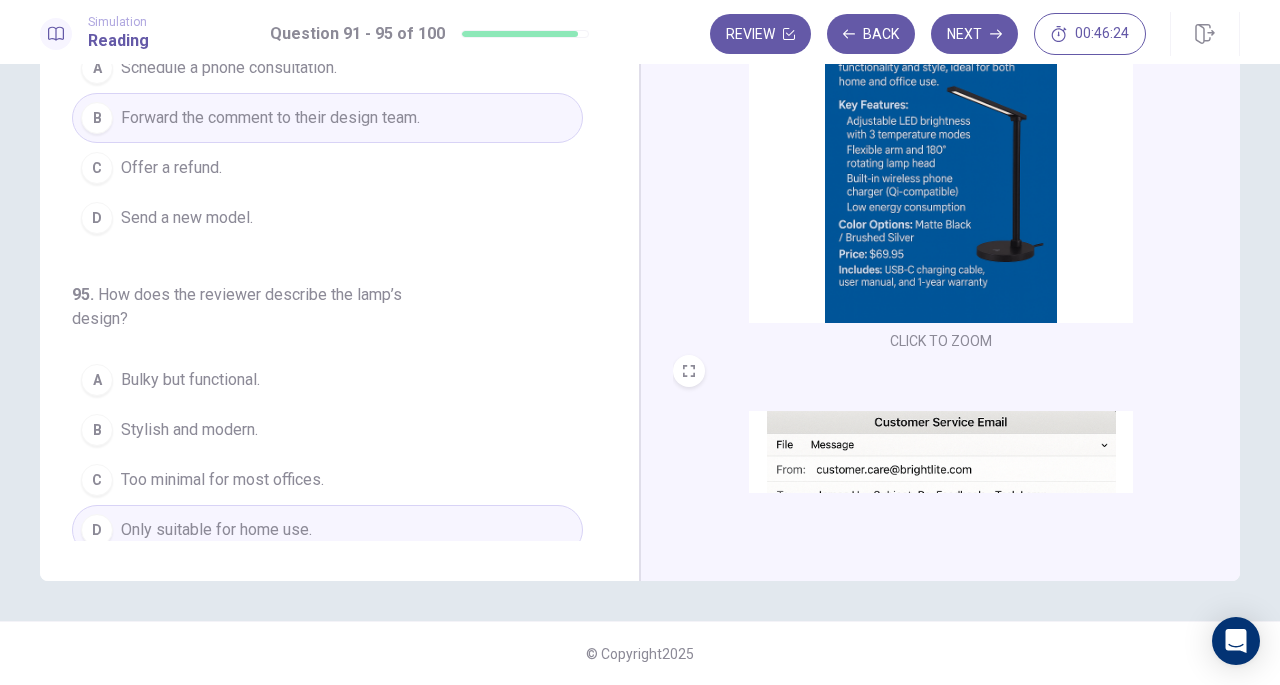 click on "Next" at bounding box center (974, 34) 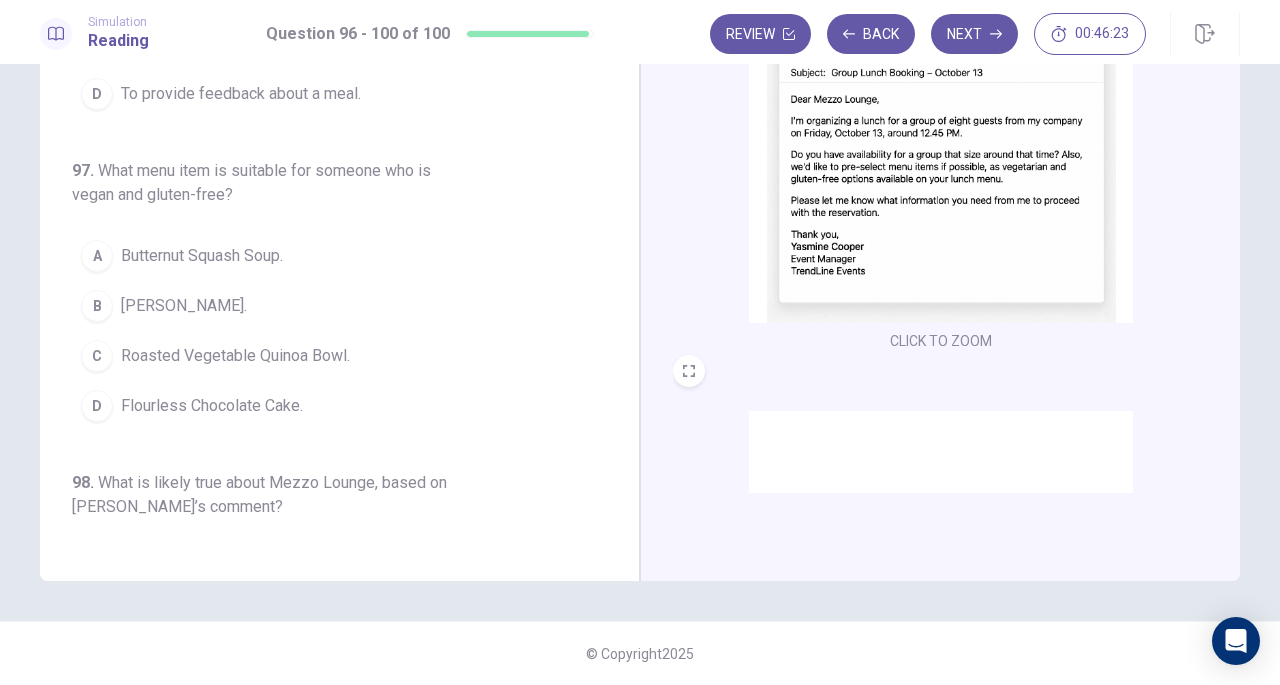 scroll, scrollTop: 0, scrollLeft: 0, axis: both 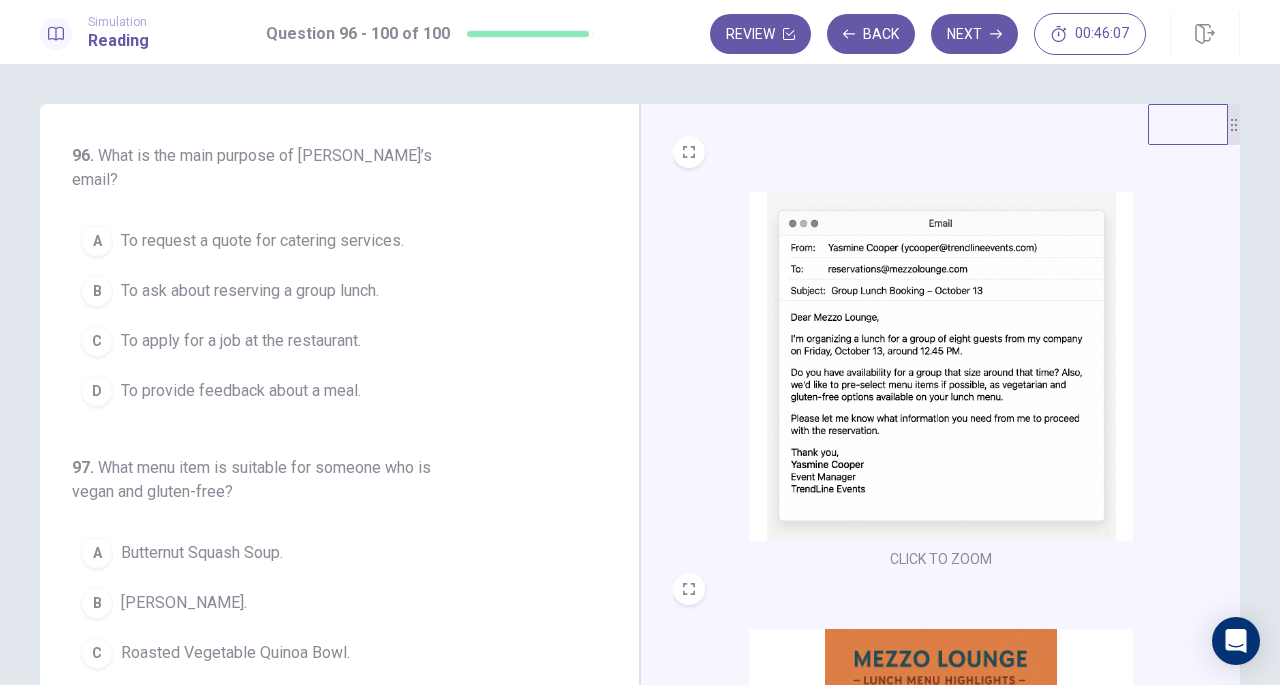 click on "To ask about reserving a group lunch." at bounding box center [250, 291] 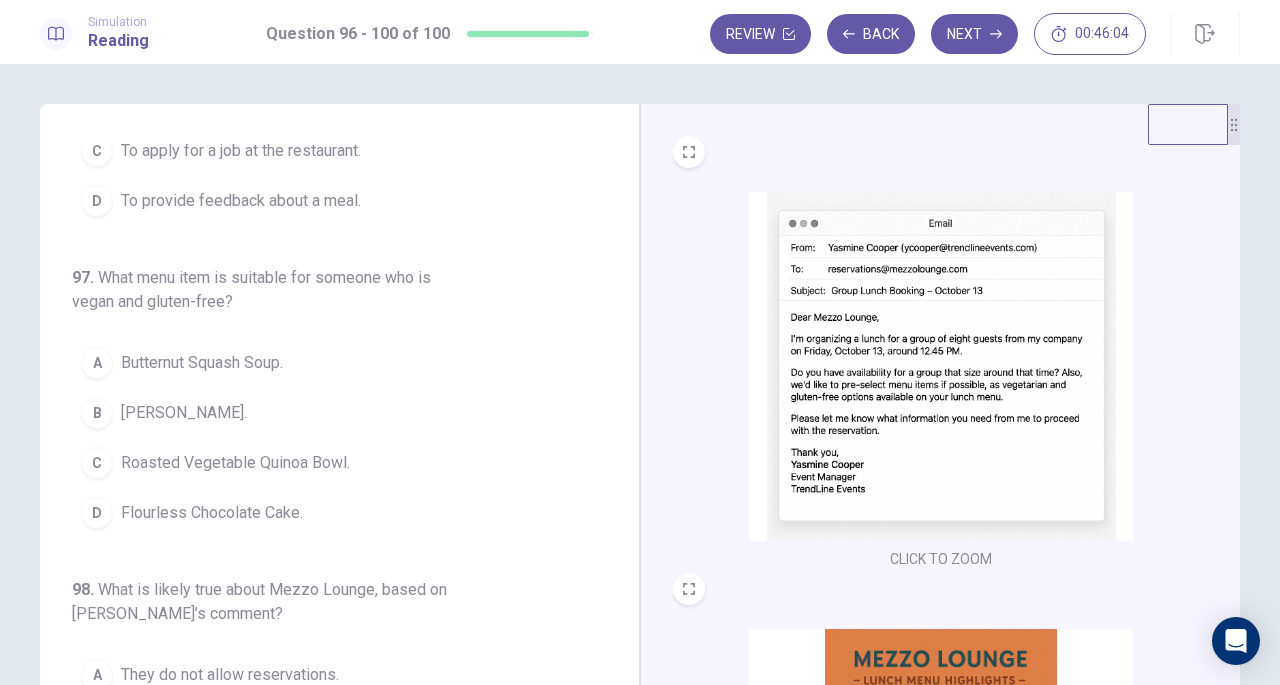 scroll, scrollTop: 200, scrollLeft: 0, axis: vertical 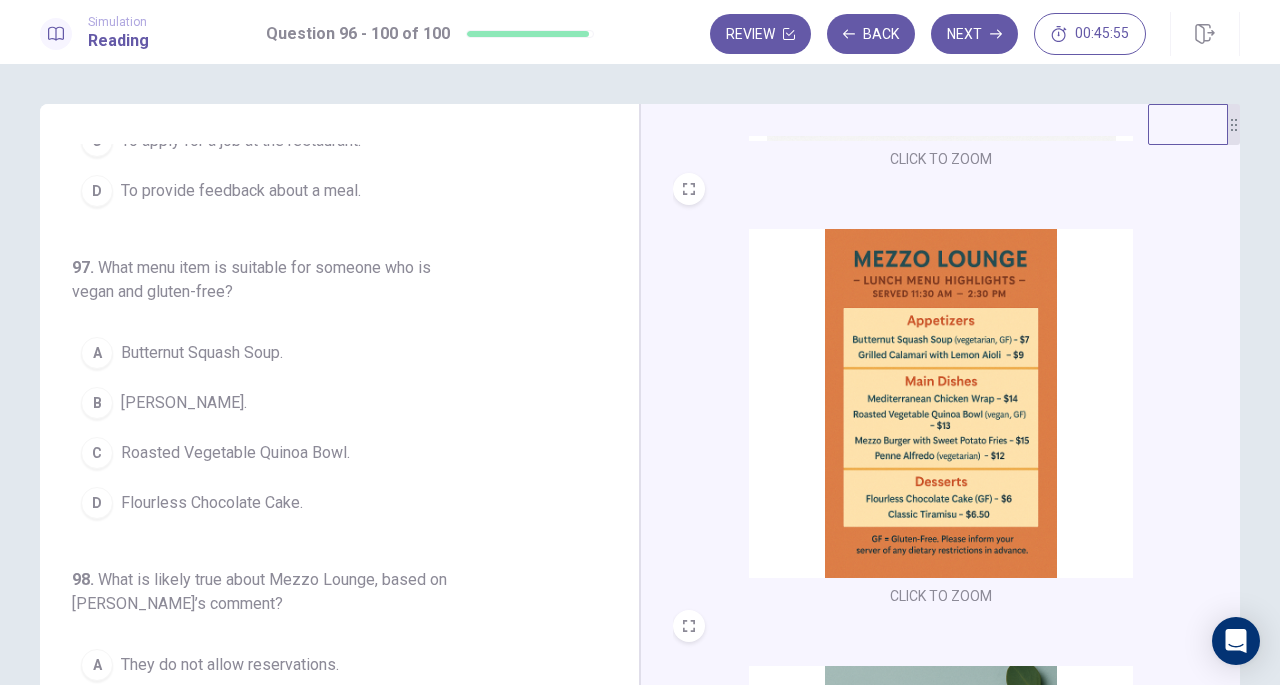 click on "Roasted Vegetable Quinoa Bowl." at bounding box center [235, 453] 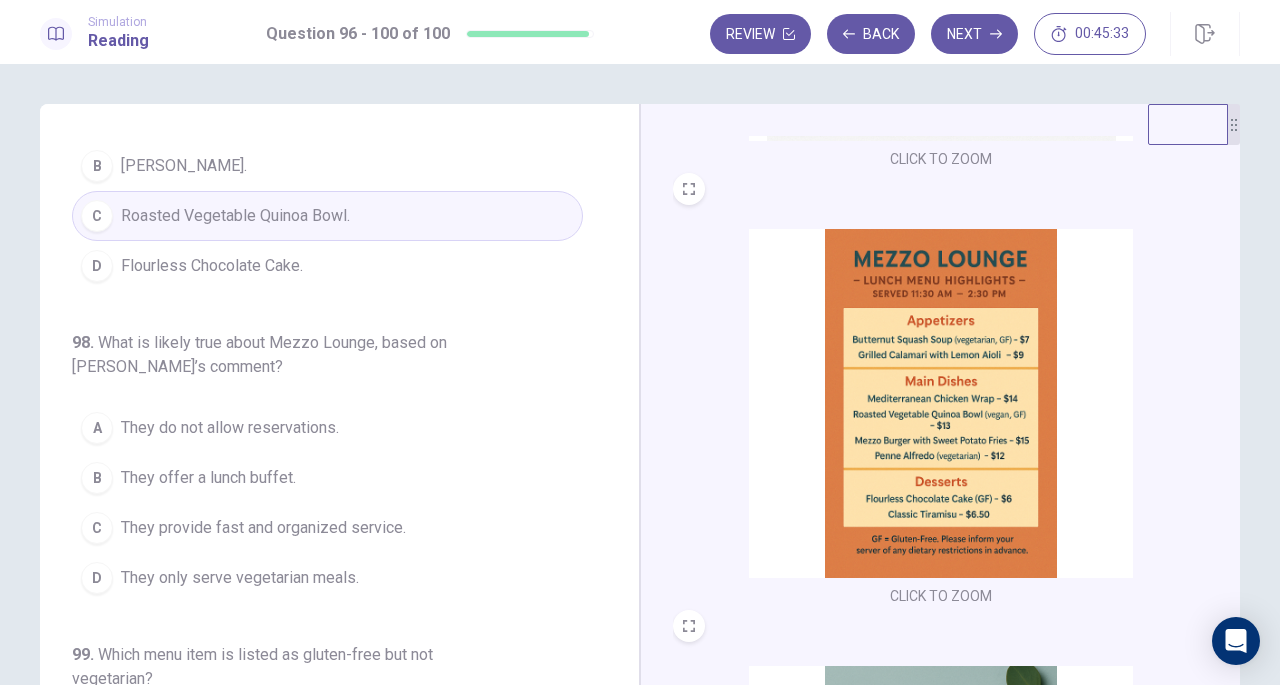 scroll, scrollTop: 500, scrollLeft: 0, axis: vertical 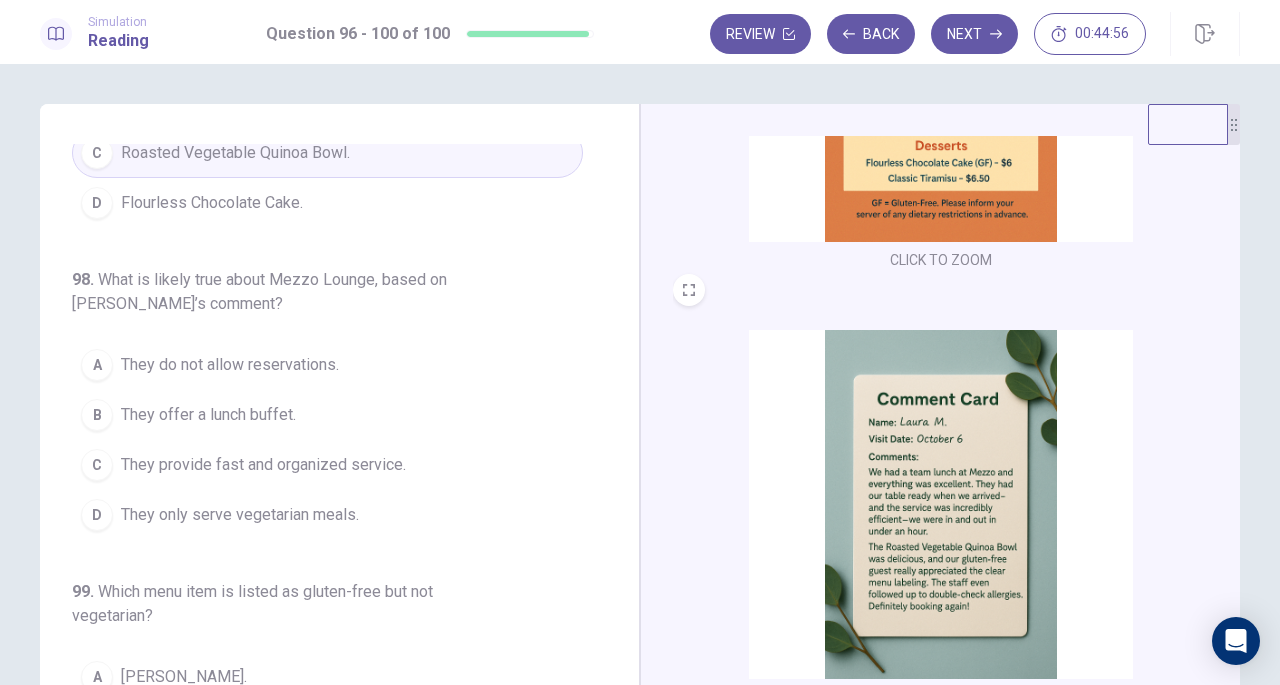 click on "They provide fast and organized service." at bounding box center [263, 465] 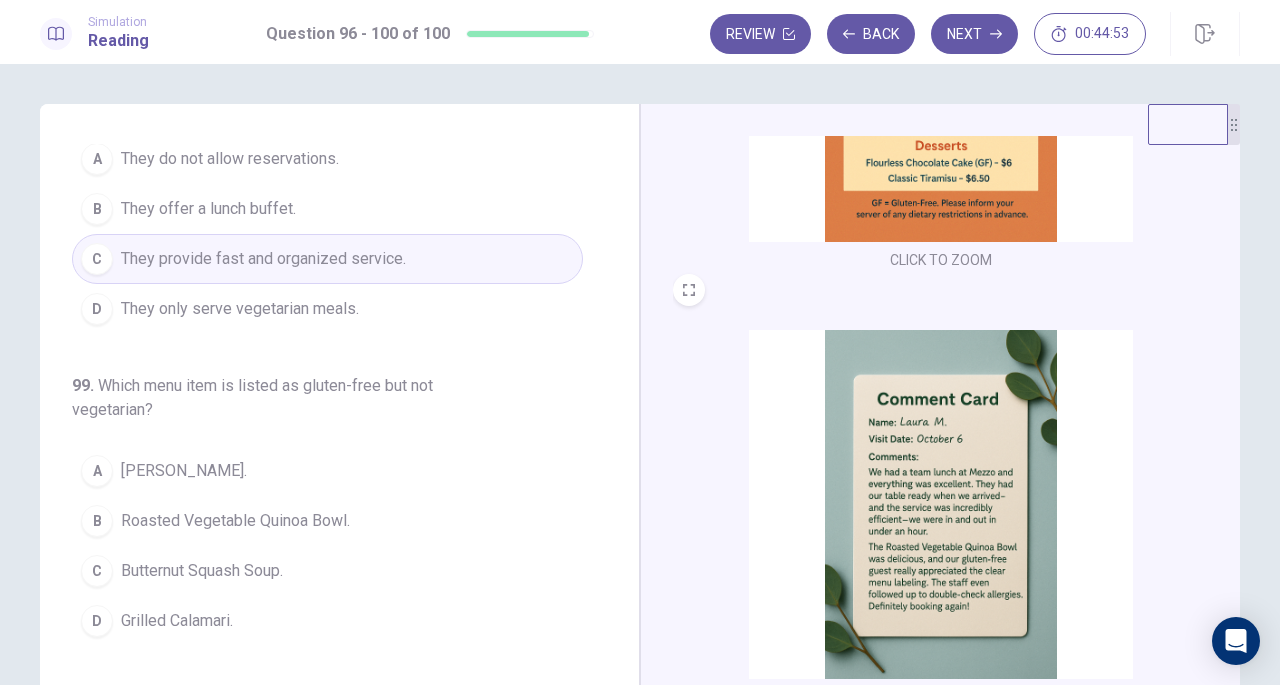 scroll, scrollTop: 800, scrollLeft: 0, axis: vertical 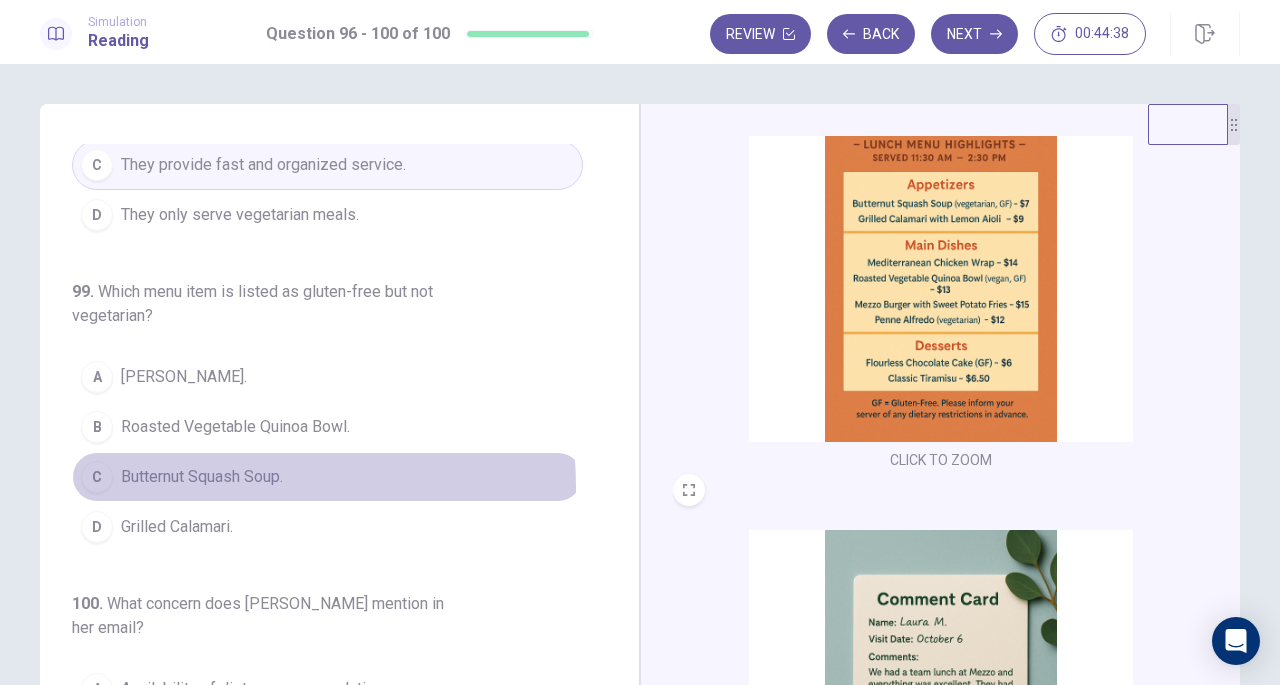 click on "Butternut Squash Soup." at bounding box center [202, 477] 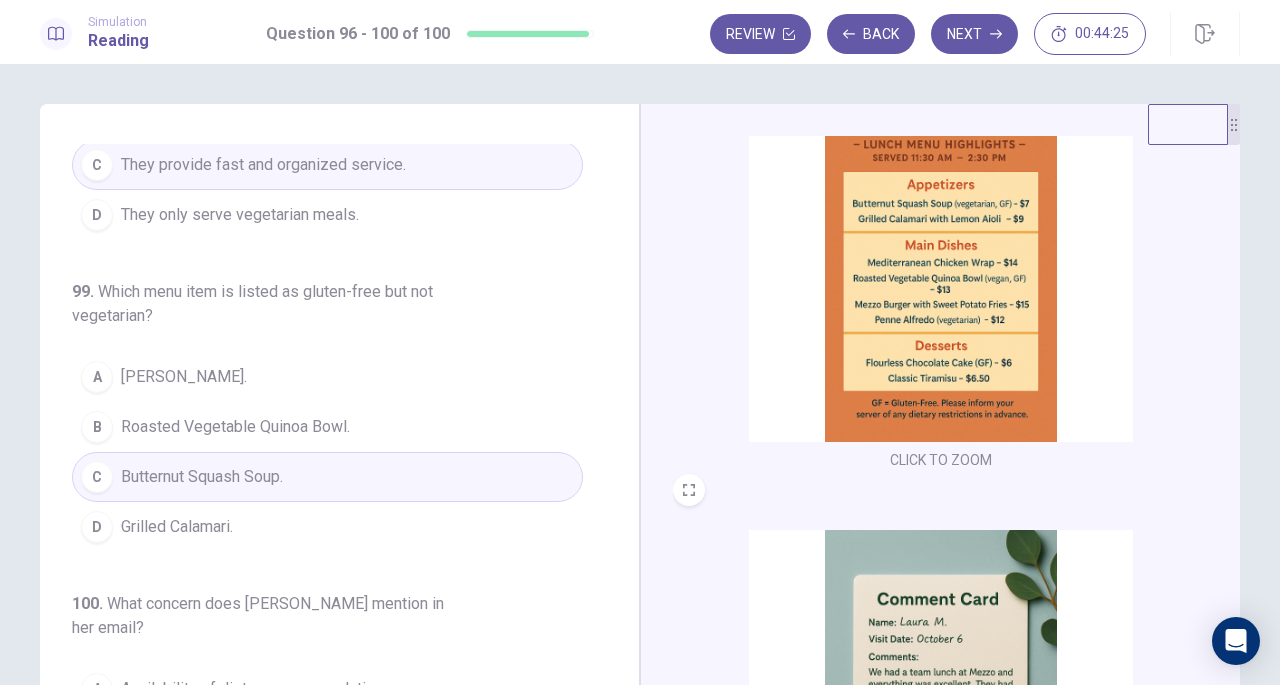 click on "Roasted Vegetable Quinoa Bowl." at bounding box center [235, 427] 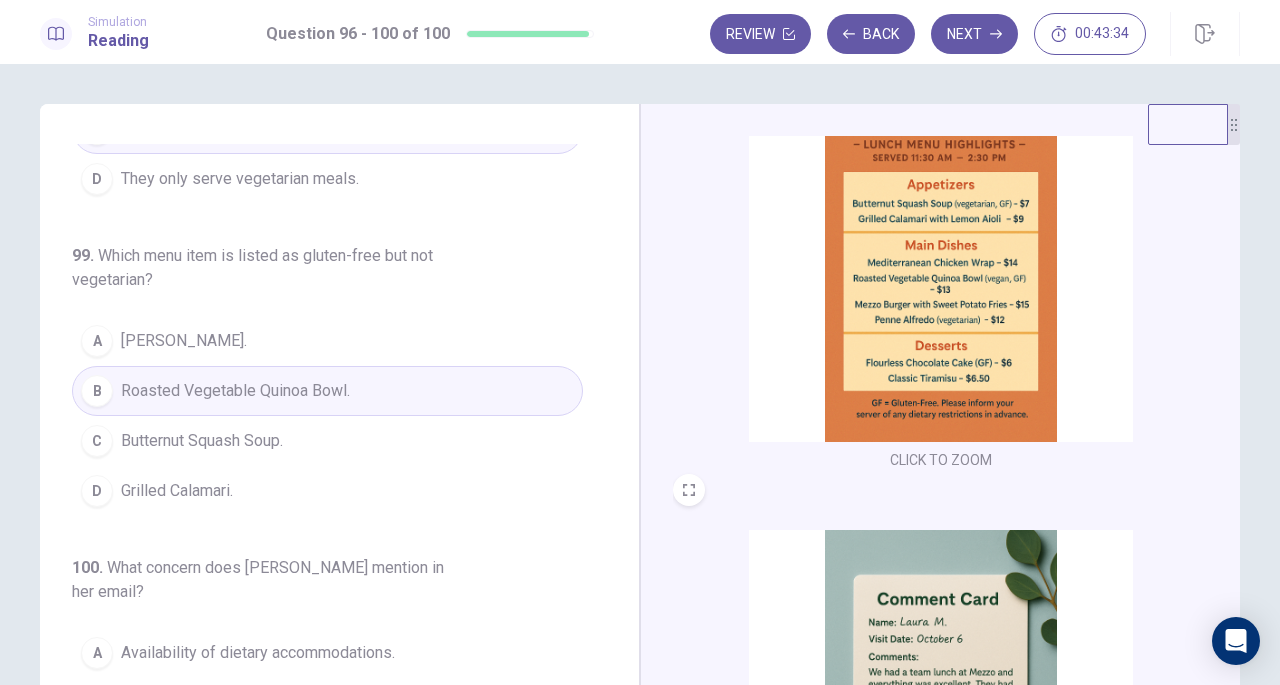 scroll, scrollTop: 867, scrollLeft: 0, axis: vertical 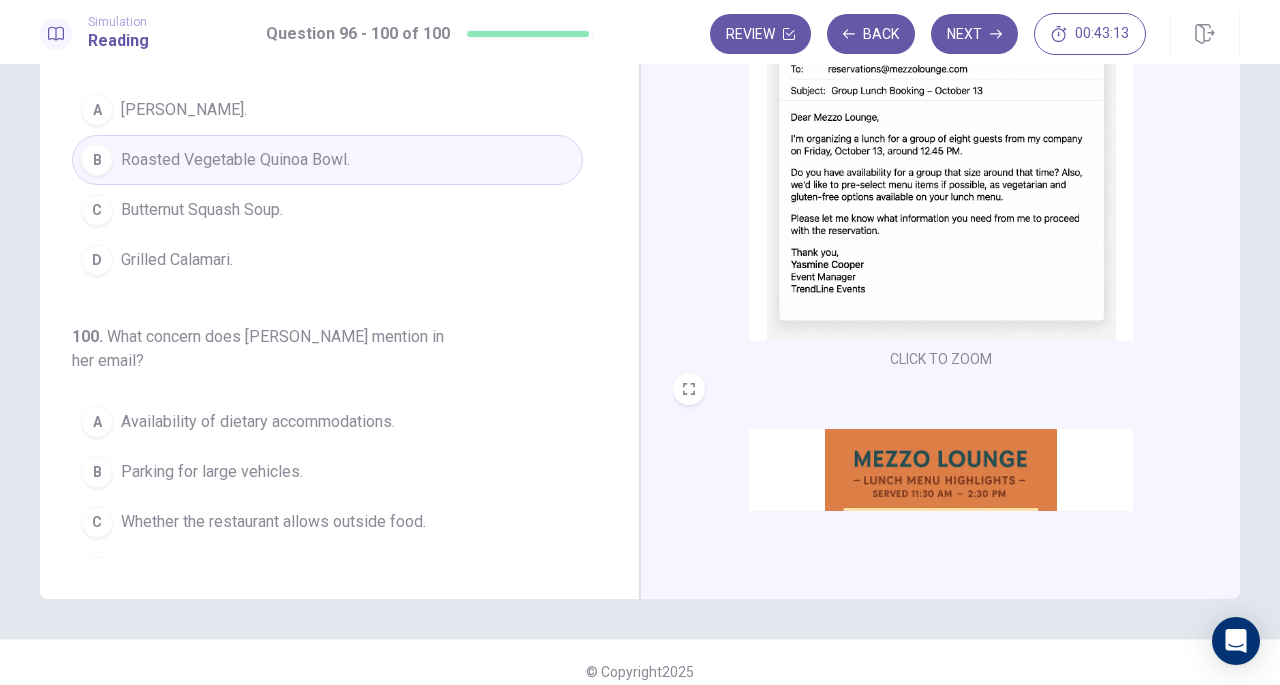 click on "Availability of dietary accommodations." at bounding box center (258, 422) 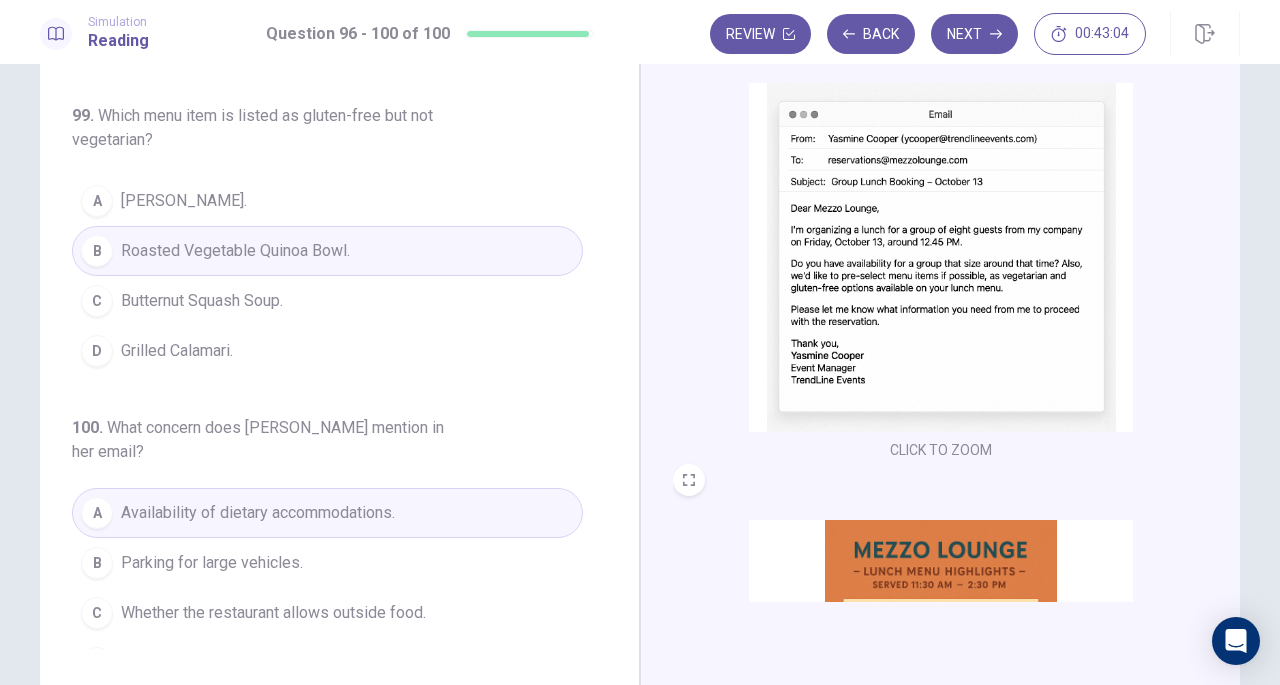 scroll, scrollTop: 0, scrollLeft: 0, axis: both 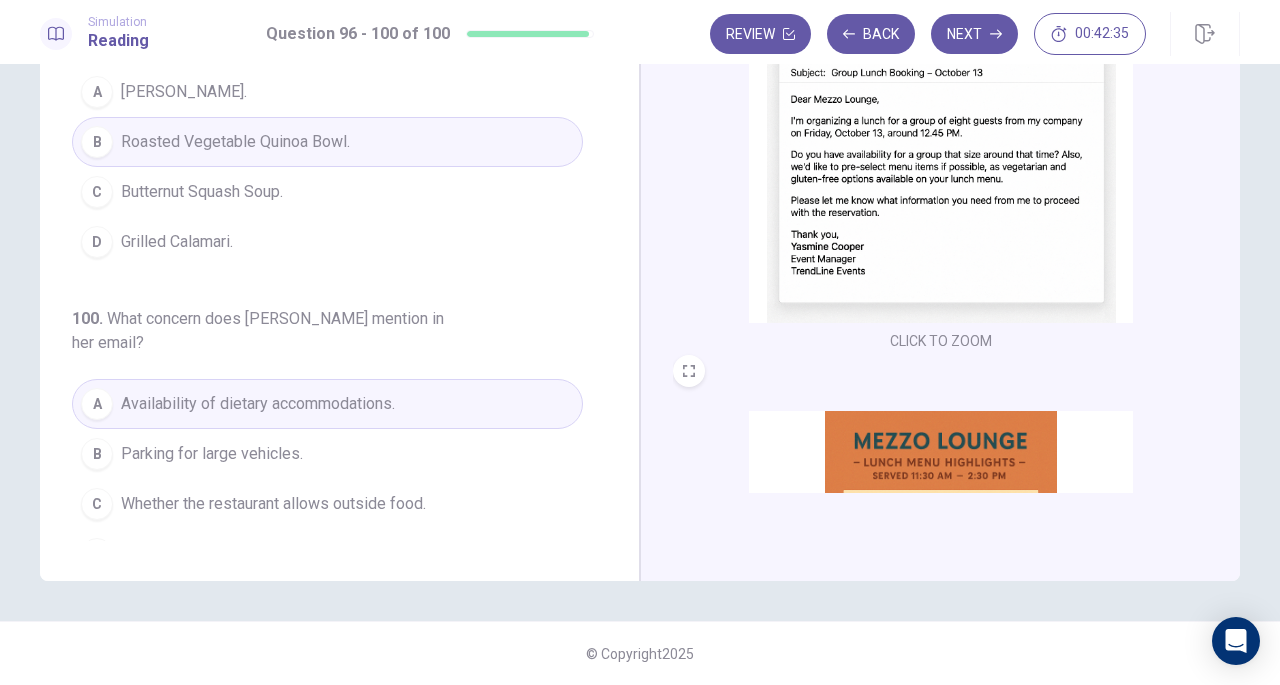 click on "Next" at bounding box center [974, 34] 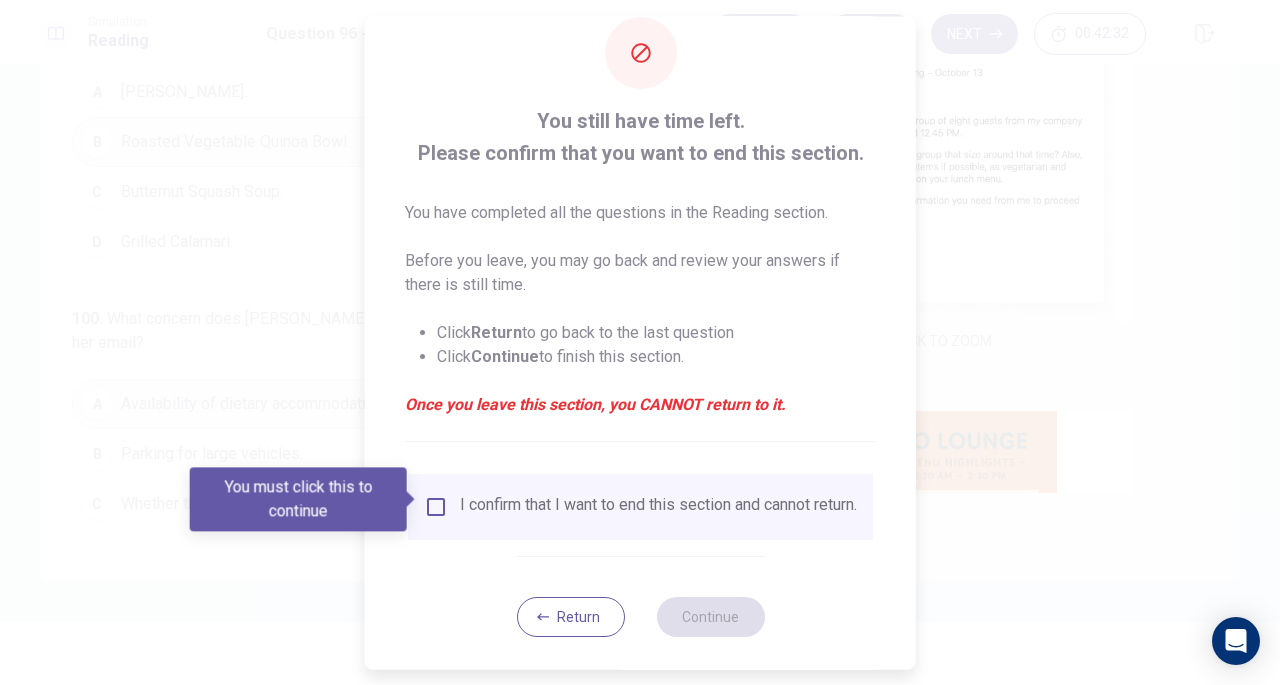 scroll, scrollTop: 60, scrollLeft: 0, axis: vertical 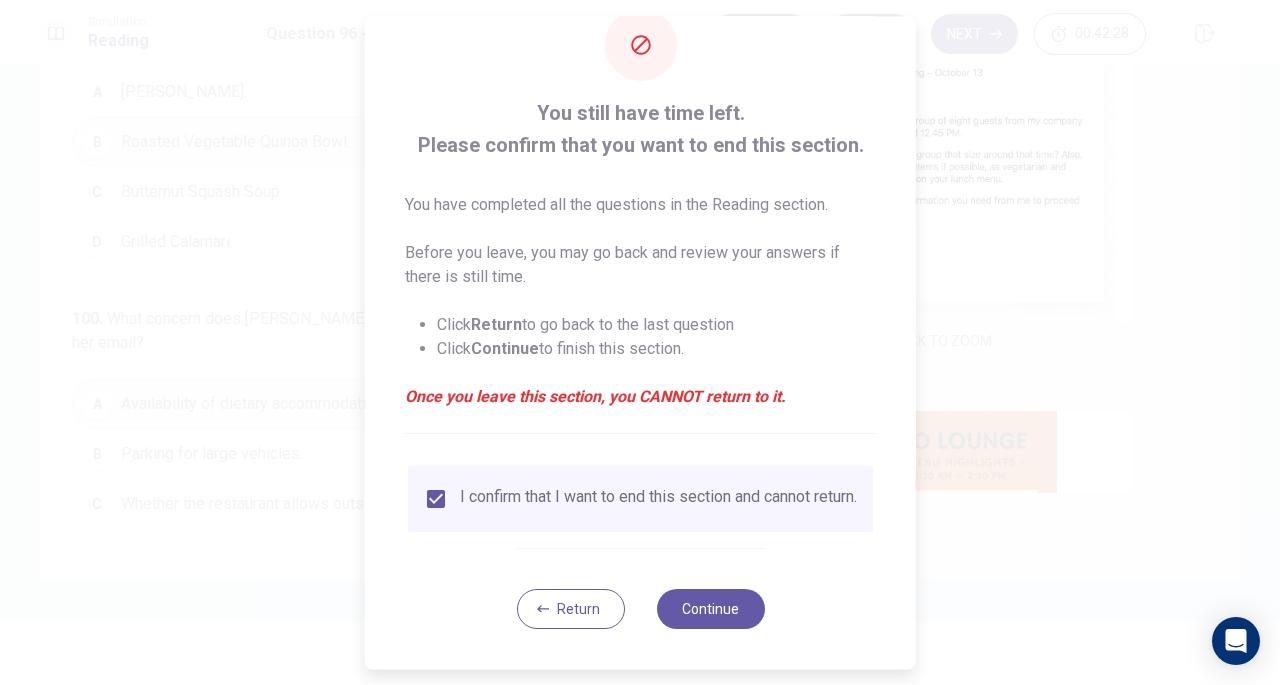 click on "Continue" at bounding box center (710, 609) 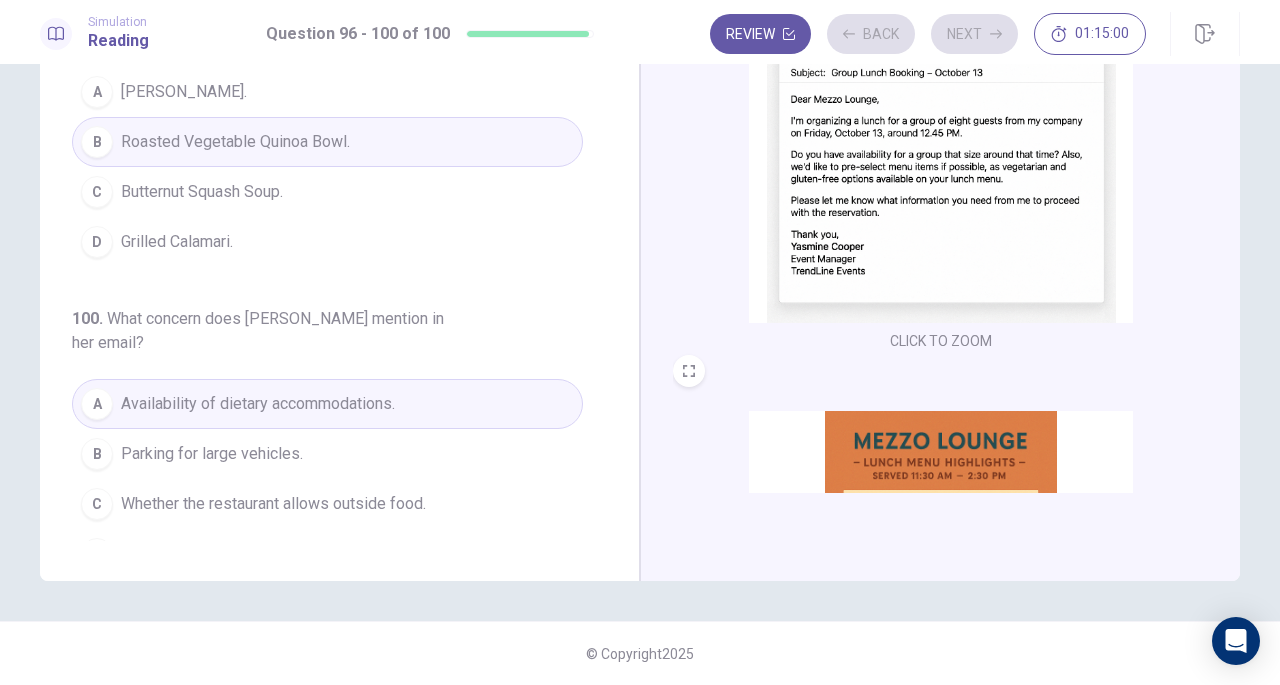 scroll, scrollTop: 42, scrollLeft: 0, axis: vertical 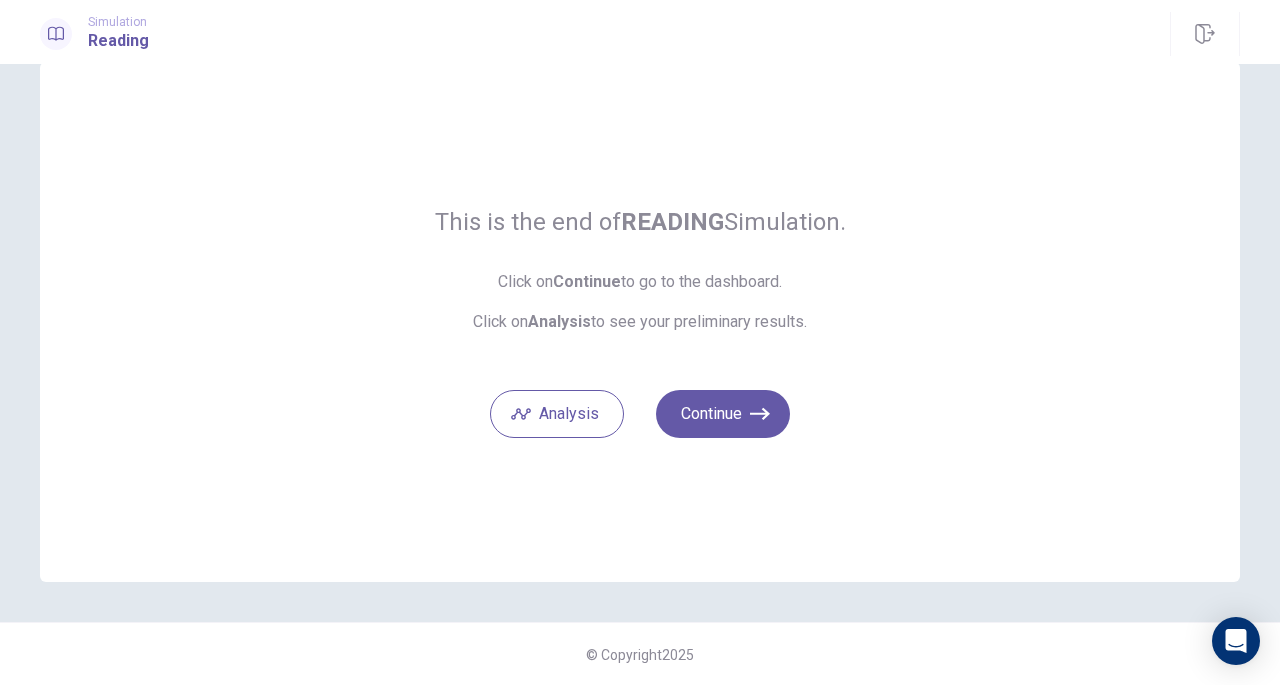 click 